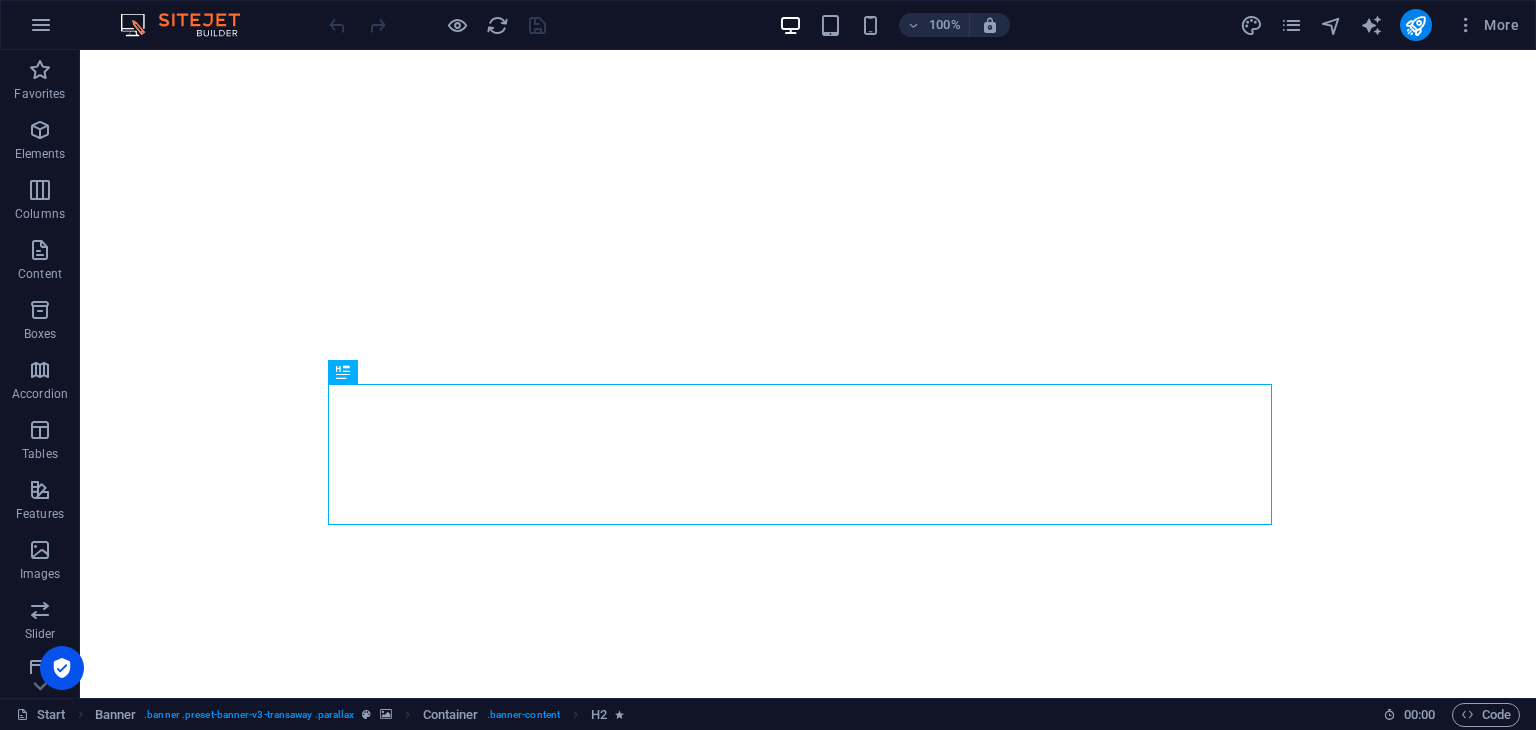 scroll, scrollTop: 0, scrollLeft: 0, axis: both 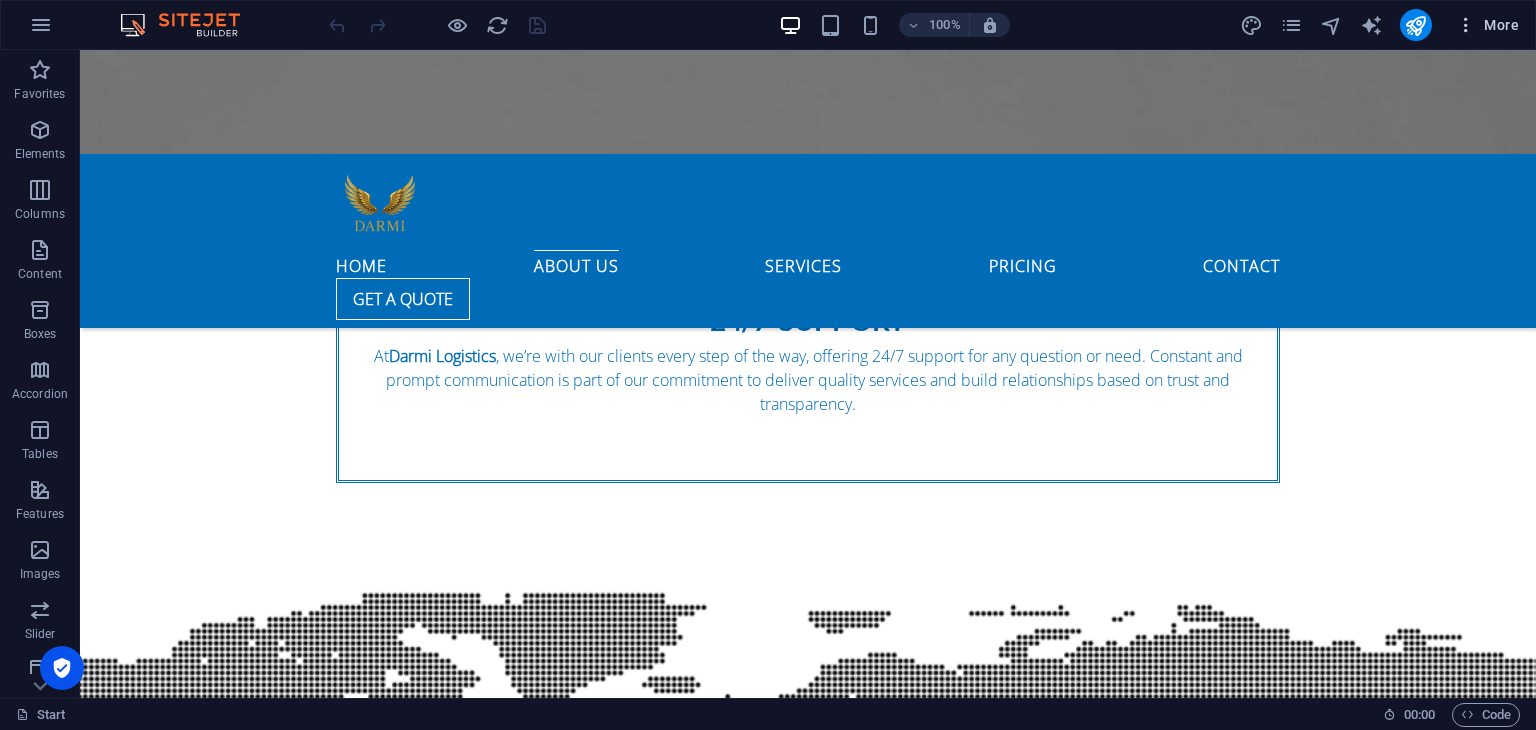 click at bounding box center [1466, 25] 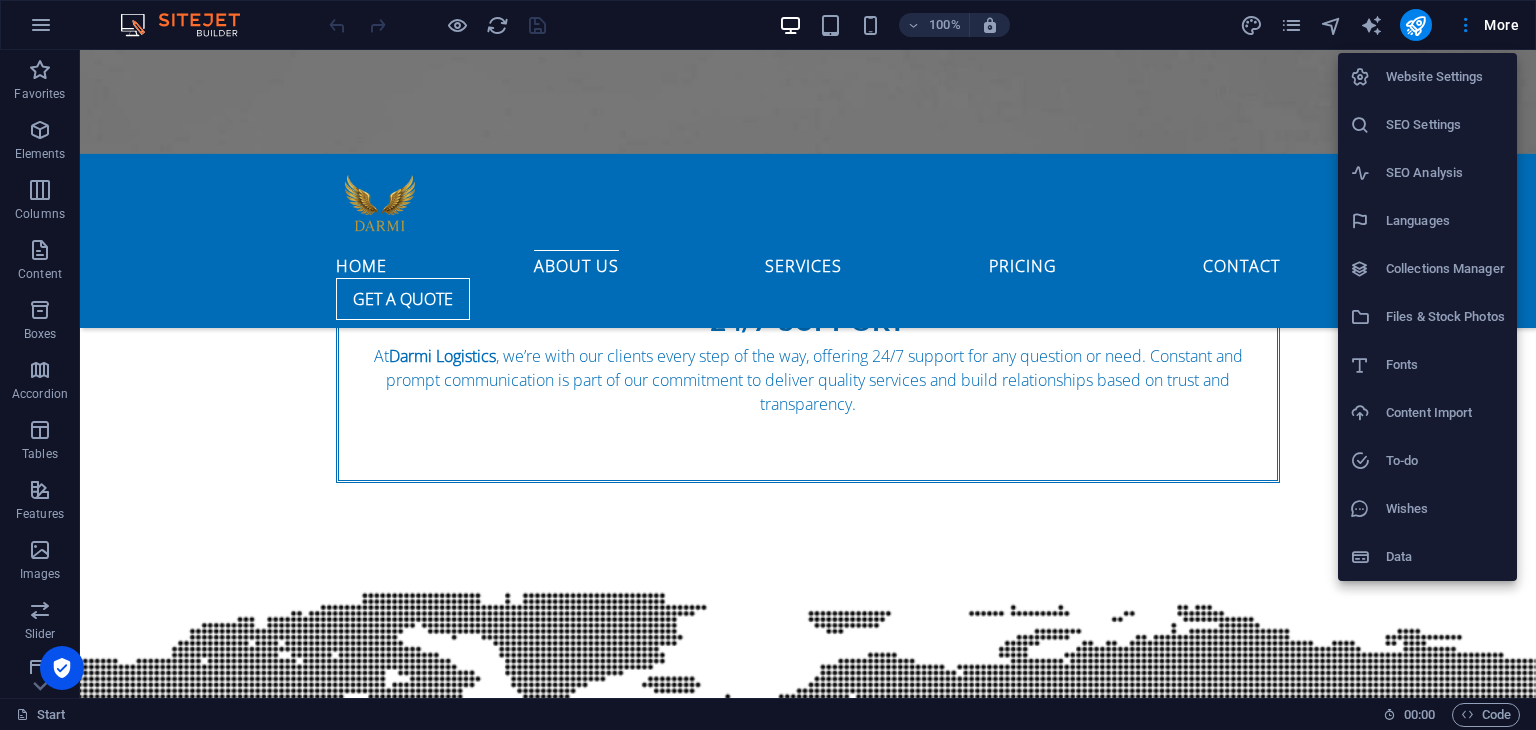 click on "SEO Settings" at bounding box center (1445, 125) 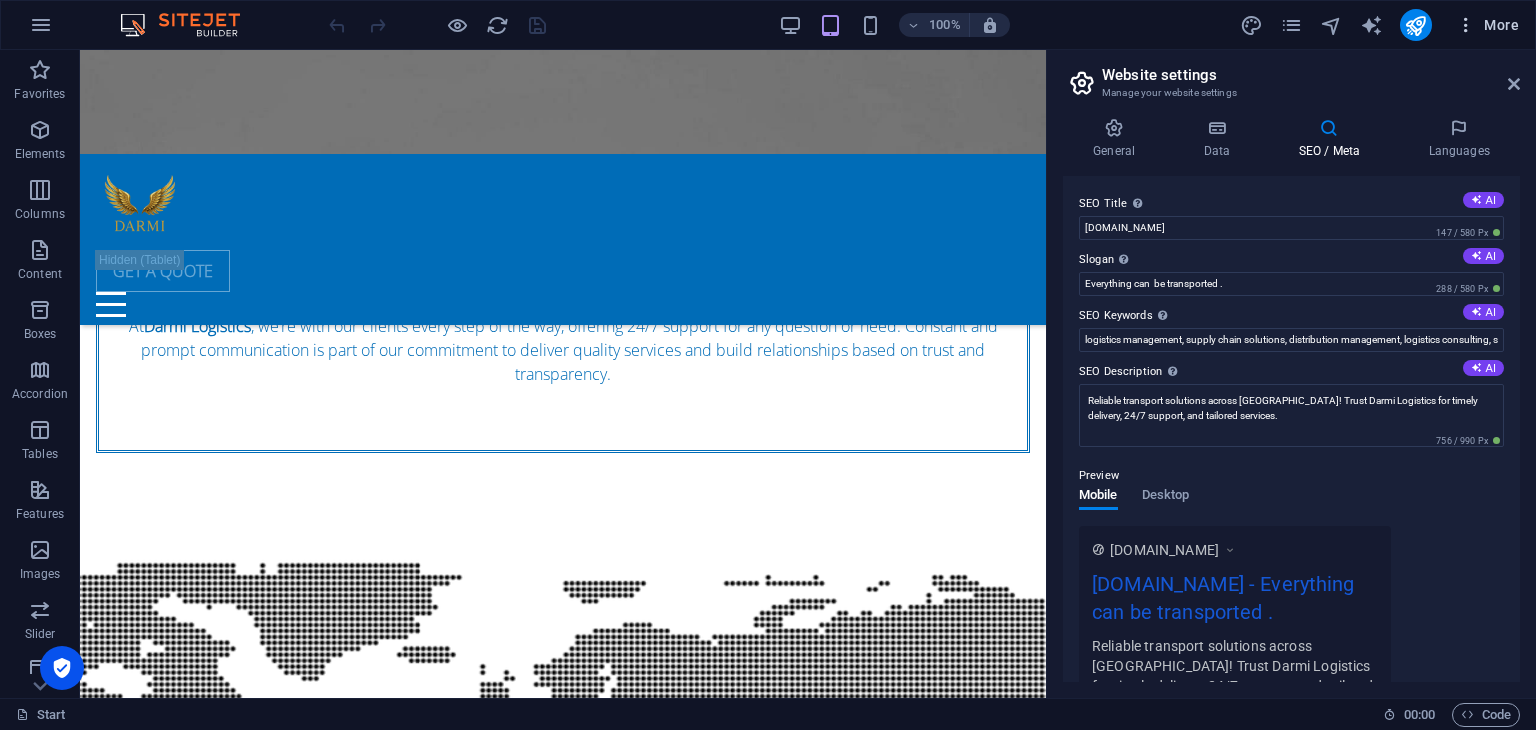 click at bounding box center (1466, 25) 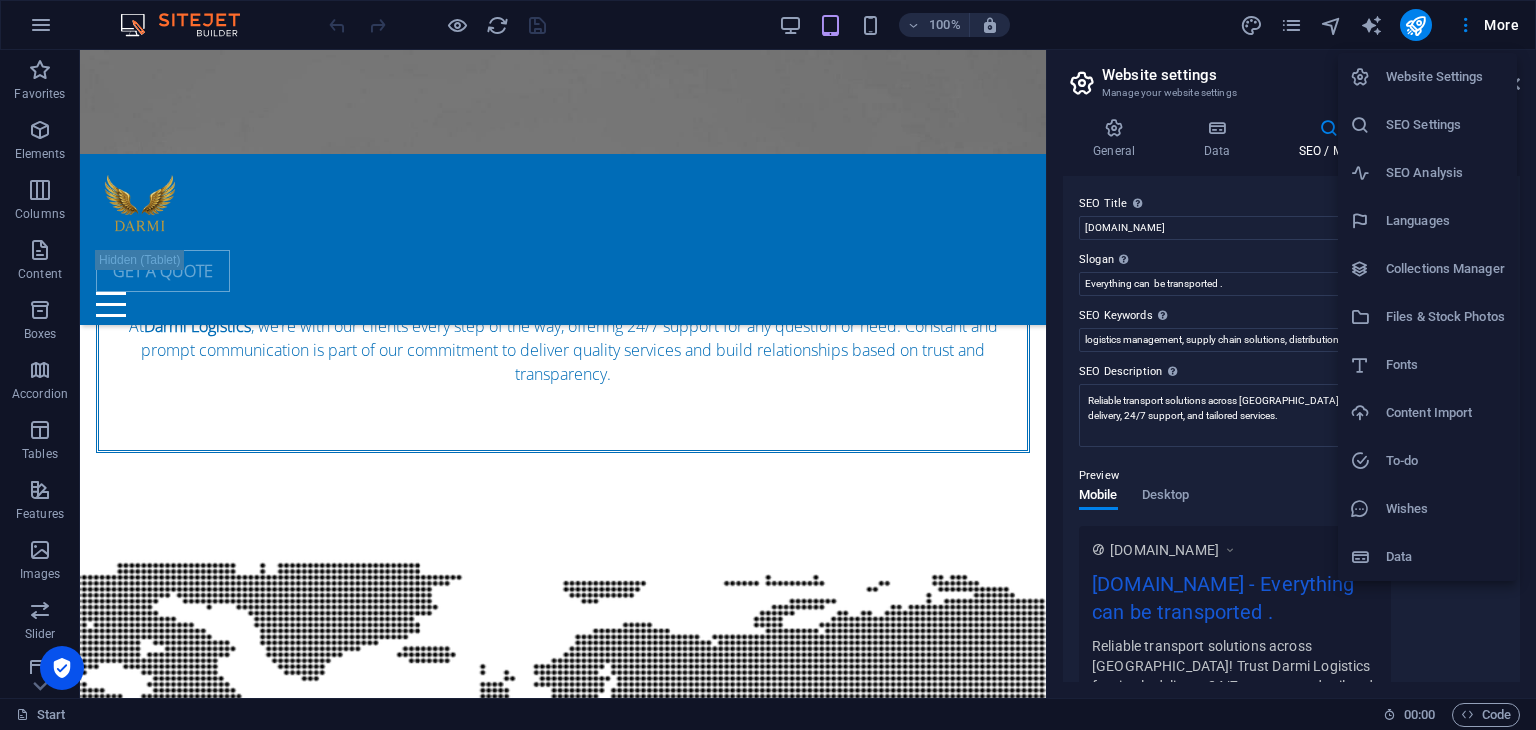 click on "Website Settings" at bounding box center (1445, 77) 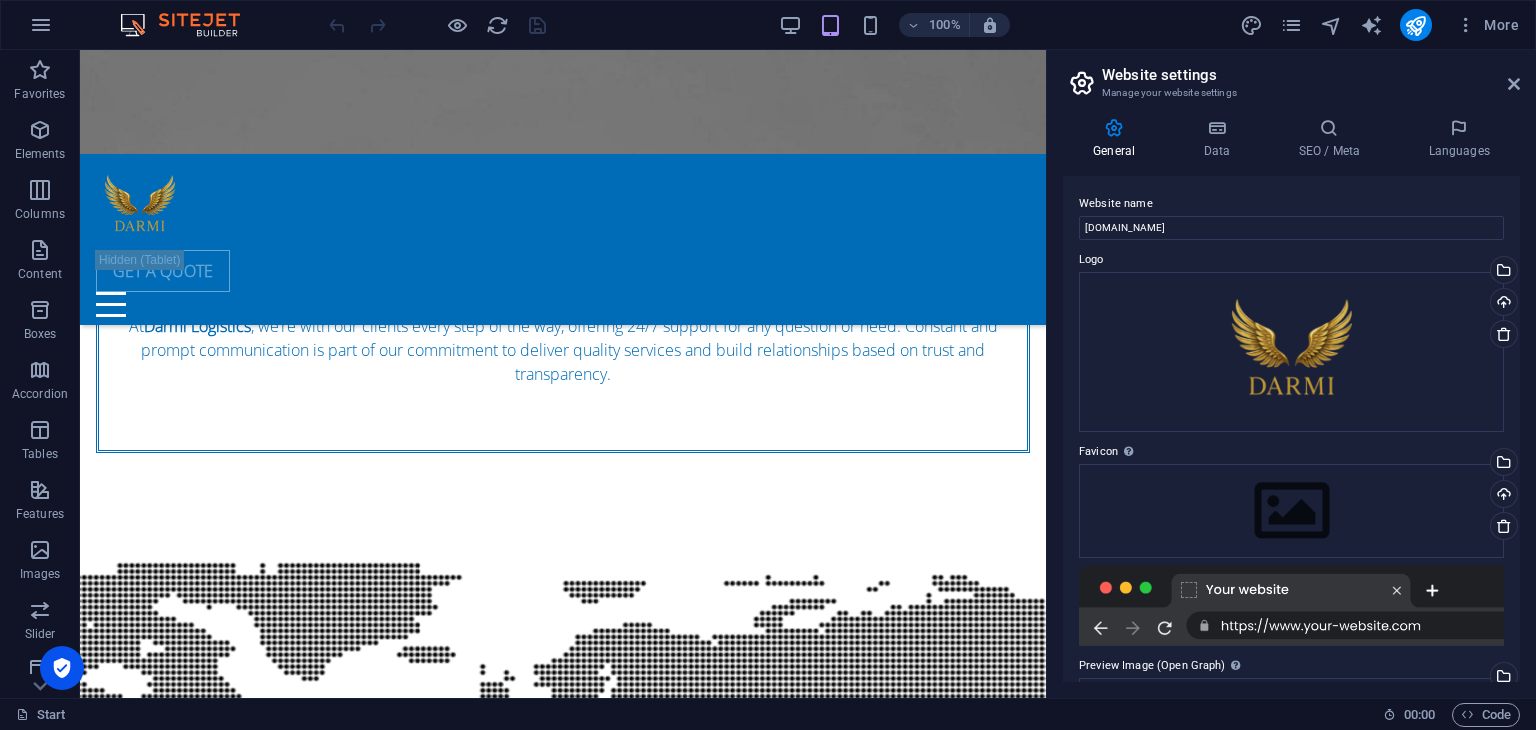 drag, startPoint x: 1521, startPoint y: 256, endPoint x: 1515, endPoint y: 363, distance: 107.16809 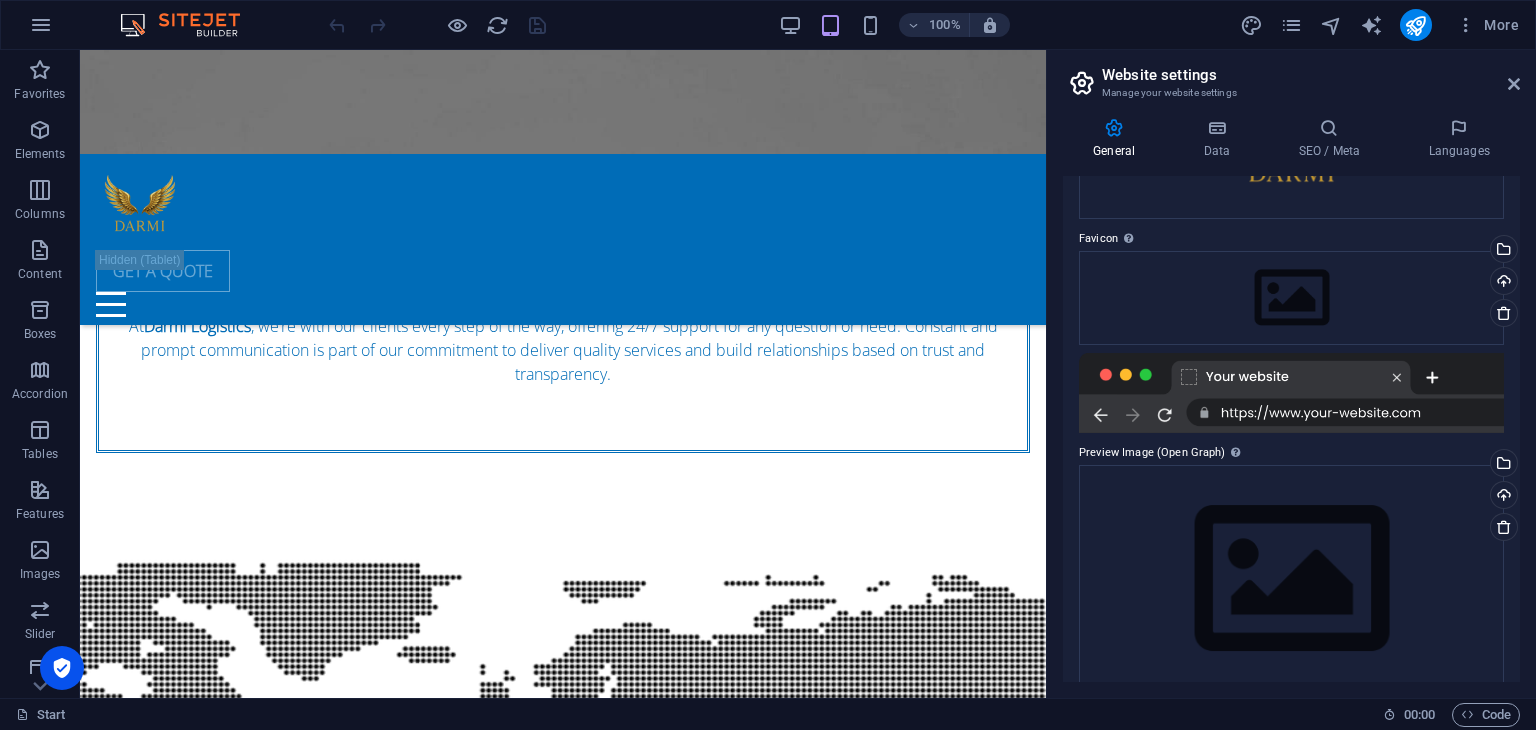 scroll, scrollTop: 241, scrollLeft: 0, axis: vertical 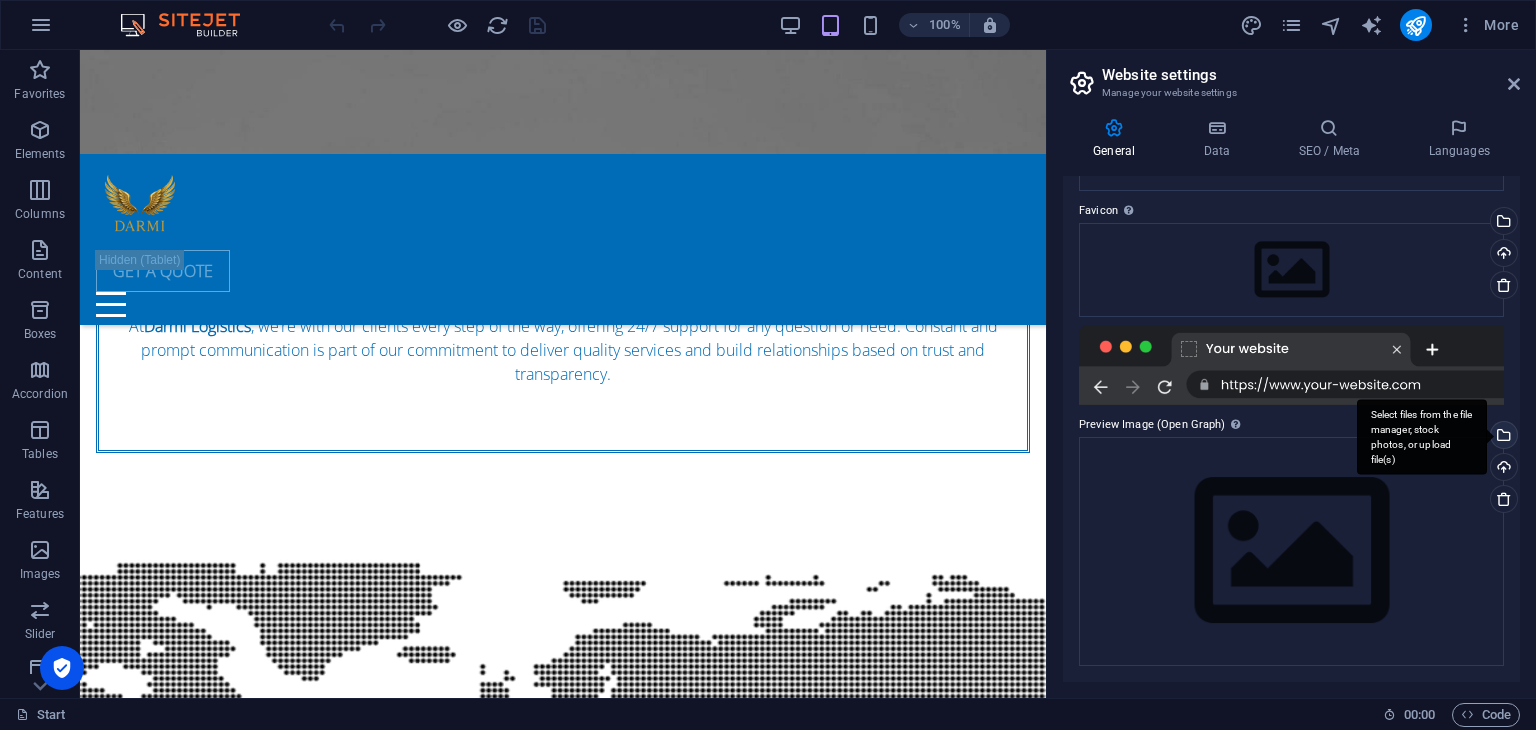 click on "Select files from the file manager, stock photos, or upload file(s)" at bounding box center (1422, 437) 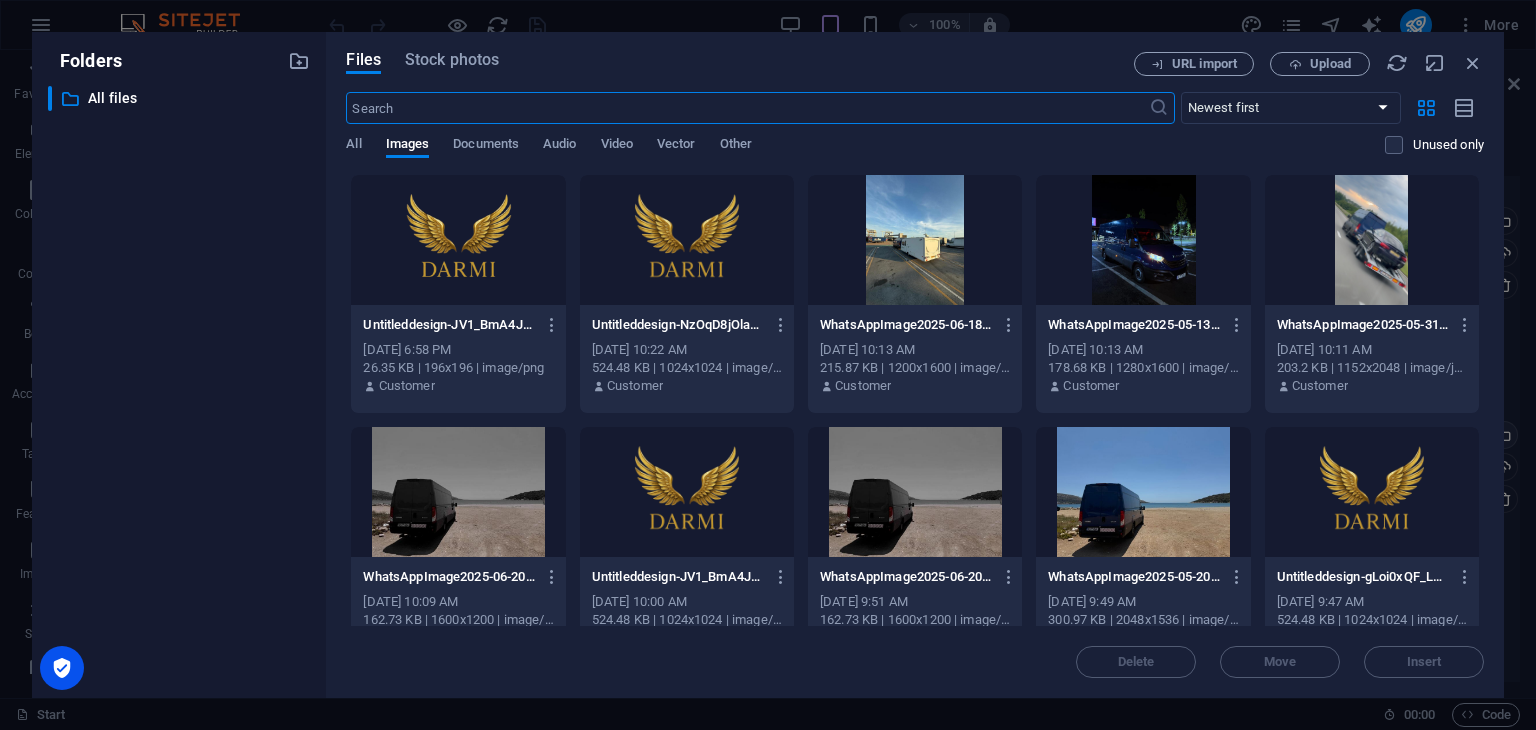 scroll, scrollTop: 2339, scrollLeft: 0, axis: vertical 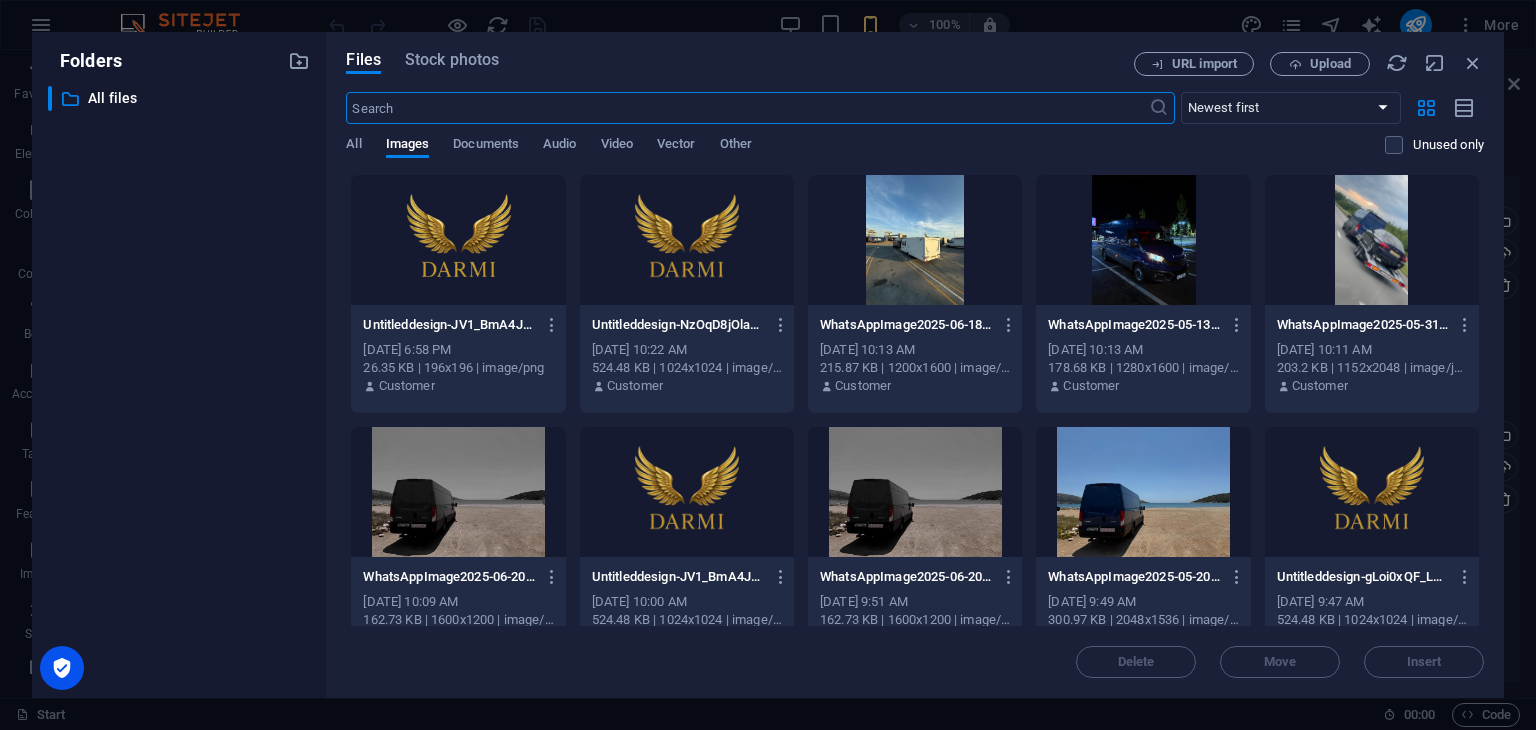 click at bounding box center [458, 240] 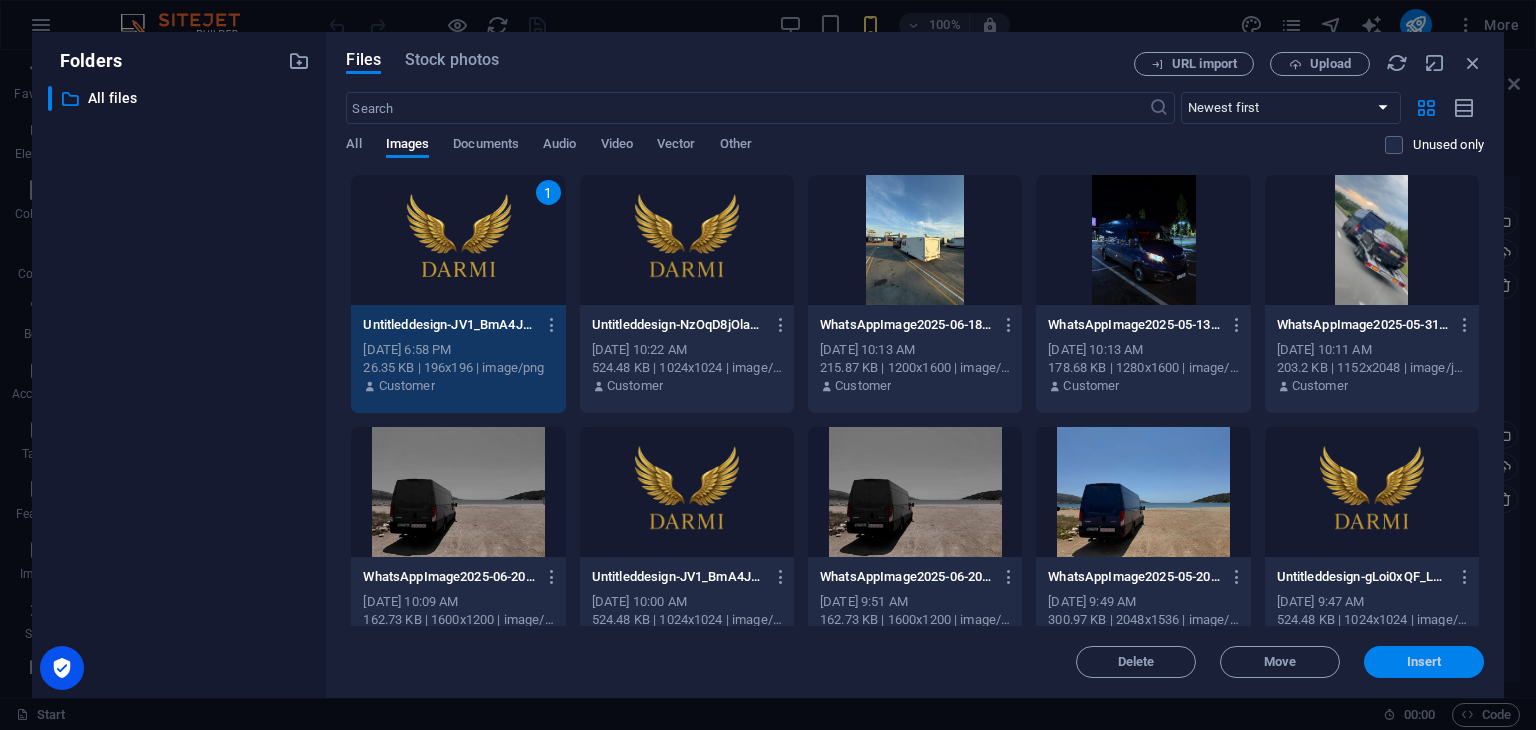 click on "Insert" at bounding box center [1424, 662] 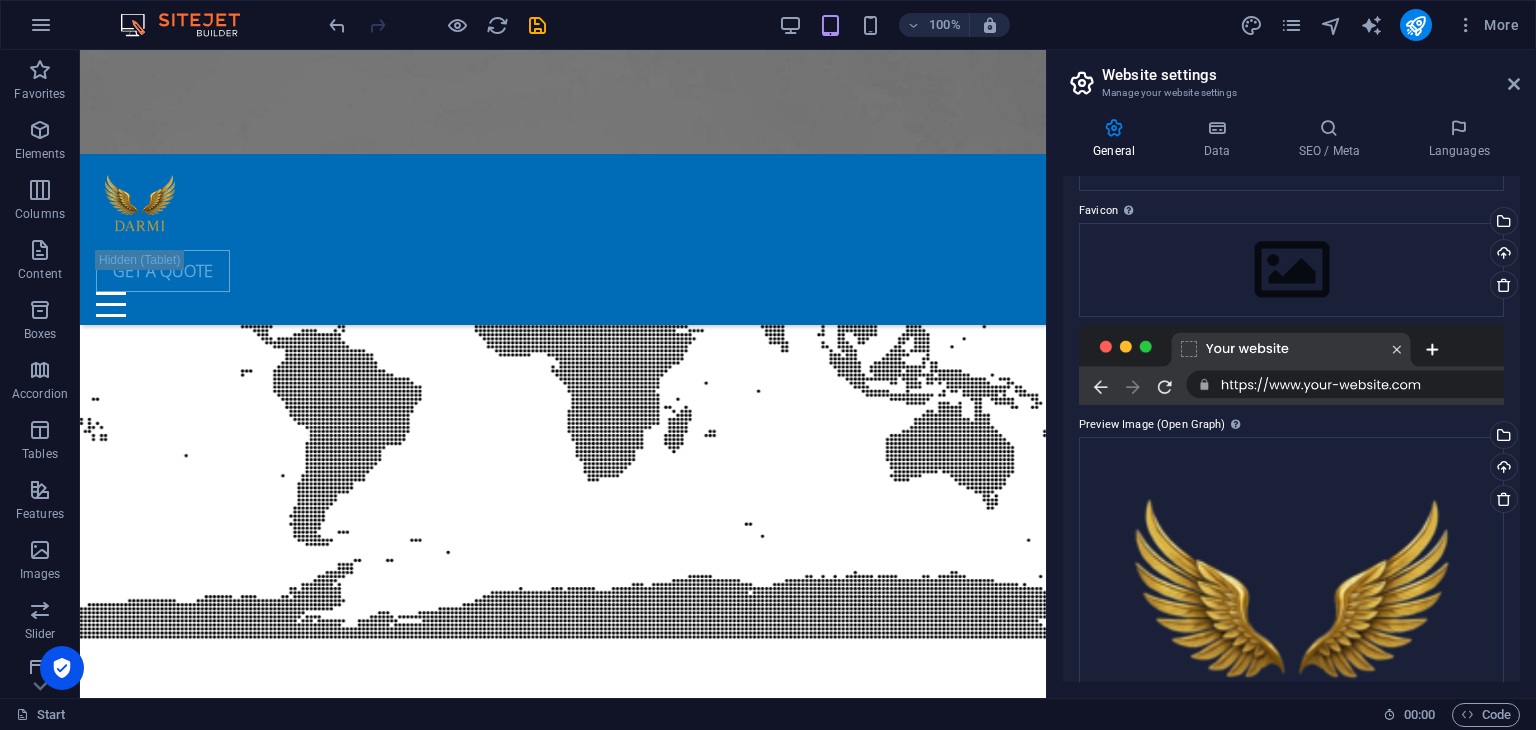 drag, startPoint x: 1520, startPoint y: 522, endPoint x: 1515, endPoint y: 619, distance: 97.128784 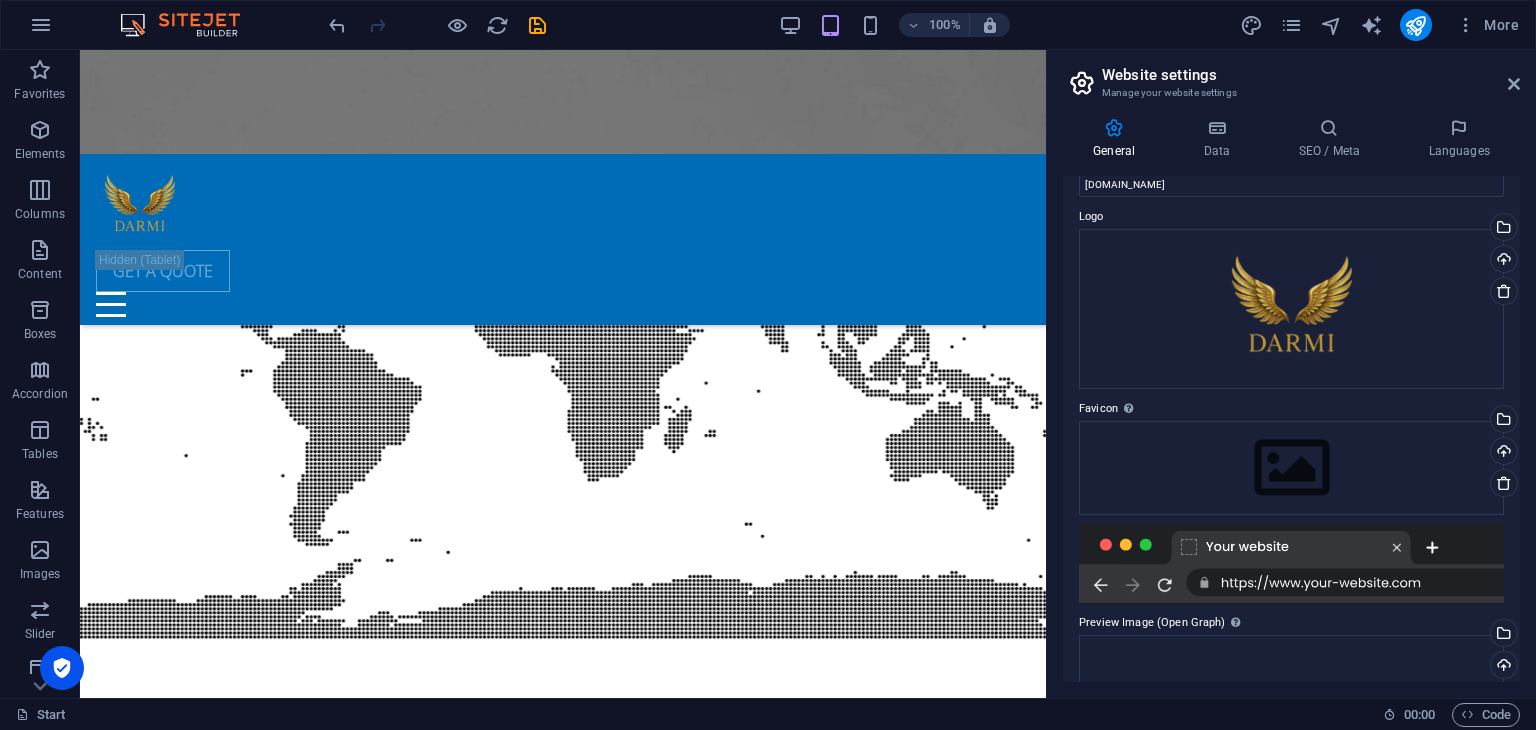 scroll, scrollTop: 0, scrollLeft: 0, axis: both 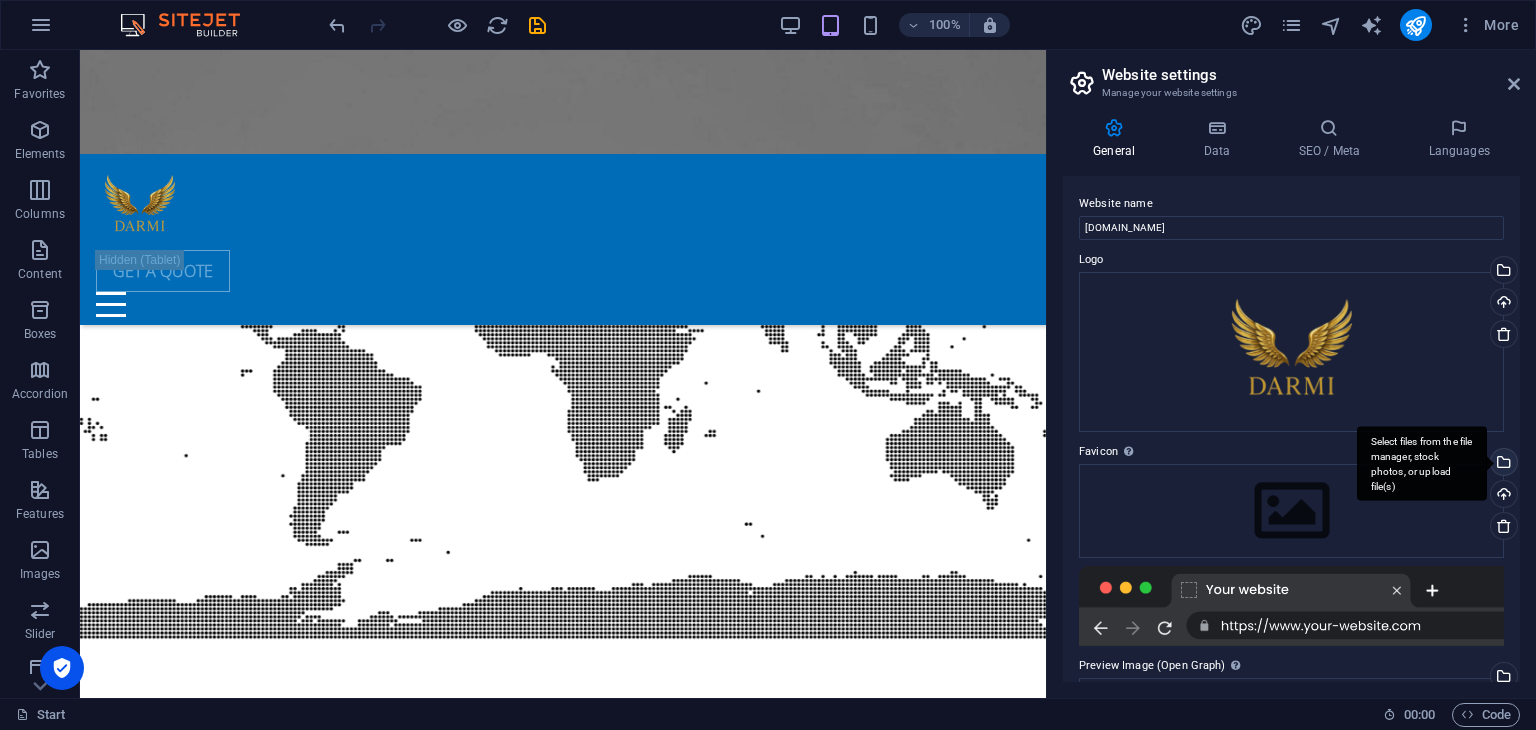 click on "Select files from the file manager, stock photos, or upload file(s)" at bounding box center [1502, 464] 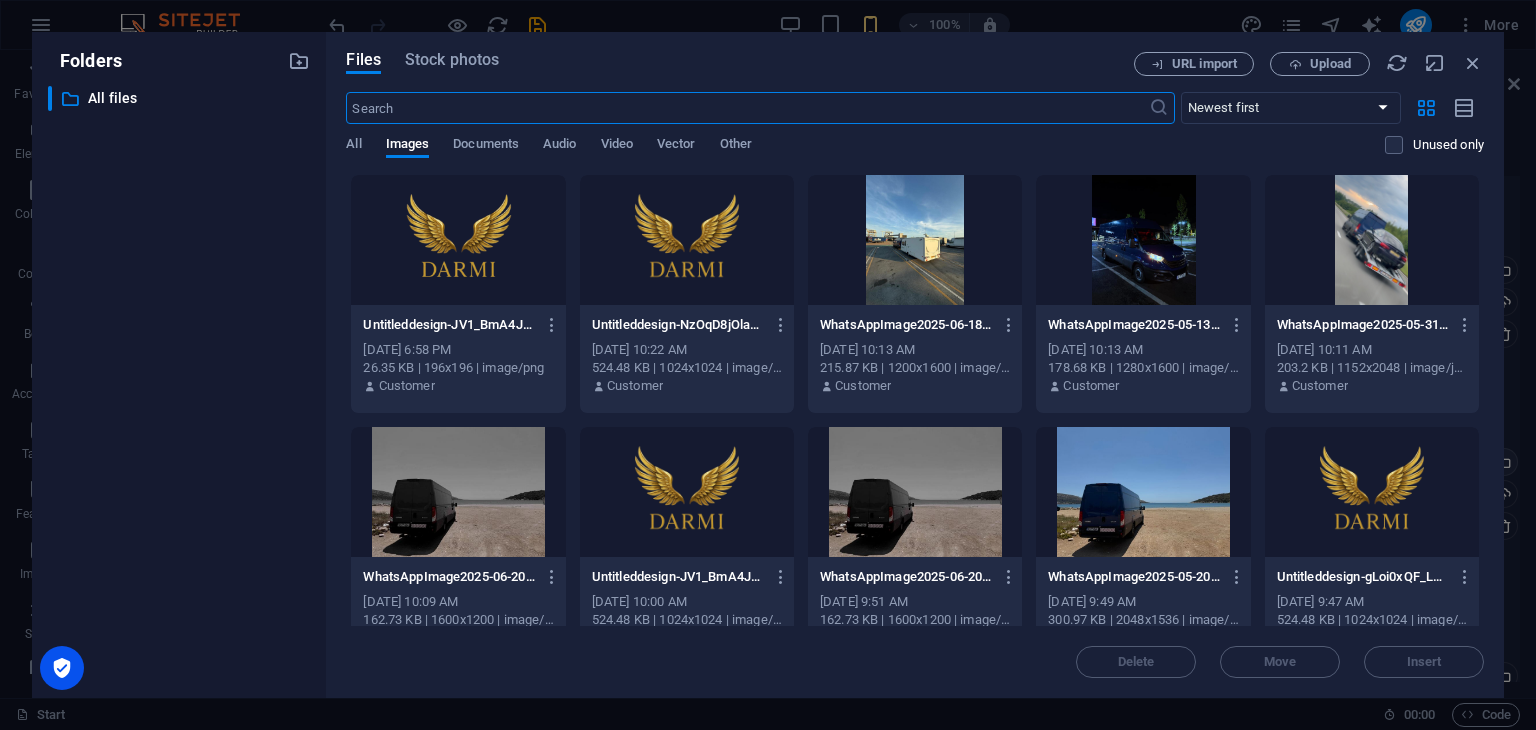 scroll, scrollTop: 2788, scrollLeft: 0, axis: vertical 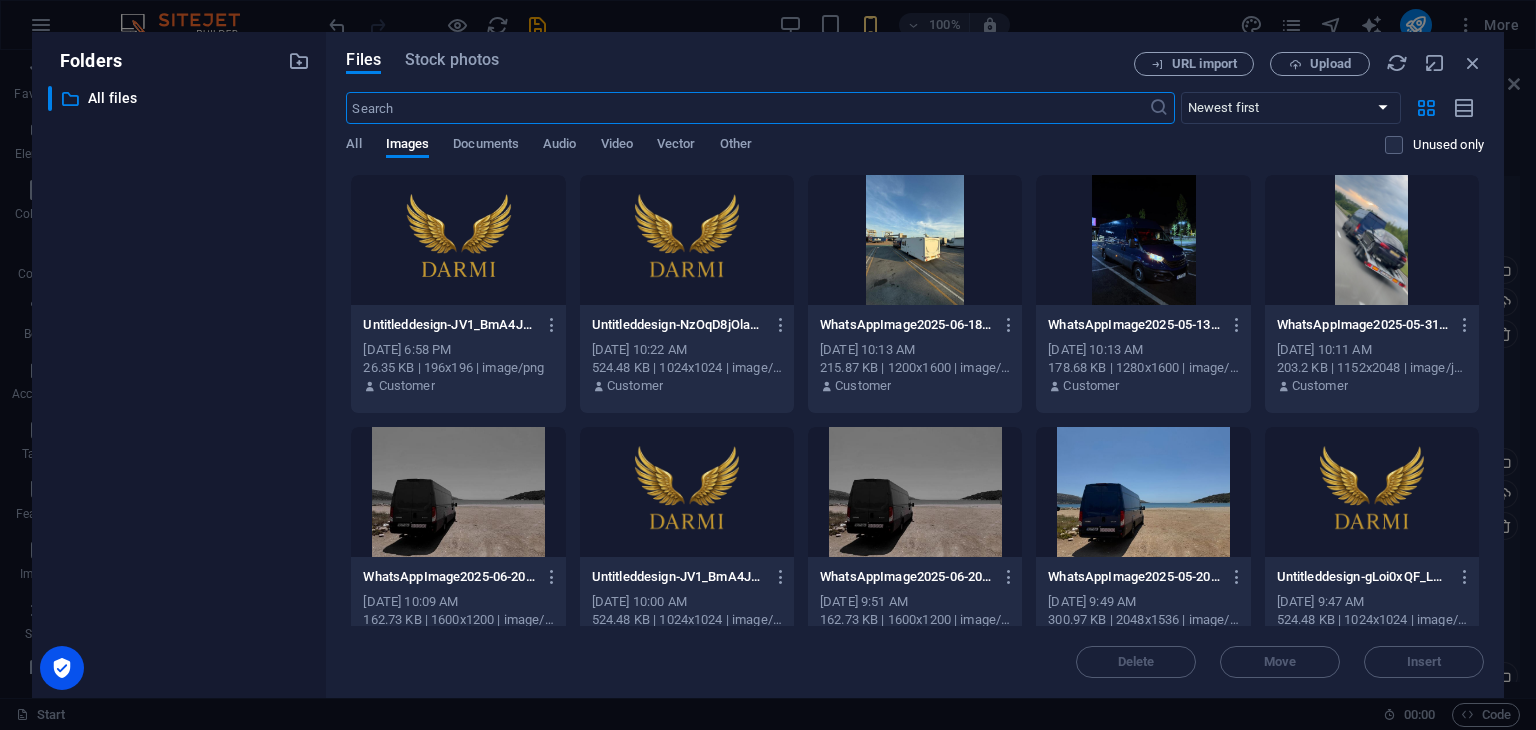 click at bounding box center [458, 240] 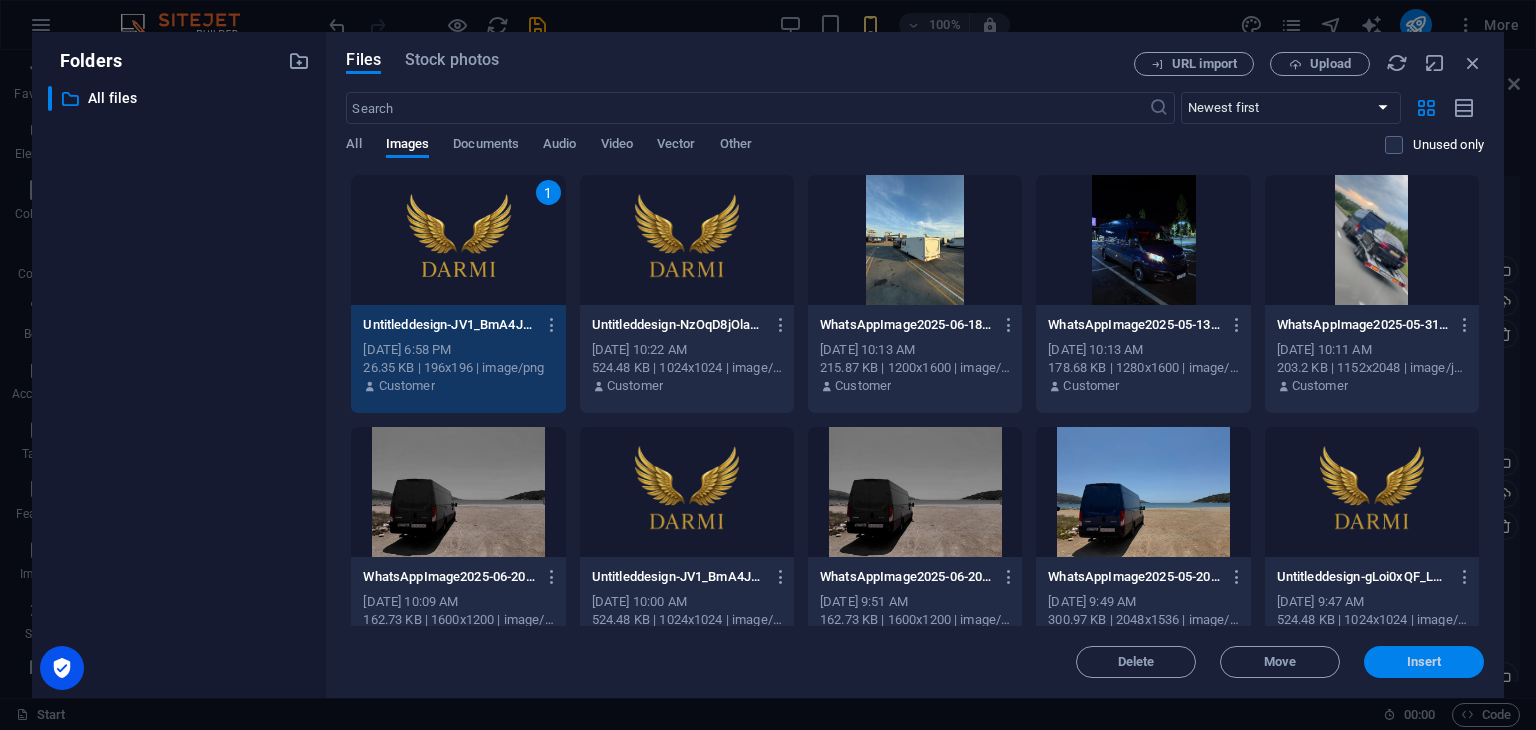 click on "Insert" at bounding box center [1424, 662] 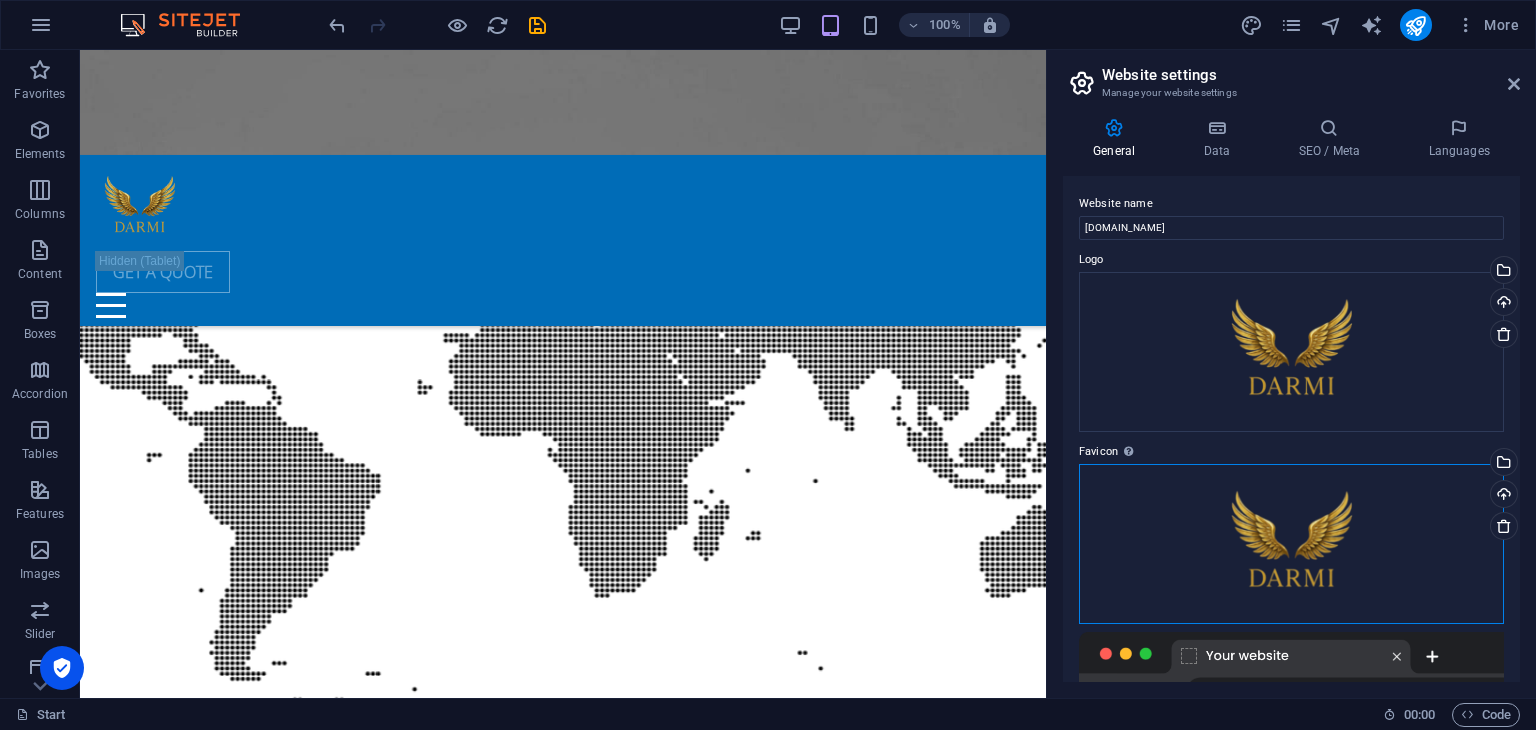 click on "Drag files here, click to choose files or select files from Files or our free stock photos & videos" at bounding box center (1291, 544) 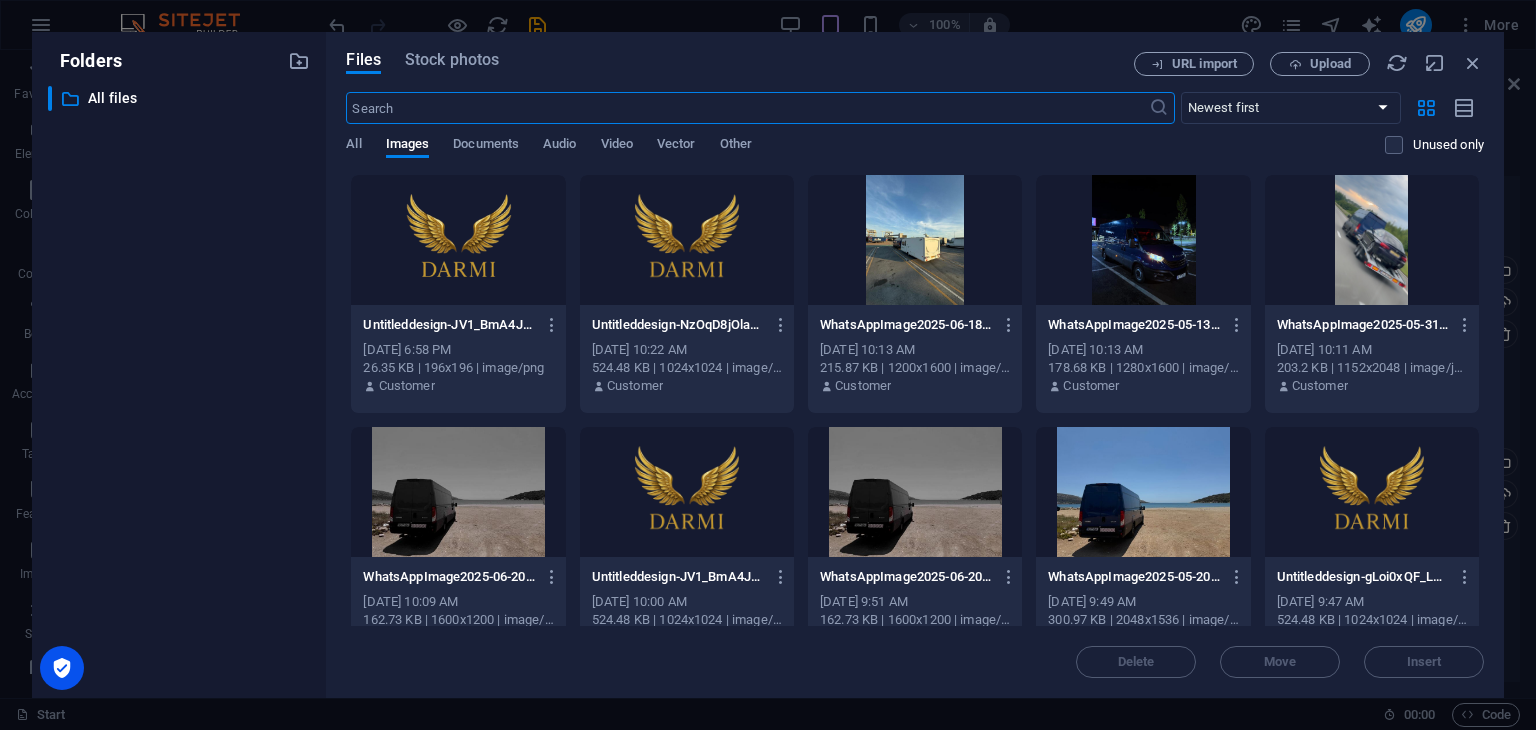 scroll, scrollTop: 2788, scrollLeft: 0, axis: vertical 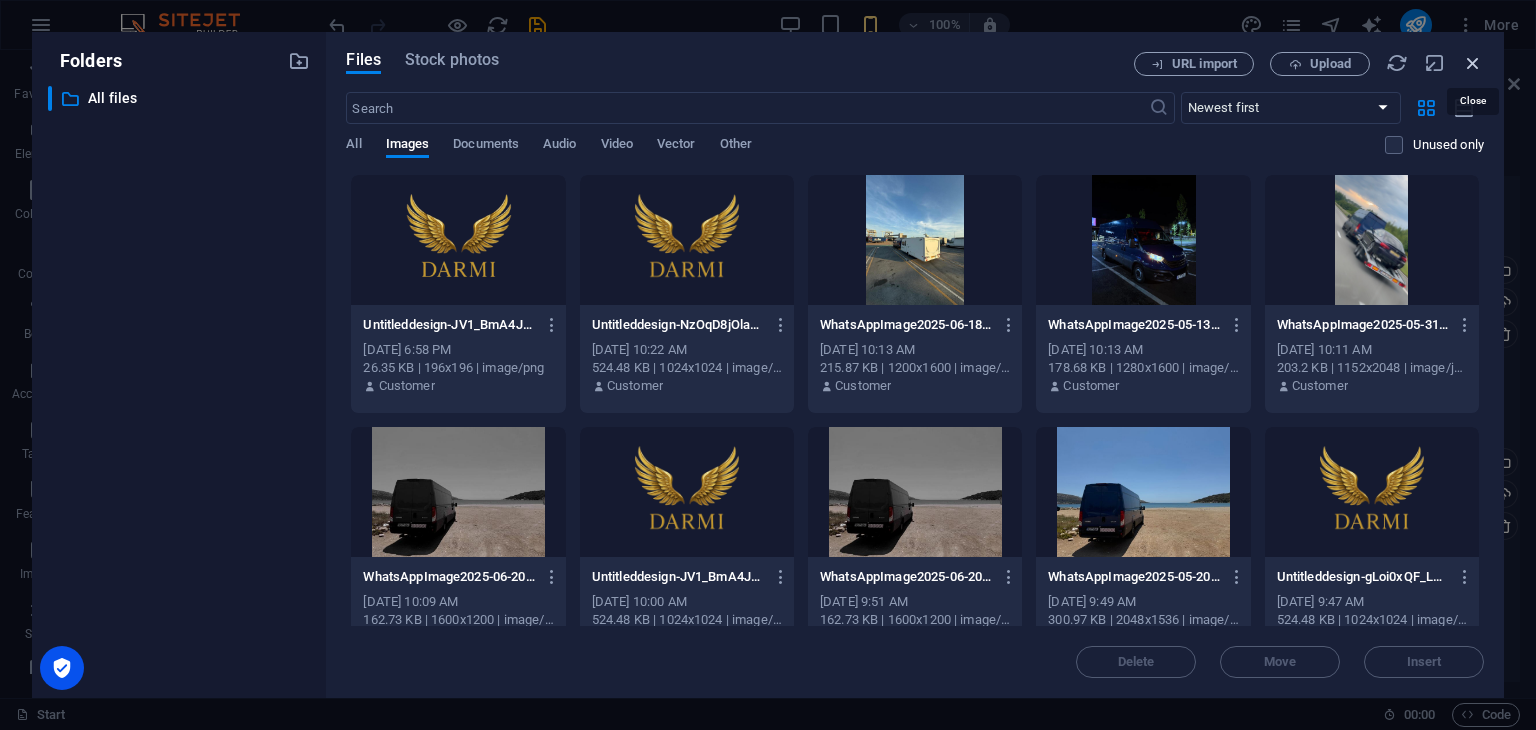 click at bounding box center [1473, 63] 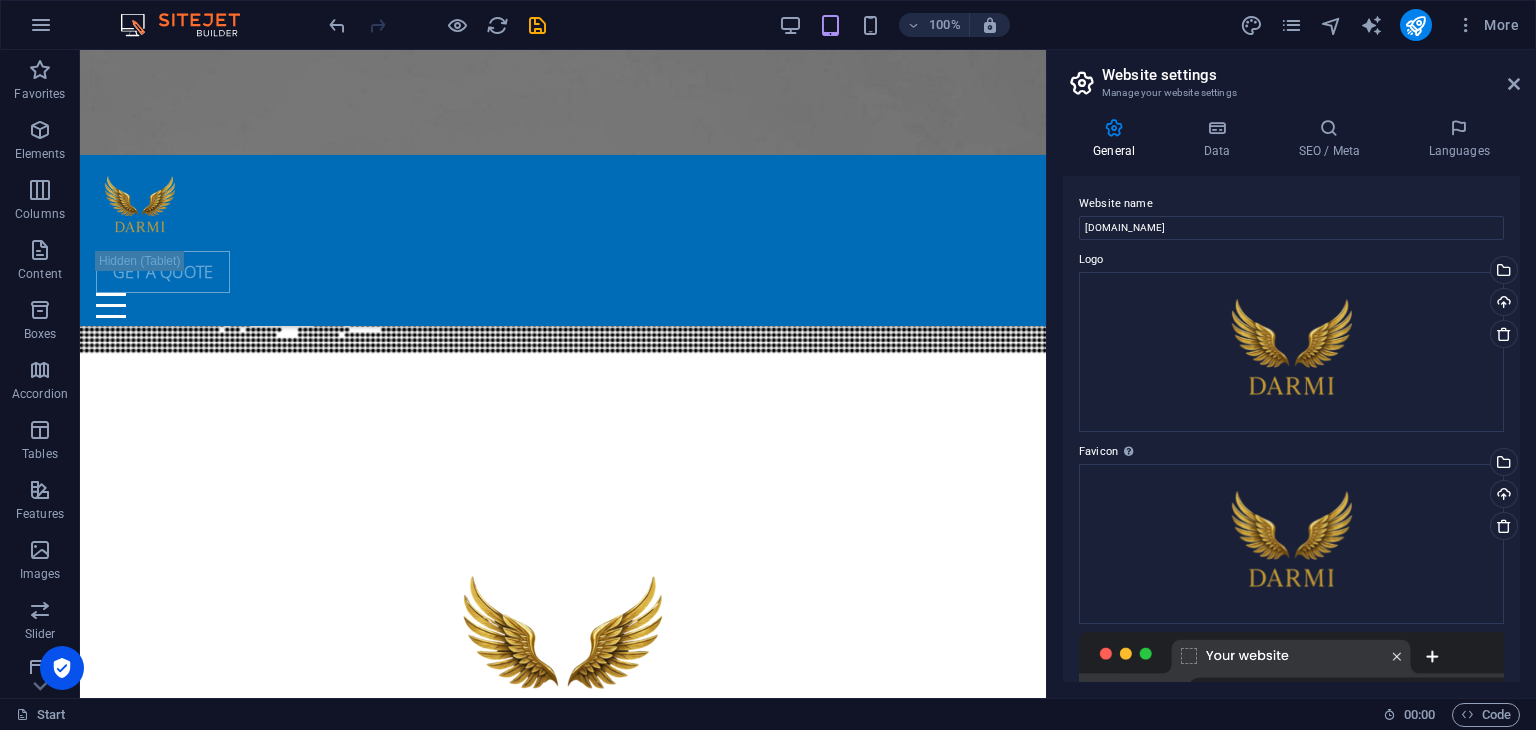 scroll, scrollTop: 2339, scrollLeft: 0, axis: vertical 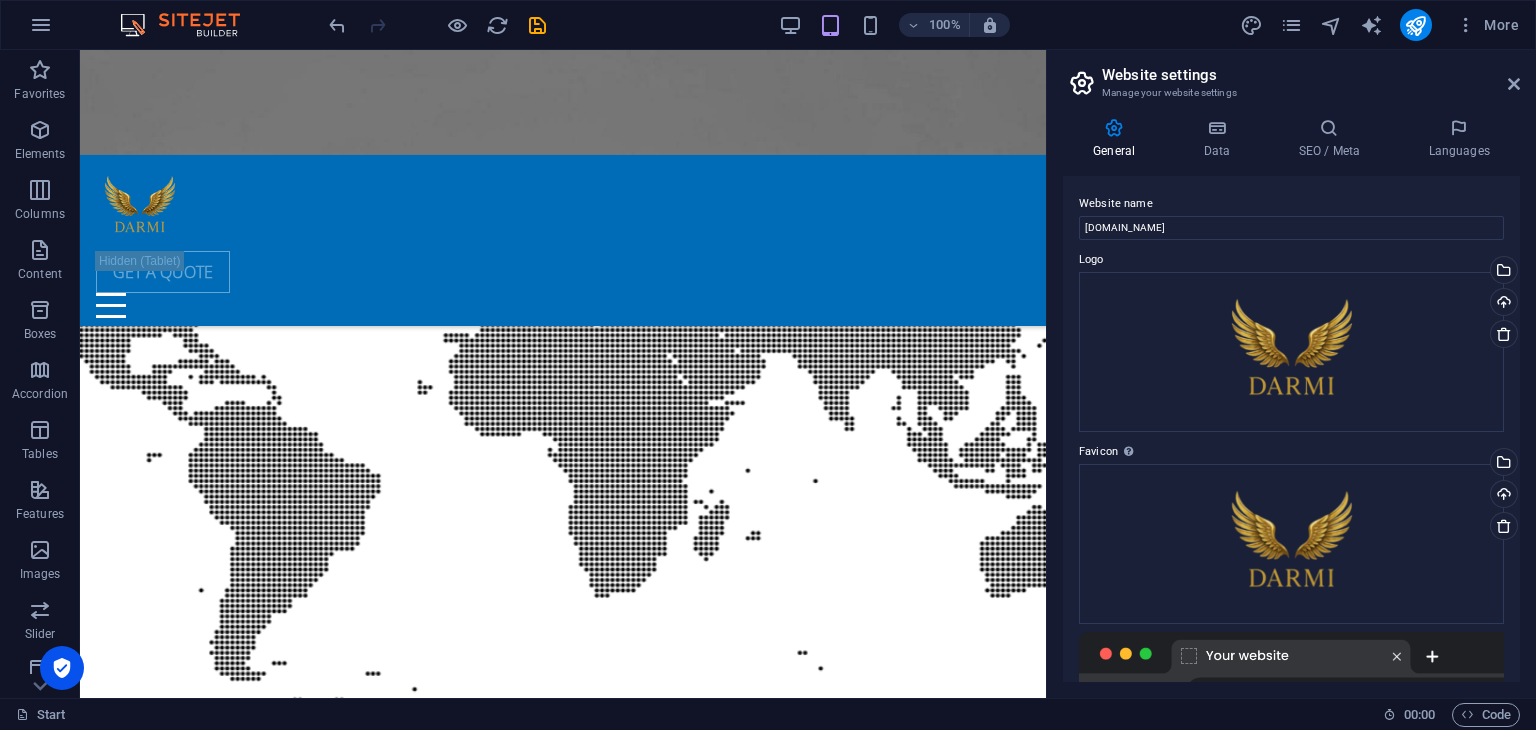 drag, startPoint x: 1535, startPoint y: 234, endPoint x: 1535, endPoint y: 43, distance: 191 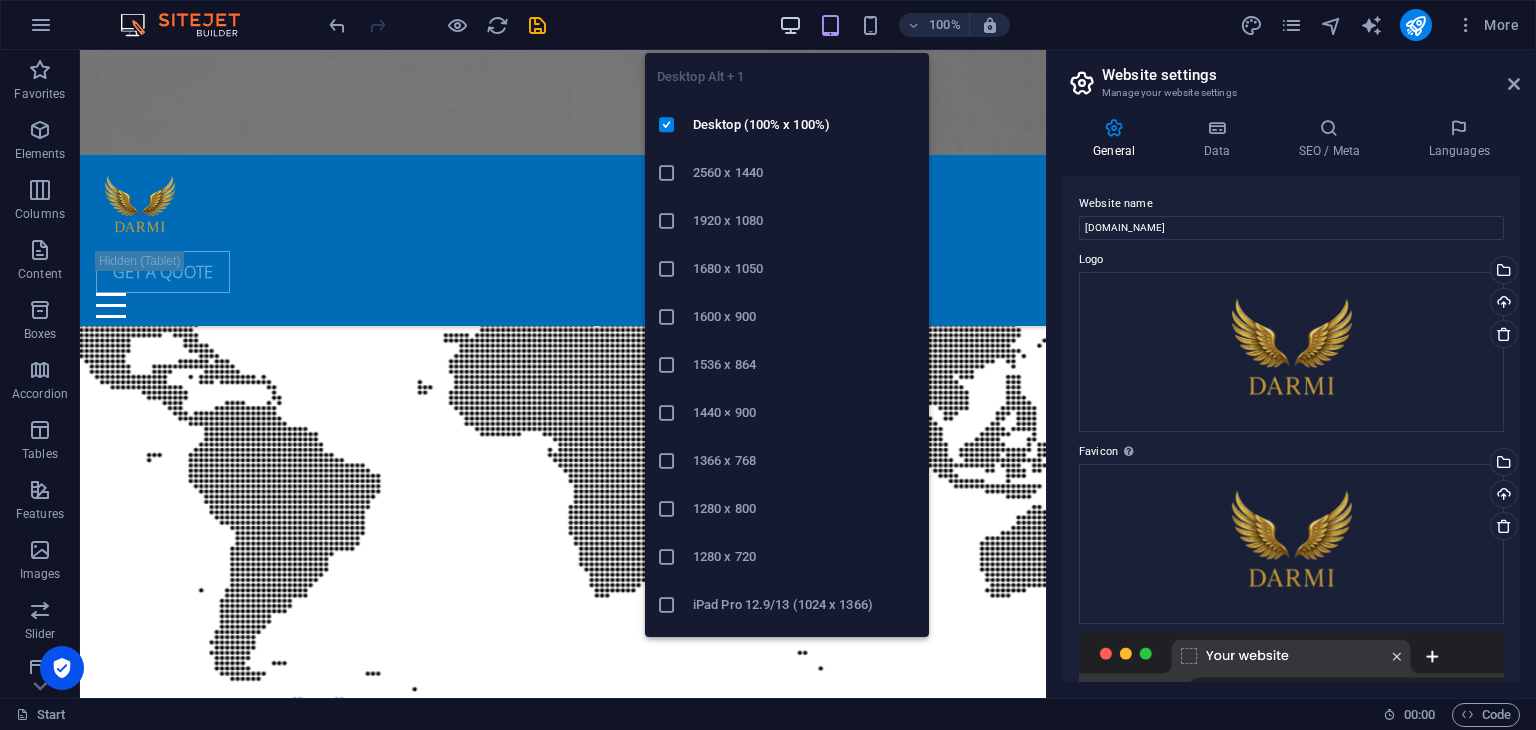 click at bounding box center (790, 25) 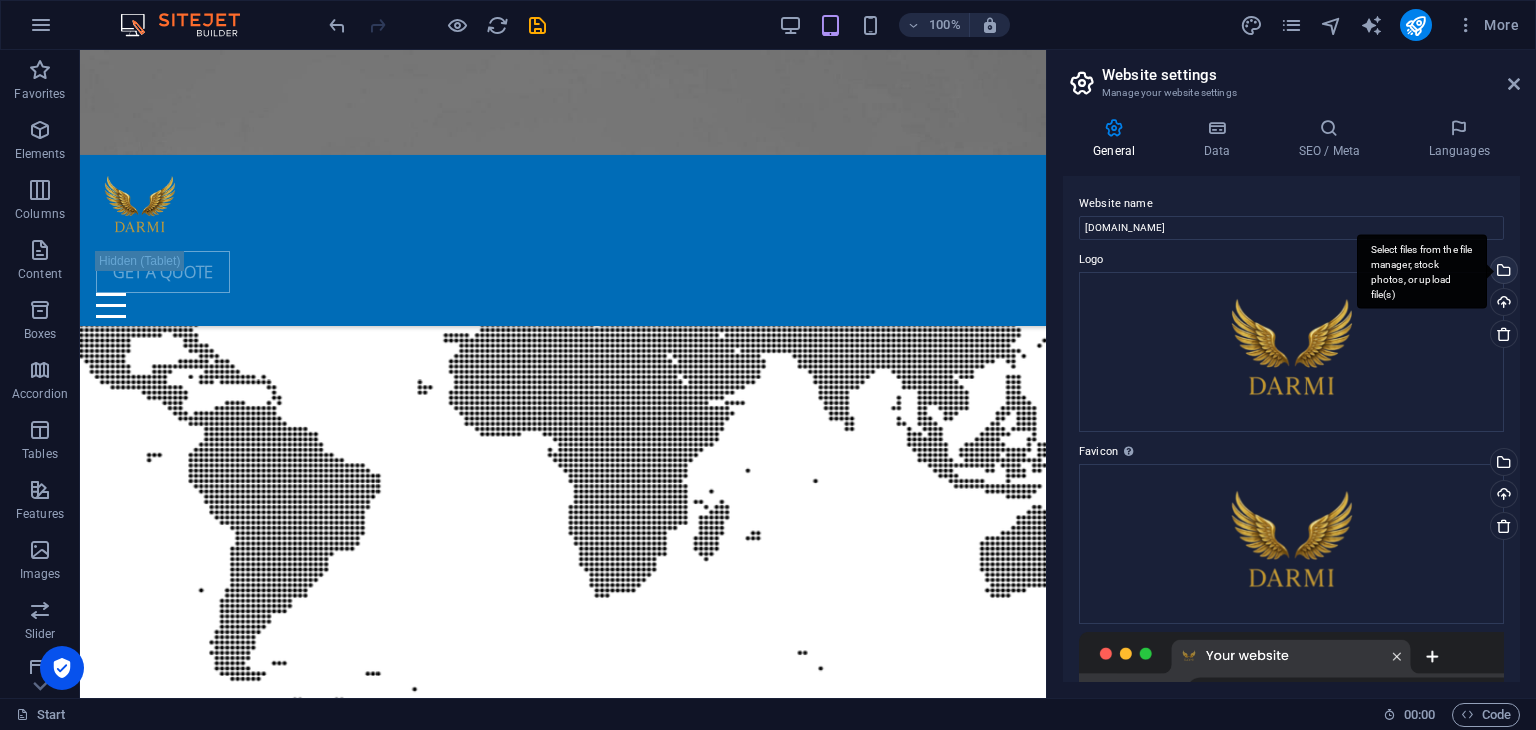 drag, startPoint x: 1535, startPoint y: 363, endPoint x: 1484, endPoint y: 260, distance: 114.93476 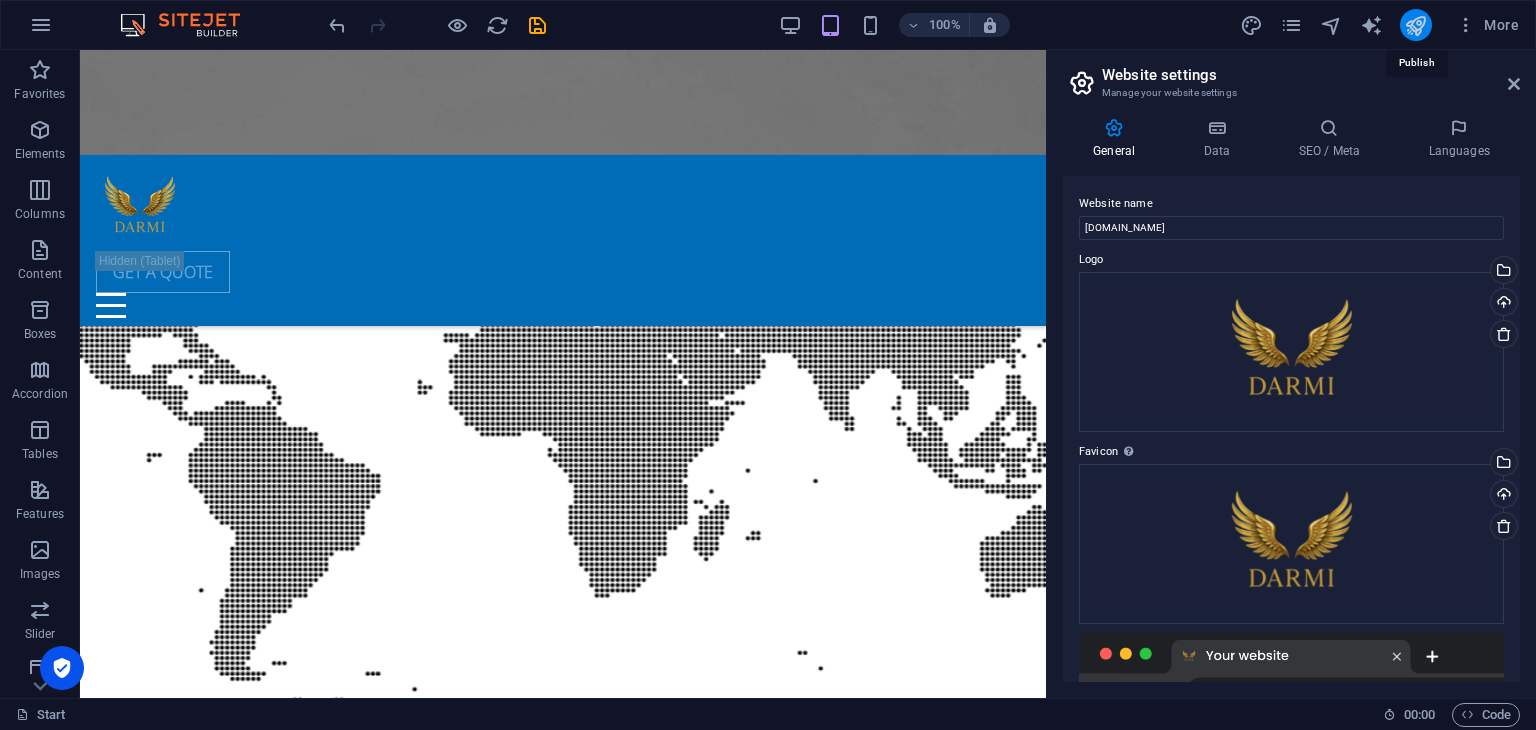 click at bounding box center (1415, 25) 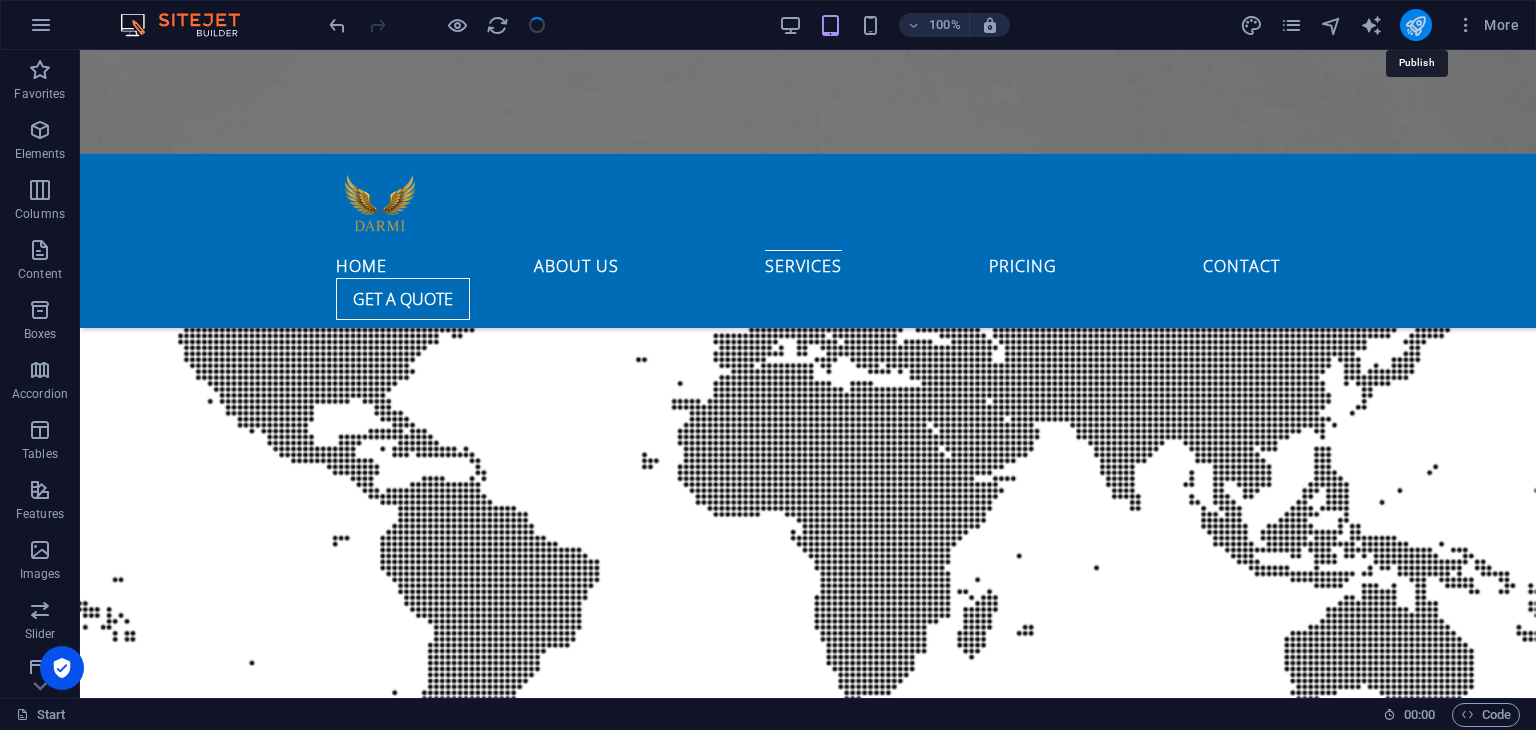 scroll, scrollTop: 2172, scrollLeft: 0, axis: vertical 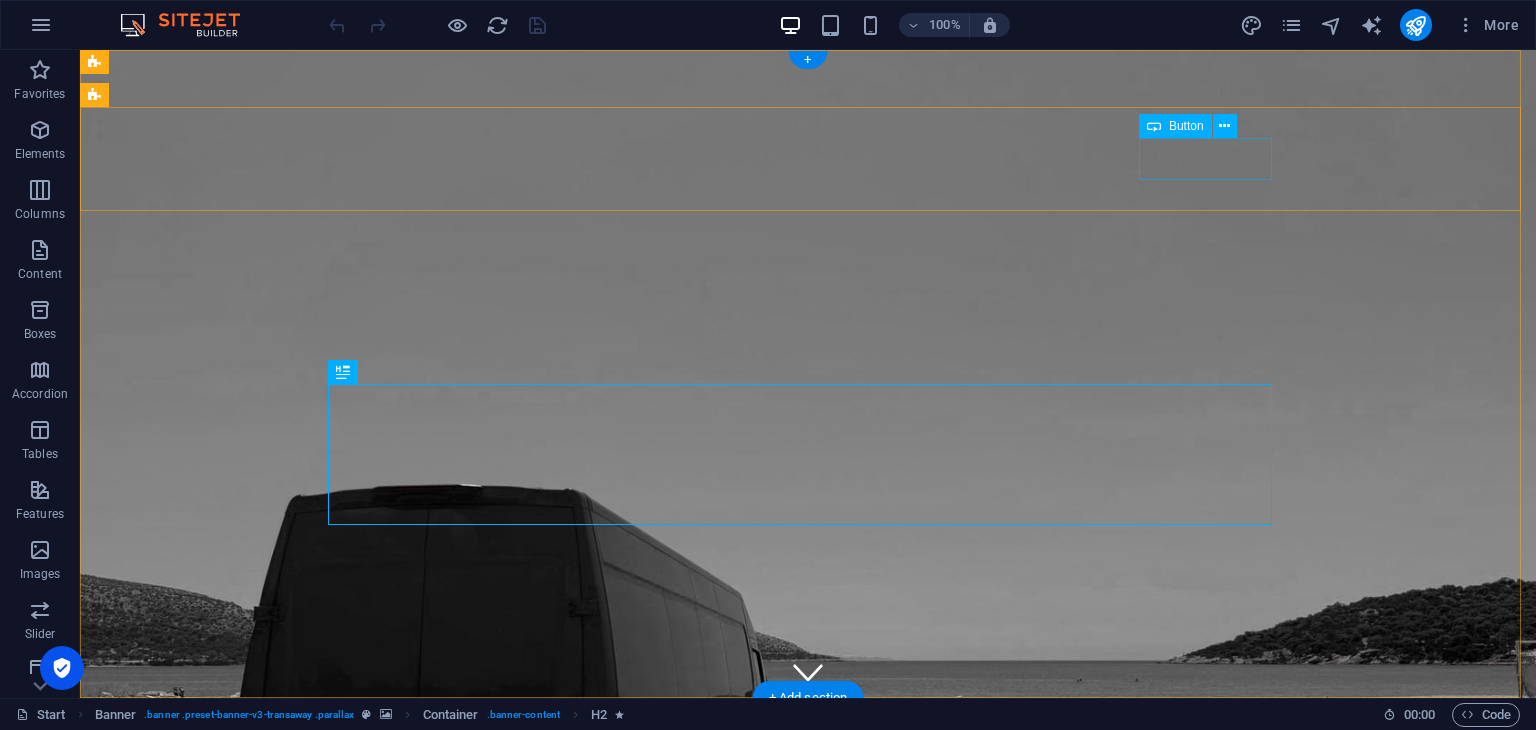 click on "Get a quote" at bounding box center (808, 1080) 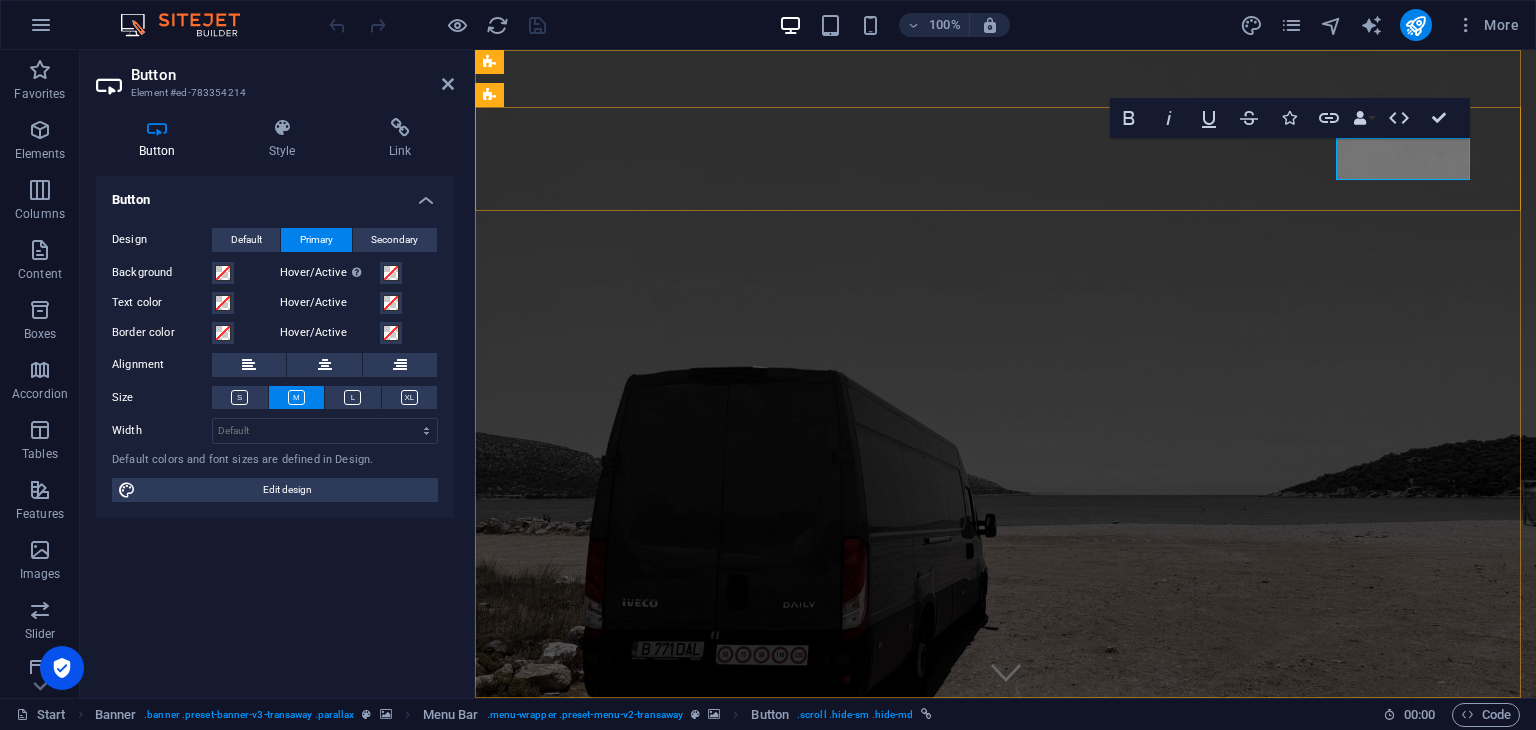 click on "Get a quote" at bounding box center (601, 1078) 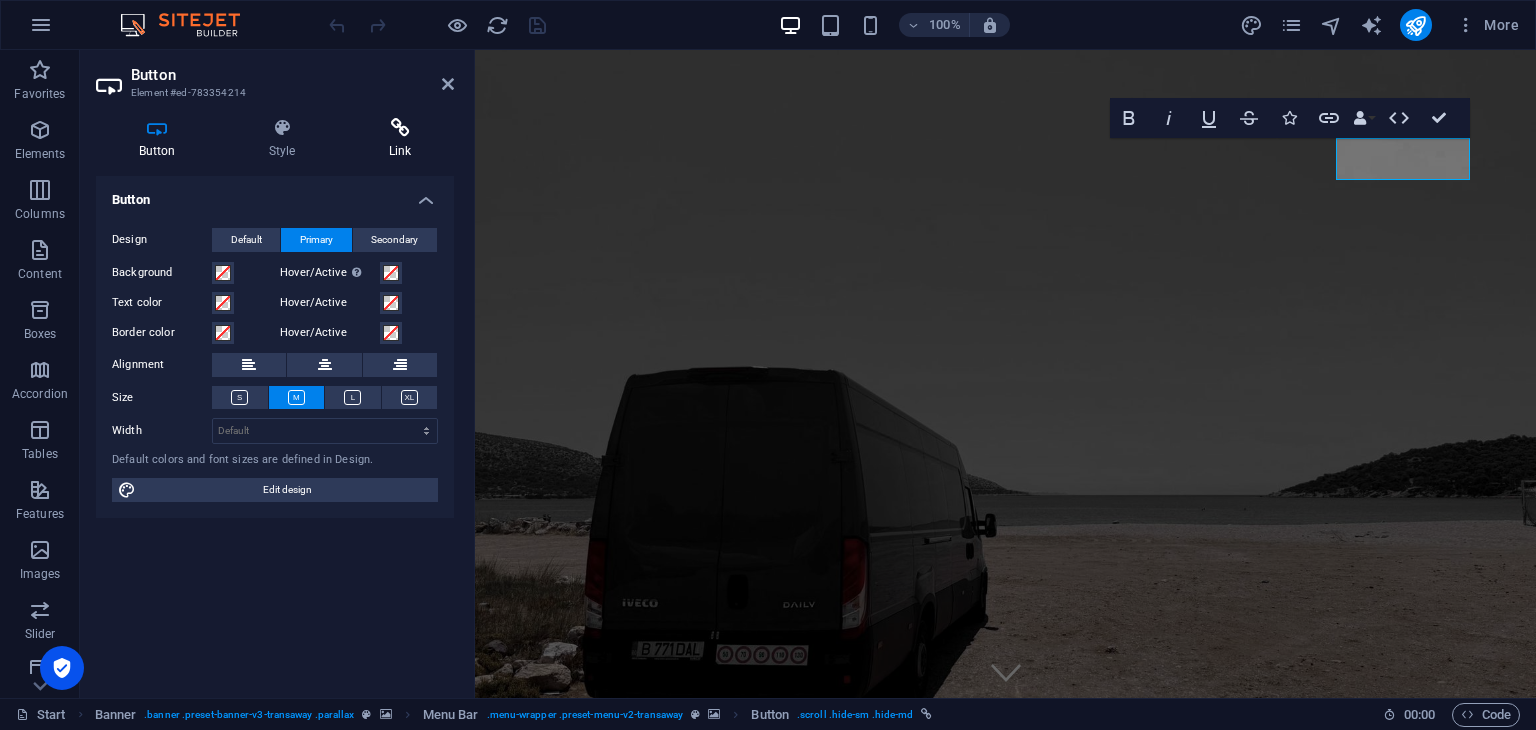 click at bounding box center [400, 128] 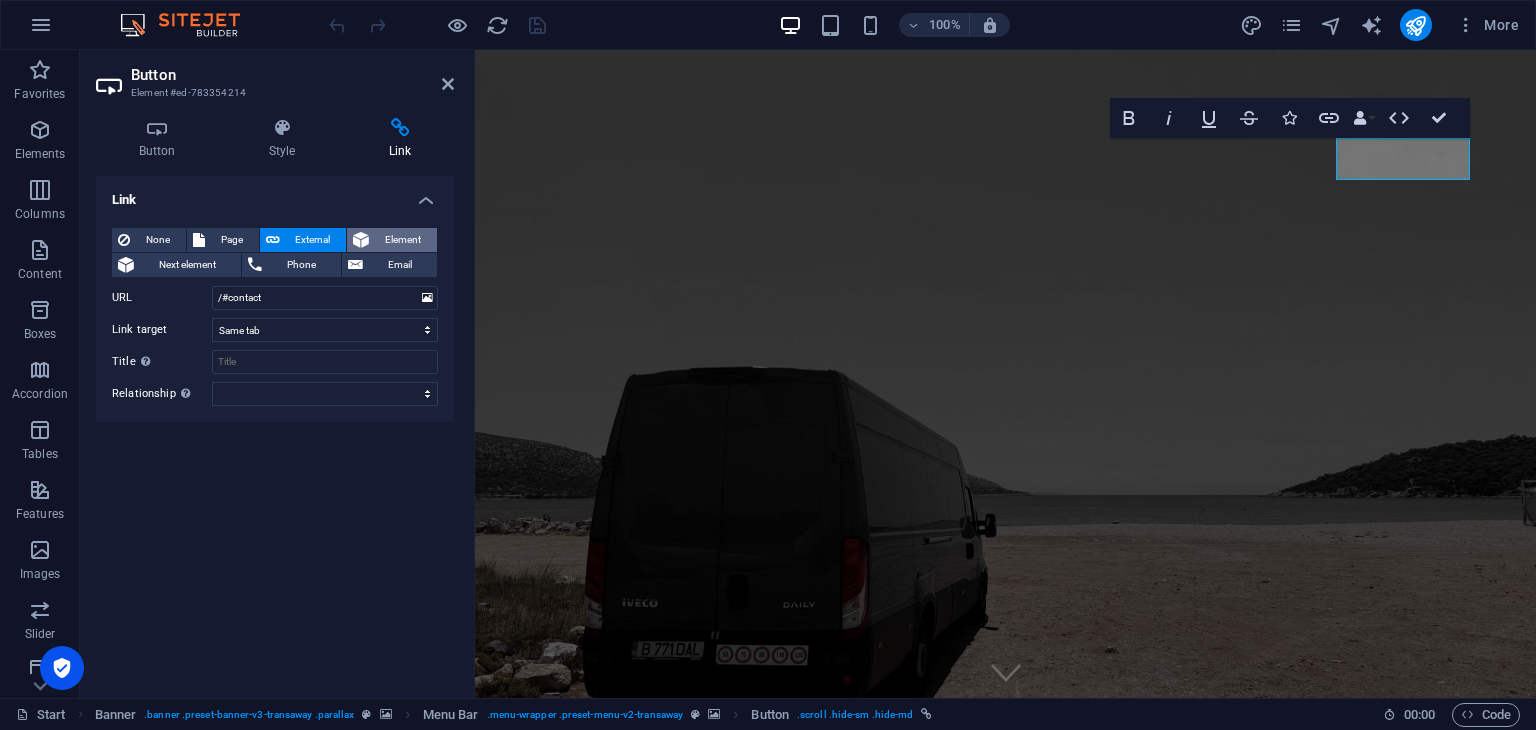 click on "Element" at bounding box center (403, 240) 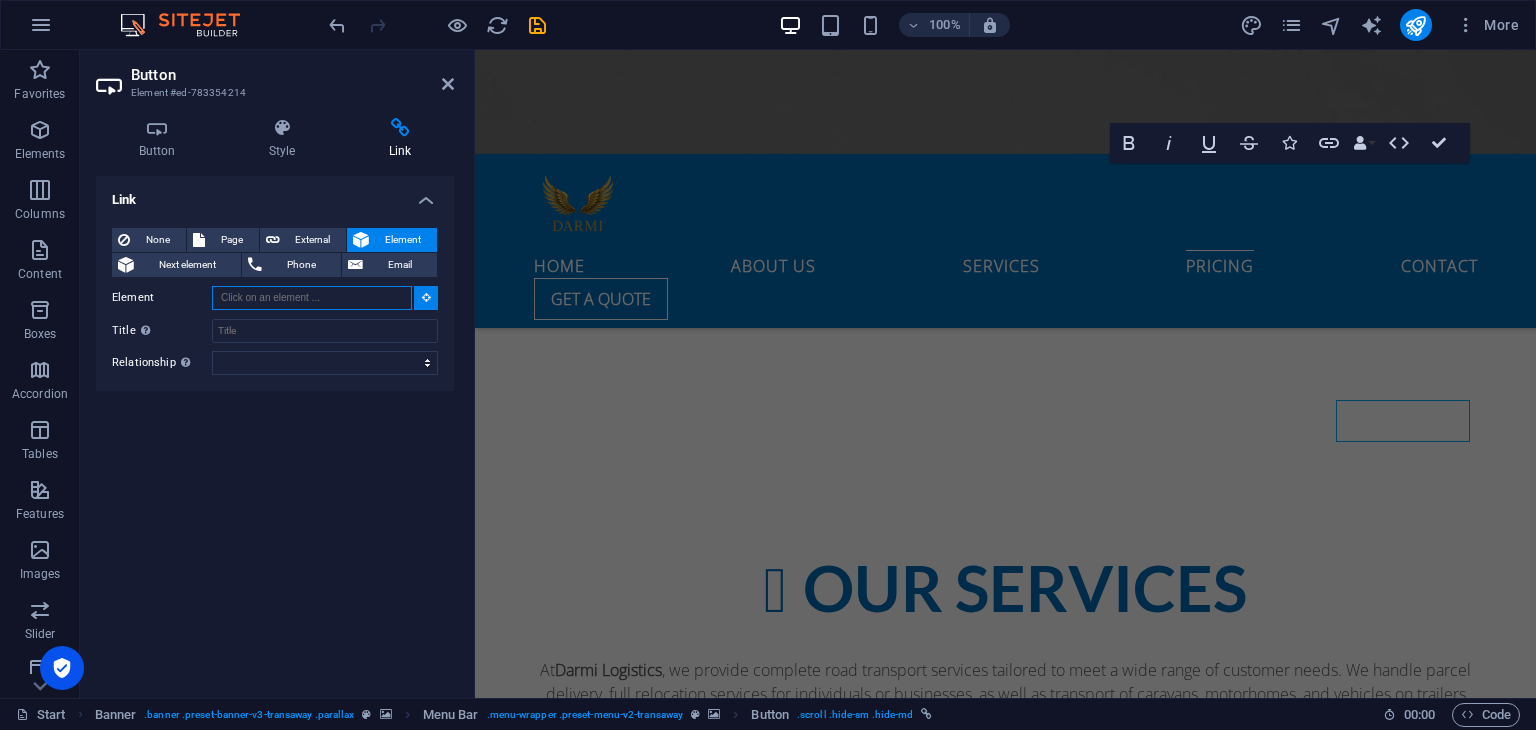 scroll, scrollTop: 3836, scrollLeft: 0, axis: vertical 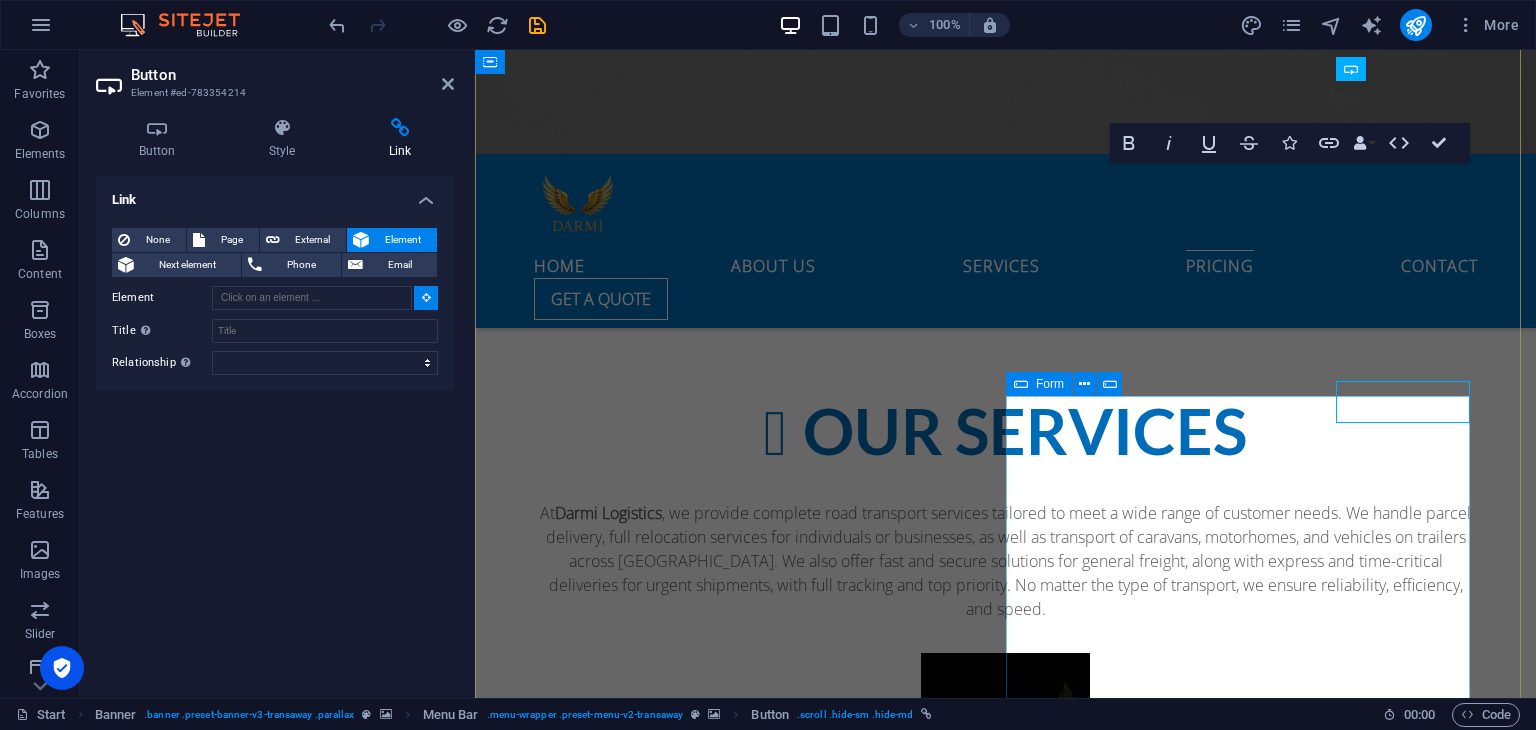click on "Select a service
Parcel Car/Caravan Relocation   I have read and understand the privacy policy. Button label Nicht lesbar? Neu generieren" 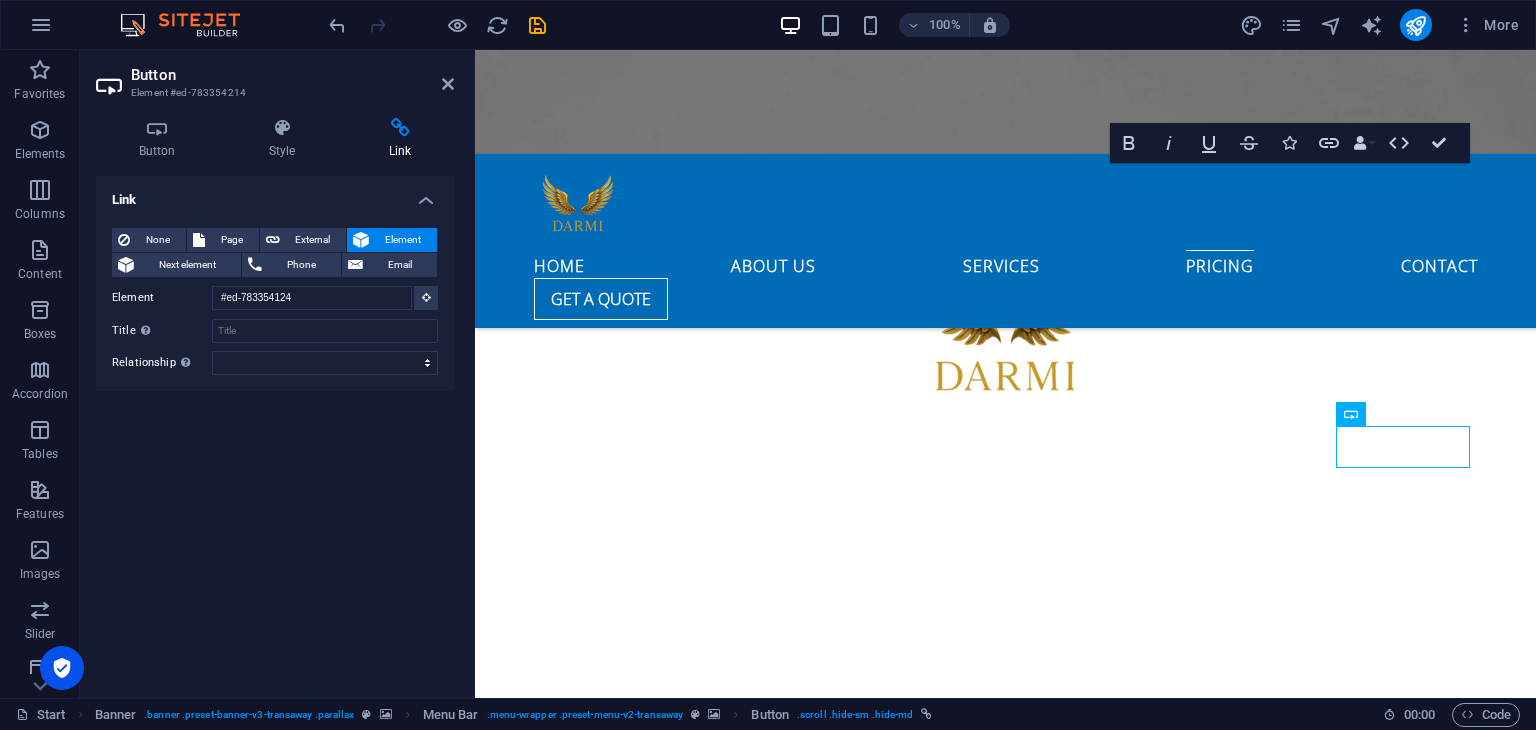 scroll, scrollTop: 3179, scrollLeft: 0, axis: vertical 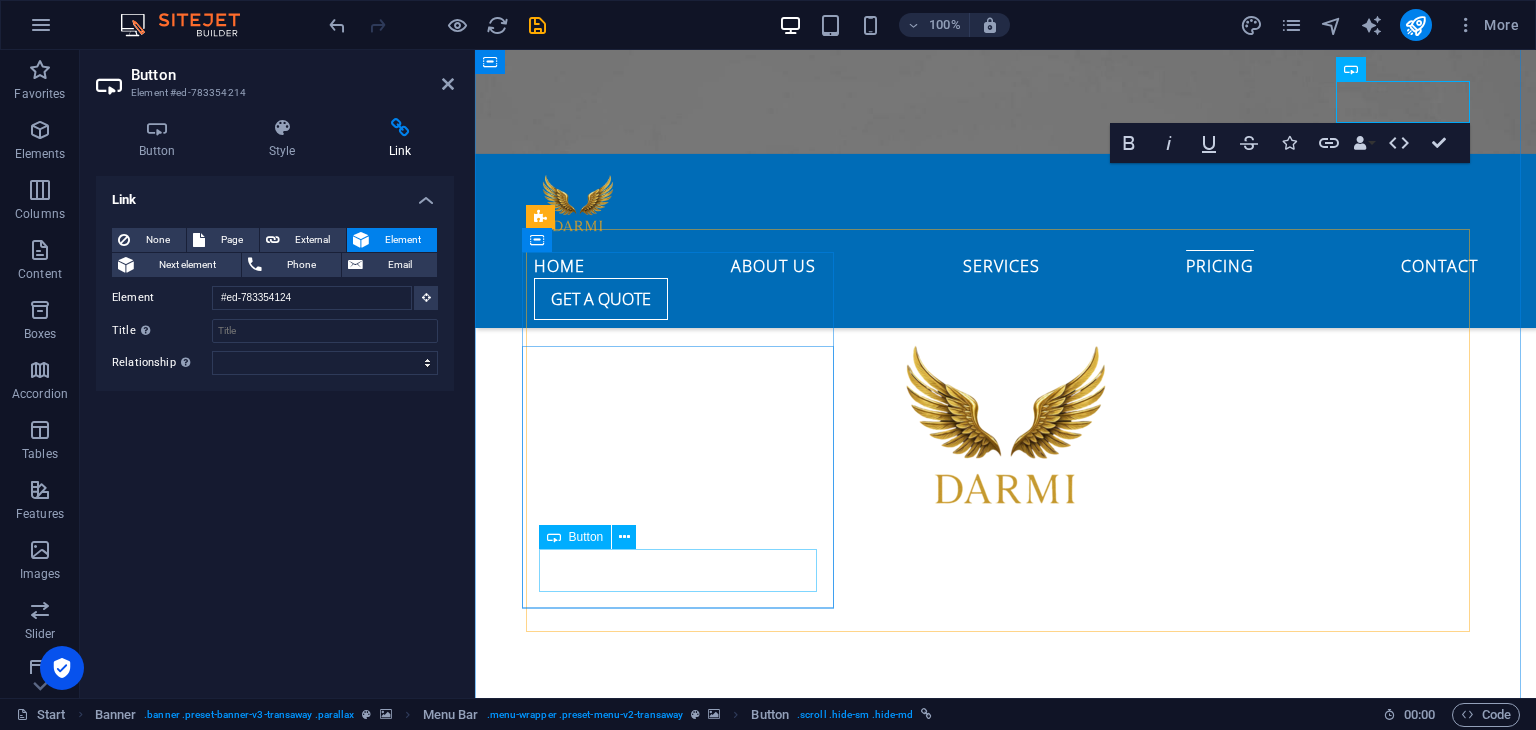 click on "order Now" at bounding box center (1005, 3547) 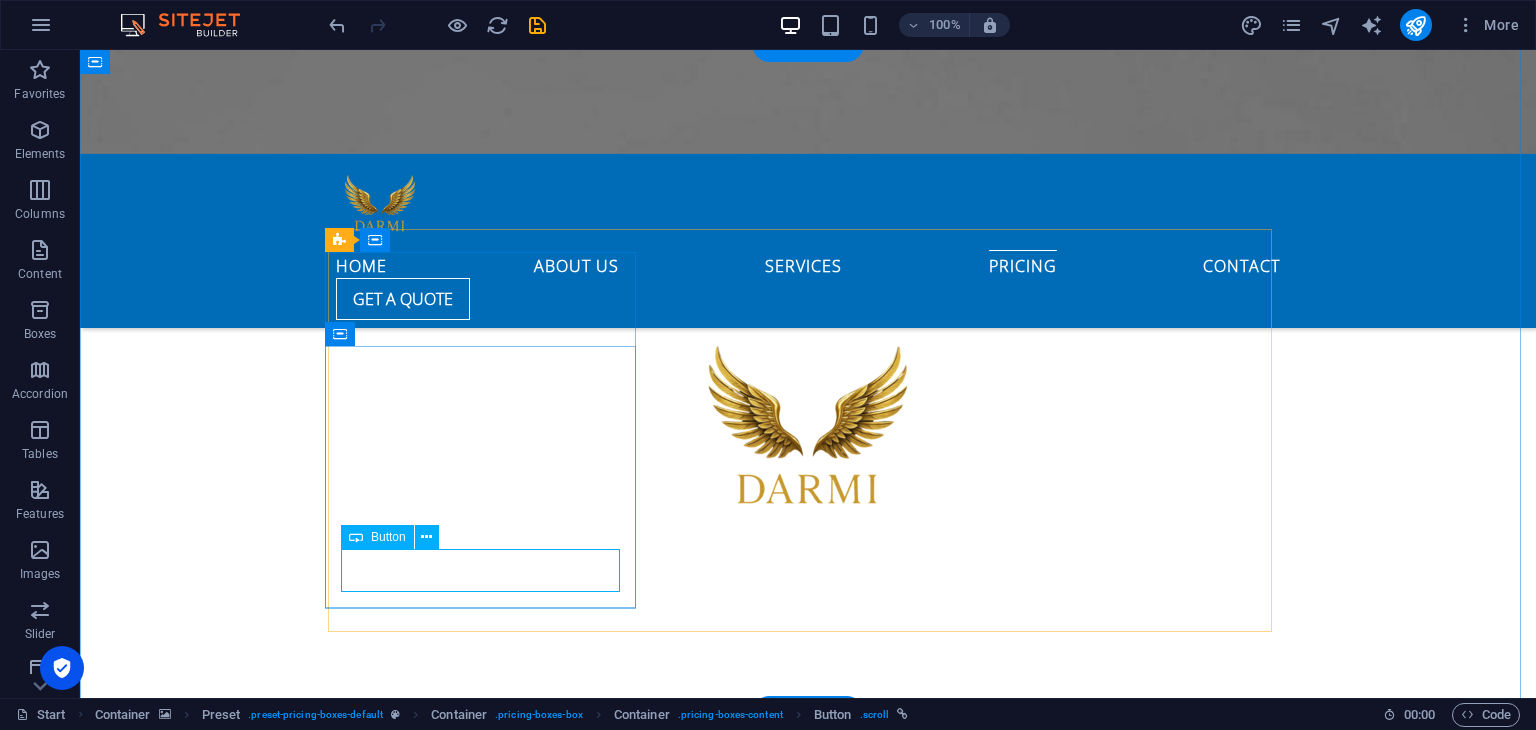 click on "order Now" at bounding box center (808, 3547) 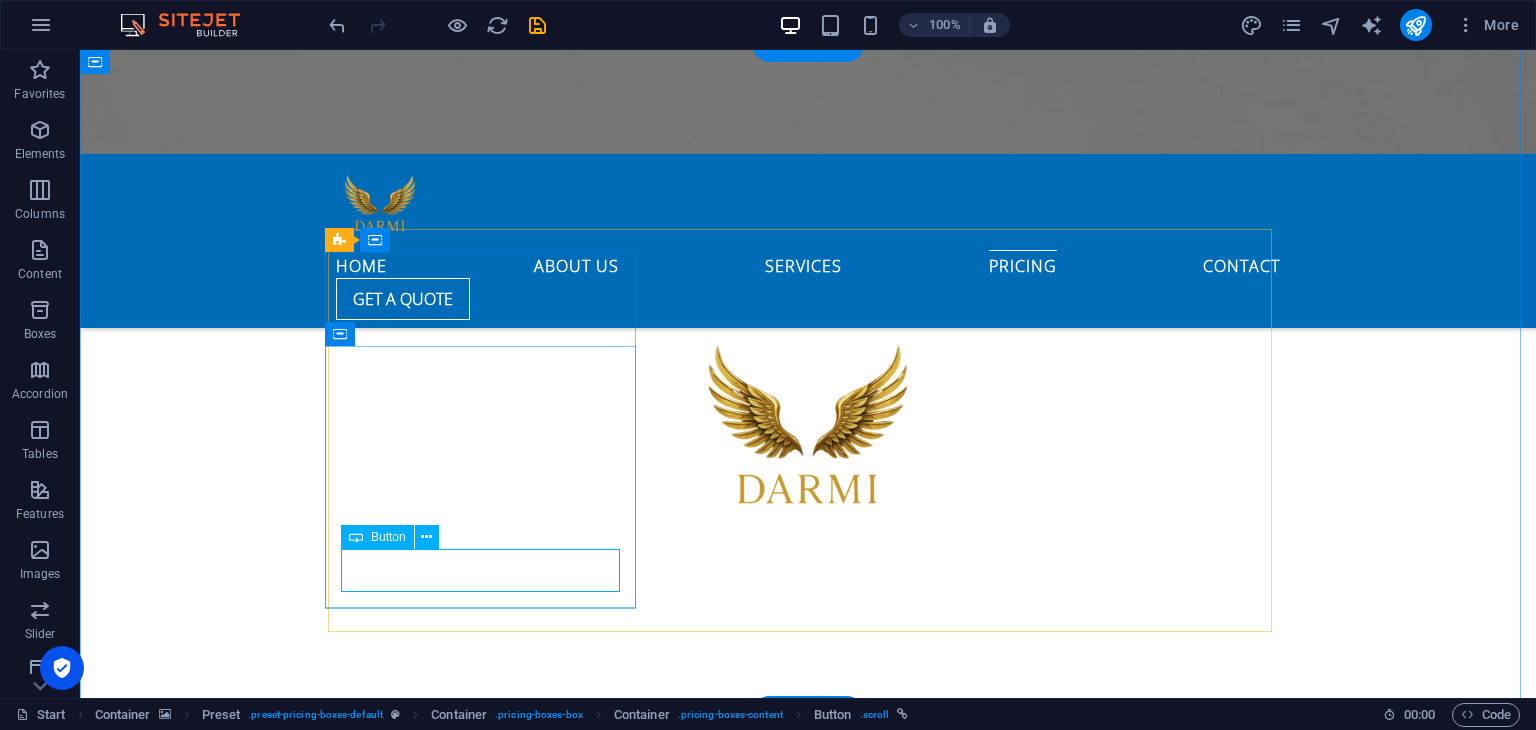 click on "order Now" at bounding box center [808, 3547] 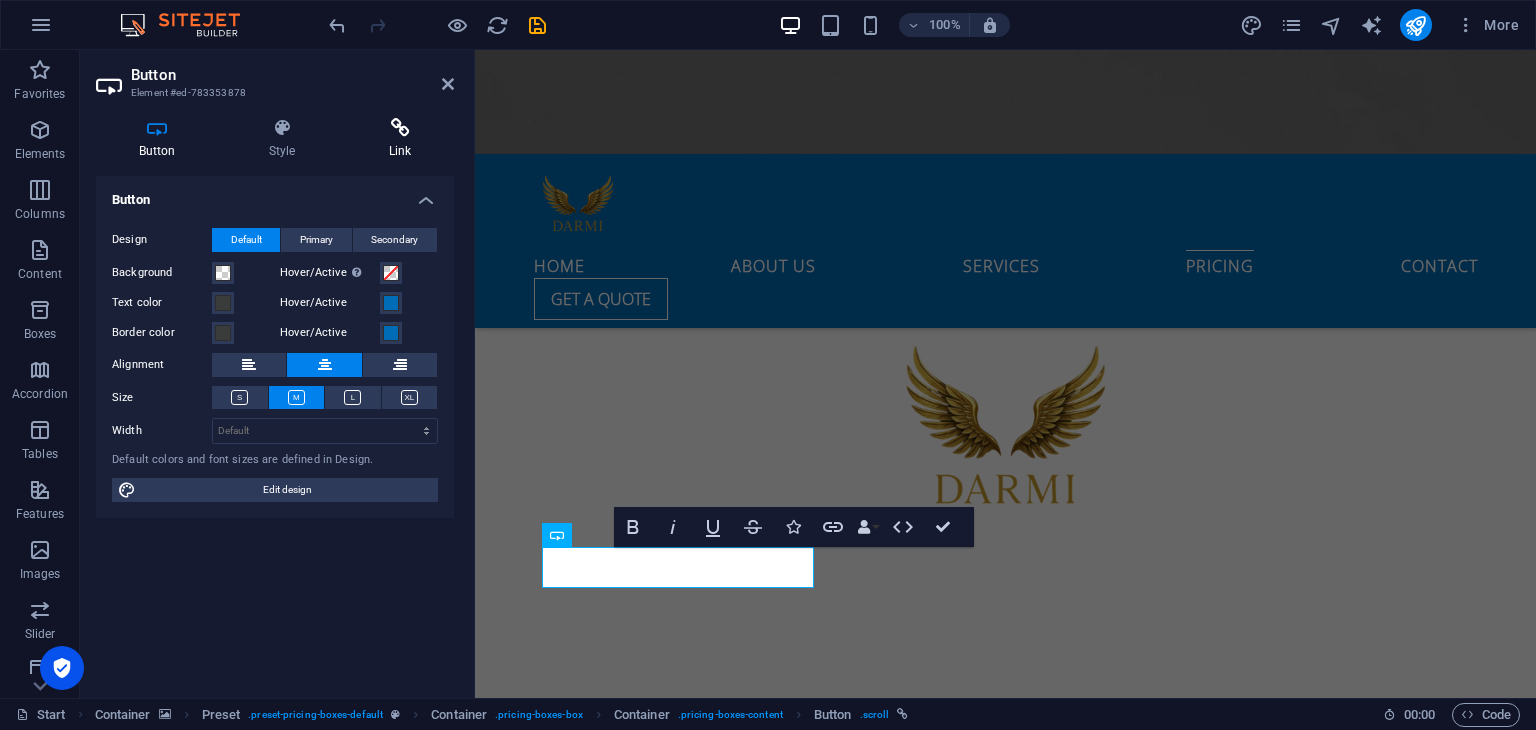click at bounding box center [400, 128] 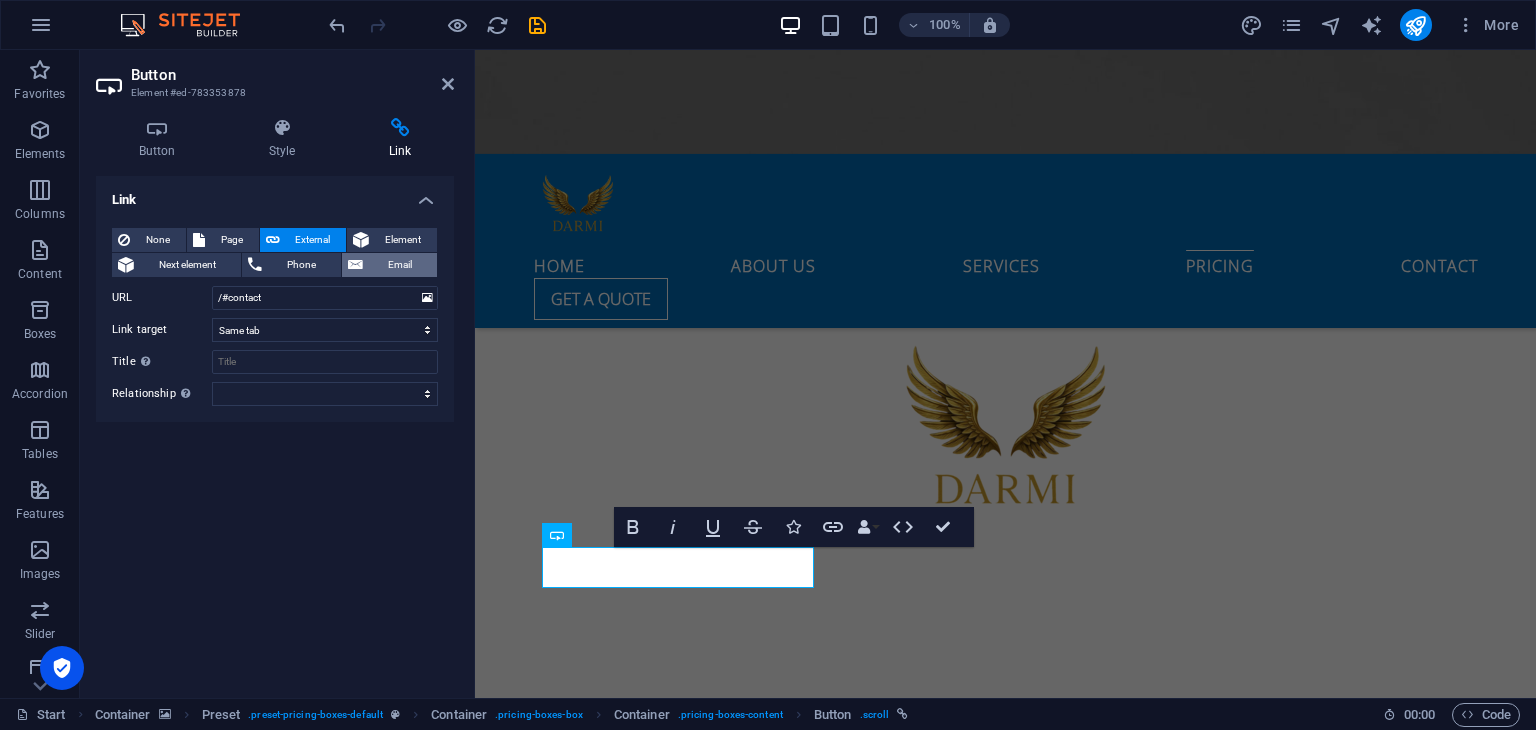 click on "Email" at bounding box center (400, 265) 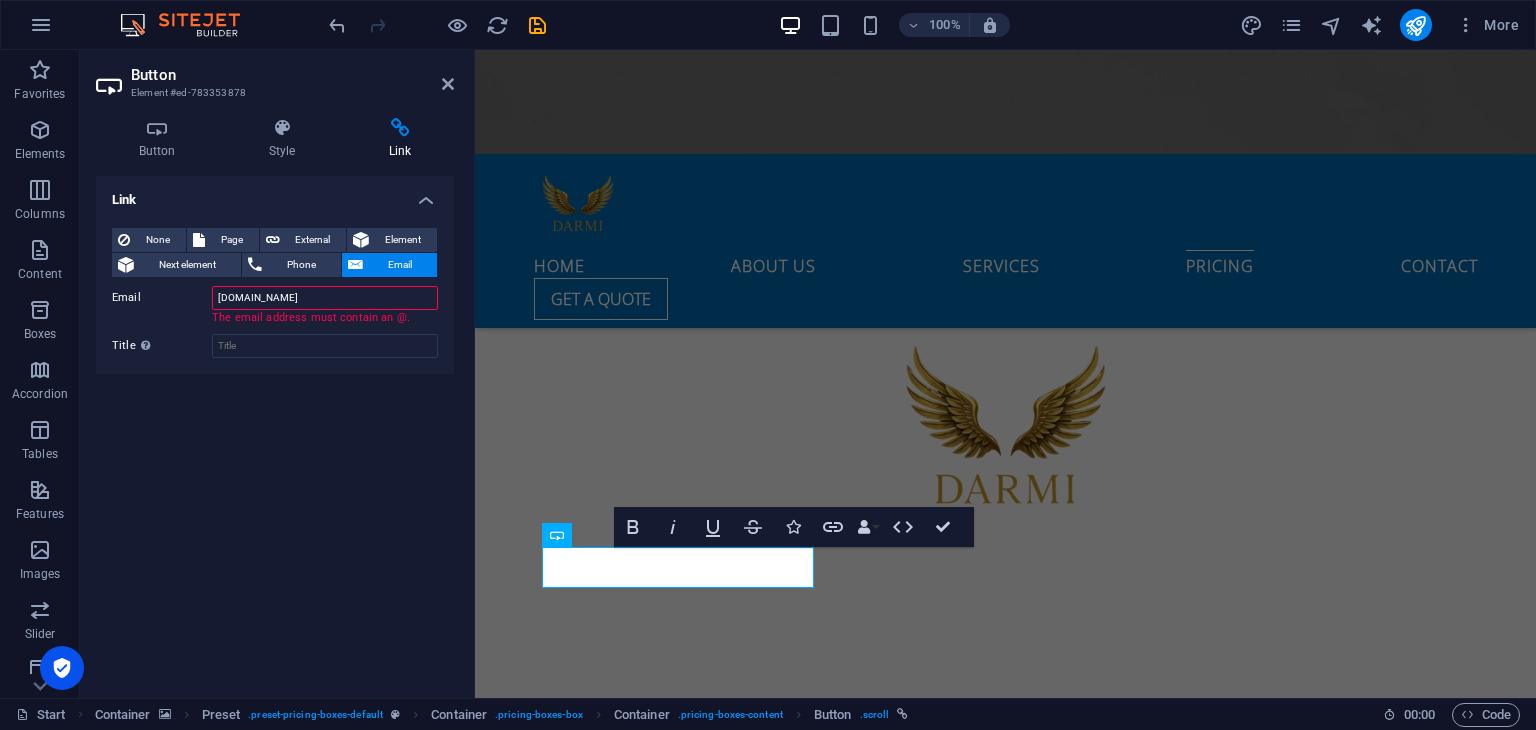 click on "None Page External Element Next element Phone Email Page Start Subpage Legal Notice Privacy Element
URL /#contact Phone Email contact.darmilogistics.ro The email address must contain an @. Link target New tab Same tab Overlay Title Additional link description, should not be the same as the link text. The title is most often shown as a tooltip text when the mouse moves over the element. Leave empty if uncertain. Relationship Sets the  relationship of this link to the link target . For example, the value "nofollow" instructs search engines not to follow the link. Can be left empty. alternate author bookmark external help license next nofollow noreferrer noopener prev search tag" at bounding box center (275, 293) 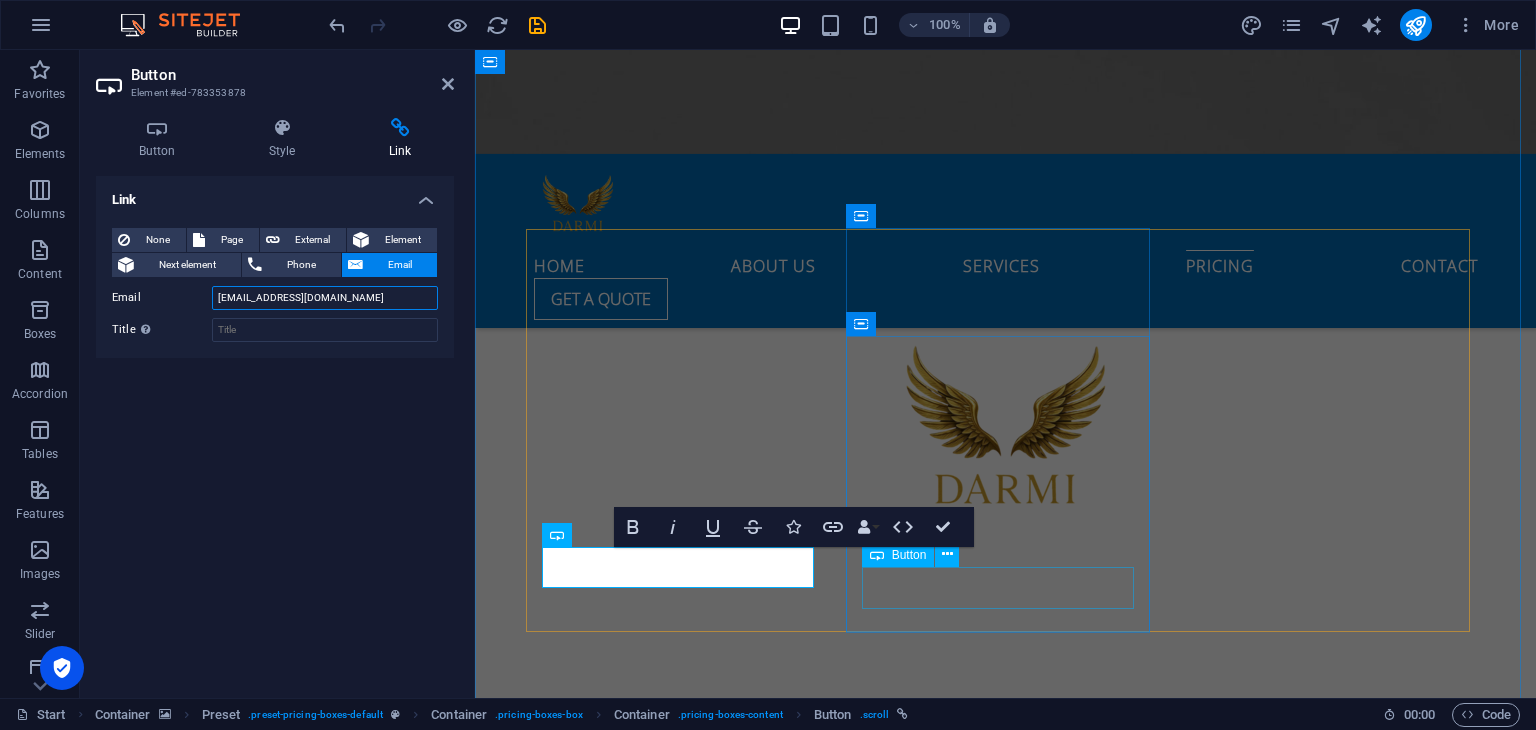 type on "contact@darmilogistics.ro" 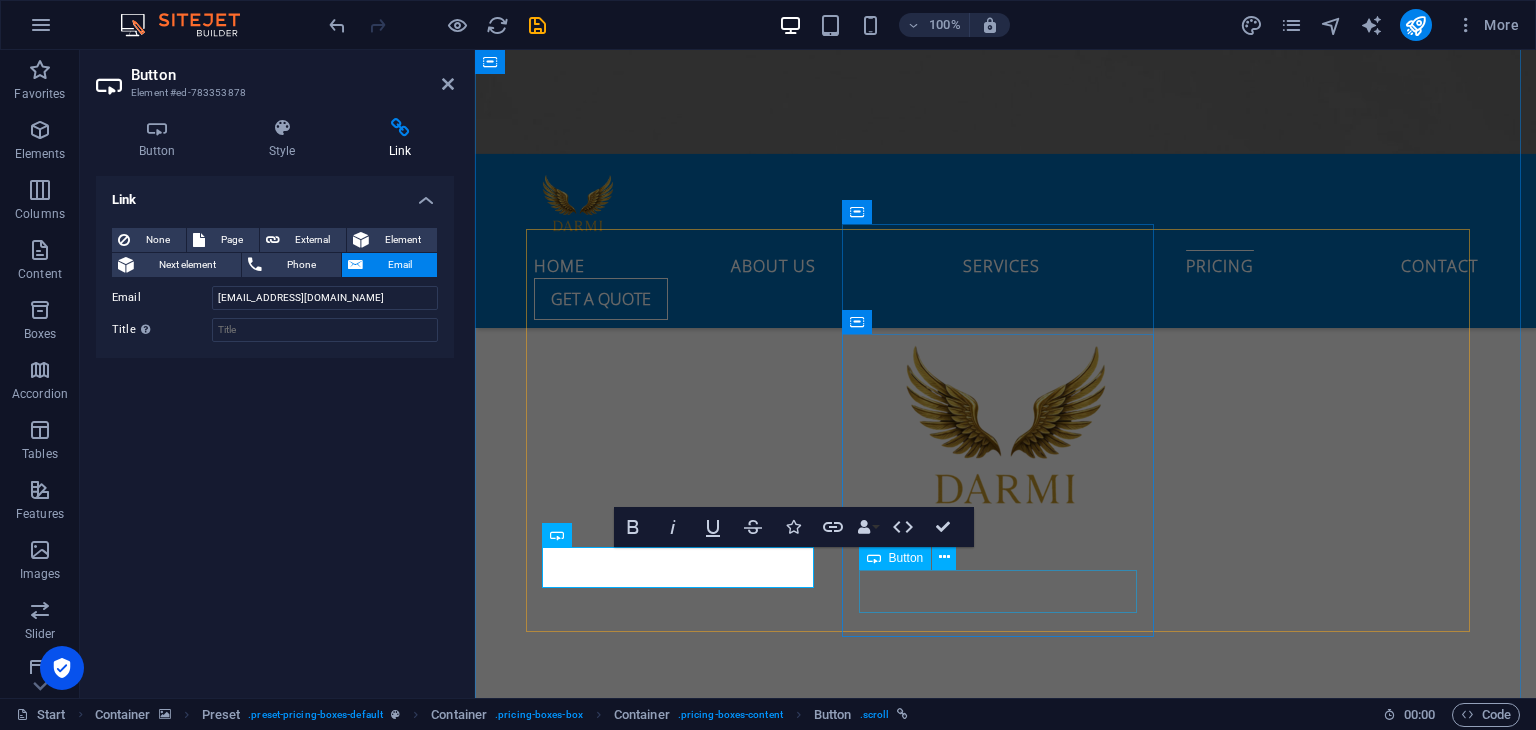 click on "order Now" at bounding box center (1005, 3936) 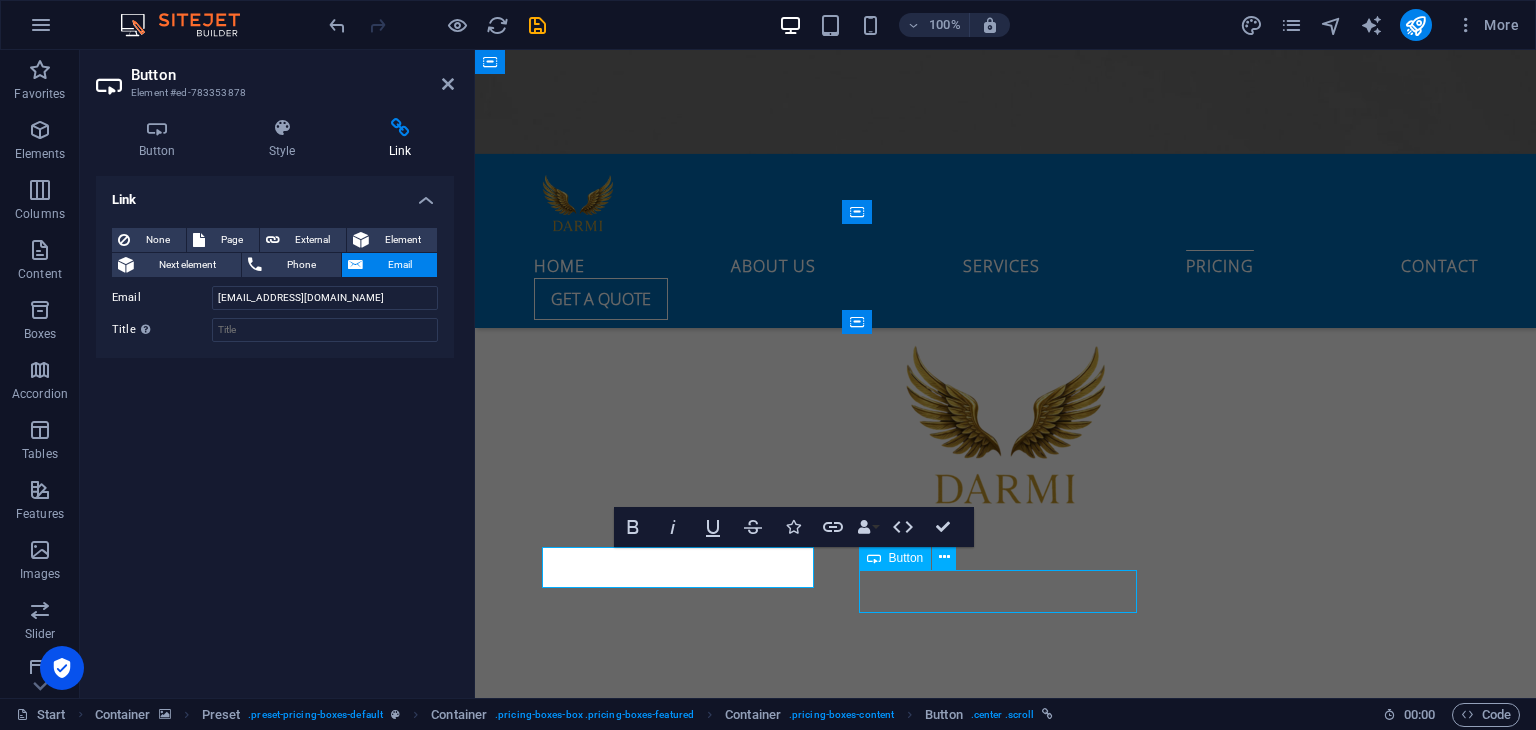 click on "order Now" at bounding box center [1005, 3936] 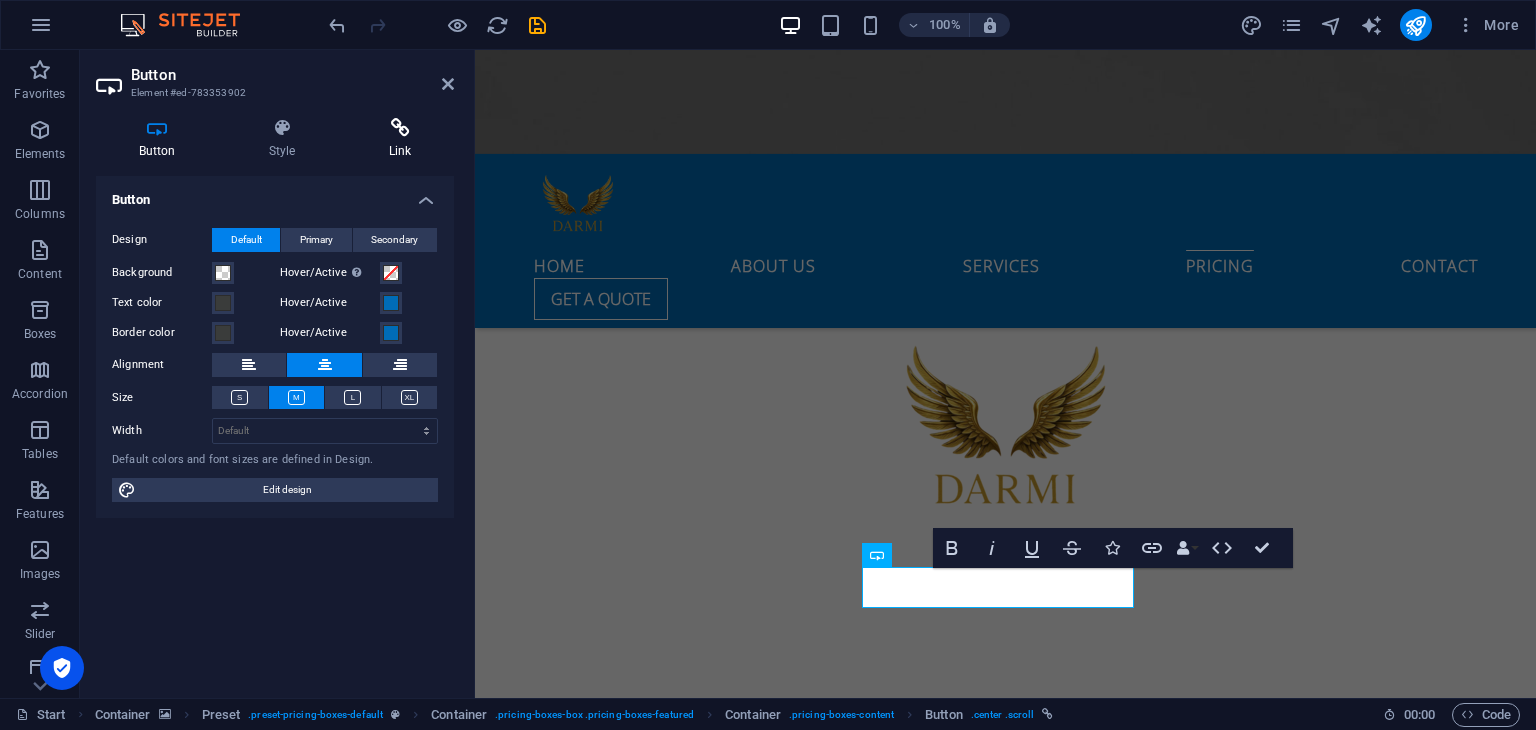 click on "Link" at bounding box center [400, 139] 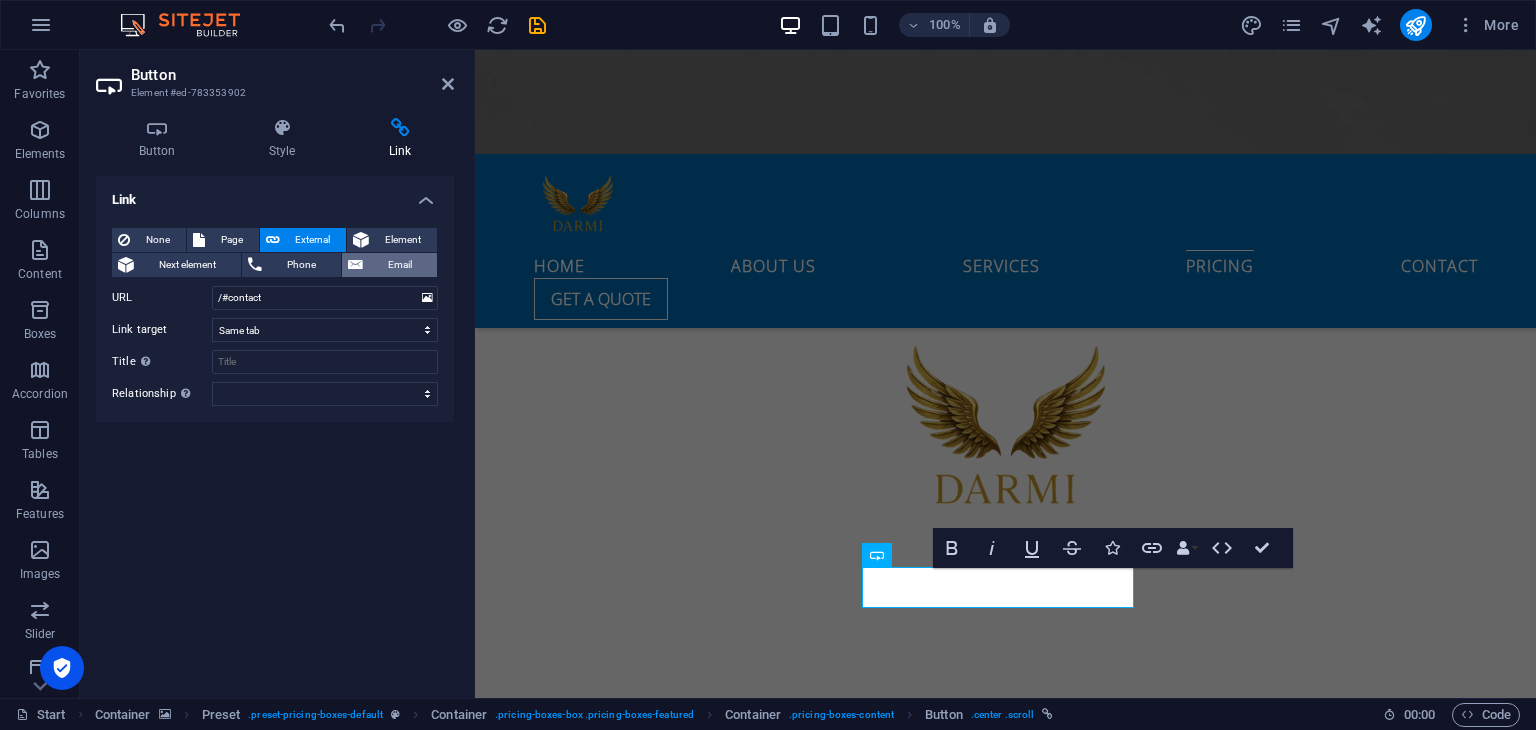 click on "Email" at bounding box center [400, 265] 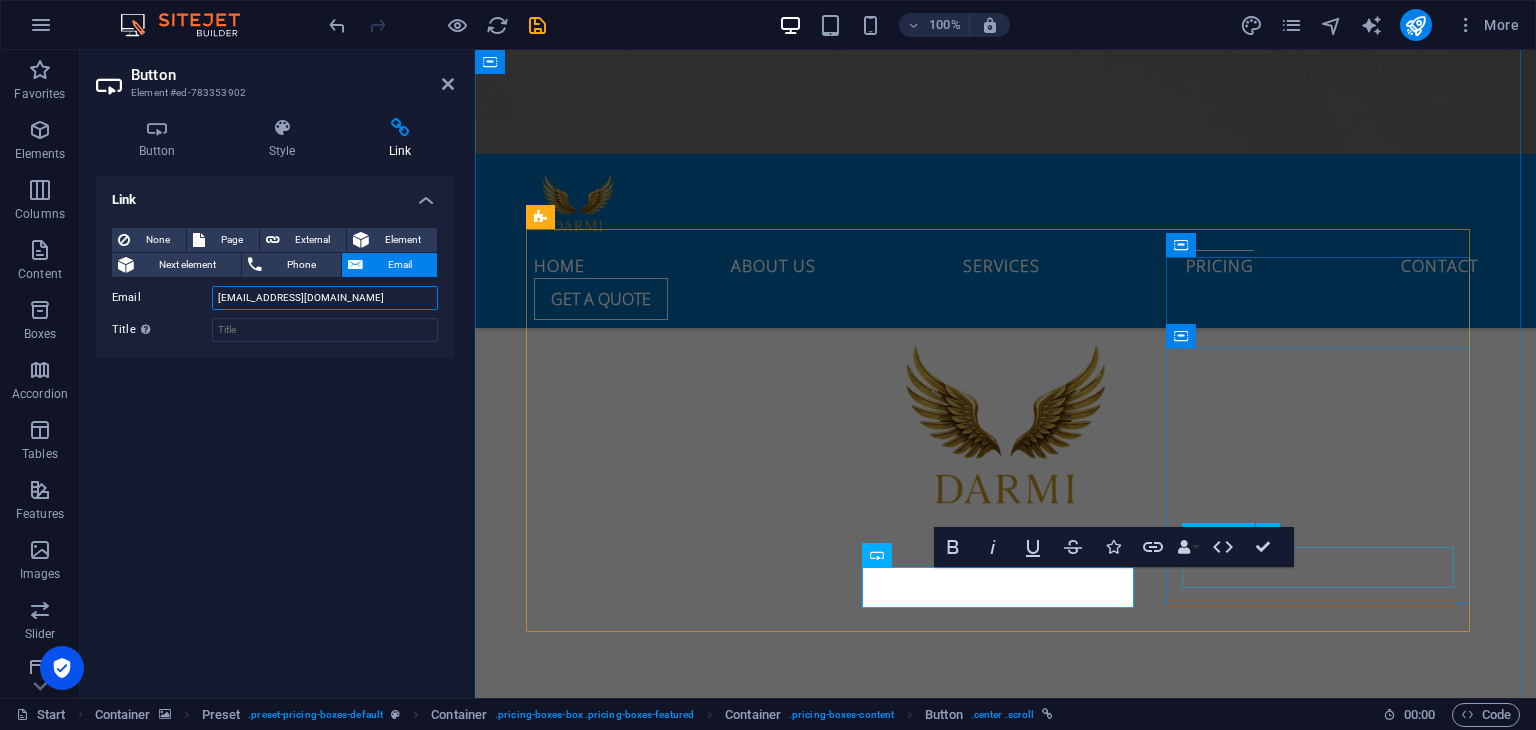 type on "contact@darmilogistics.ro" 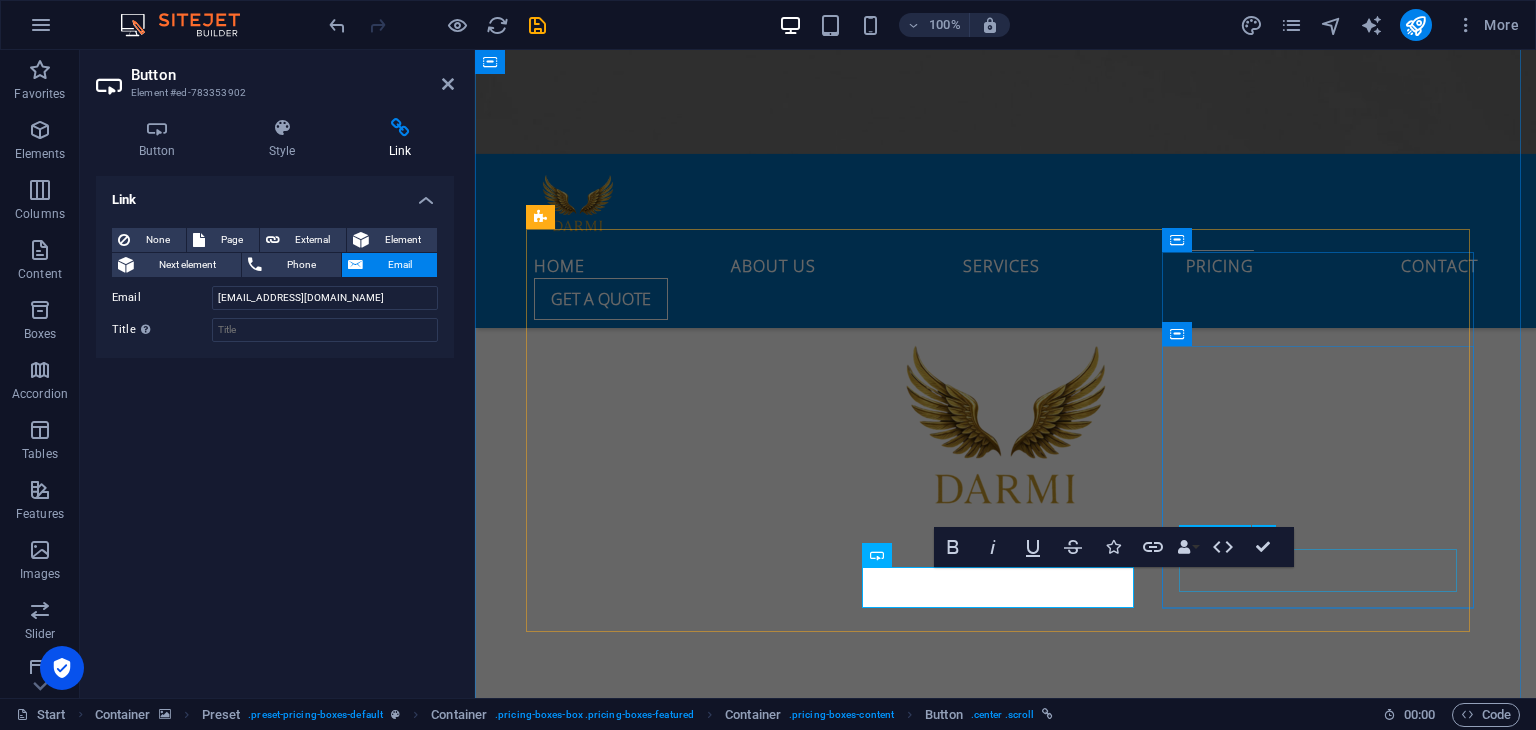 click on "order Now" at bounding box center [1005, 4308] 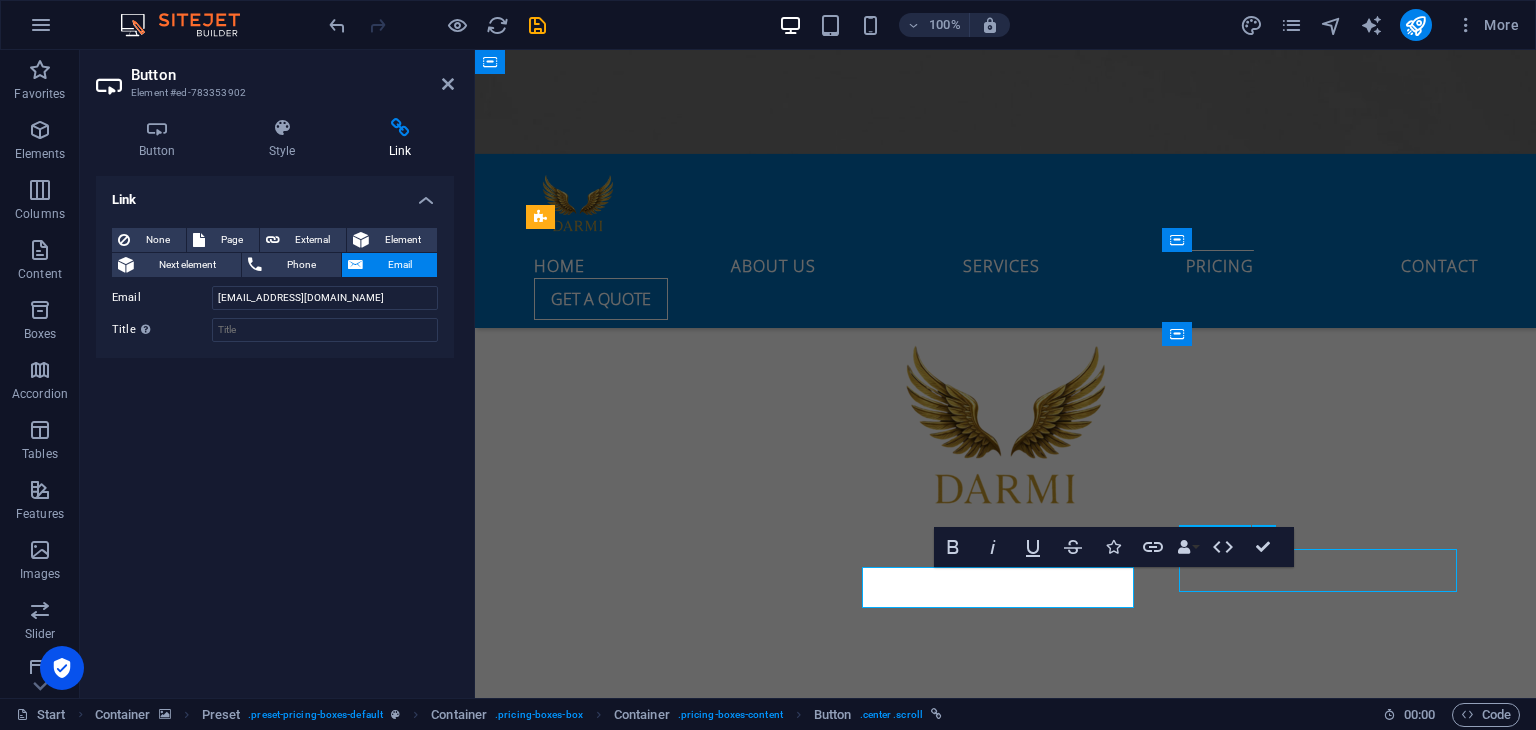click on "order Now" at bounding box center [1005, 4308] 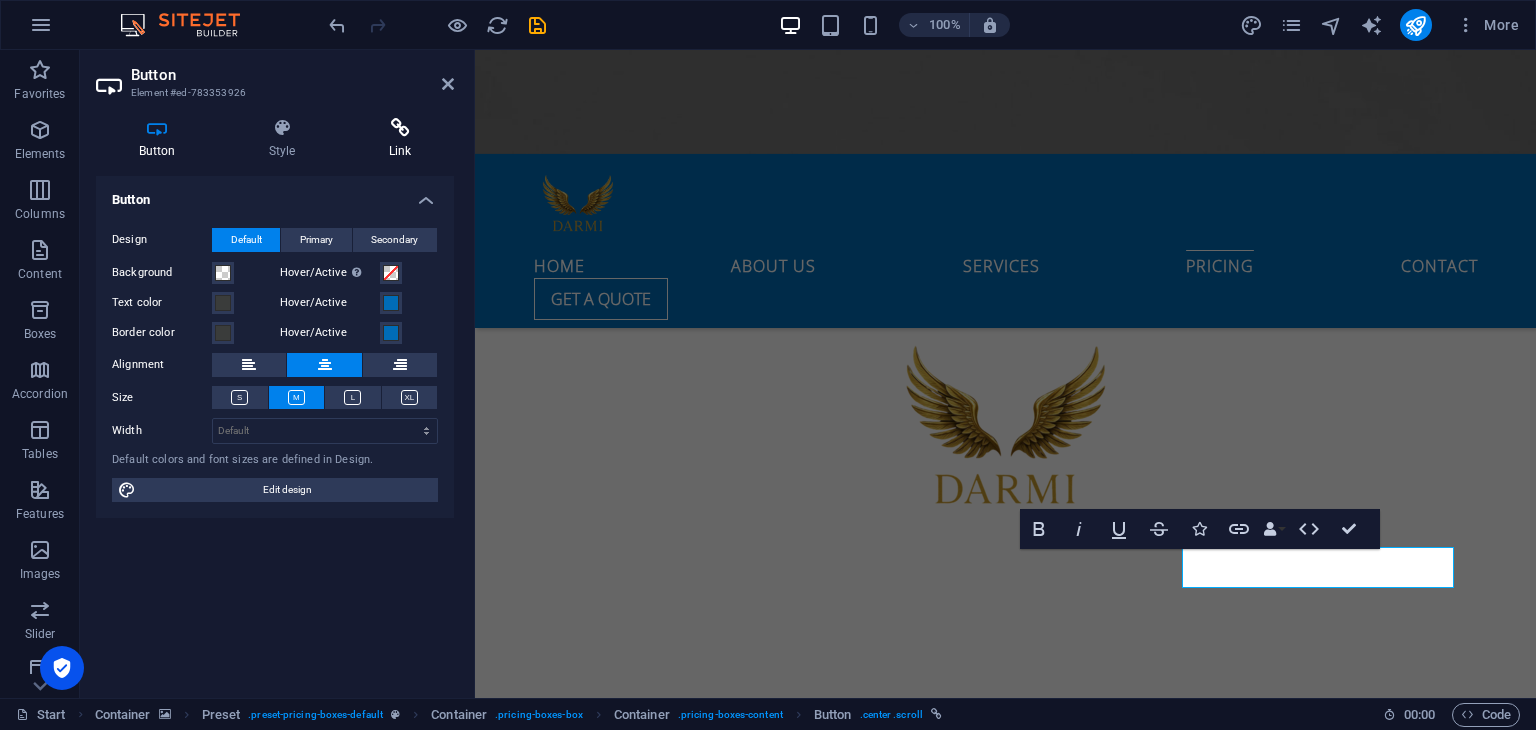 click on "Link" at bounding box center (400, 139) 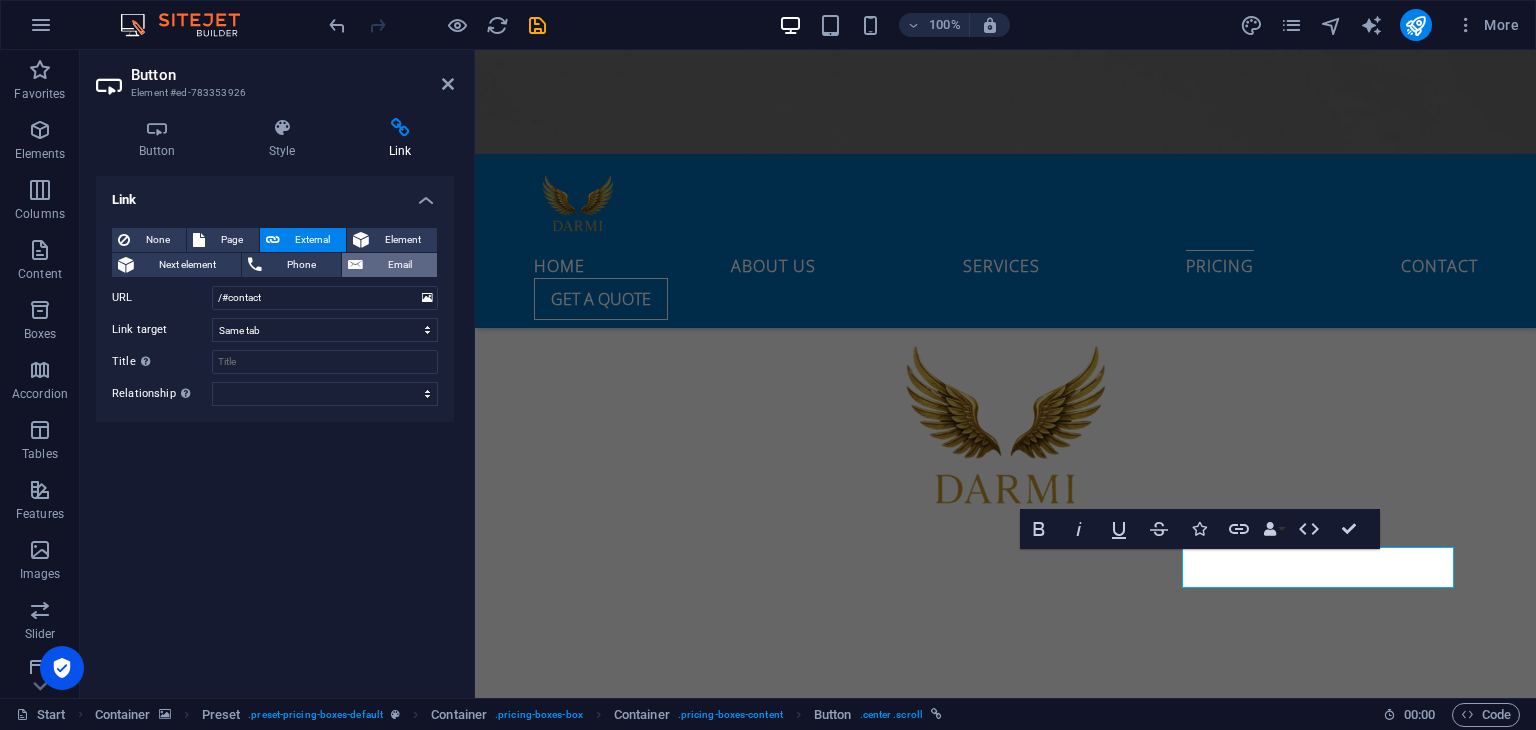 click on "Email" at bounding box center [400, 265] 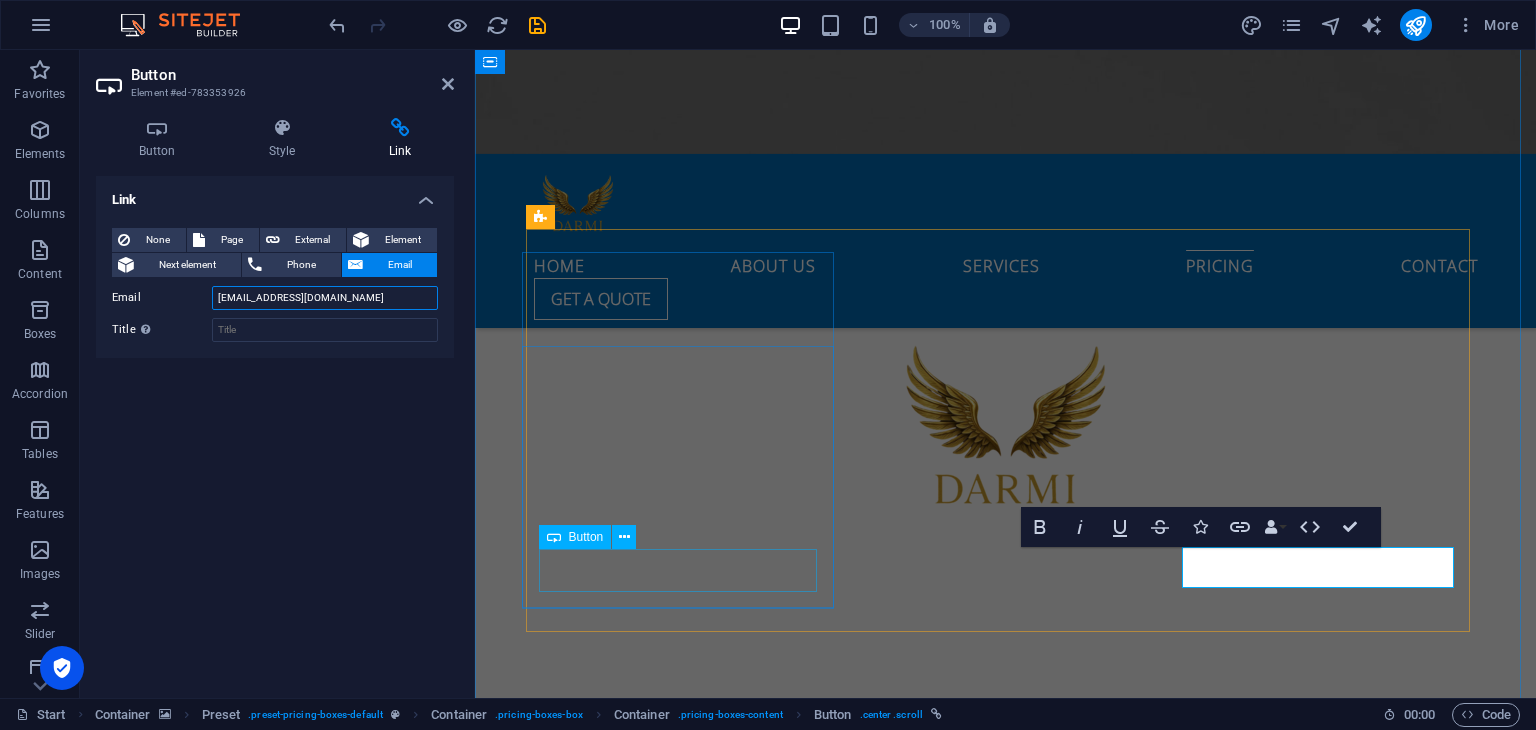 type on "contact@darmilogistics.ro" 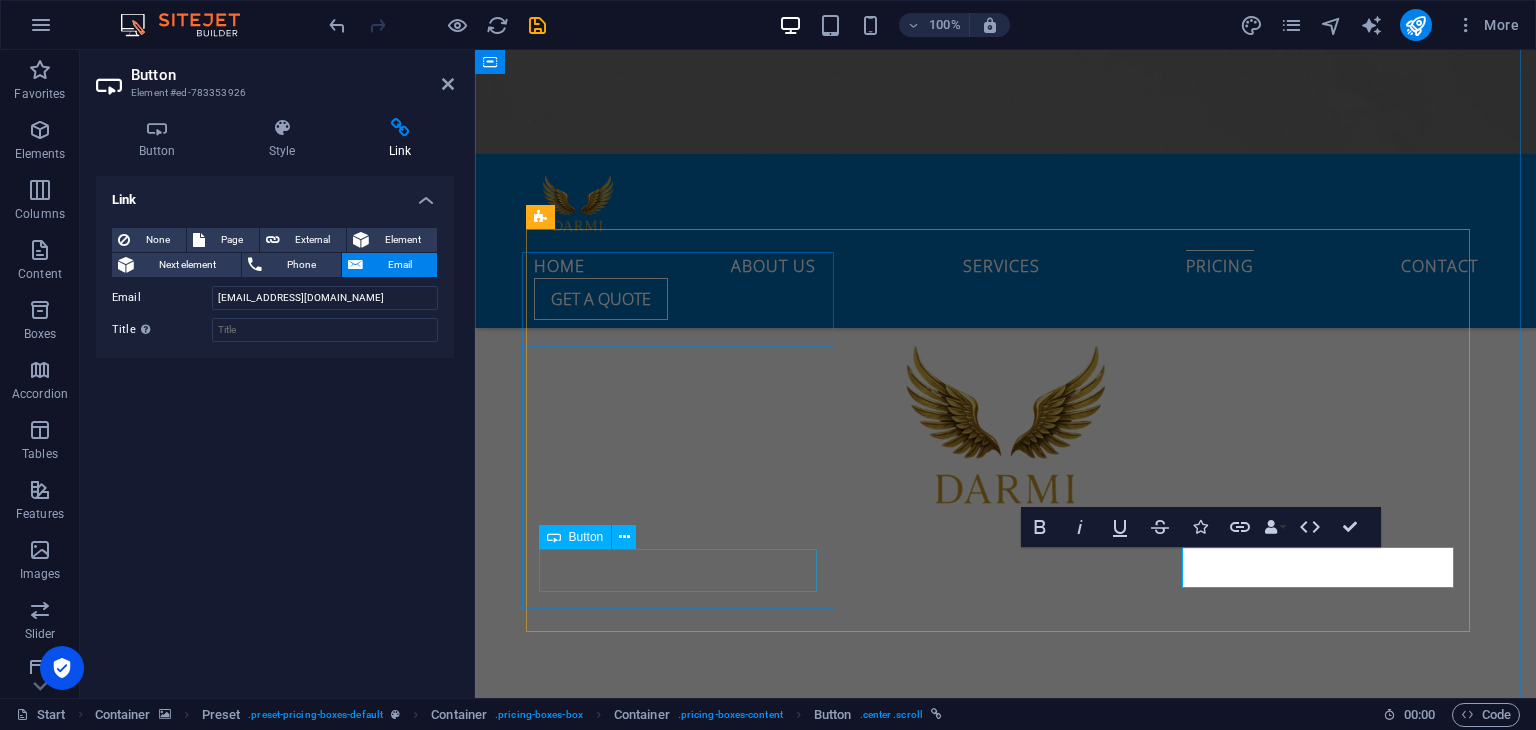 click on "order Now" at bounding box center (1005, 3547) 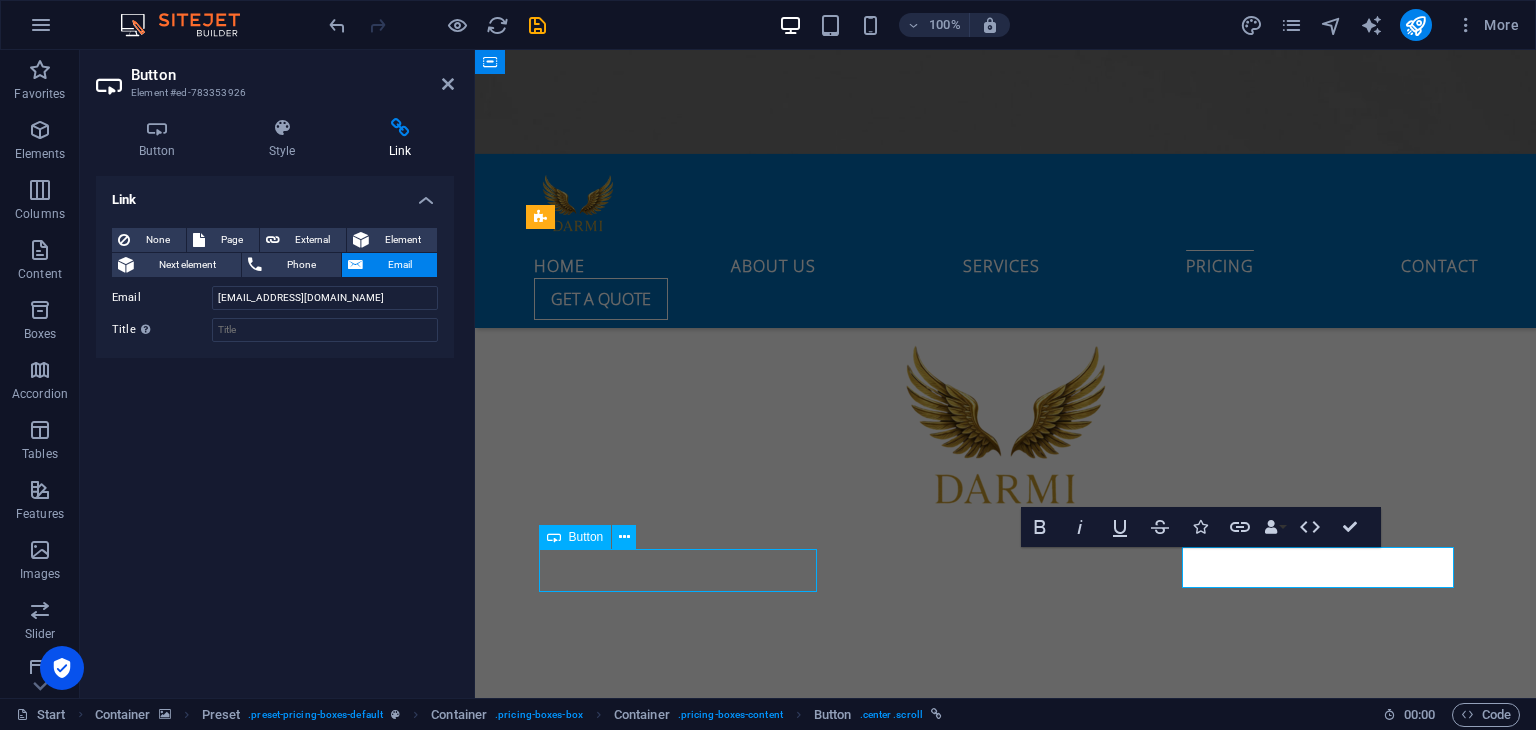 click on "order Now" at bounding box center (1005, 3547) 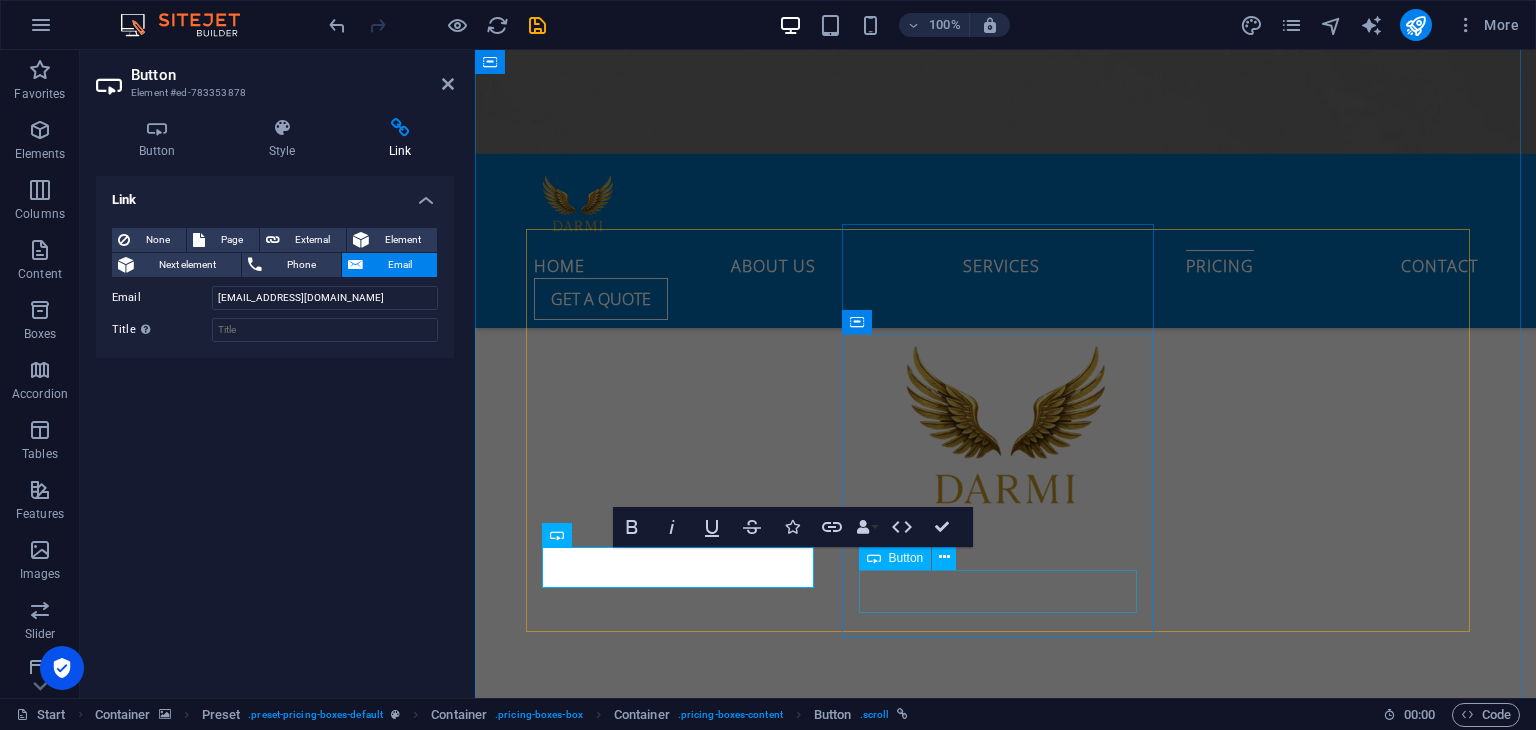 click on "order Now" at bounding box center (1005, 3936) 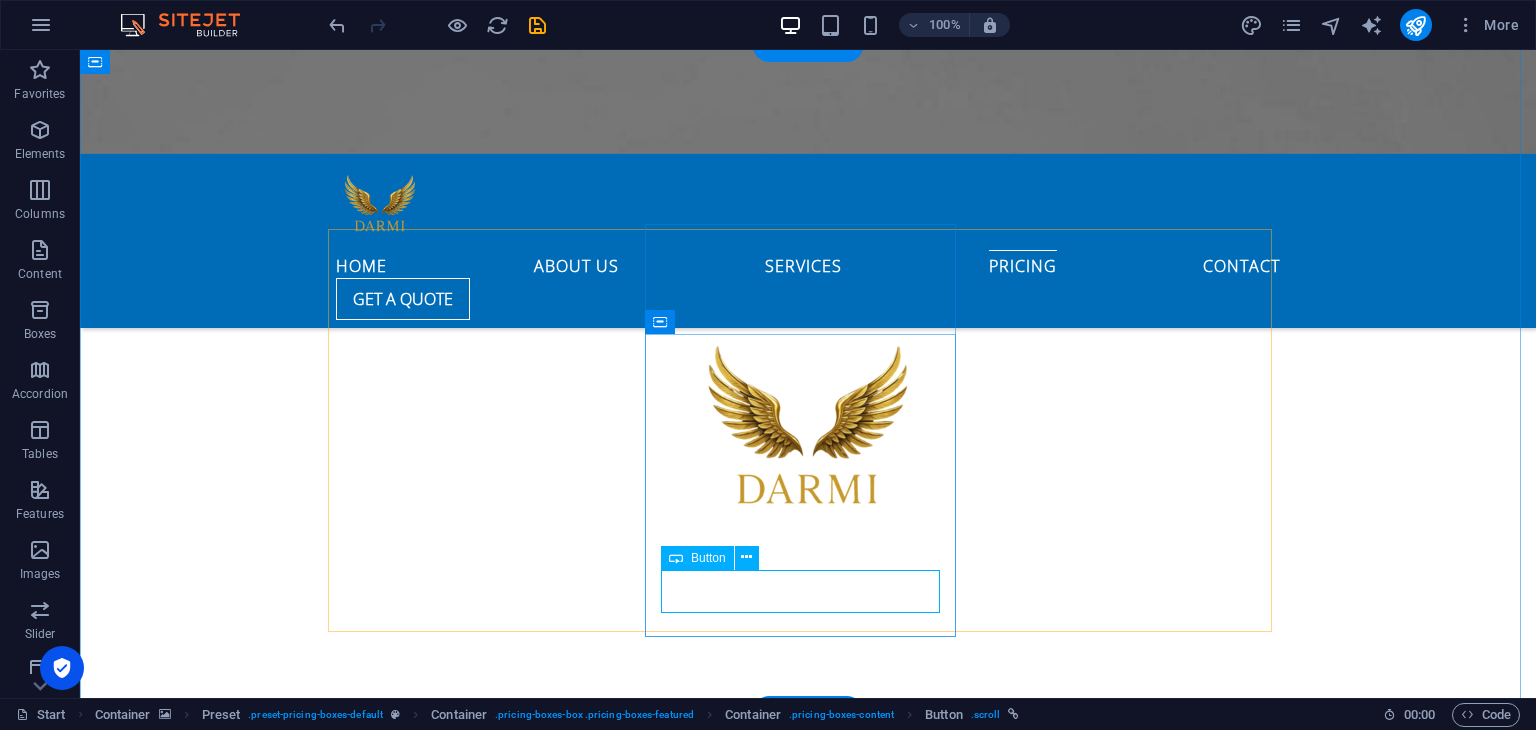 click on "order Now" at bounding box center (808, 3936) 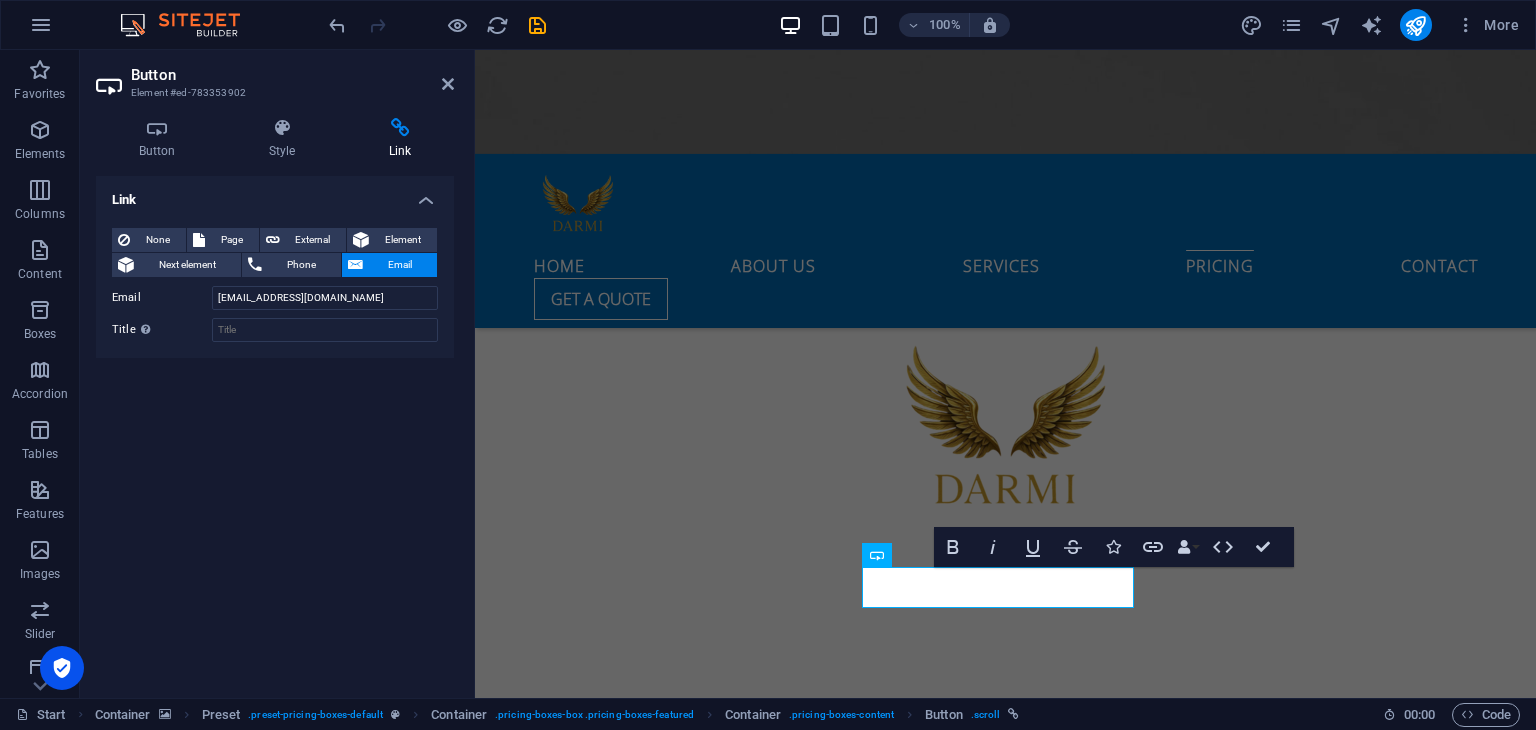 drag, startPoint x: 1479, startPoint y: 87, endPoint x: 1415, endPoint y: 27, distance: 87.72685 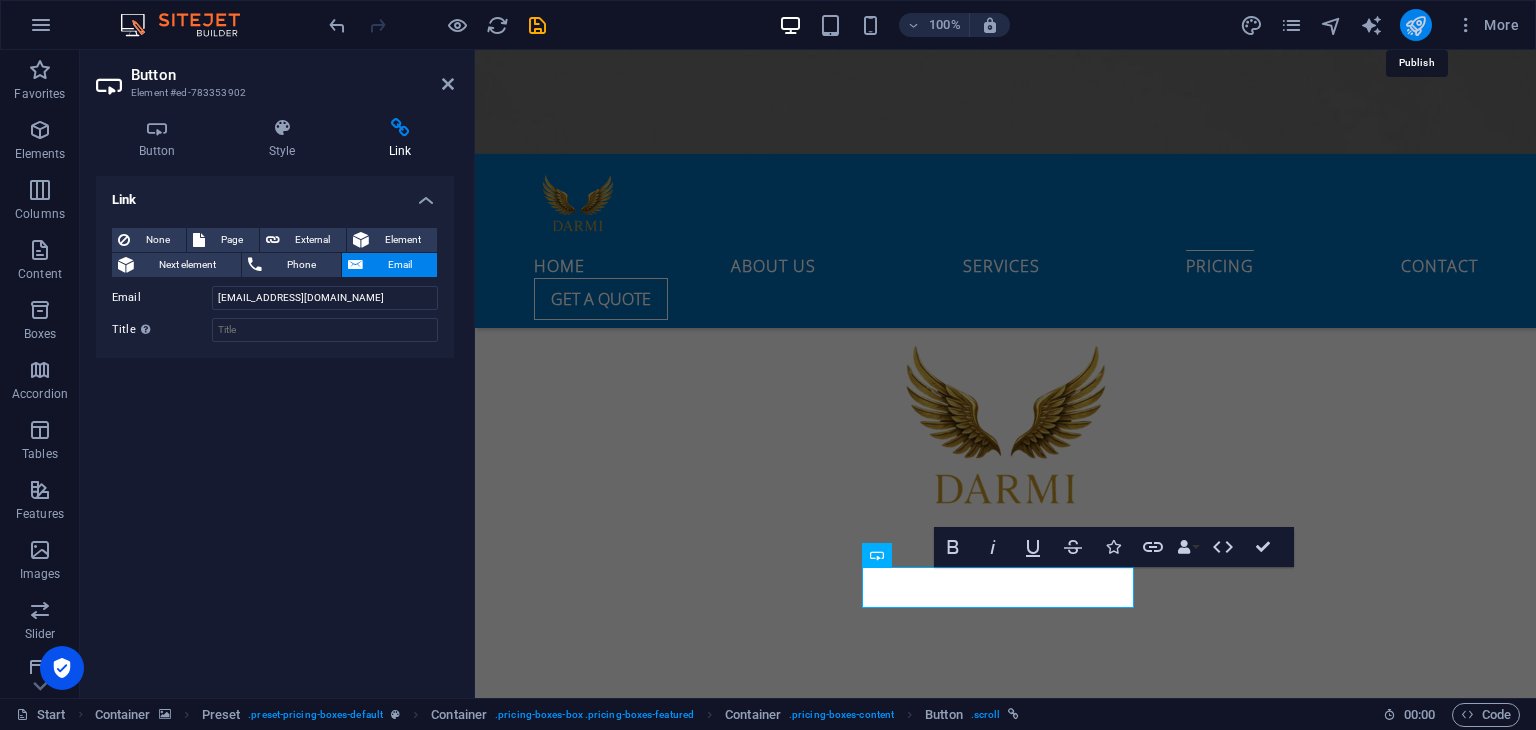 click at bounding box center [1415, 25] 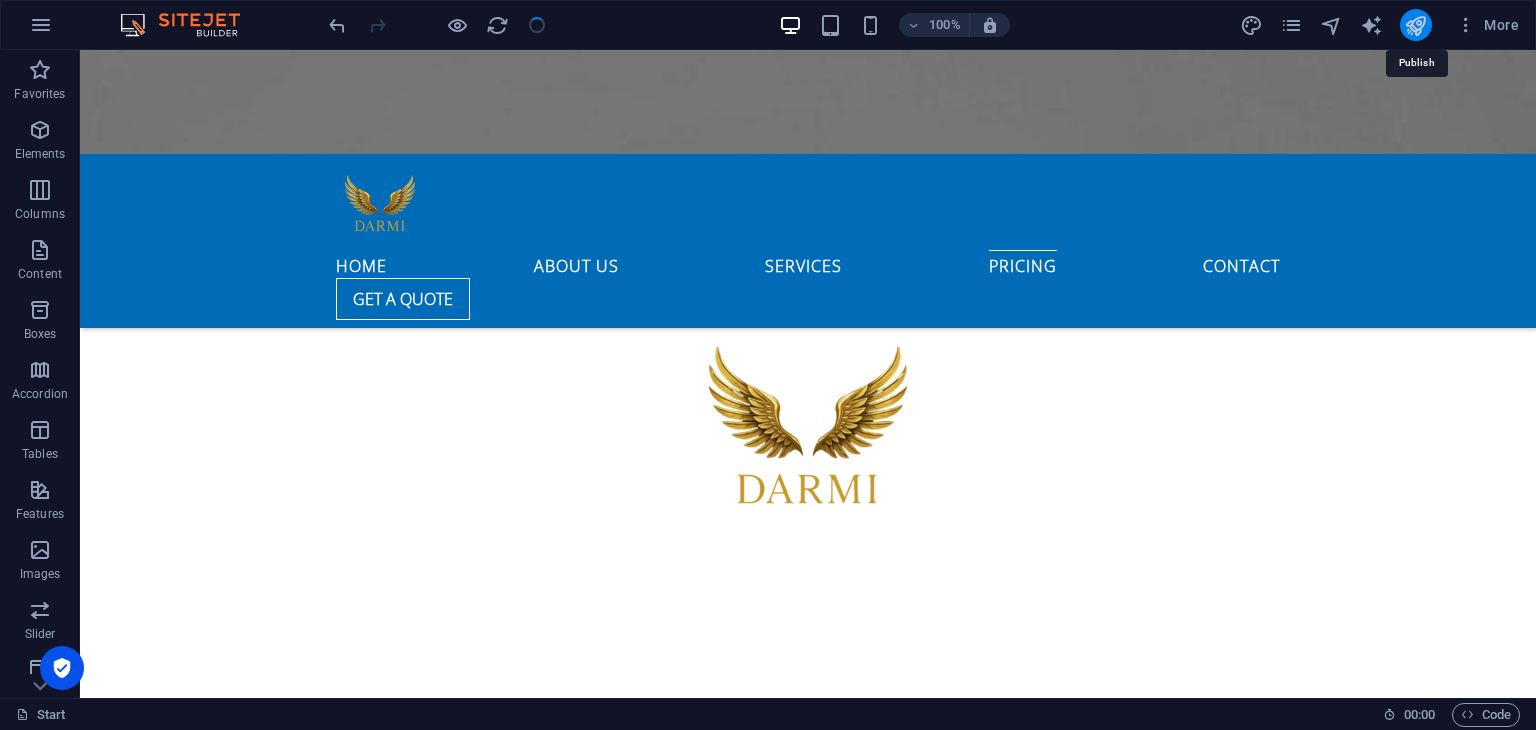 click at bounding box center [1415, 25] 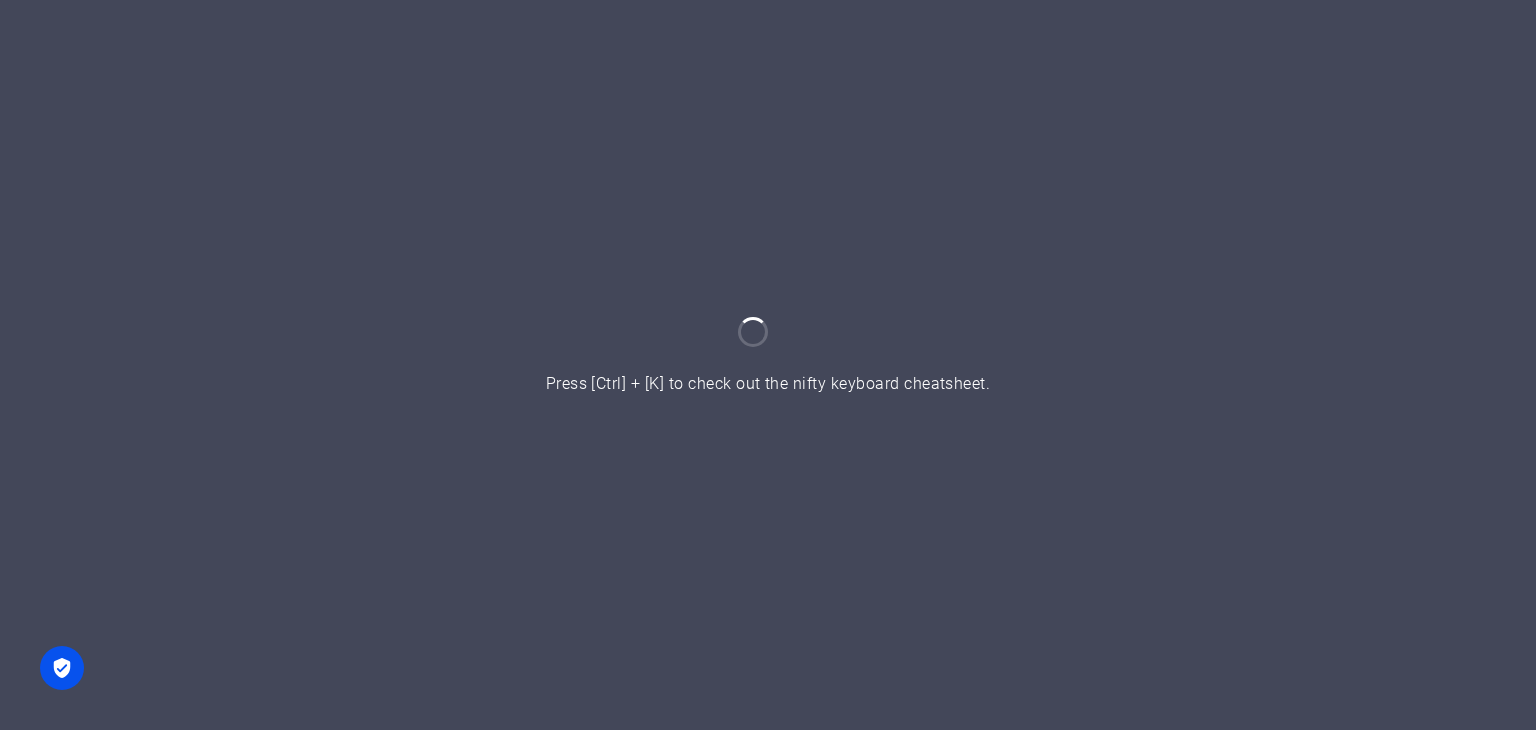 scroll, scrollTop: 0, scrollLeft: 0, axis: both 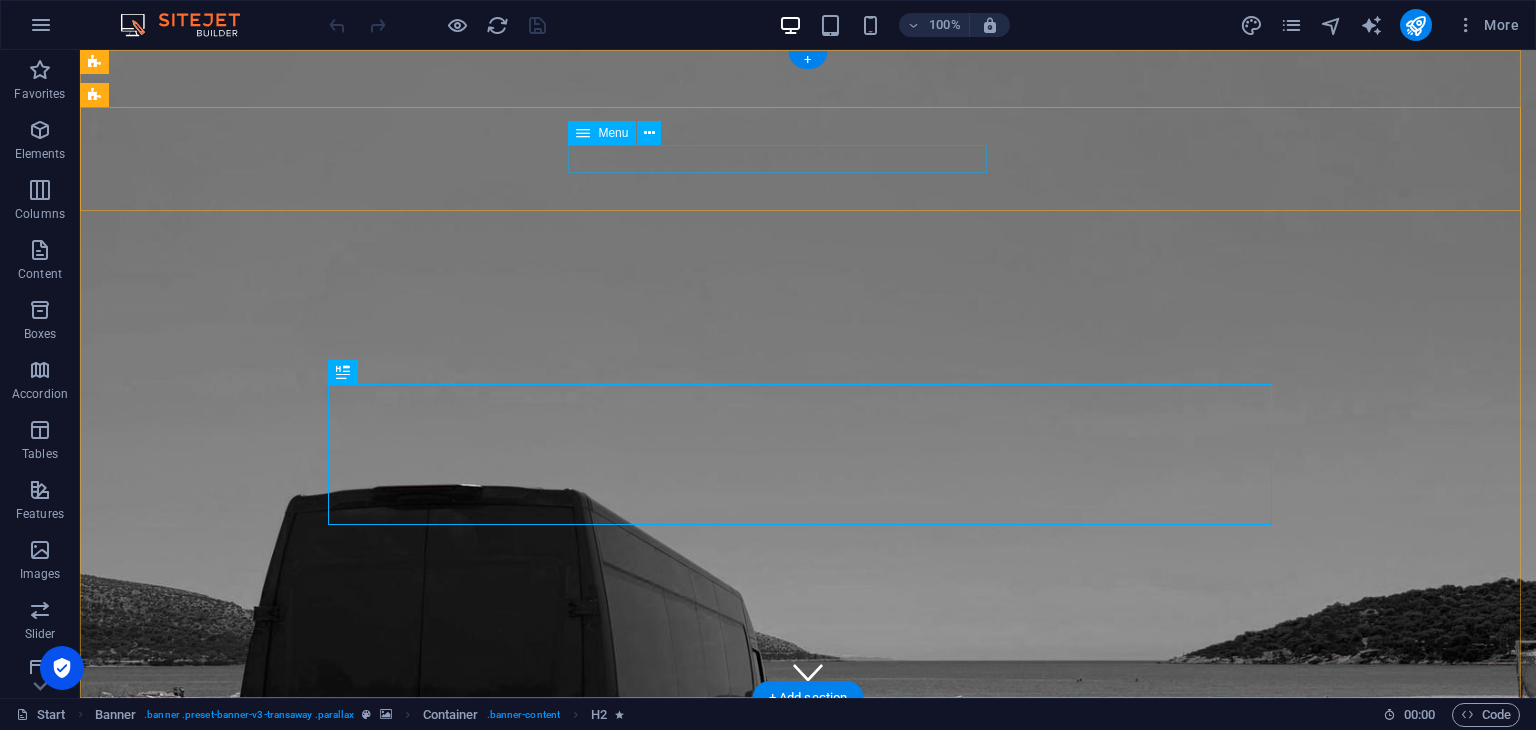 click on "Home About us Services Pricing Contact" at bounding box center [808, 1045] 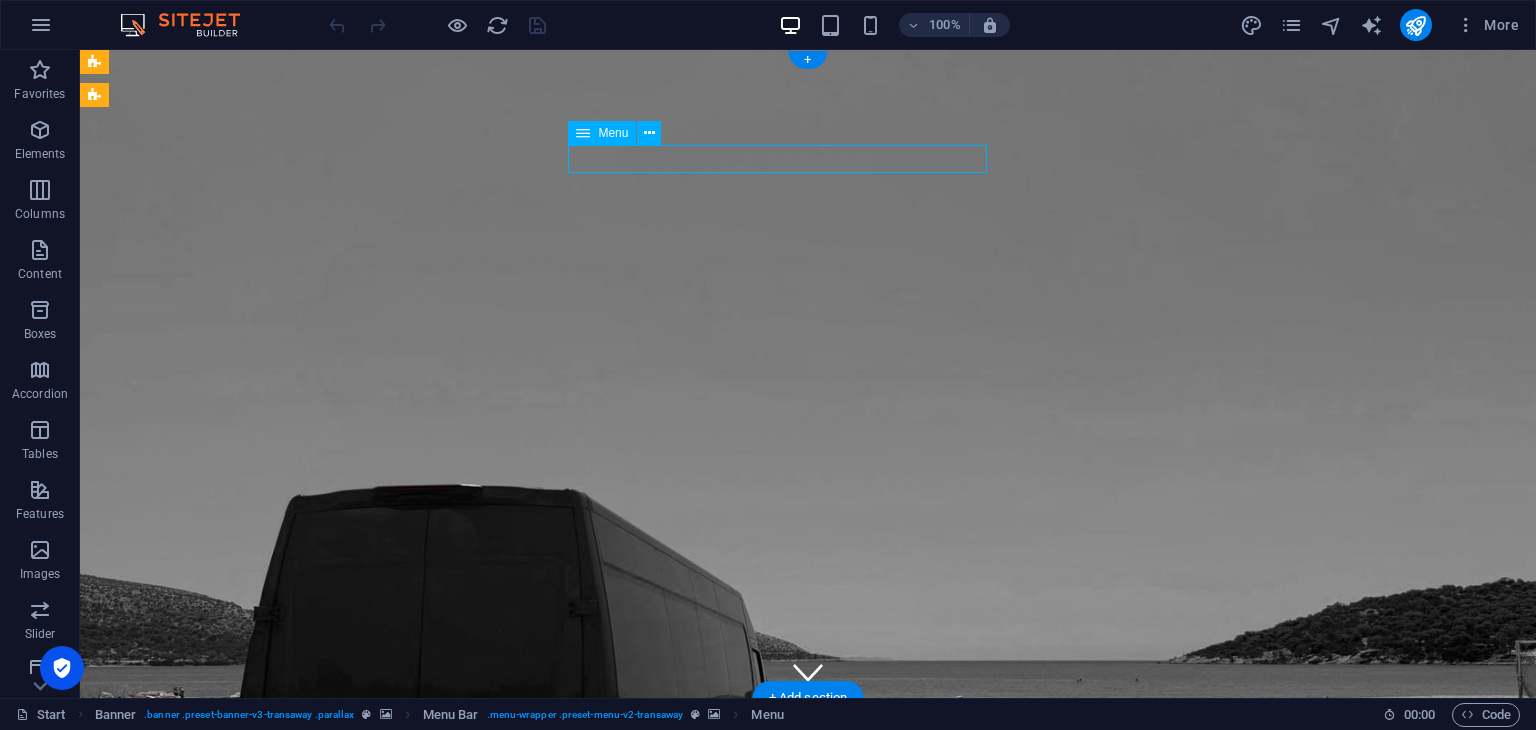click on "Home About us Services Pricing Contact" at bounding box center [808, 1045] 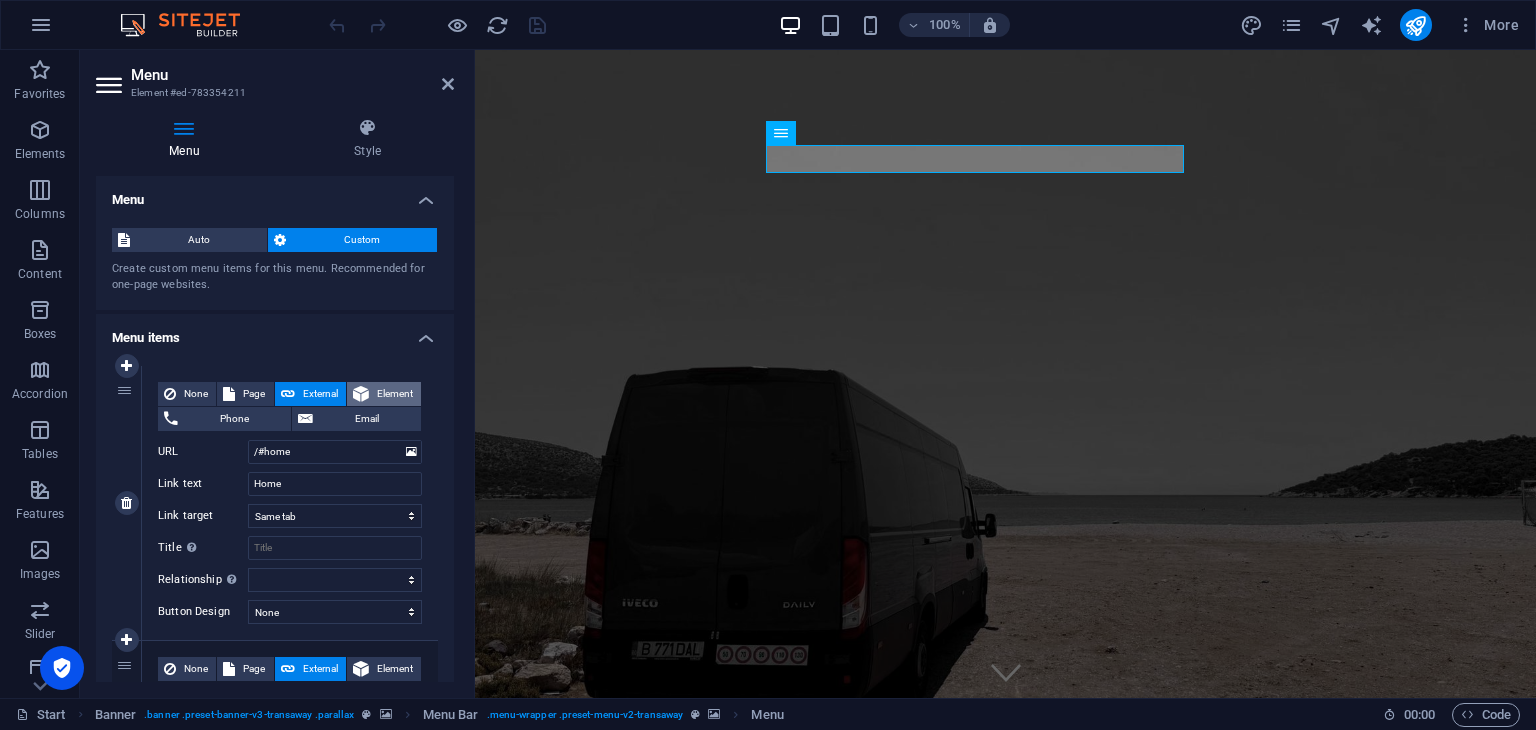 click on "Element" at bounding box center (395, 394) 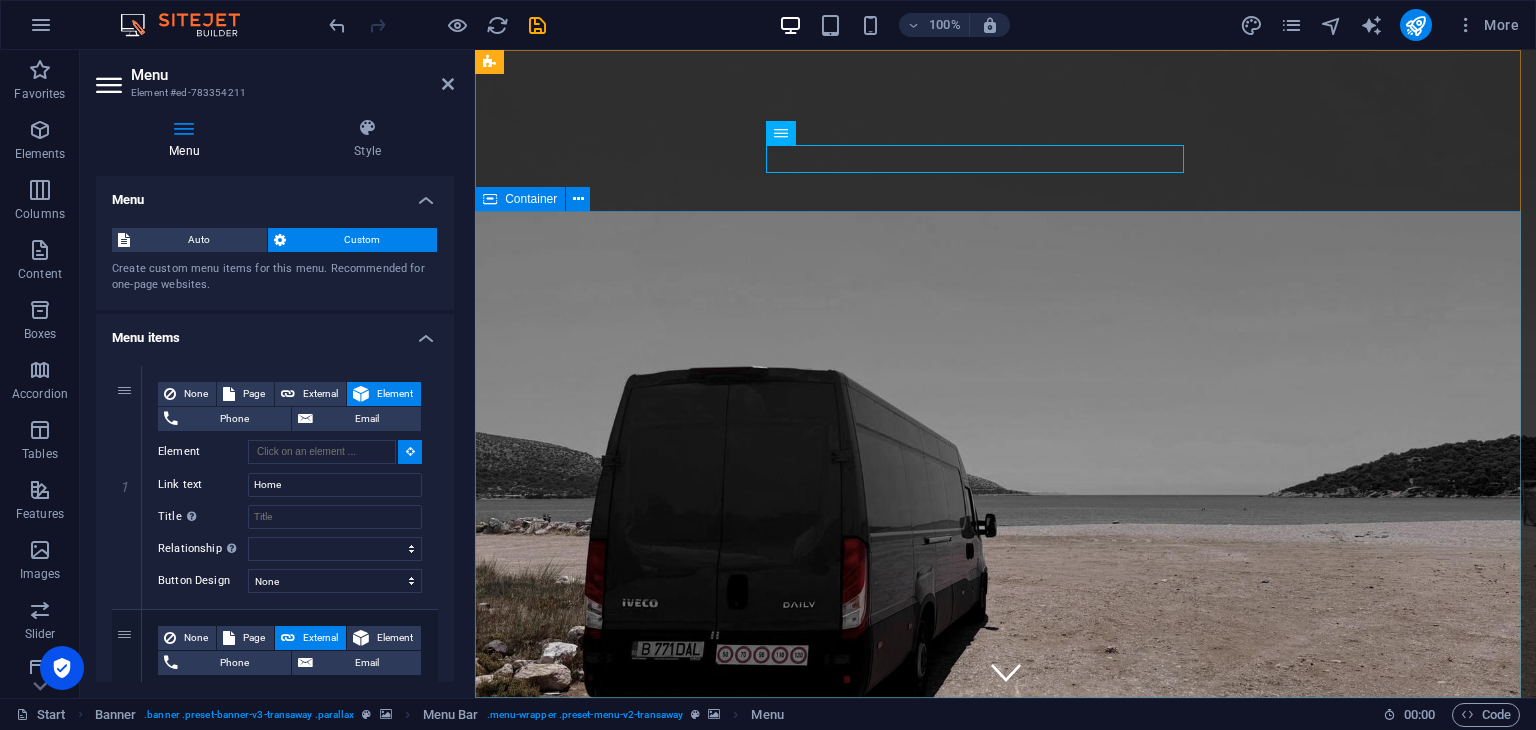 click on "YOur trusted partner in transport!" at bounding box center (1005, 1259) 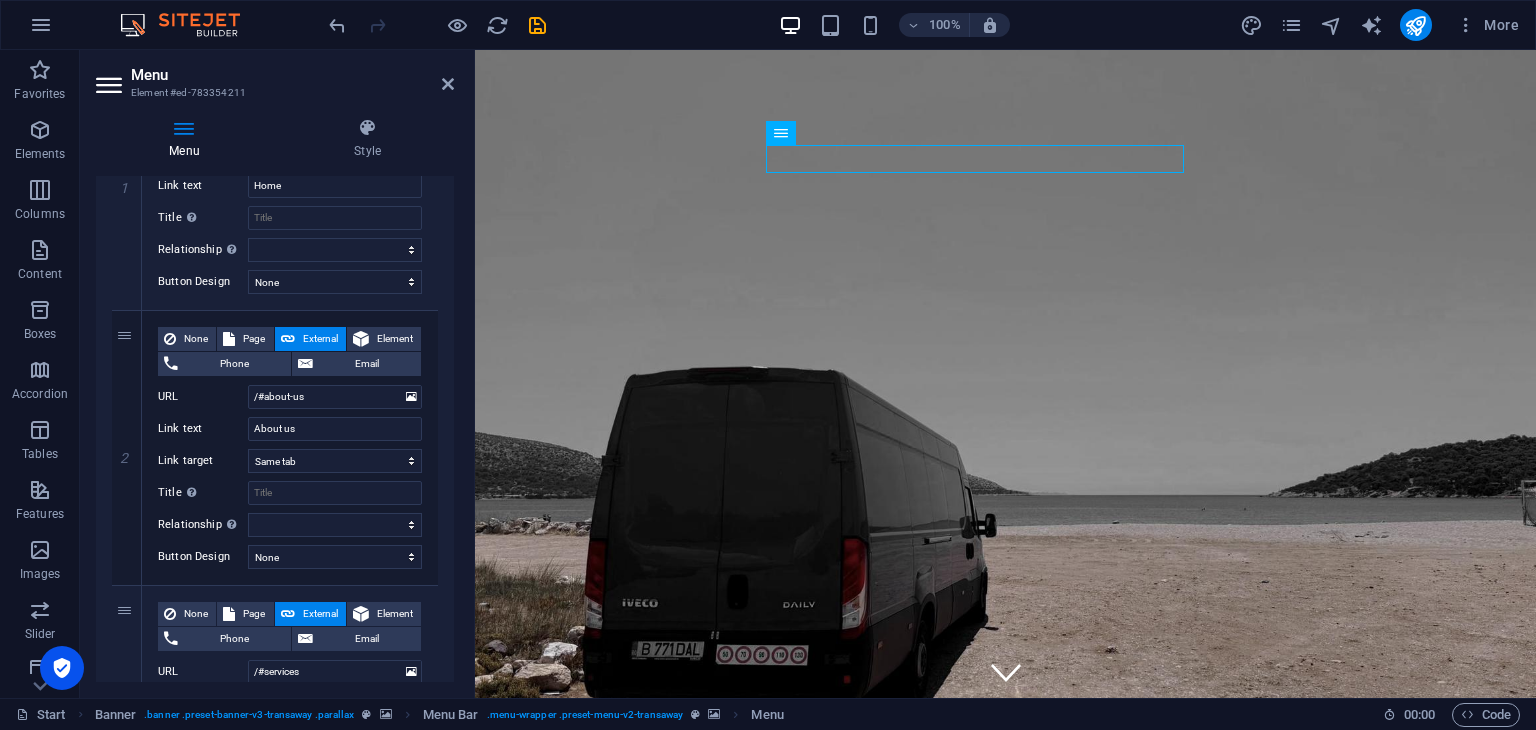 scroll, scrollTop: 324, scrollLeft: 0, axis: vertical 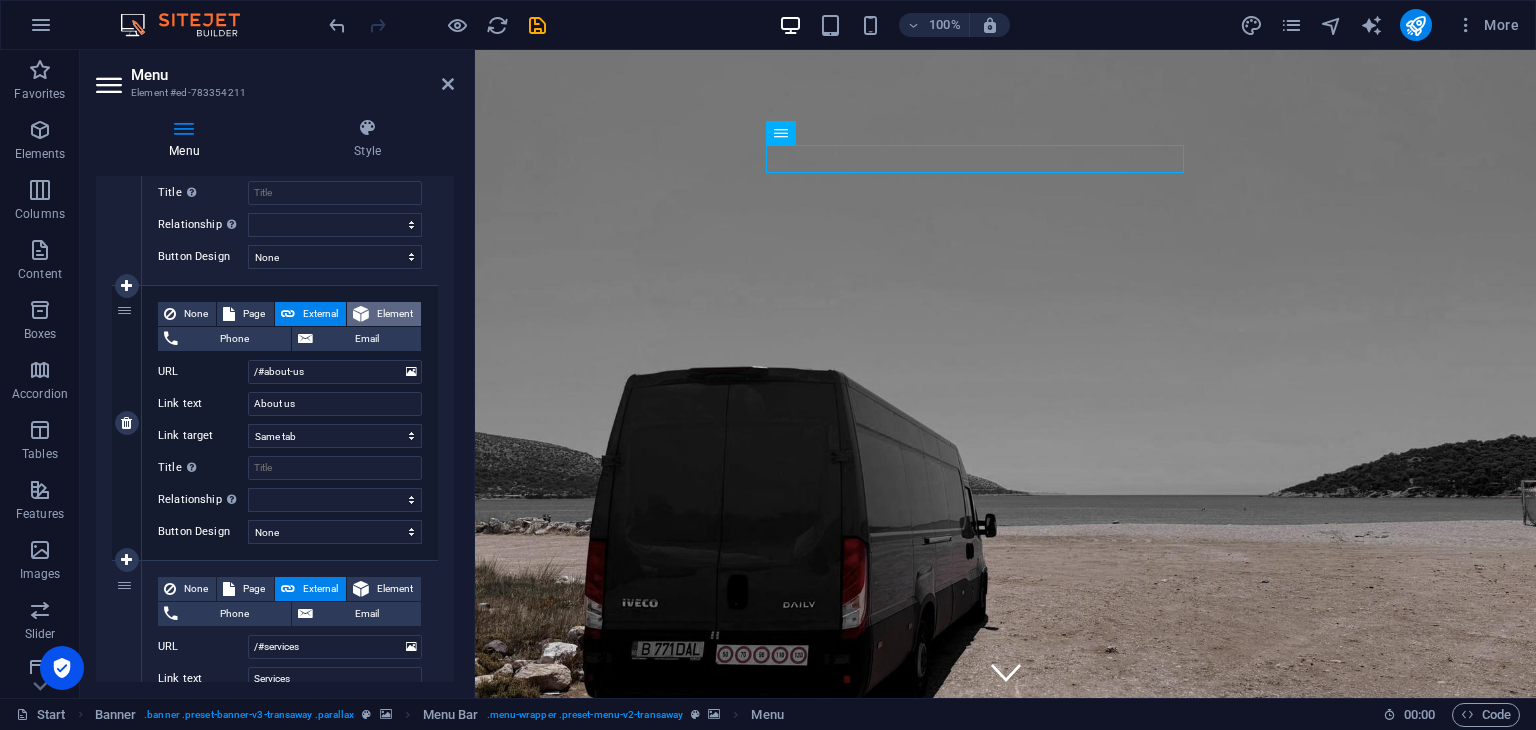 click on "Element" at bounding box center (395, 314) 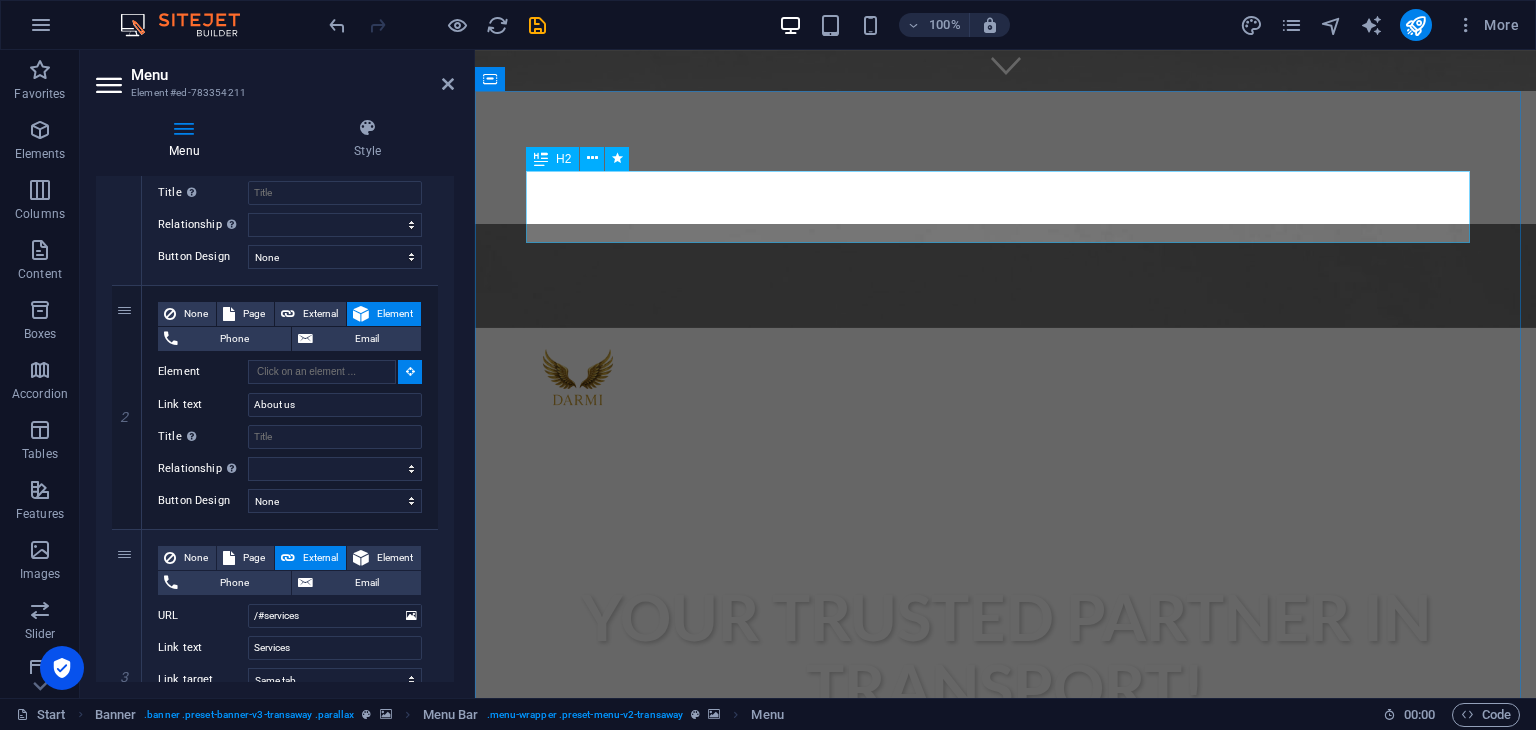 click on "About us Darmi Logistics  is a transport company dedicated to excellence and professionalism. With extensive experience in the transportation industry, we’ve built a solid reputation based on reliability, punctuality, and respect for our clients and partners. We offer national and international road transport services tailored to each client’s needs. Whether it’s regular shipments or urgent deliveries, our team ensures safe, fast, and efficient transport solutions. We take pride in our modern and well-maintained fleet, as well as our qualified staff who handle every shipment with the utmost care. At  Darmi Logistics , we value clear communication, flexible solutions, and long-term partnerships. Choose Darmi Logistics – your trusted partner in transport! Timely Delivery At  Darmi Logistics Global delivery At  Darmi Logistics 24/7  Support At  Darmi Logistics" at bounding box center [1005, 1411] 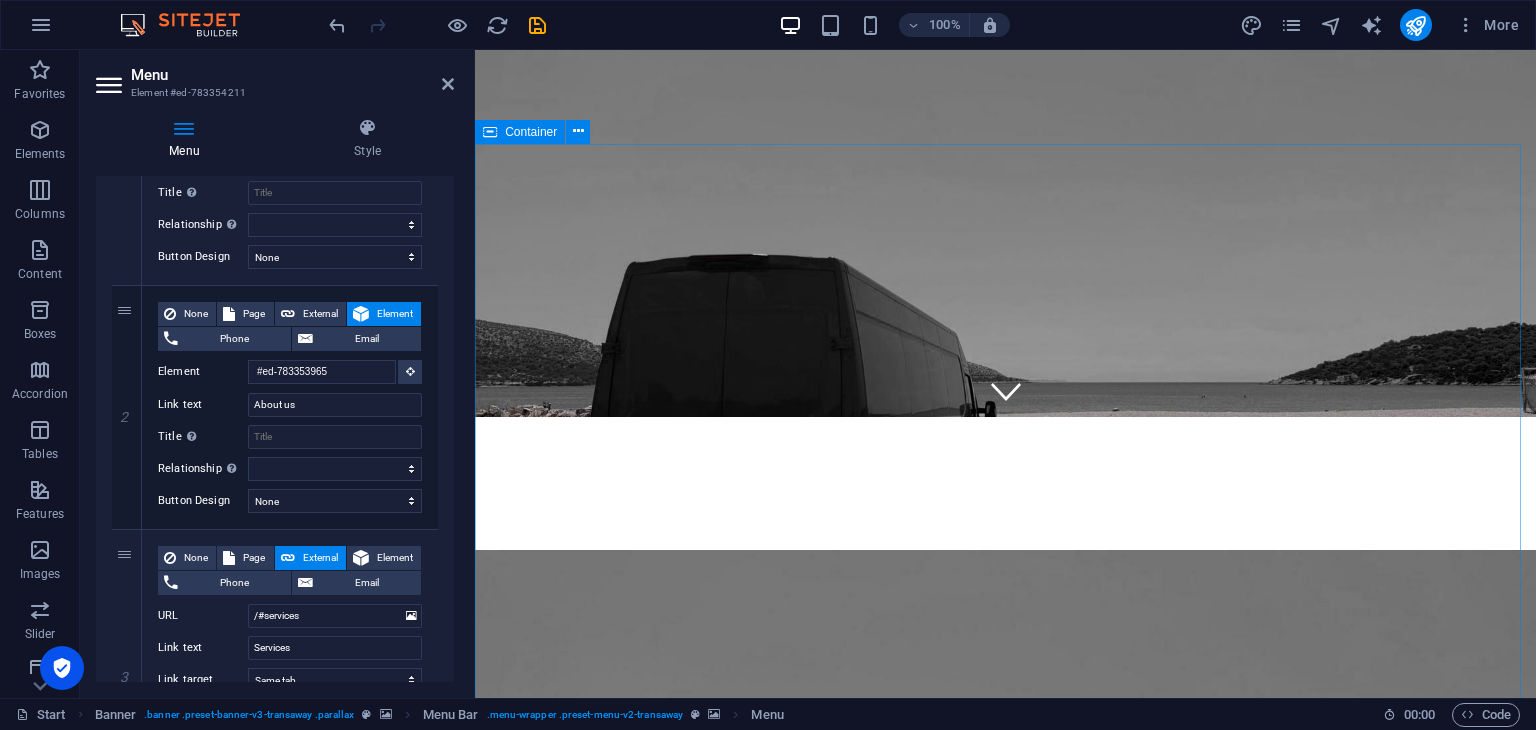 scroll, scrollTop: 0, scrollLeft: 0, axis: both 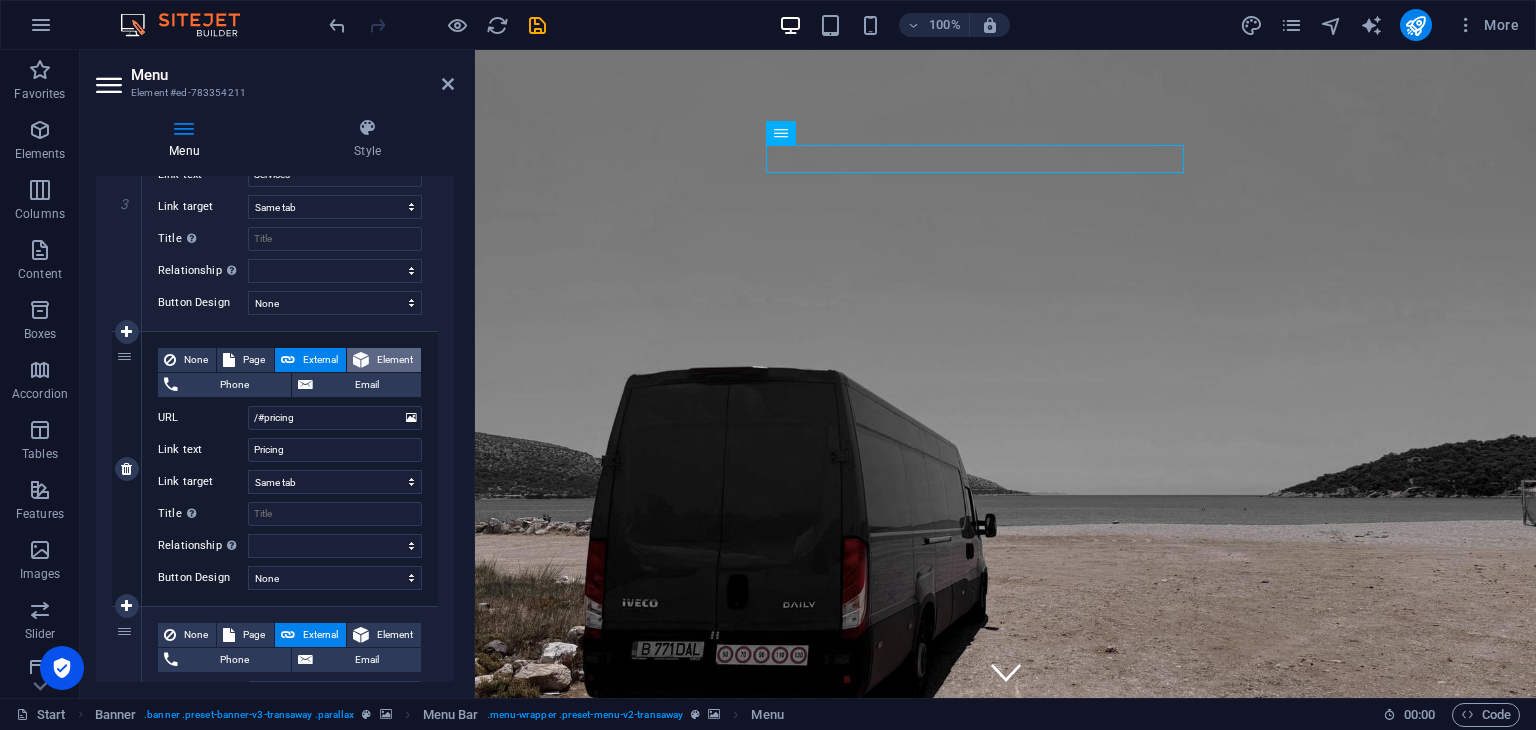click on "Element" at bounding box center (395, 360) 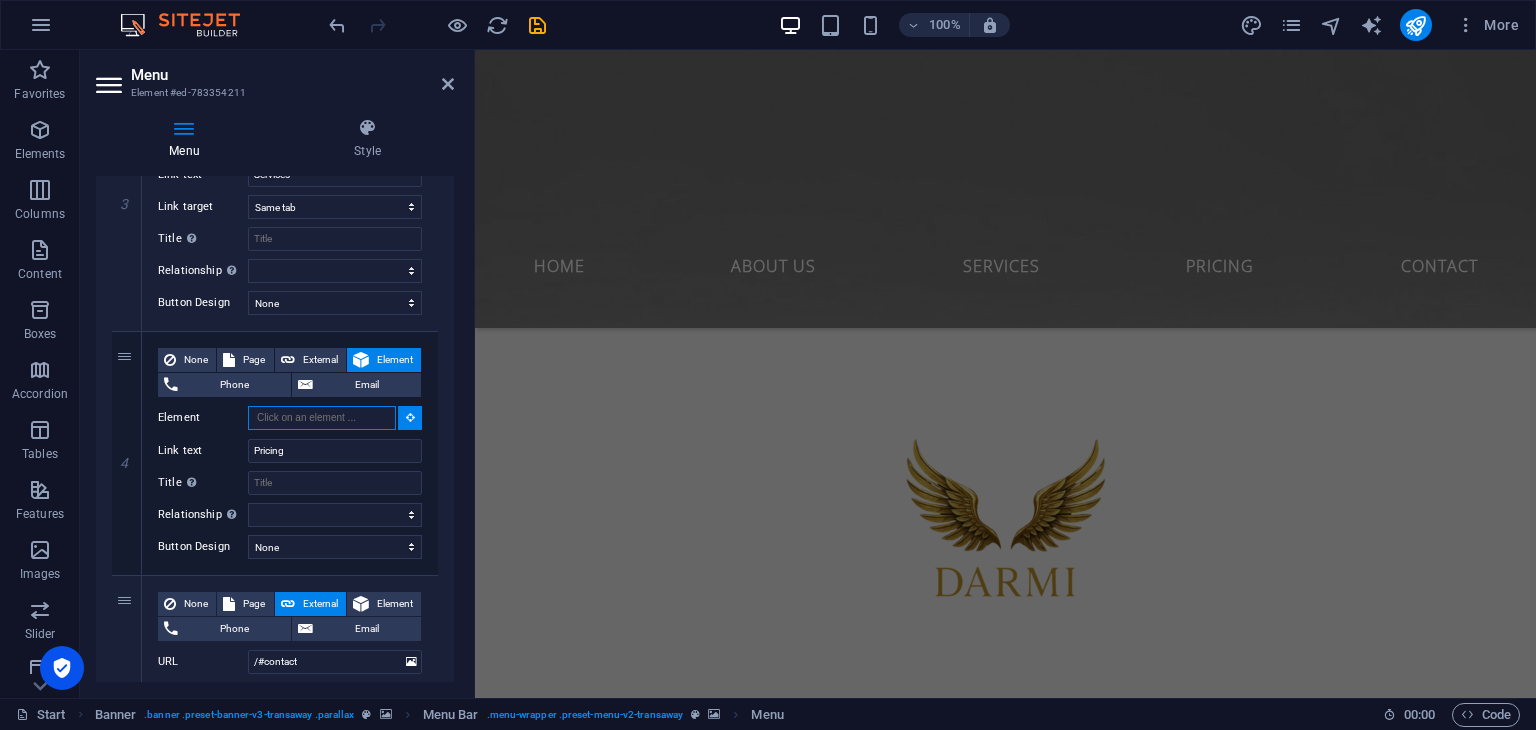 scroll, scrollTop: 3110, scrollLeft: 0, axis: vertical 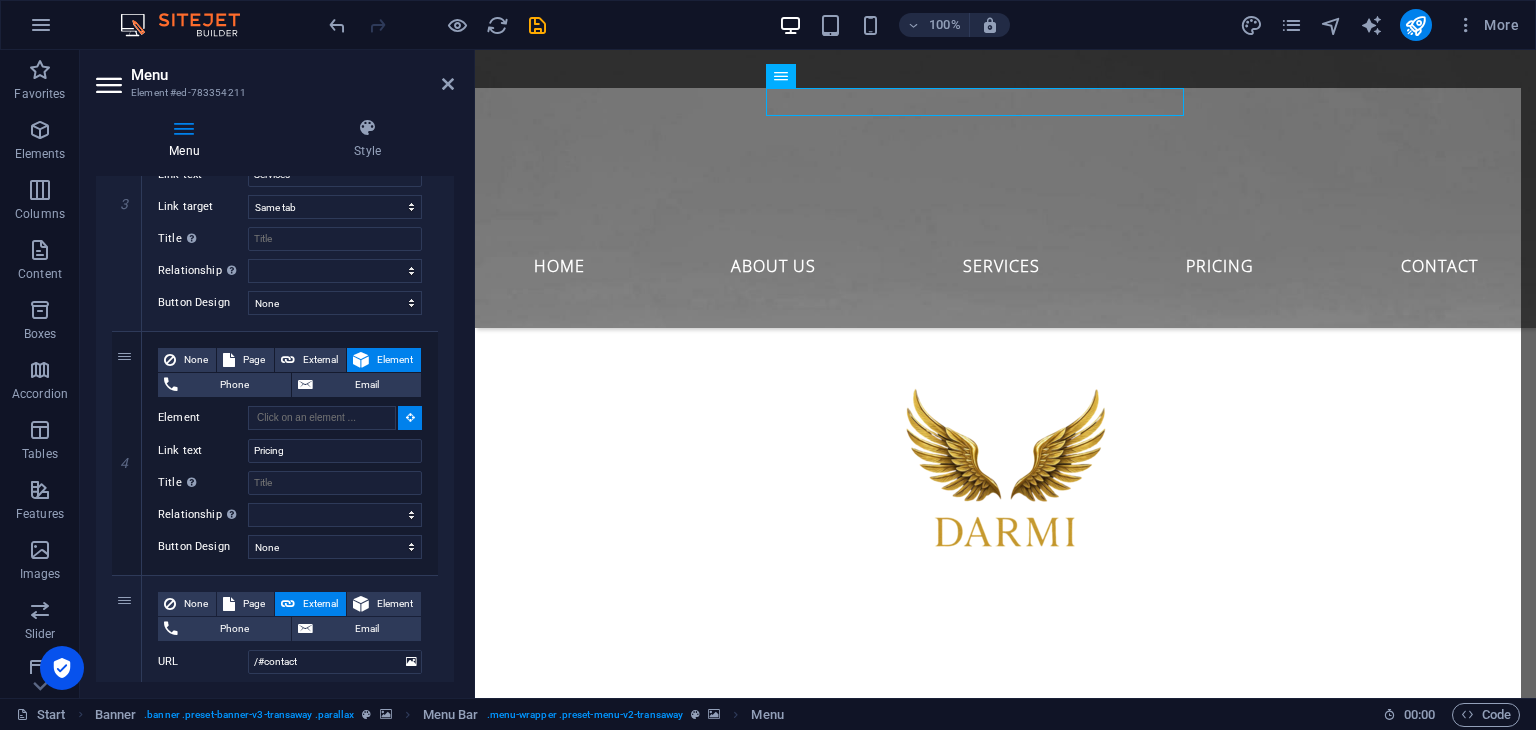 click at bounding box center (1005, 2748) 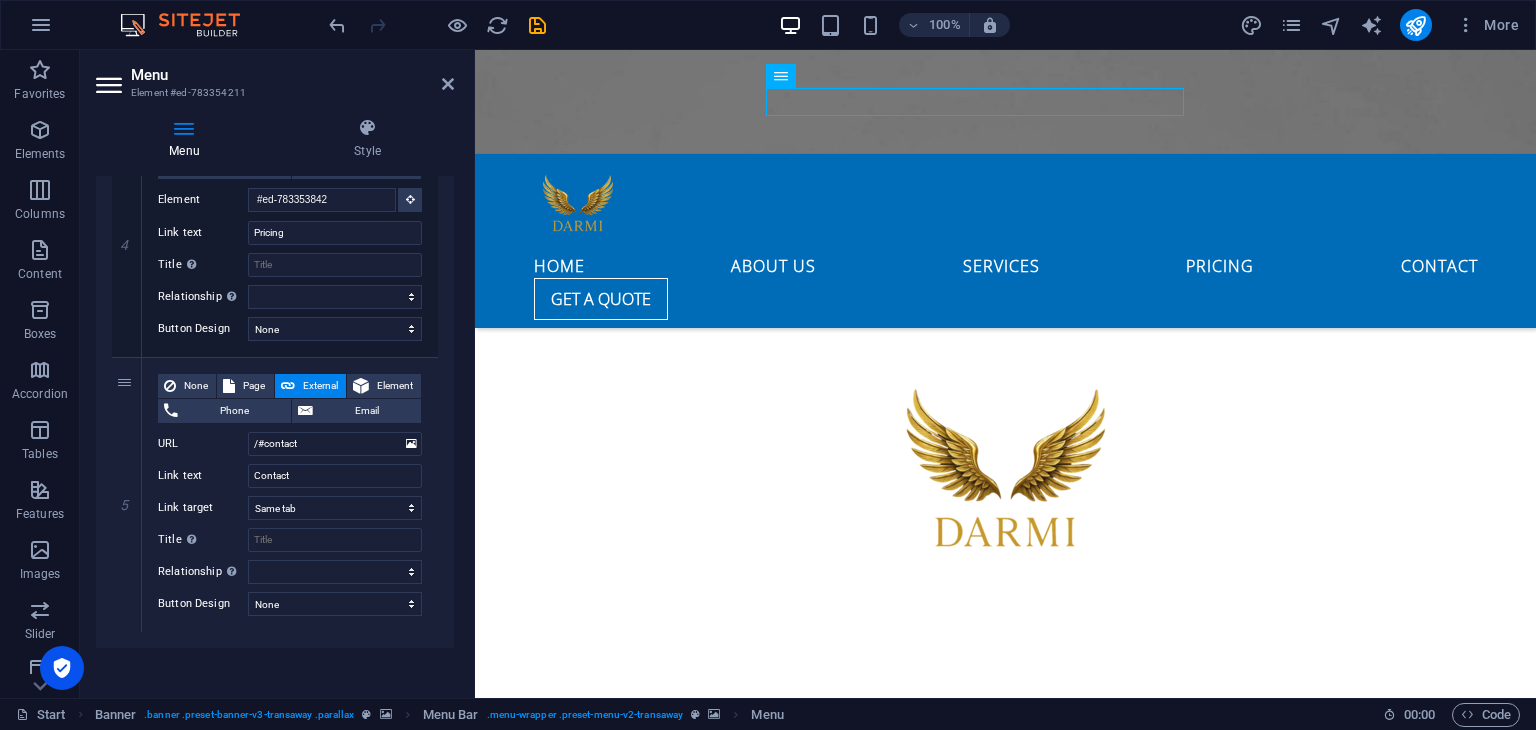 scroll, scrollTop: 1020, scrollLeft: 0, axis: vertical 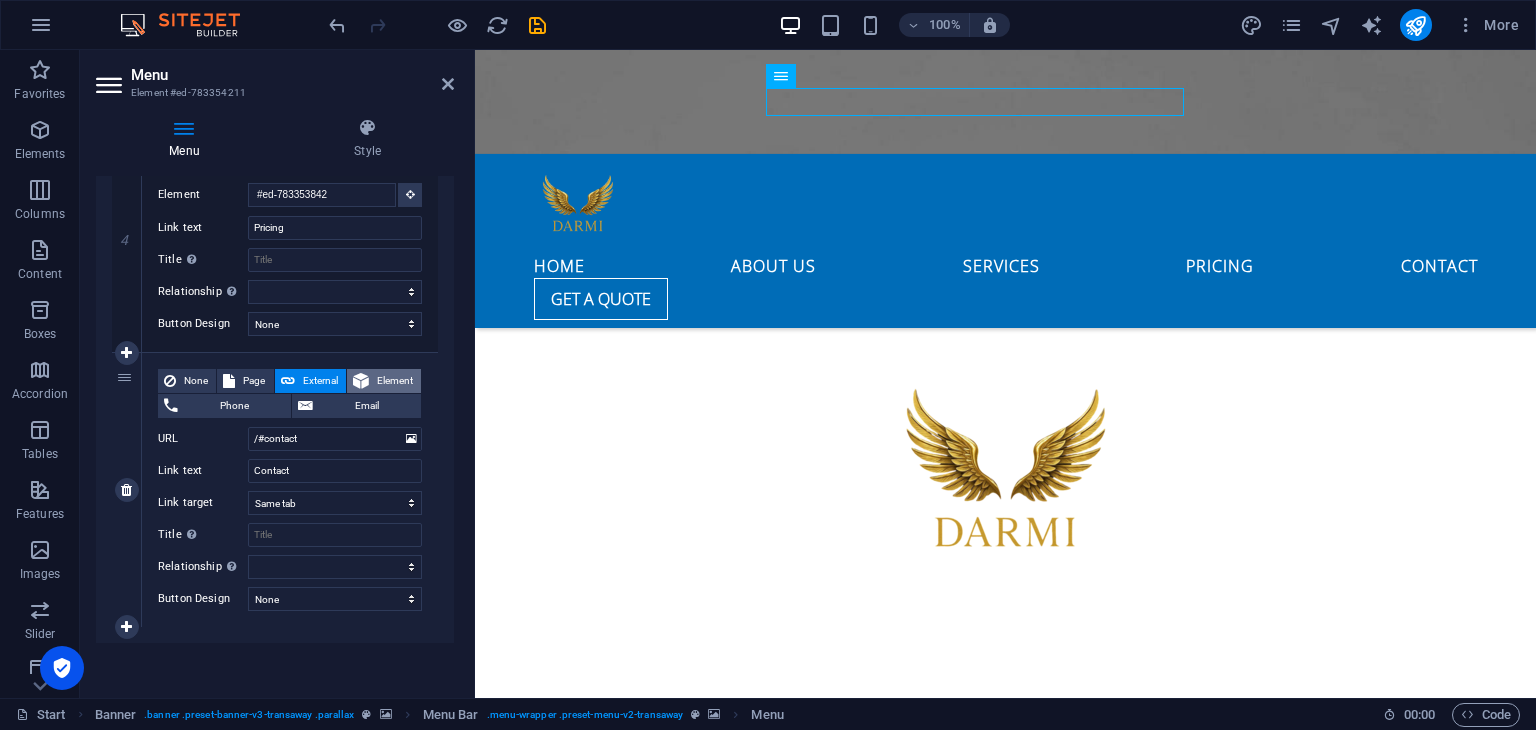 click on "Element" at bounding box center (395, 381) 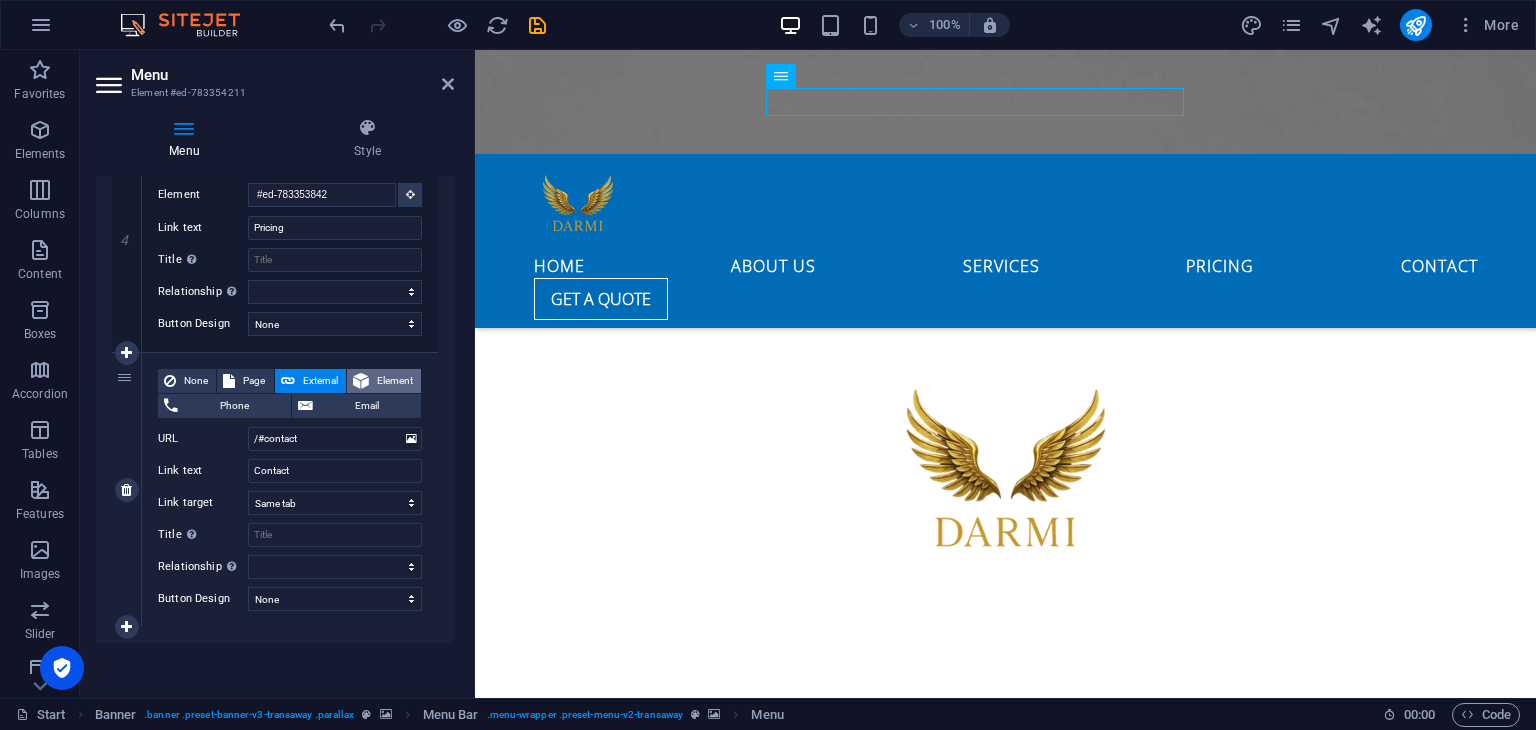 scroll, scrollTop: 989, scrollLeft: 0, axis: vertical 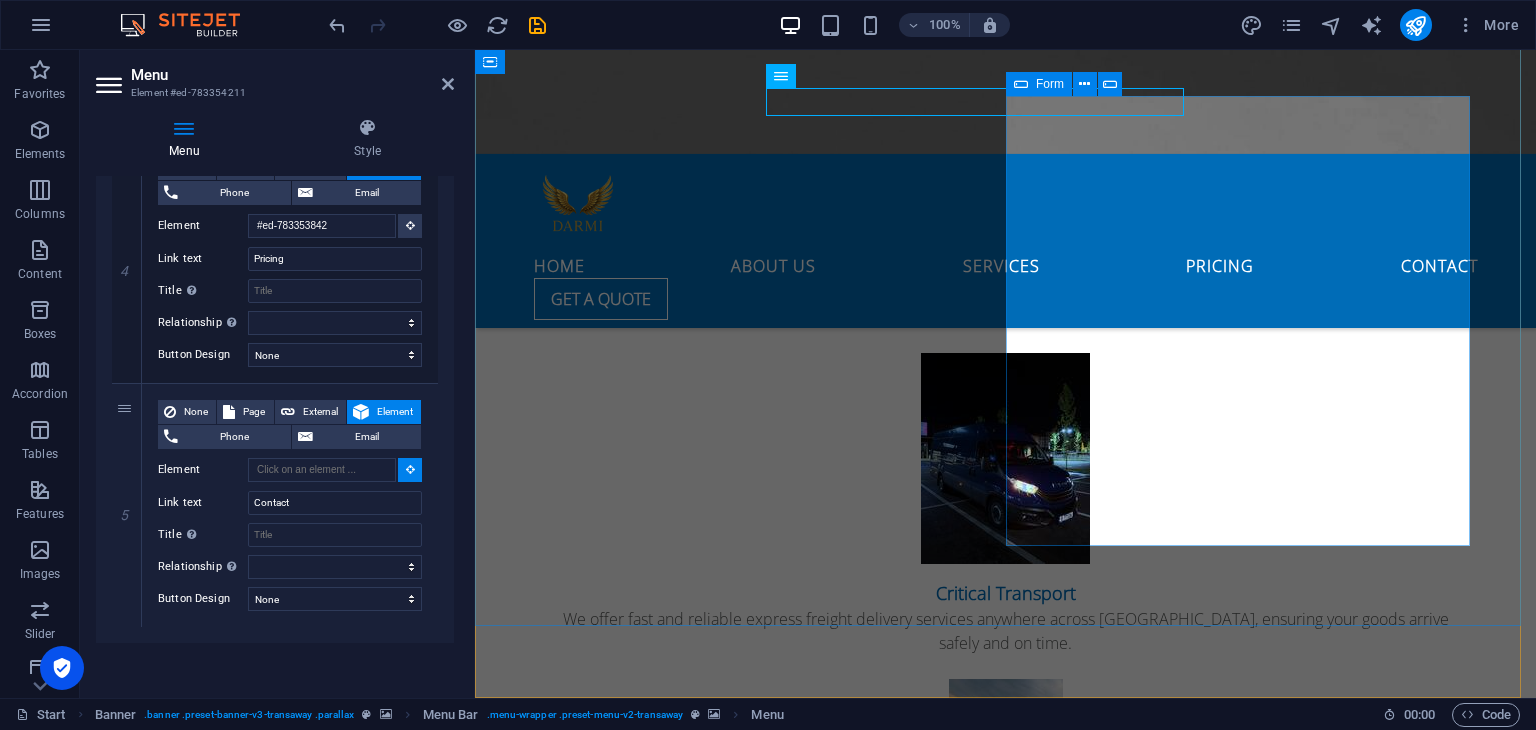 click on "Select a service
Parcel Car/Caravan Relocation   I have read and understand the privacy policy. Button label Nicht lesbar? Neu generieren" 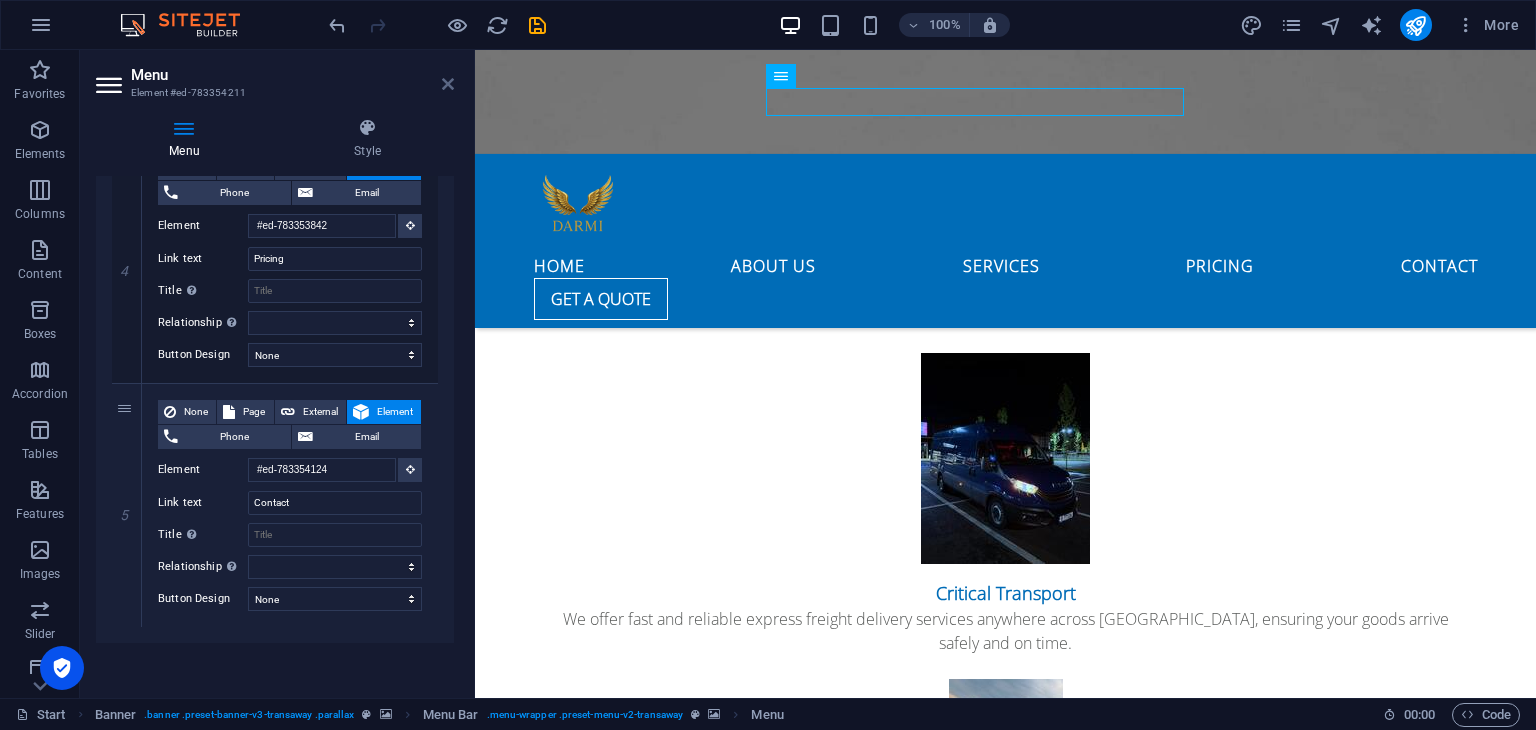 click at bounding box center (448, 84) 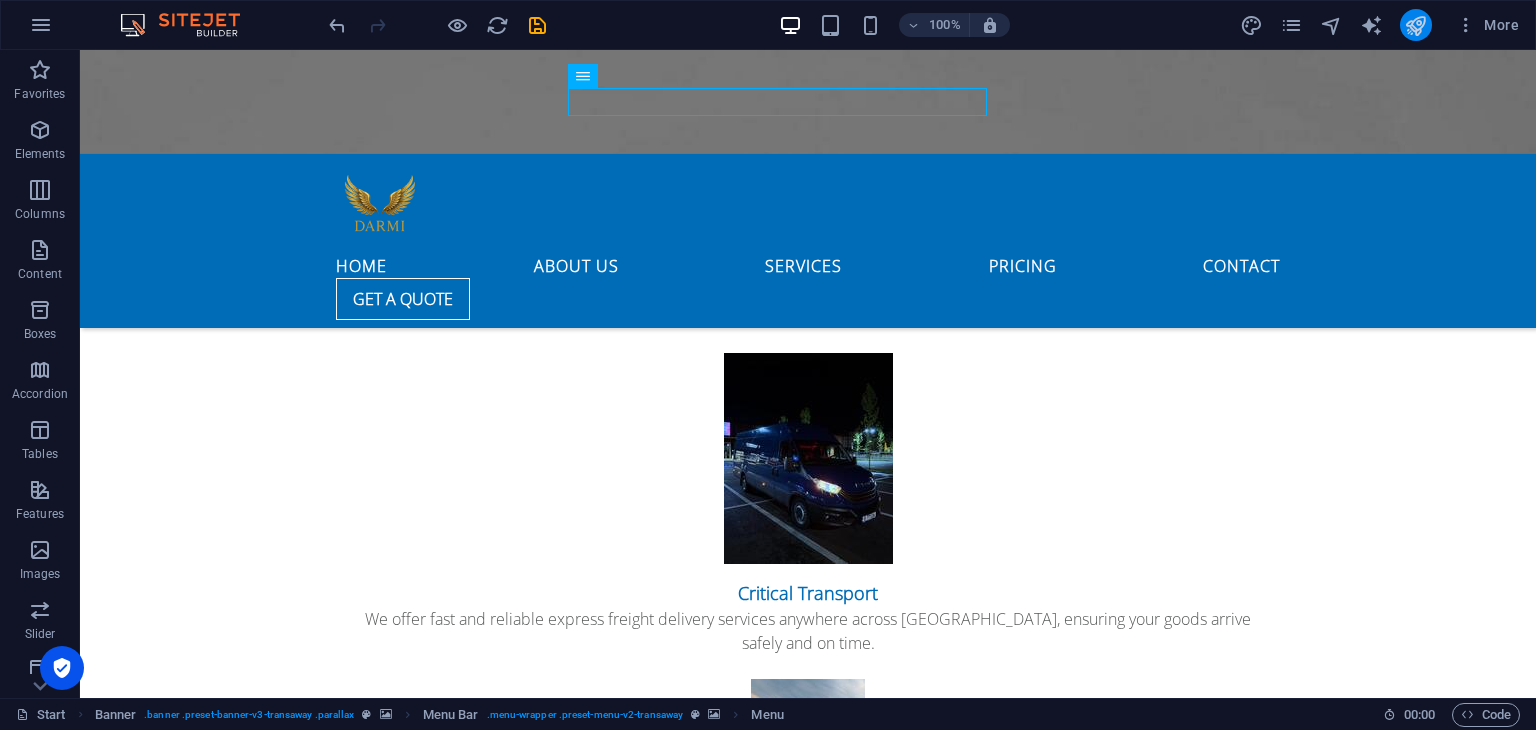 click at bounding box center [1416, 25] 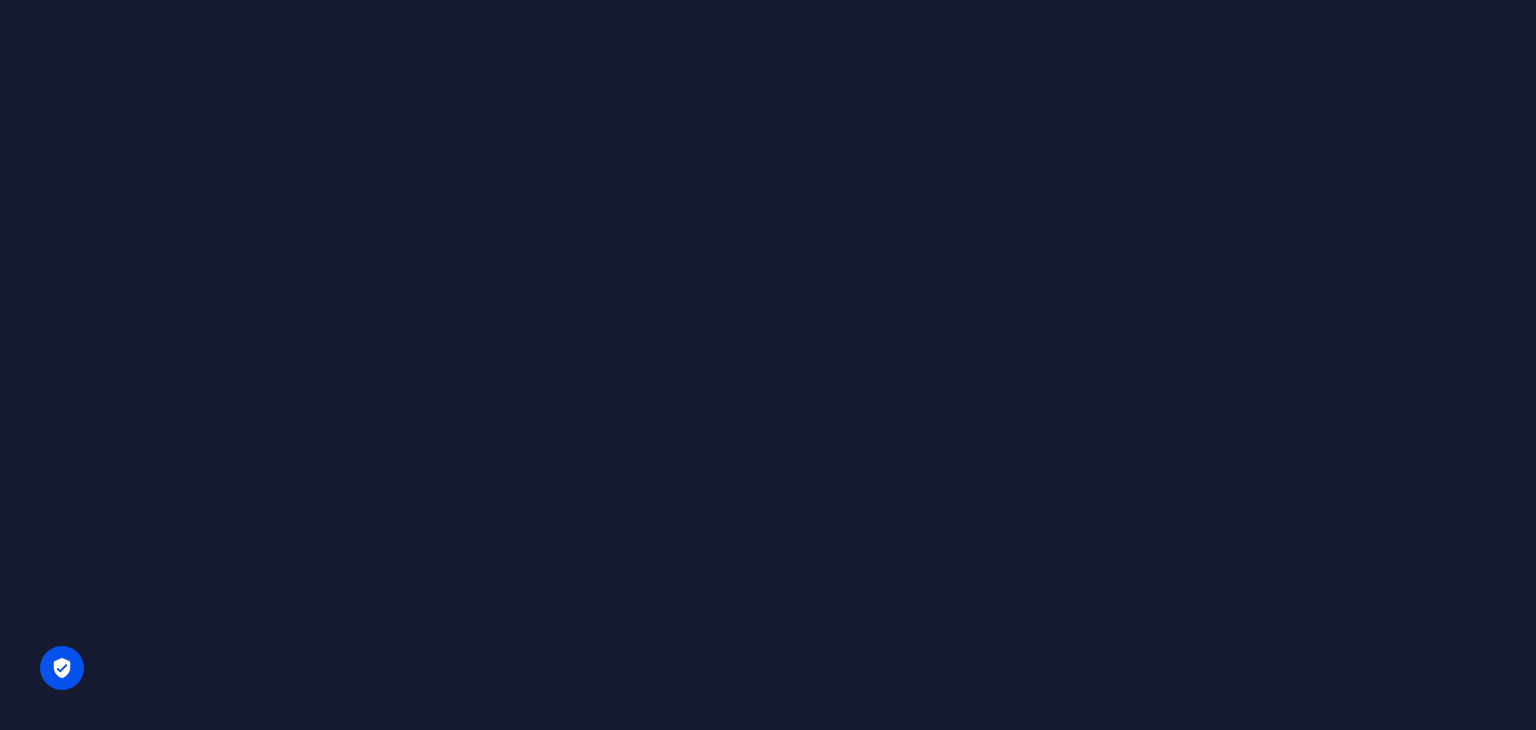 scroll, scrollTop: 0, scrollLeft: 0, axis: both 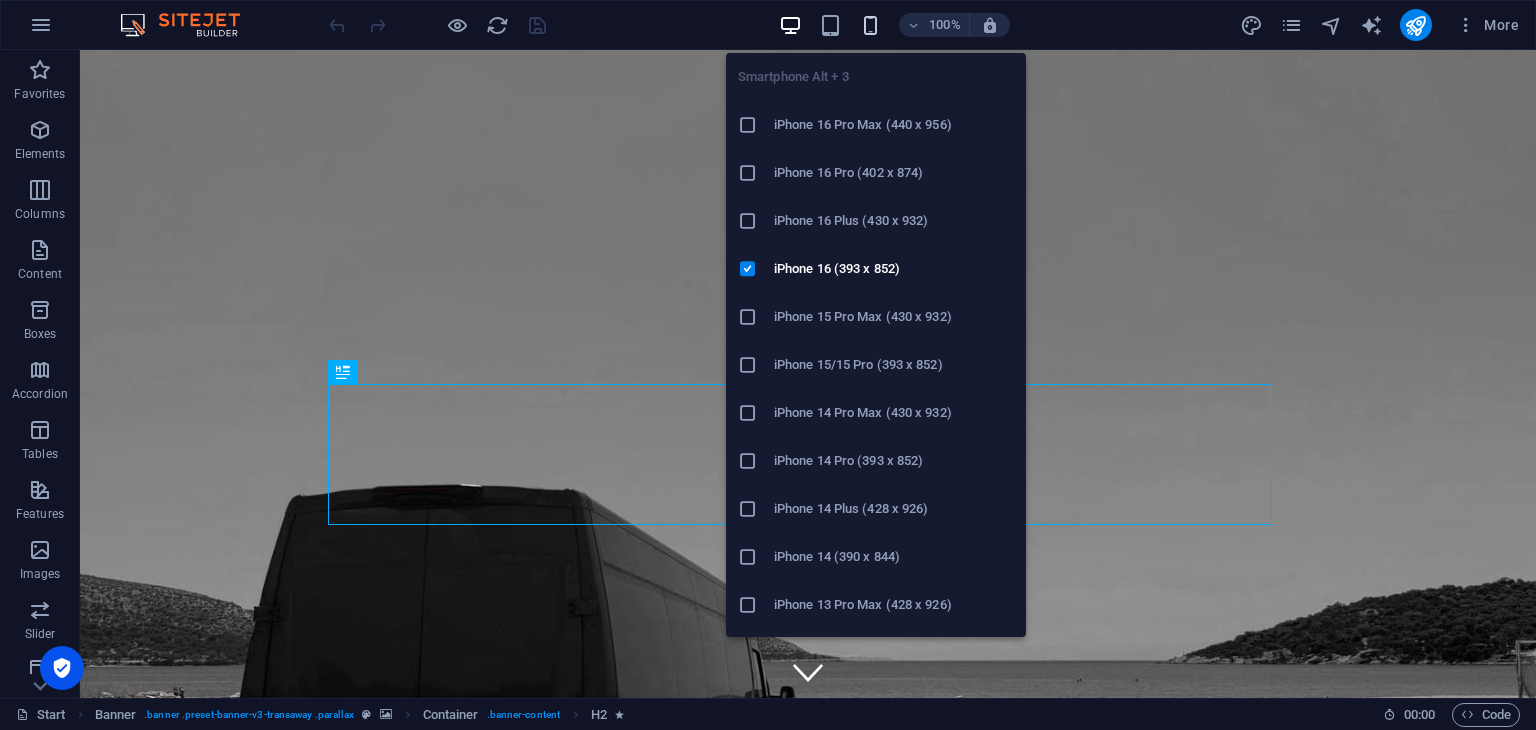 click at bounding box center [870, 25] 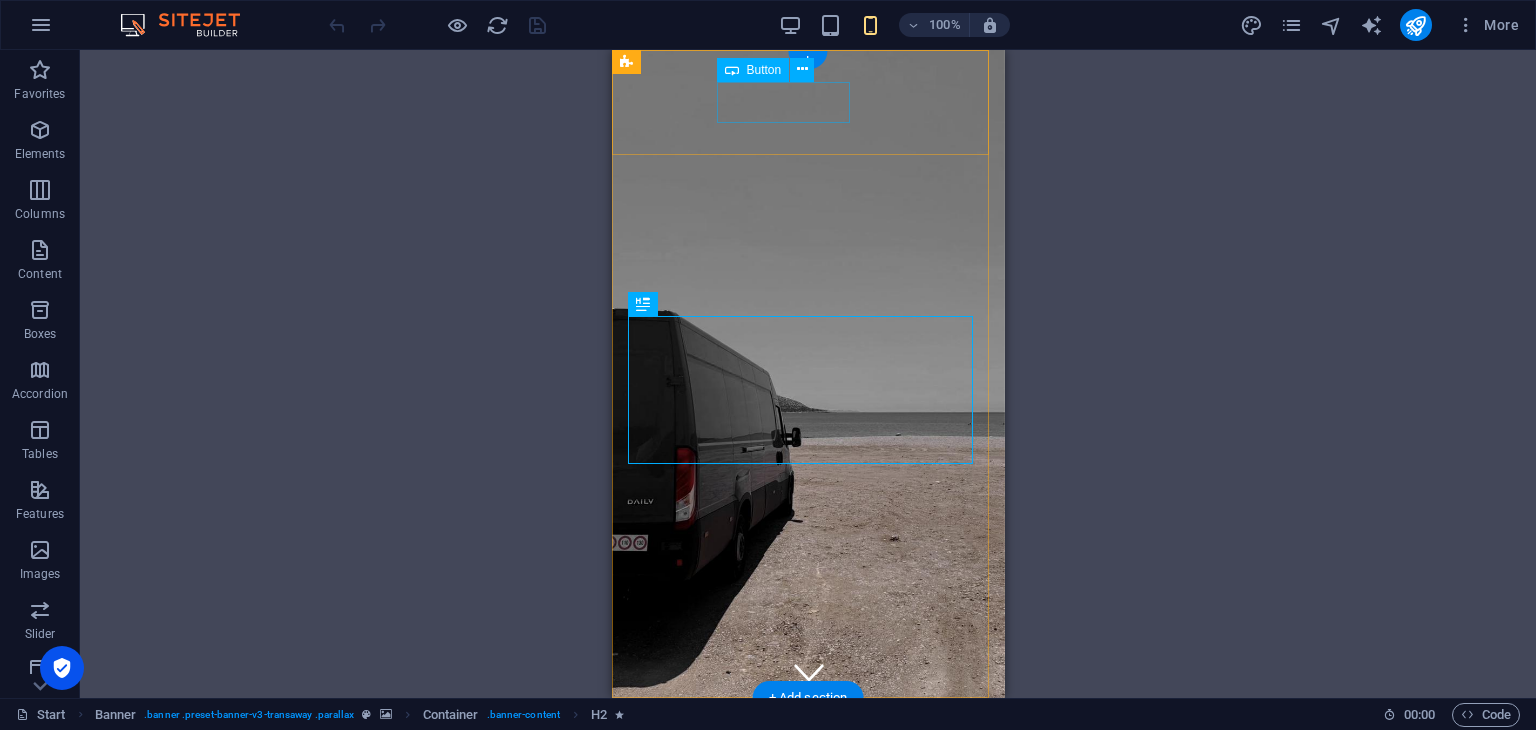 click on "Get a quote" at bounding box center (807, 1069) 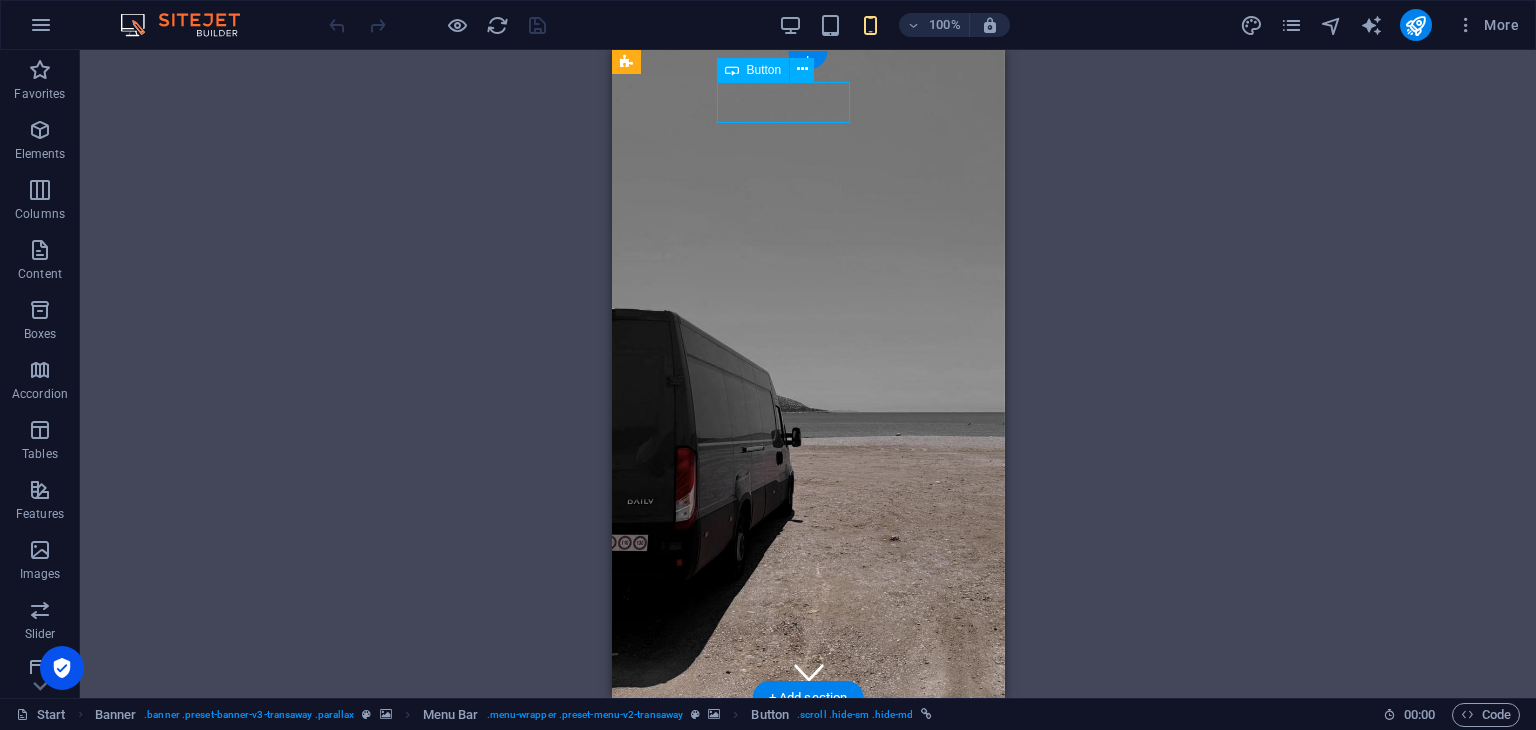 click on "Get a quote" at bounding box center [807, 1069] 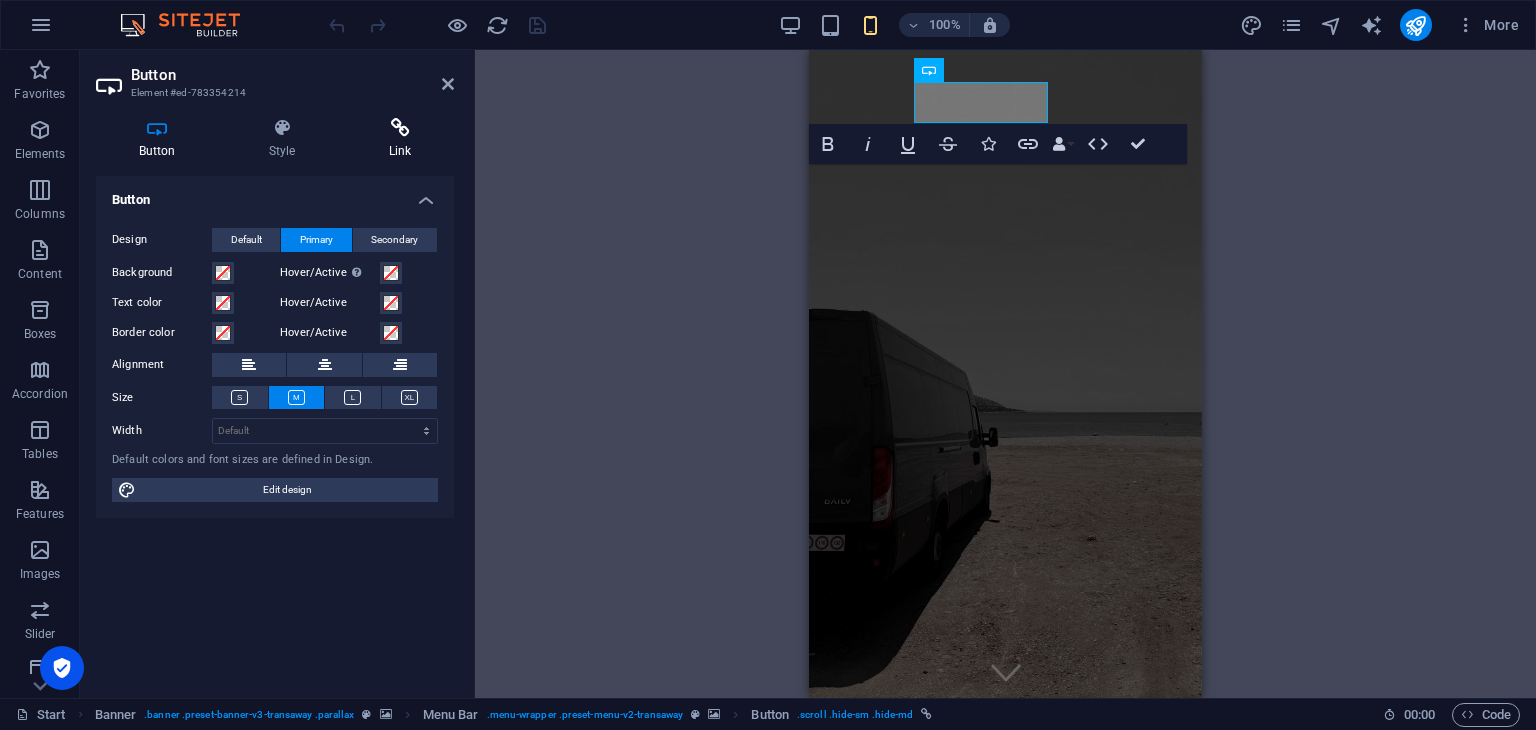 click on "Link" at bounding box center (400, 139) 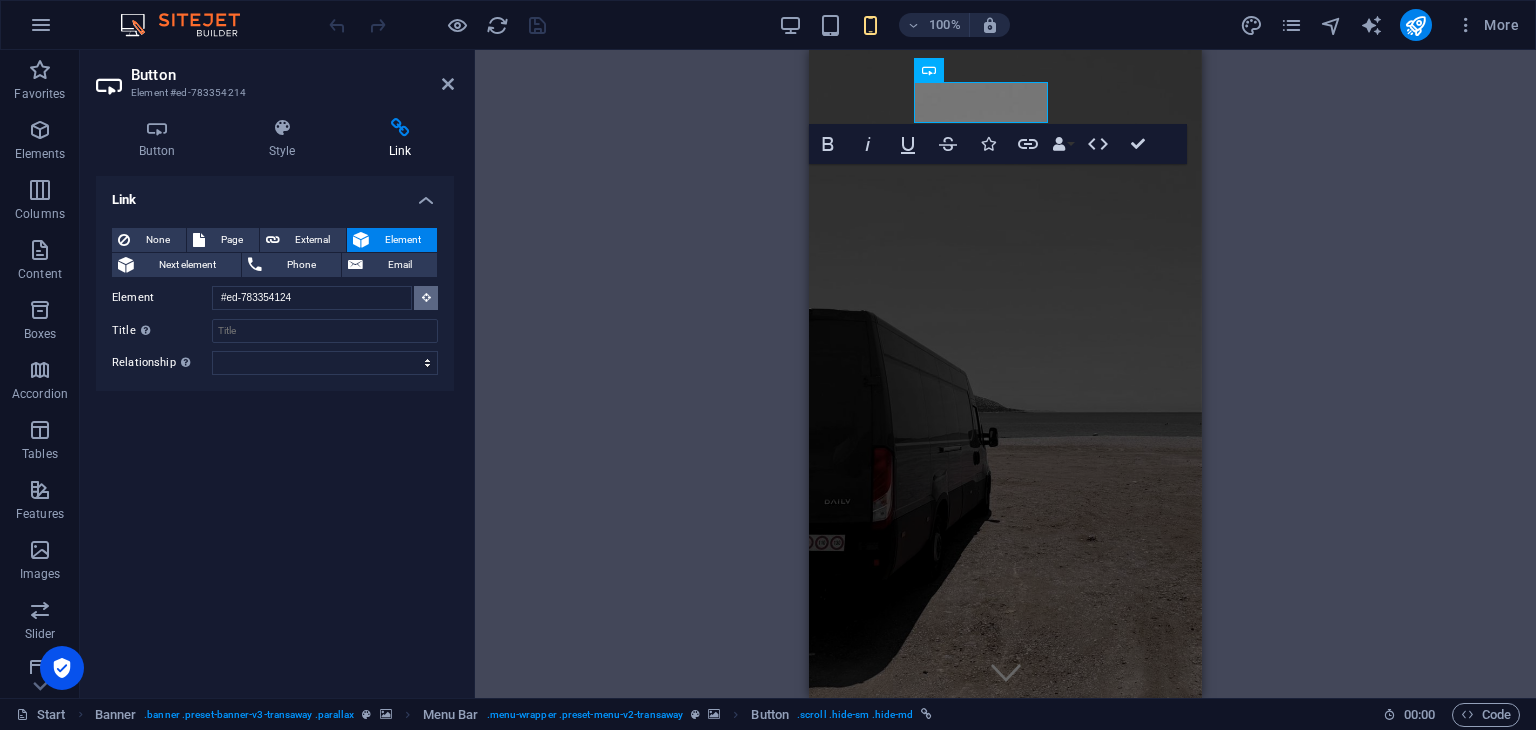 click at bounding box center (426, 298) 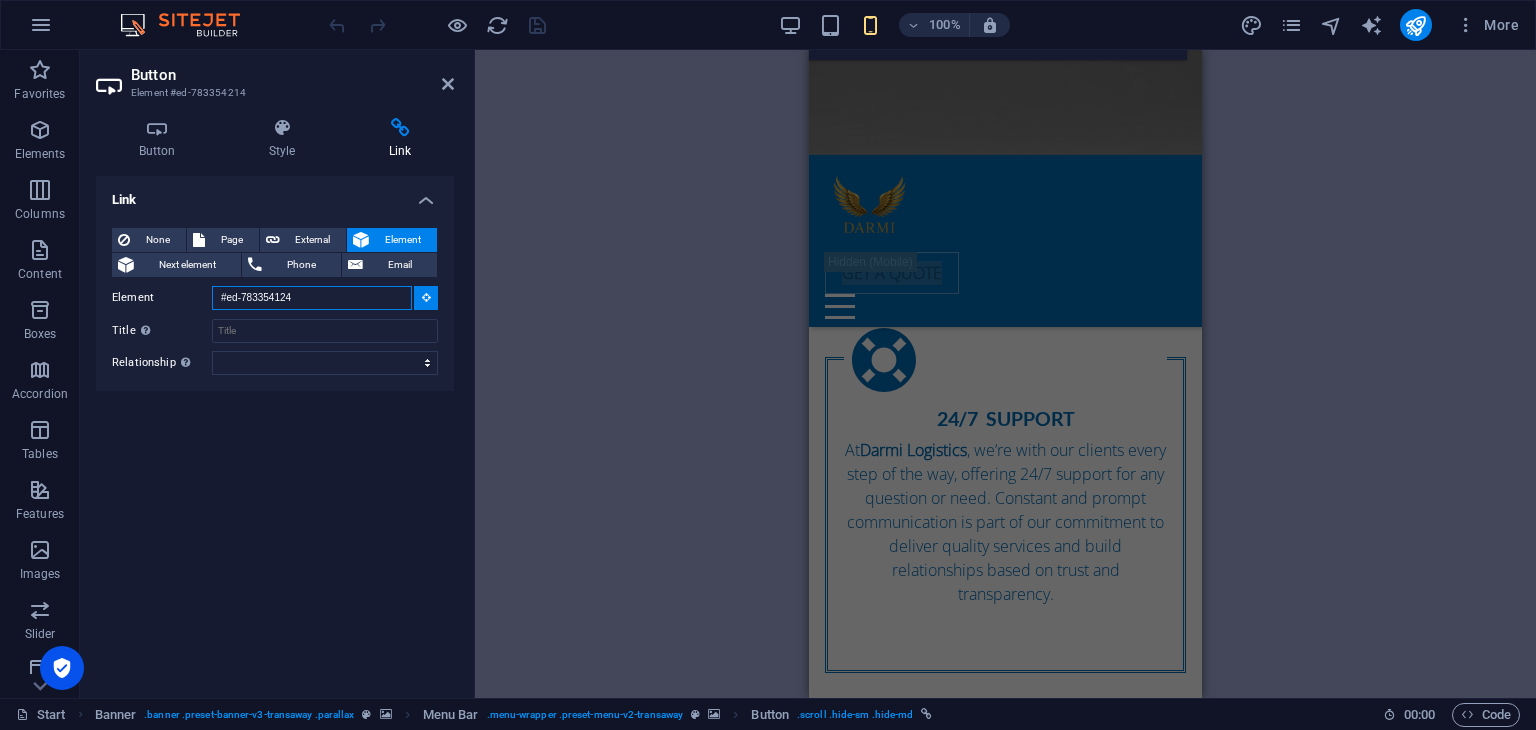 click on "#ed-783354124" at bounding box center (312, 298) 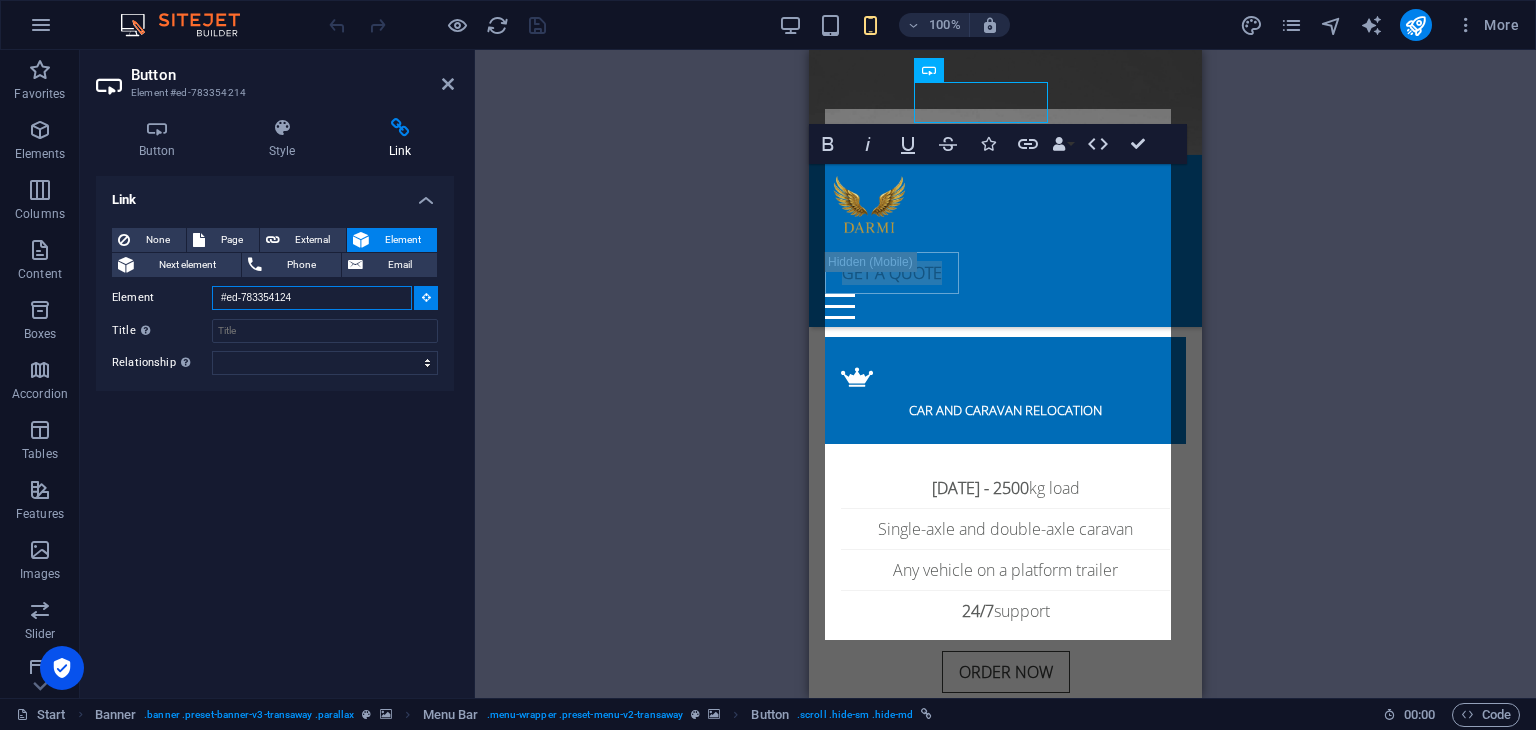 scroll, scrollTop: 0, scrollLeft: 0, axis: both 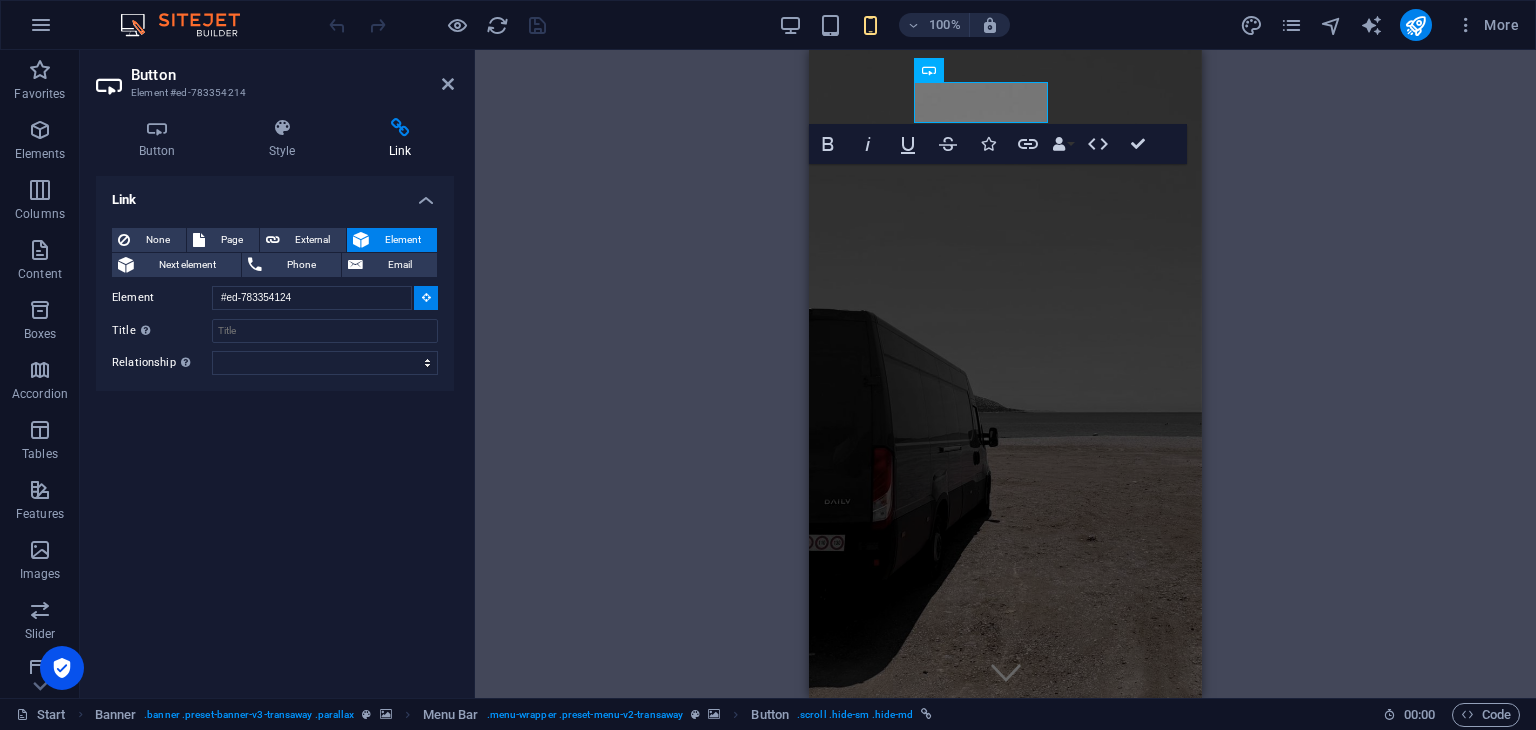 click on "H2   Banner   Container   Banner   Info Bar   Menu   Banner   Menu Bar   Button Bold Italic Underline Strikethrough Icons Link Data Bindings Company First name Last name Street ZIP code City Email Phone Mobile Fax Custom field 1 Custom field 2 Custom field 3 Custom field 4 Custom field 5 Custom field 6 HTML Confirm (Ctrl+⏎)   Banner   Menu Bar   Image   Container   Container   Text   Separator" at bounding box center (1005, 374) 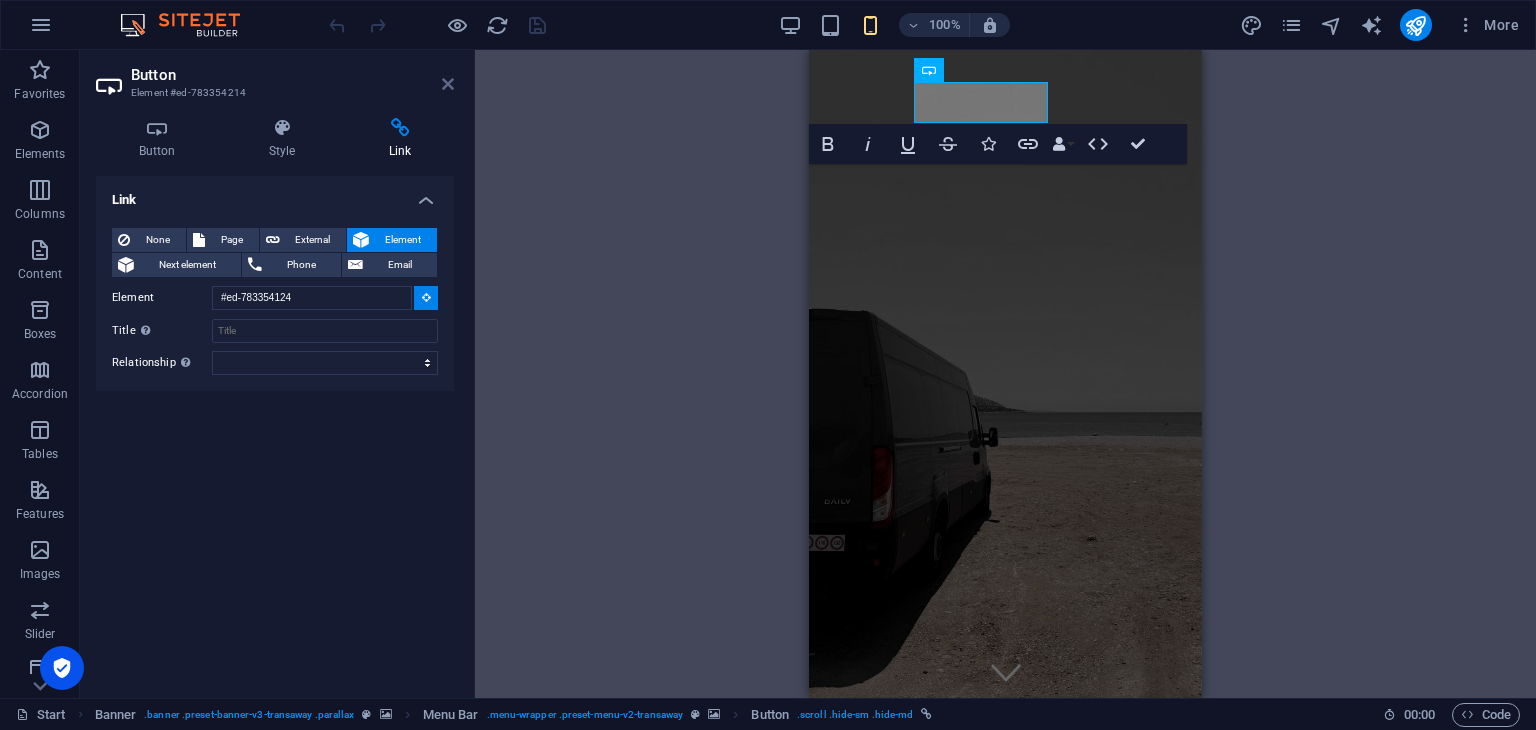 click at bounding box center (448, 84) 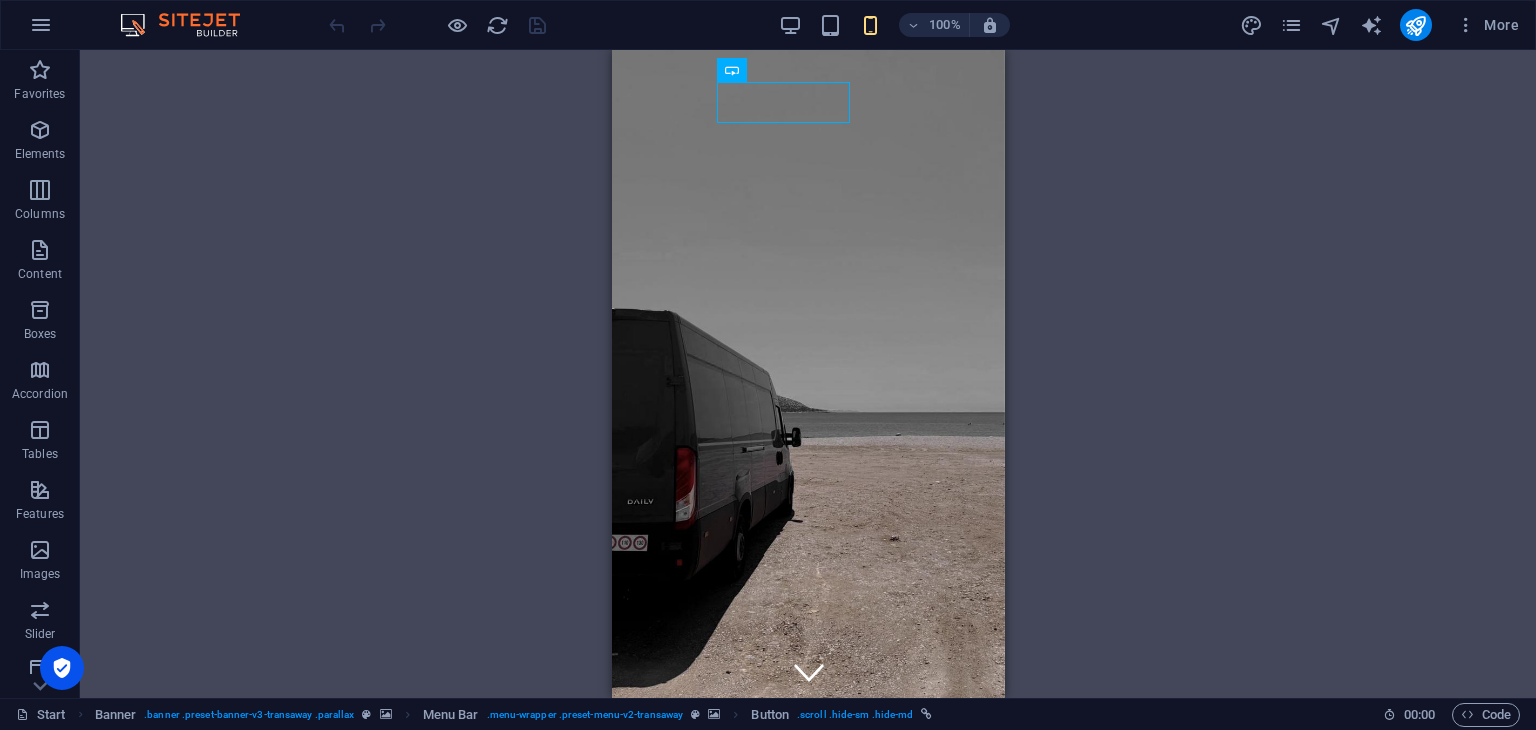 click on "100% More" at bounding box center [926, 25] 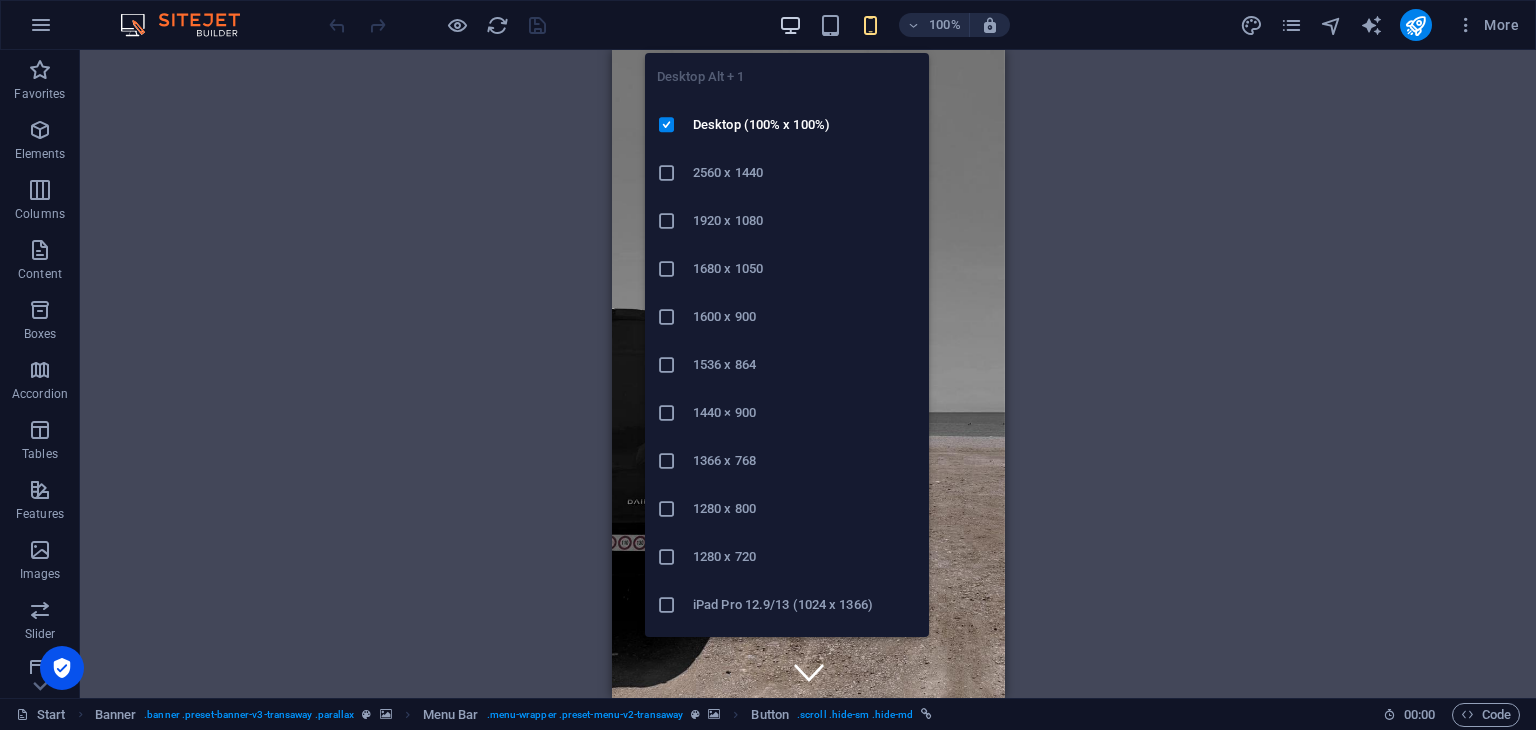 click at bounding box center [790, 25] 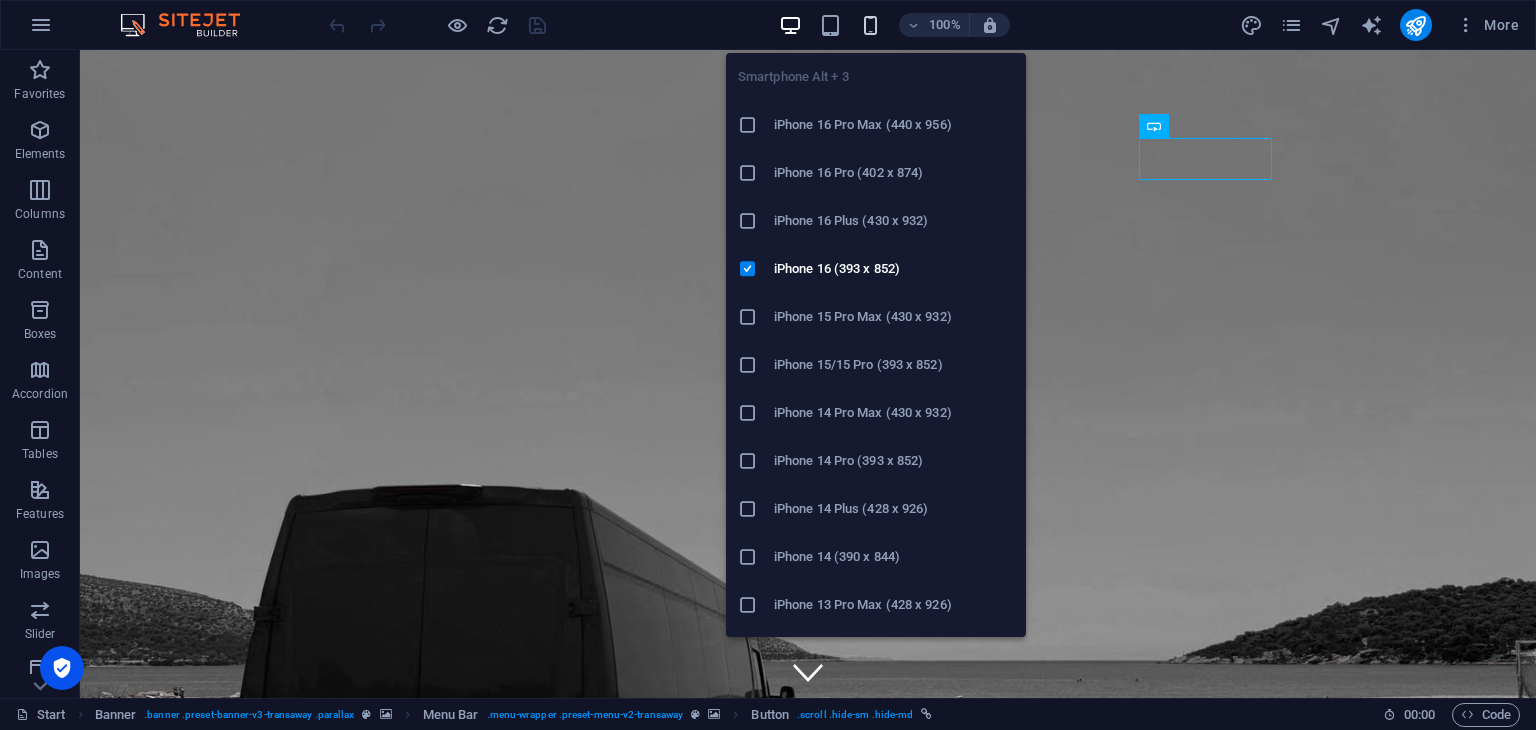 click at bounding box center (870, 25) 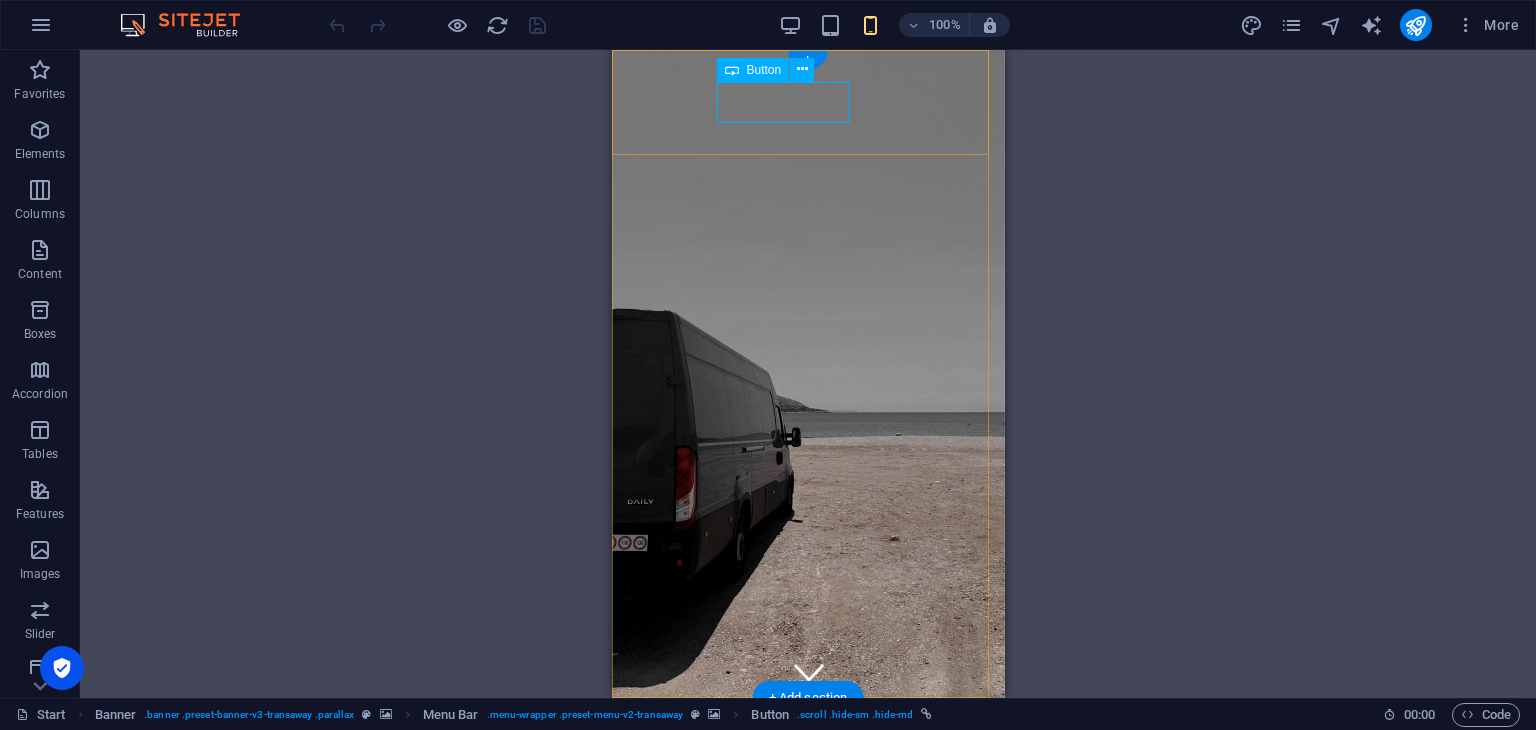 click on "Get a quote" at bounding box center [807, 1070] 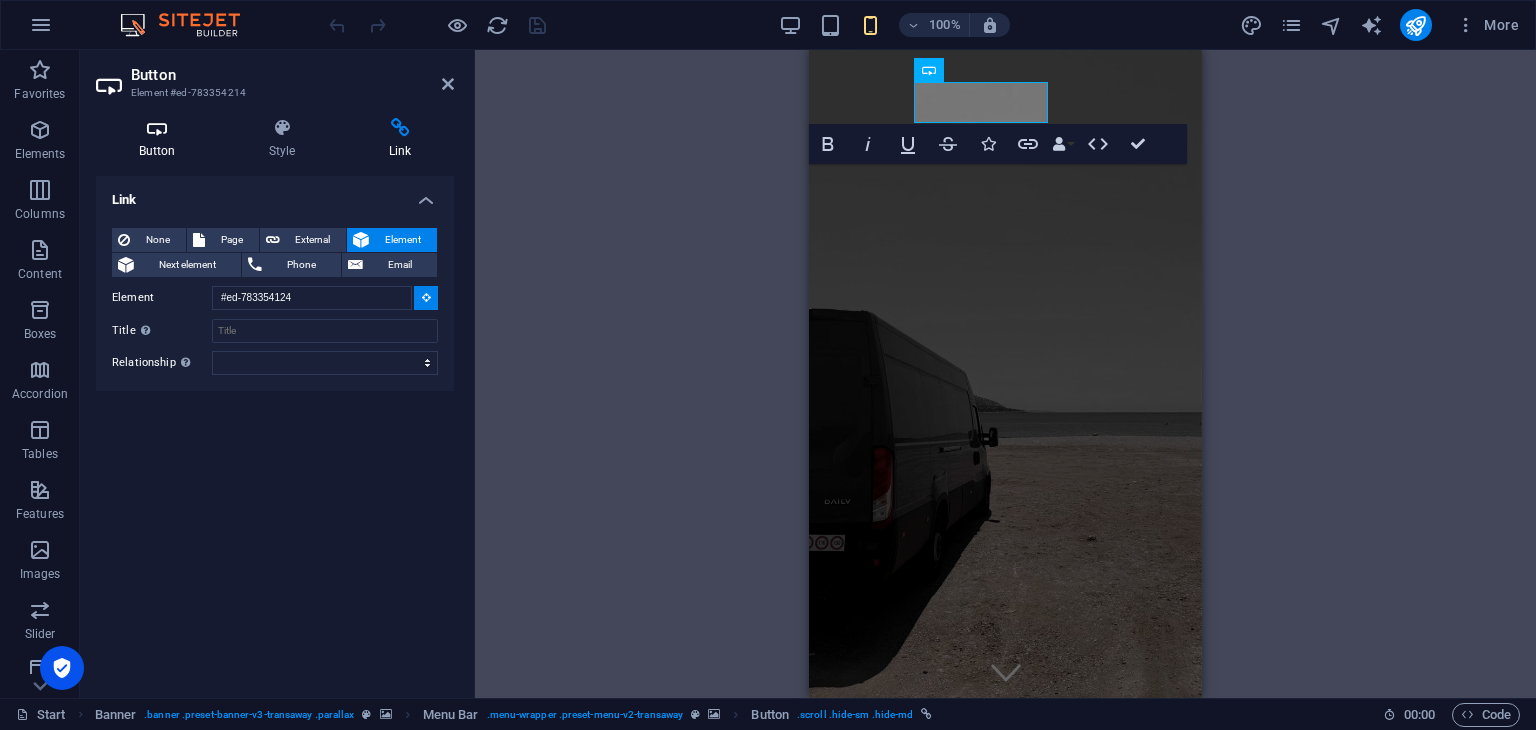 click on "Button" at bounding box center [161, 139] 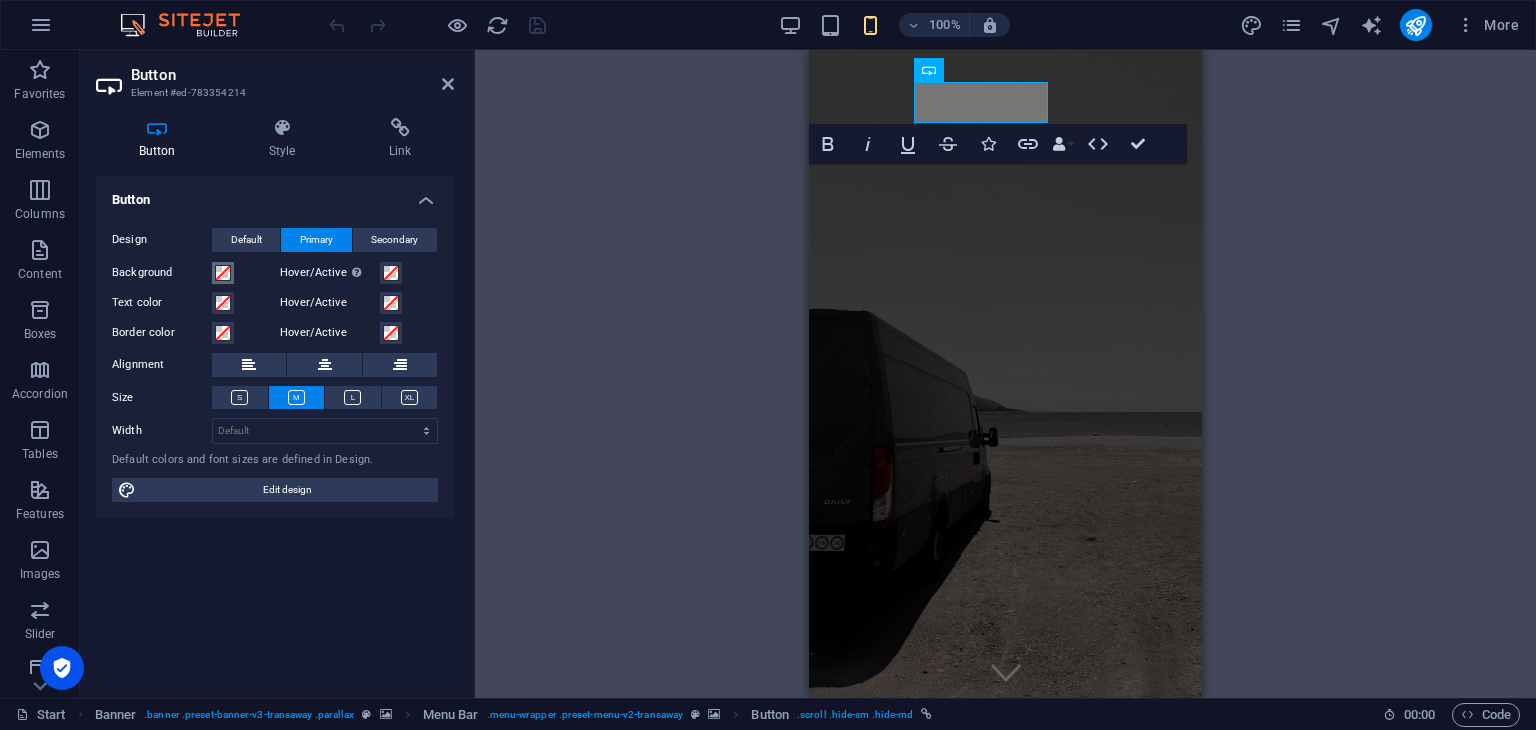 click on "Background" at bounding box center [223, 273] 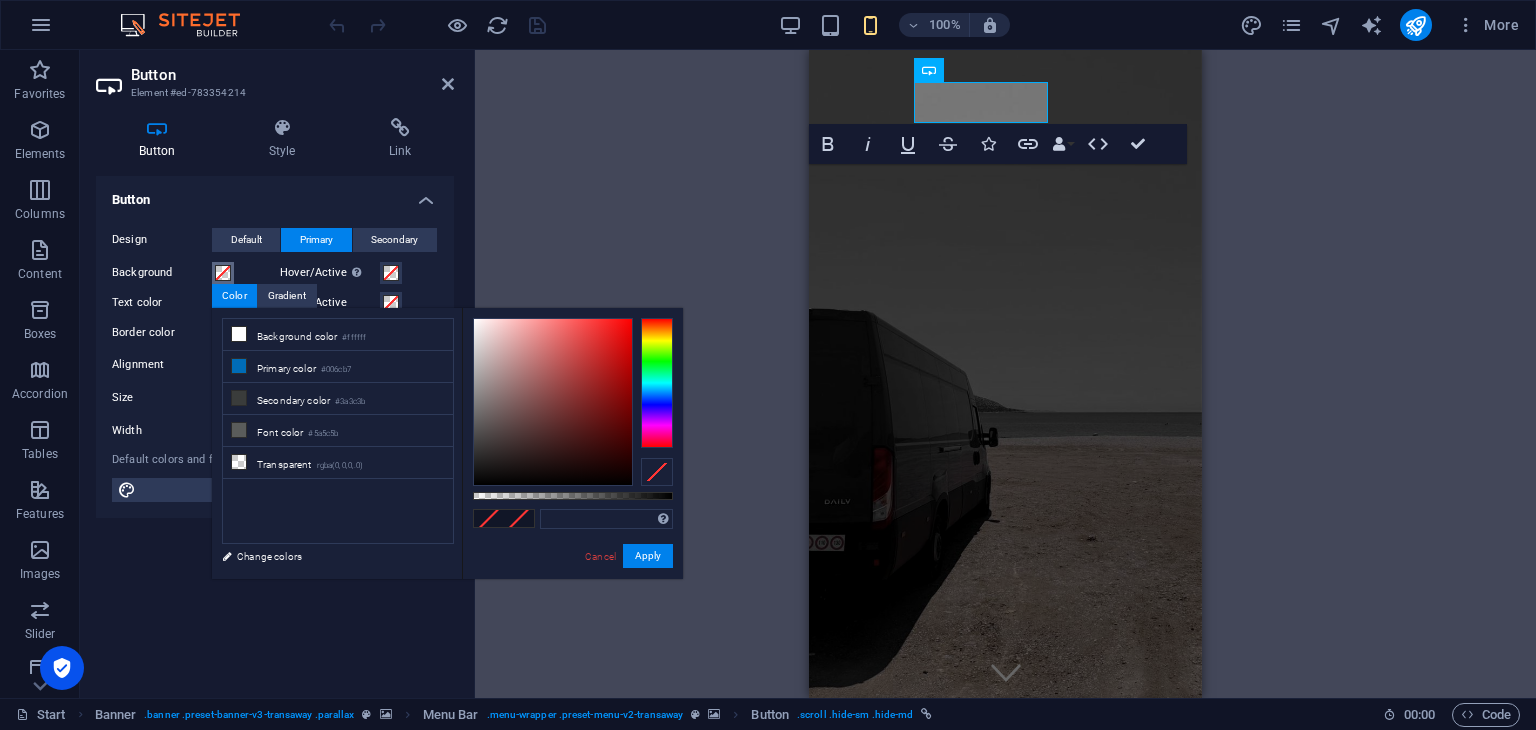 click on "Background" at bounding box center (223, 273) 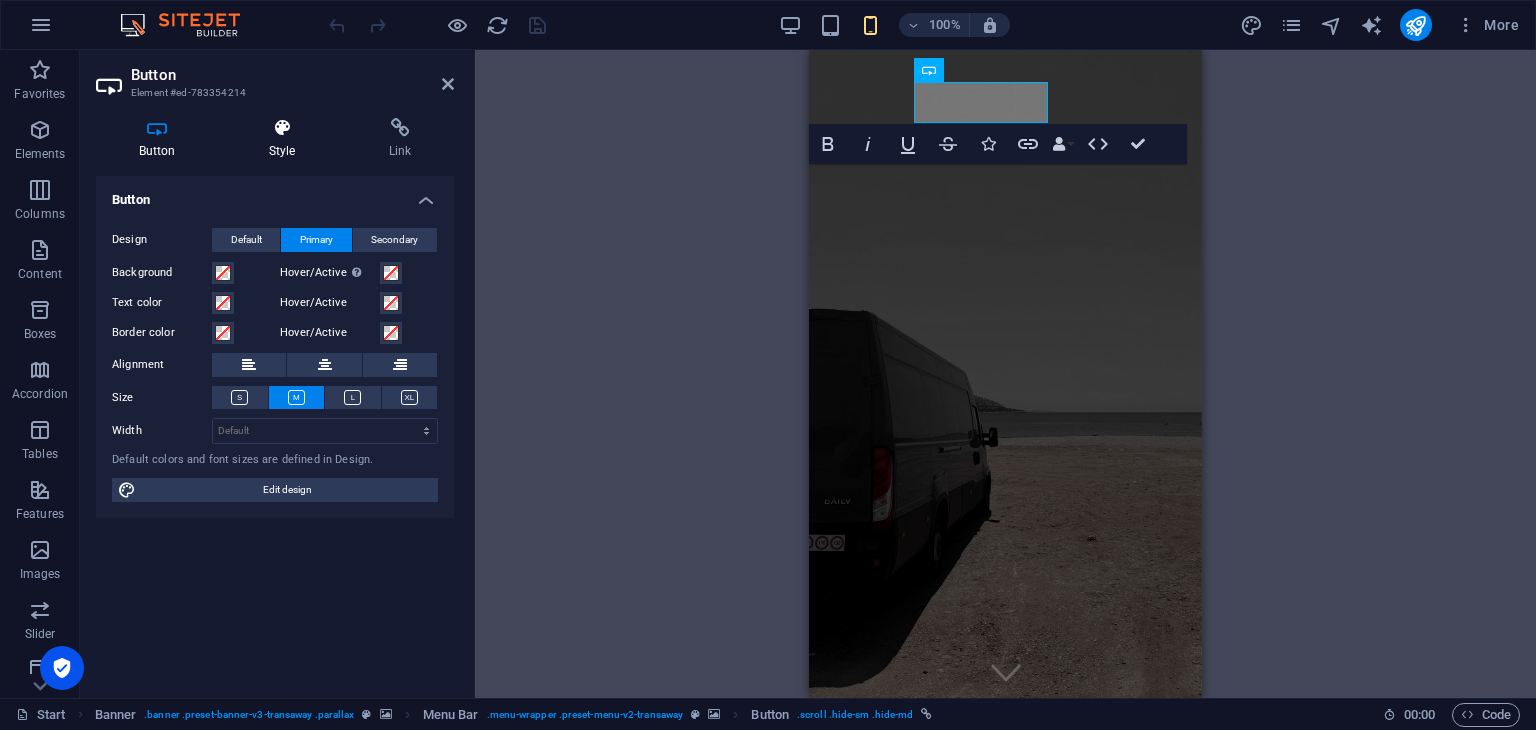 click on "Style" at bounding box center [286, 139] 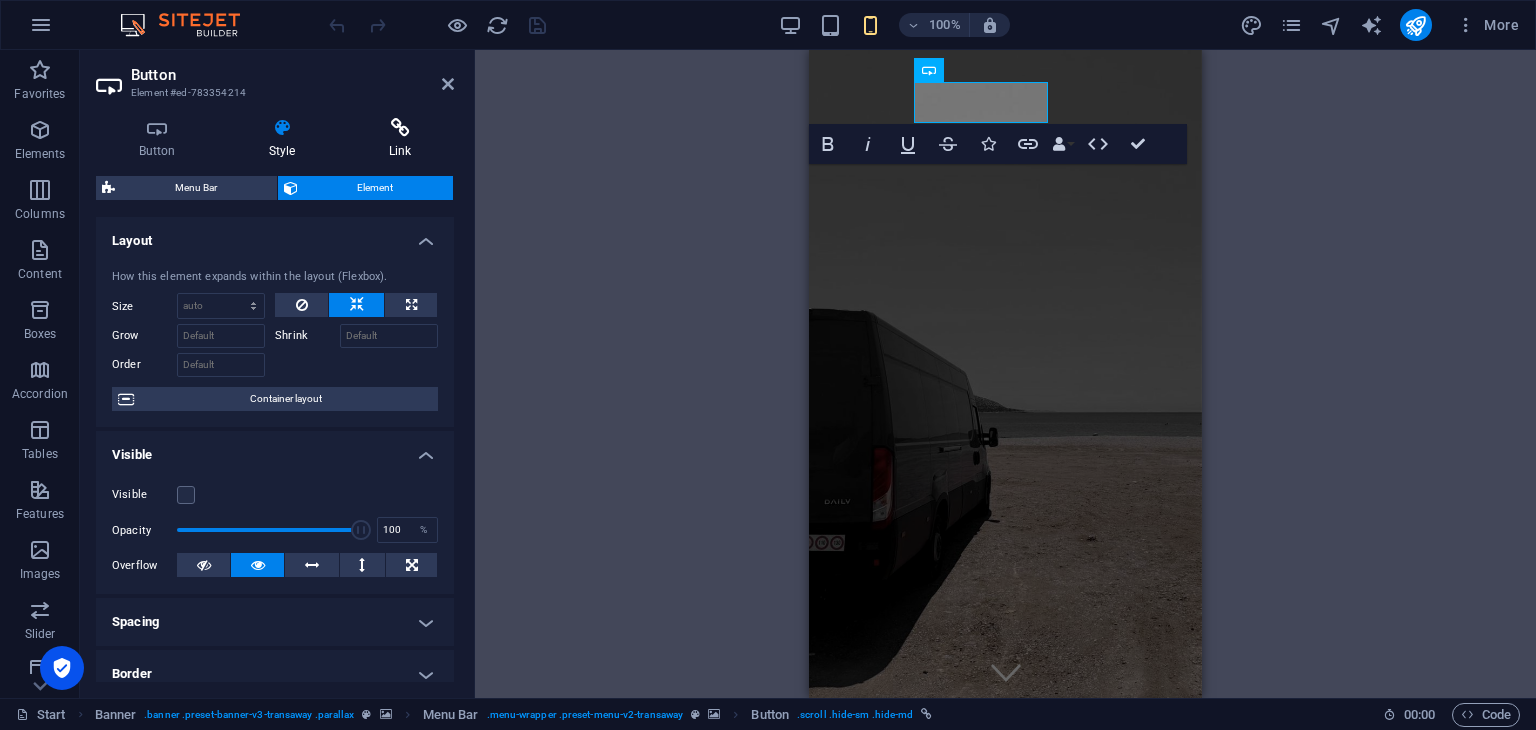 click at bounding box center [400, 128] 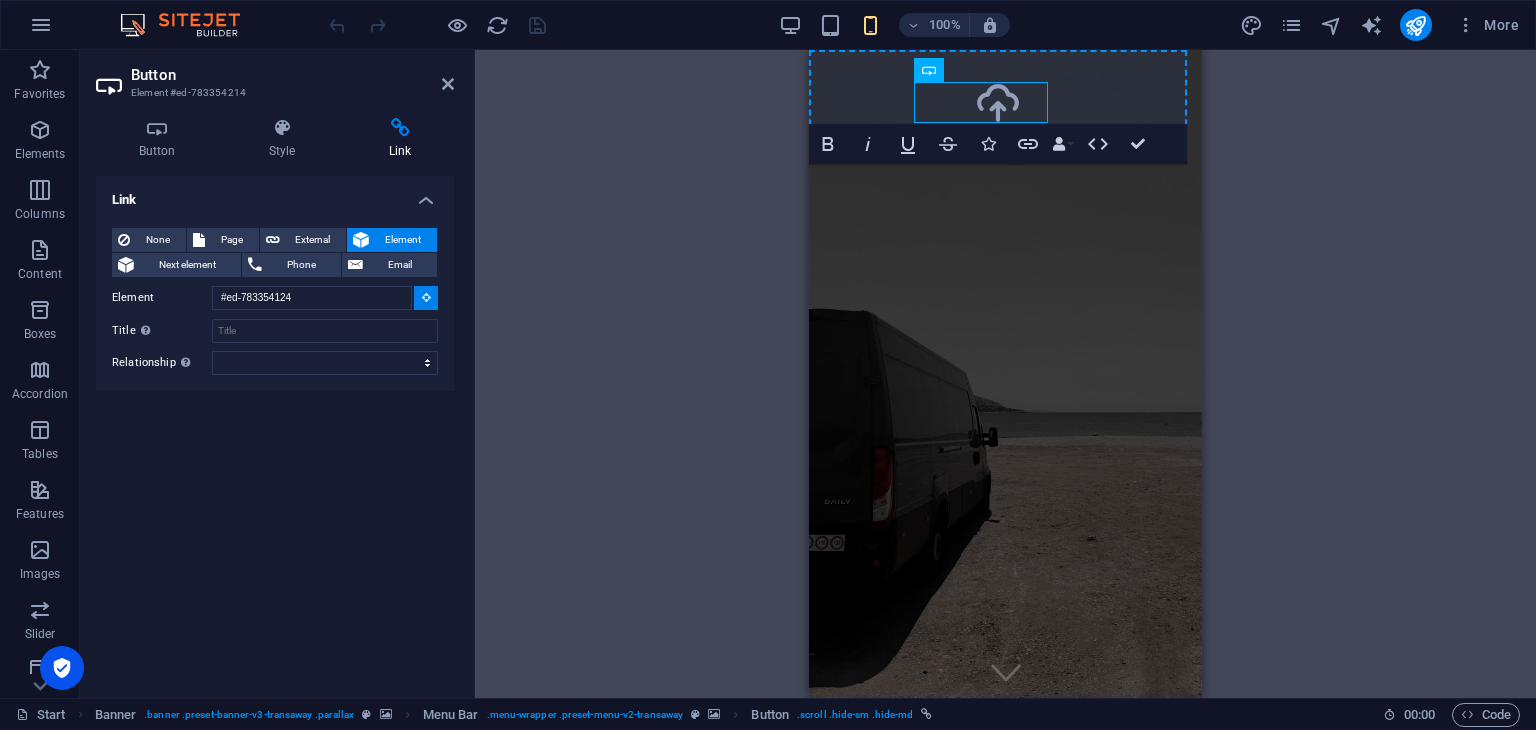 click on "H2   Banner   Container   Banner   Info Bar   Menu   Banner   Menu Bar   Button   Banner   Menu Bar   Image   Container   Container   Text   Separator Bold Italic Underline Strikethrough Icons Link Data Bindings Company First name Last name Street ZIP code City Email Phone Mobile Fax Custom field 1 Custom field 2 Custom field 3 Custom field 4 Custom field 5 Custom field 6 HTML Confirm (Ctrl+⏎)   Container" at bounding box center [1005, 374] 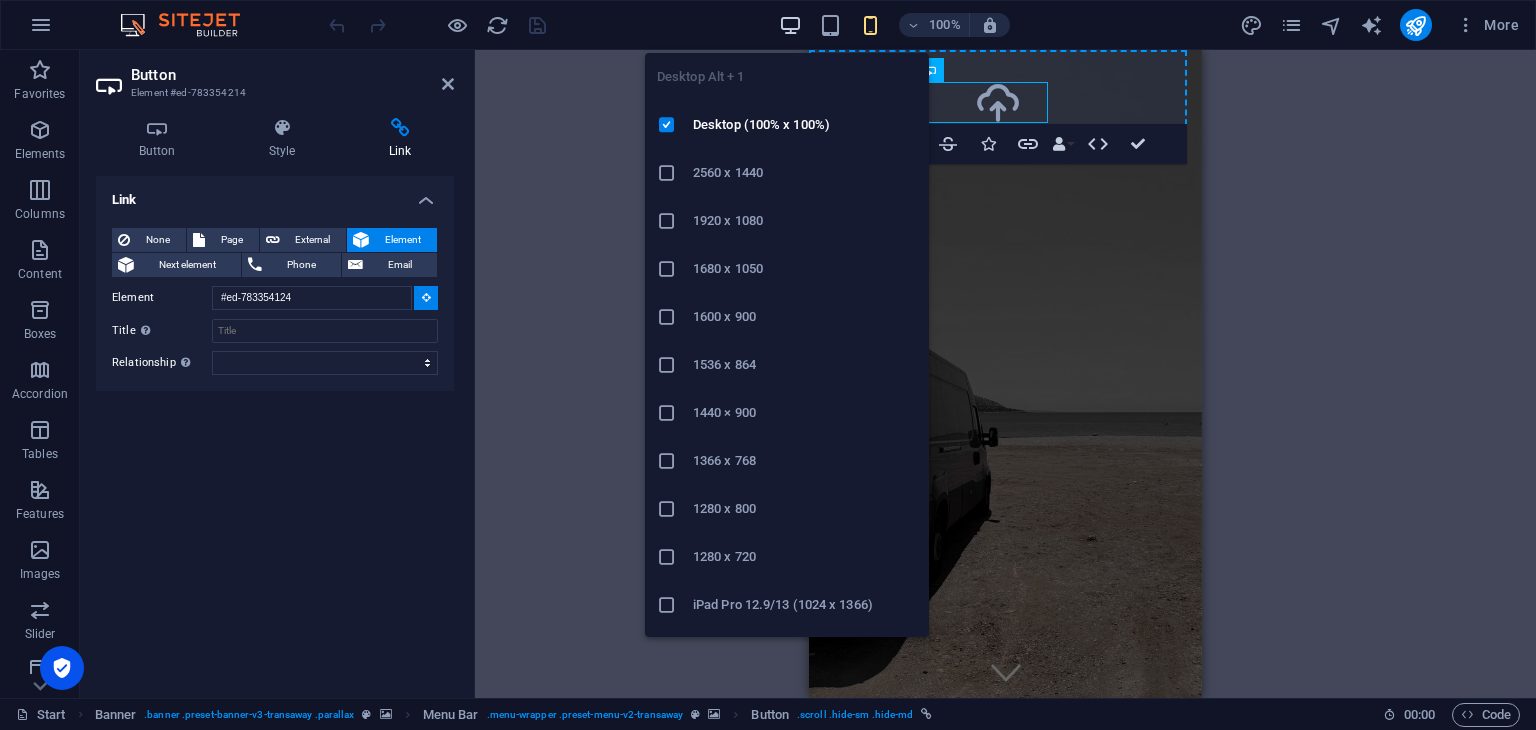 click at bounding box center (790, 25) 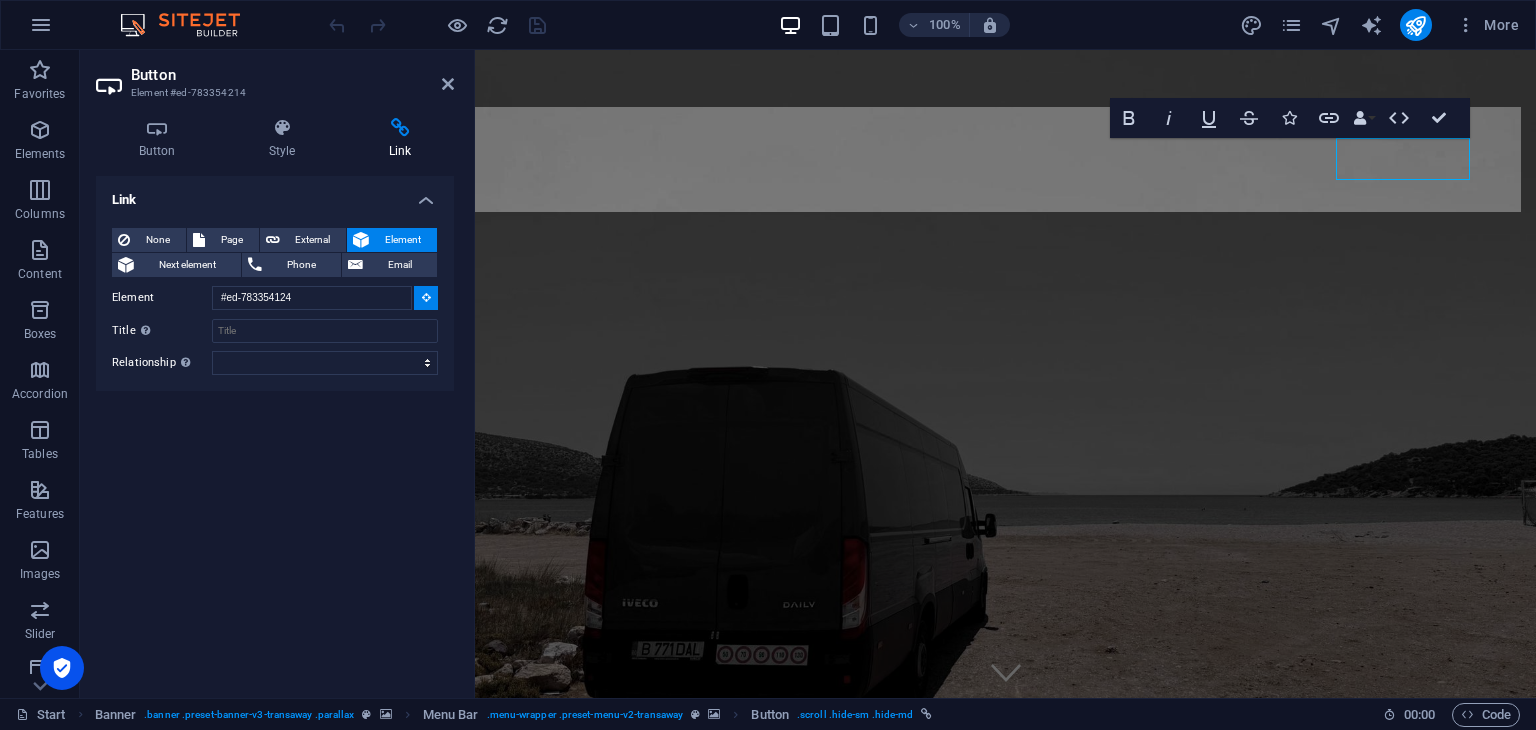 click on "Button Element #ed-783354214 Button Style Link Button Design Default Primary Secondary Background Hover/Active Switch to preview mode to test the active/hover state Text color Hover/Active Border color Hover/Active Alignment Size Width Default px rem % em vh vw Default colors and font sizes are defined in Design. Edit design Menu Bar Element Layout How this element expands within the layout (Flexbox). Size Default auto px % 1/1 1/2 1/3 1/4 1/5 1/6 1/7 1/8 1/9 1/10 Grow Shrink Order Container layout Visible Visible Opacity 100 % Overflow Spacing Margin Default auto px % rem vw vh Custom Custom auto px % rem vw vh auto px % rem vw vh auto px % rem vw vh auto px % rem vw vh Padding Default px rem % vh vw Custom Custom px rem % vh vw px rem % vh vw px rem % vh vw px rem % vh vw Border Style              - Width 1 auto px rem % vh vw Custom Custom 1 auto px rem % vh vw 1 auto px rem % vh vw 1 auto px rem % vh vw 1 auto px rem % vh vw  - Color Round corners Default px rem % vh vw Custom Custom px rem % vh" at bounding box center [277, 374] 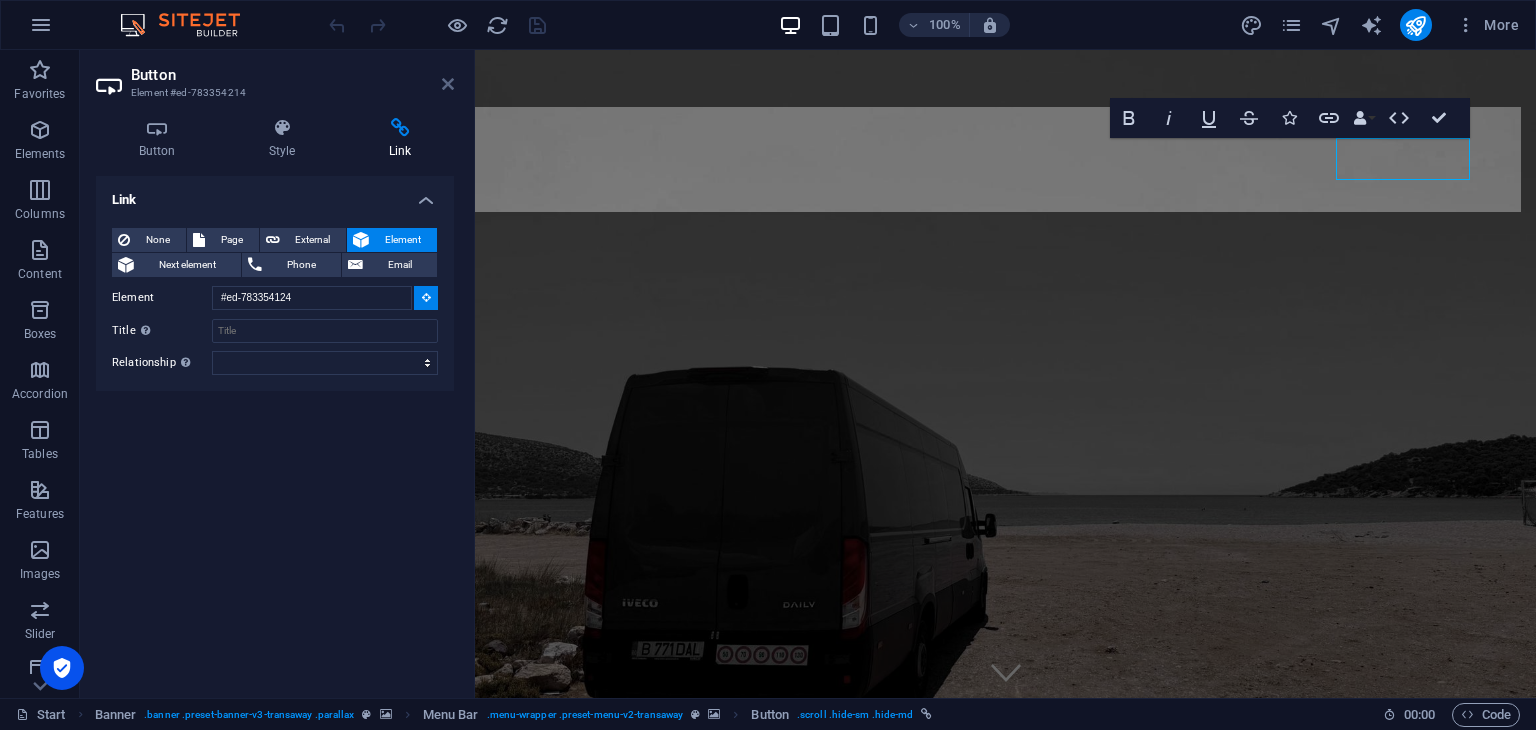 click at bounding box center [448, 84] 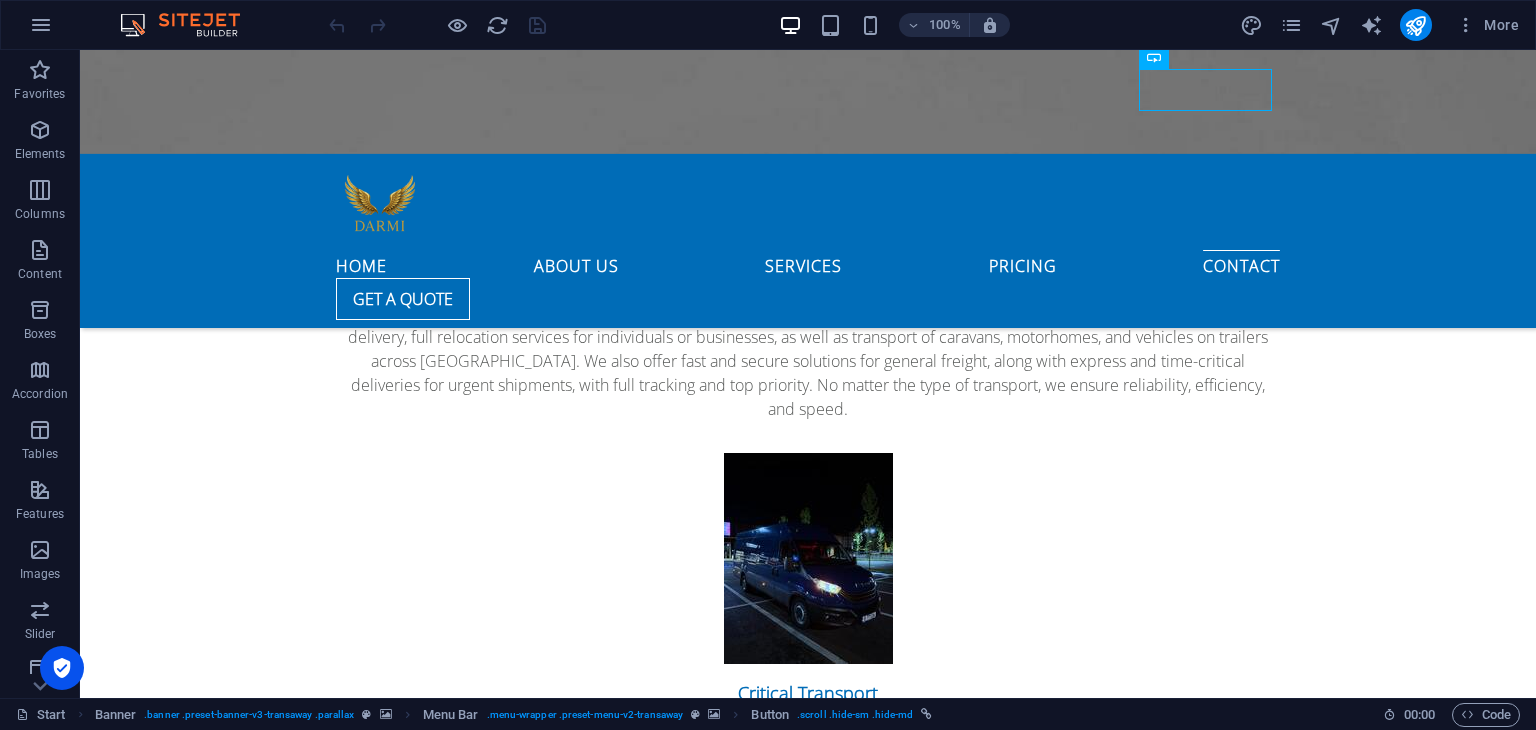 scroll, scrollTop: 4124, scrollLeft: 0, axis: vertical 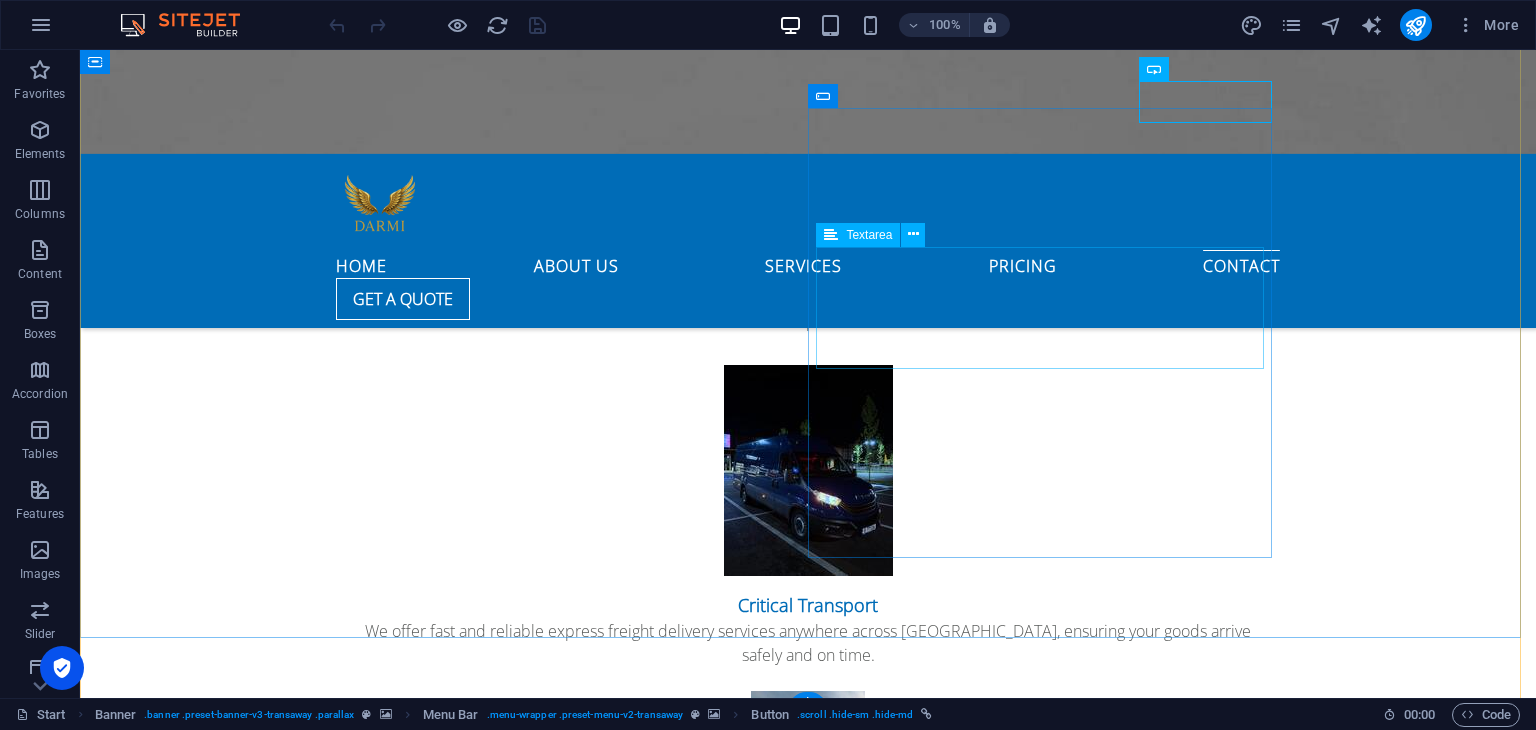 click 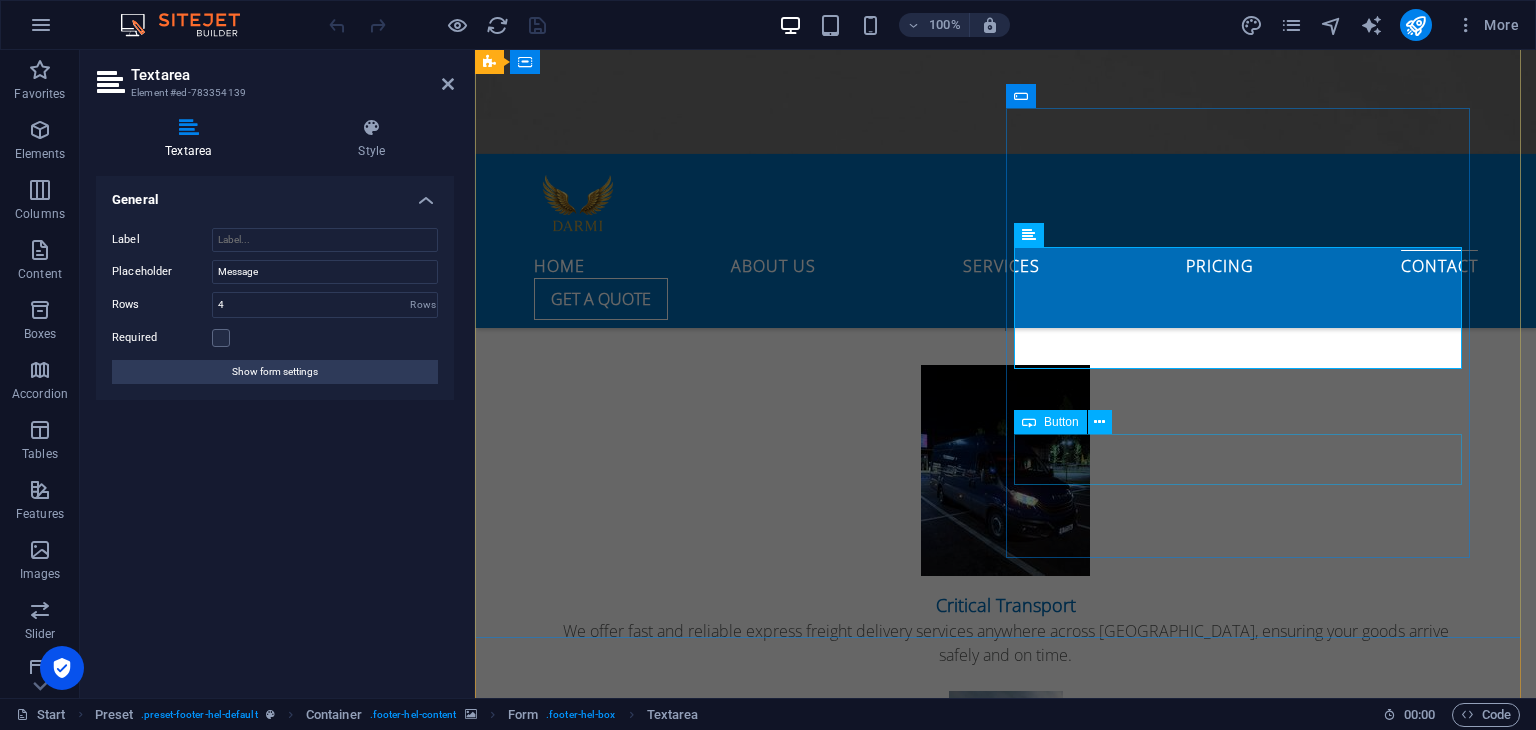 click on "Button label" 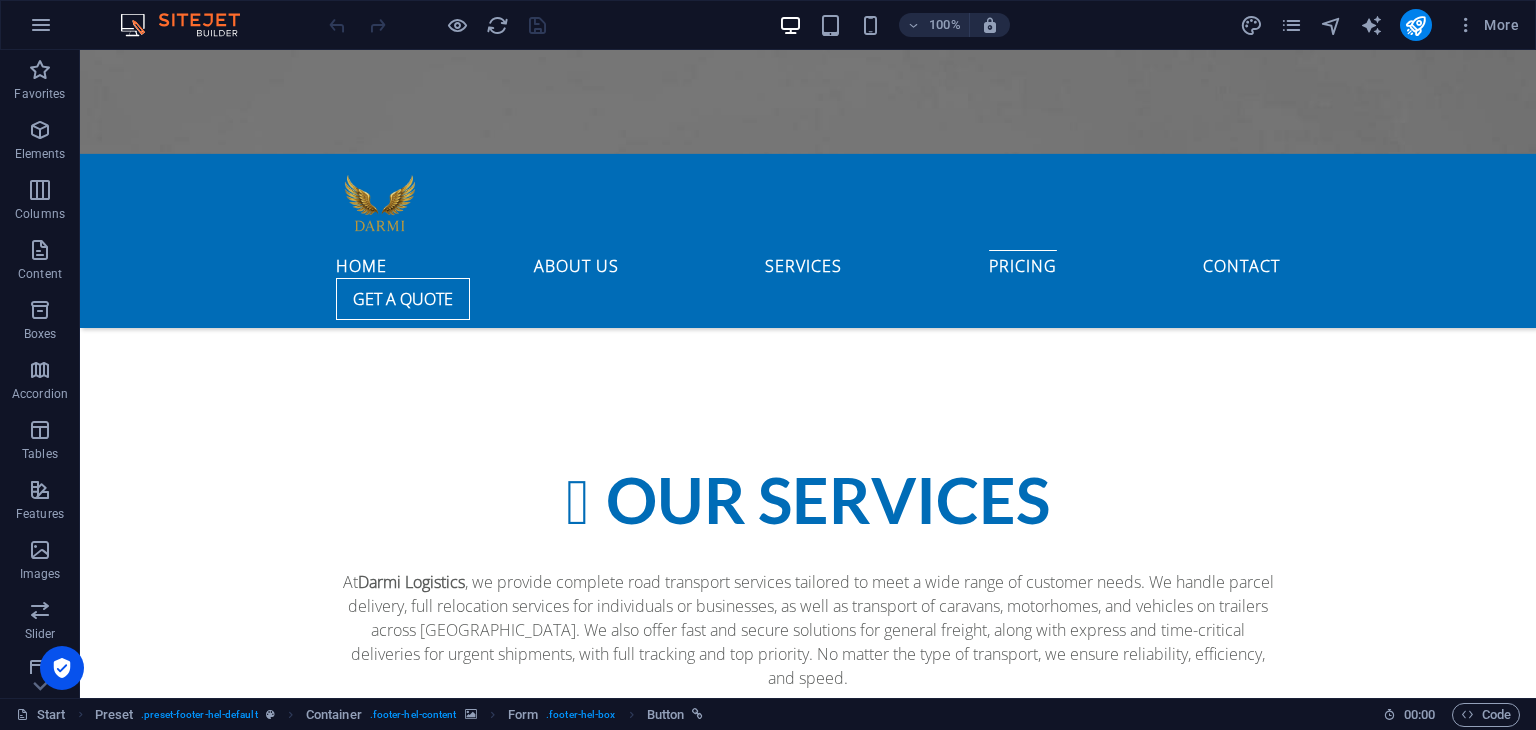 scroll, scrollTop: 3754, scrollLeft: 0, axis: vertical 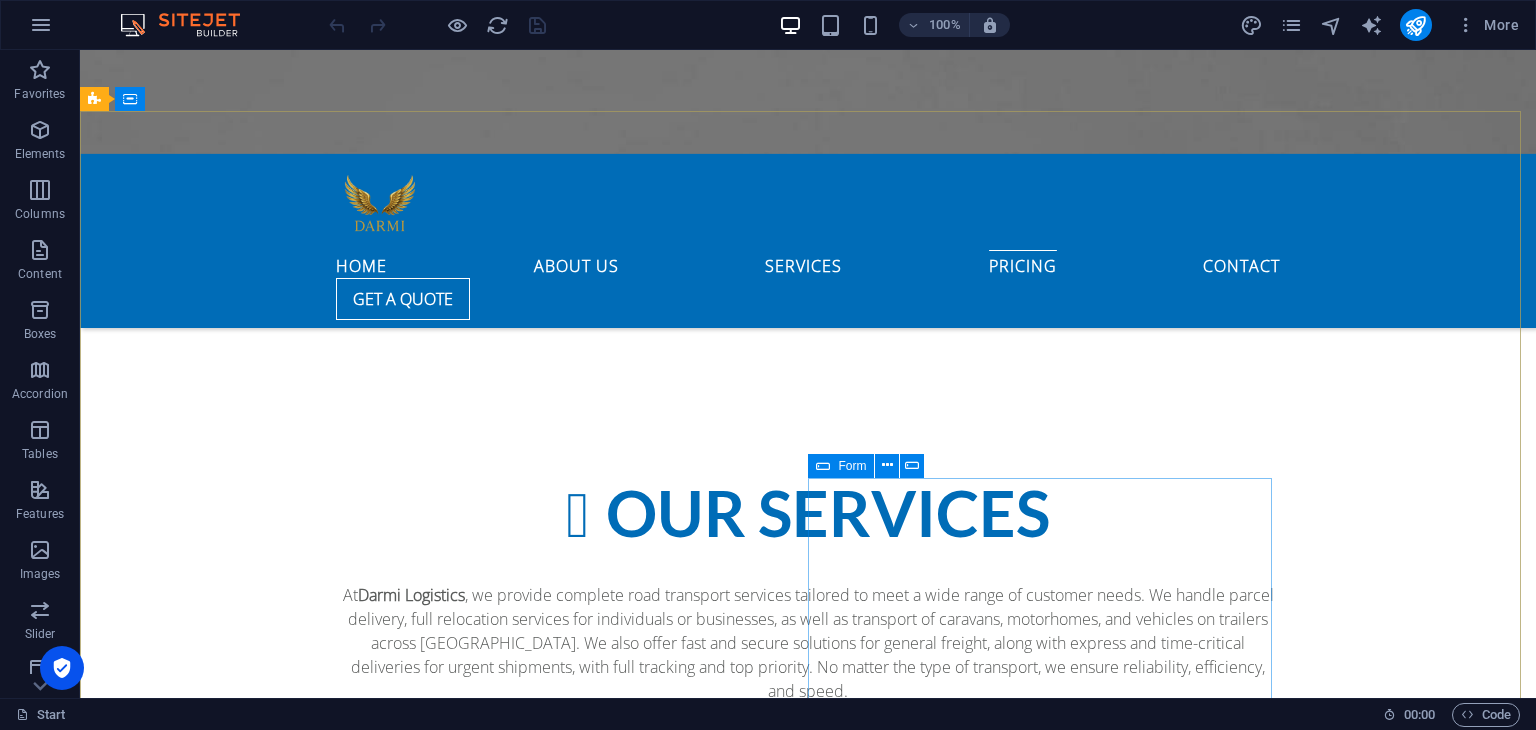 click at bounding box center [823, 466] 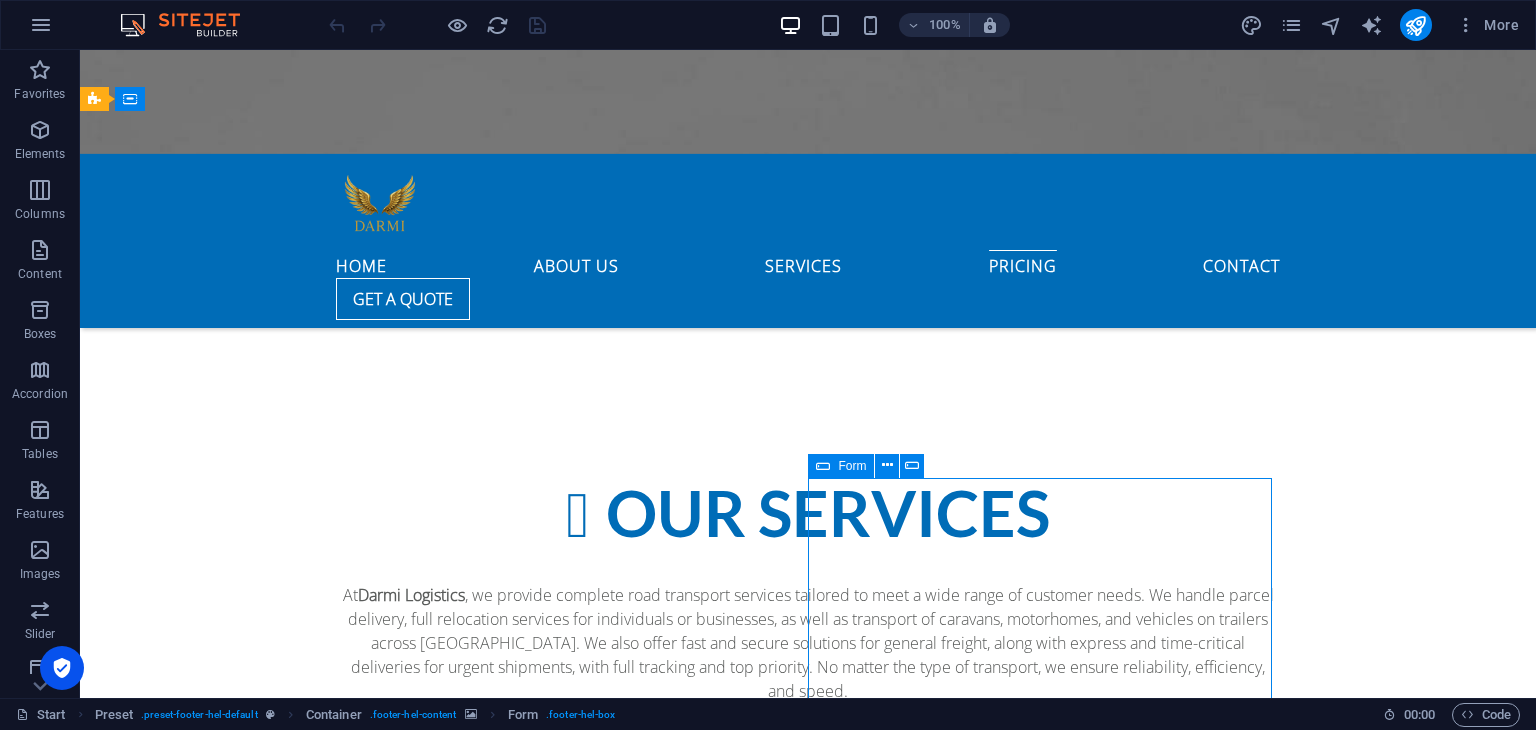 click at bounding box center (823, 466) 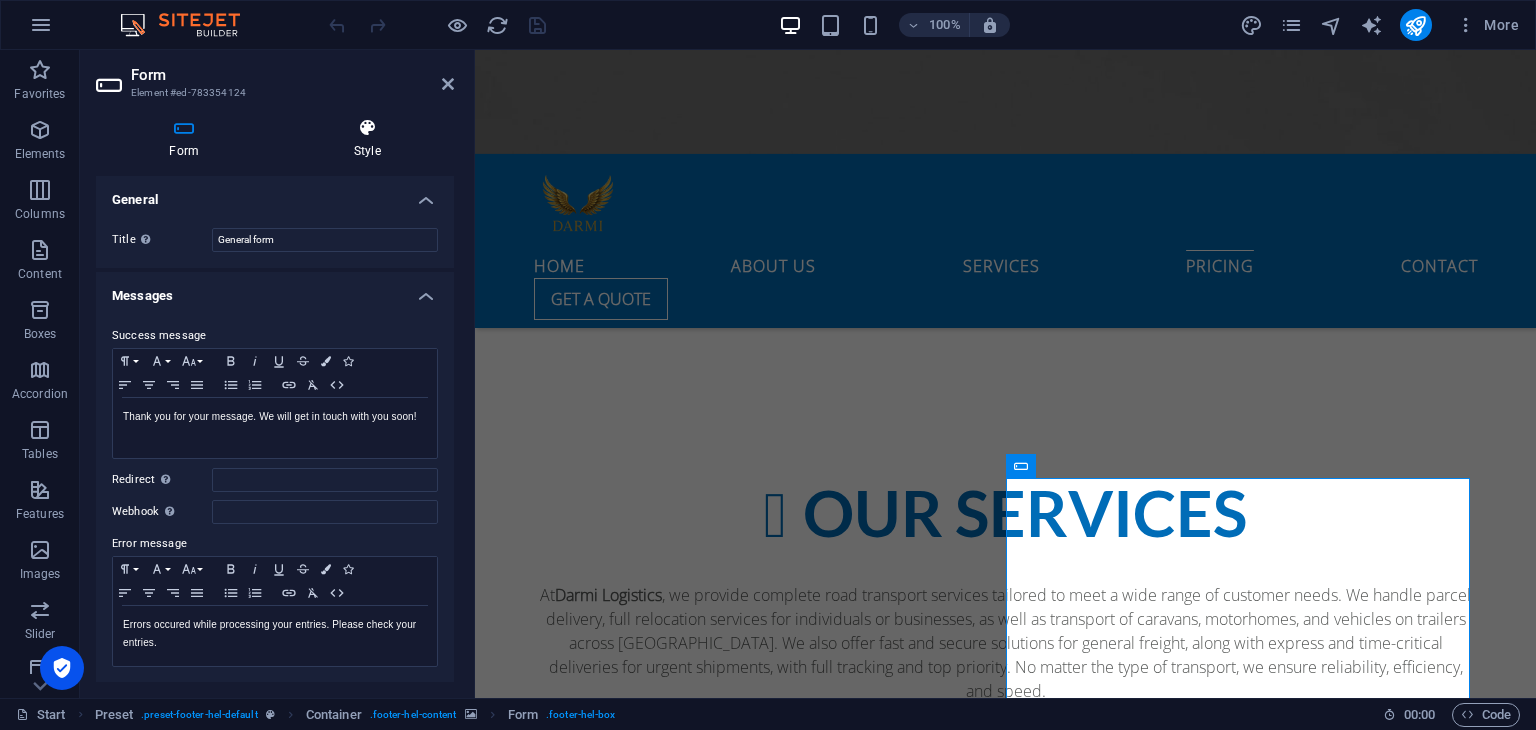 click on "Style" at bounding box center [368, 139] 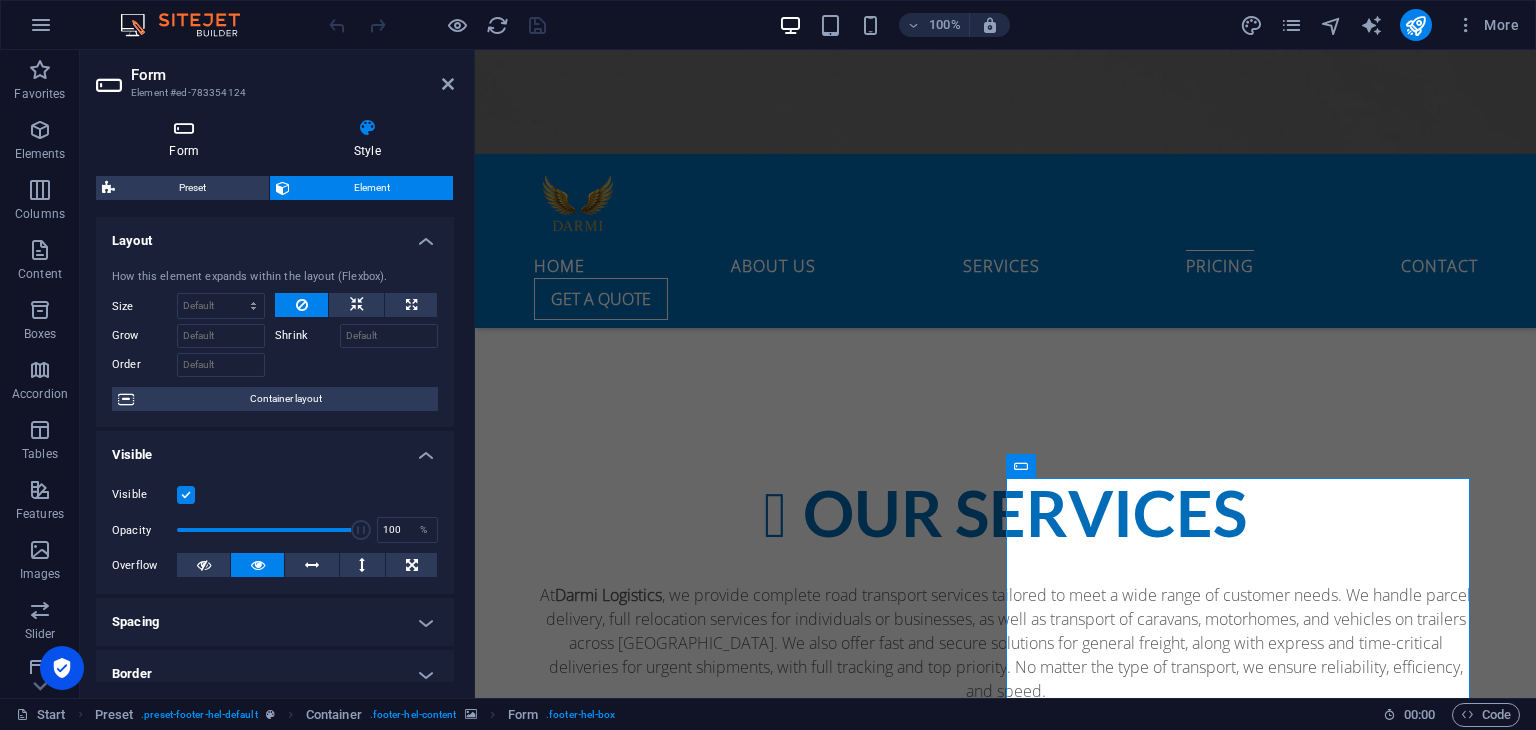 click at bounding box center (184, 128) 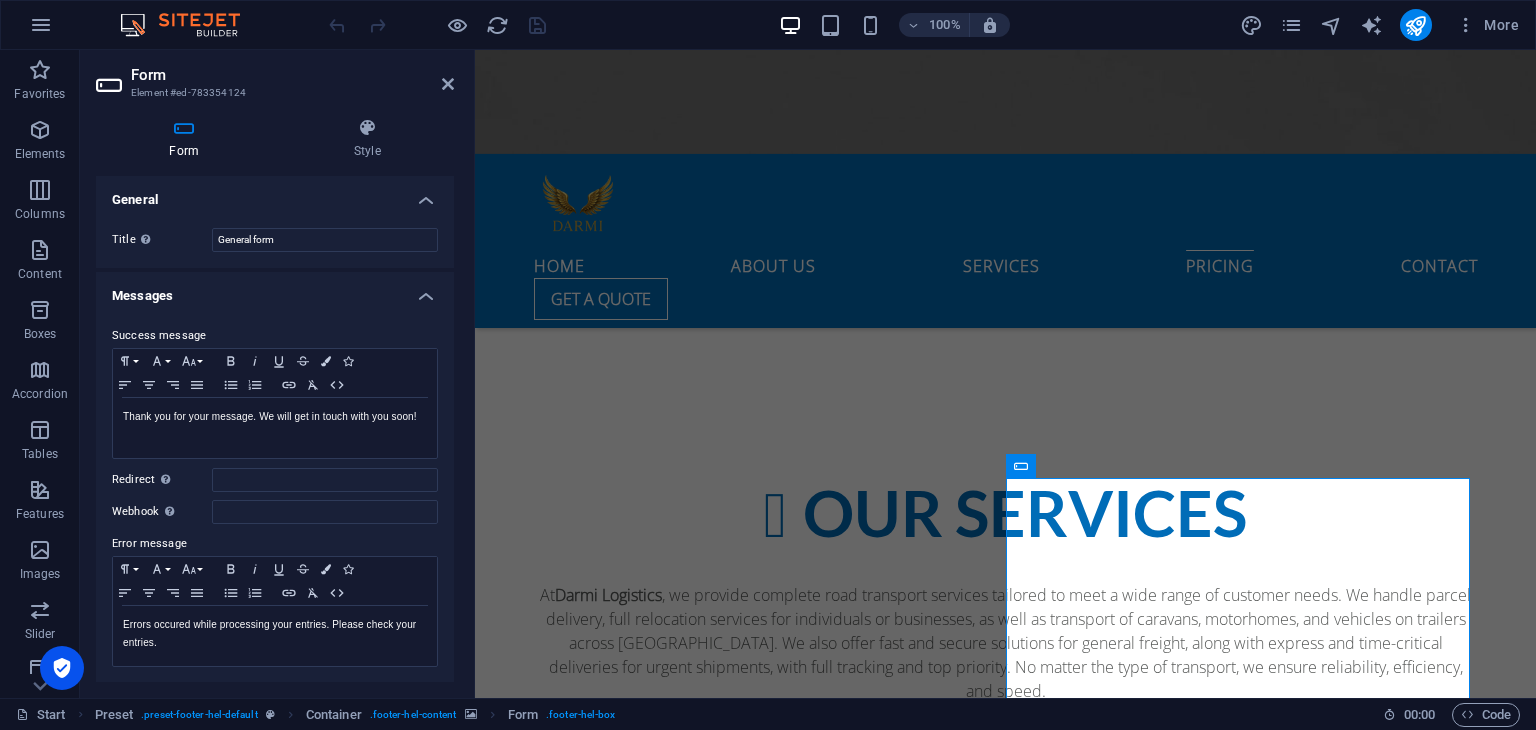 drag, startPoint x: 448, startPoint y: 221, endPoint x: 436, endPoint y: 356, distance: 135.53229 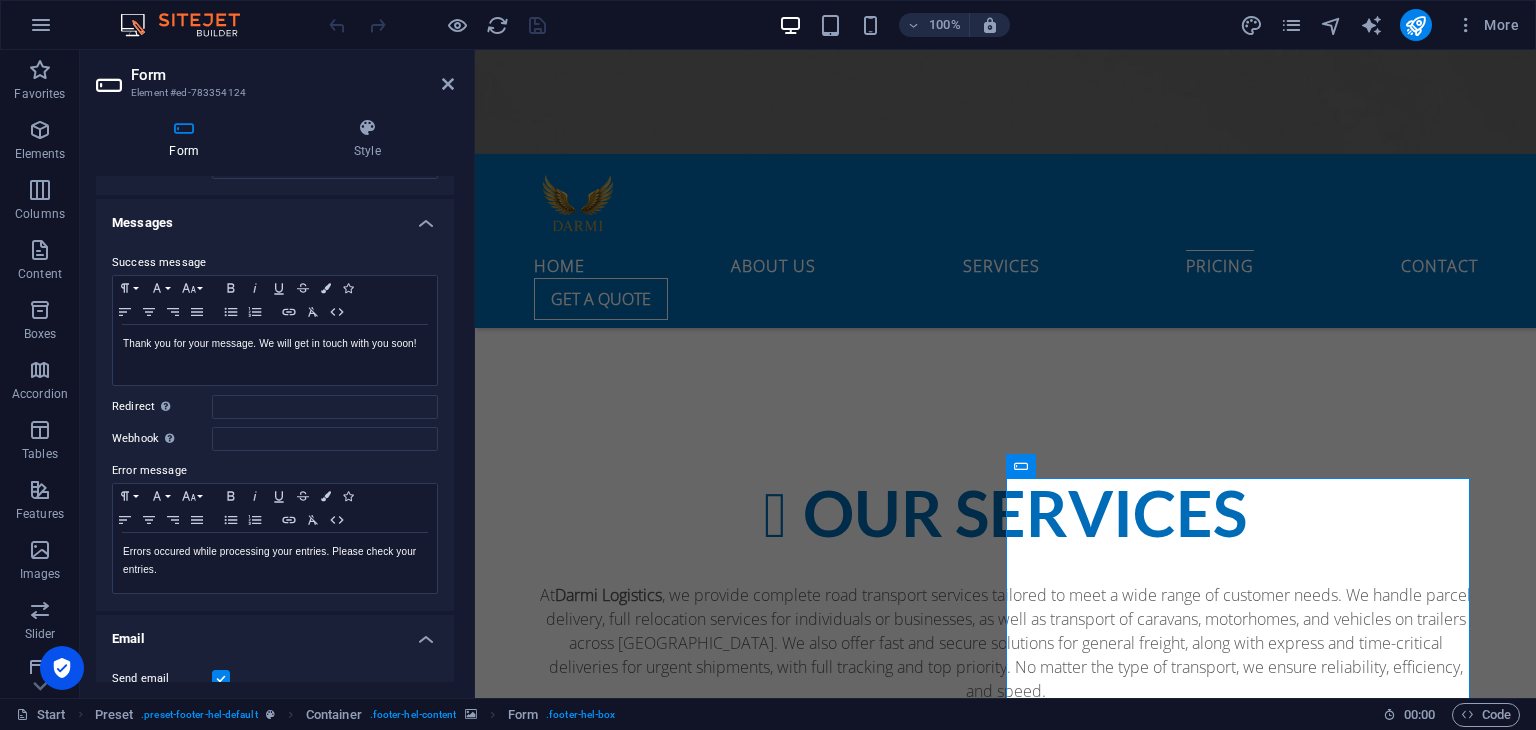 scroll, scrollTop: 0, scrollLeft: 0, axis: both 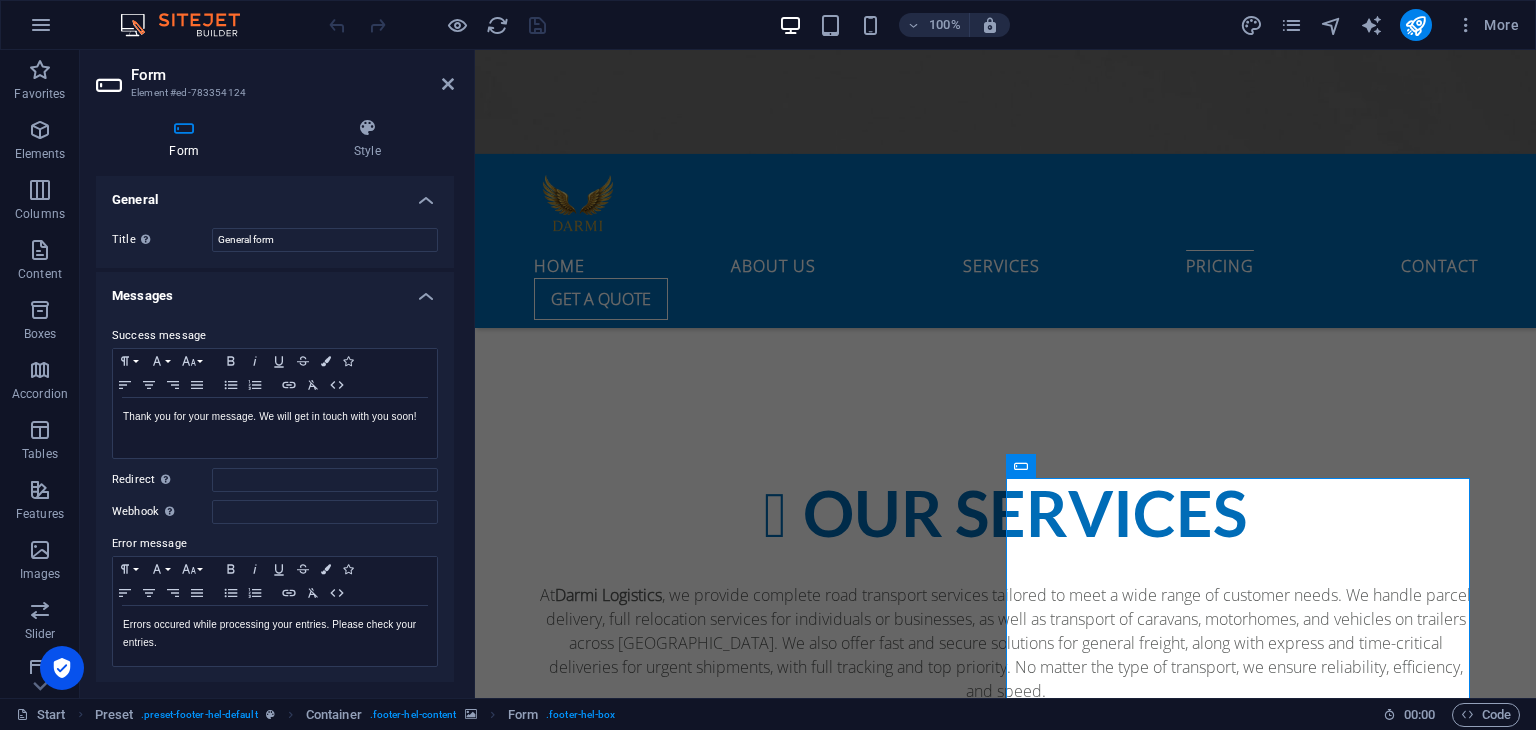 click on "Form Element #ed-783354124 Form Style General Title Define a name for the form. General form Messages Success message Paragraph Format Normal Heading 1 Heading 2 Heading 3 Heading 4 Heading 5 Heading 6 Code Font Family Arial Georgia Impact Tahoma Times New Roman Verdana Font Size 8 9 10 11 12 14 18 24 30 36 48 60 72 96 Bold Italic Underline Strikethrough Colors Icons Align Left Align Center Align Right Align Justify Unordered List Ordered List Insert Link Clear Formatting HTML Thank you for your message. We will get in touch with you soon! Shown after form was submitted successfully... Redirect Define a redirect target upon successful form submission; for example, a success page. Webhook A webhook is a push notification from this form to another server. Every time someone submits this form, the data will be pushed to your server.  Error message Paragraph Format Normal Heading 1 Heading 2 Heading 3 Heading 4 Heading 5 Heading 6 Code Font Family Arial Georgia Impact Tahoma Times New Roman Verdana Font Size 8 9" at bounding box center (277, 374) 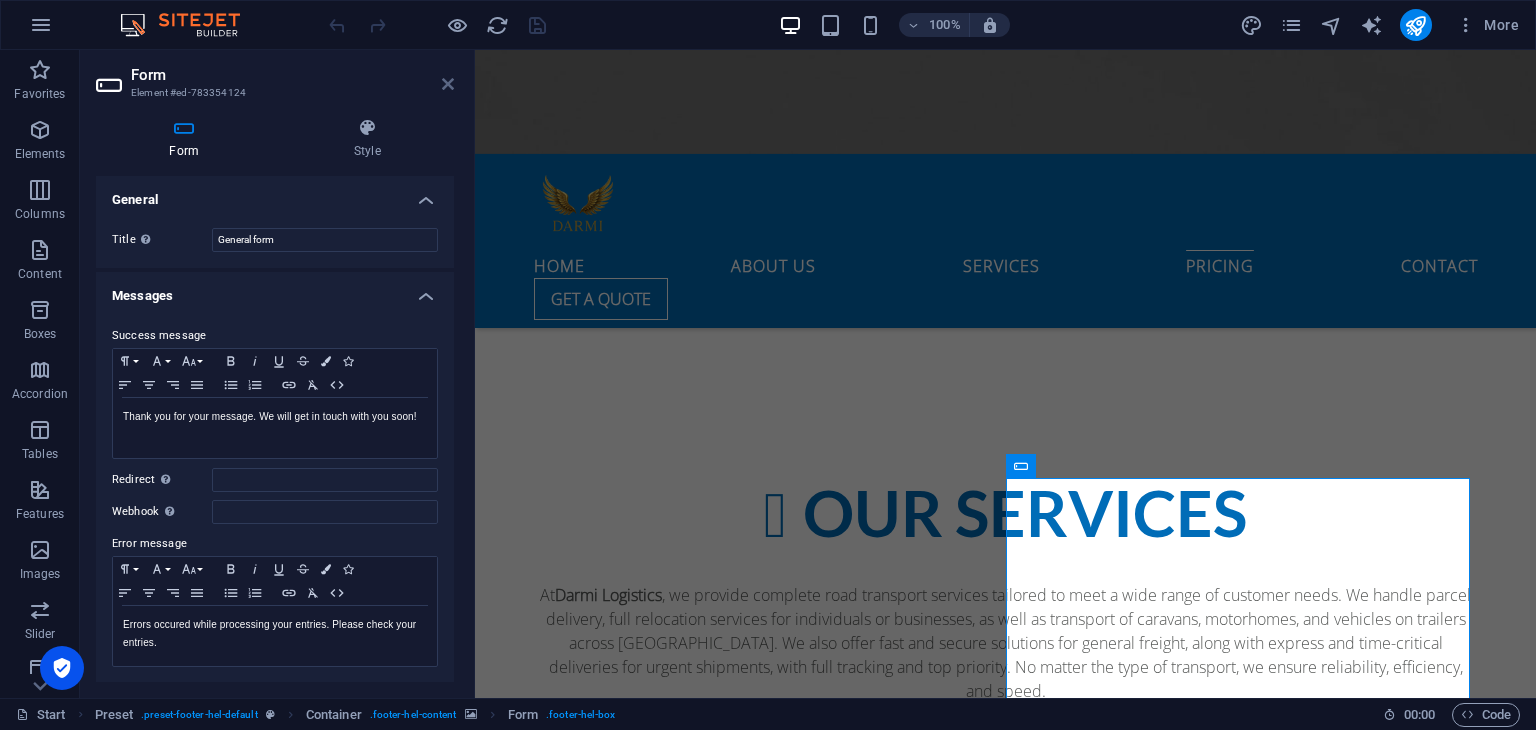 click at bounding box center (448, 84) 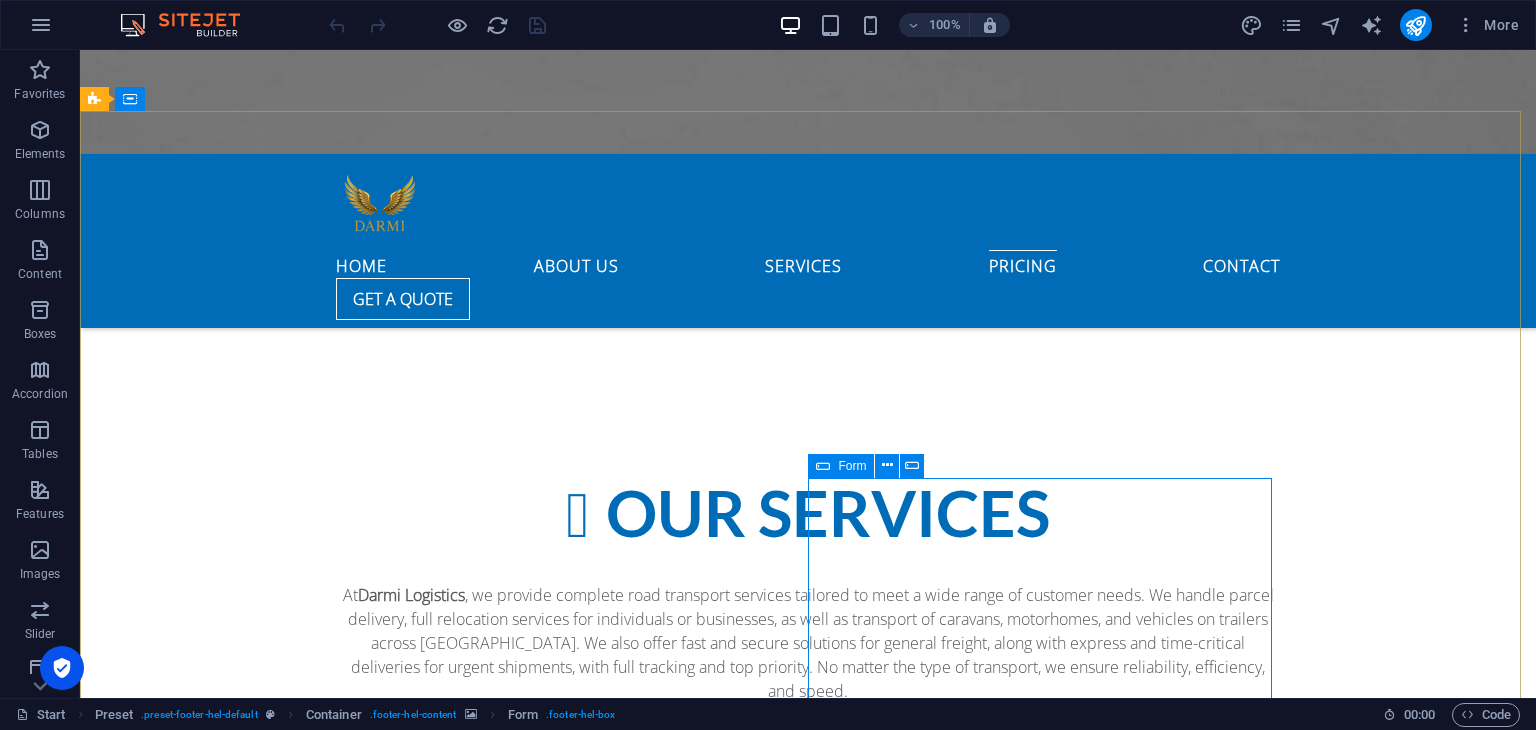click on "Form" at bounding box center (852, 466) 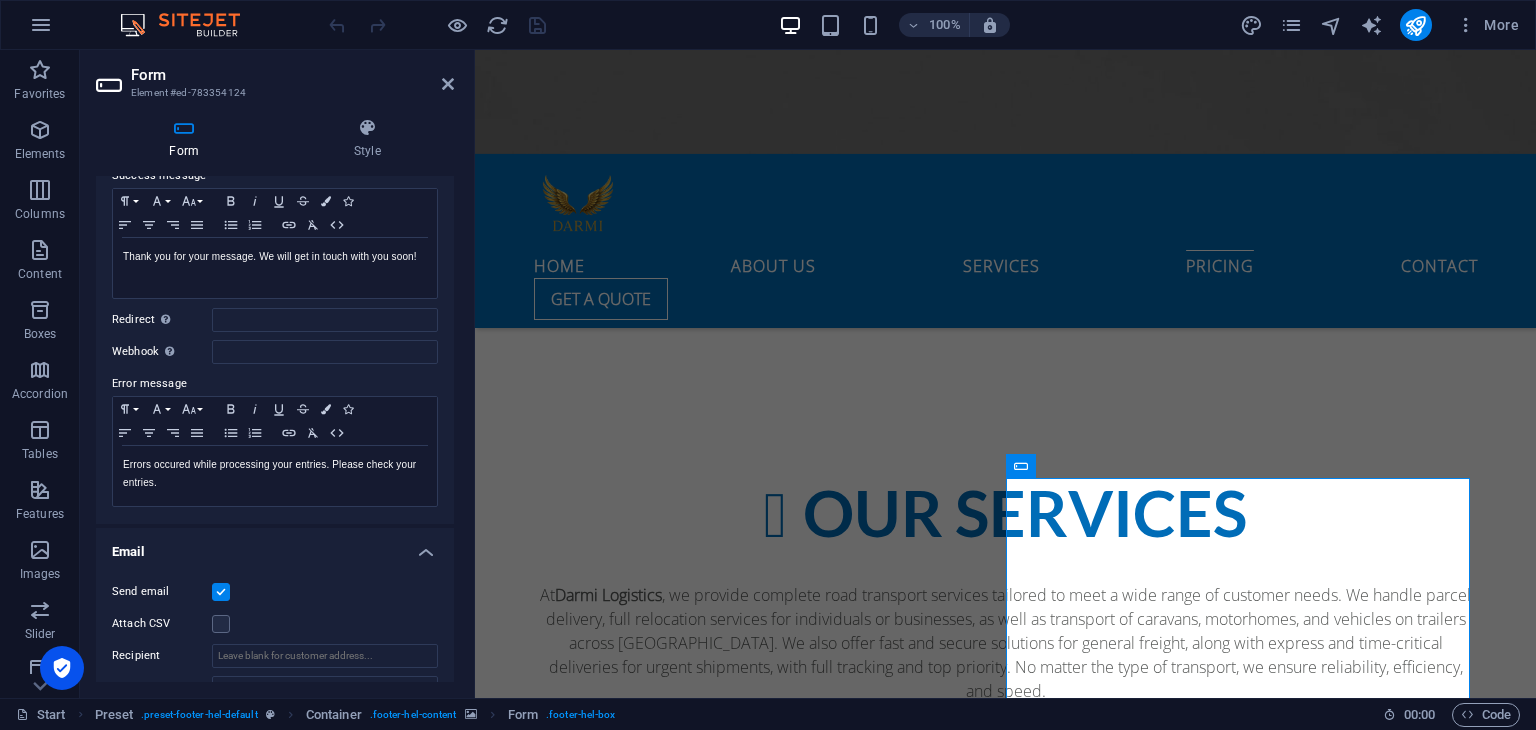 scroll, scrollTop: 0, scrollLeft: 0, axis: both 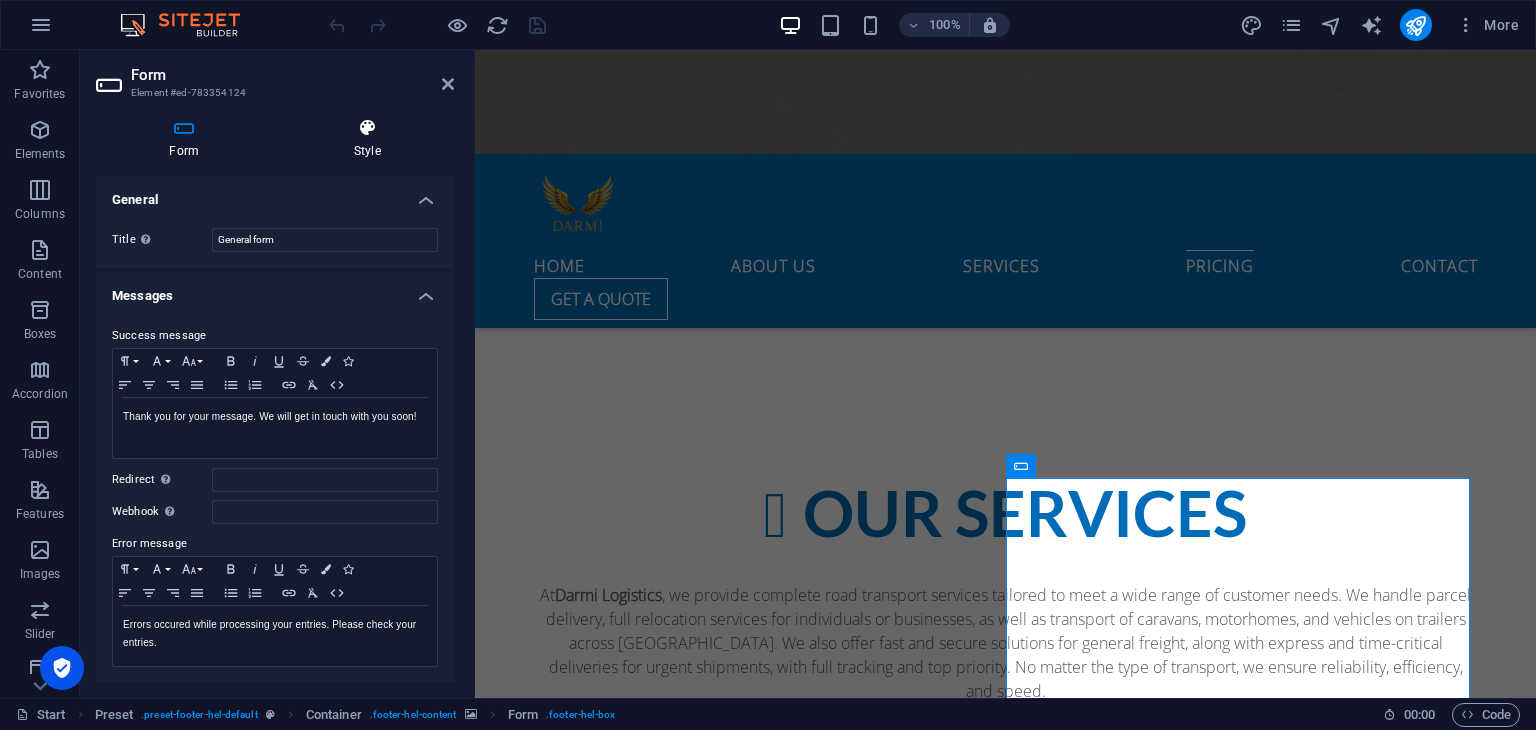 click at bounding box center [368, 128] 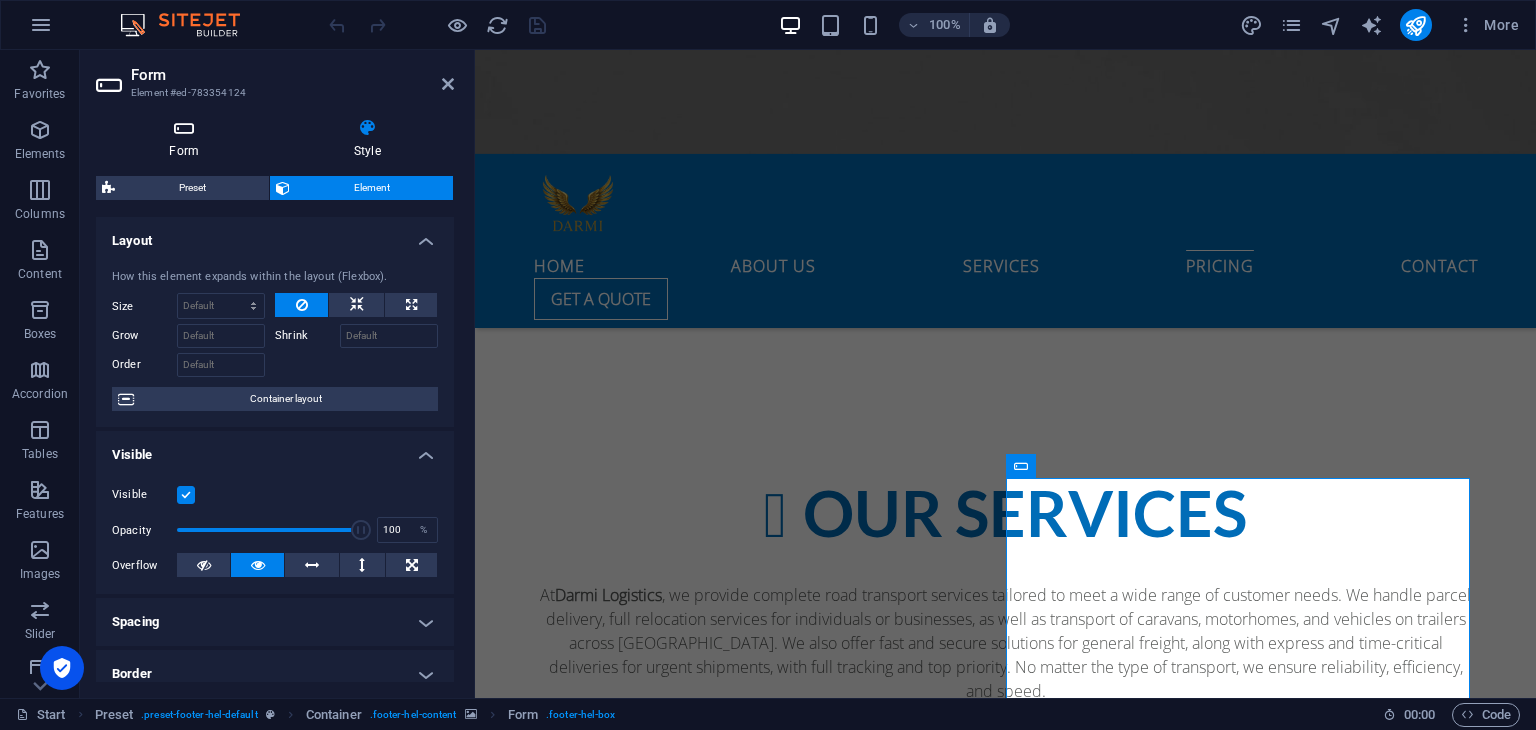 click at bounding box center (184, 128) 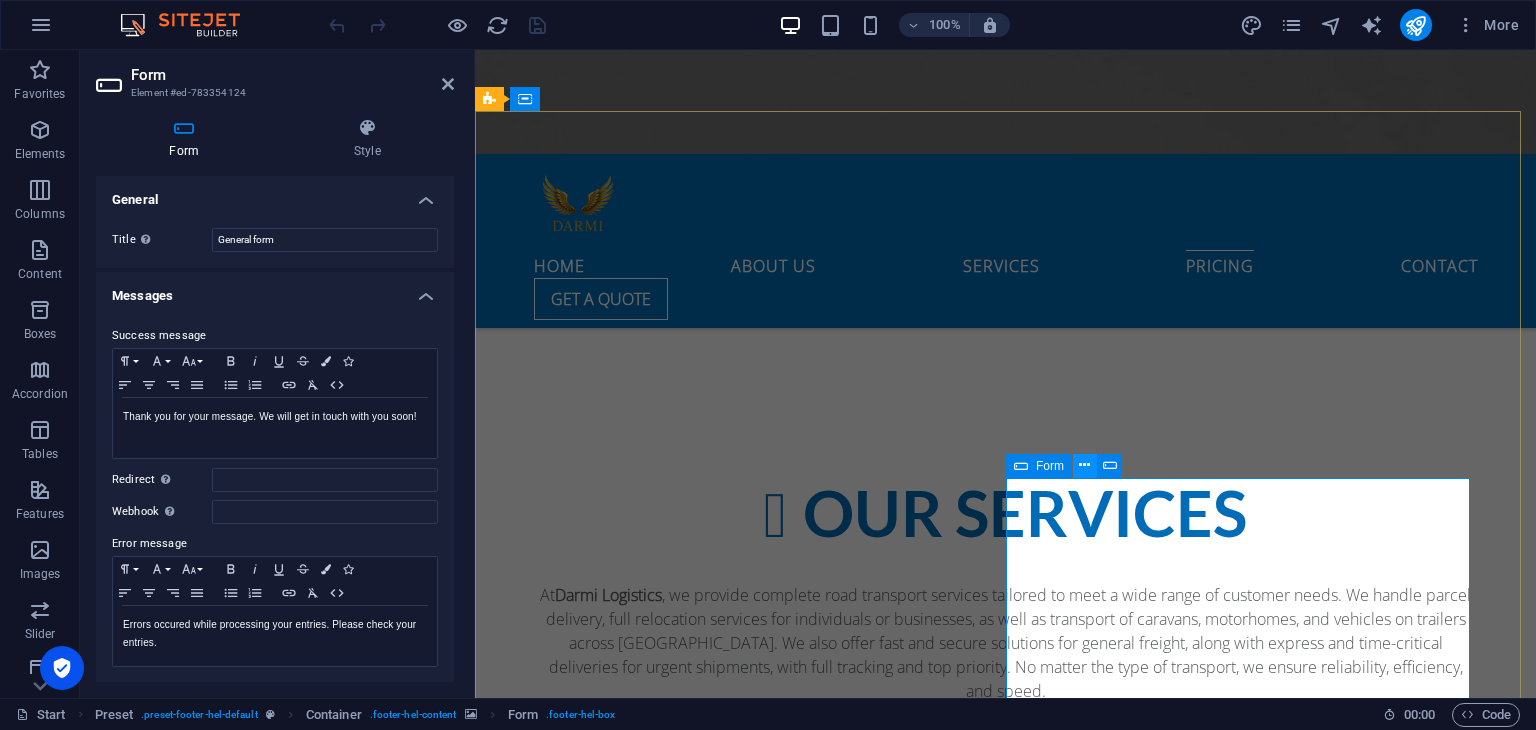 click at bounding box center (1084, 465) 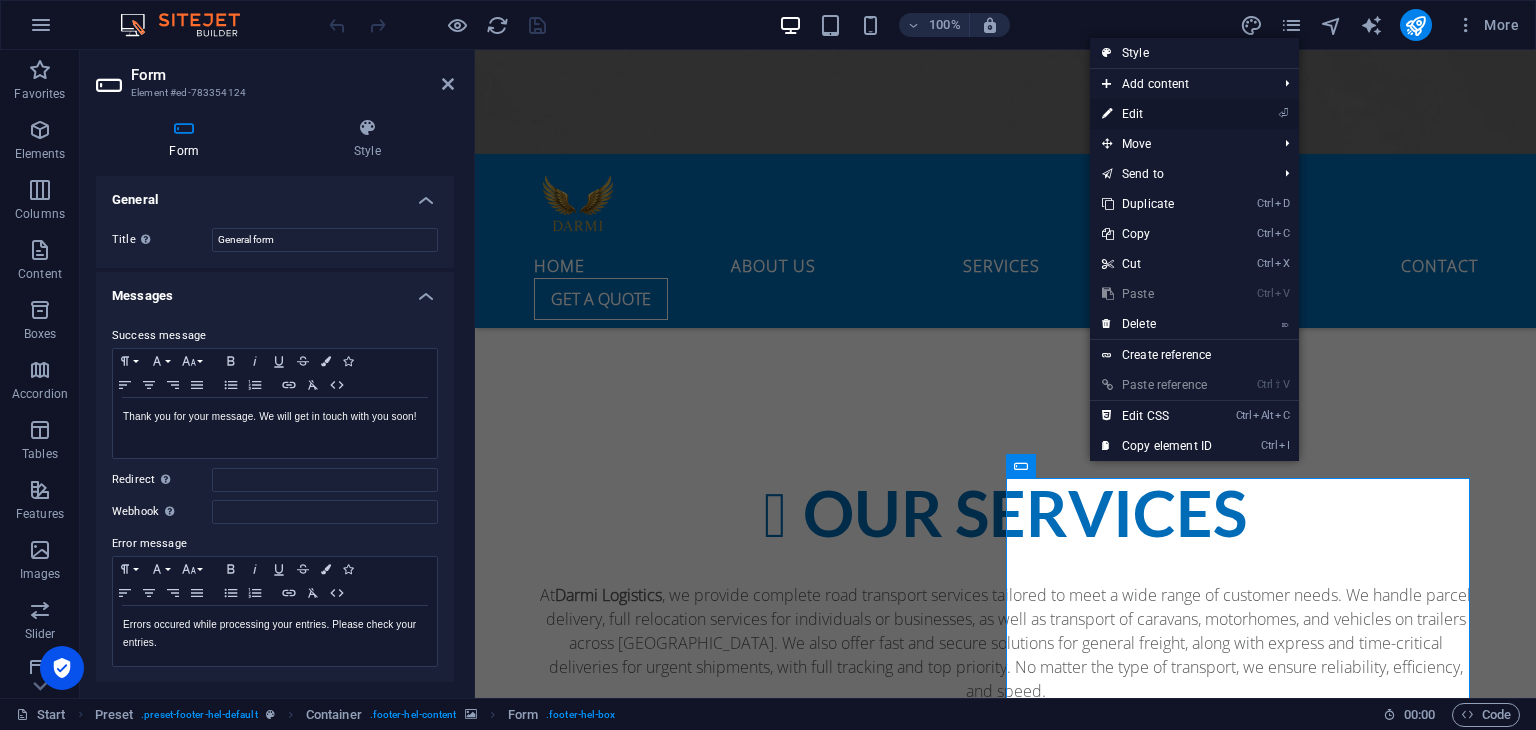 click on "⏎  Edit" at bounding box center [1157, 114] 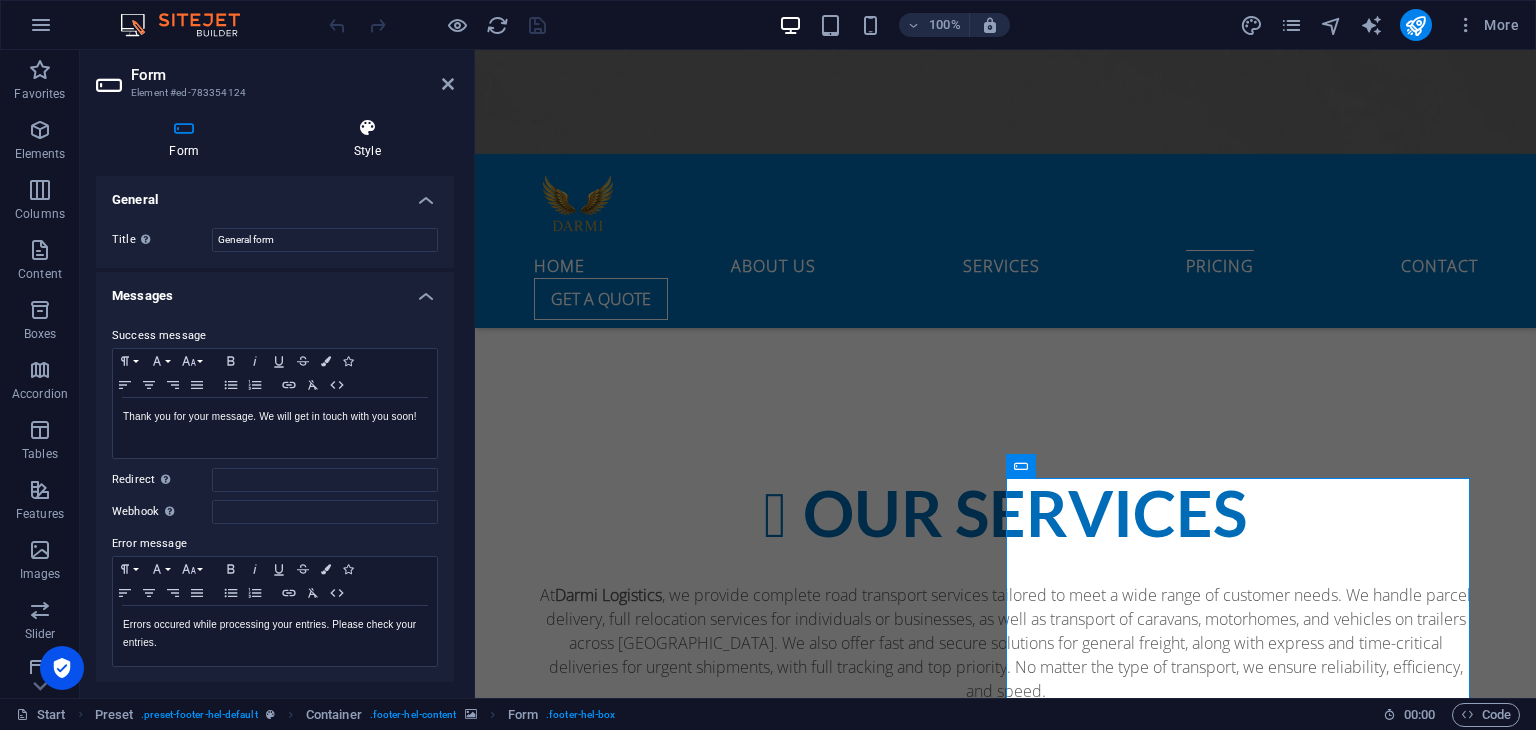 click at bounding box center [368, 128] 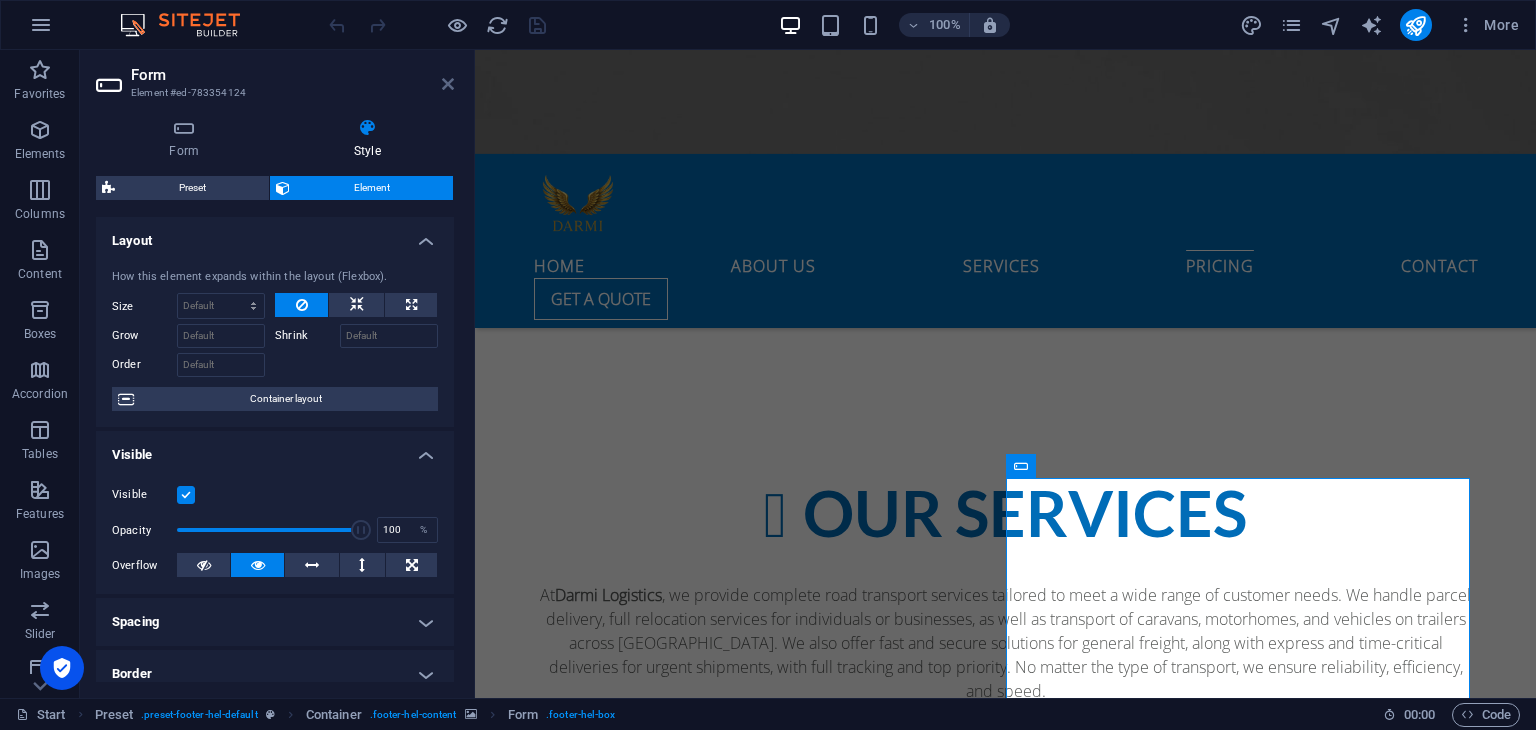 click at bounding box center [448, 84] 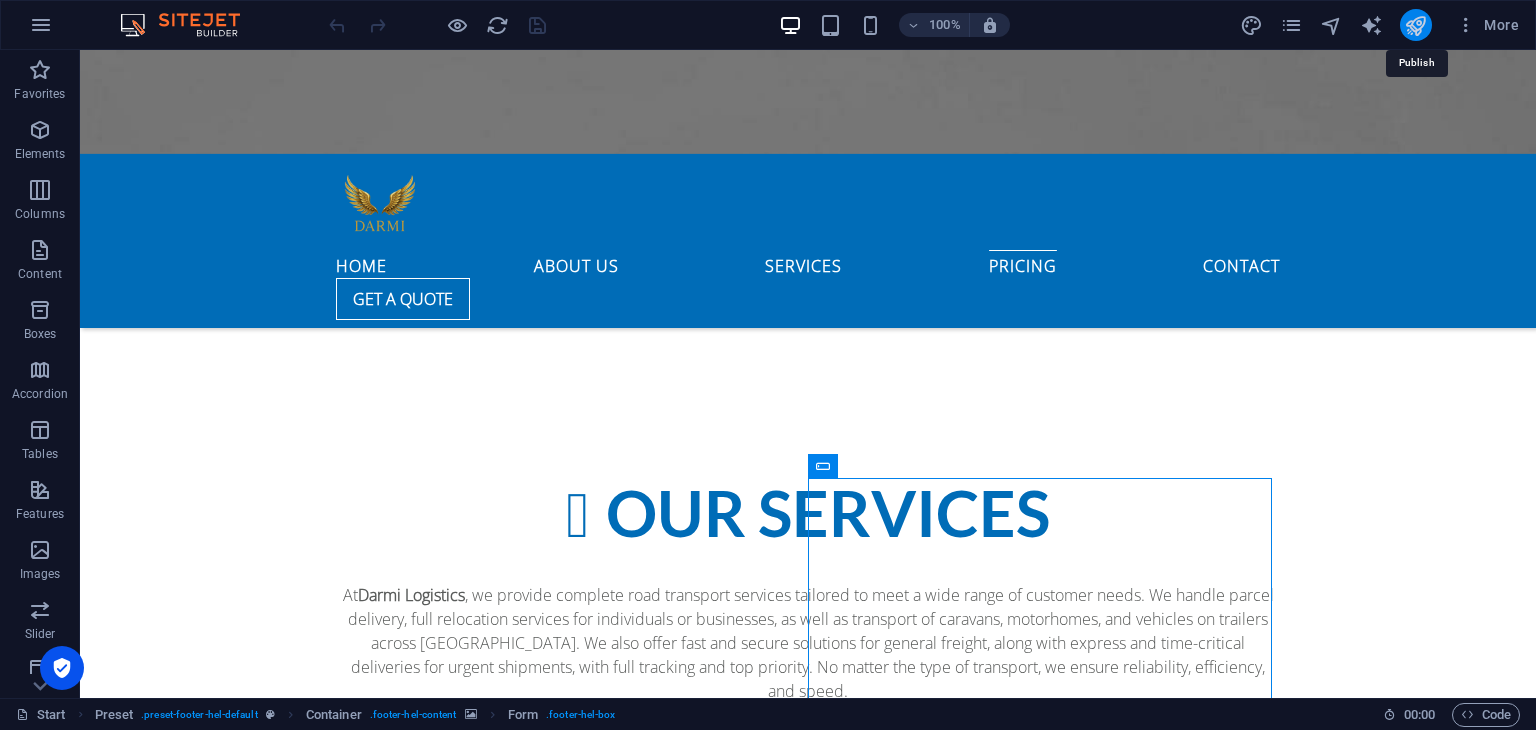 click at bounding box center (1415, 25) 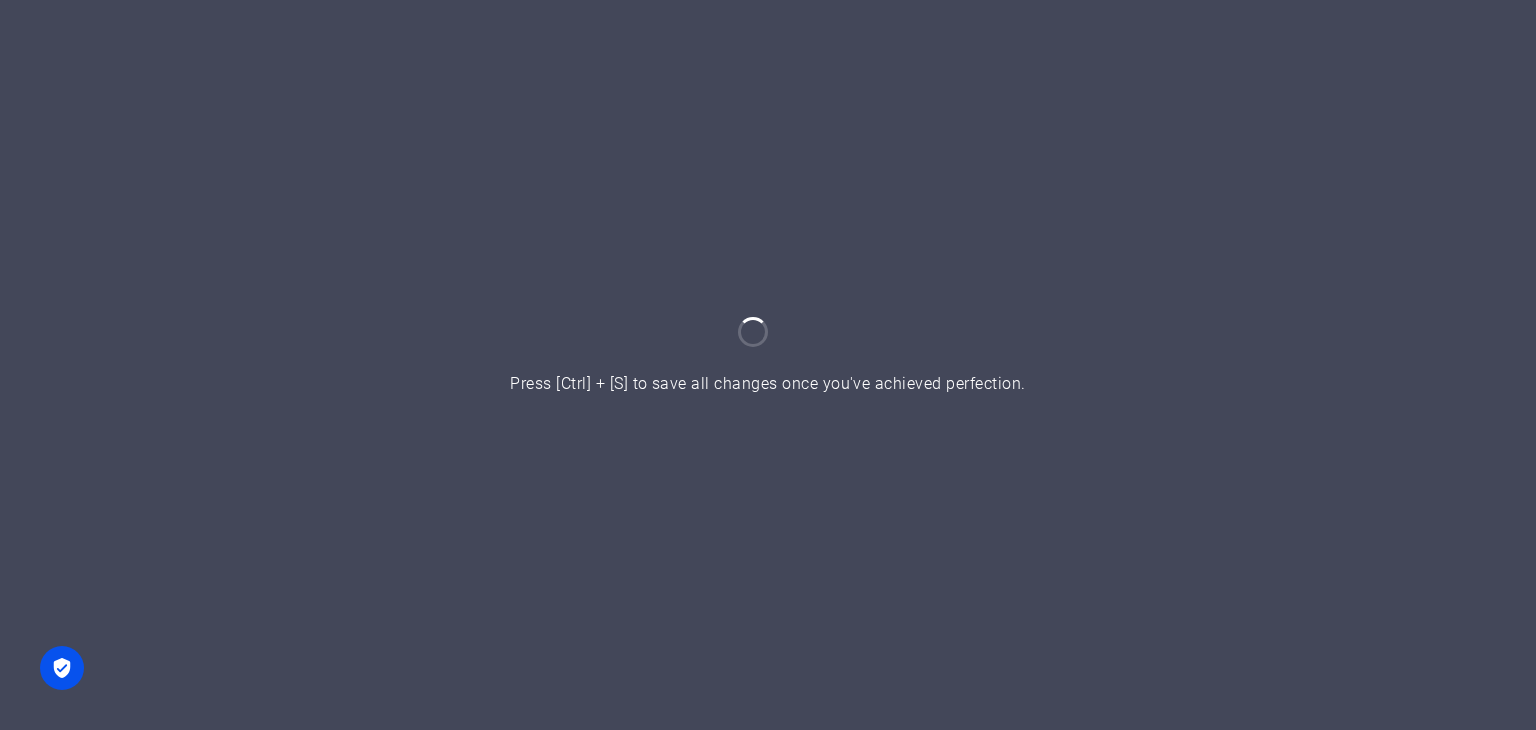 scroll, scrollTop: 0, scrollLeft: 0, axis: both 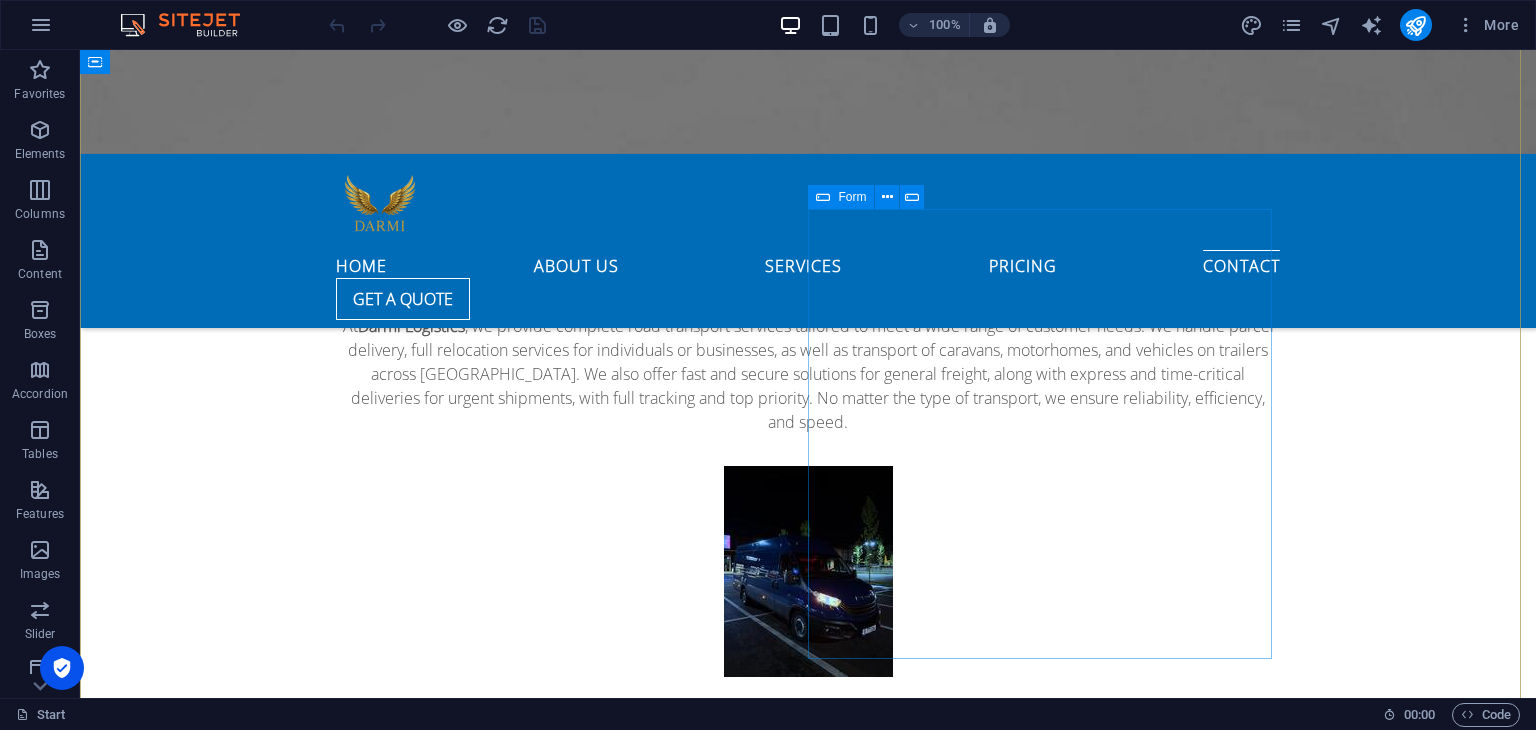 click at bounding box center [823, 197] 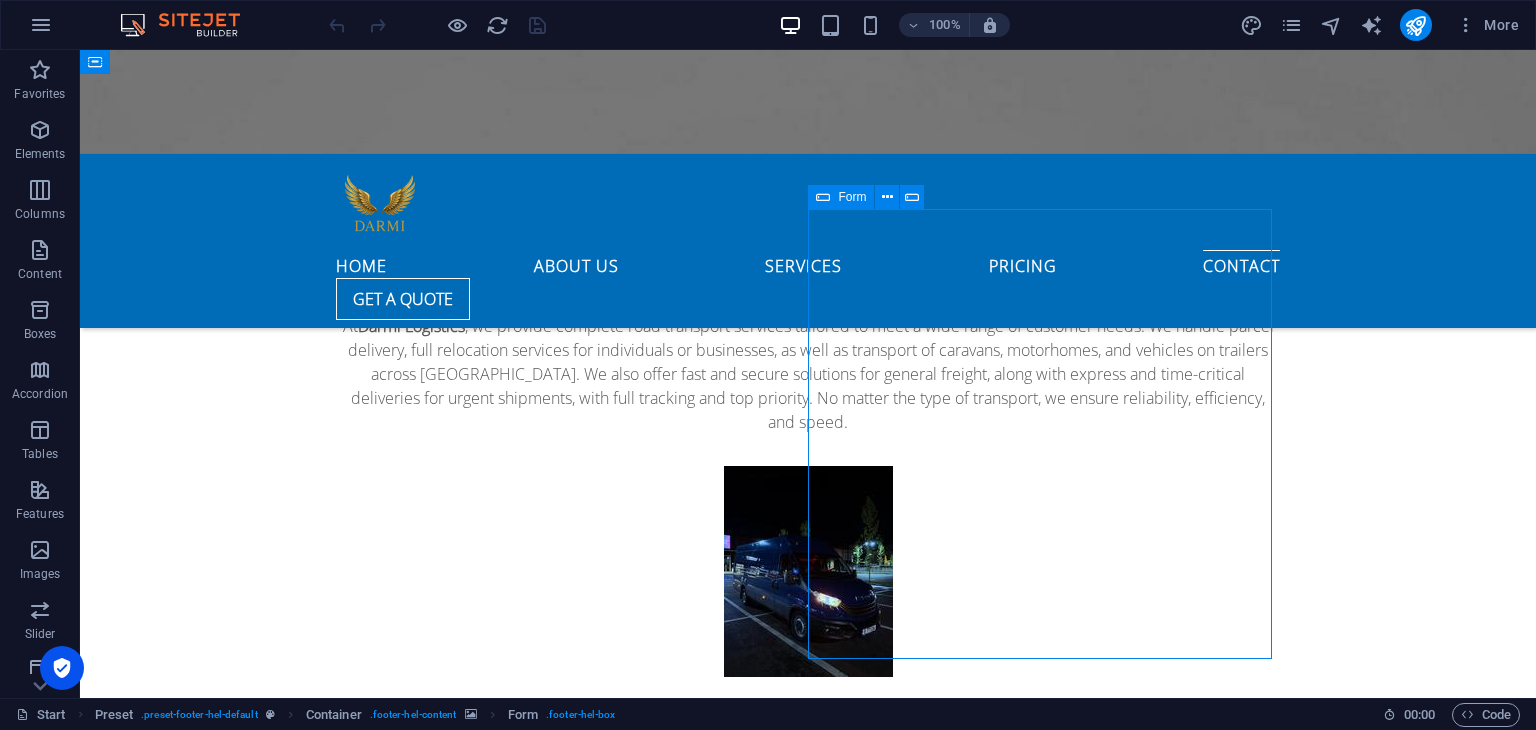 click at bounding box center [823, 197] 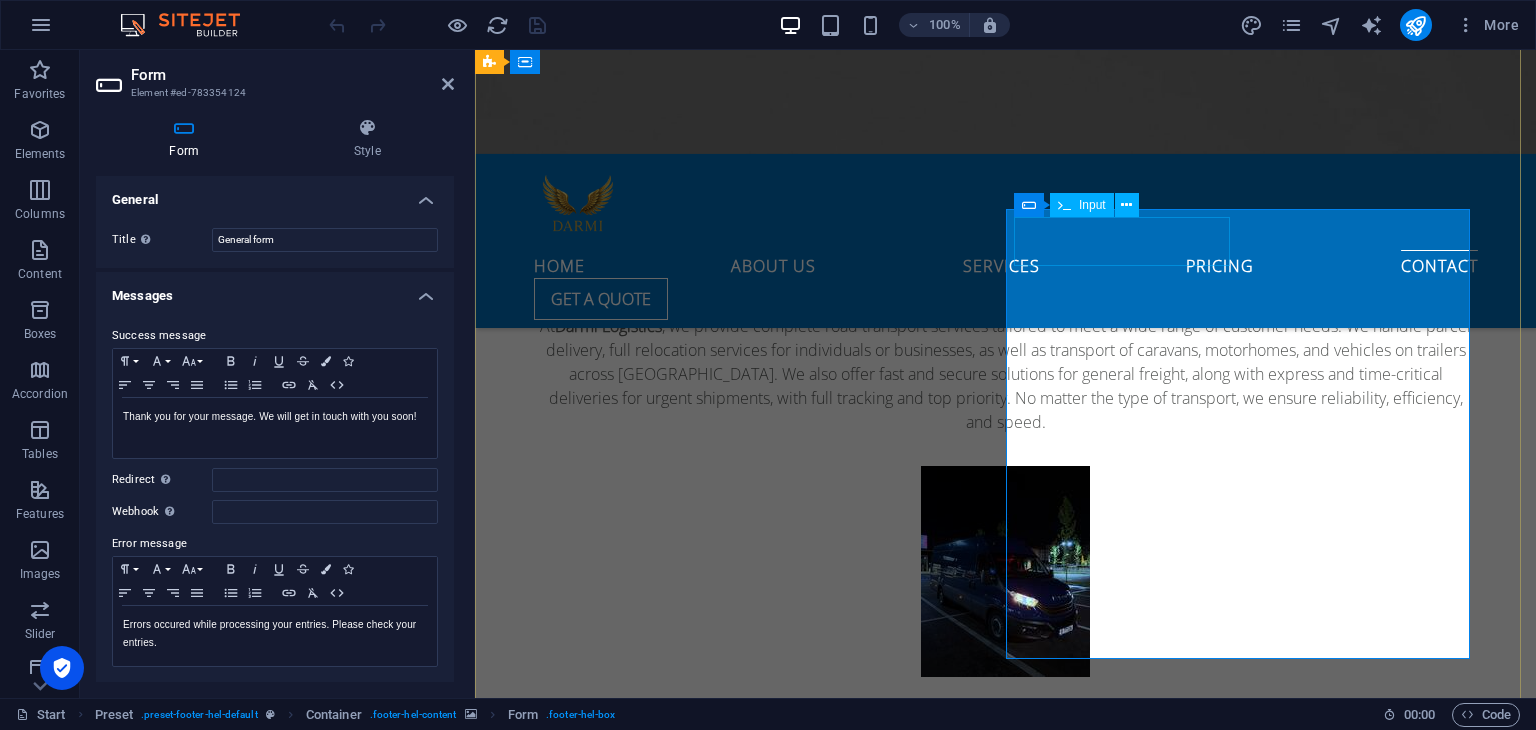 drag, startPoint x: 1124, startPoint y: 248, endPoint x: 1186, endPoint y: 231, distance: 64.288414 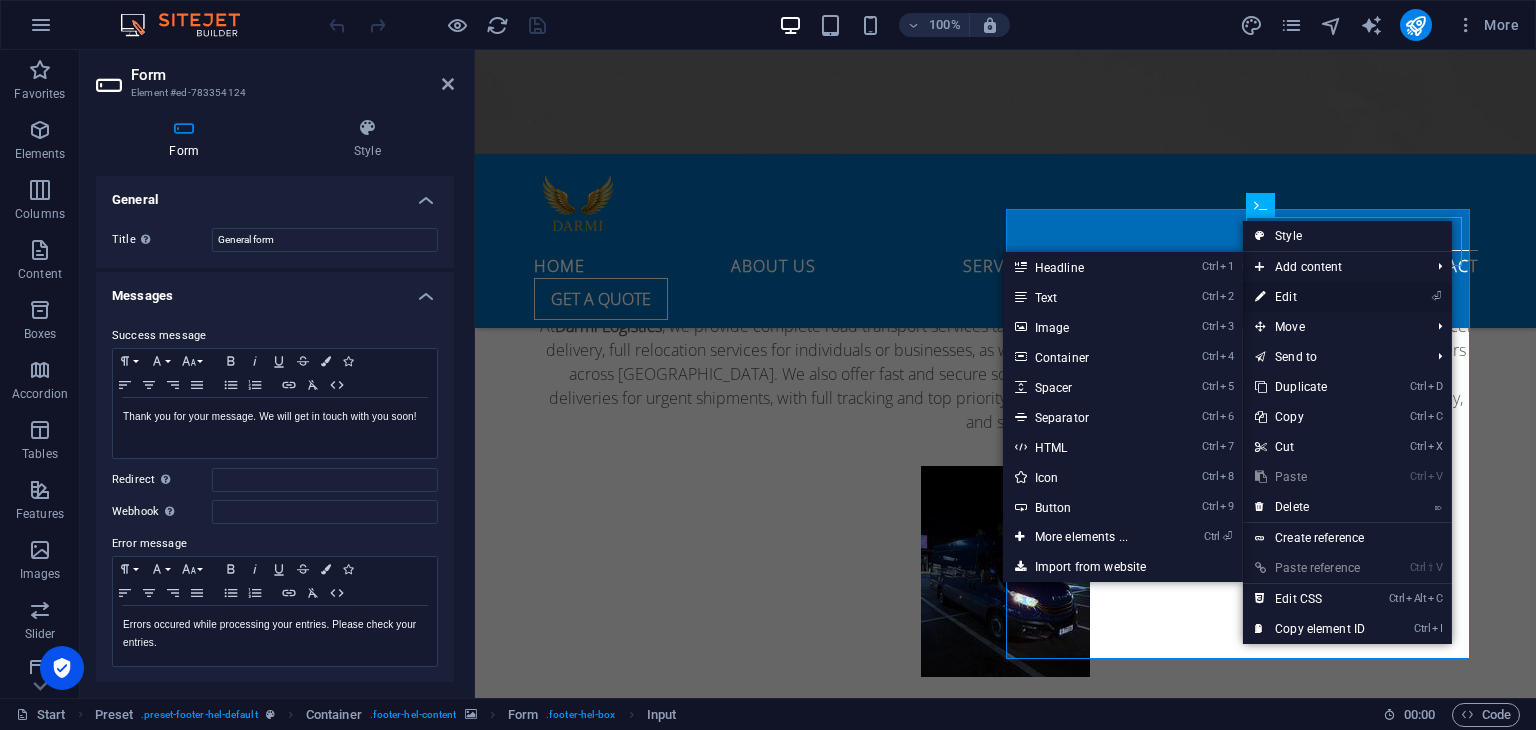 click on "⏎  Edit" at bounding box center [1310, 297] 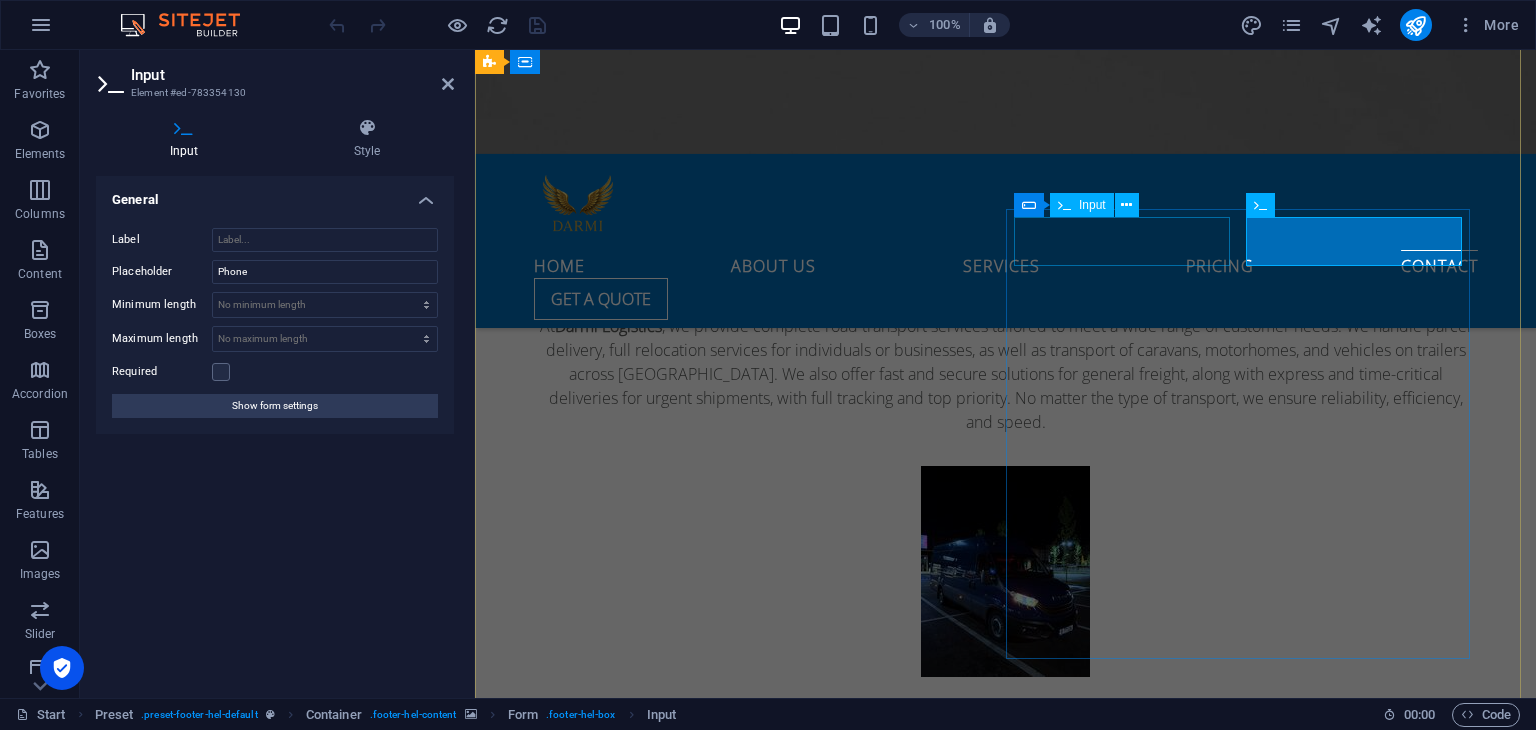 click on "Input" at bounding box center (1082, 205) 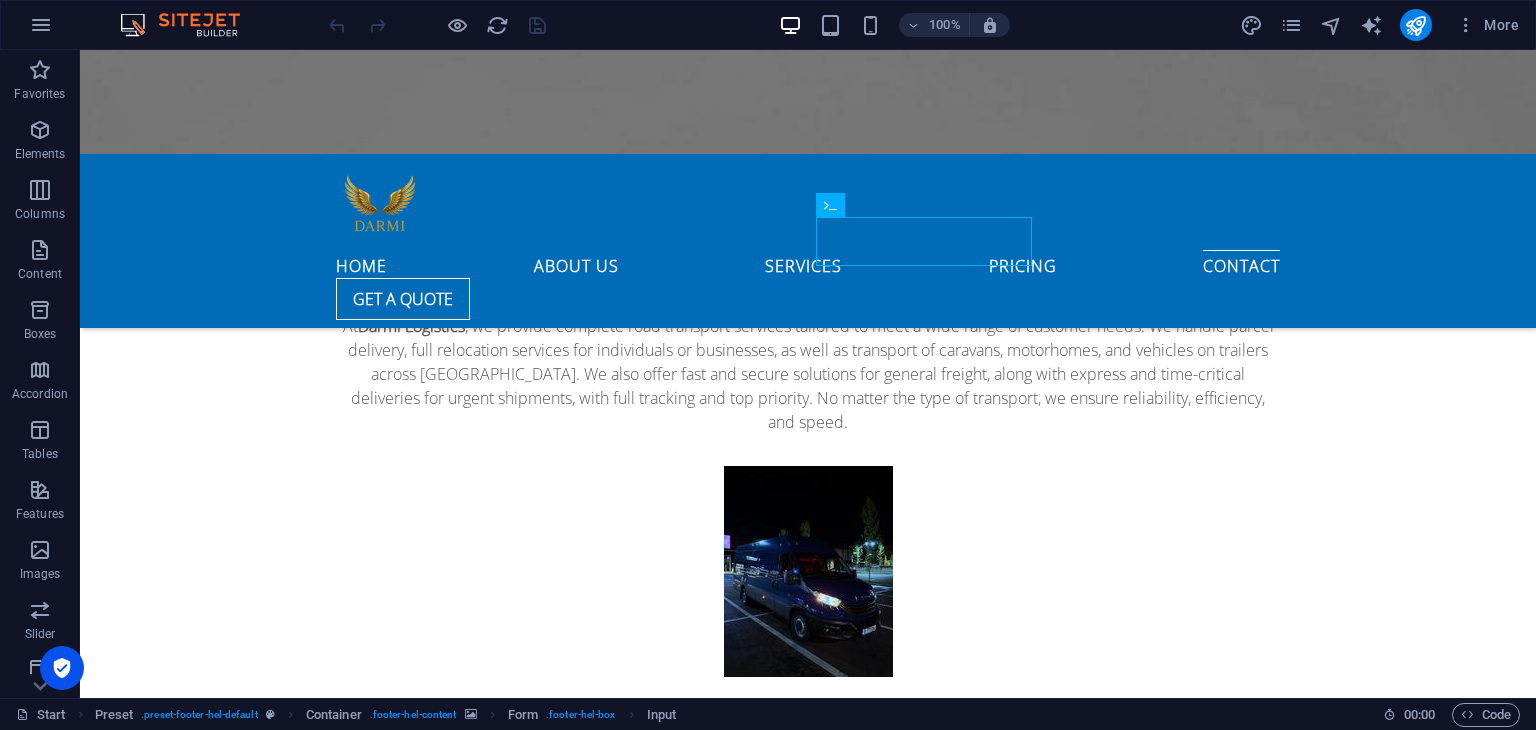 click at bounding box center (568, 5191) 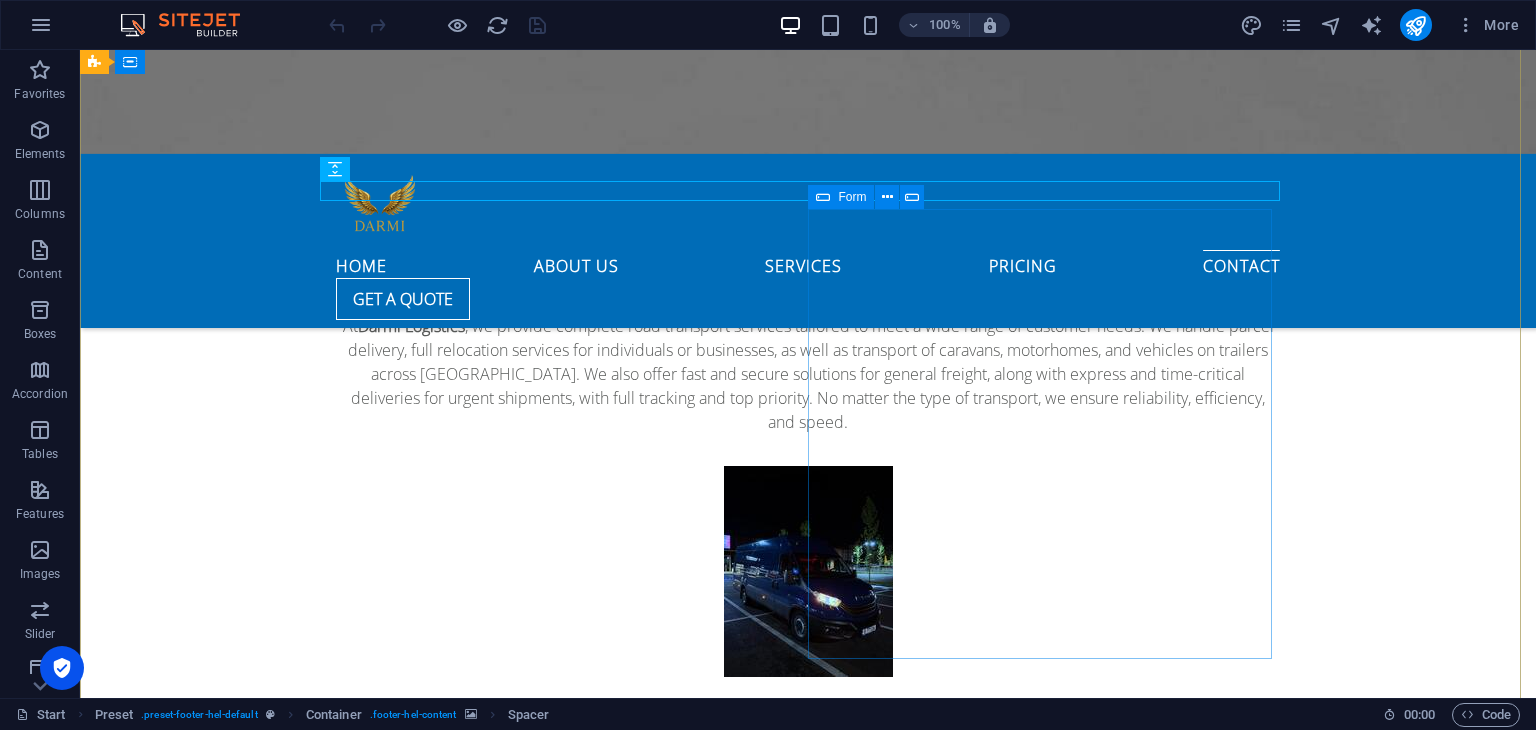 click on "Form" at bounding box center (852, 197) 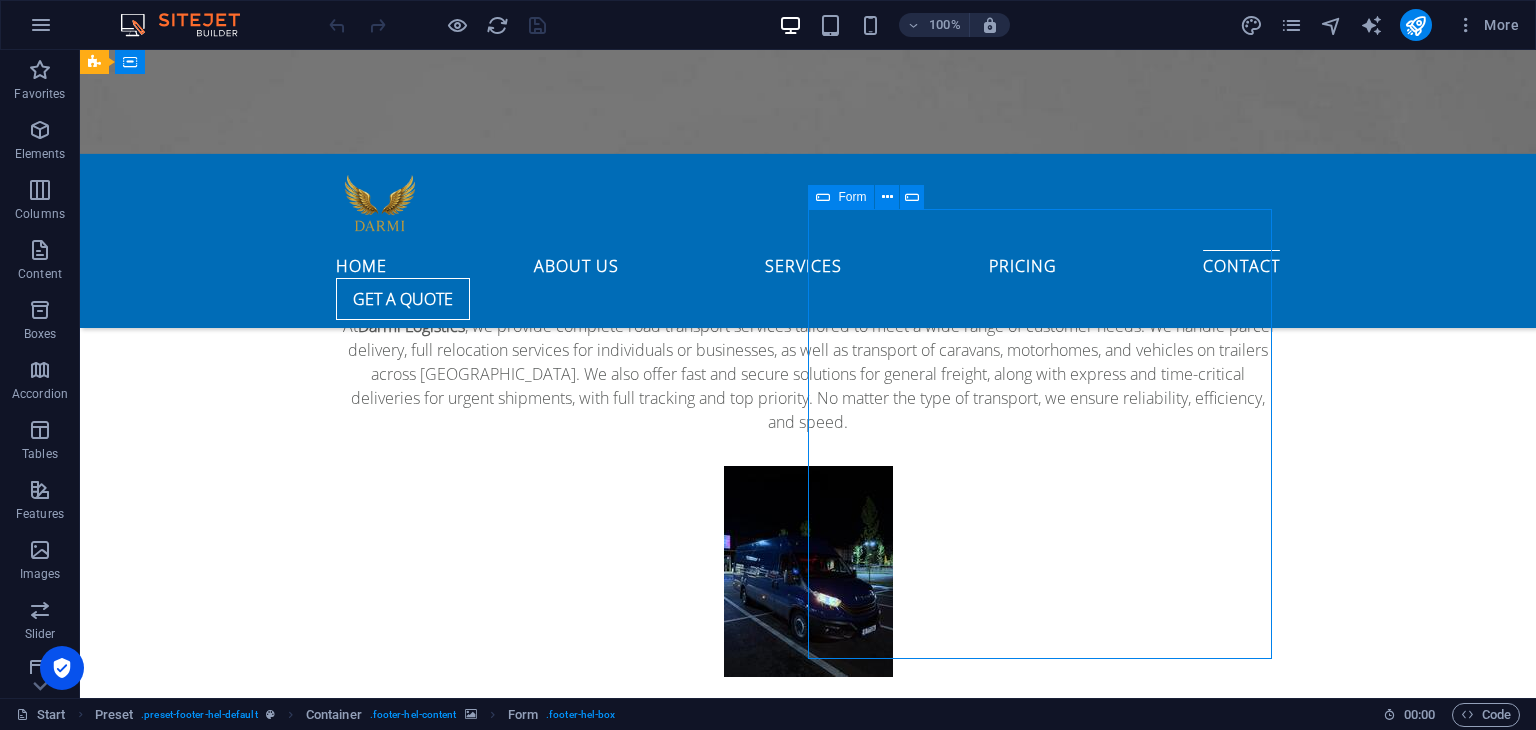 click on "Form" at bounding box center [852, 197] 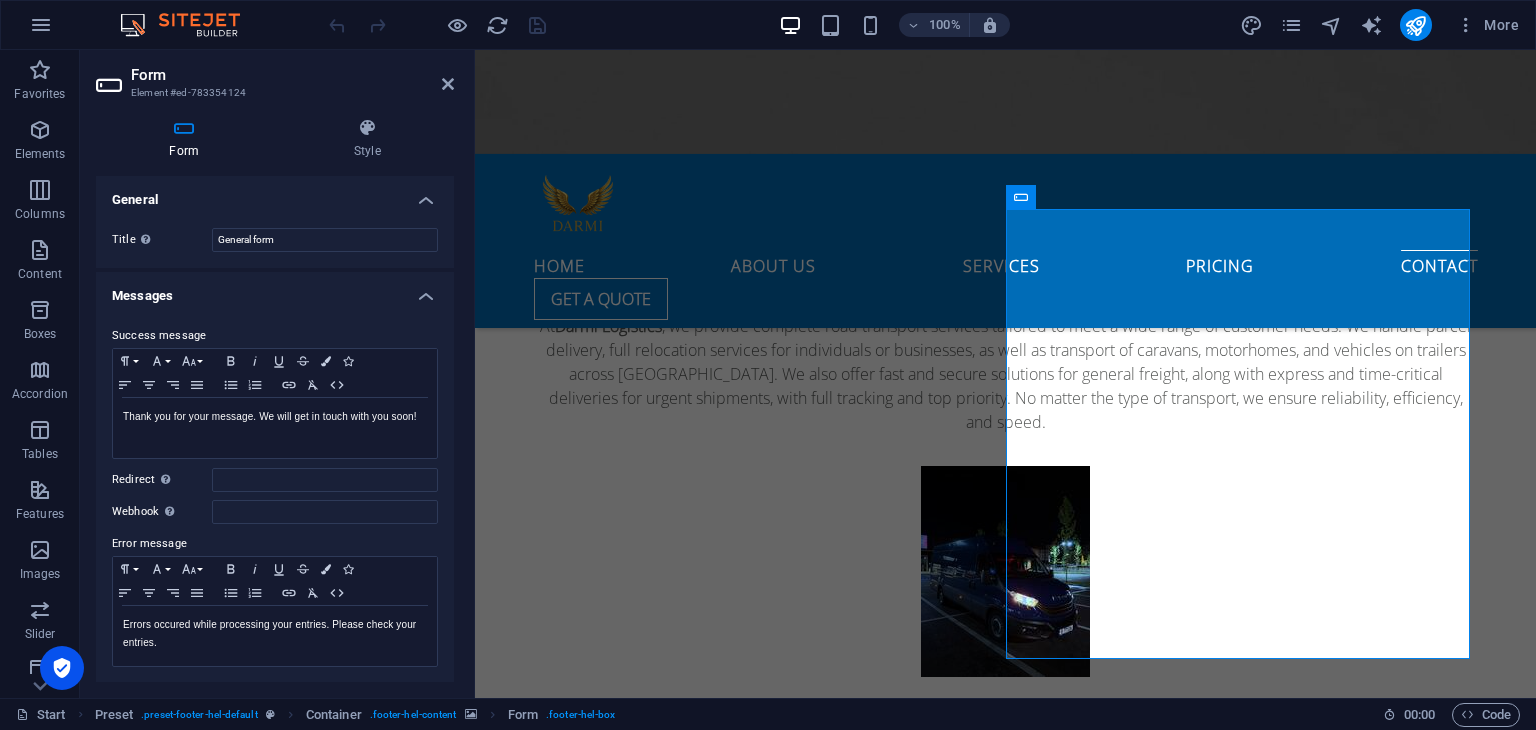 click on "Form Style General Title Define a name for the form. General form Messages Success message Paragraph Format Normal Heading 1 Heading 2 Heading 3 Heading 4 Heading 5 Heading 6 Code Font Family Arial Georgia Impact Tahoma Times New Roman Verdana Font Size 8 9 10 11 12 14 18 24 30 36 48 60 72 96 Bold Italic Underline Strikethrough Colors Icons Align Left Align Center Align Right Align Justify Unordered List Ordered List Insert Link Clear Formatting HTML Thank you for your message. We will get in touch with you soon! Shown after form was submitted successfully... Redirect Define a redirect target upon successful form submission; for example, a success page. Webhook A webhook is a push notification from this form to another server. Every time someone submits this form, the data will be pushed to your server.  Error message Paragraph Format Normal Heading 1 Heading 2 Heading 3 Heading 4 Heading 5 Heading 6 Code Font Family Arial Georgia Impact Tahoma Times New Roman Verdana Font Size 8 9 10 11 12 14 18 24 30 36 48" at bounding box center (275, 400) 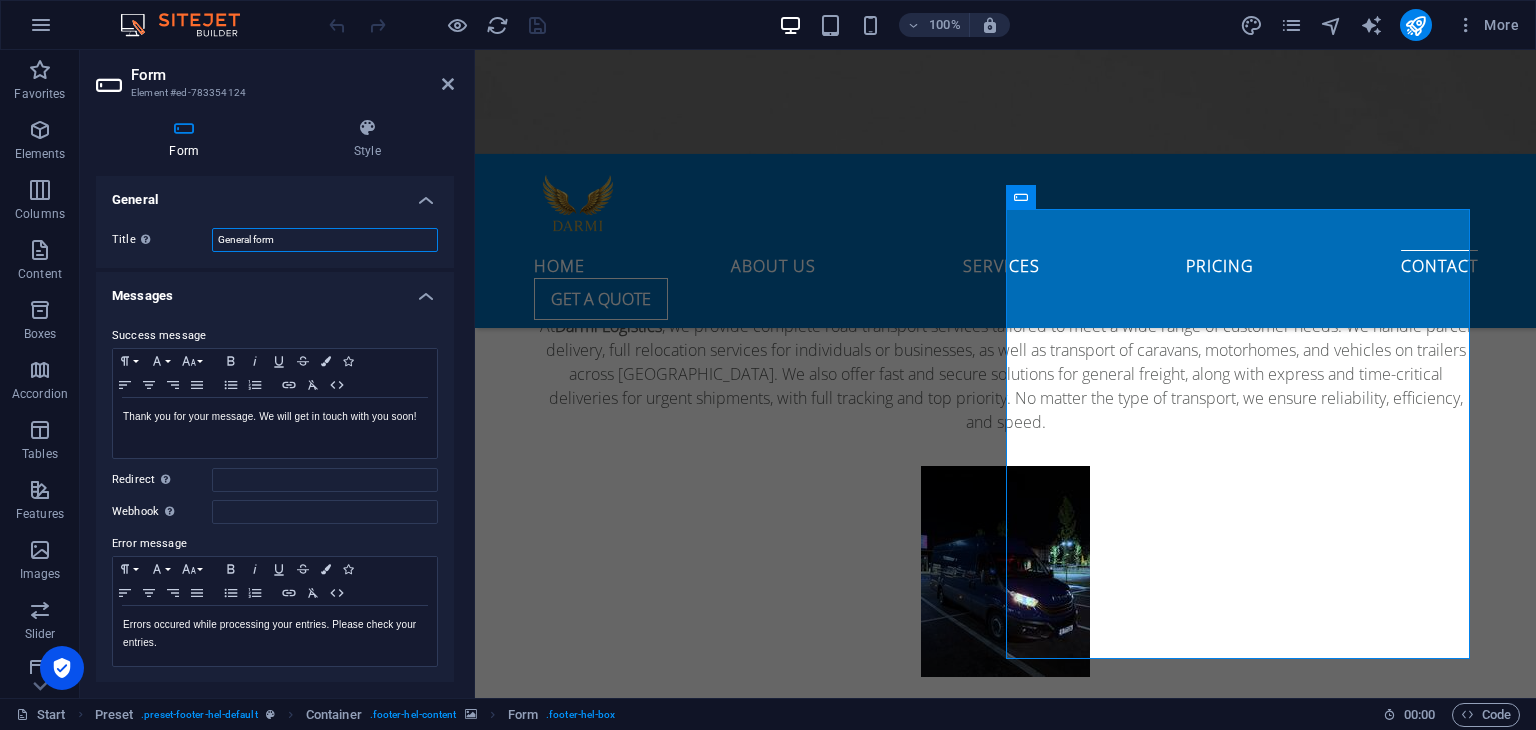 drag, startPoint x: 312, startPoint y: 243, endPoint x: 216, endPoint y: 241, distance: 96.02083 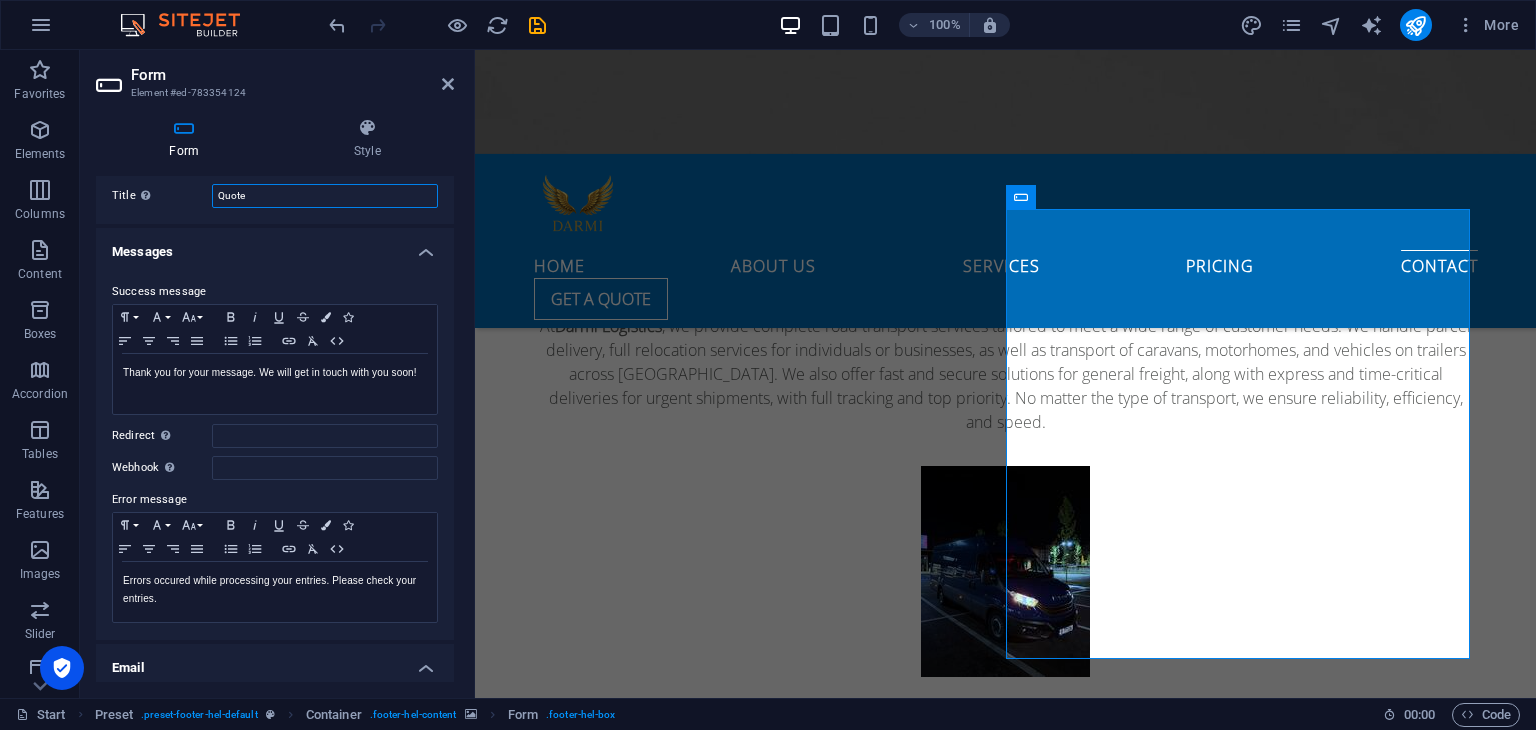 scroll, scrollTop: 0, scrollLeft: 0, axis: both 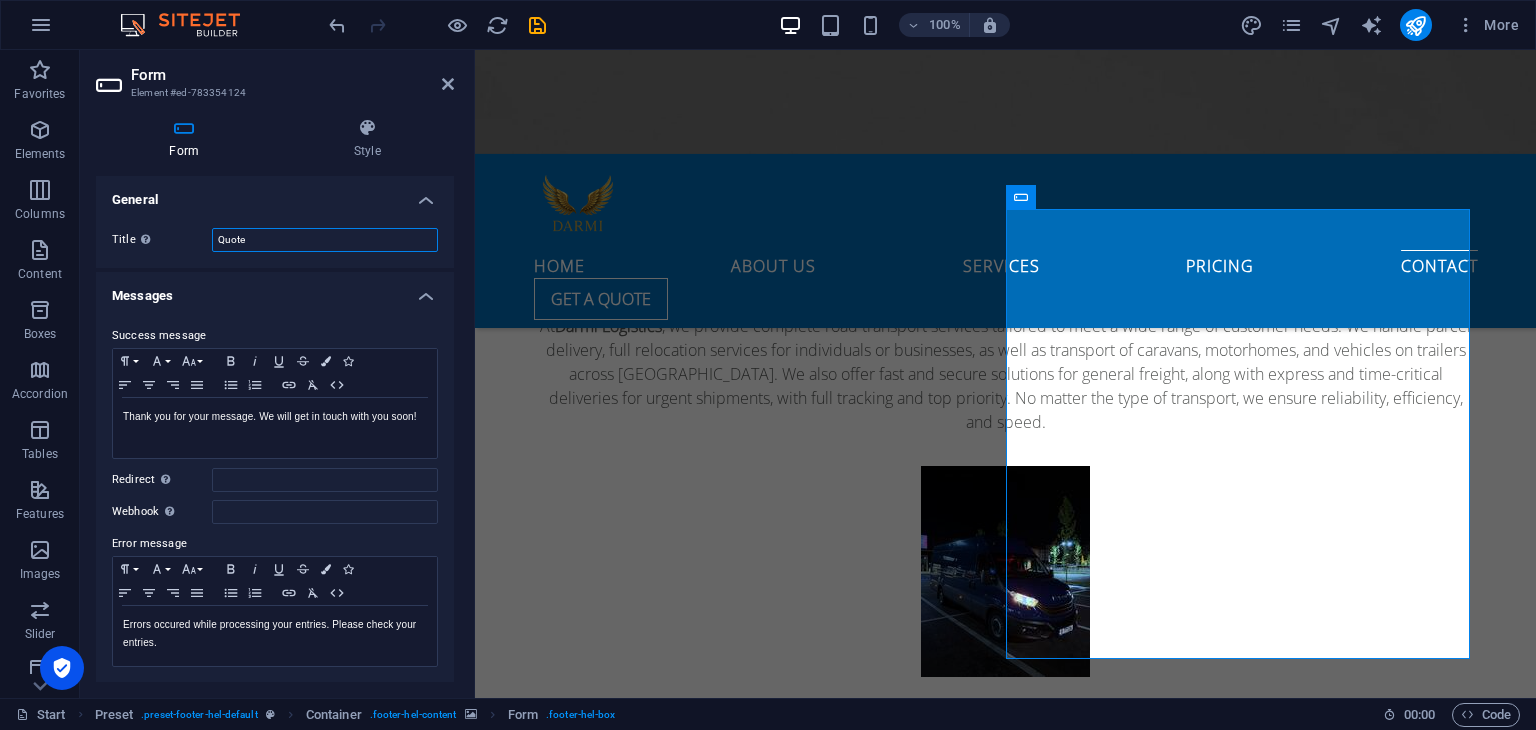 drag, startPoint x: 452, startPoint y: 384, endPoint x: 25, endPoint y: 261, distance: 444.36246 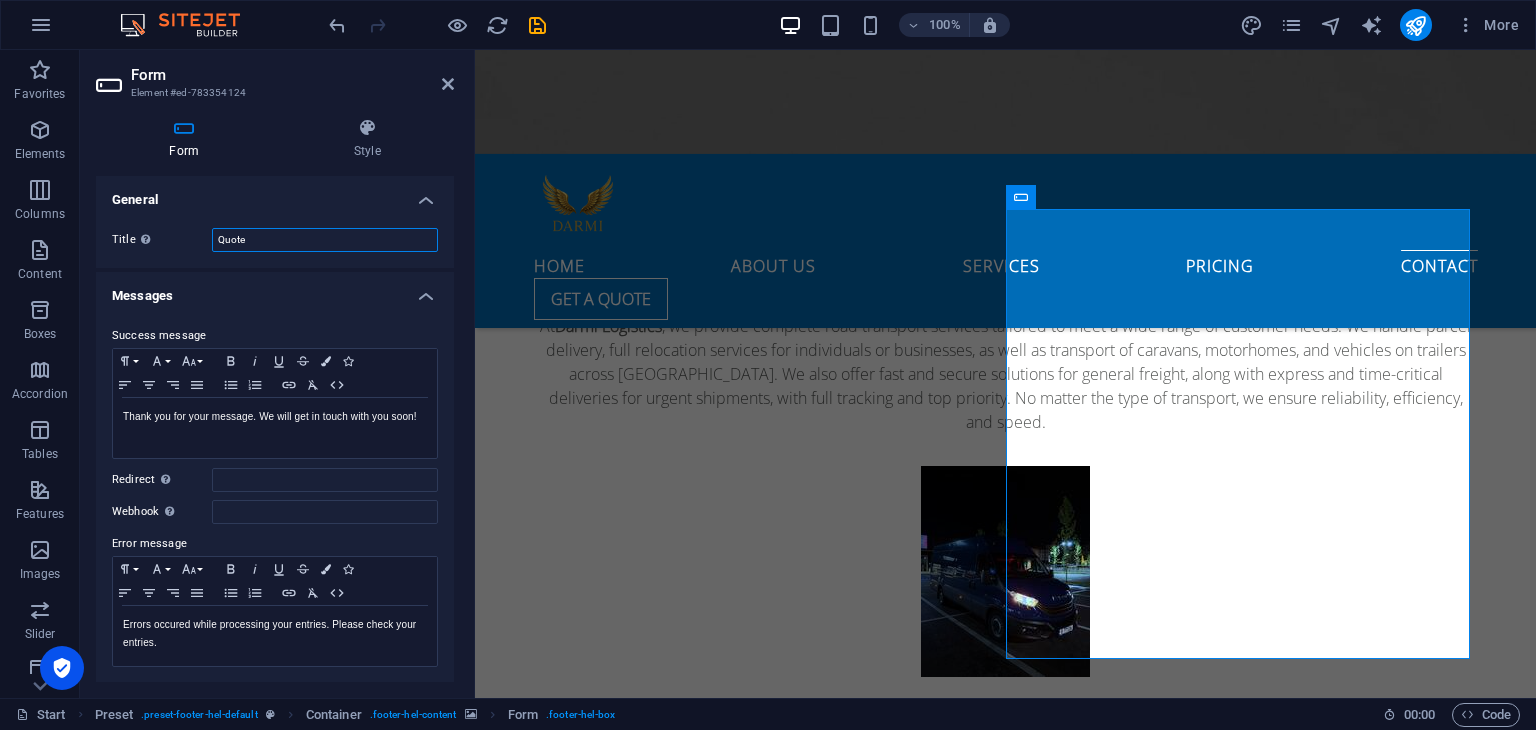 type on "Quote" 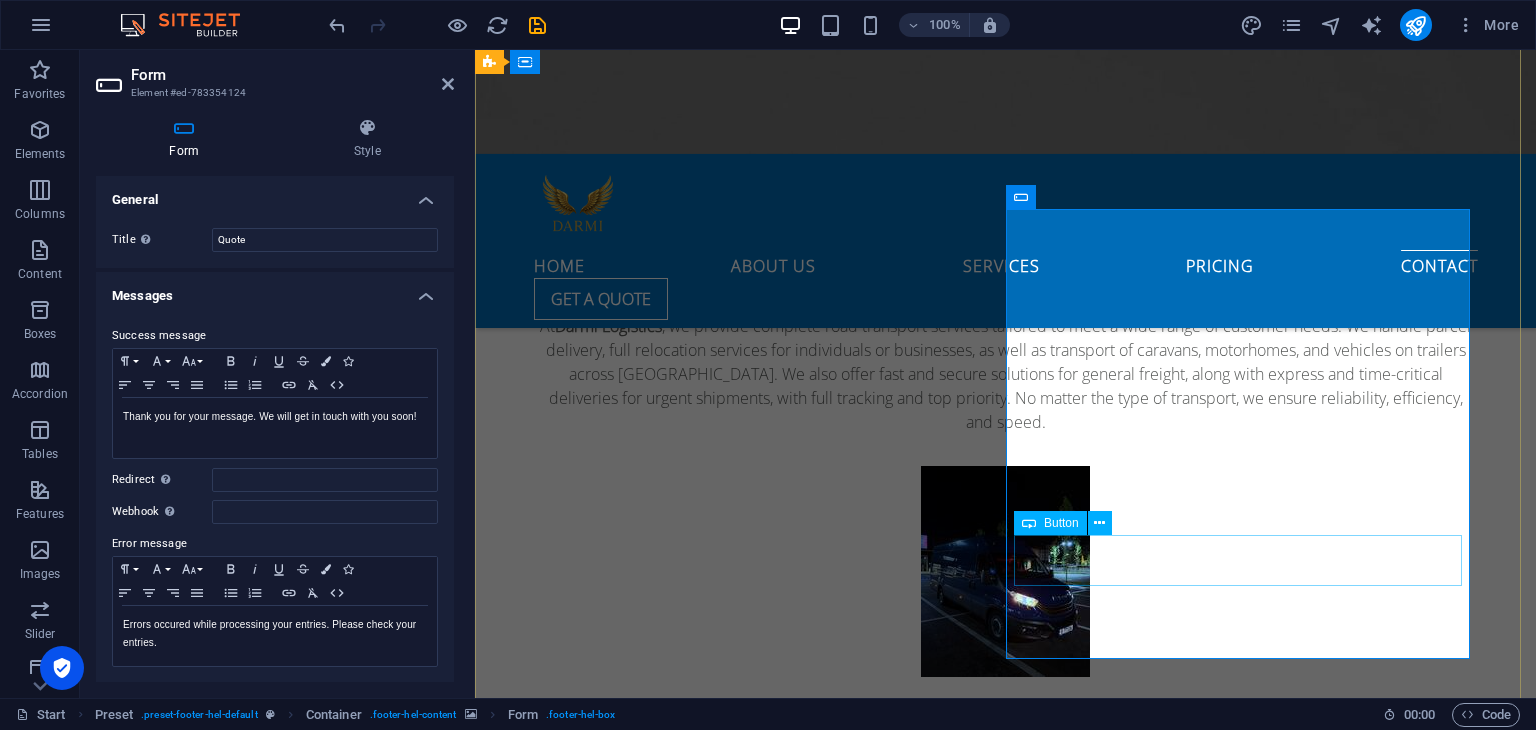click on "Button label" 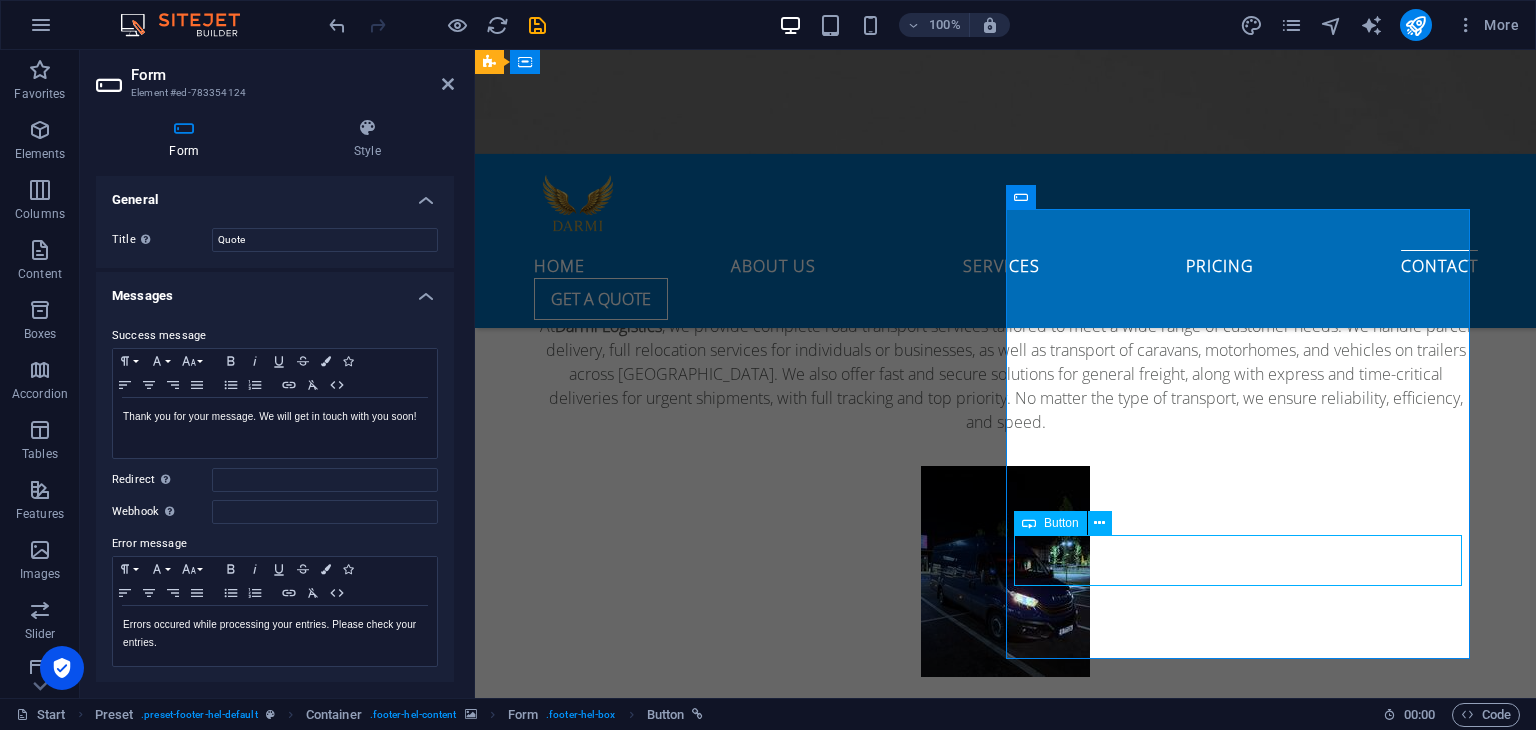 click on "Button label" 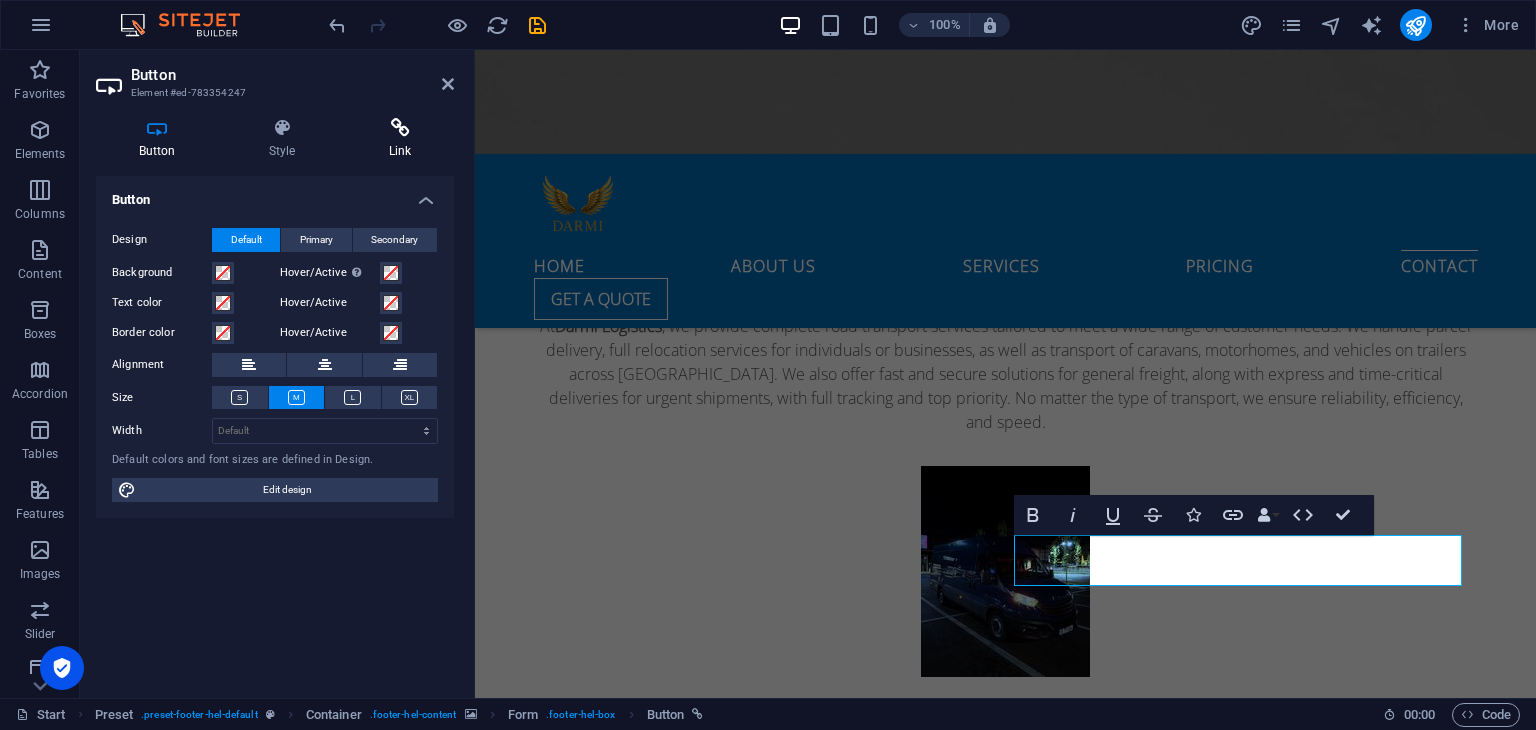 click on "Link" at bounding box center [400, 139] 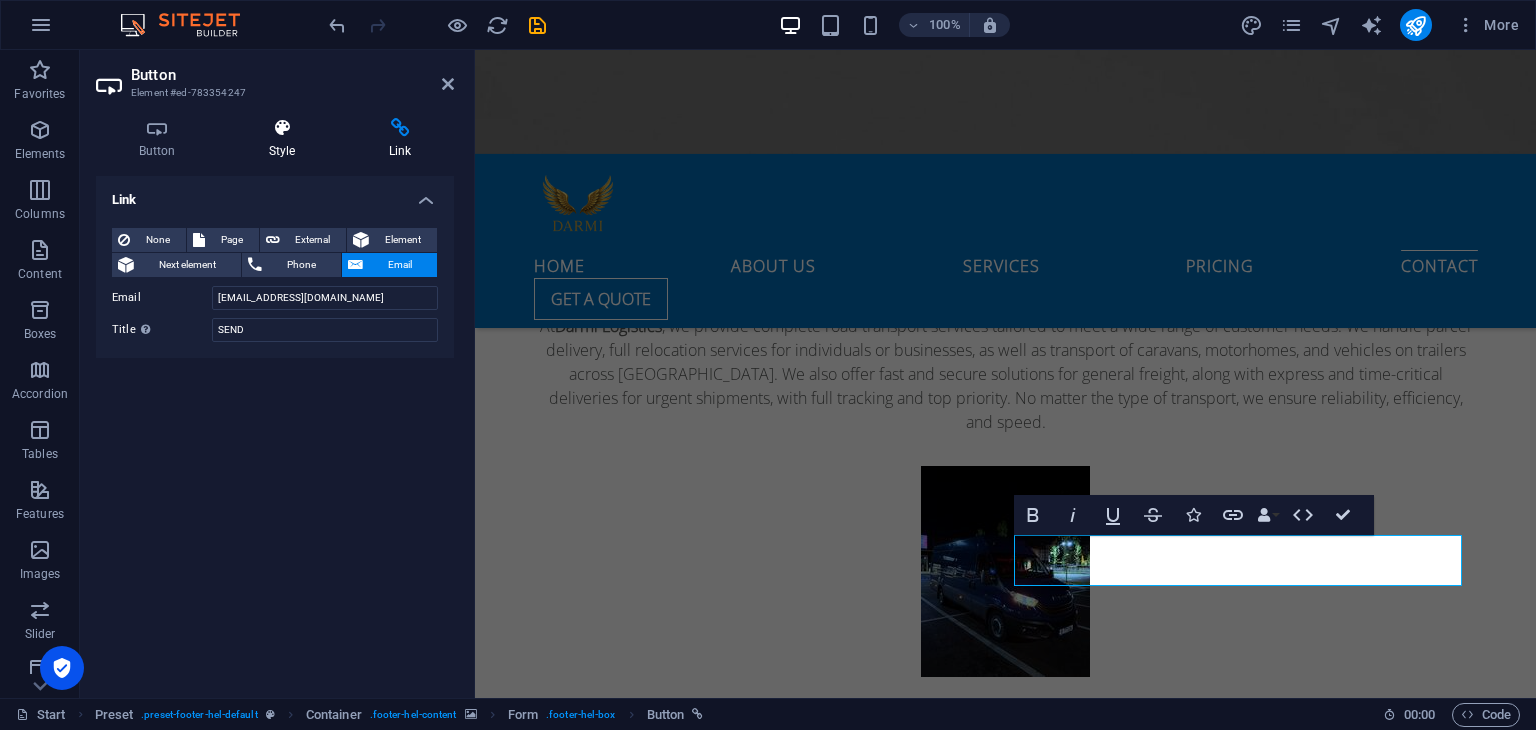 click at bounding box center (282, 128) 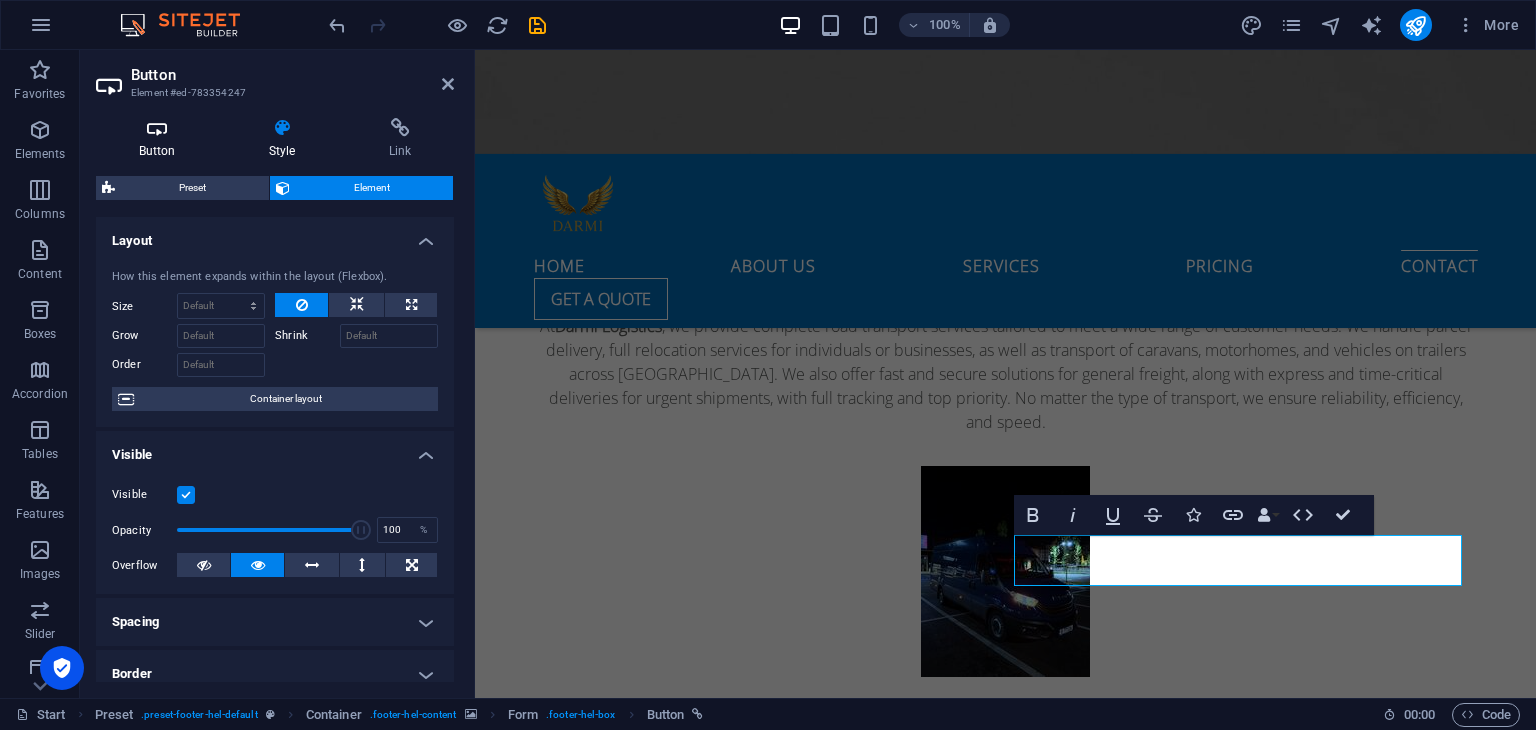click at bounding box center [157, 128] 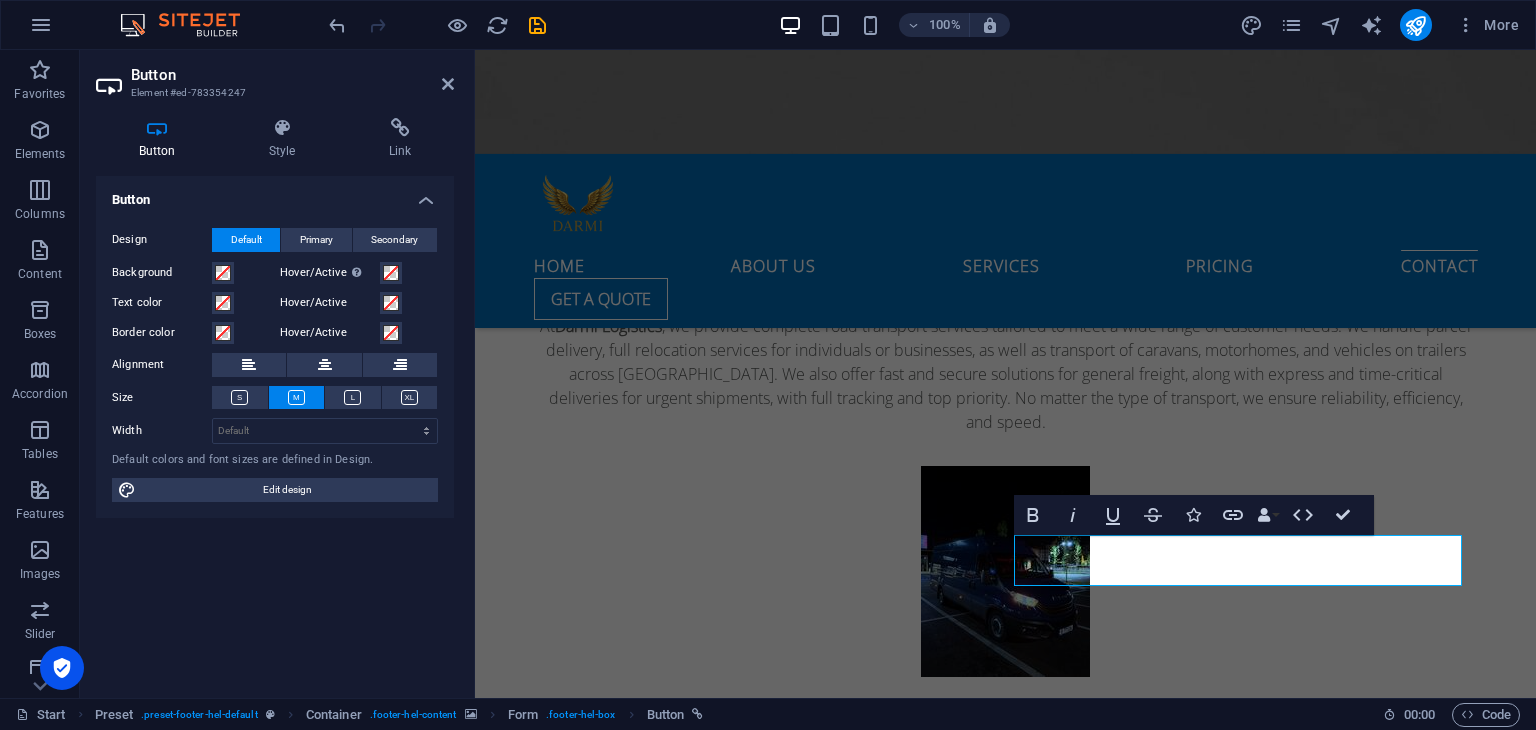 click on "Button Element #ed-783354247 Button Style Link Button Design Default Primary Secondary Background Hover/Active Switch to preview mode to test the active/hover state Text color Hover/Active Border color Hover/Active Alignment Size Width Default px rem % em vh vw Default colors and font sizes are defined in Design. Edit design Preset Element Layout How this element expands within the layout (Flexbox). Size Default auto px % 1/1 1/2 1/3 1/4 1/5 1/6 1/7 1/8 1/9 1/10 Grow Shrink Order Container layout Visible Visible Opacity 100 % Overflow Spacing Margin Default auto px % rem vw vh Custom Custom auto px % rem vw vh auto px % rem vw vh auto px % rem vw vh auto px % rem vw vh Padding Default px rem % vh vw Custom Custom px rem % vh vw px rem % vh vw px rem % vh vw px rem % vh vw Border Style              - Width 1 auto px rem % vh vw Custom Custom 1 auto px rem % vh vw 1 auto px rem % vh vw 1 auto px rem % vh vw 1 auto px rem % vh vw  - Color Round corners Default px rem % vh vw Custom Custom px rem % vh %" at bounding box center [277, 374] 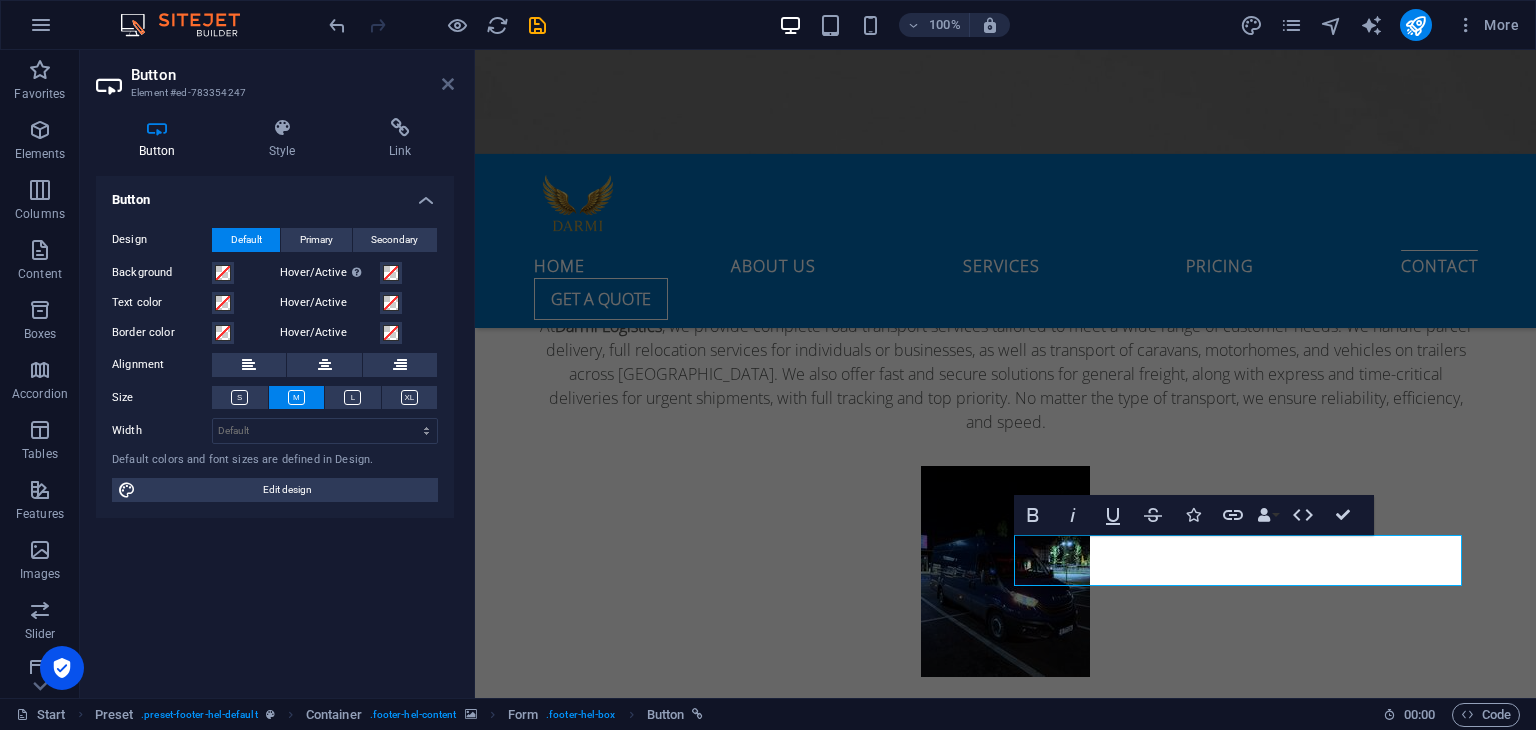 click at bounding box center (448, 84) 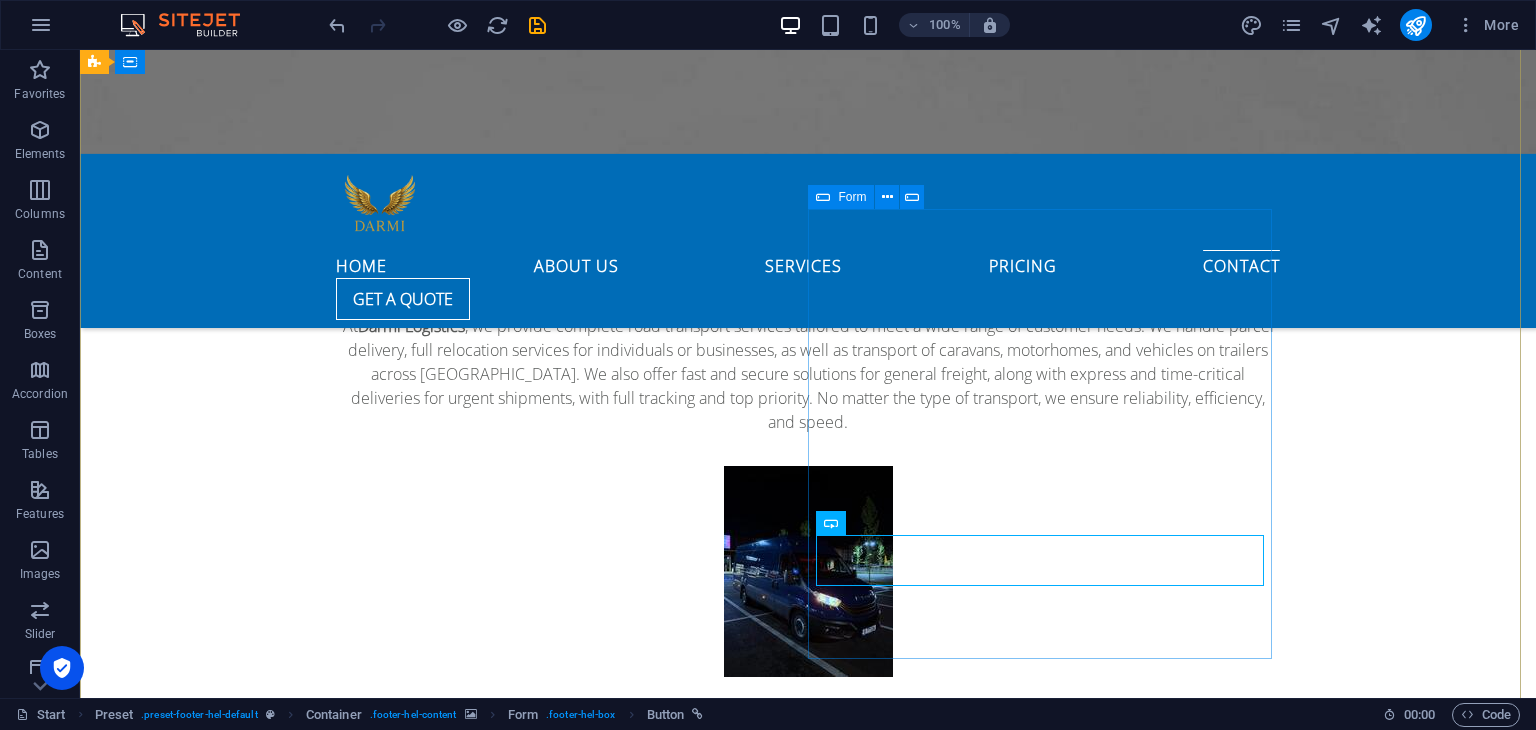 click at bounding box center [823, 197] 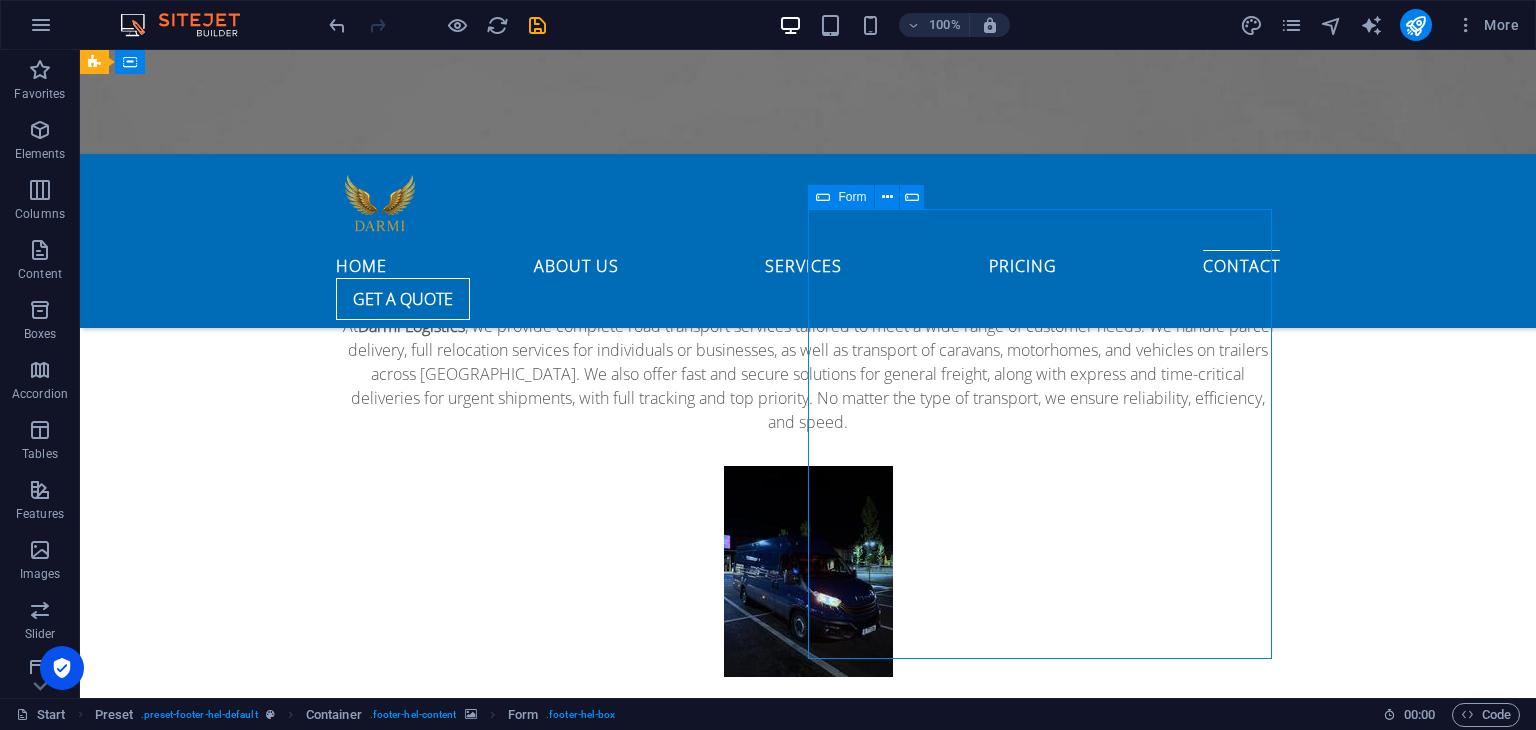 click at bounding box center [823, 197] 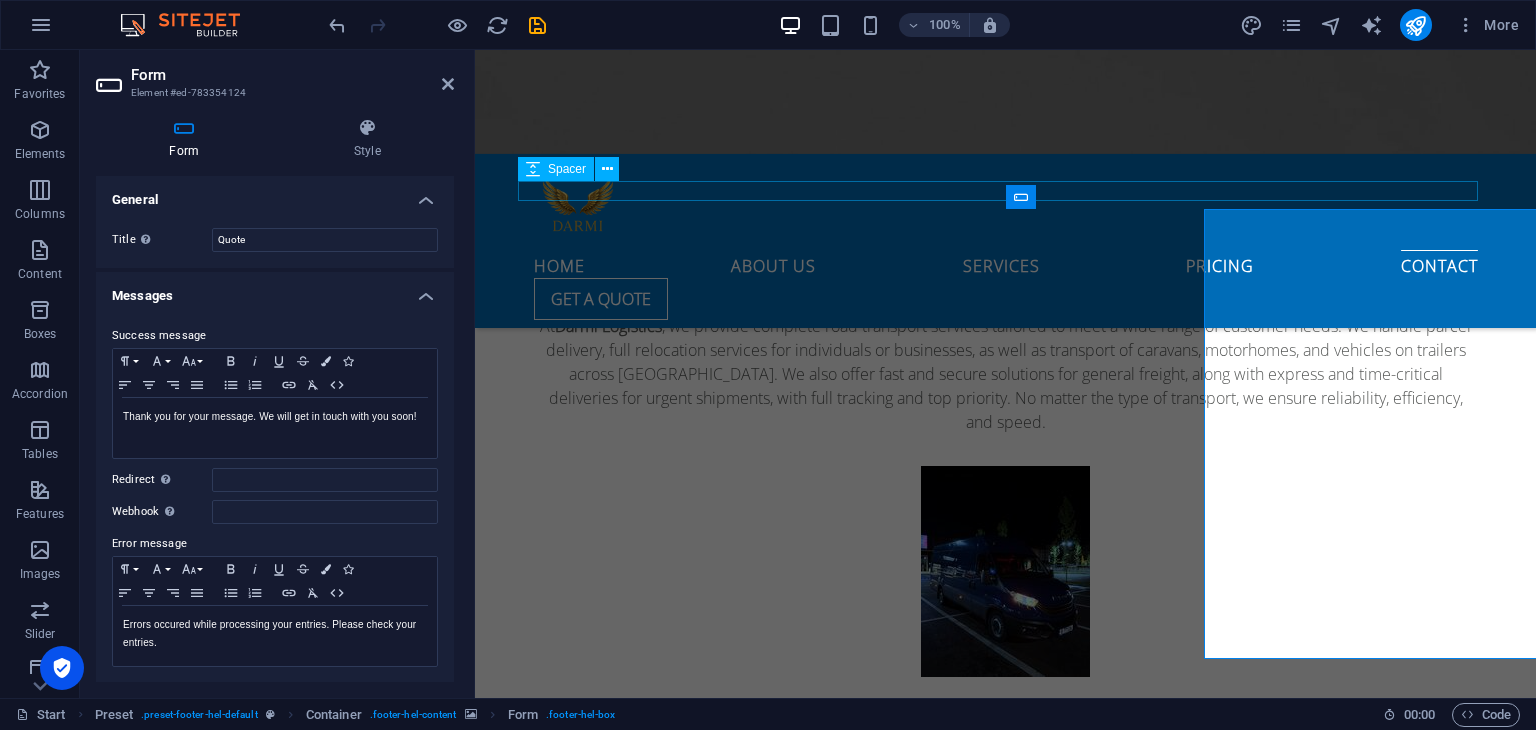 click at bounding box center (963, 5191) 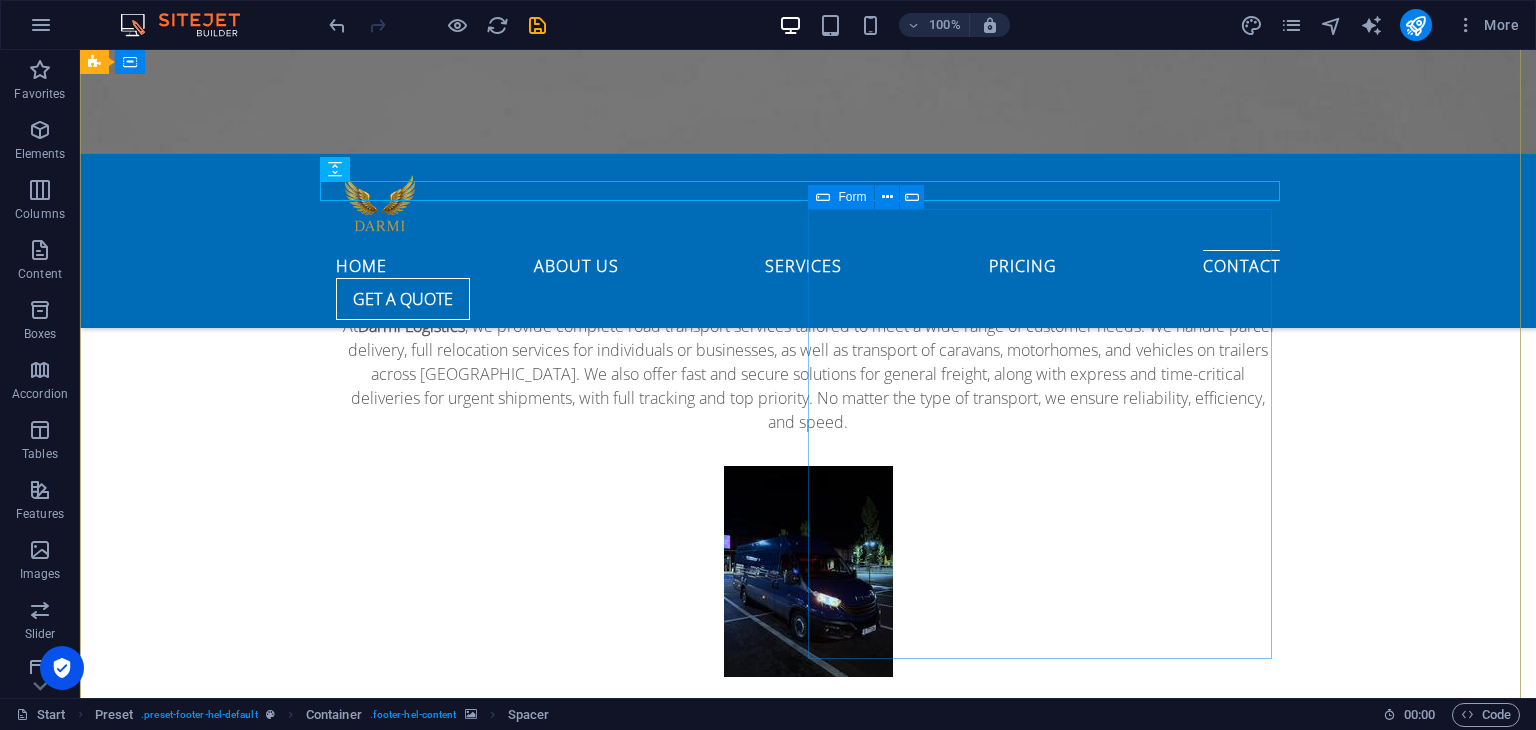 click on "Form" at bounding box center [852, 197] 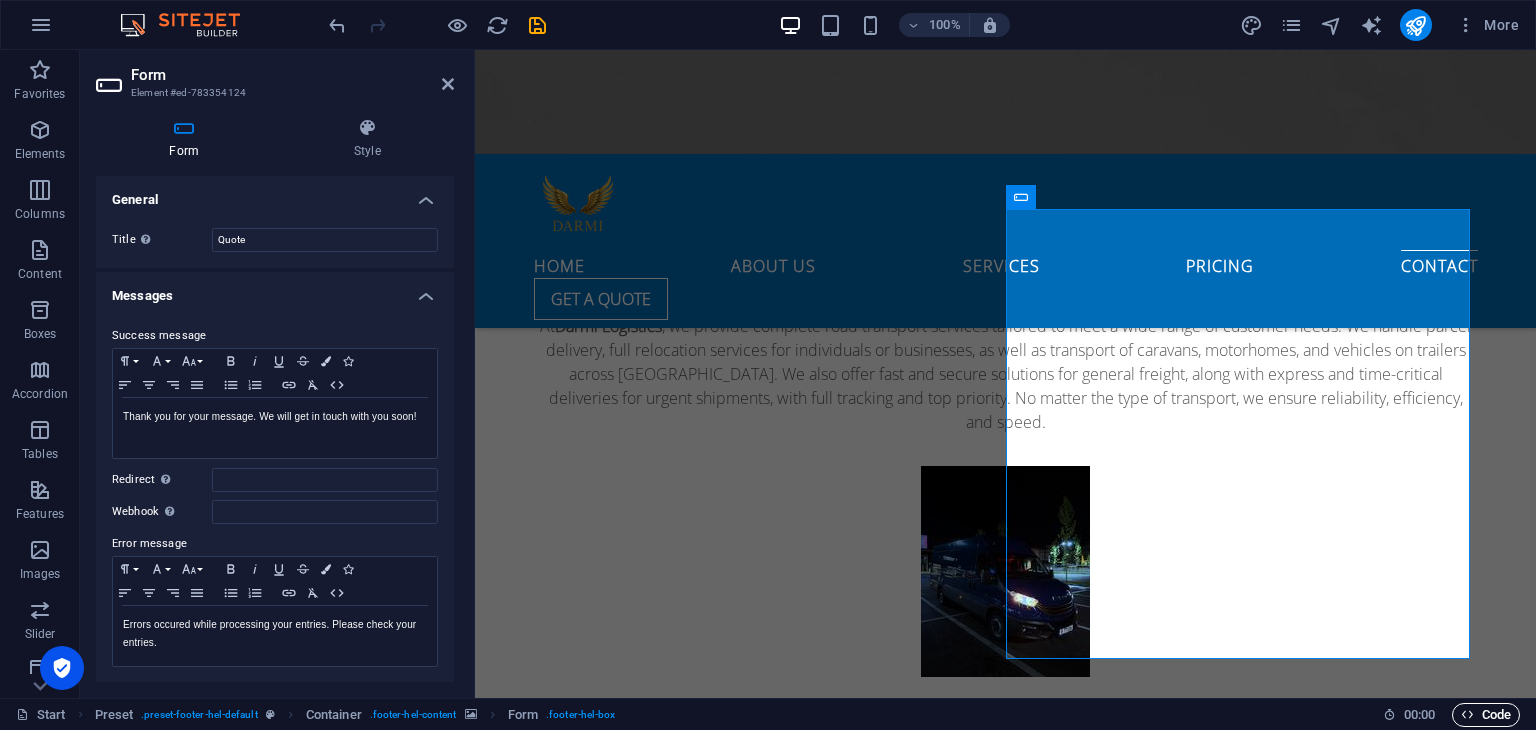 click on "Code" at bounding box center [1486, 715] 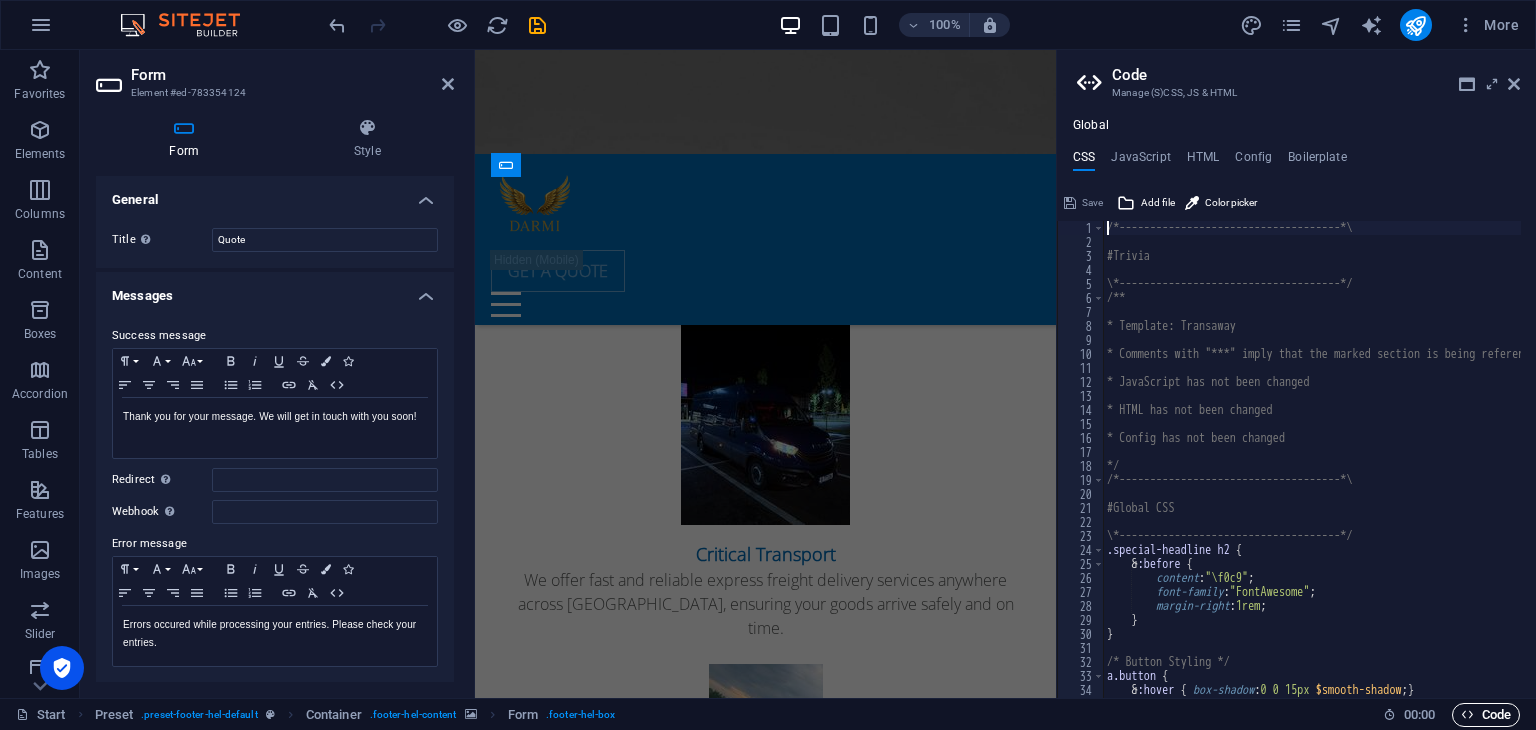 scroll, scrollTop: 5173, scrollLeft: 0, axis: vertical 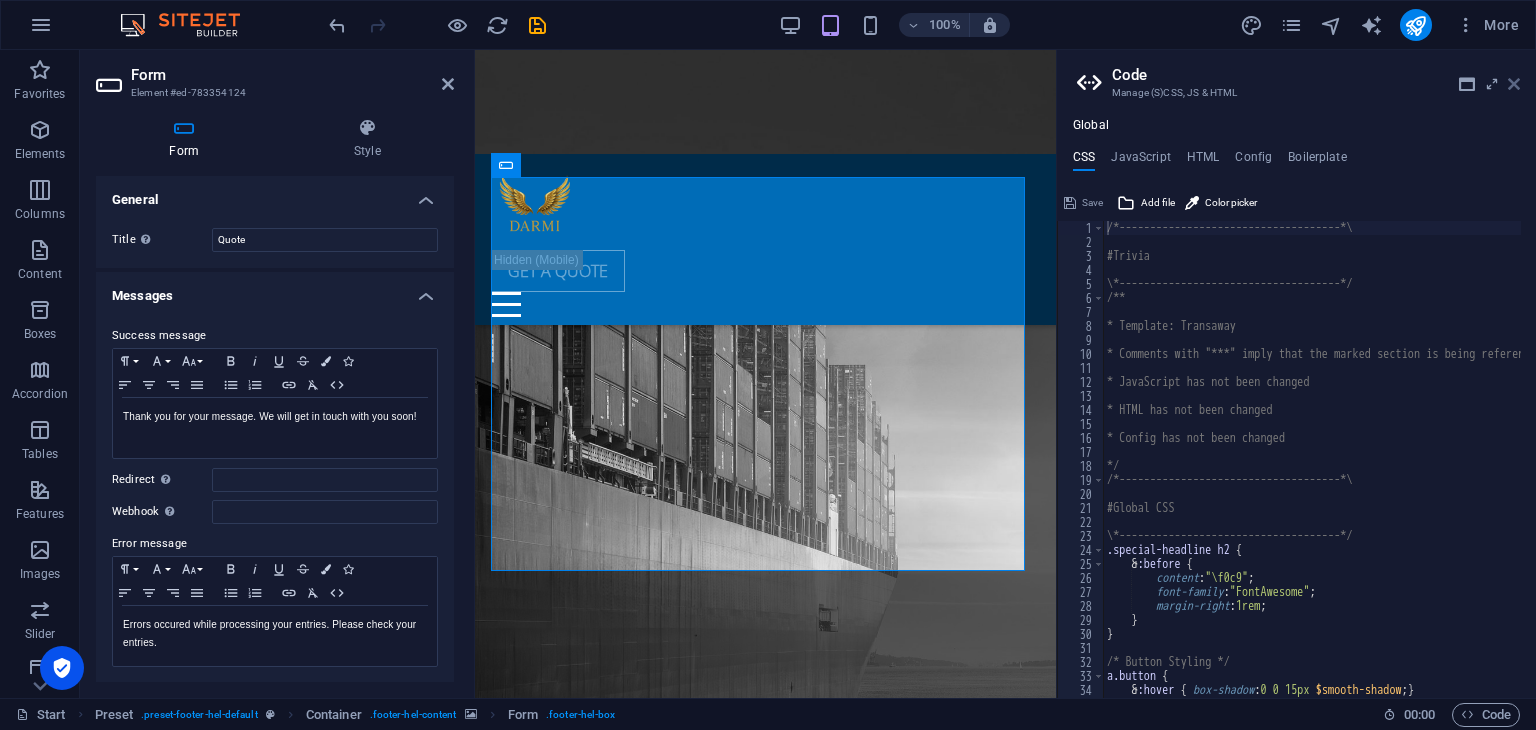 click at bounding box center (1514, 84) 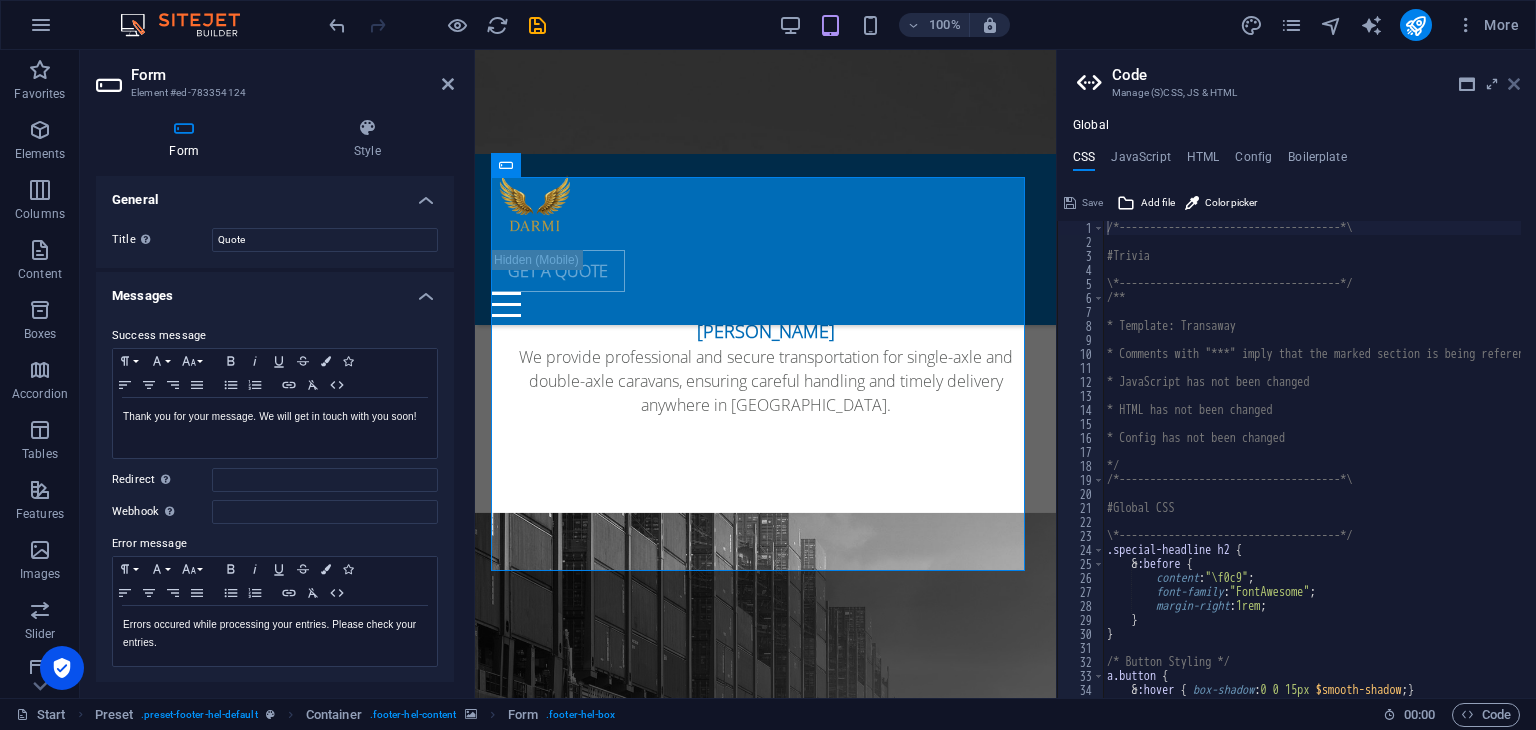 scroll, scrollTop: 4136, scrollLeft: 0, axis: vertical 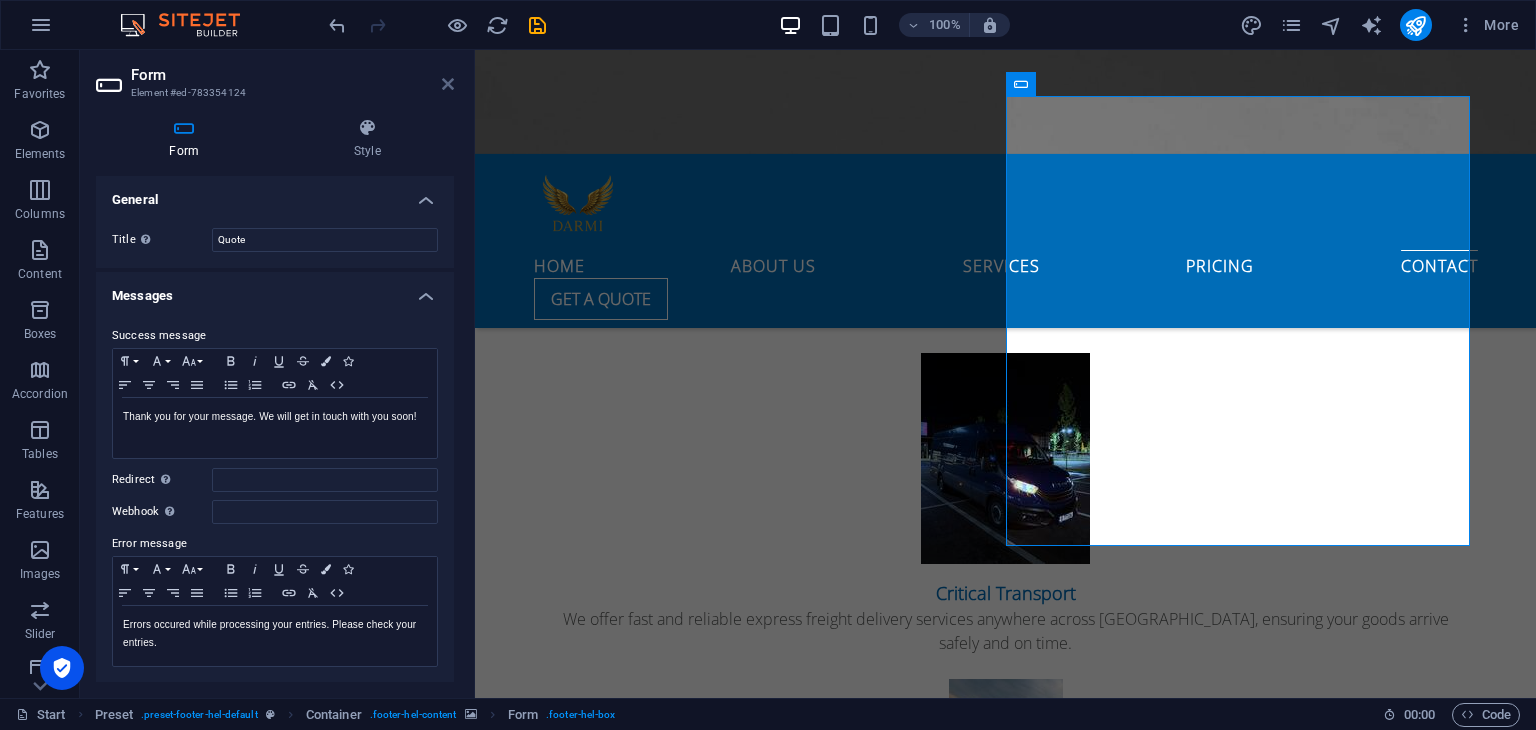 click at bounding box center (448, 84) 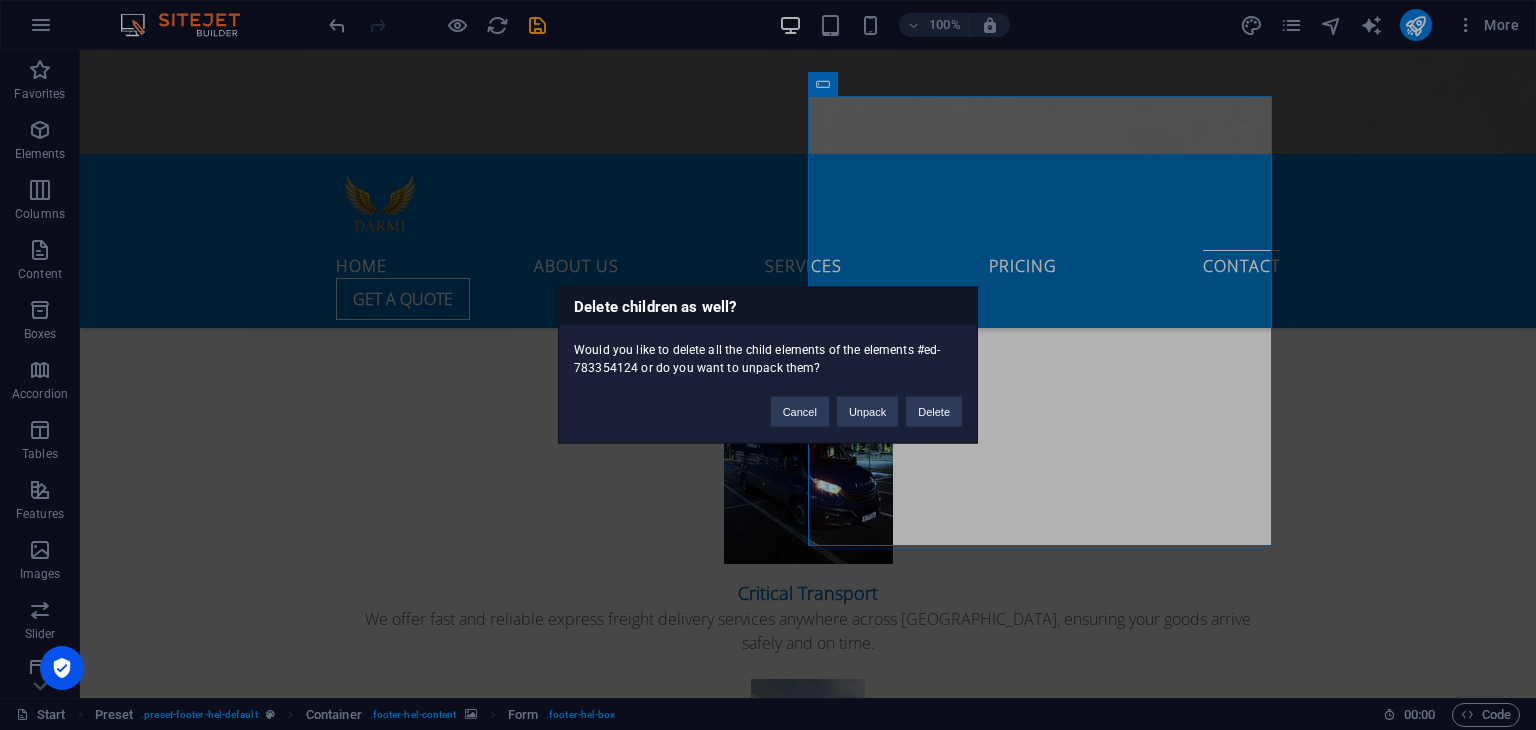 type 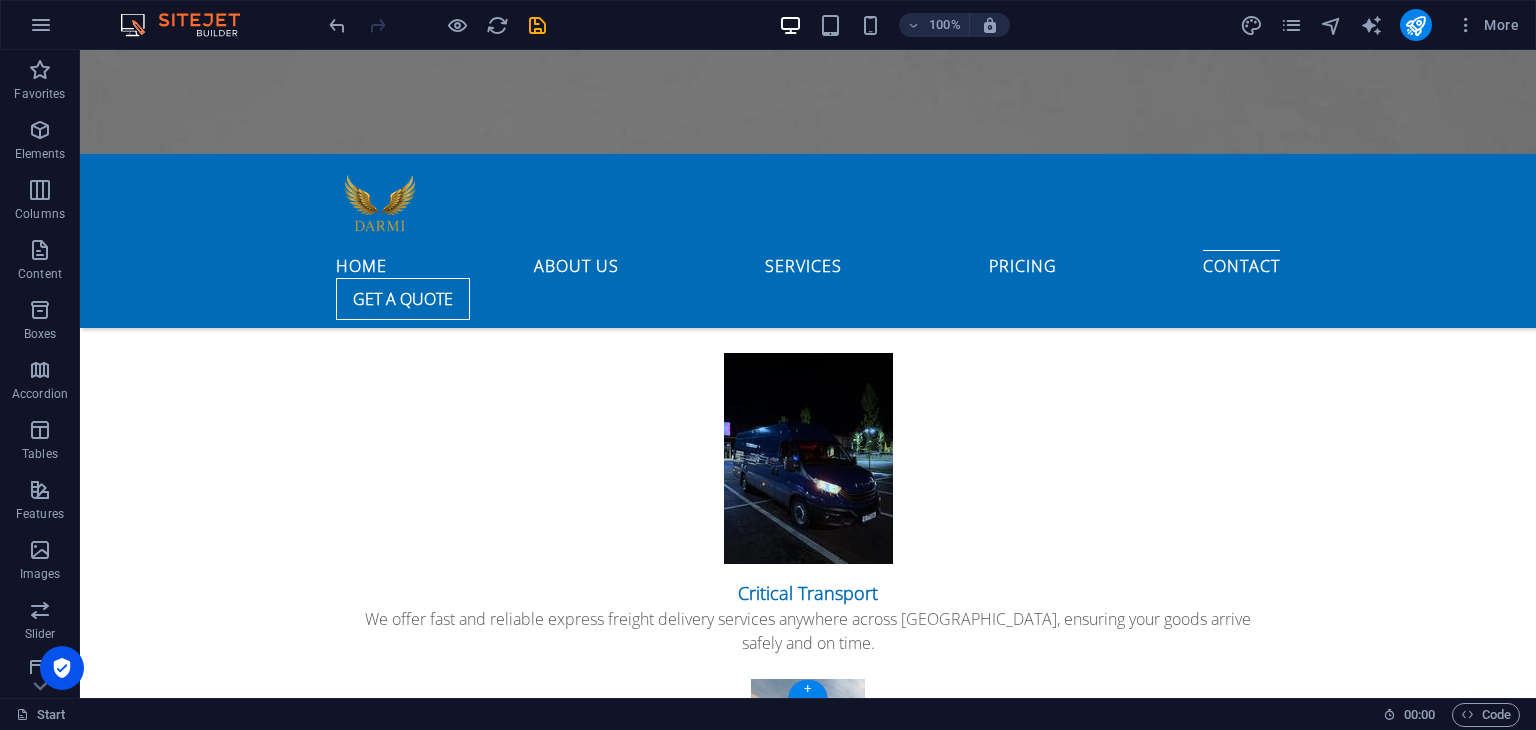 click at bounding box center (808, 3895) 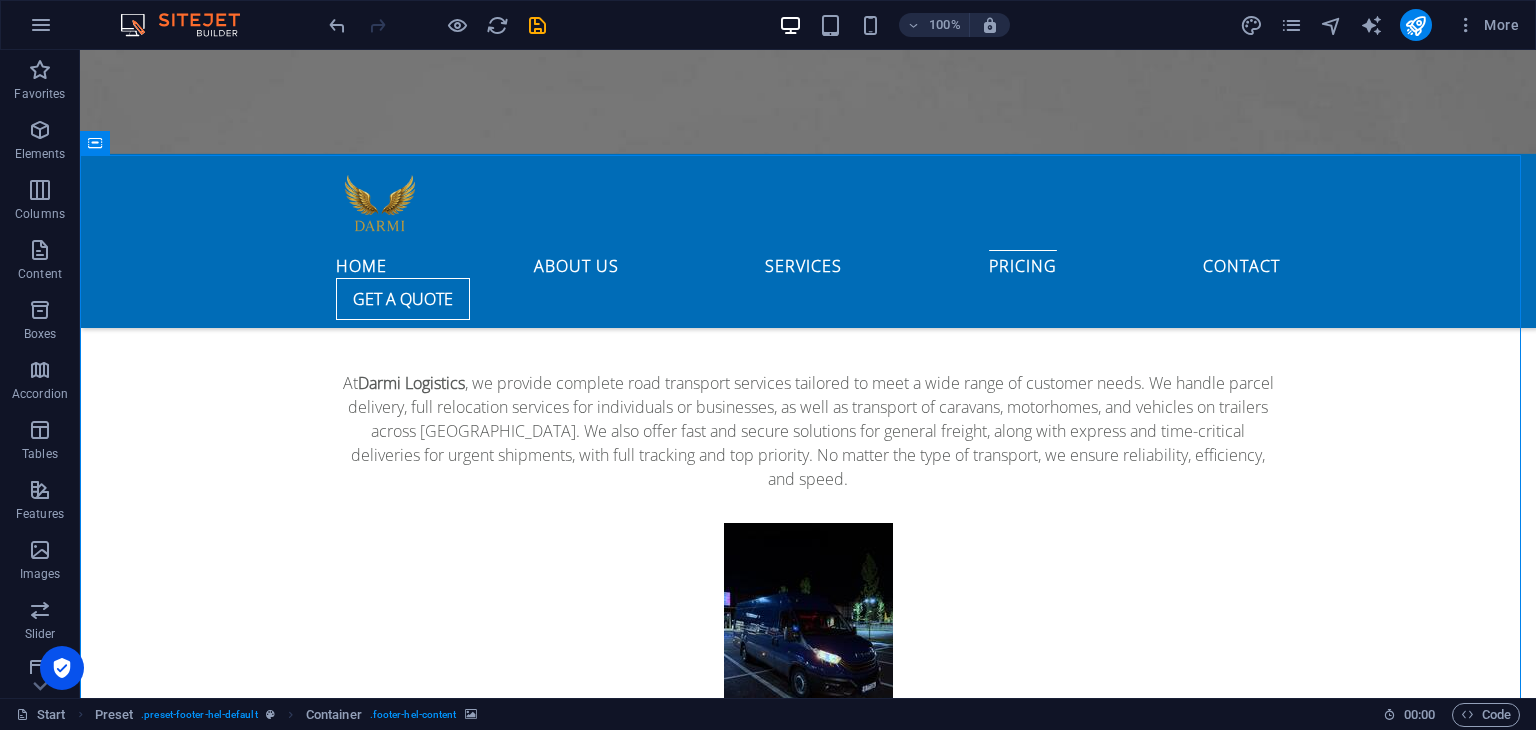 scroll, scrollTop: 4036, scrollLeft: 0, axis: vertical 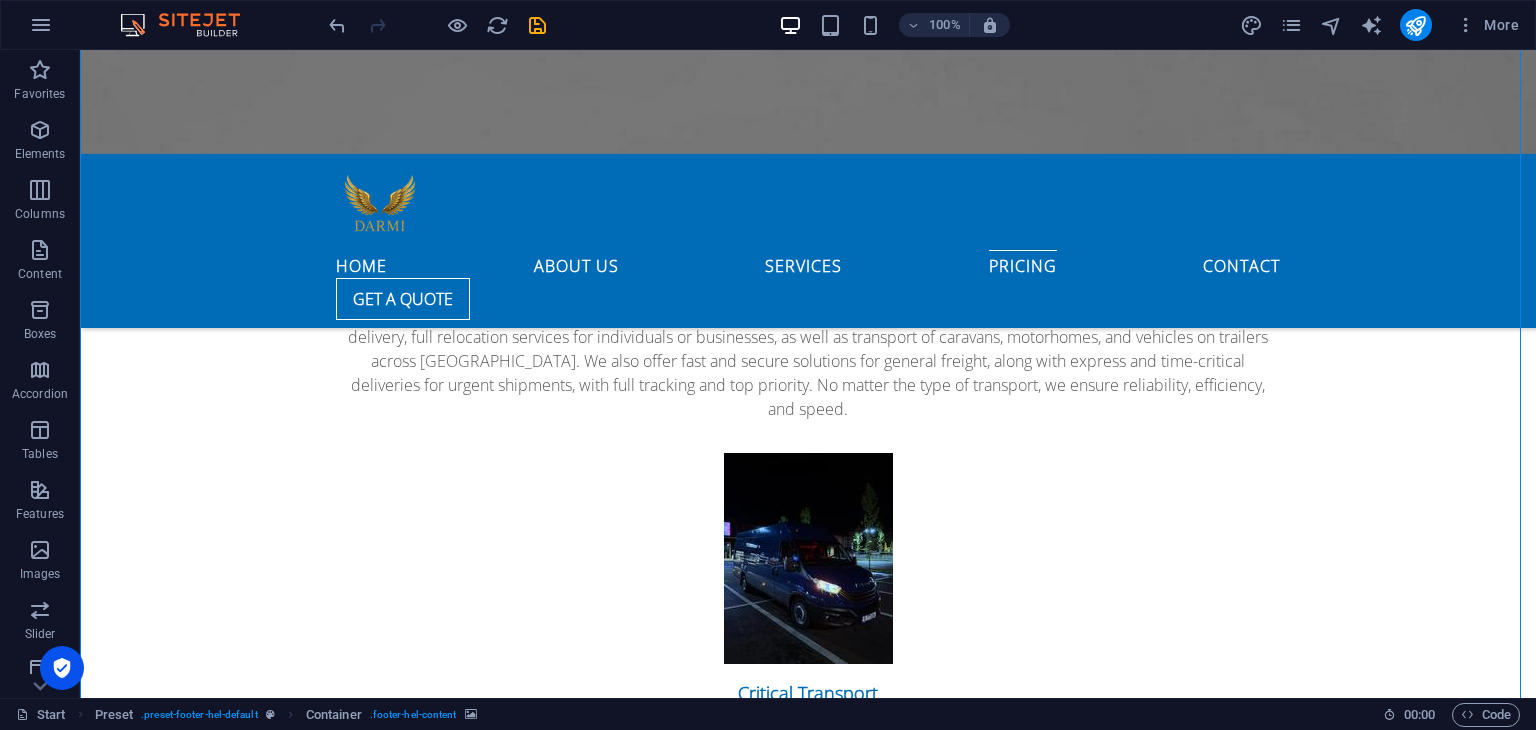 click at bounding box center [808, 3995] 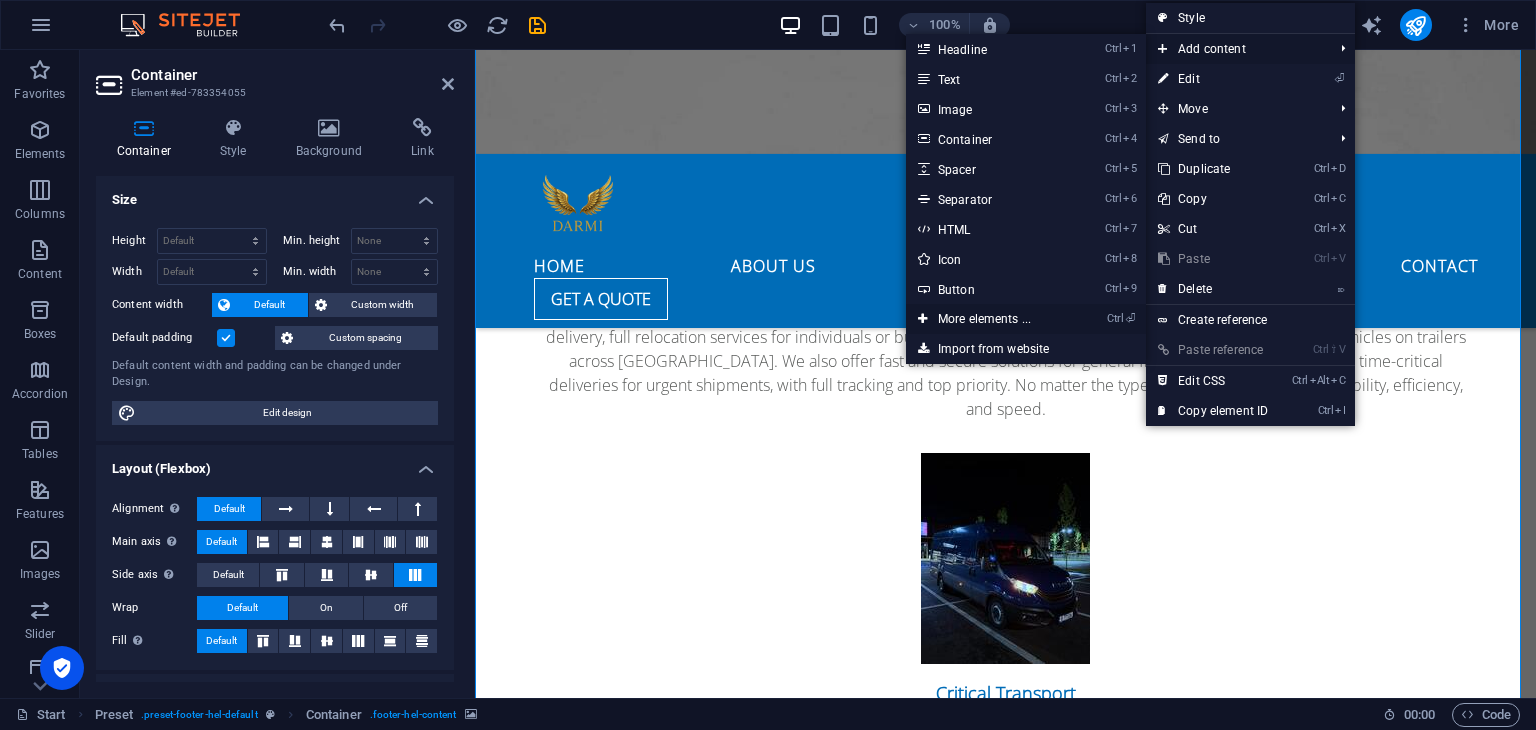 click on "Ctrl ⏎  More elements ..." at bounding box center [988, 319] 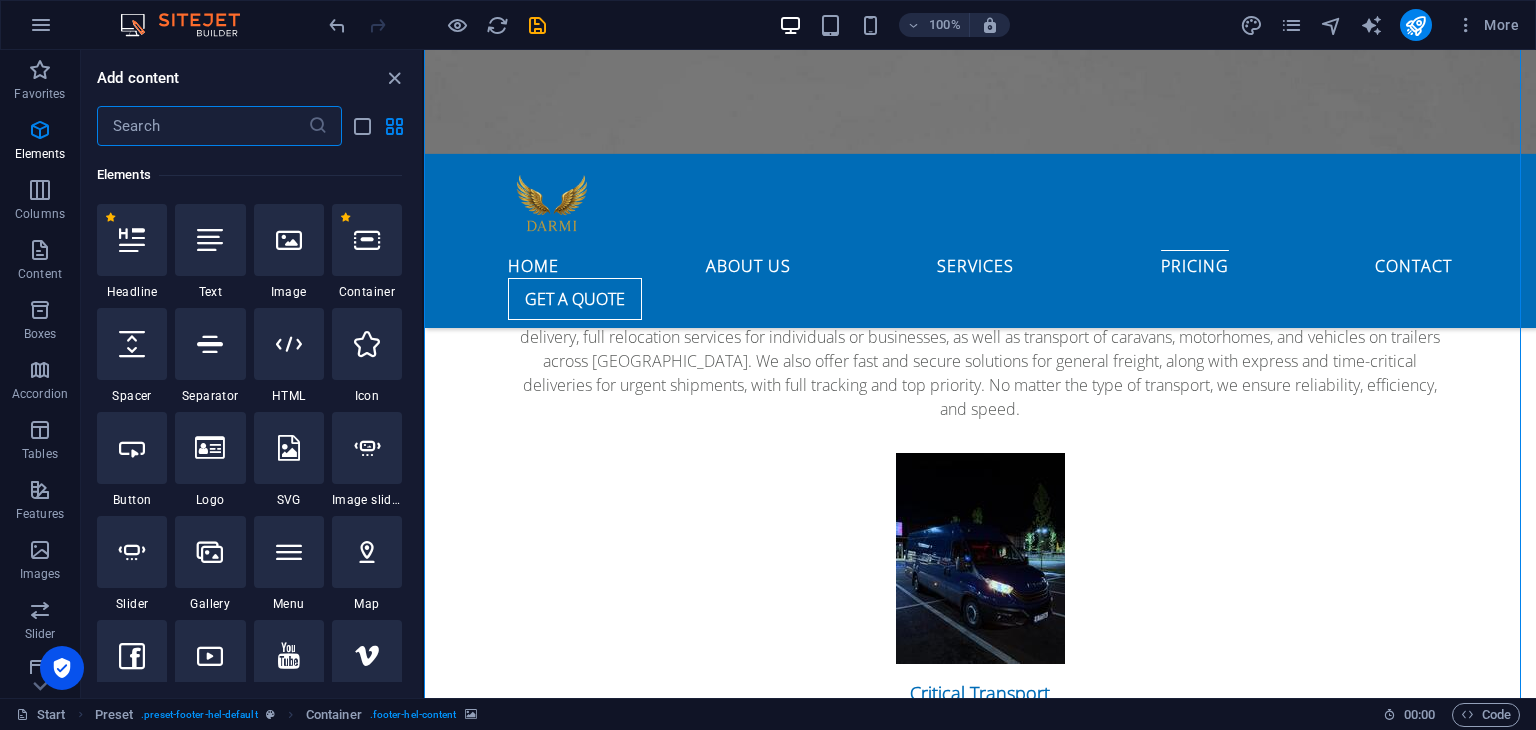 scroll, scrollTop: 212, scrollLeft: 0, axis: vertical 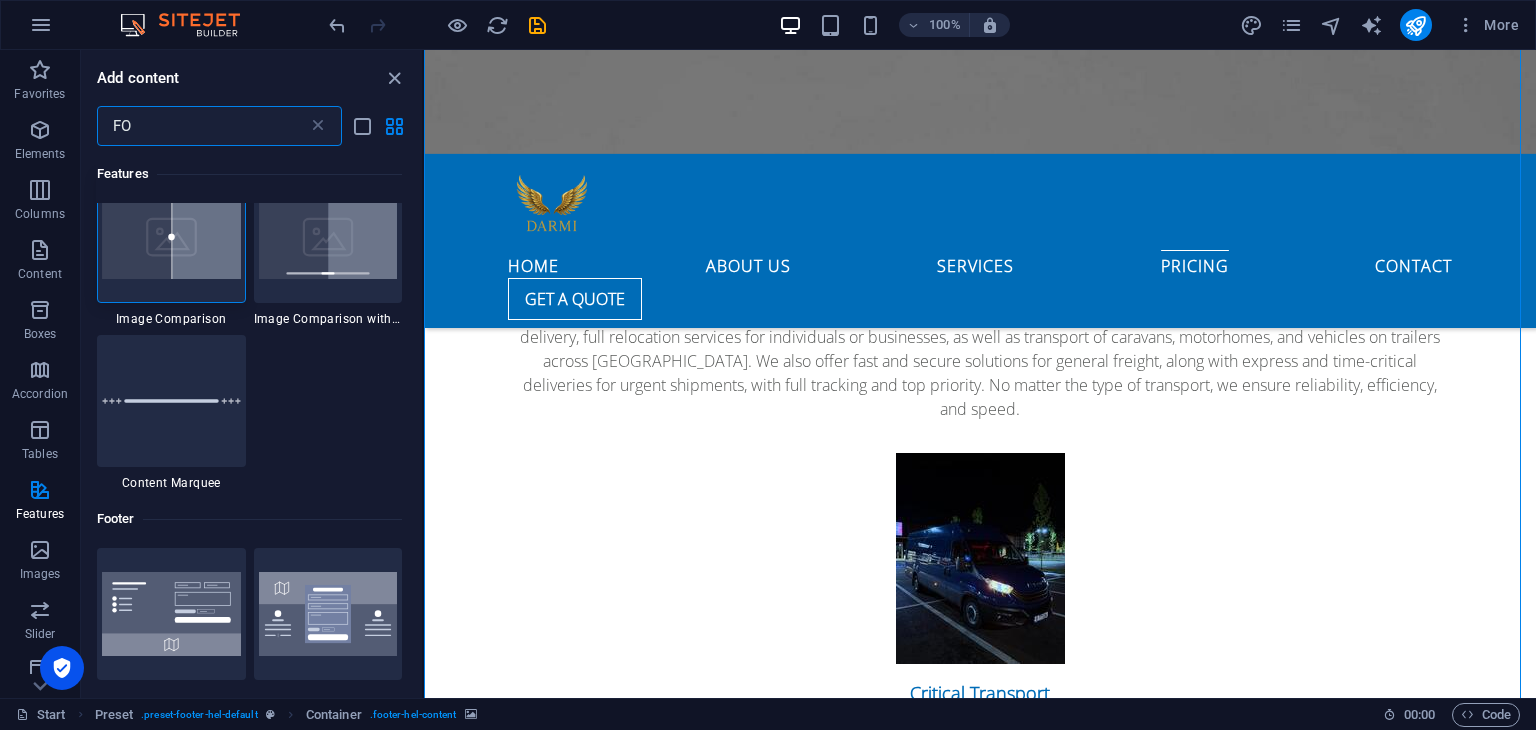 type on "F" 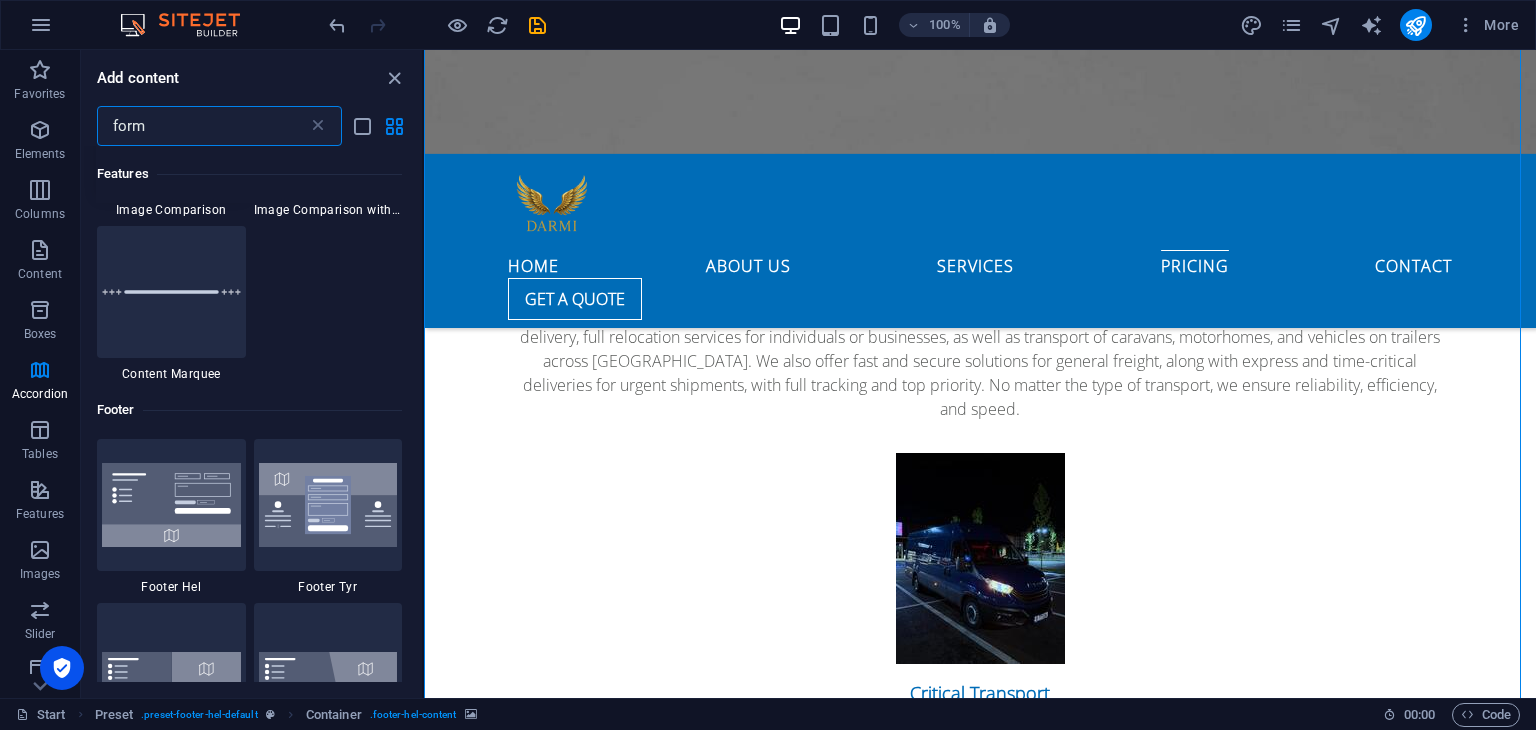 scroll, scrollTop: 0, scrollLeft: 0, axis: both 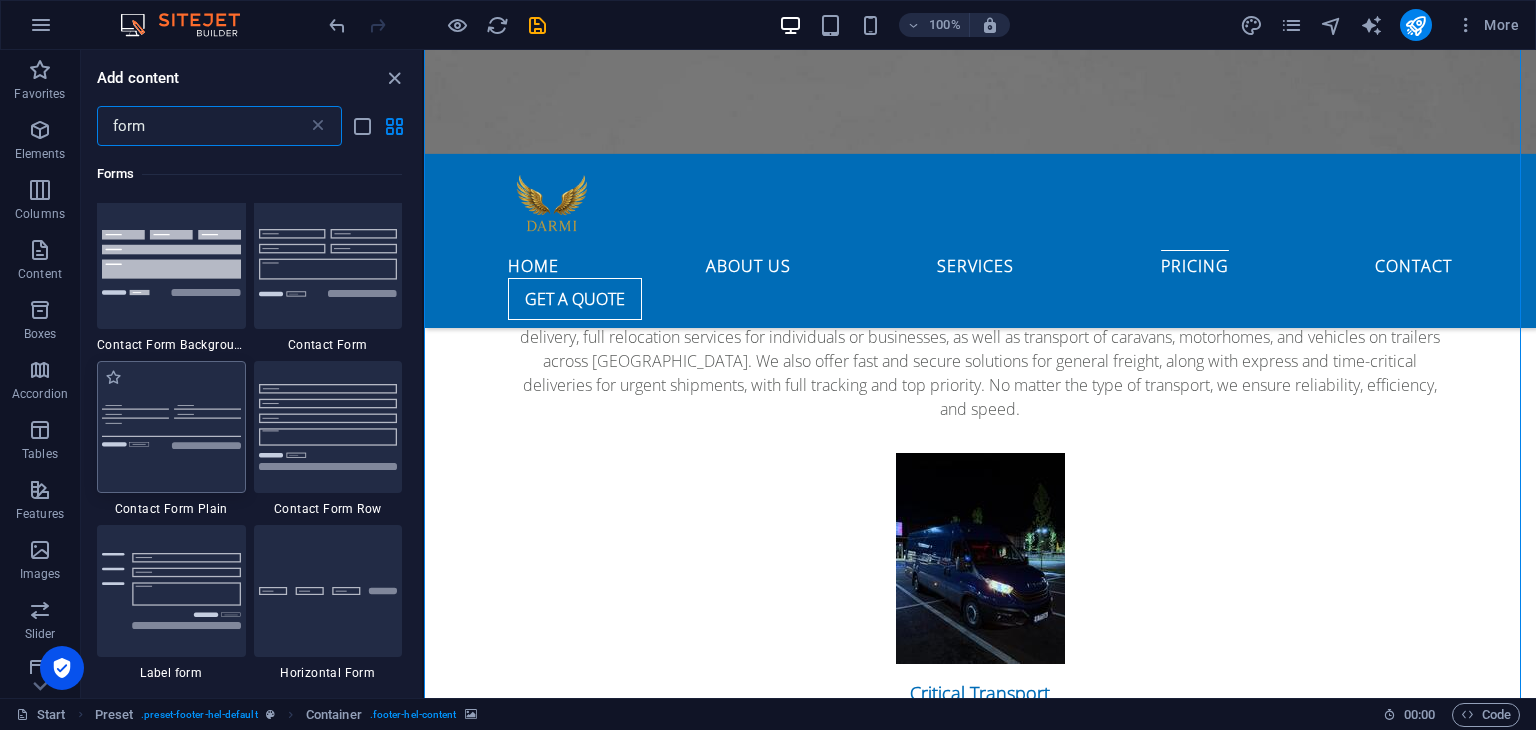 type on "form" 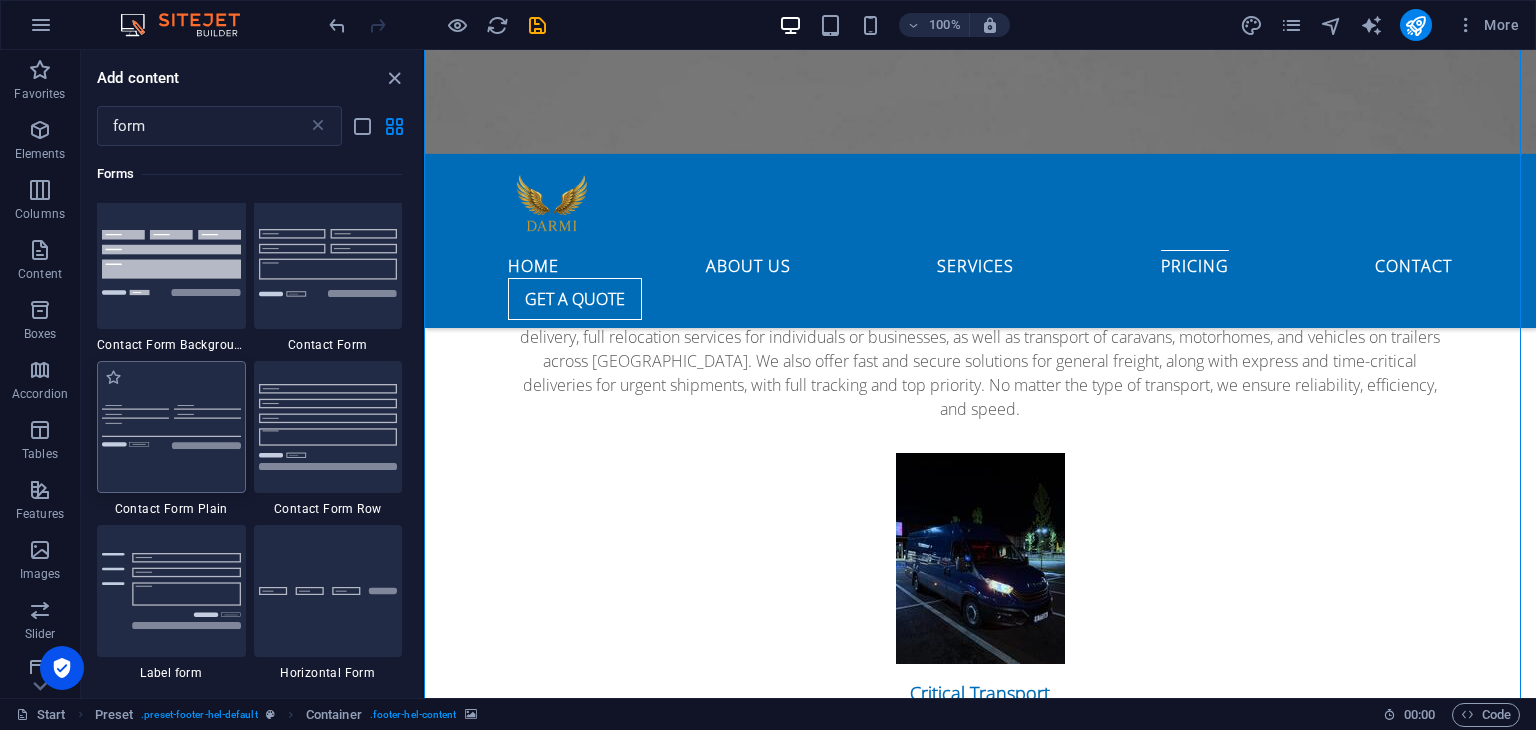 click at bounding box center [171, 427] 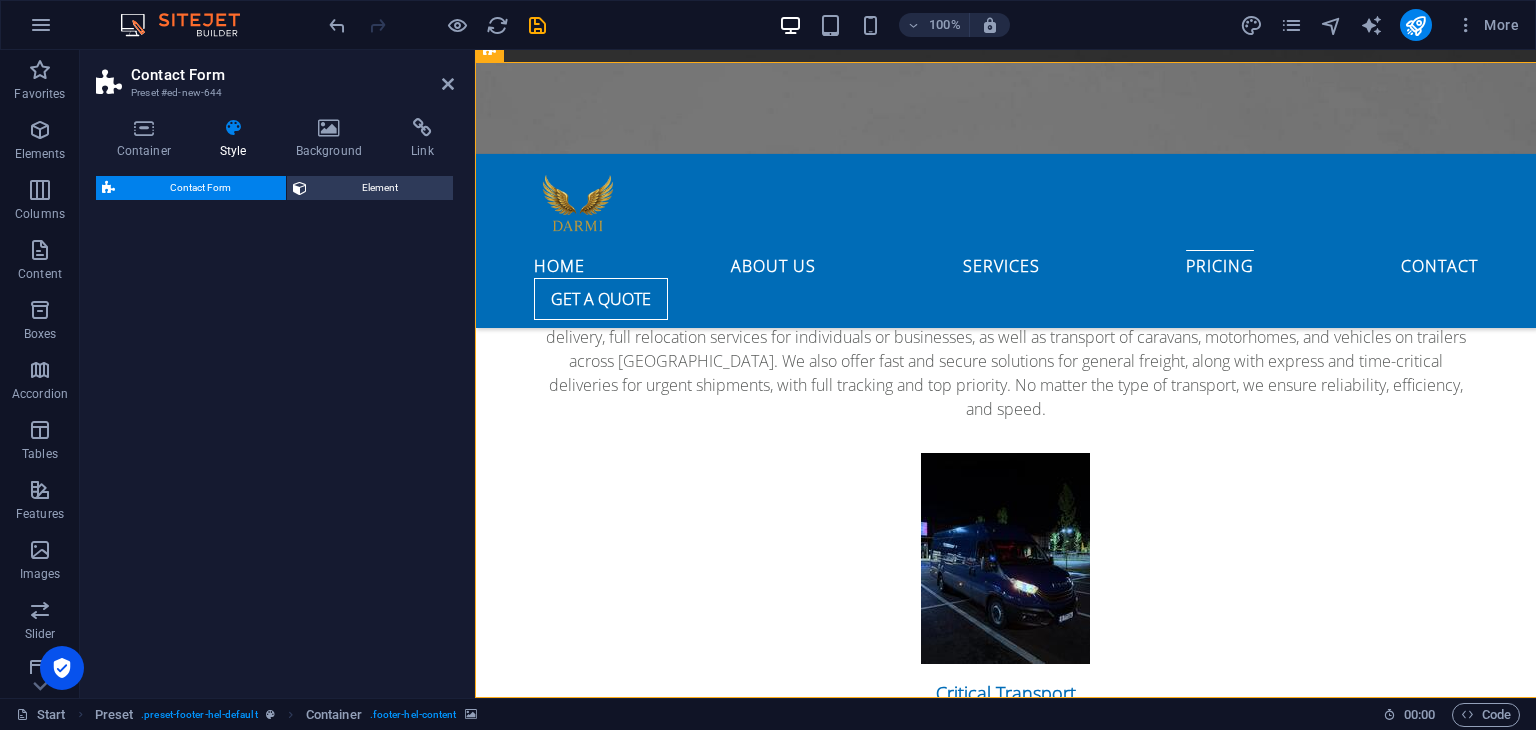 select on "rem" 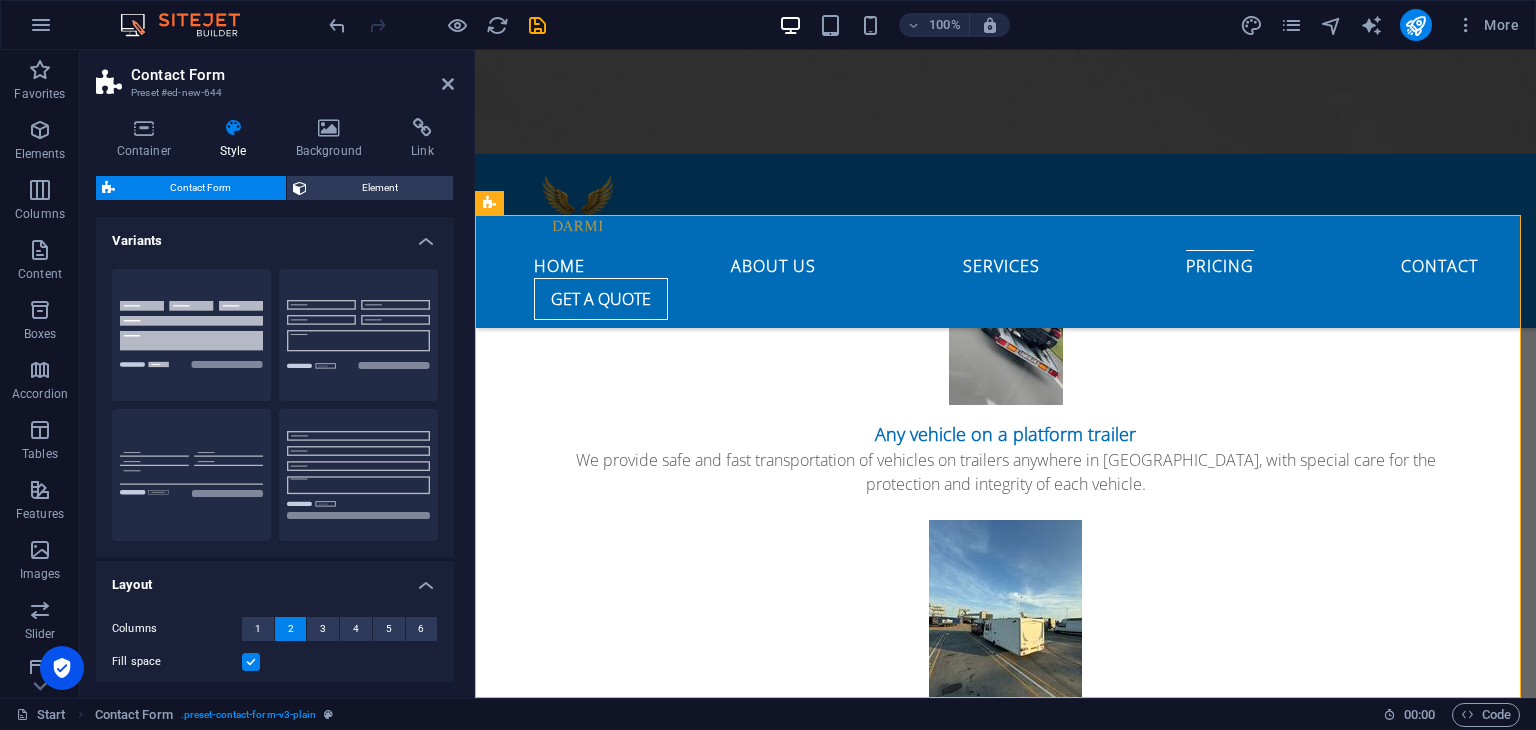 scroll, scrollTop: 4618, scrollLeft: 0, axis: vertical 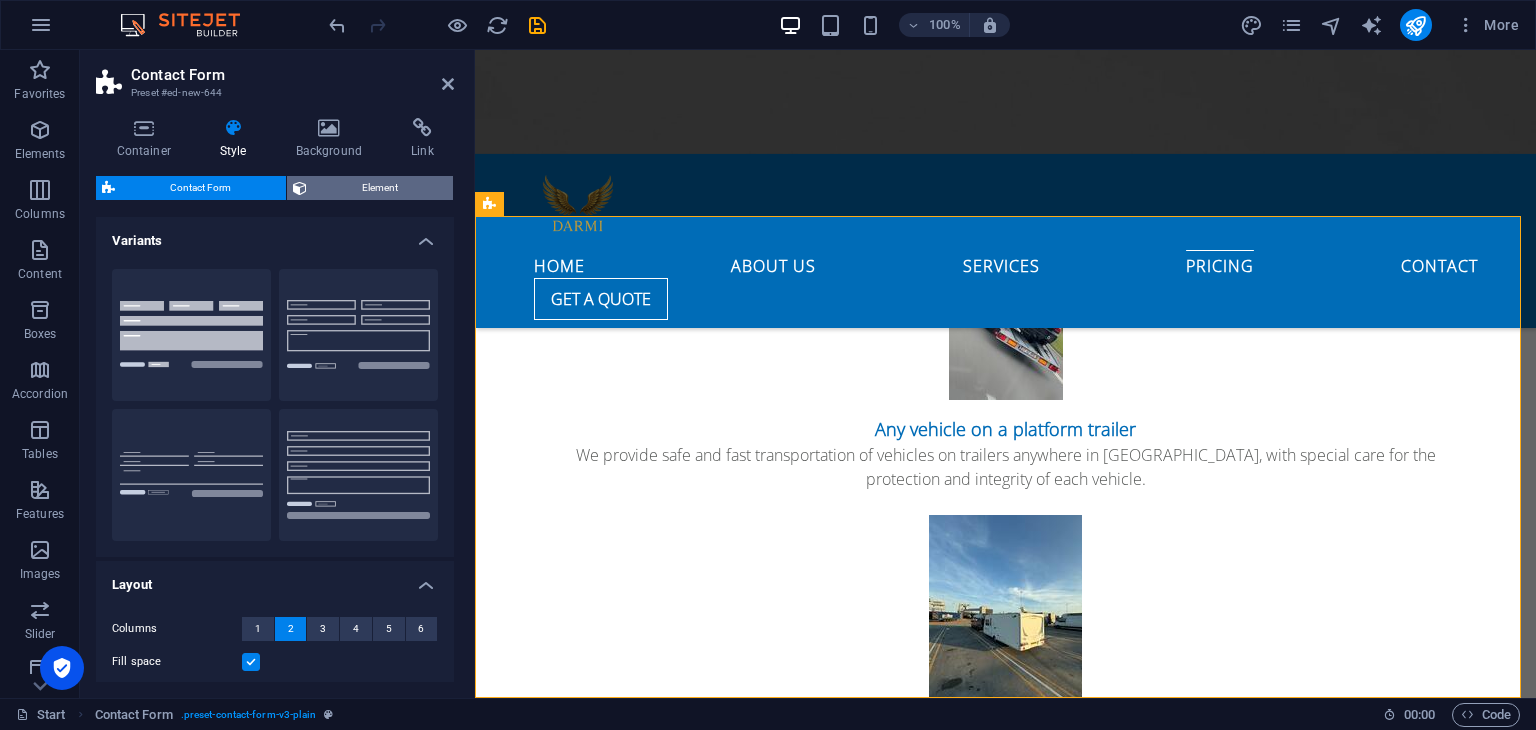 click on "Element" at bounding box center (380, 188) 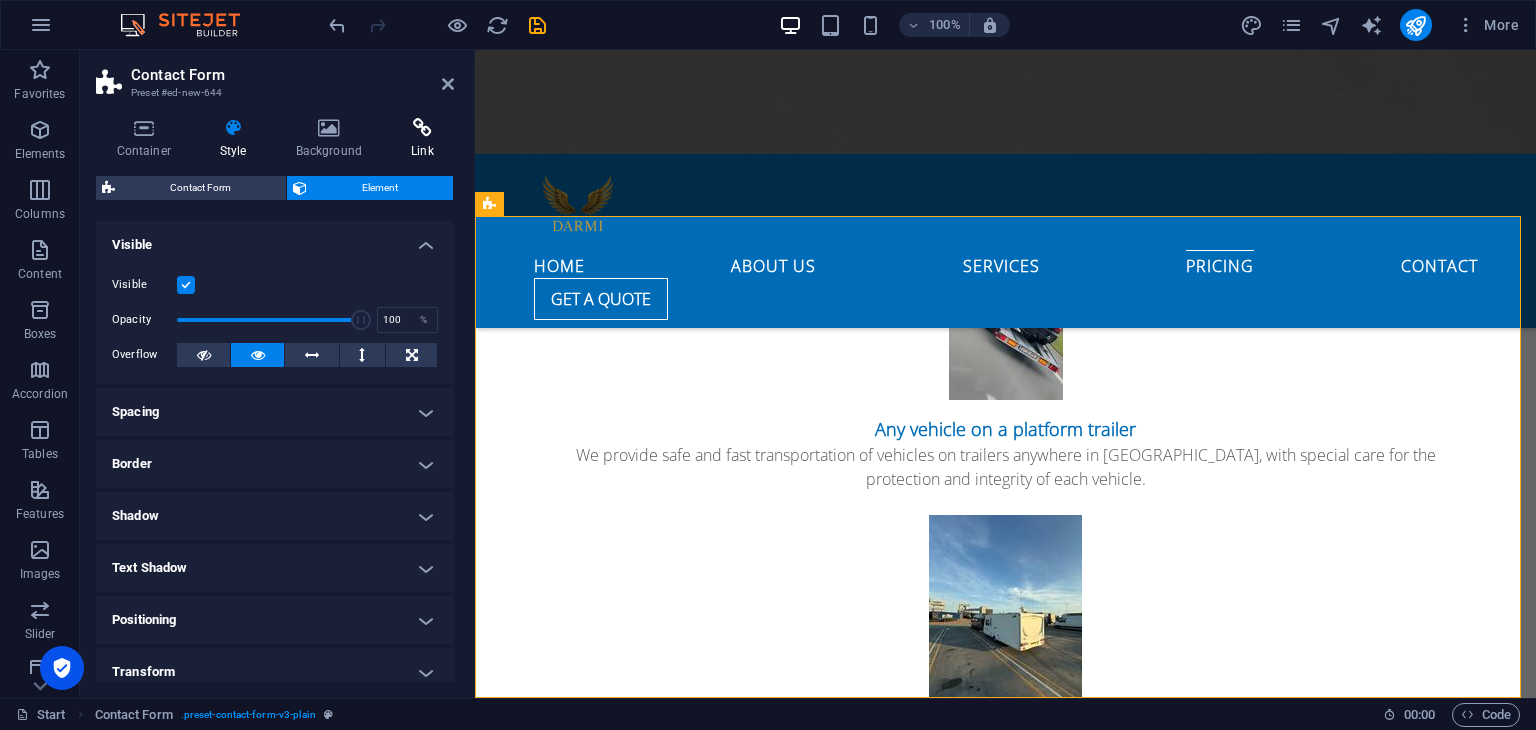 click at bounding box center (423, 128) 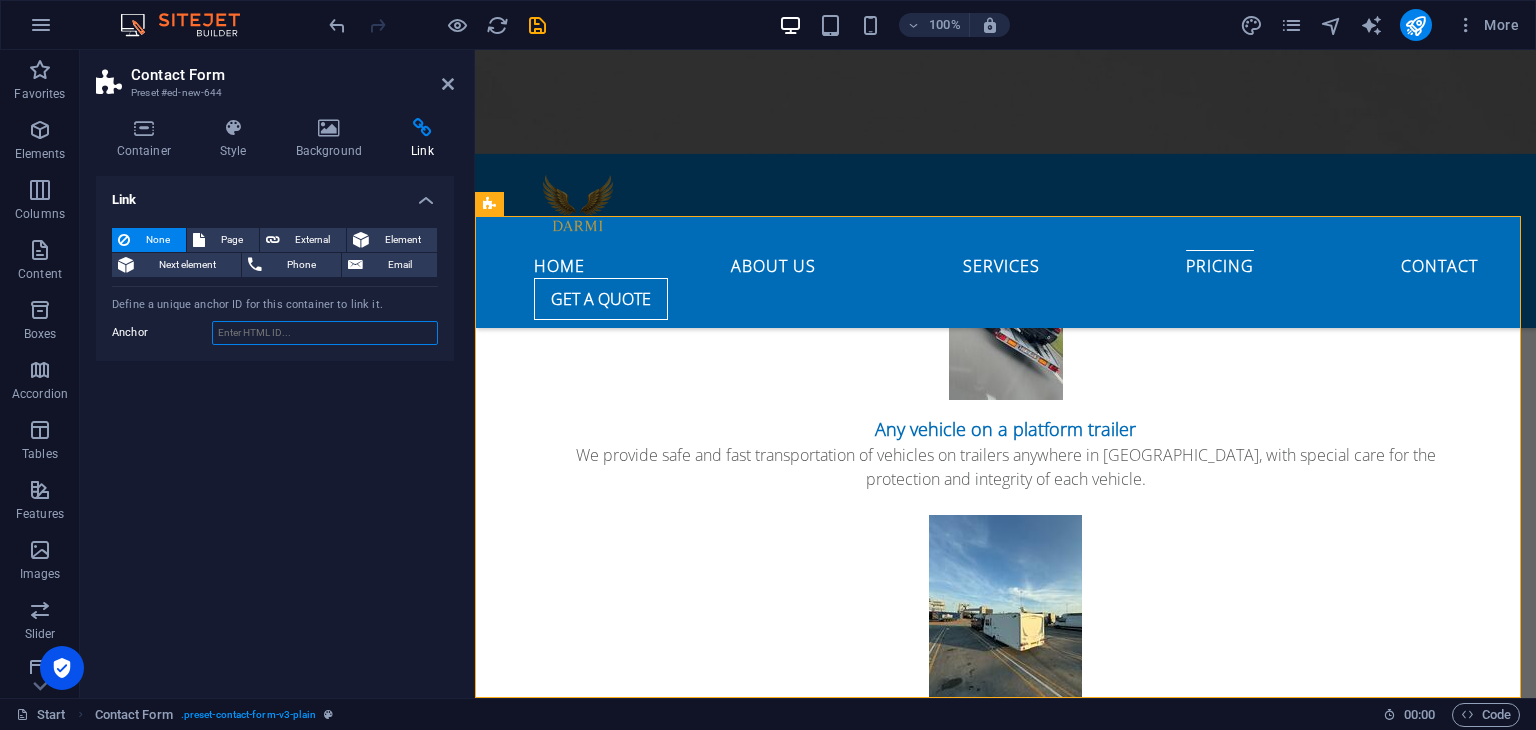 click on "Anchor" at bounding box center (325, 333) 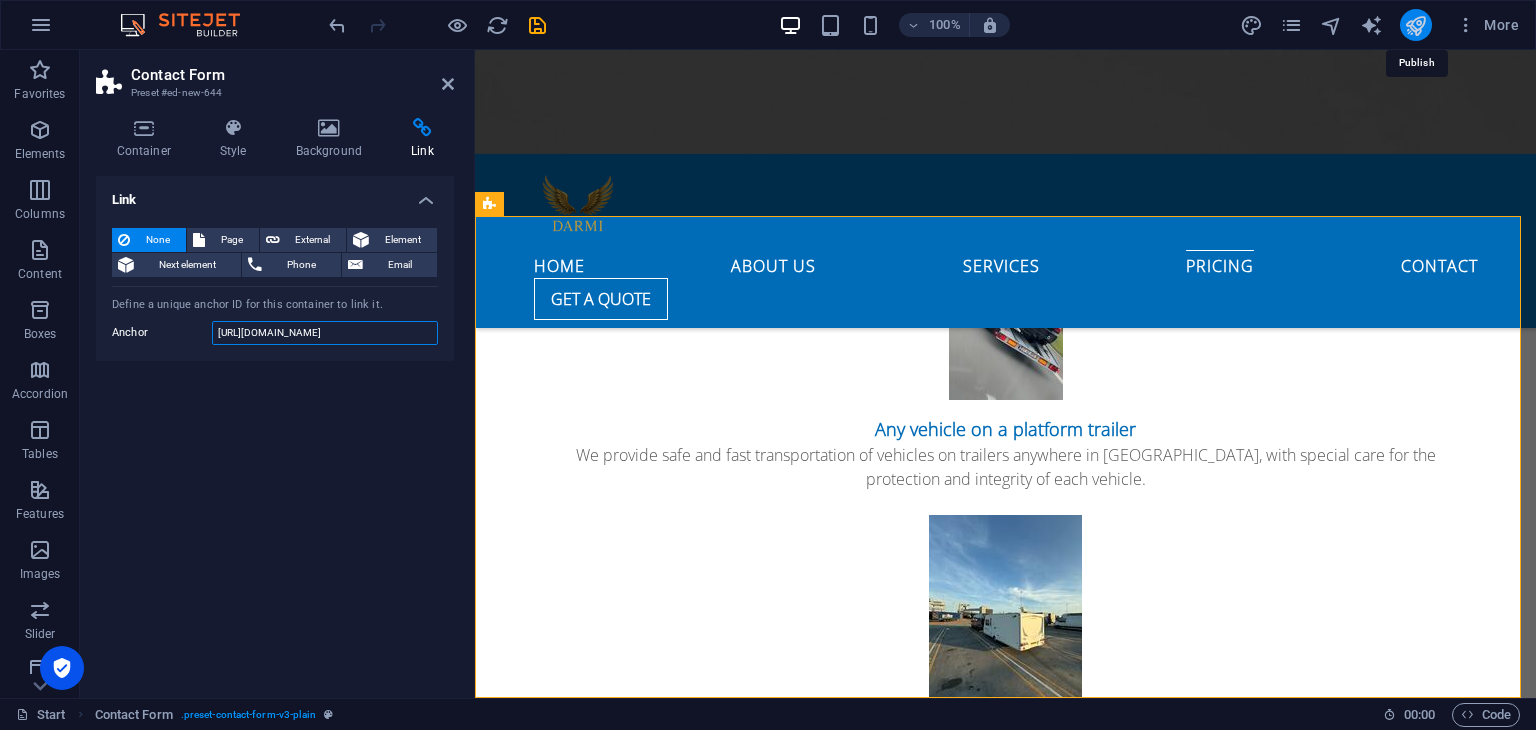 type on "https://formspree.io/f/mnnvedez" 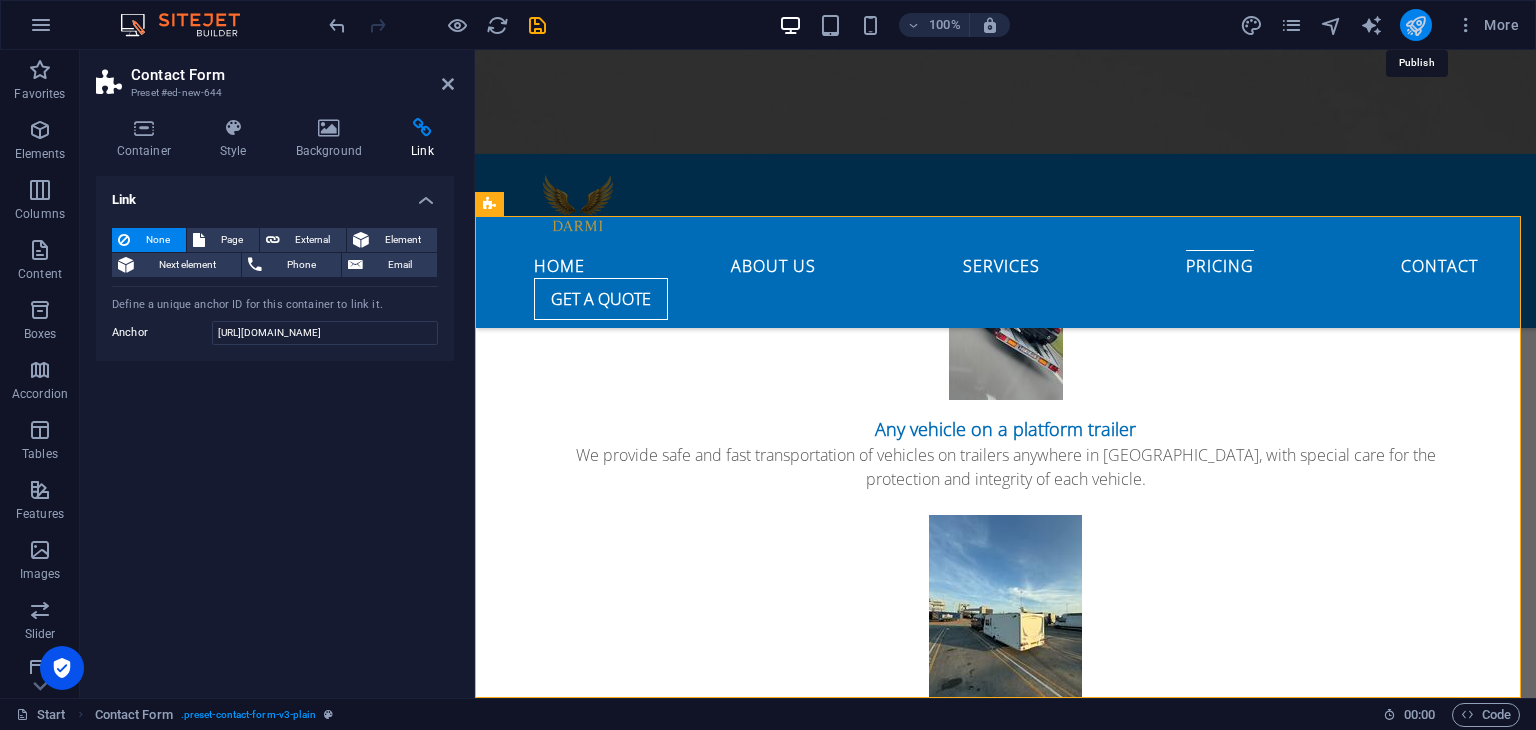 click at bounding box center (1415, 25) 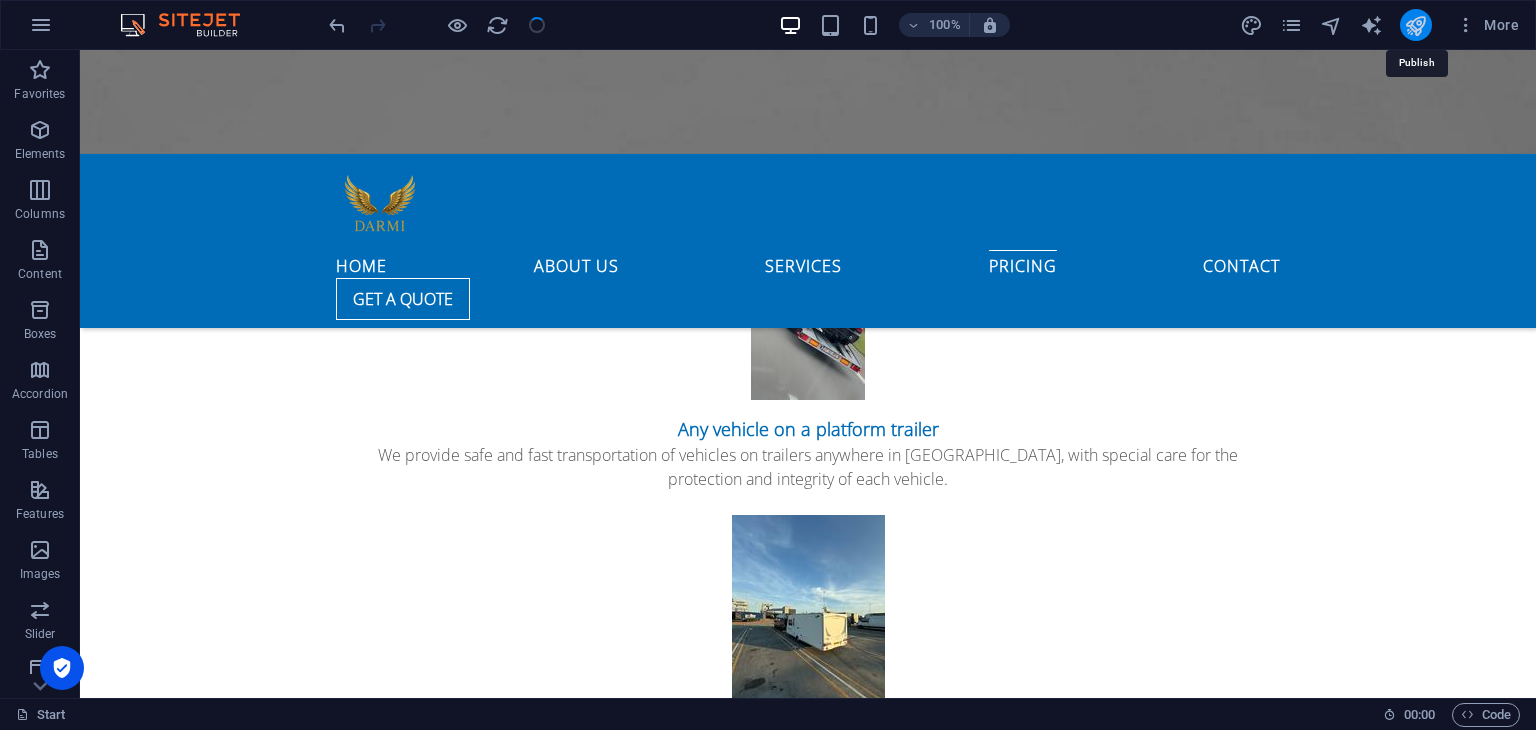 click at bounding box center (1415, 25) 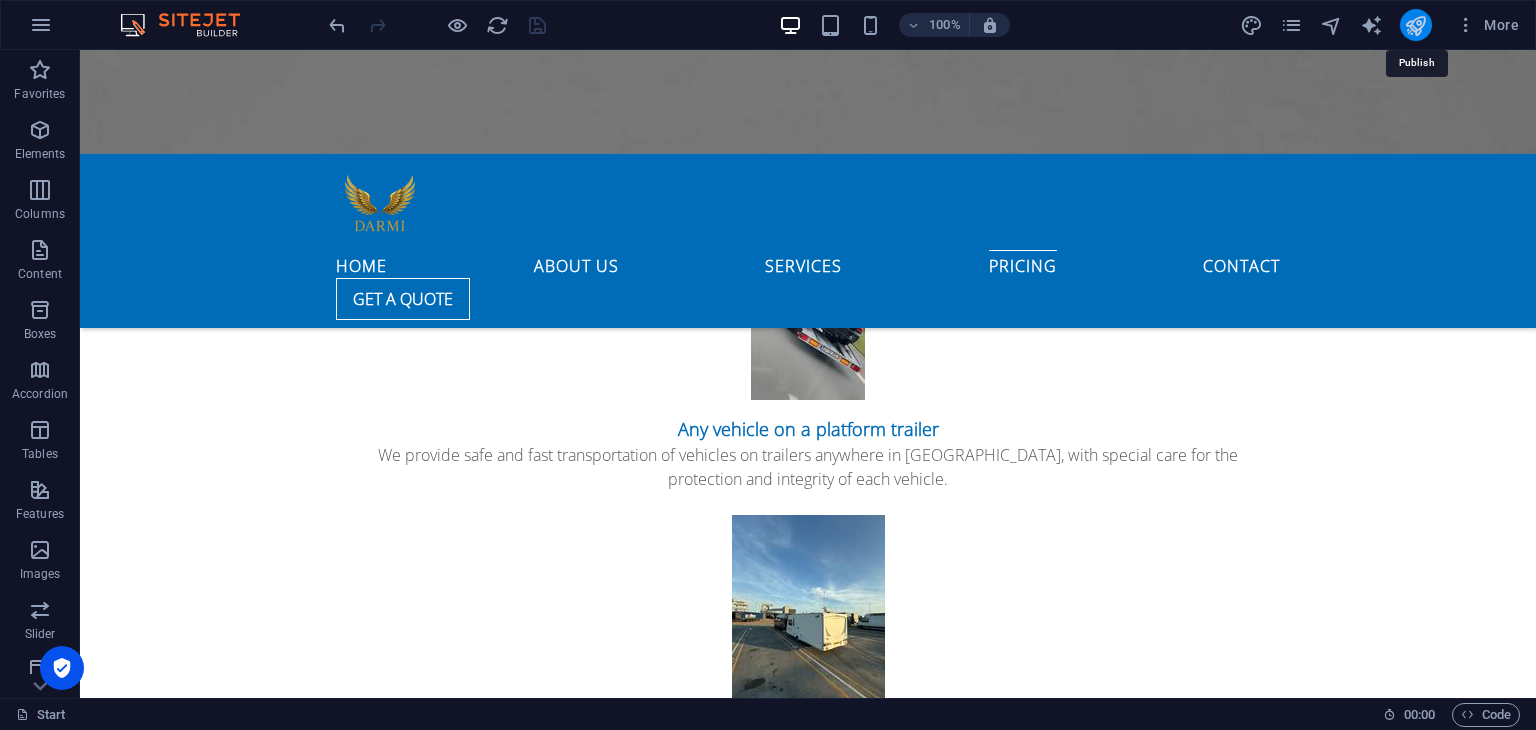 click at bounding box center [1415, 25] 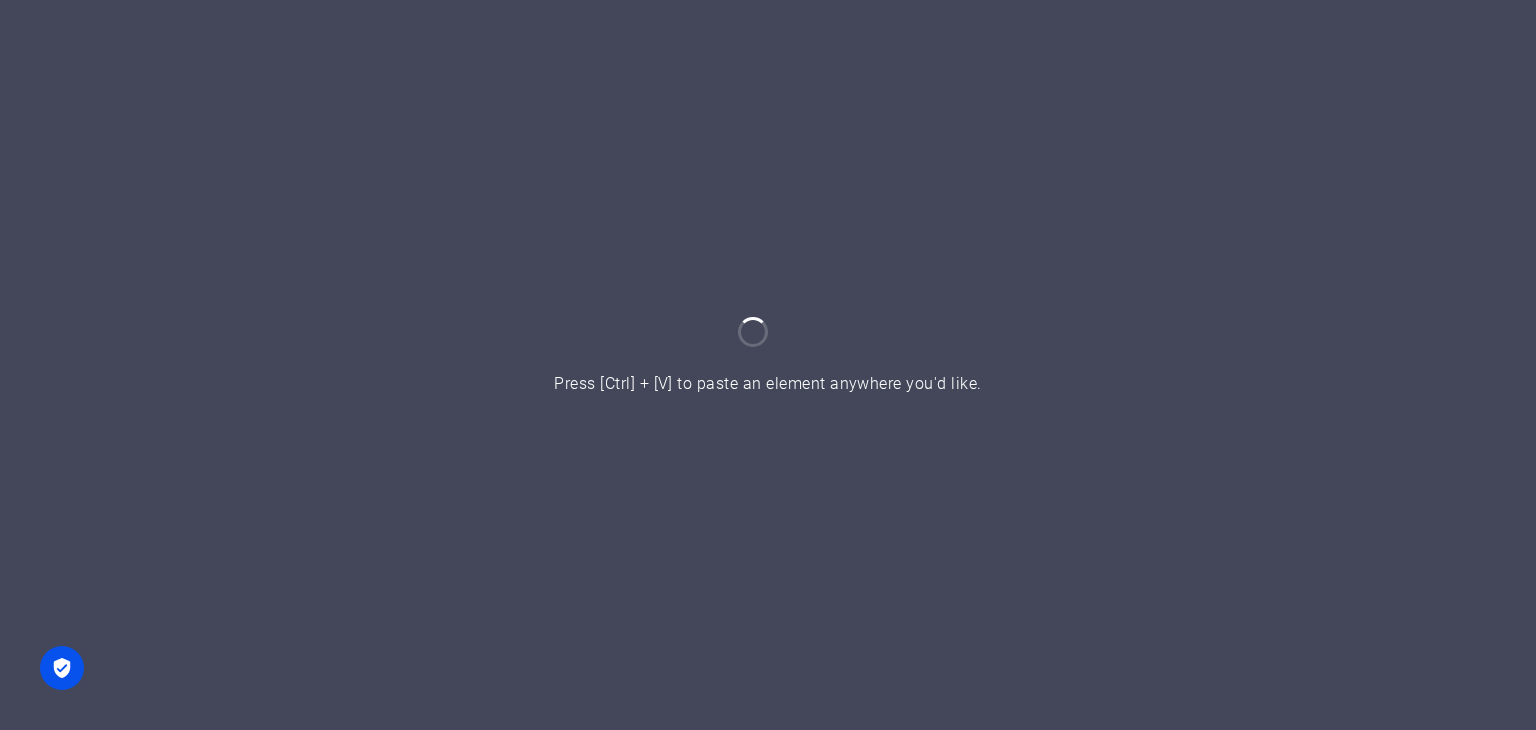 scroll, scrollTop: 0, scrollLeft: 0, axis: both 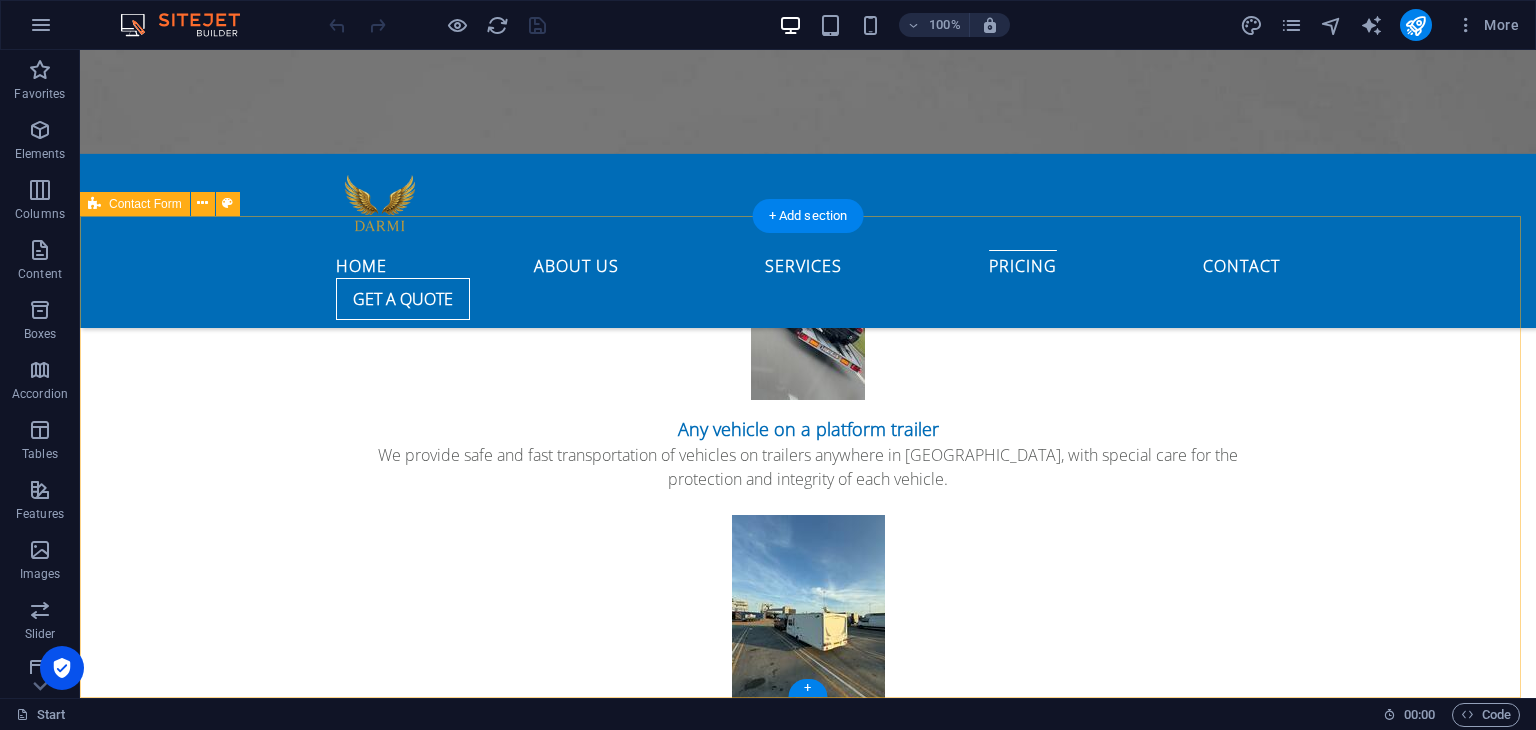 click on "{{ 'content.forms.privacy'|trans }} Unreadable? Regenerate Submit" at bounding box center [808, 5517] 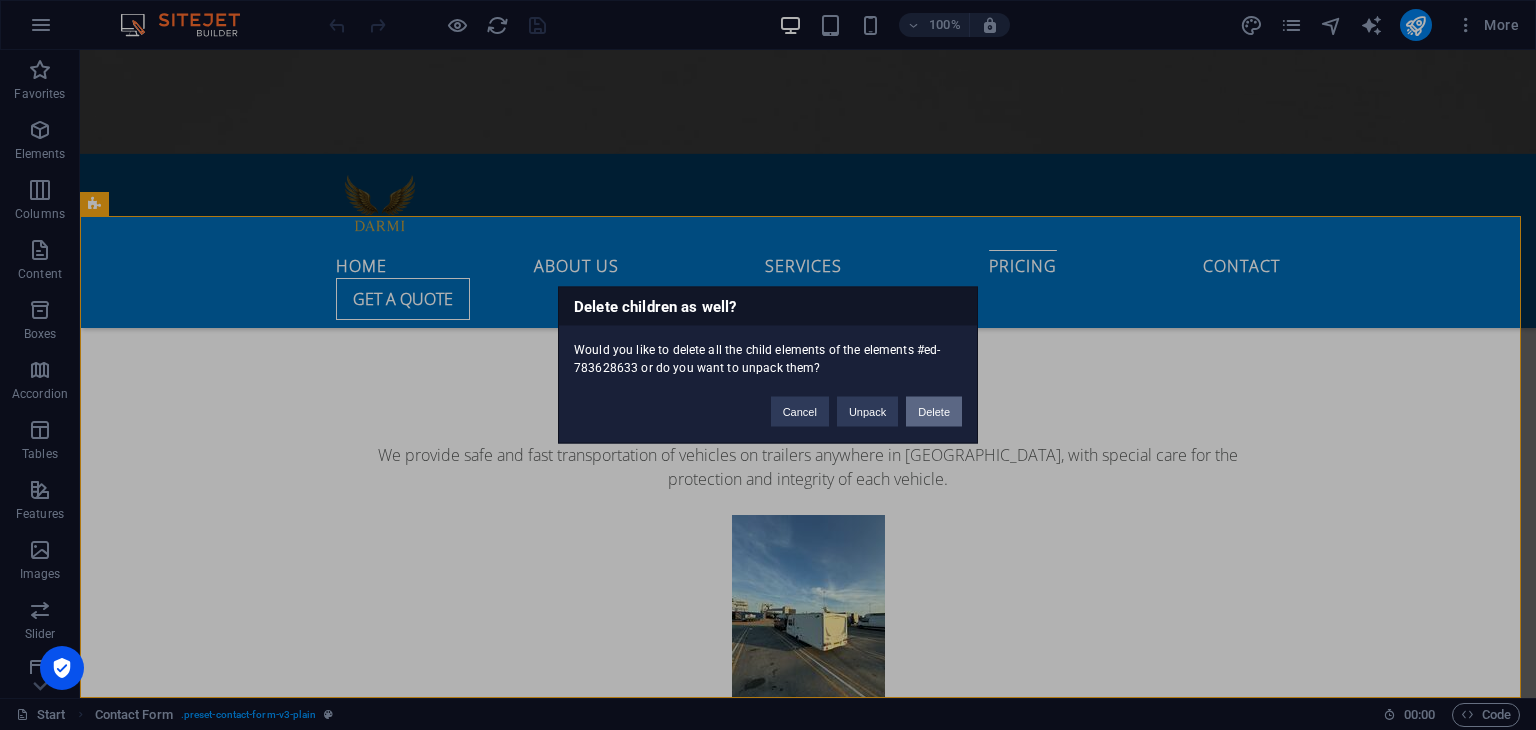 click on "Delete" at bounding box center (934, 412) 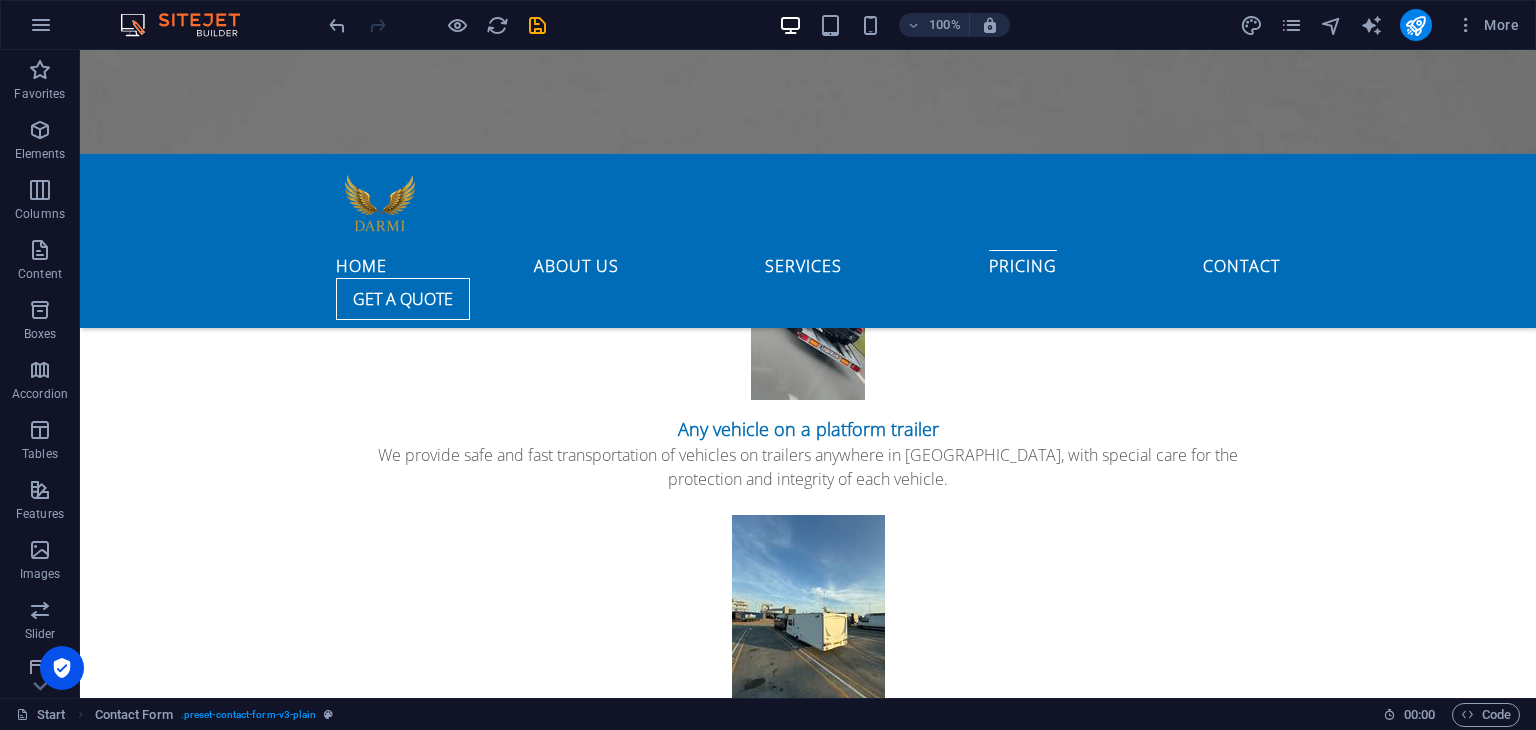 scroll, scrollTop: 4136, scrollLeft: 0, axis: vertical 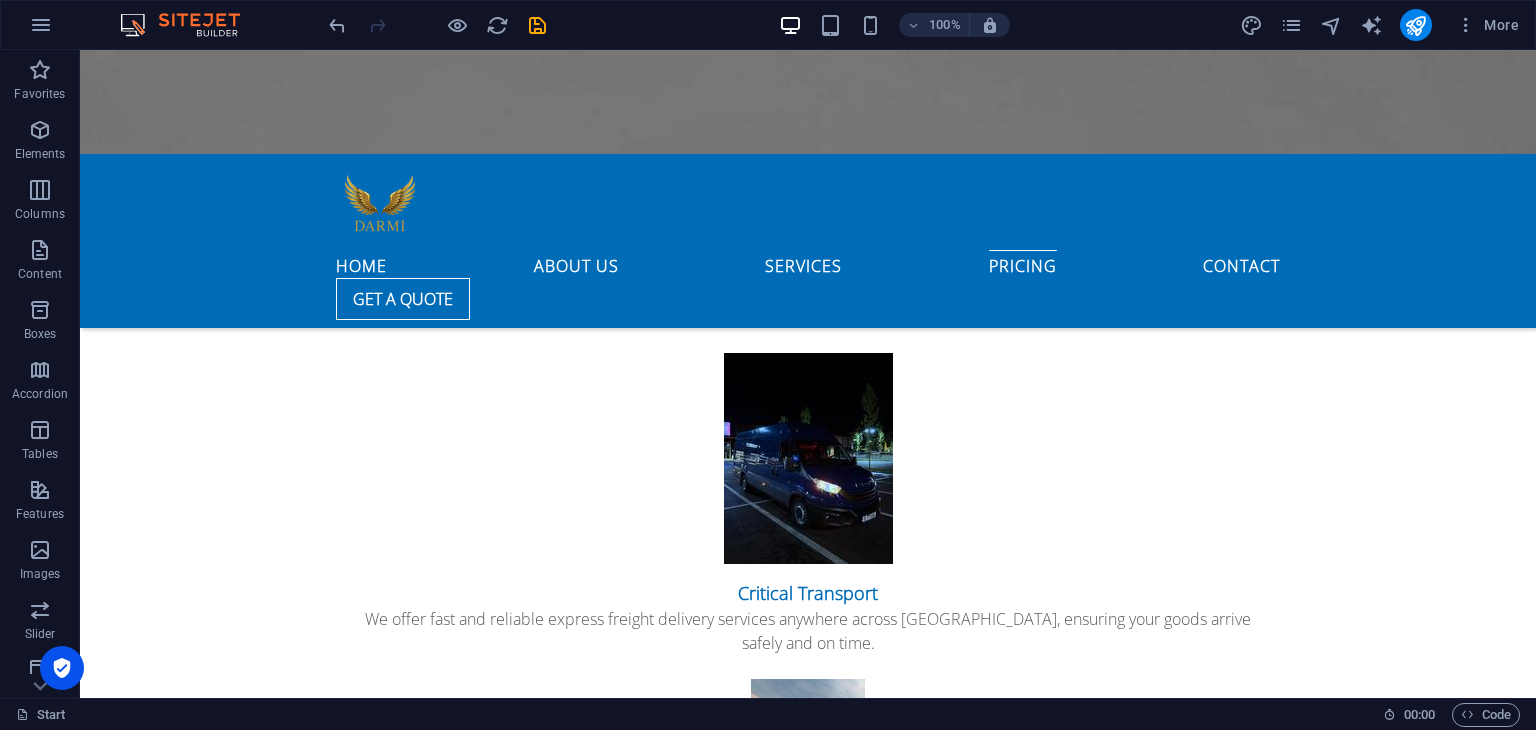 click at bounding box center (808, 3895) 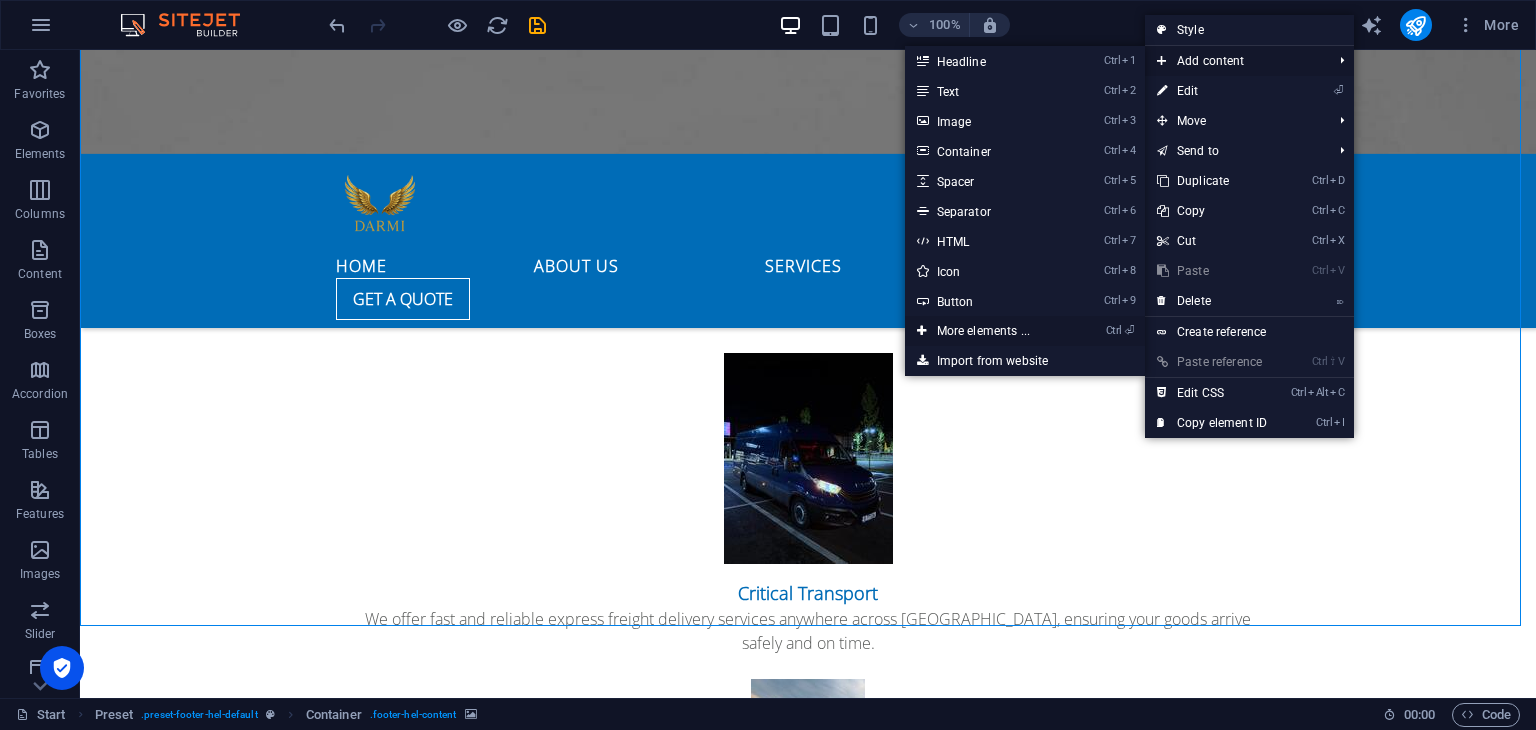 click on "Ctrl ⏎  More elements ..." at bounding box center [987, 331] 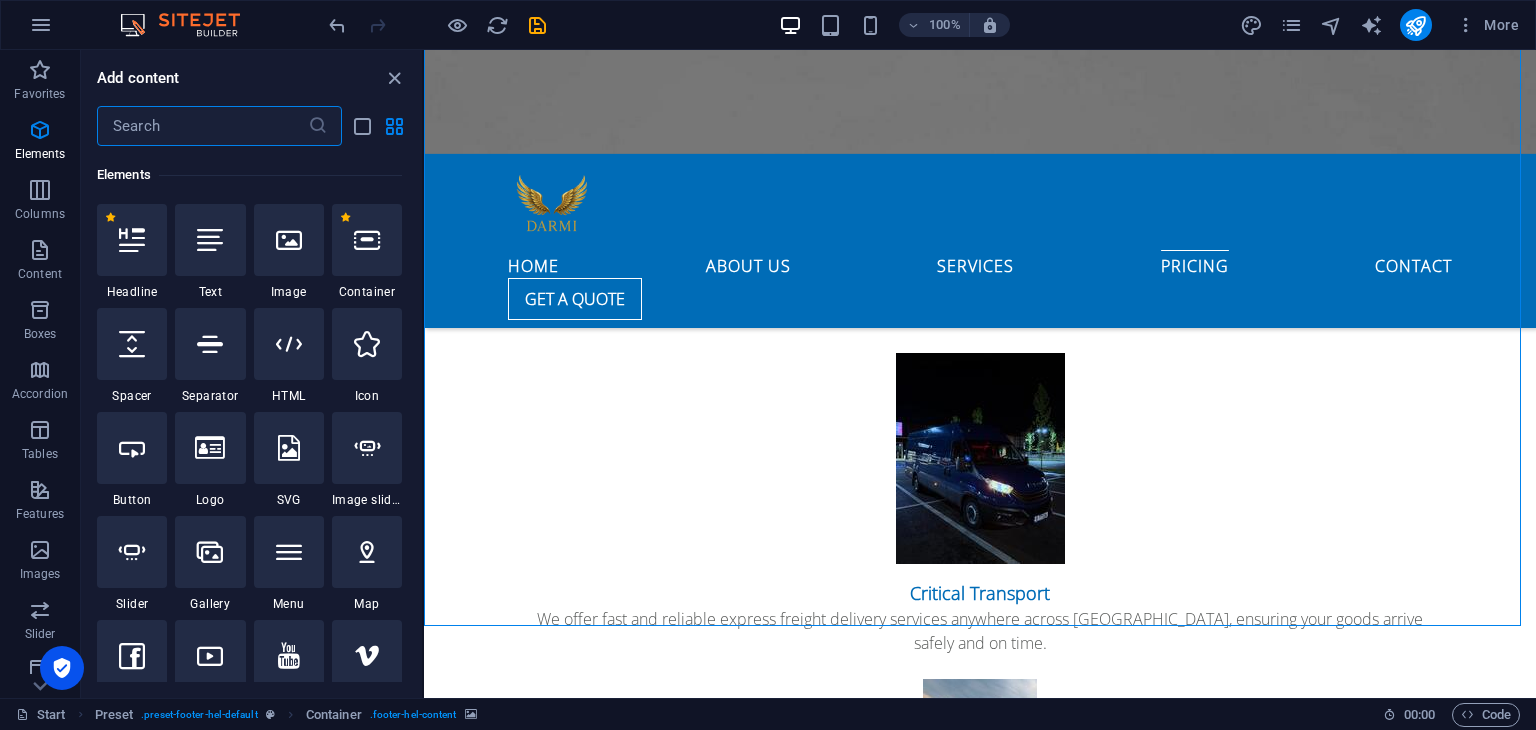 scroll, scrollTop: 212, scrollLeft: 0, axis: vertical 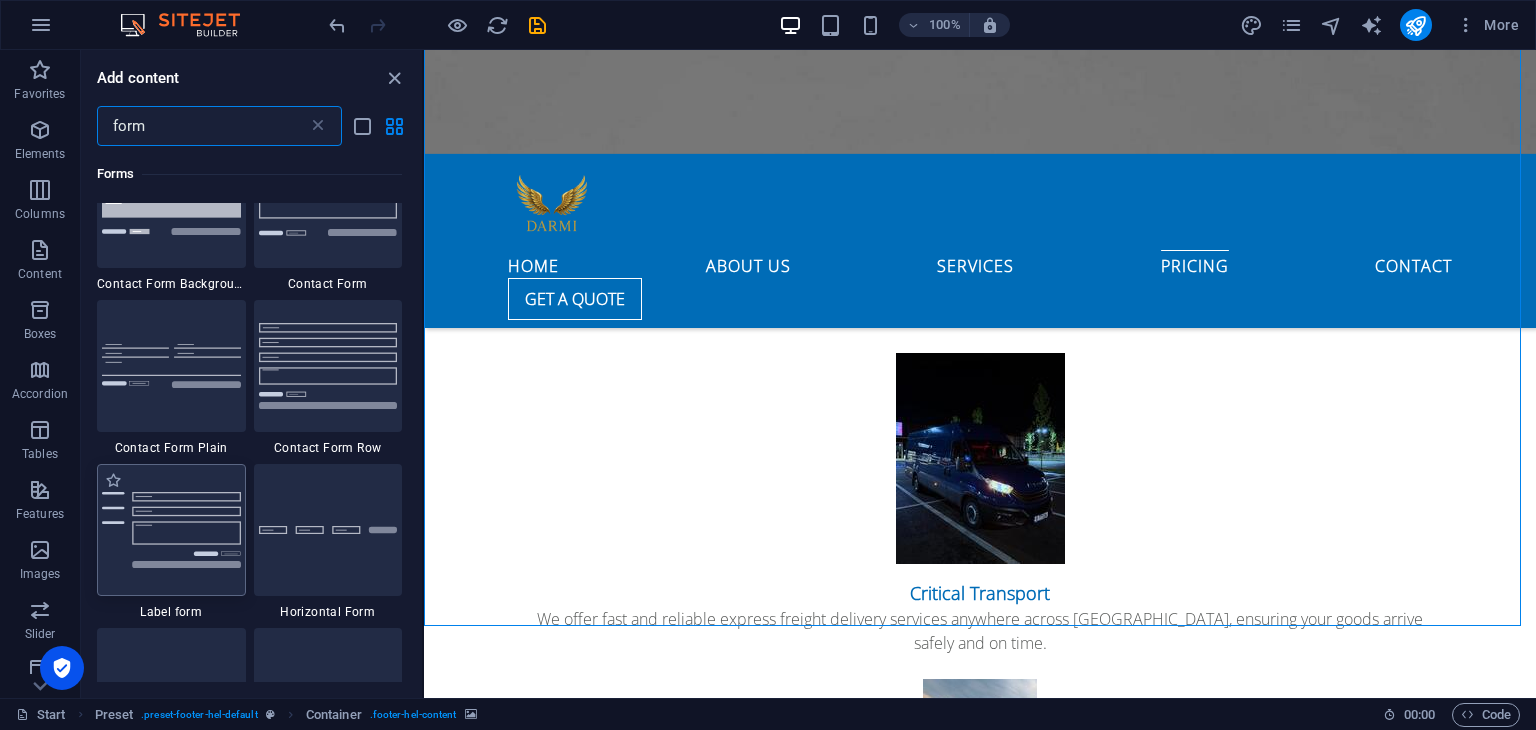 type on "form" 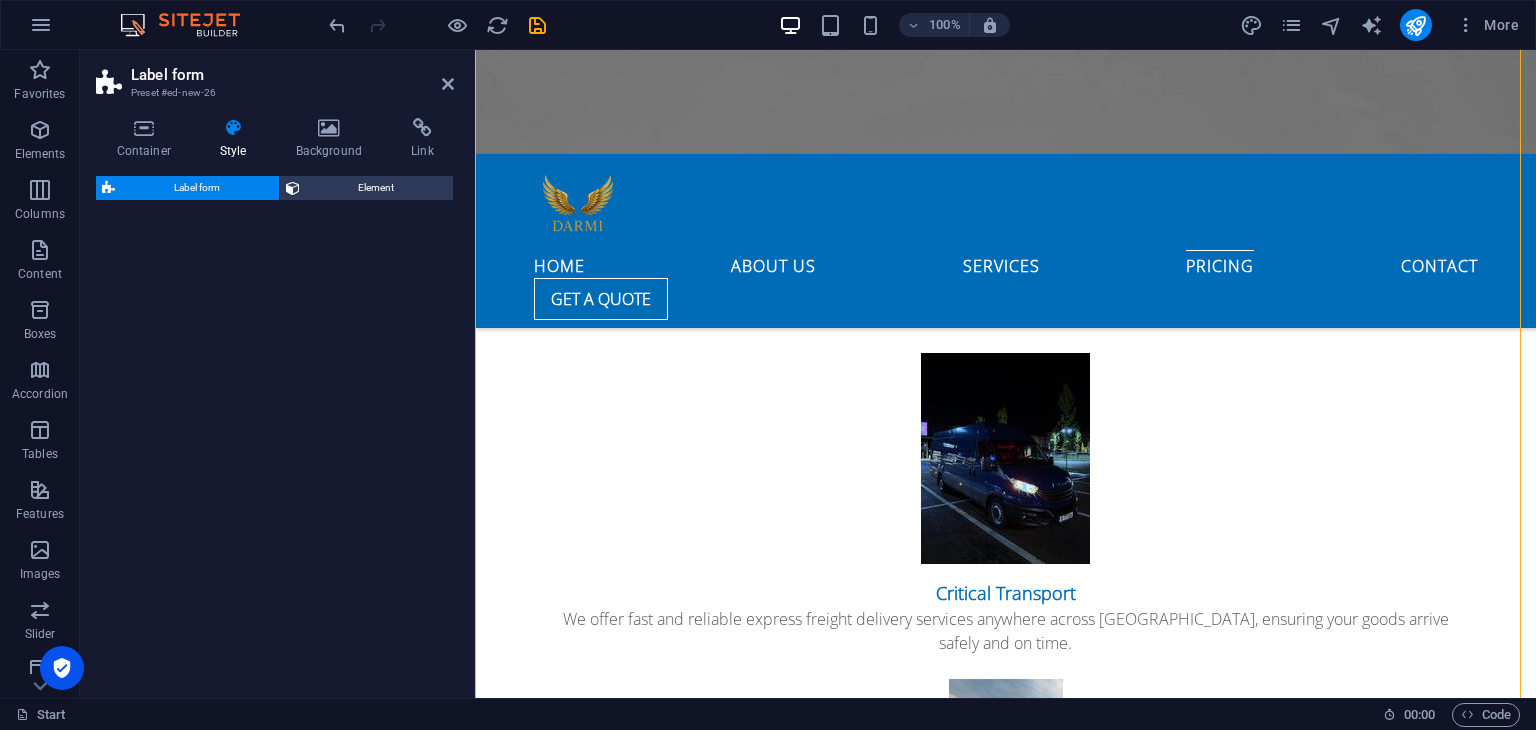 select on "rem" 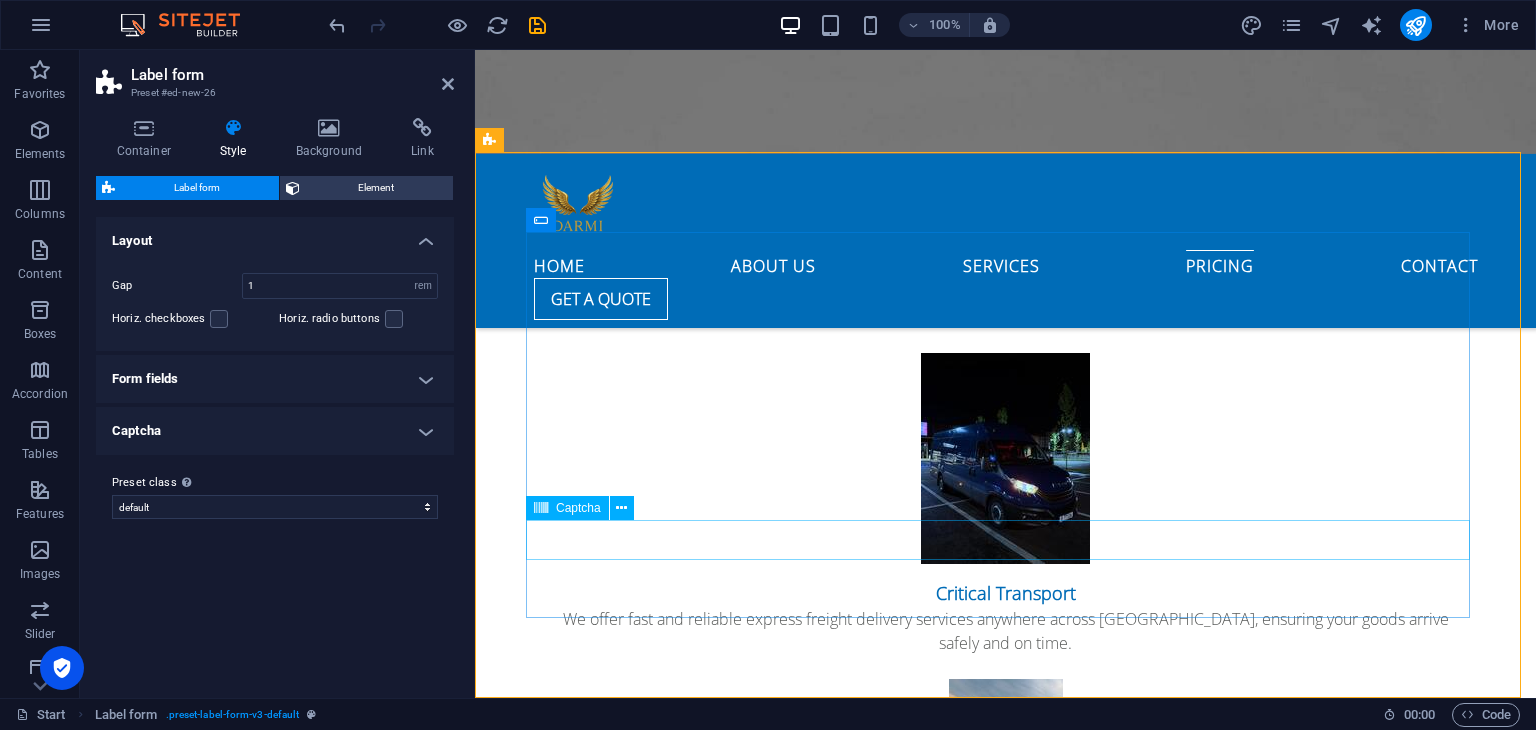 scroll, scrollTop: 4682, scrollLeft: 0, axis: vertical 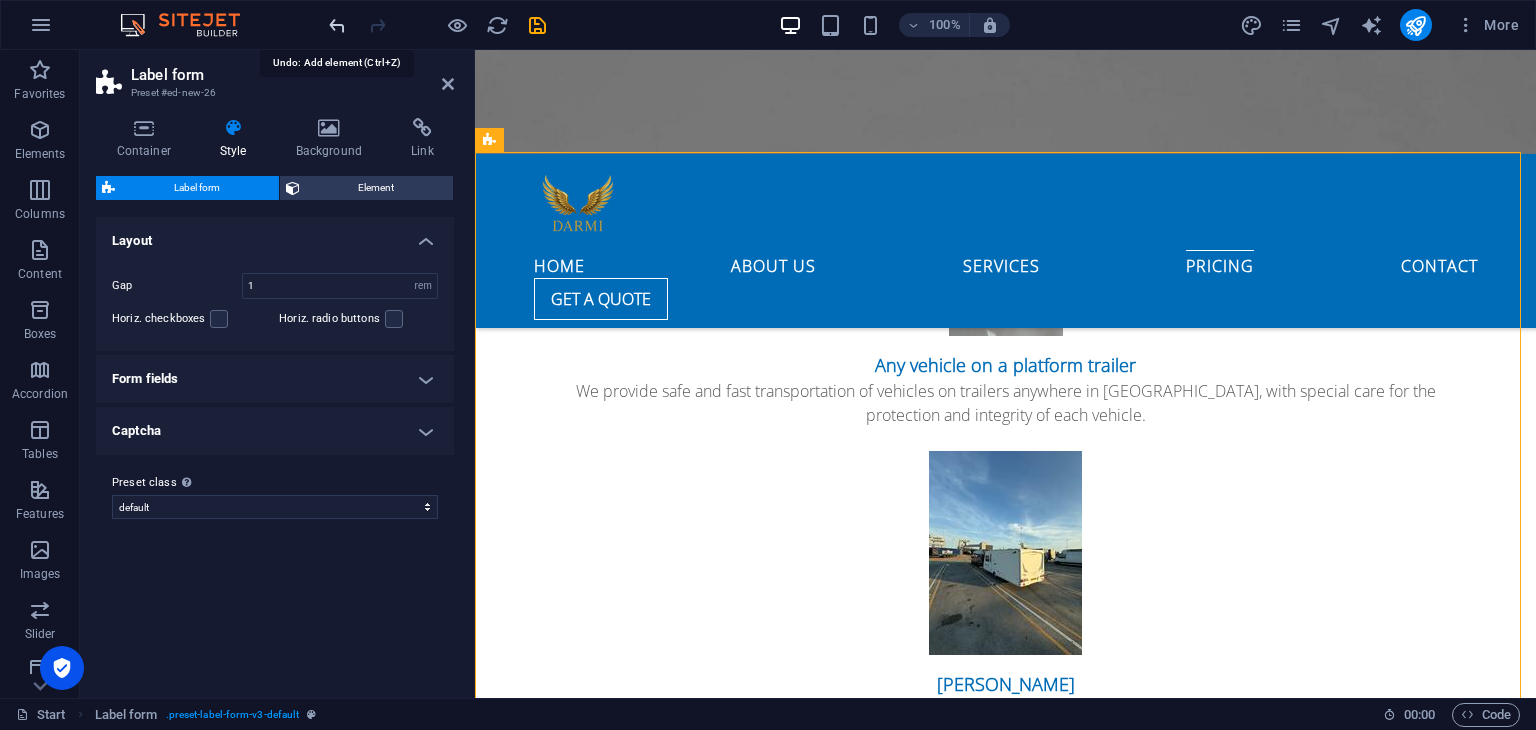 click at bounding box center [337, 25] 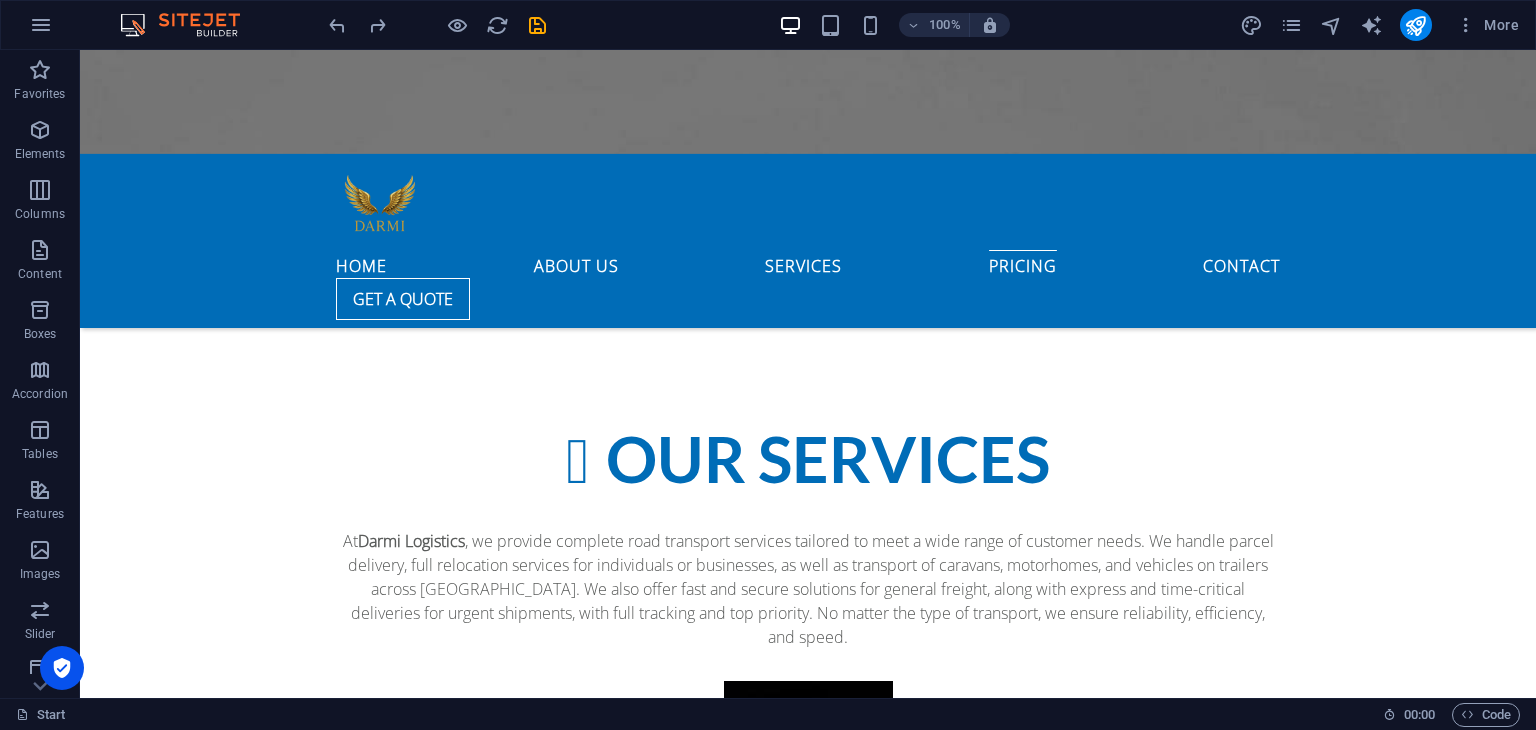 scroll, scrollTop: 3815, scrollLeft: 0, axis: vertical 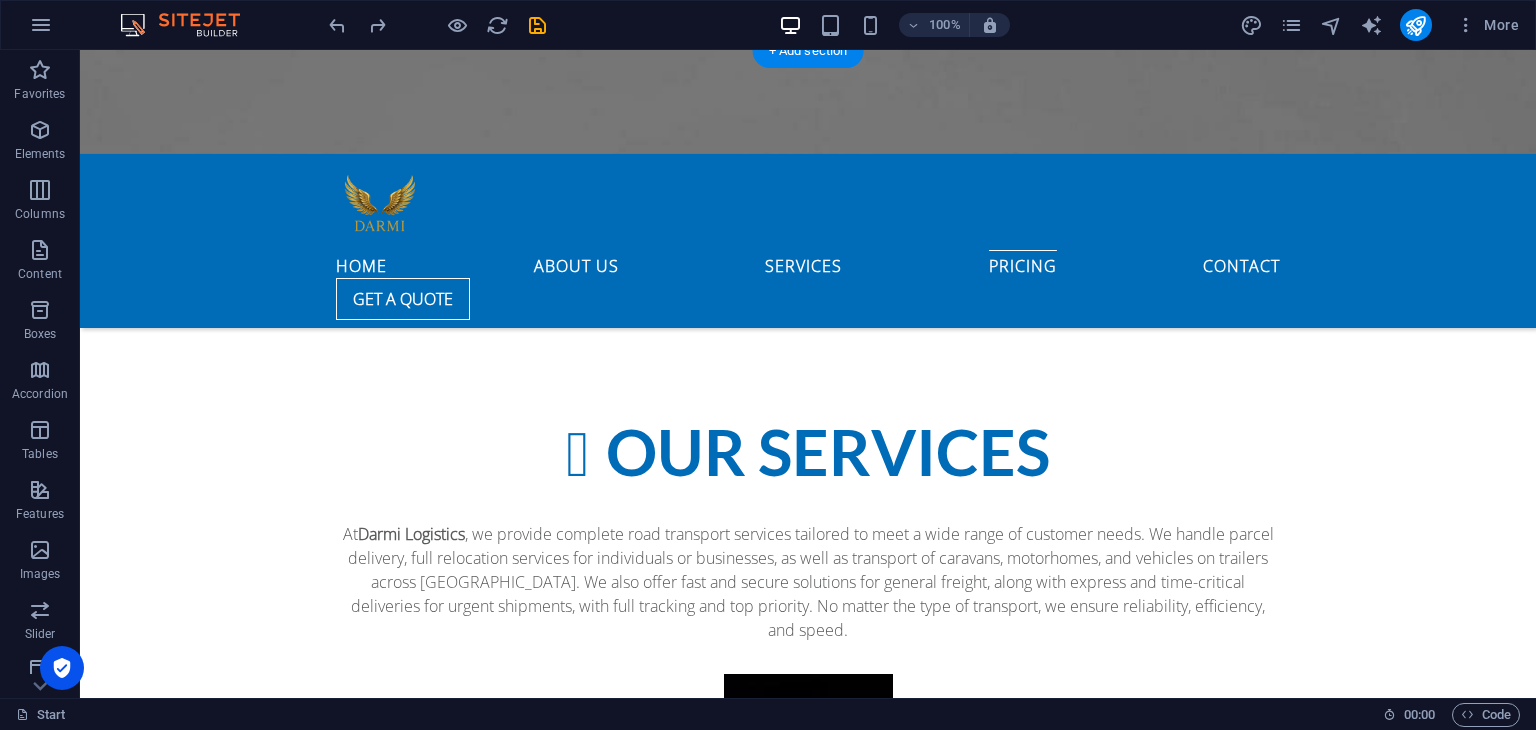 click at bounding box center [808, 4216] 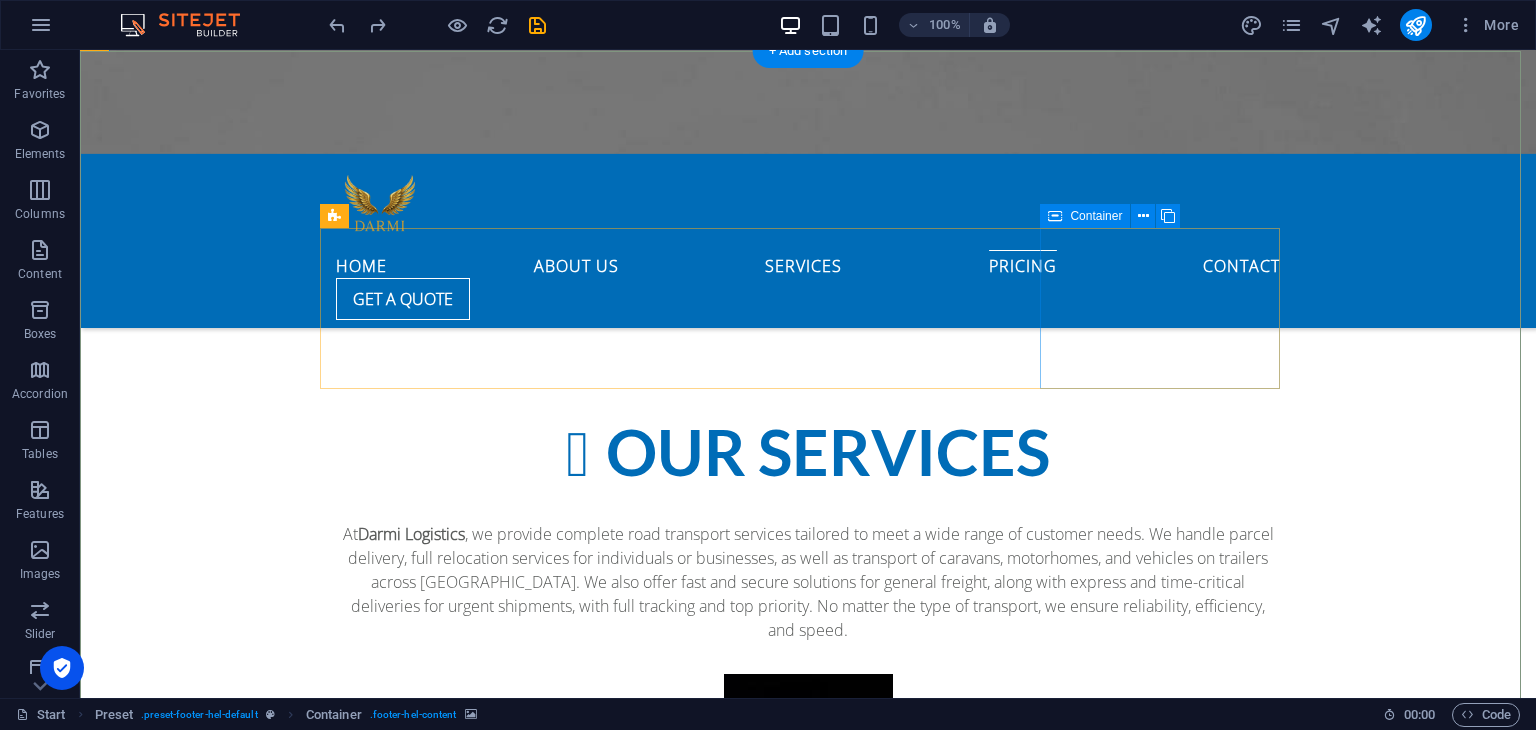click at bounding box center (568, 4828) 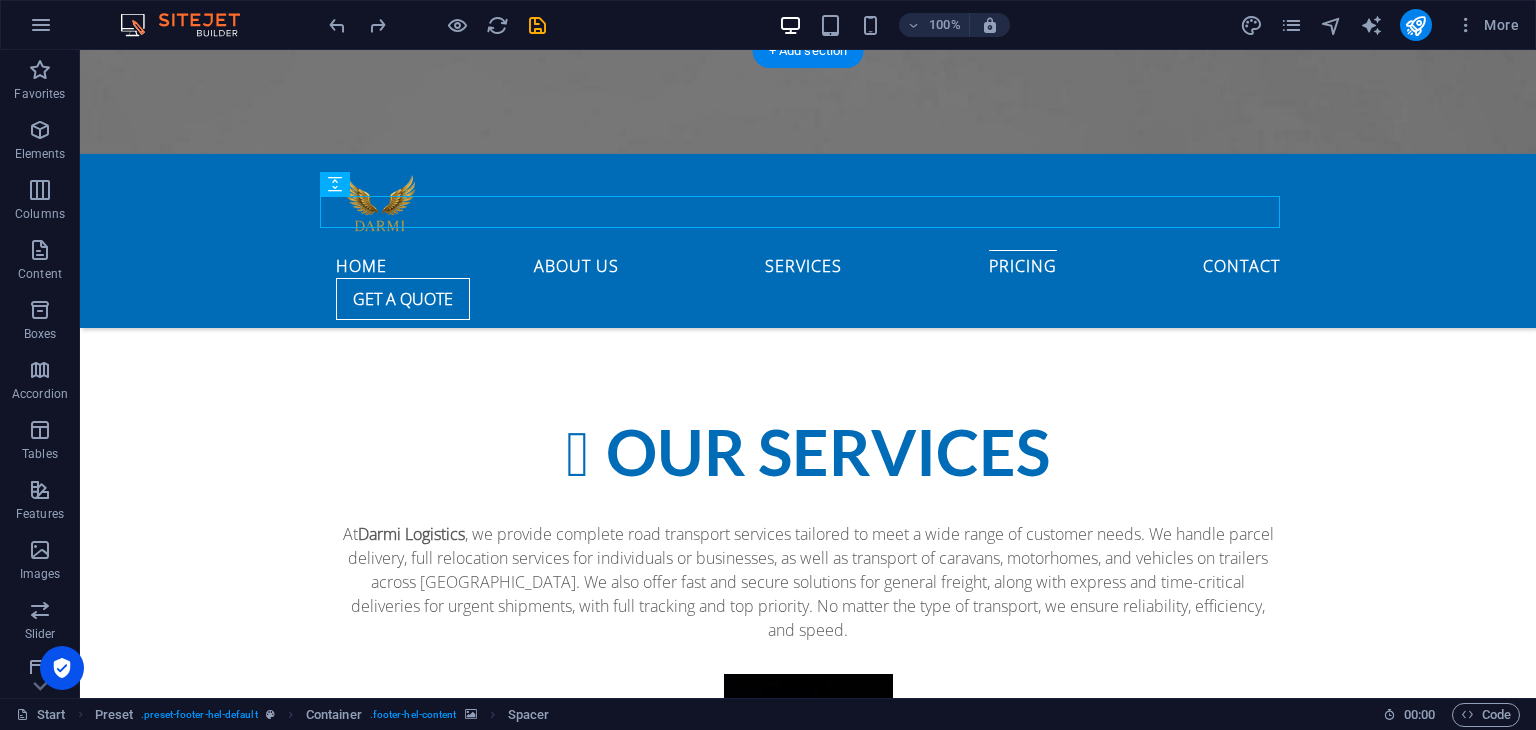 click at bounding box center (808, 4216) 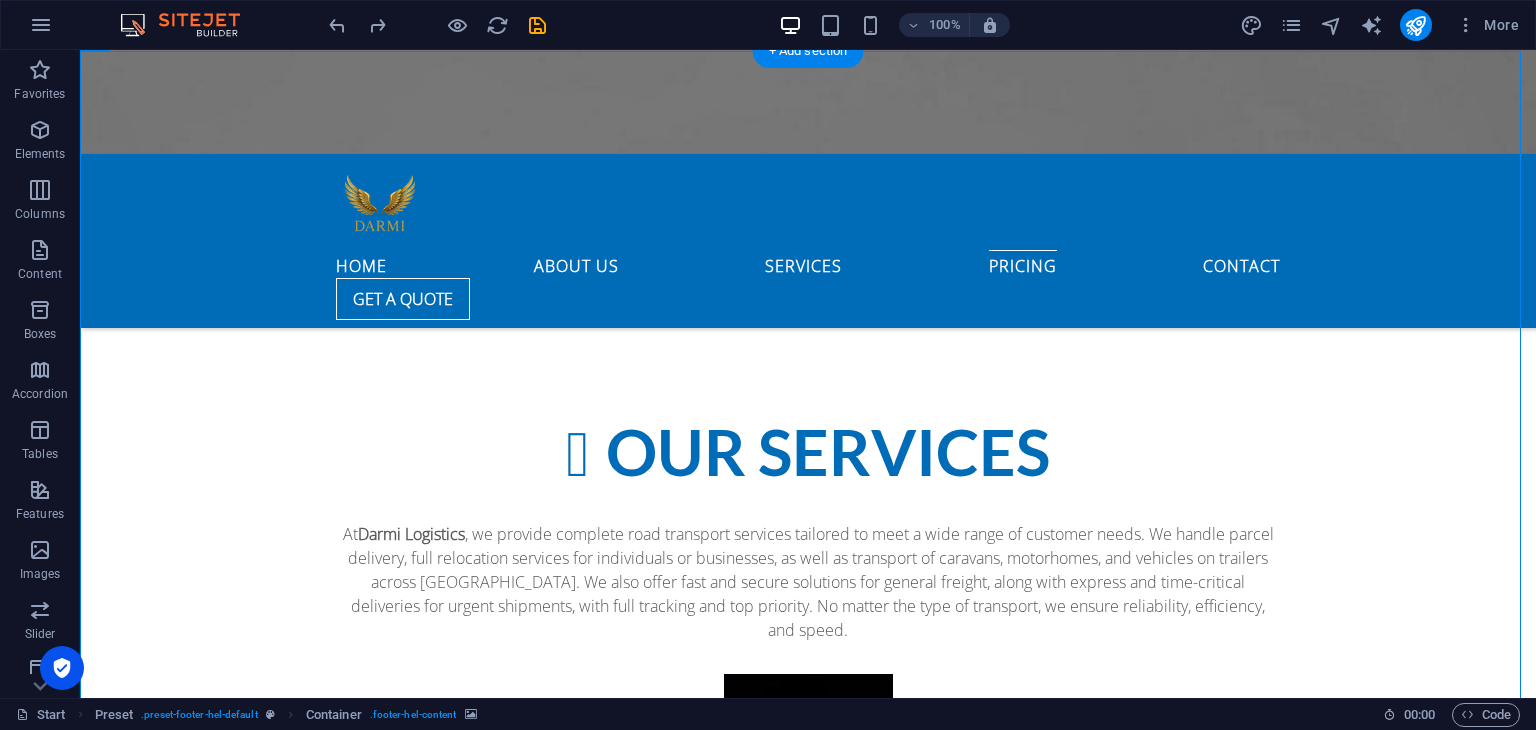 click at bounding box center [808, 4216] 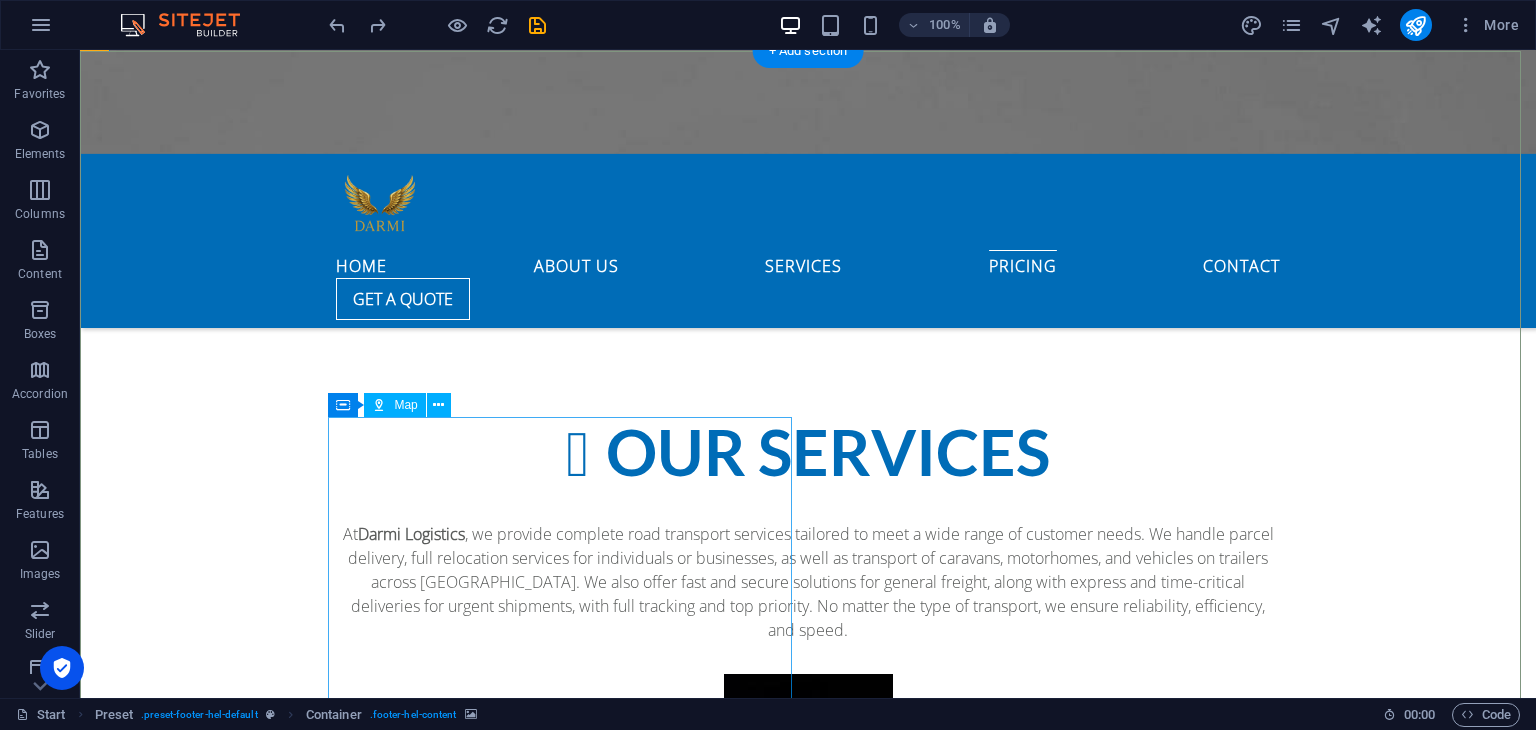 click at bounding box center (568, 5642) 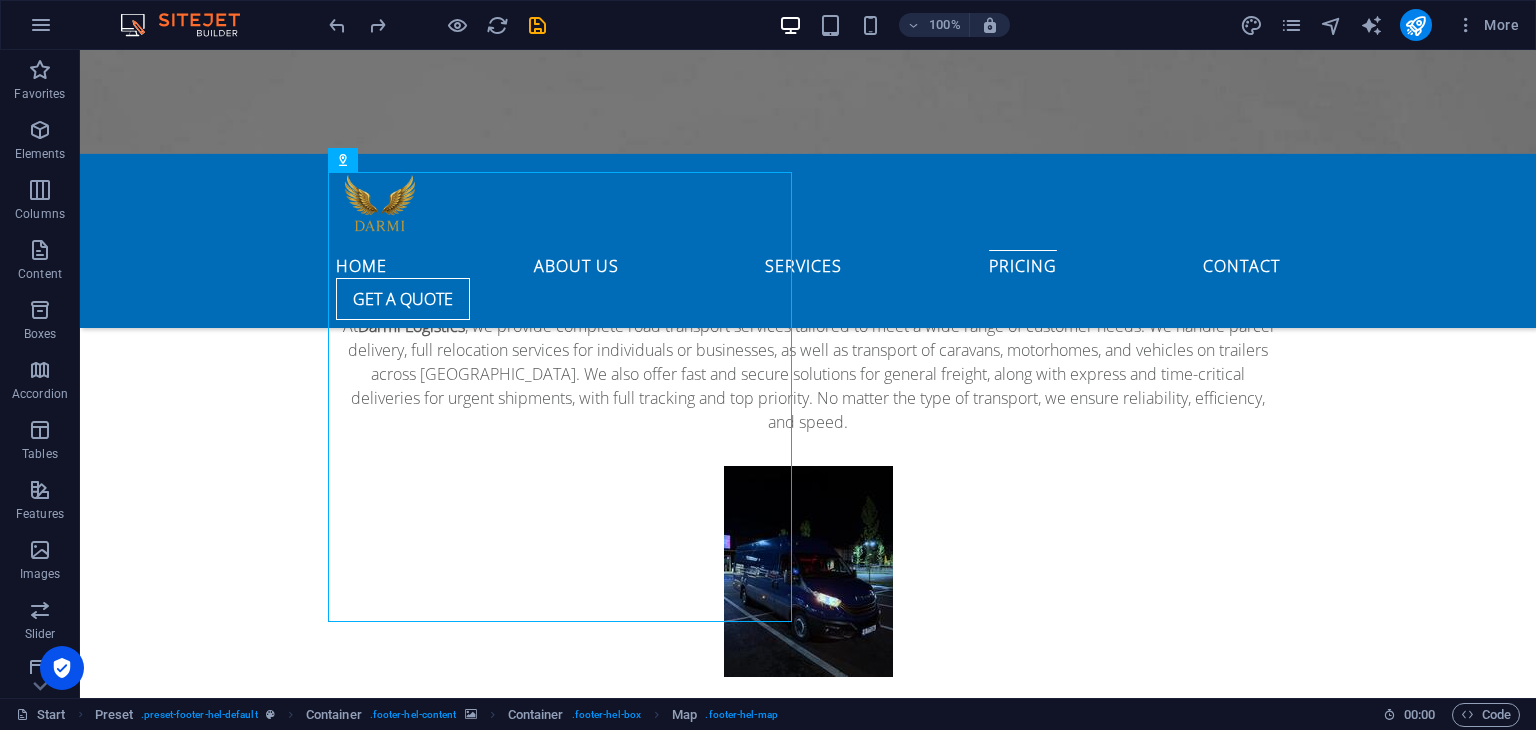 scroll, scrollTop: 3748, scrollLeft: 0, axis: vertical 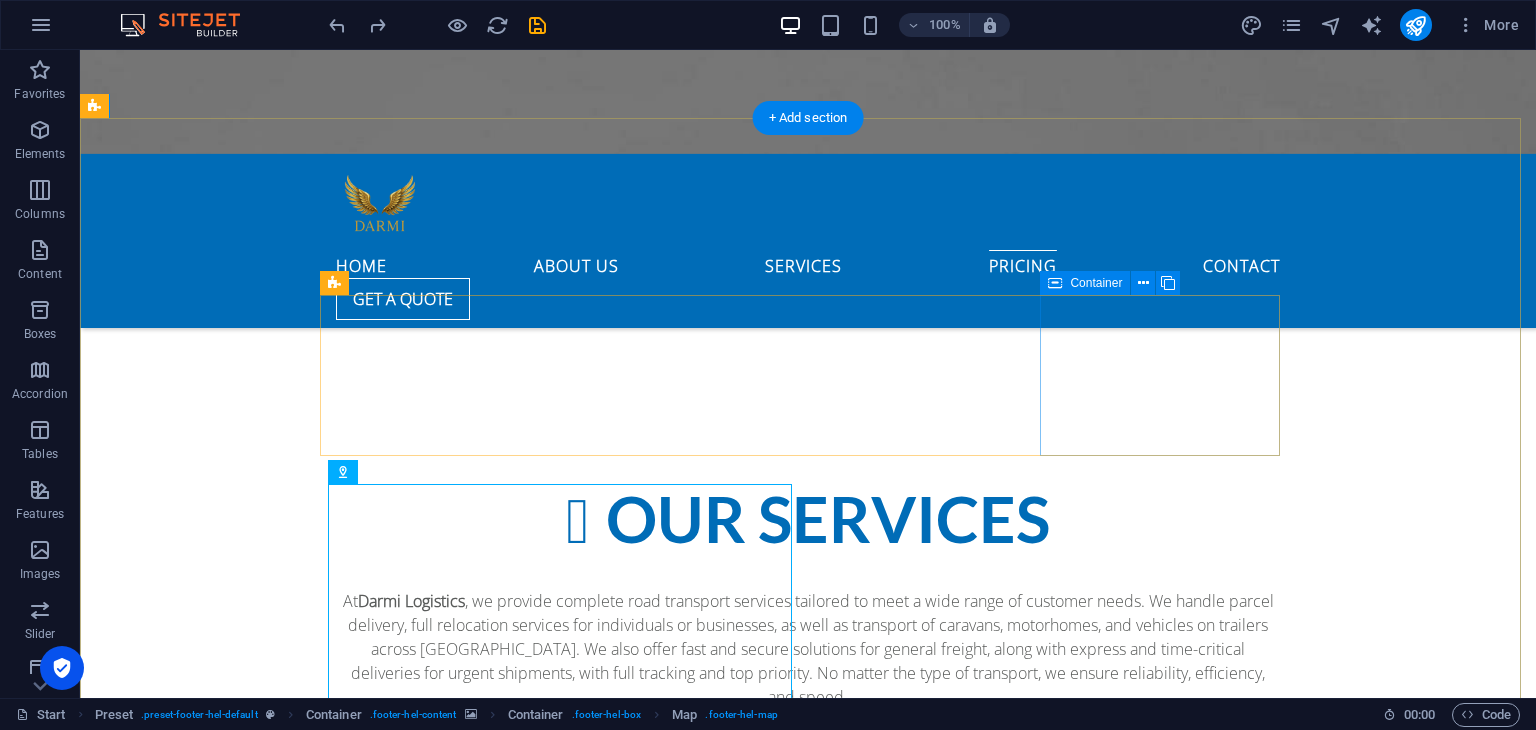click on "Opening Hours: 24/7" at bounding box center (568, 5392) 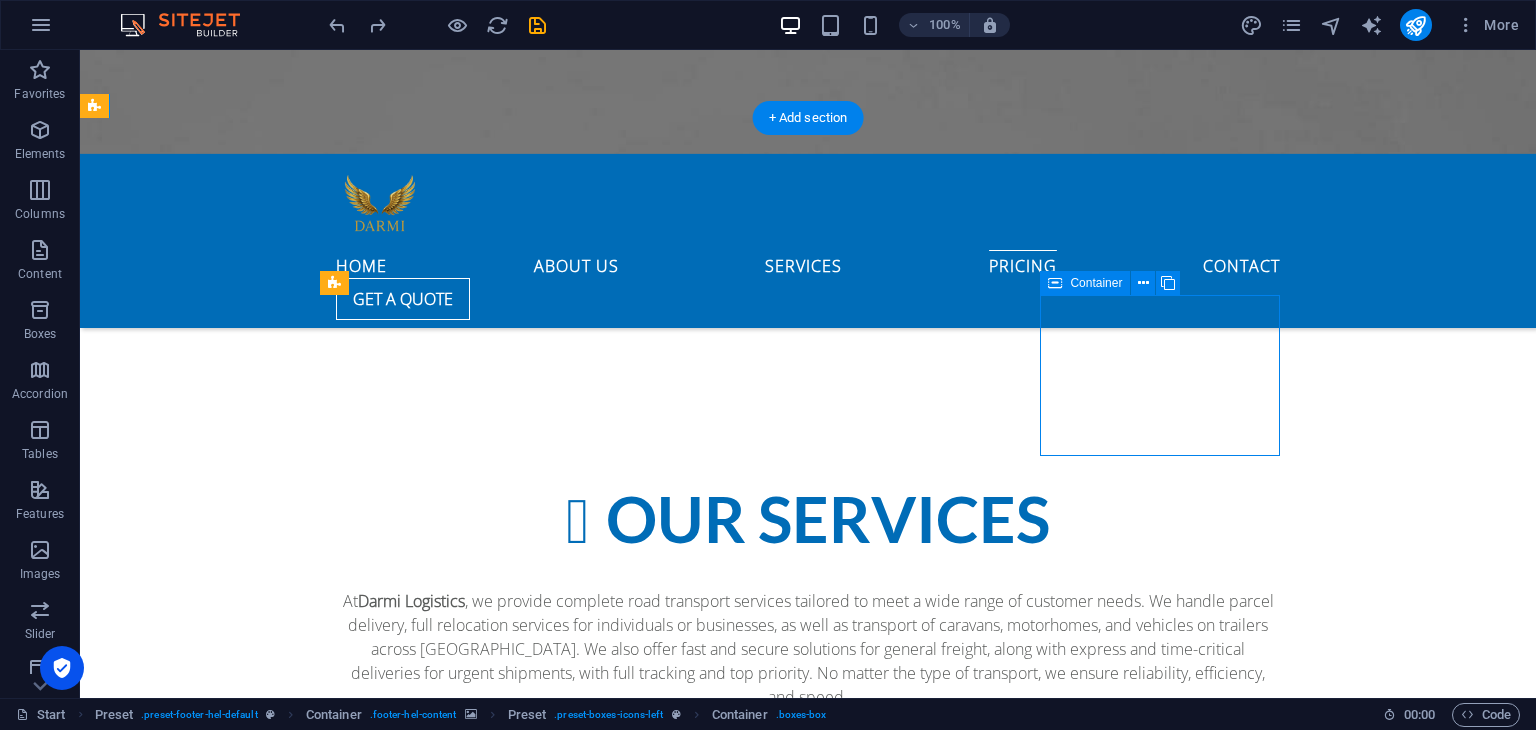 click on "Opening Hours: 24/7" at bounding box center [568, 5392] 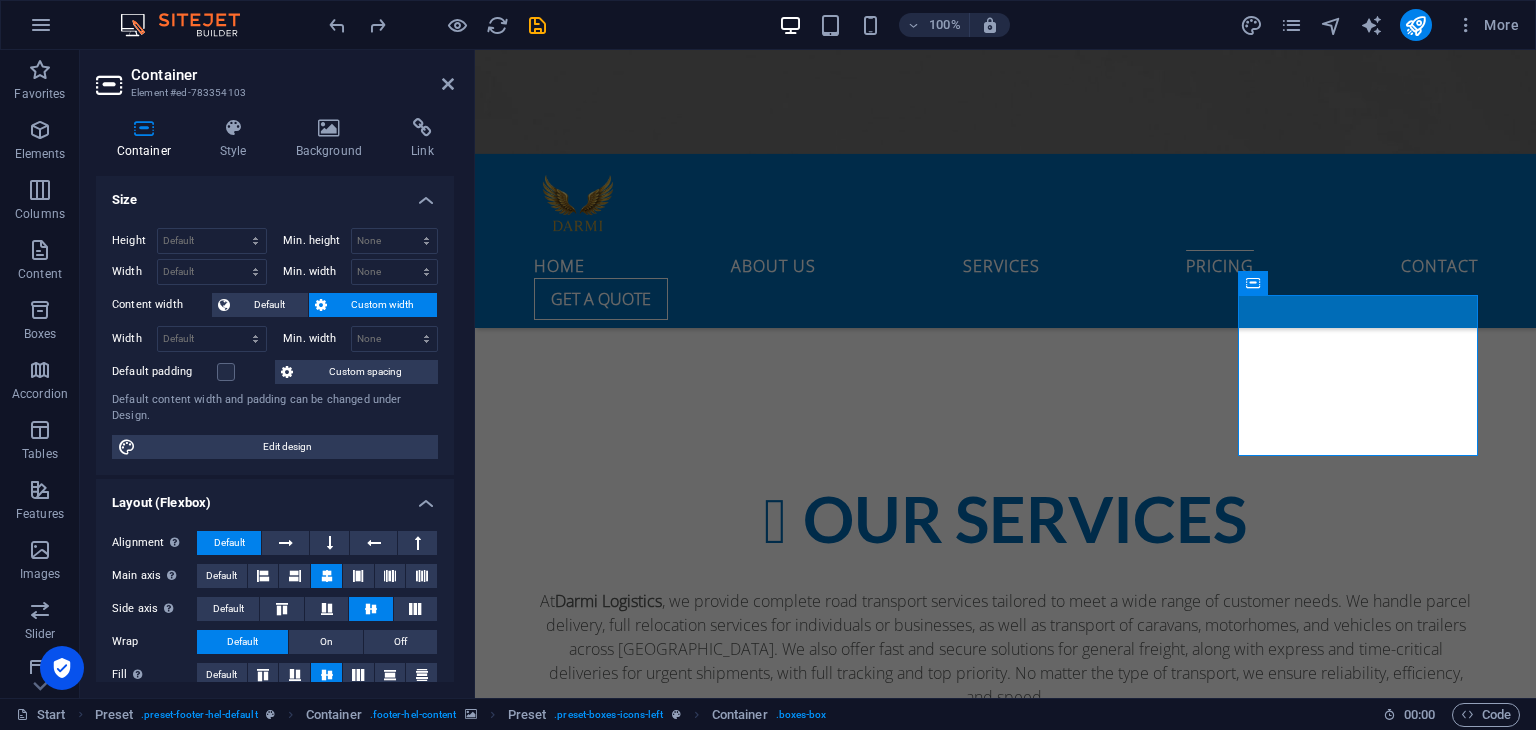click at bounding box center [1005, 4283] 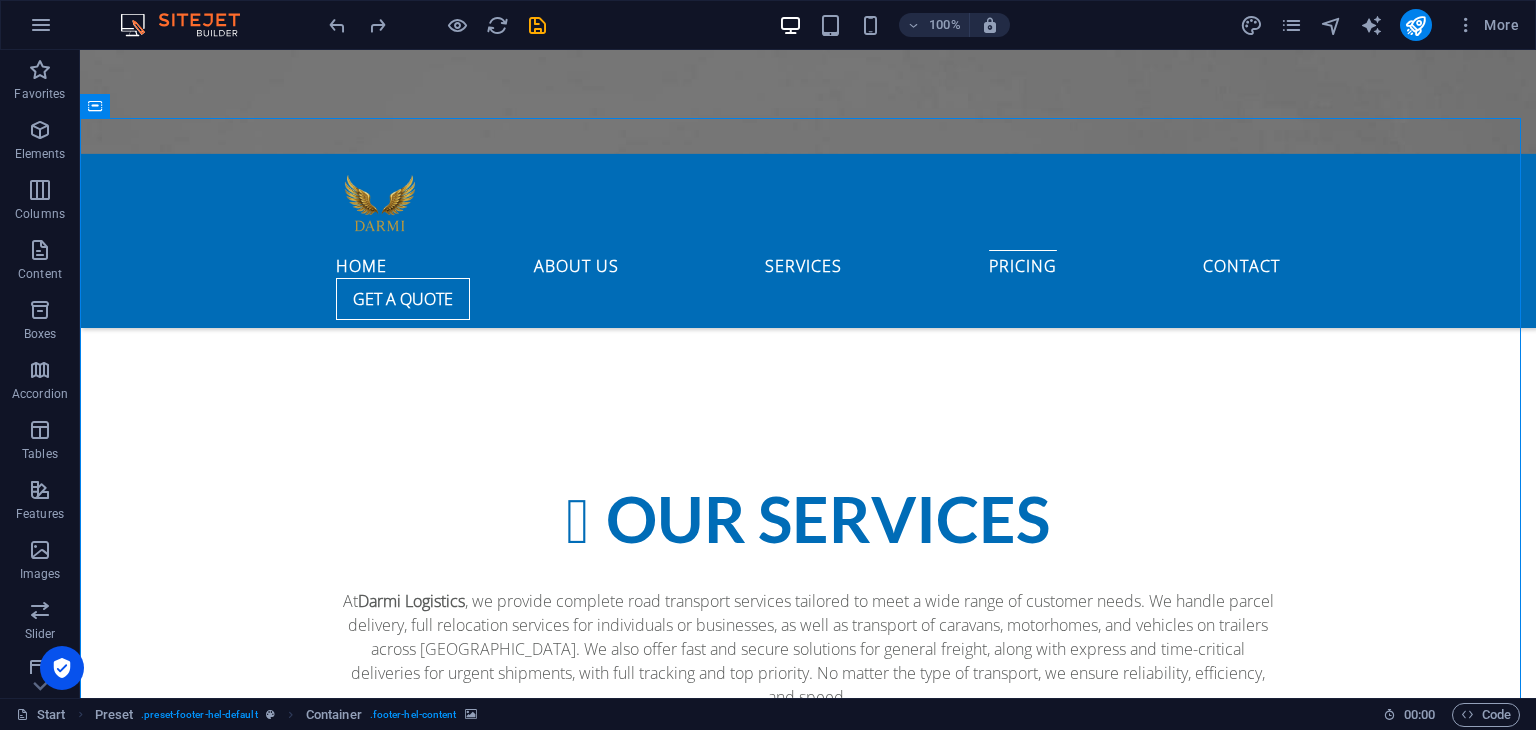 click at bounding box center (808, 4283) 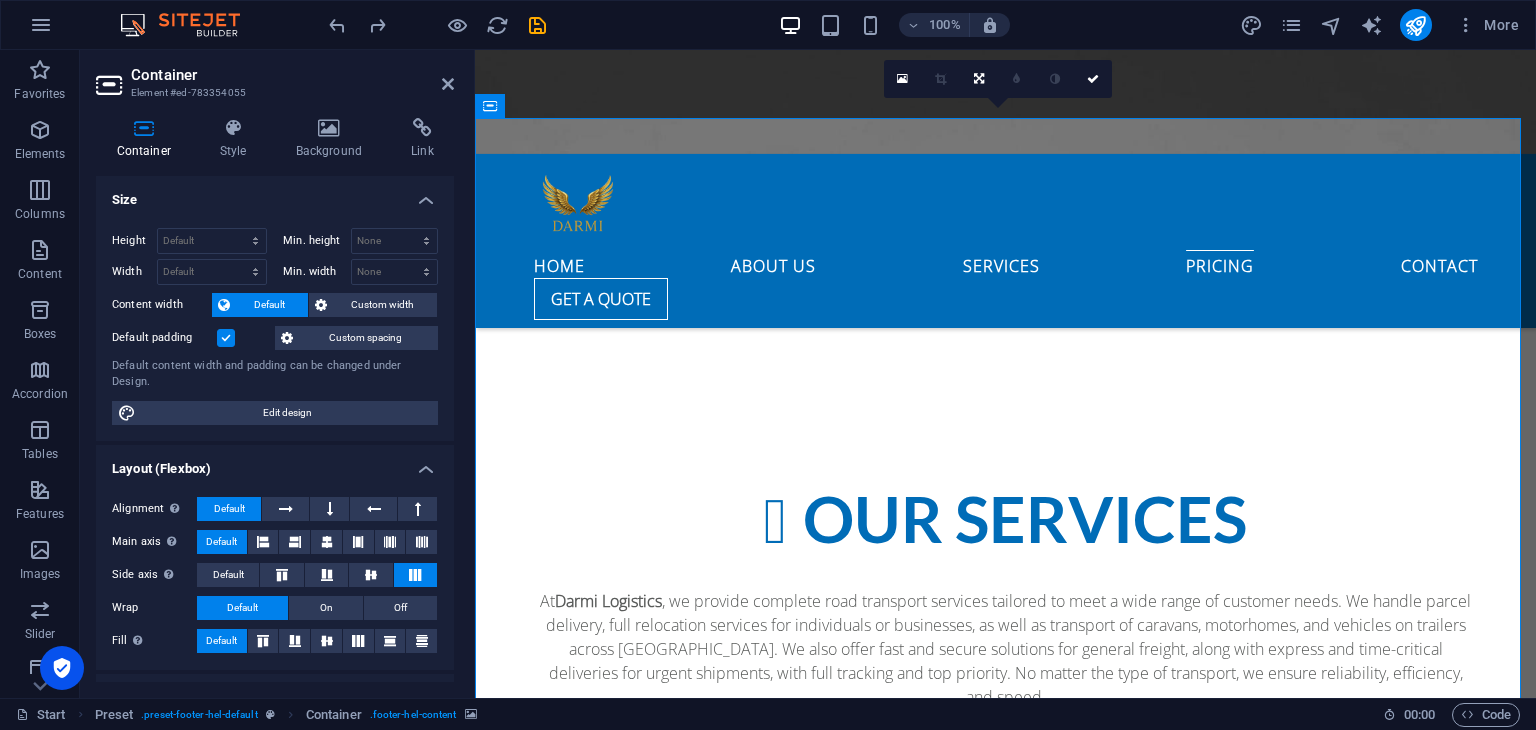 click at bounding box center [1005, 4283] 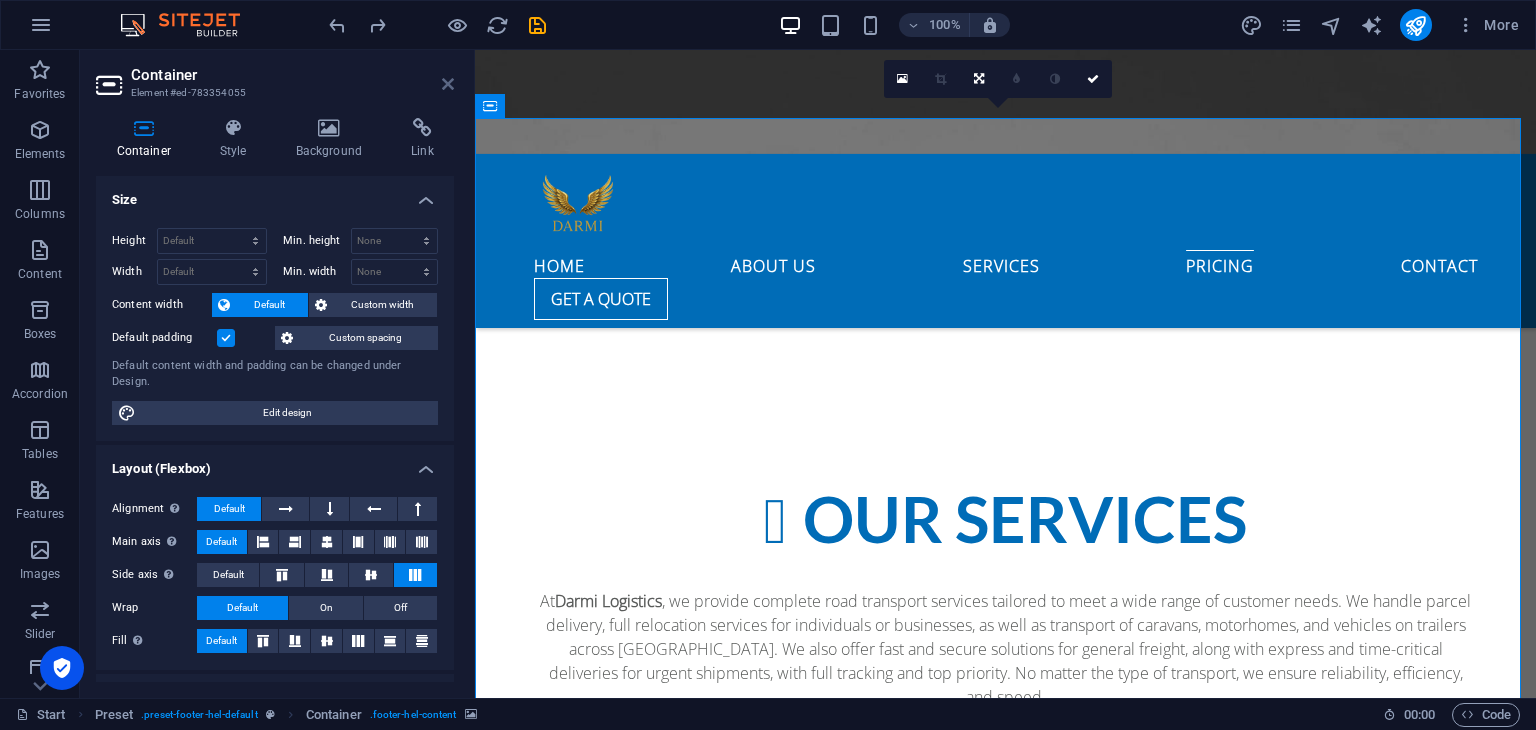 click at bounding box center (448, 84) 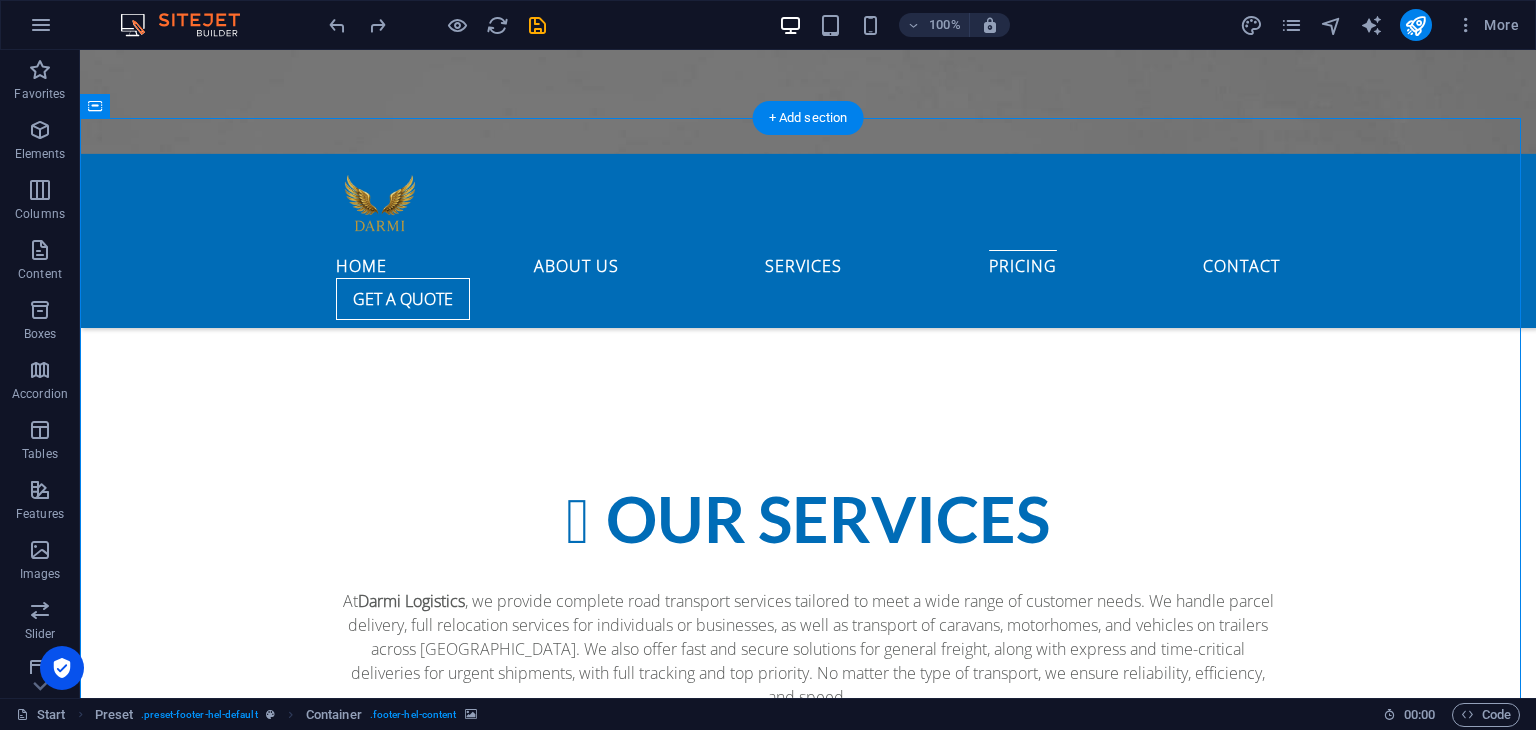 click at bounding box center [808, 4283] 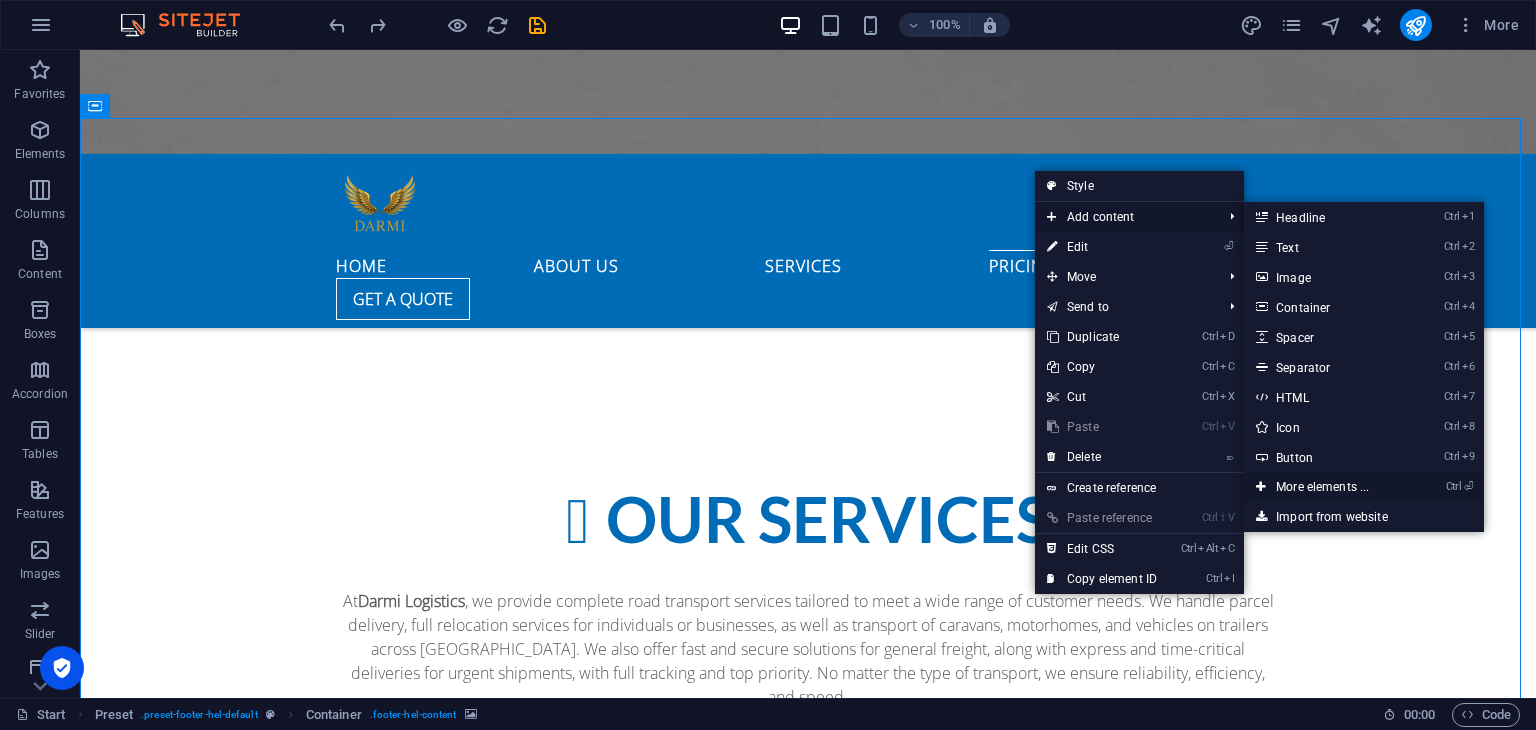 click on "Ctrl ⏎  More elements ..." at bounding box center [1326, 487] 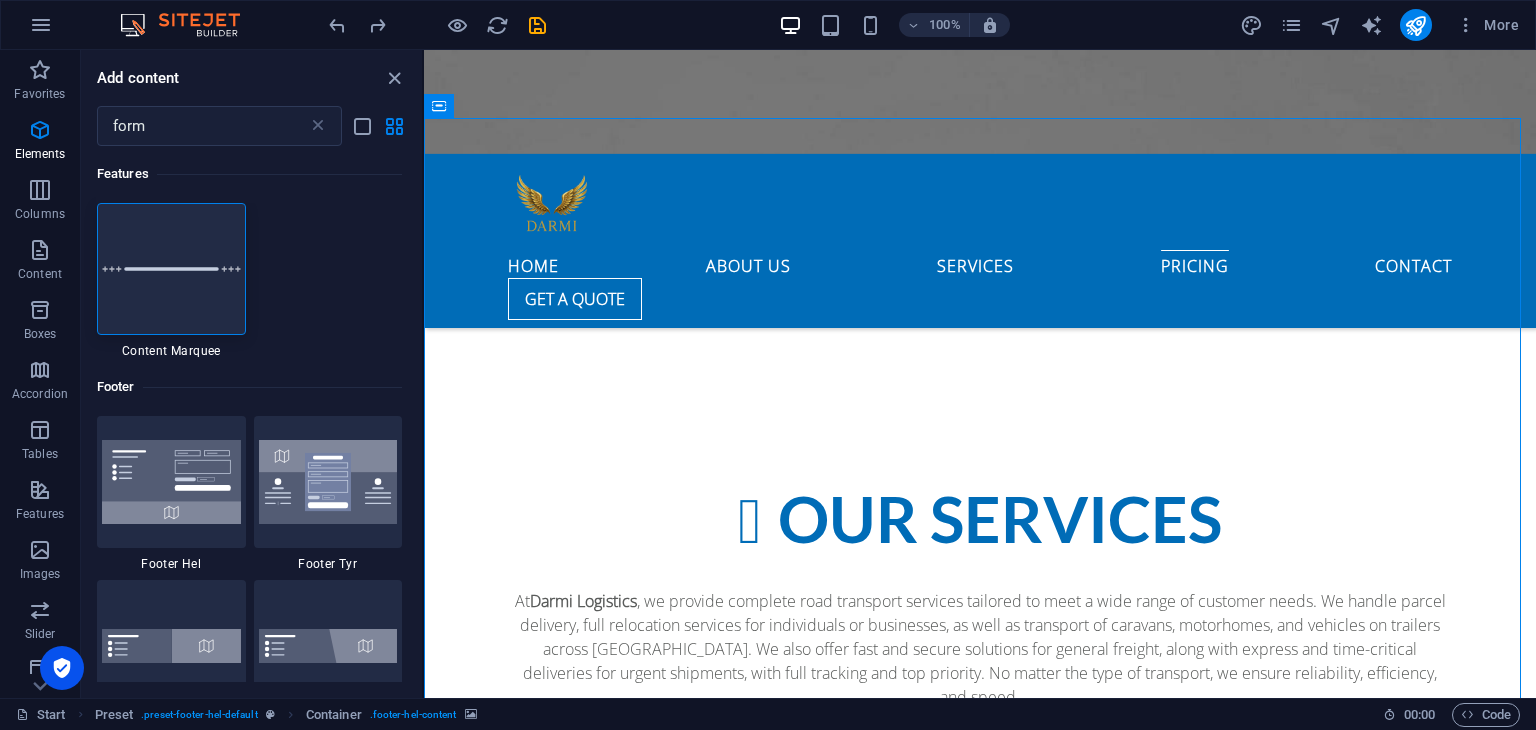 click on "Features 1 Star Content Marquee Footer 1 Star Footer Hel 1 Star Footer Tyr 1 Star Footer Bragi 1 Star Footer Bragi diagonal 1 Star Footer Bragi pointed 1 Star Footer Bragi open Forms 1 Star Contact Form Background 1 Star Contact Form 1 Star Contact Form Plain 1 Star Contact Form Row 1 Star Label form 1 Star Horizontal Form 1 Star Form 1 Star Form button Marketing 1 Star Phonic 1 Star Videoo 1 Star Advanced 1 Star Pets 1 Star Athletics 1 Star Driven 1 Star Note 1 Star Code 1 Star Snap 1 Star Beatbox 1 Star C Space 1 Star Call to Action - Signup" at bounding box center (251, 414) 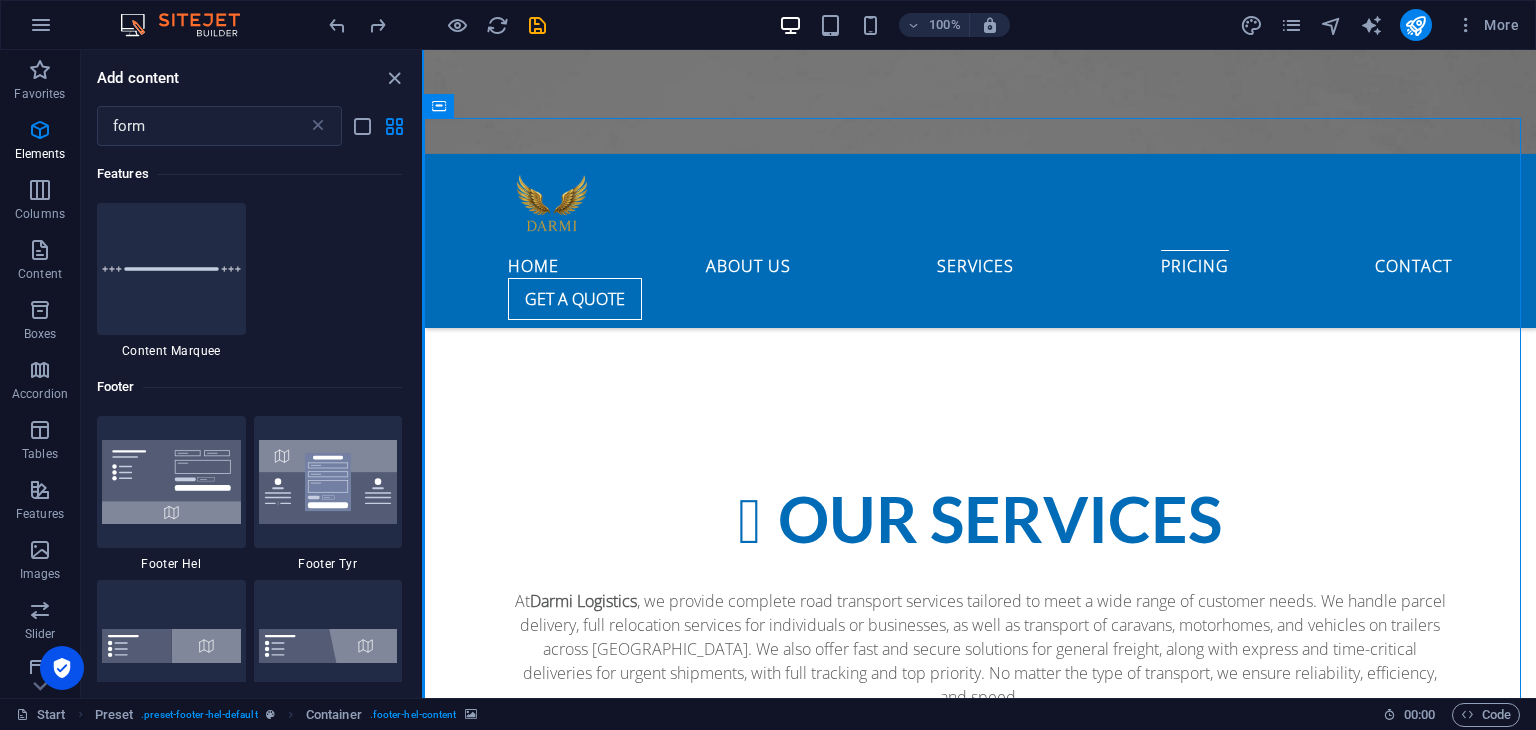 click at bounding box center [423, 374] 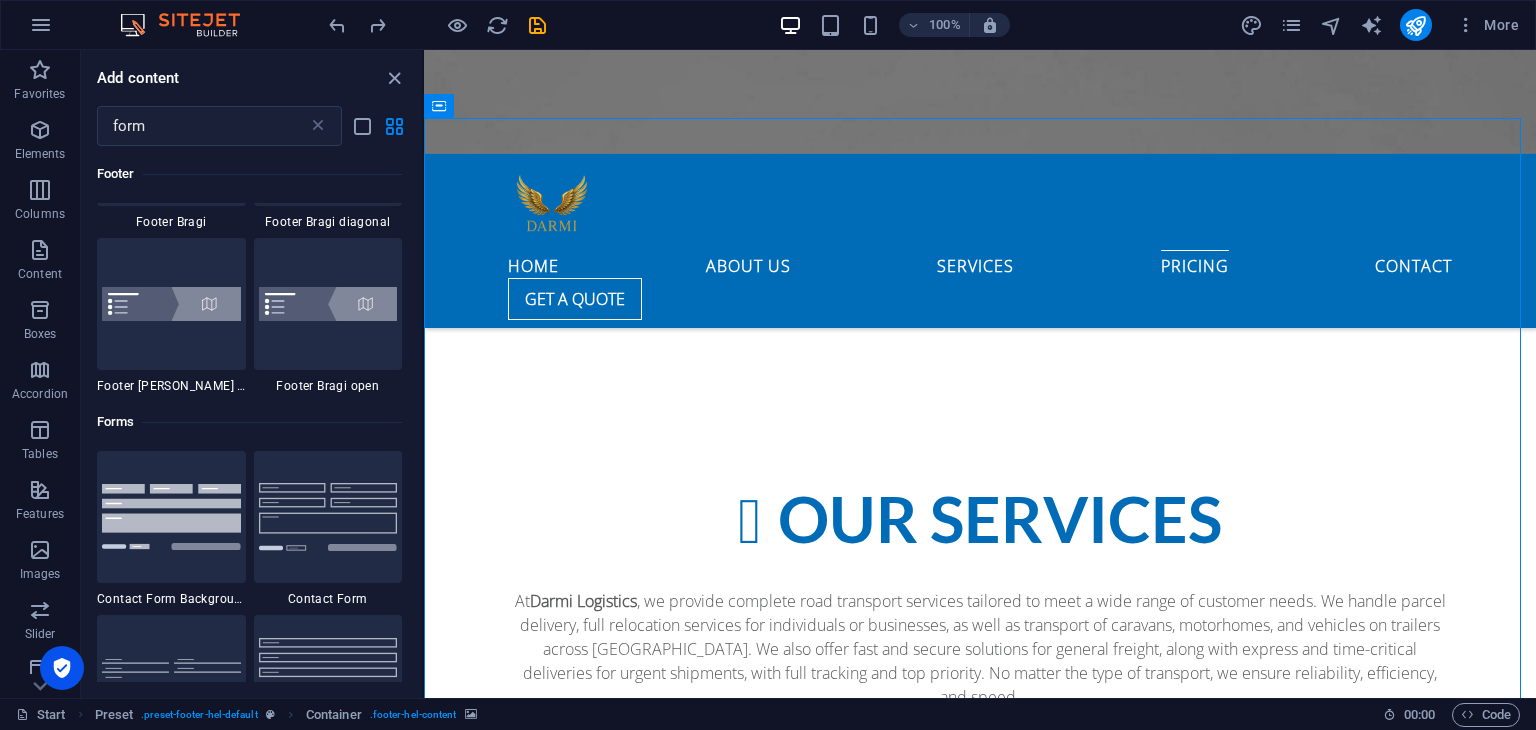 scroll, scrollTop: 524, scrollLeft: 0, axis: vertical 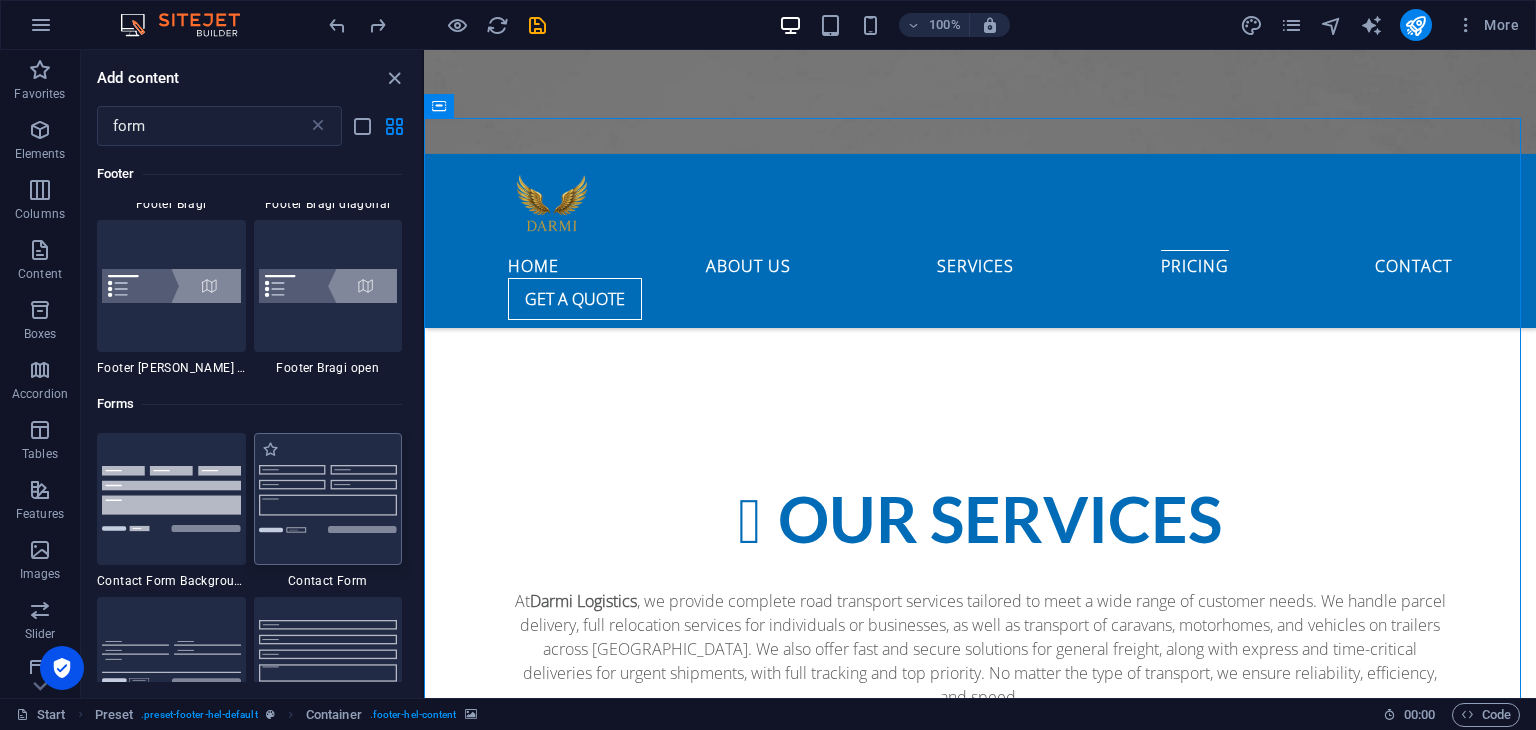 click at bounding box center [328, 498] 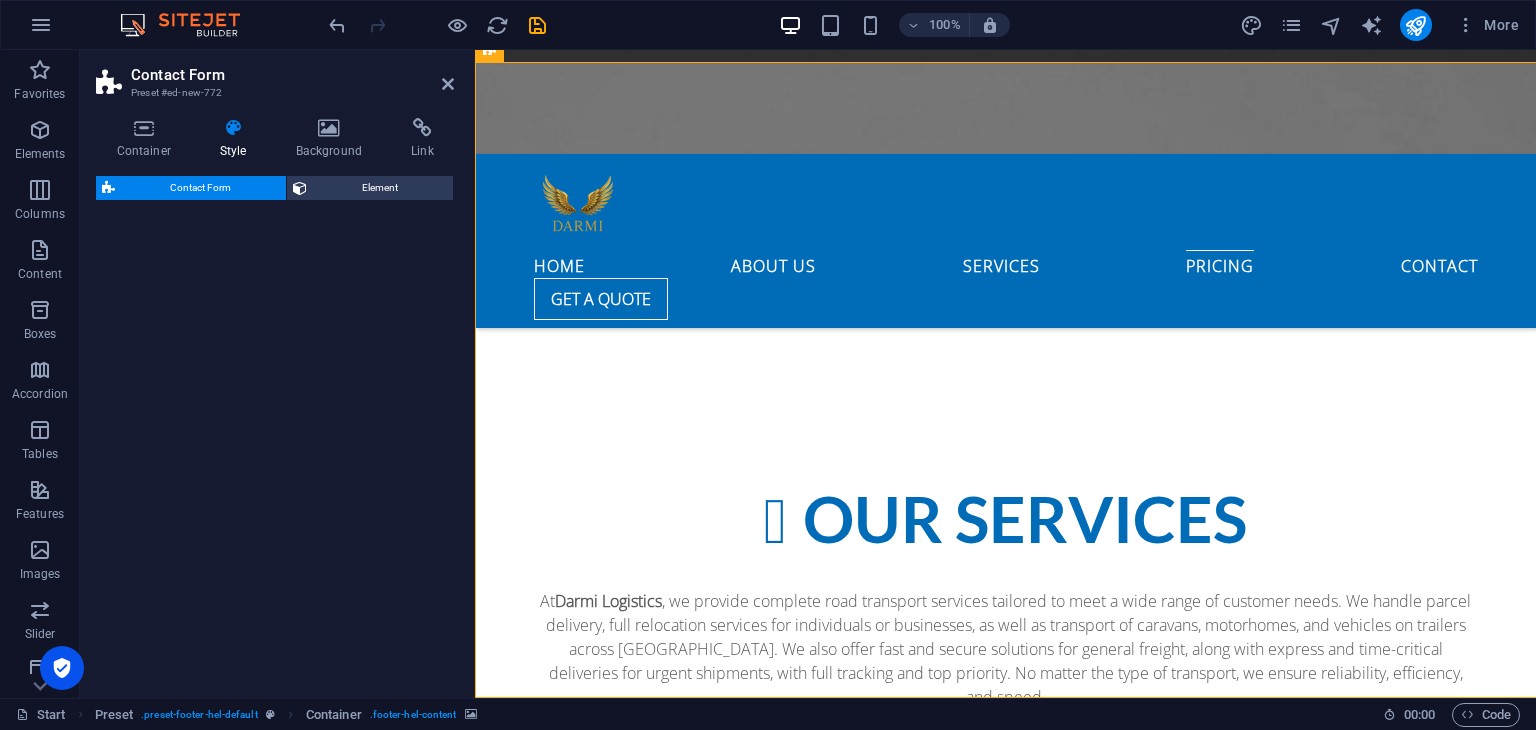 select on "rem" 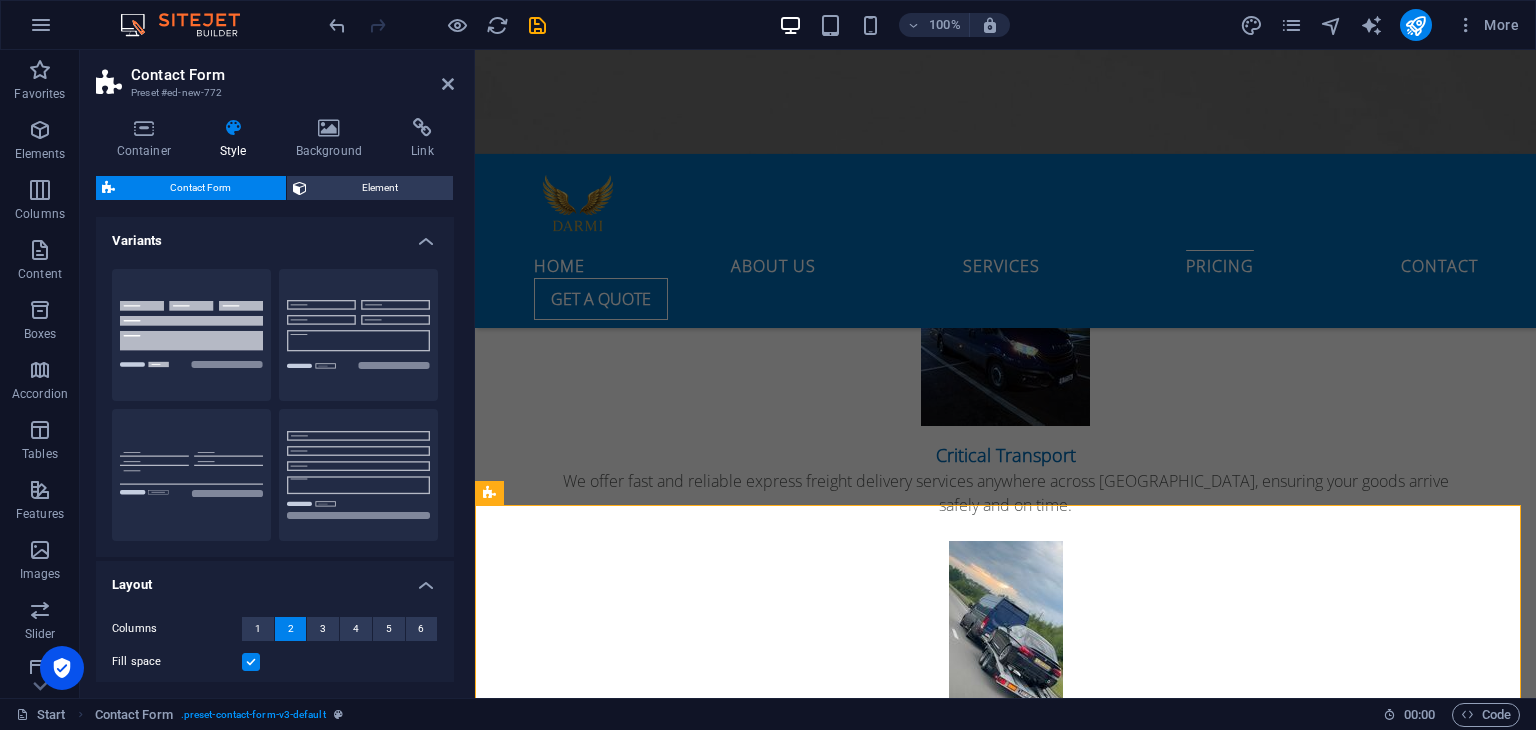 scroll, scrollTop: 4488, scrollLeft: 0, axis: vertical 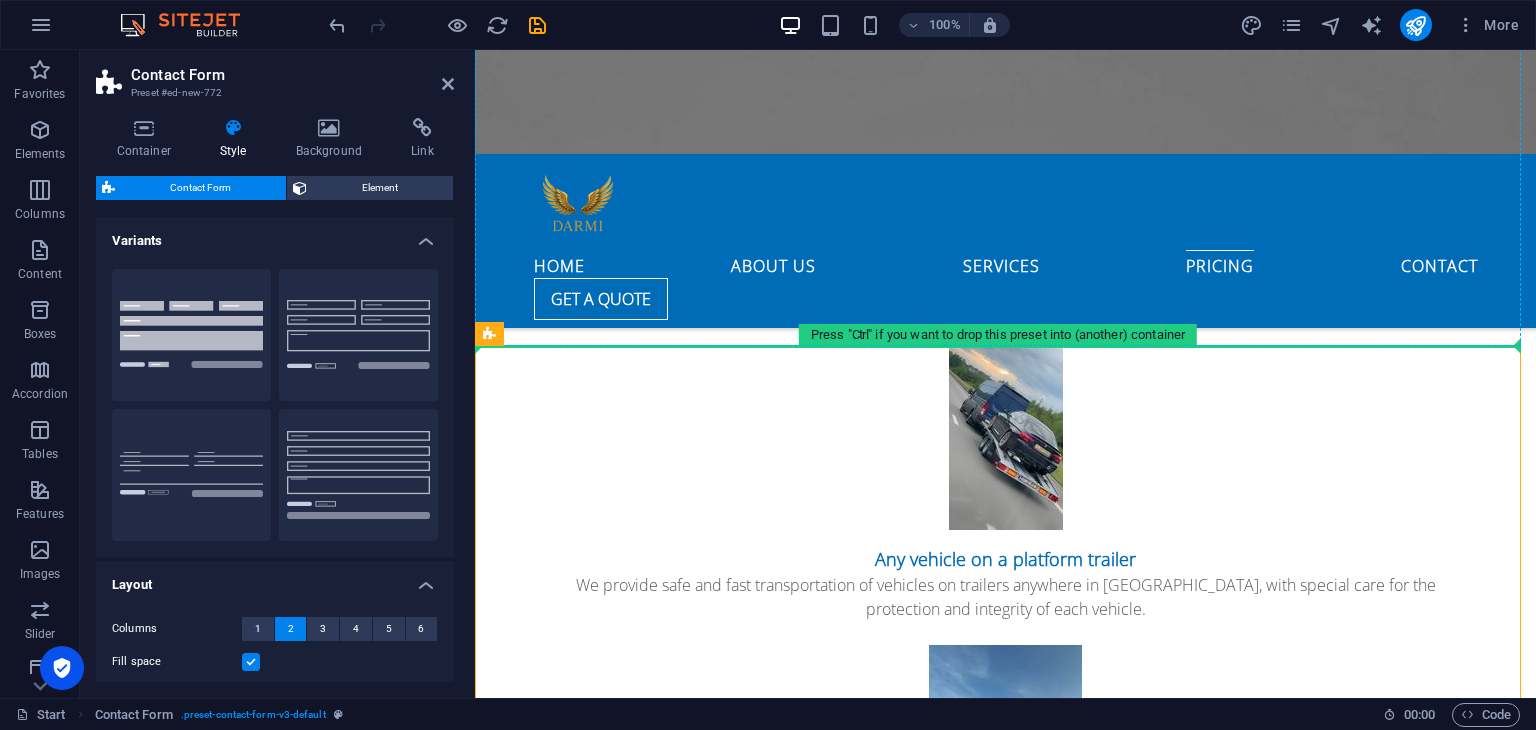drag, startPoint x: 957, startPoint y: 376, endPoint x: 1077, endPoint y: 262, distance: 165.51736 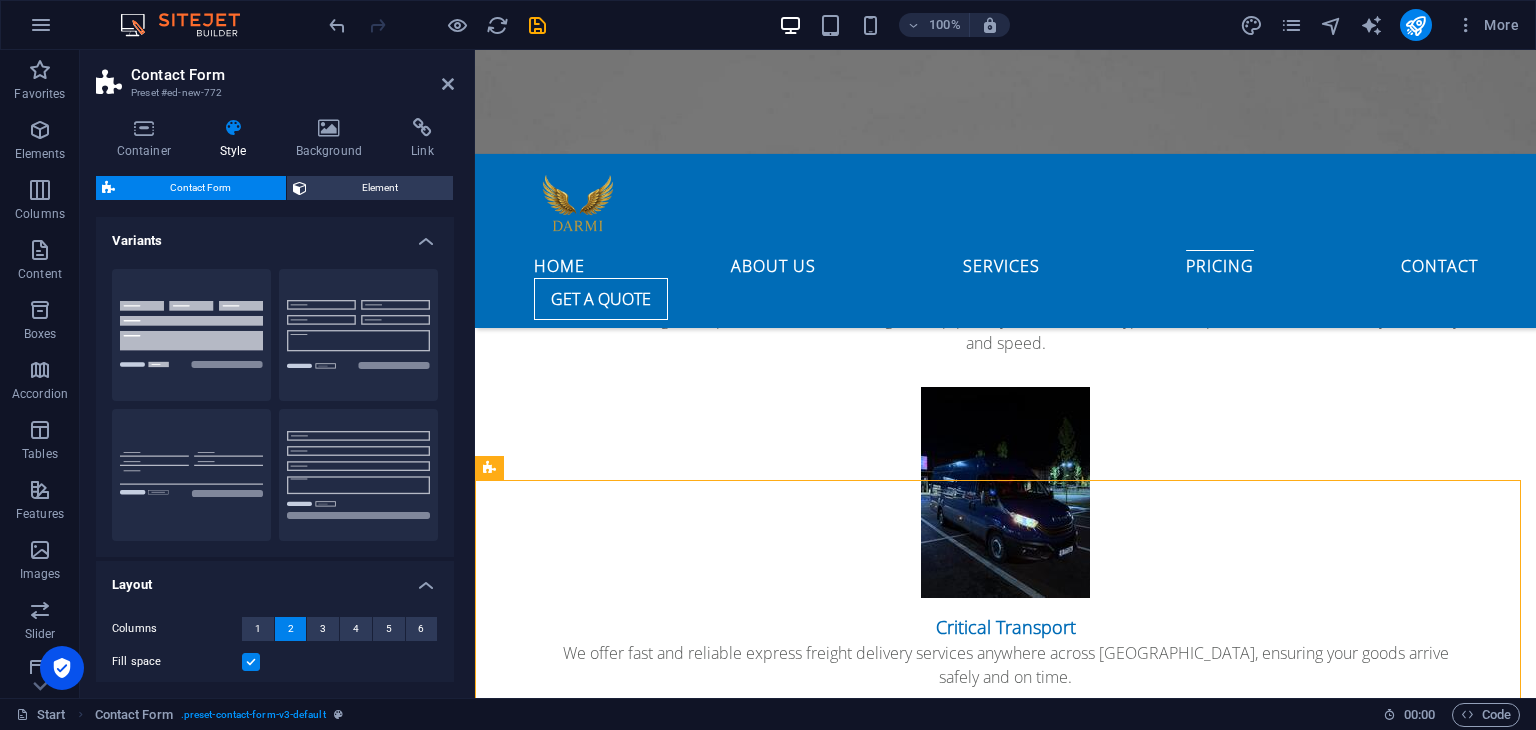 scroll, scrollTop: 3927, scrollLeft: 0, axis: vertical 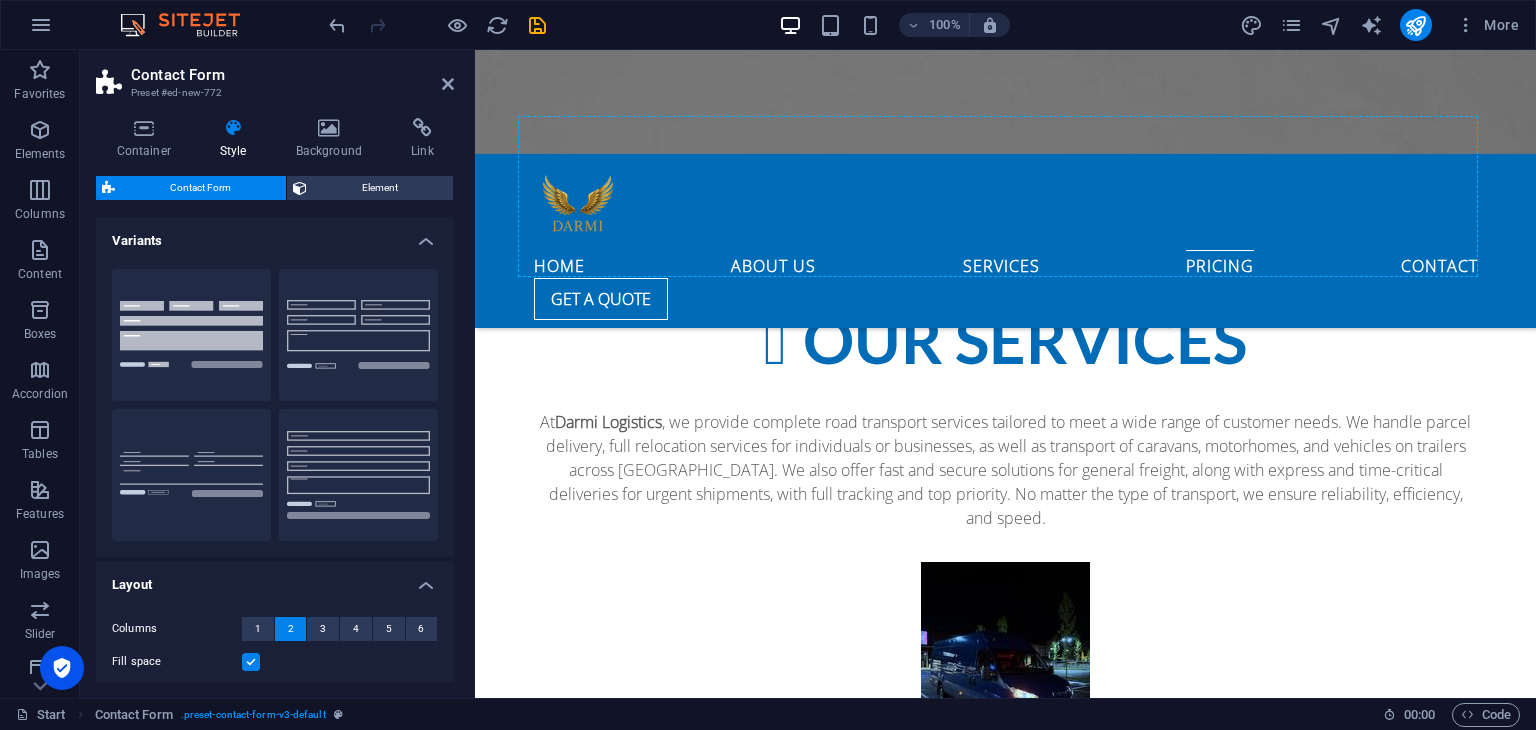 drag, startPoint x: 710, startPoint y: 380, endPoint x: 872, endPoint y: 253, distance: 205.84703 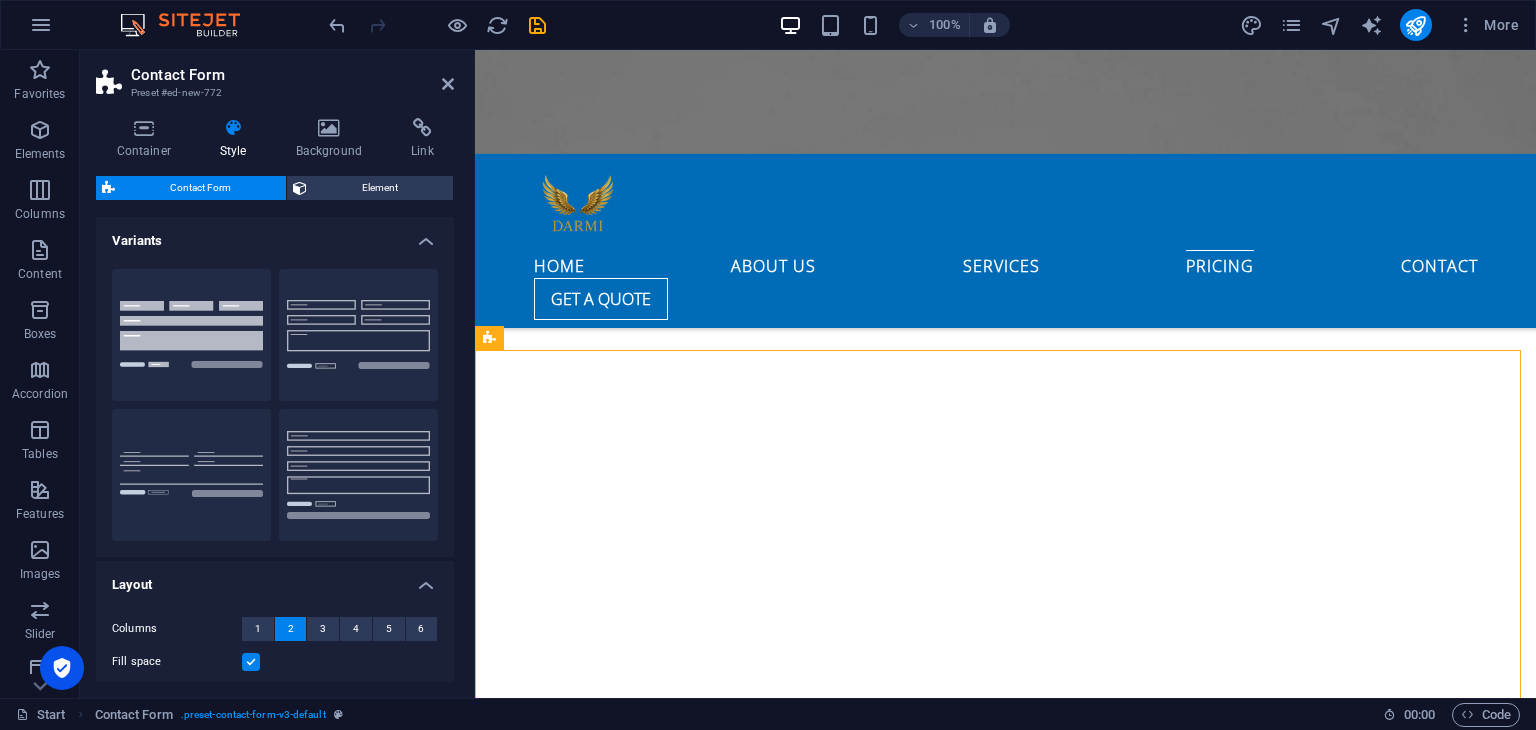 scroll, scrollTop: 3764, scrollLeft: 0, axis: vertical 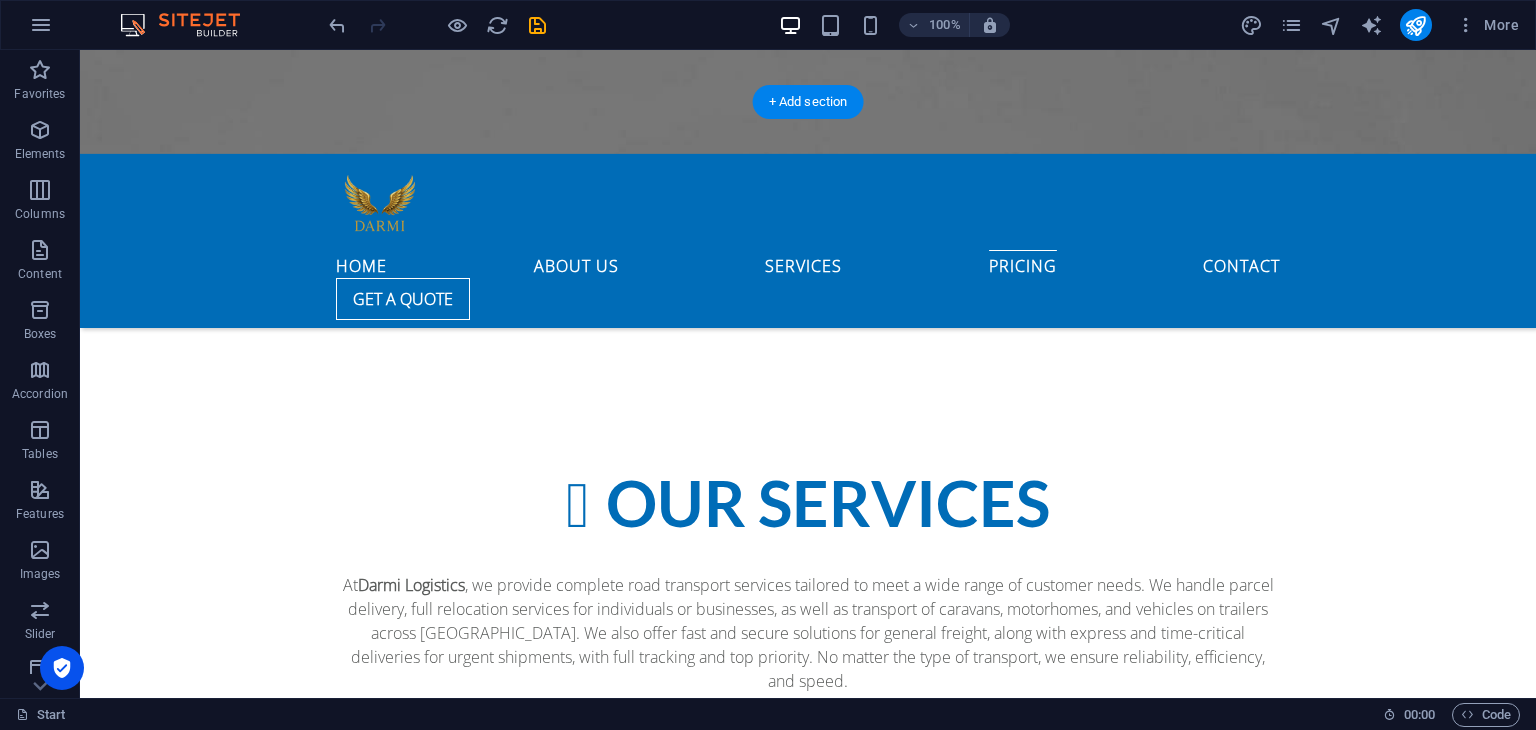 click at bounding box center (808, 4267) 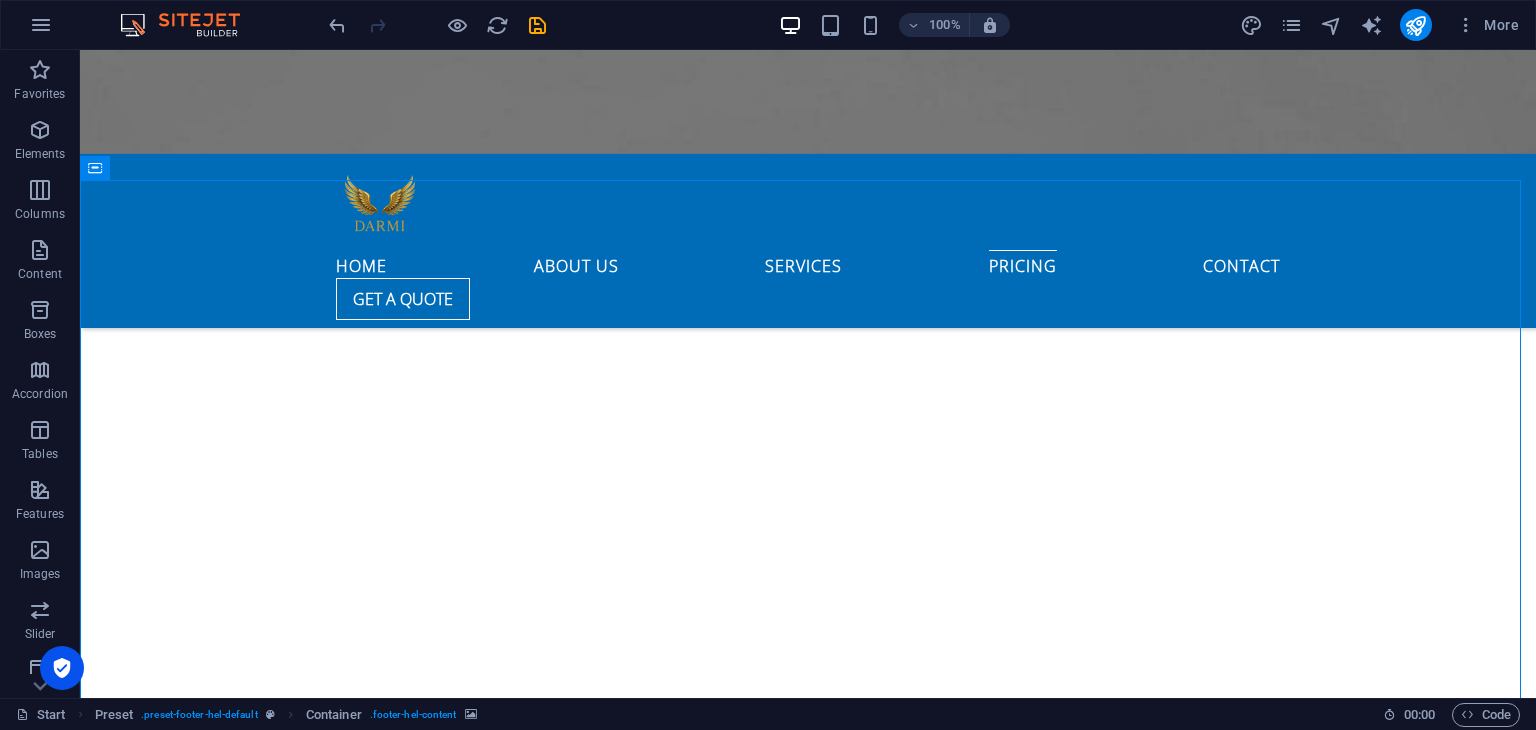 scroll, scrollTop: 3441, scrollLeft: 0, axis: vertical 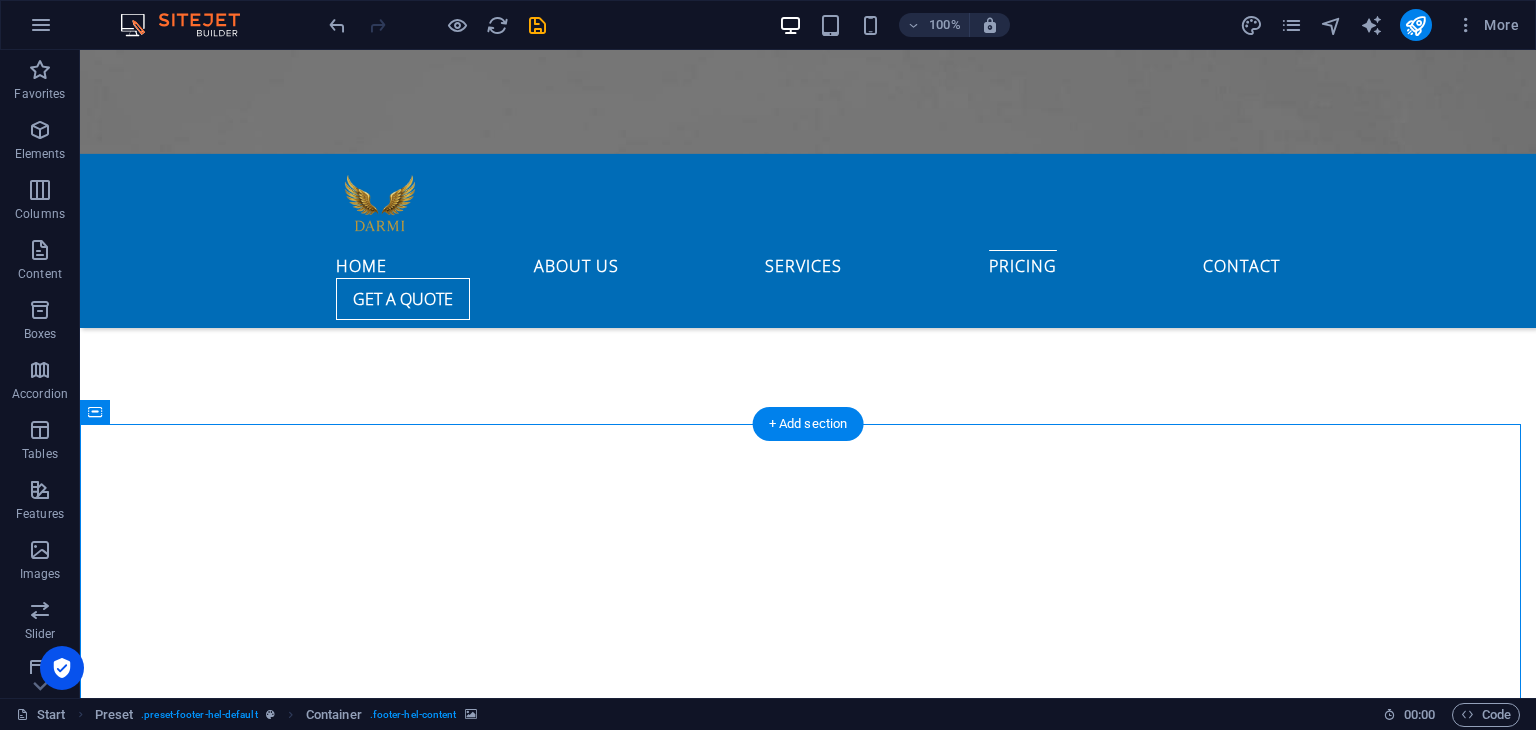 click at bounding box center [808, 4590] 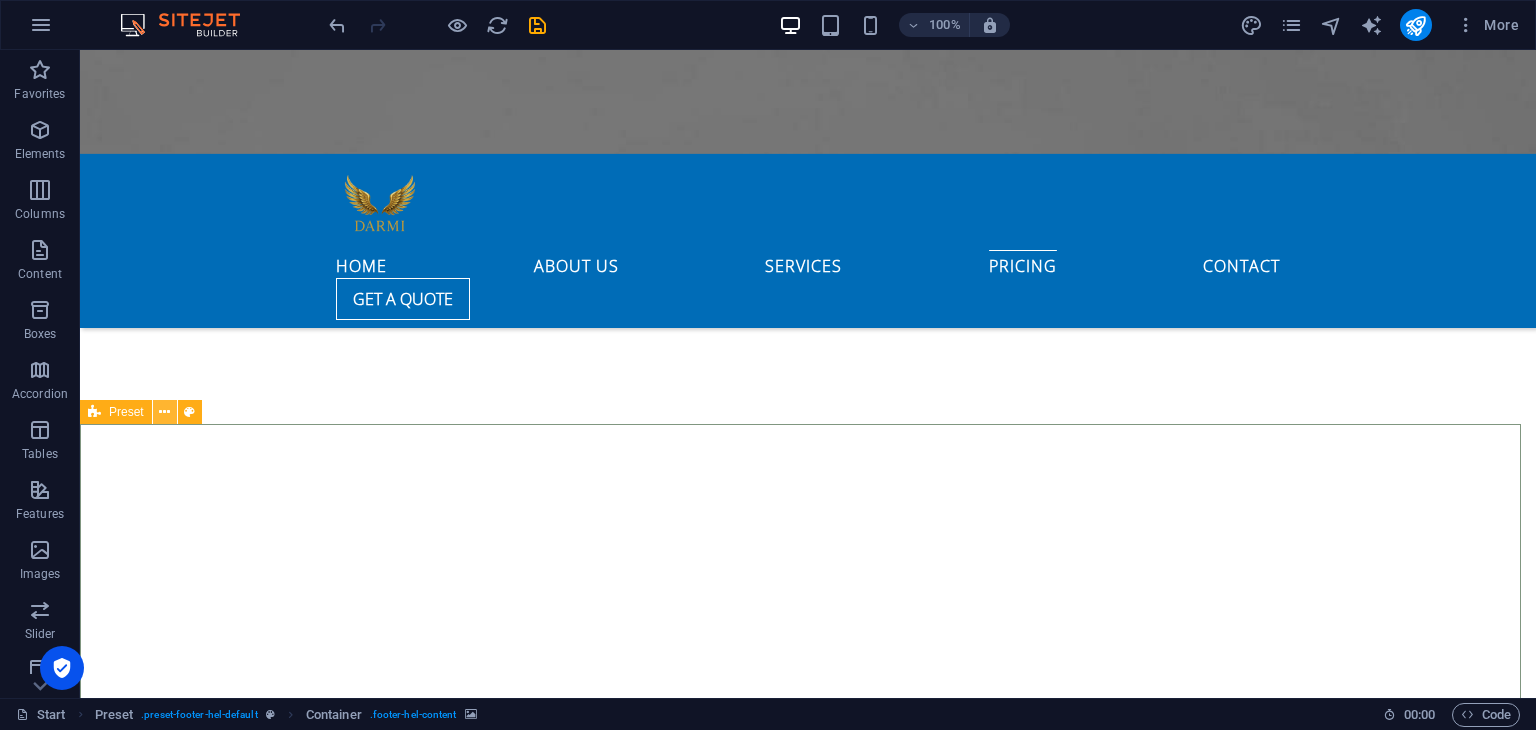 click at bounding box center [164, 412] 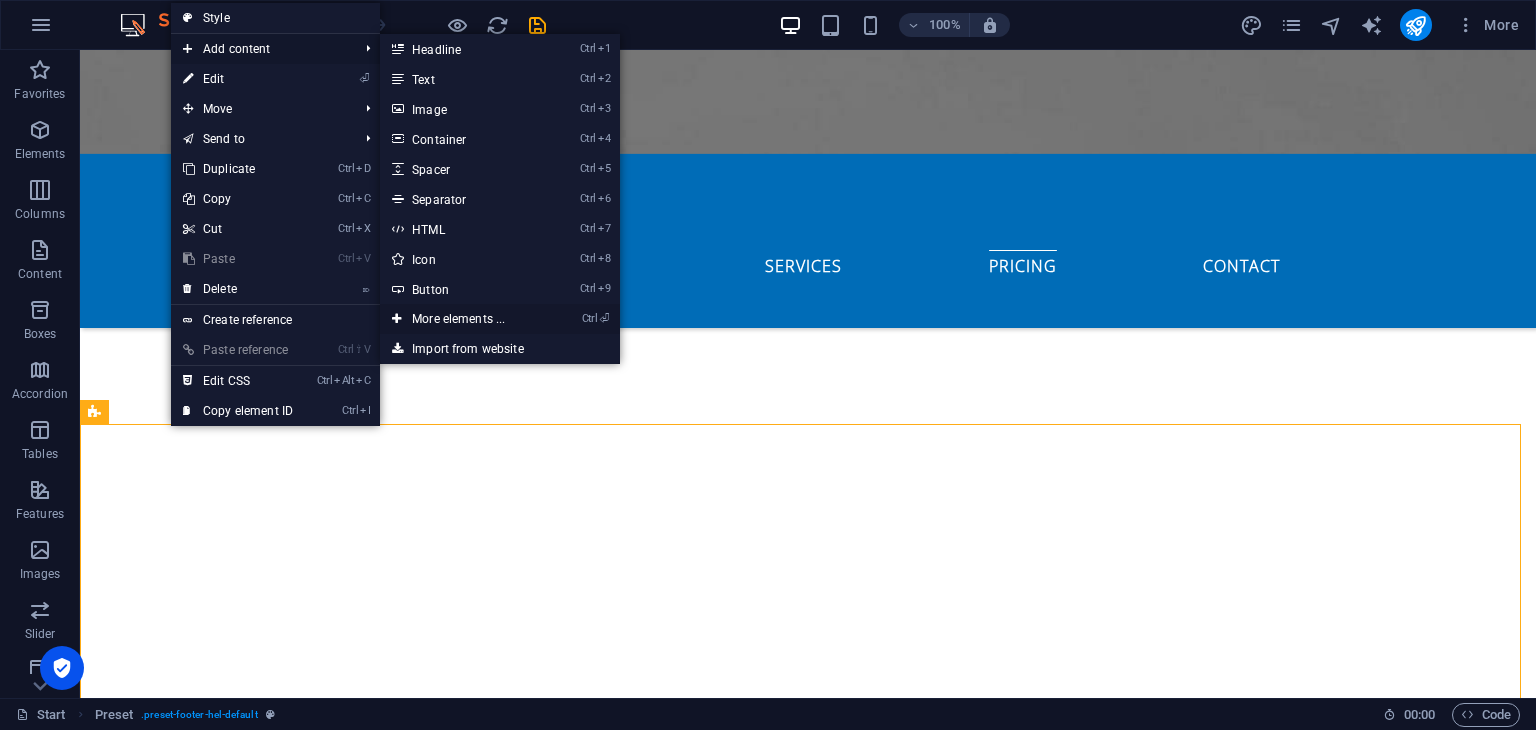 click on "Ctrl ⏎  More elements ..." at bounding box center (462, 319) 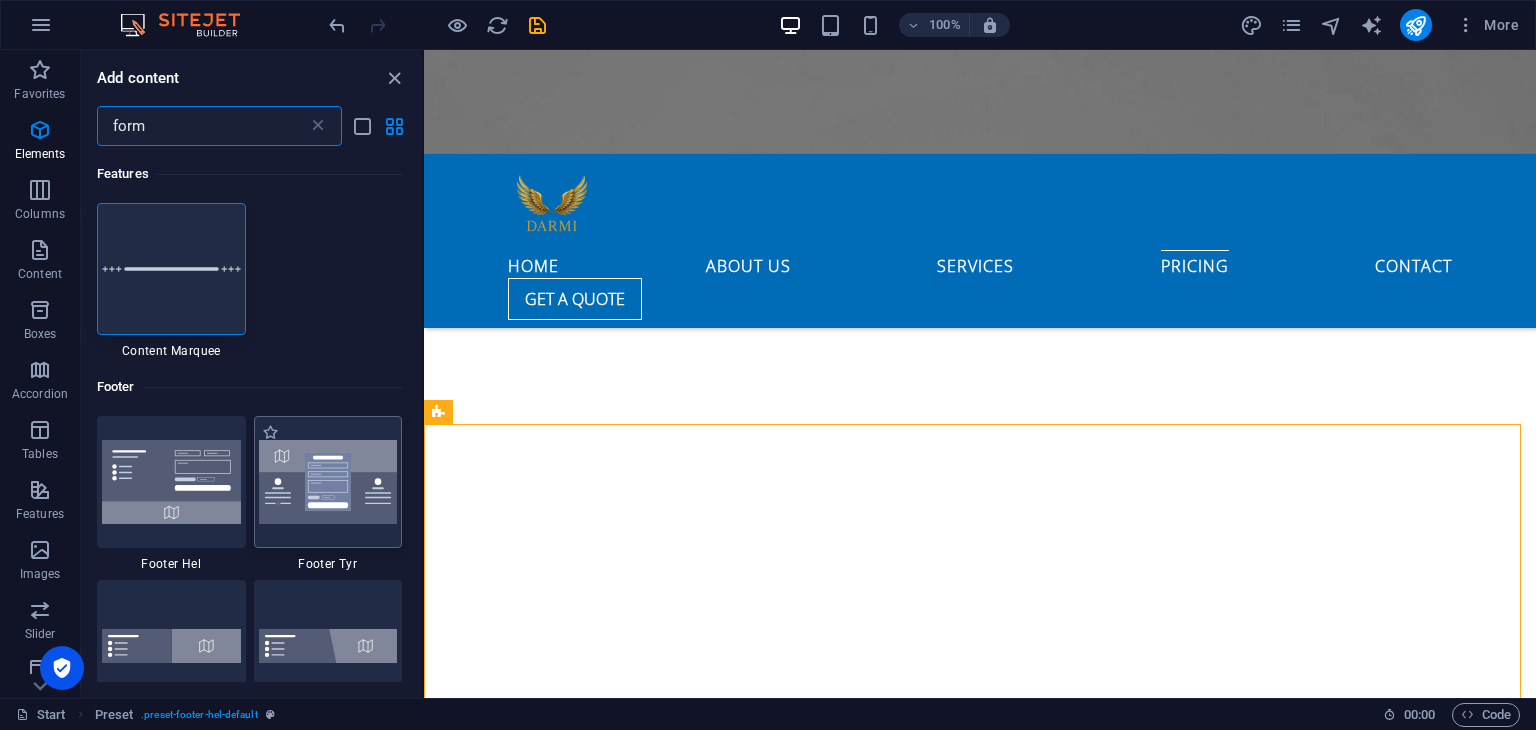 click at bounding box center (328, 482) 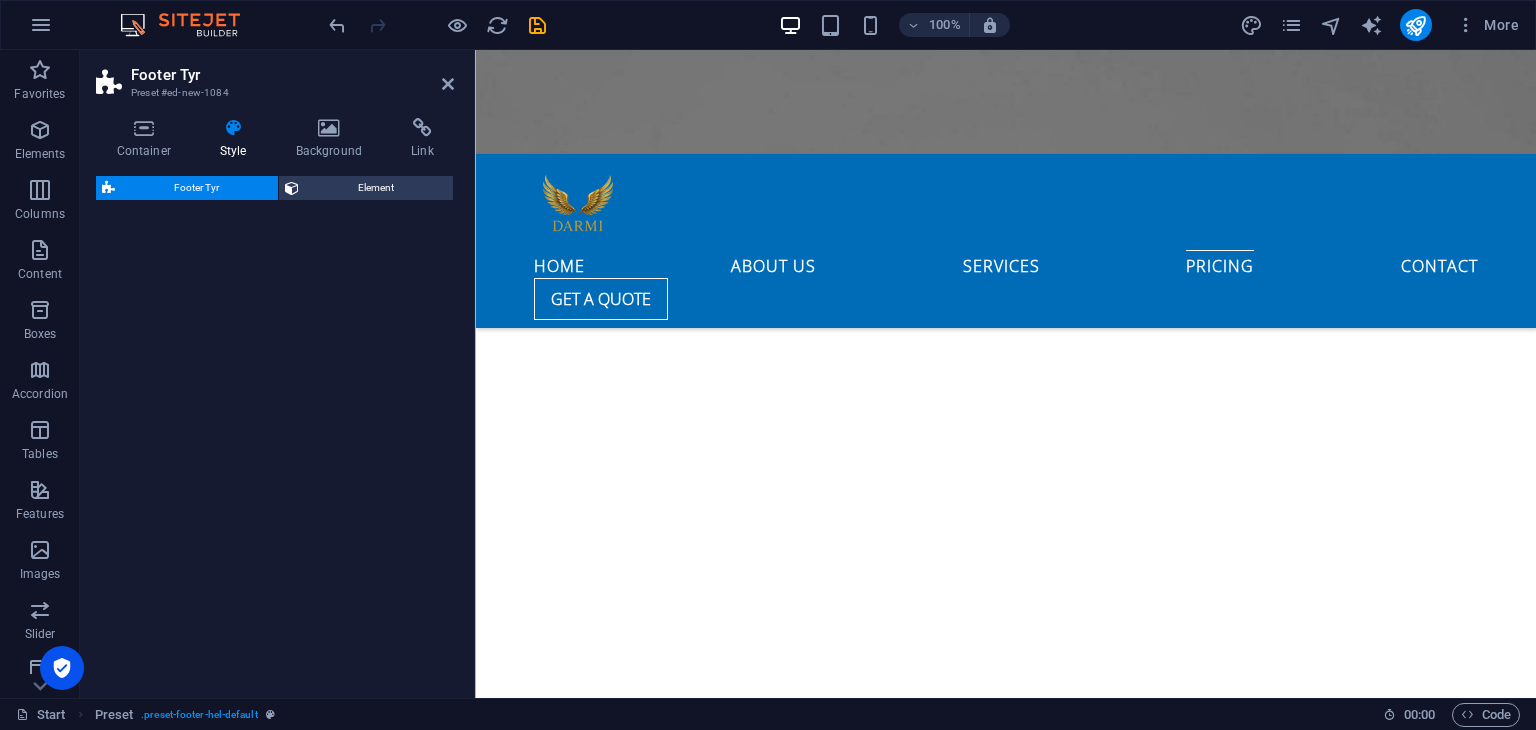 select on "rem" 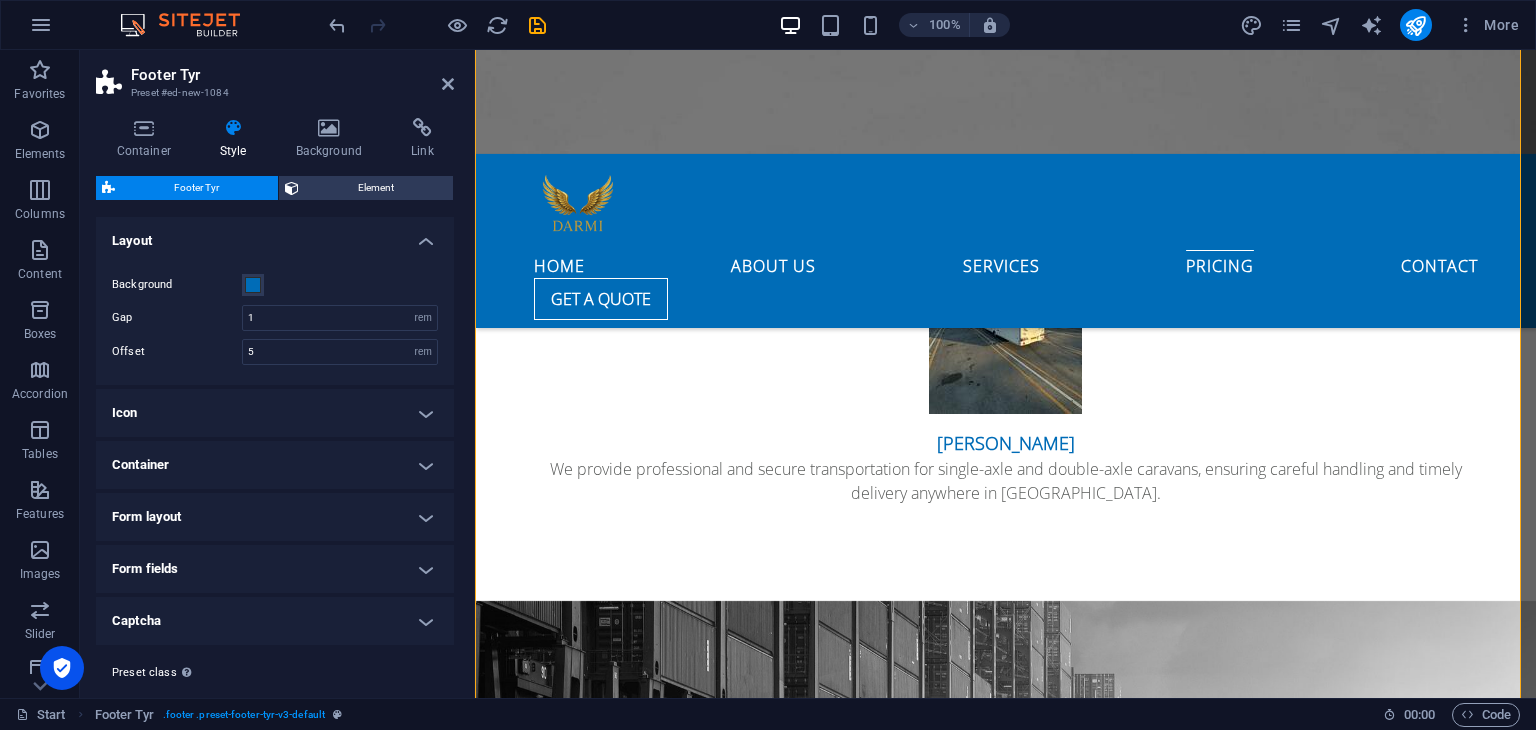 scroll, scrollTop: 4900, scrollLeft: 0, axis: vertical 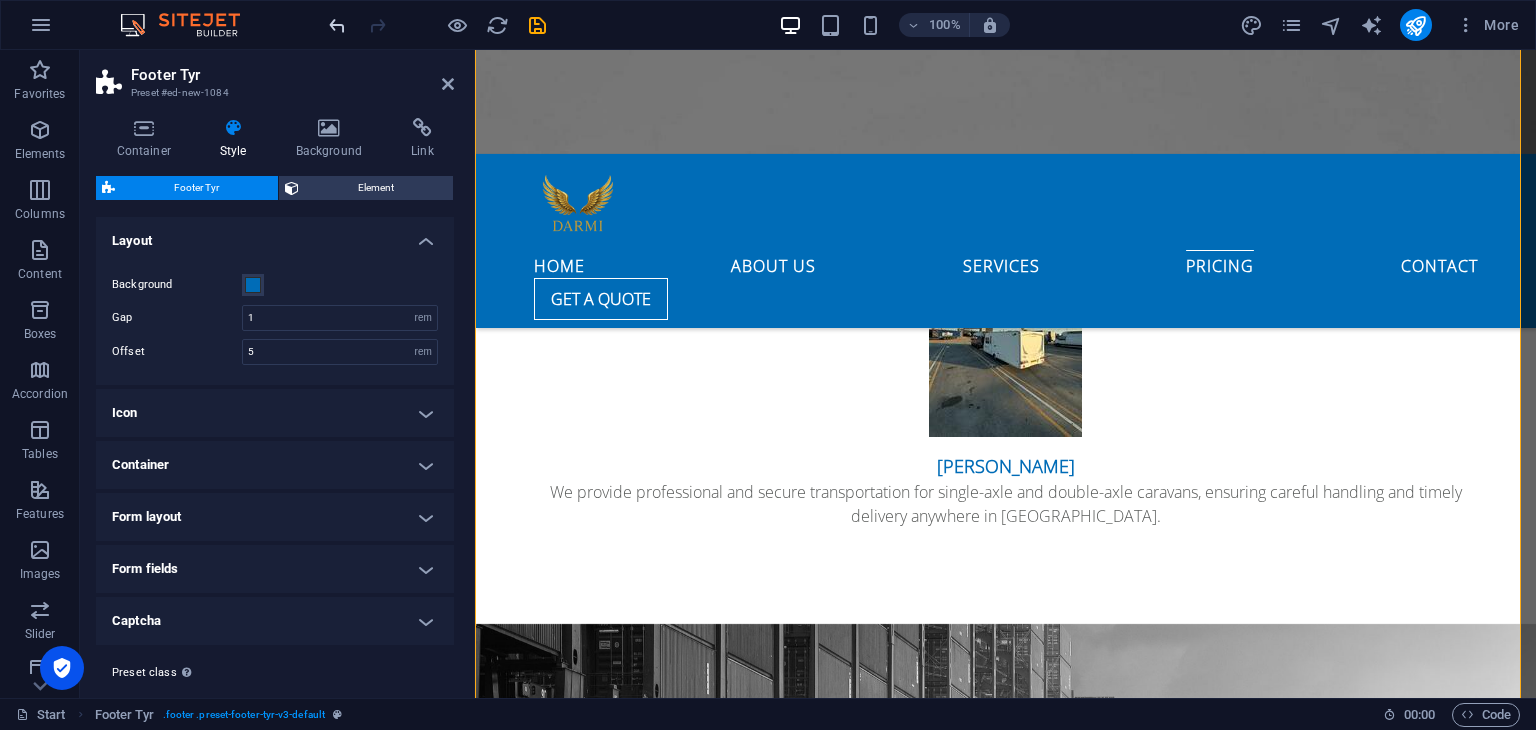 click at bounding box center [337, 25] 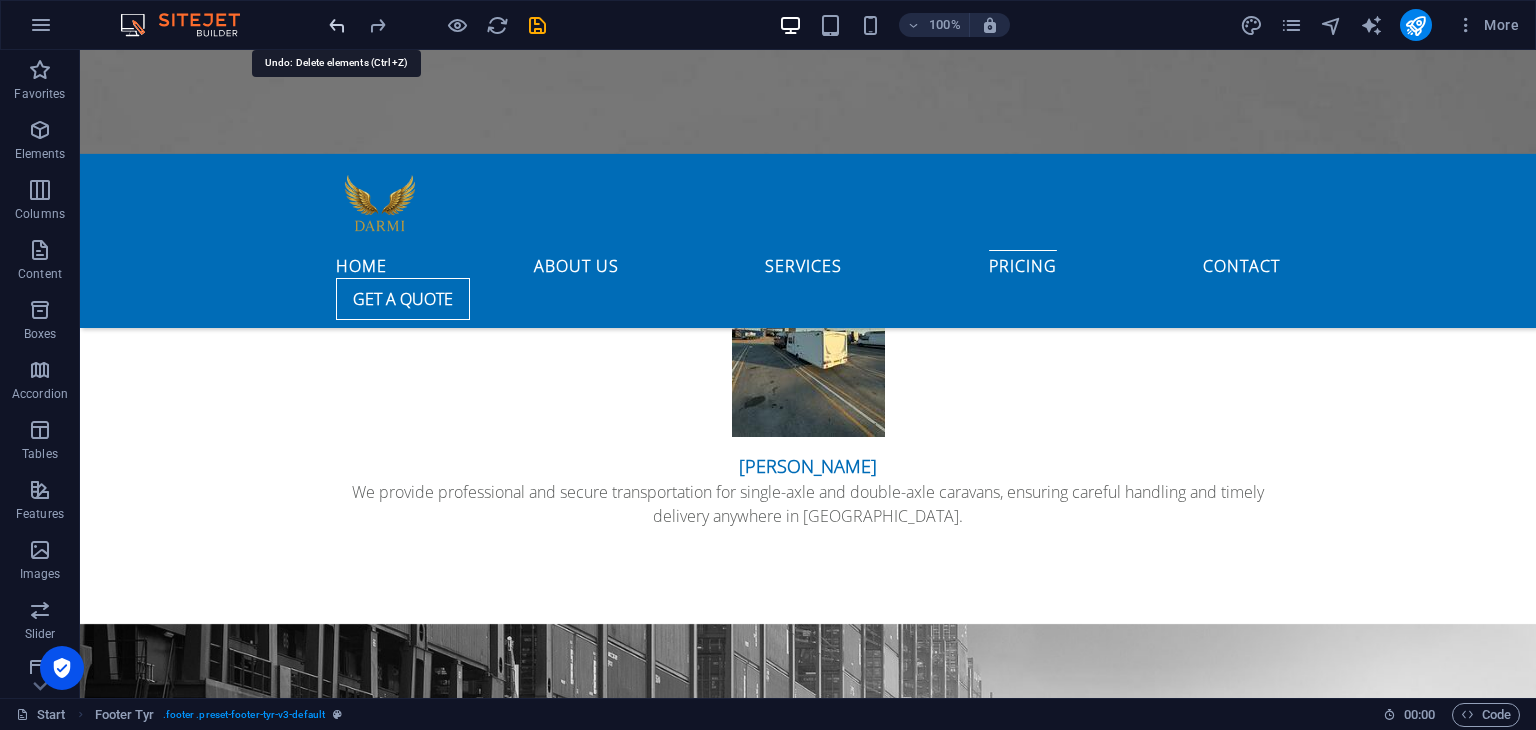 scroll, scrollTop: 4136, scrollLeft: 0, axis: vertical 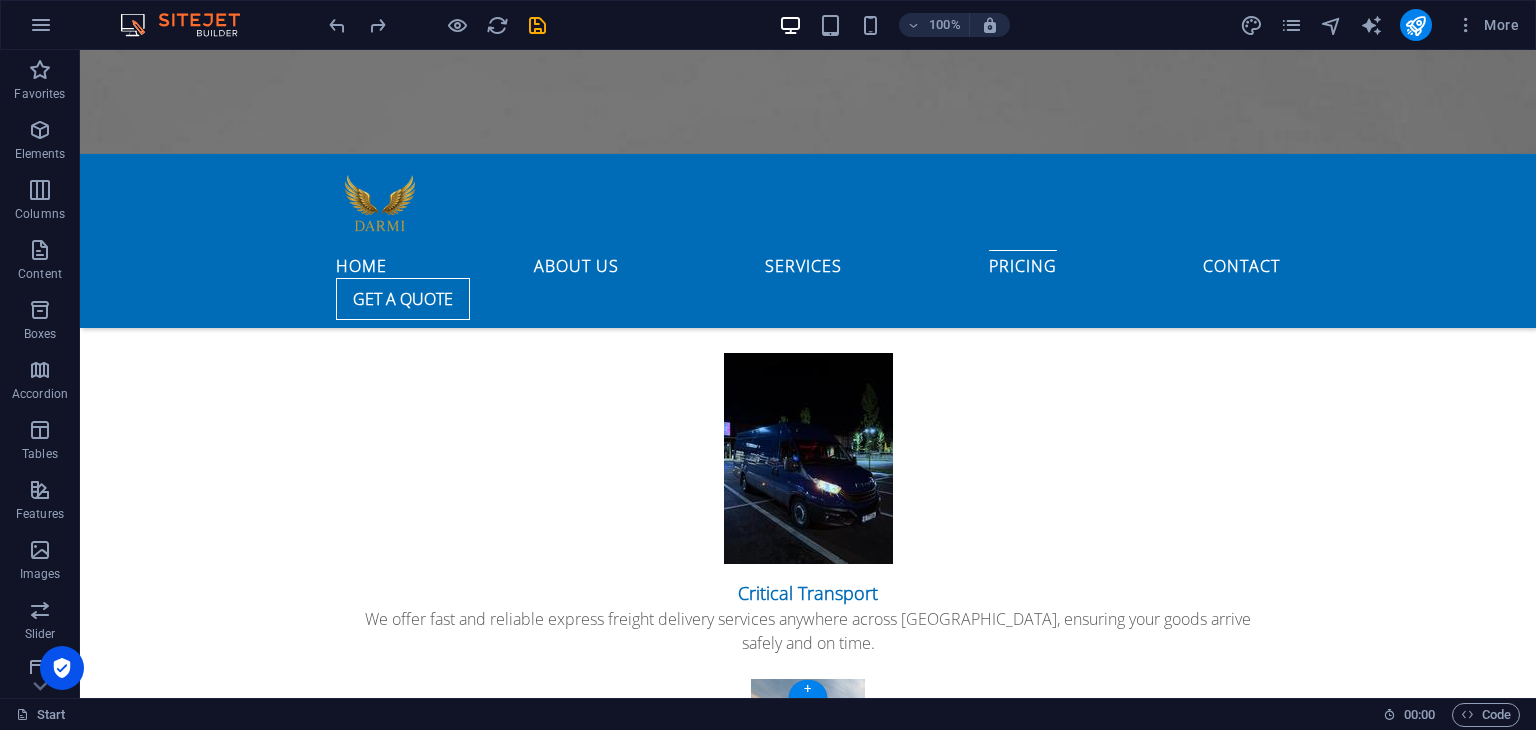 click at bounding box center (808, 3895) 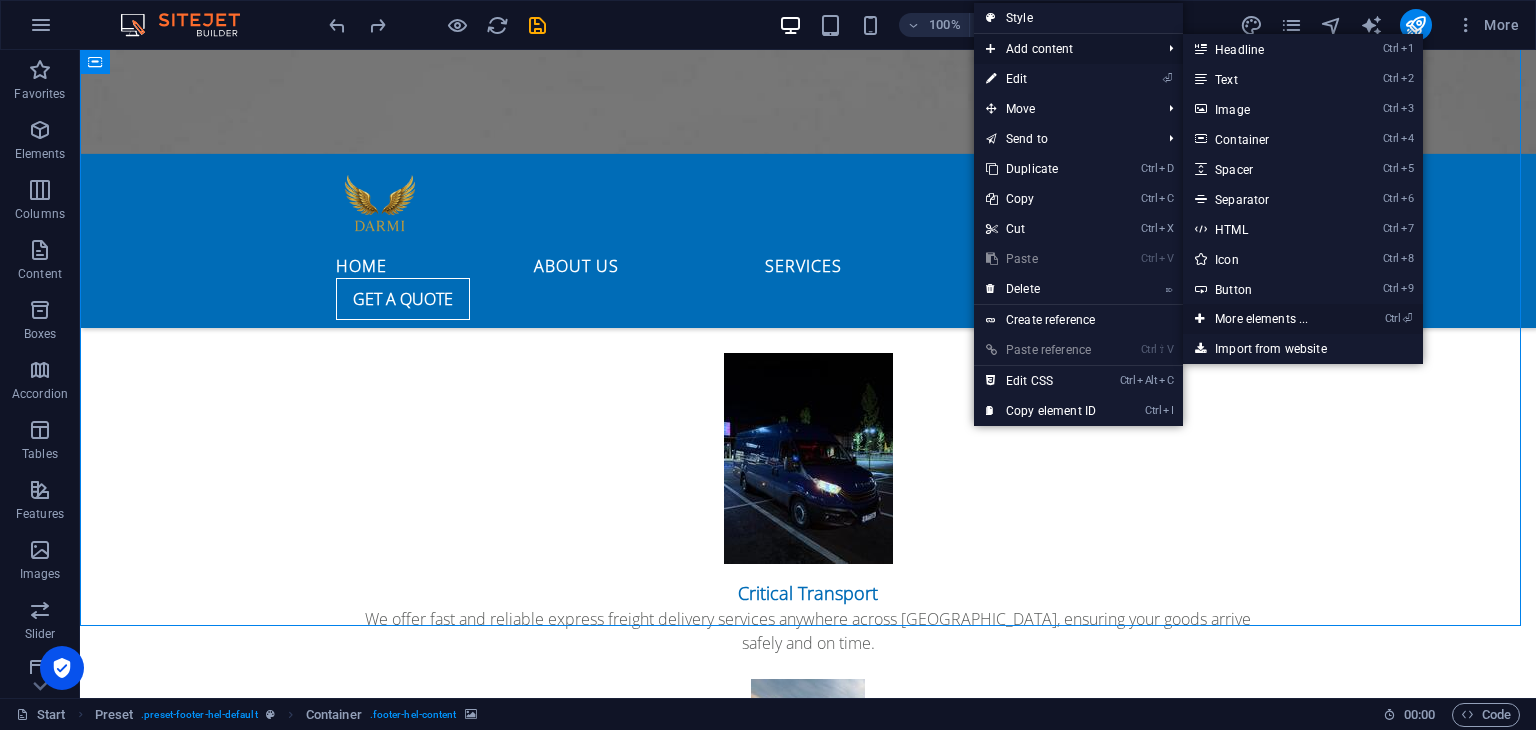 click on "Ctrl ⏎  More elements ..." at bounding box center (1265, 319) 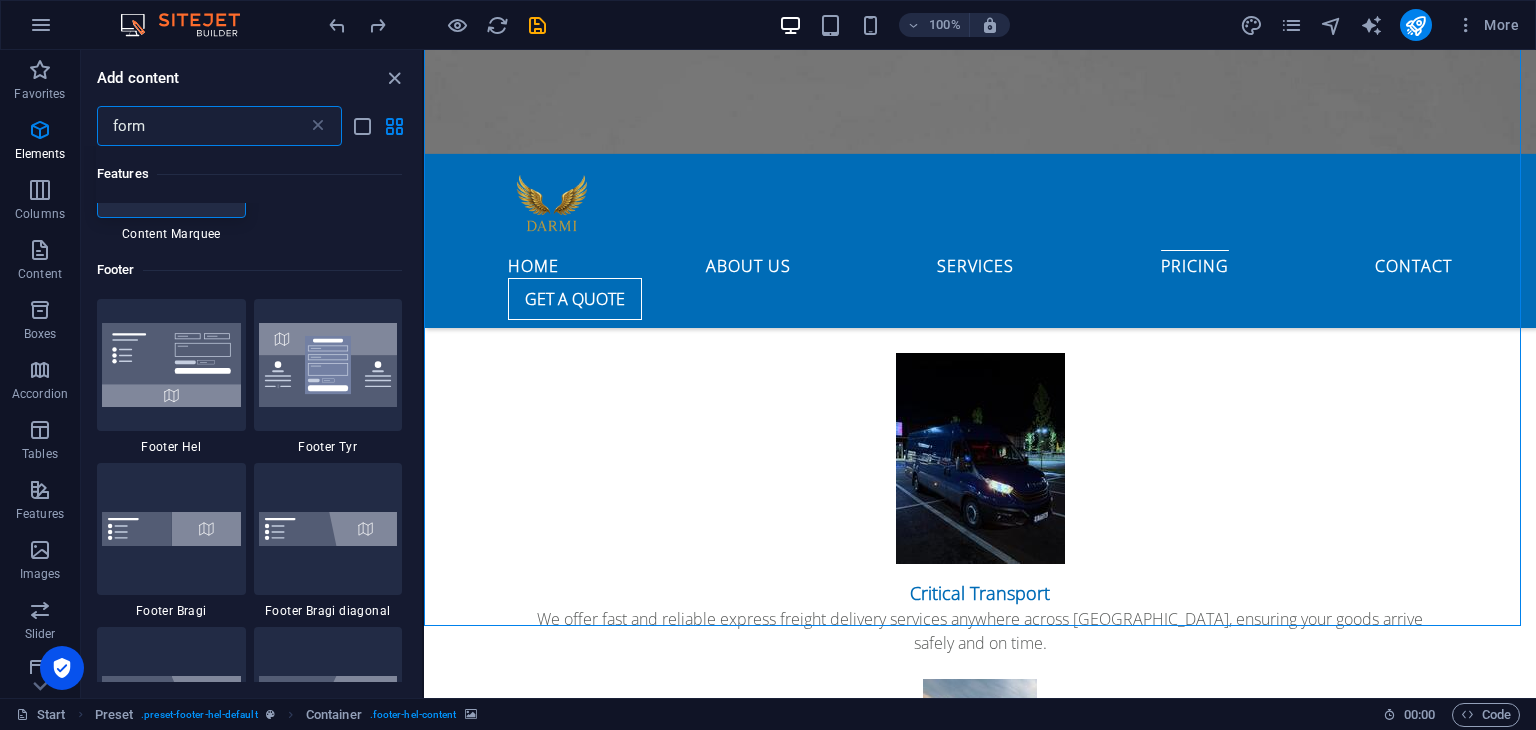 scroll, scrollTop: 122, scrollLeft: 0, axis: vertical 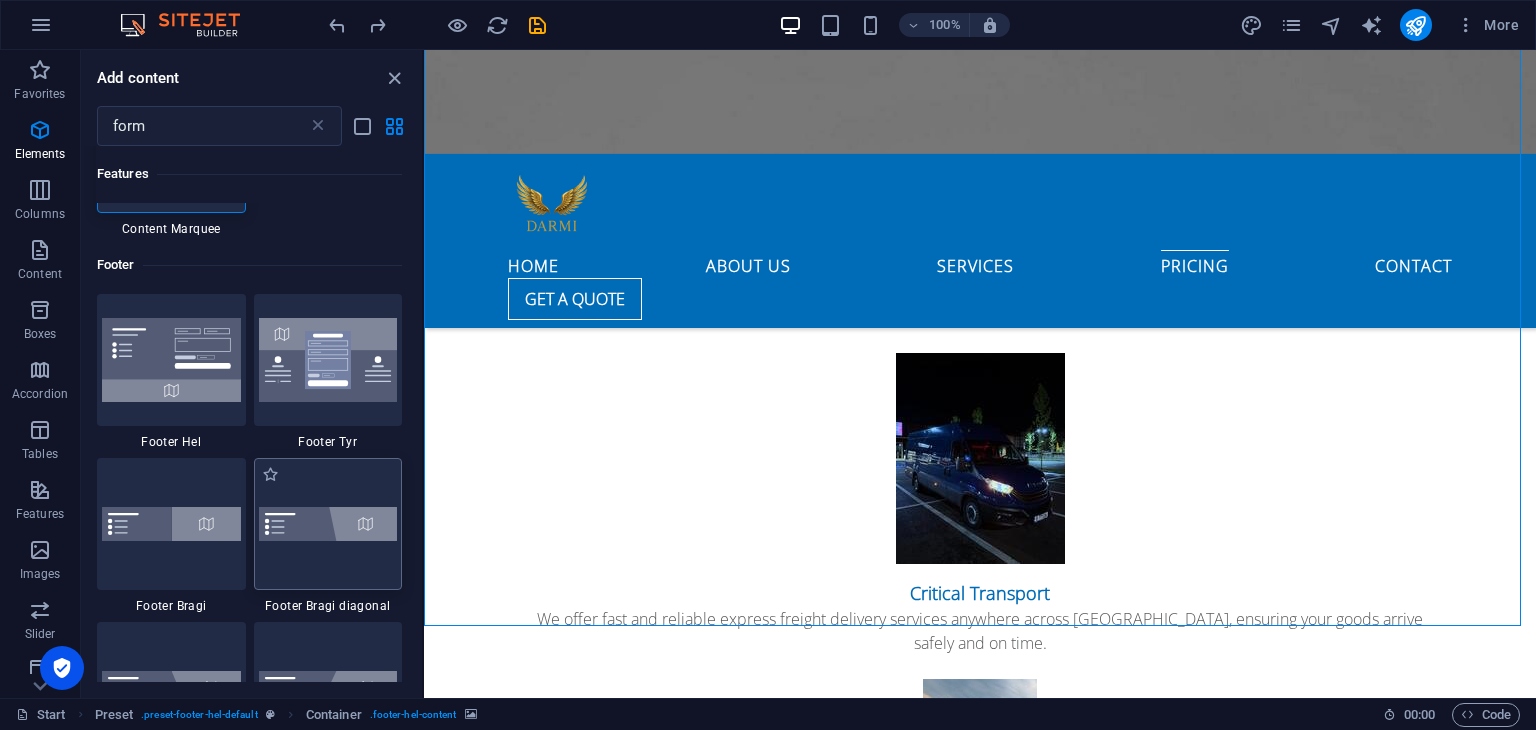 click at bounding box center (328, 524) 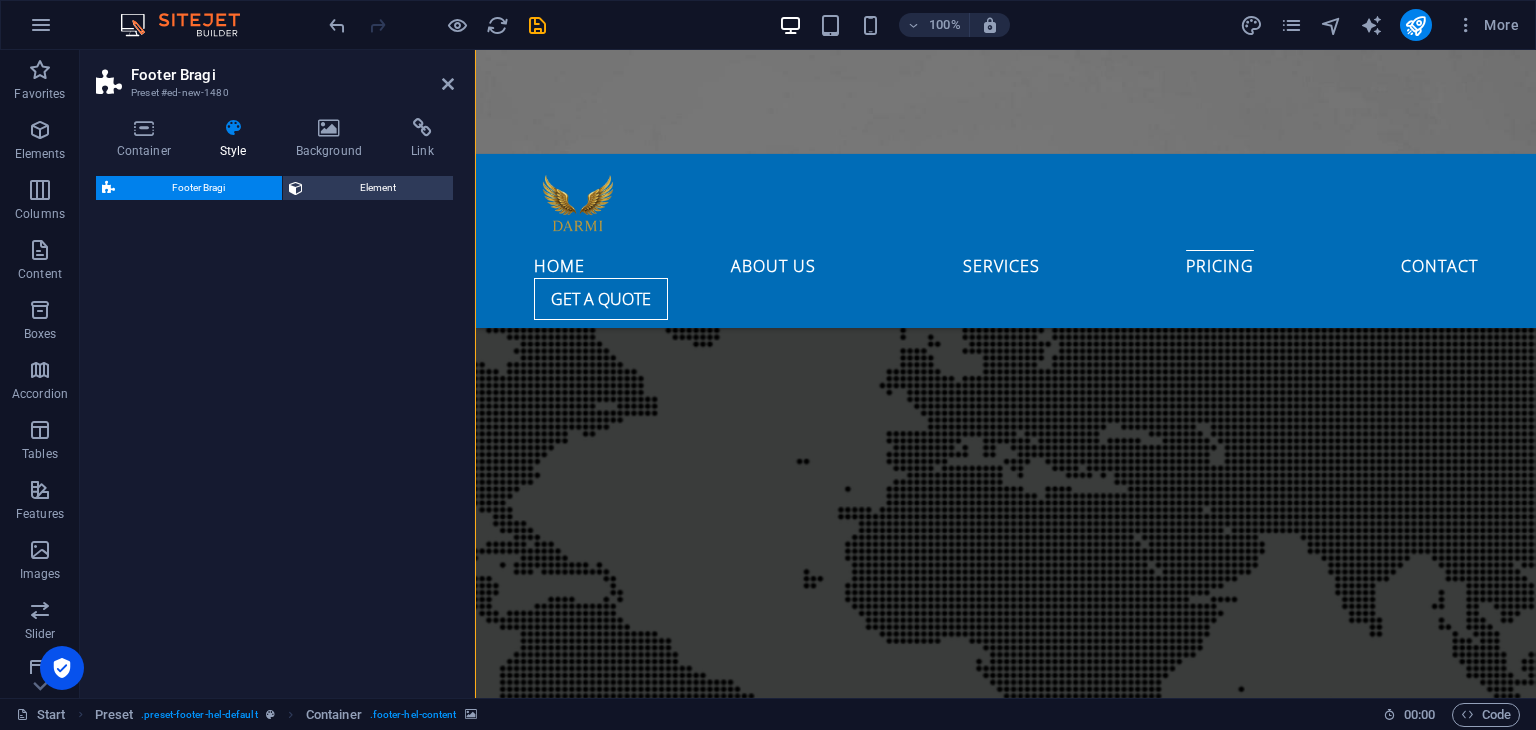 select on "%" 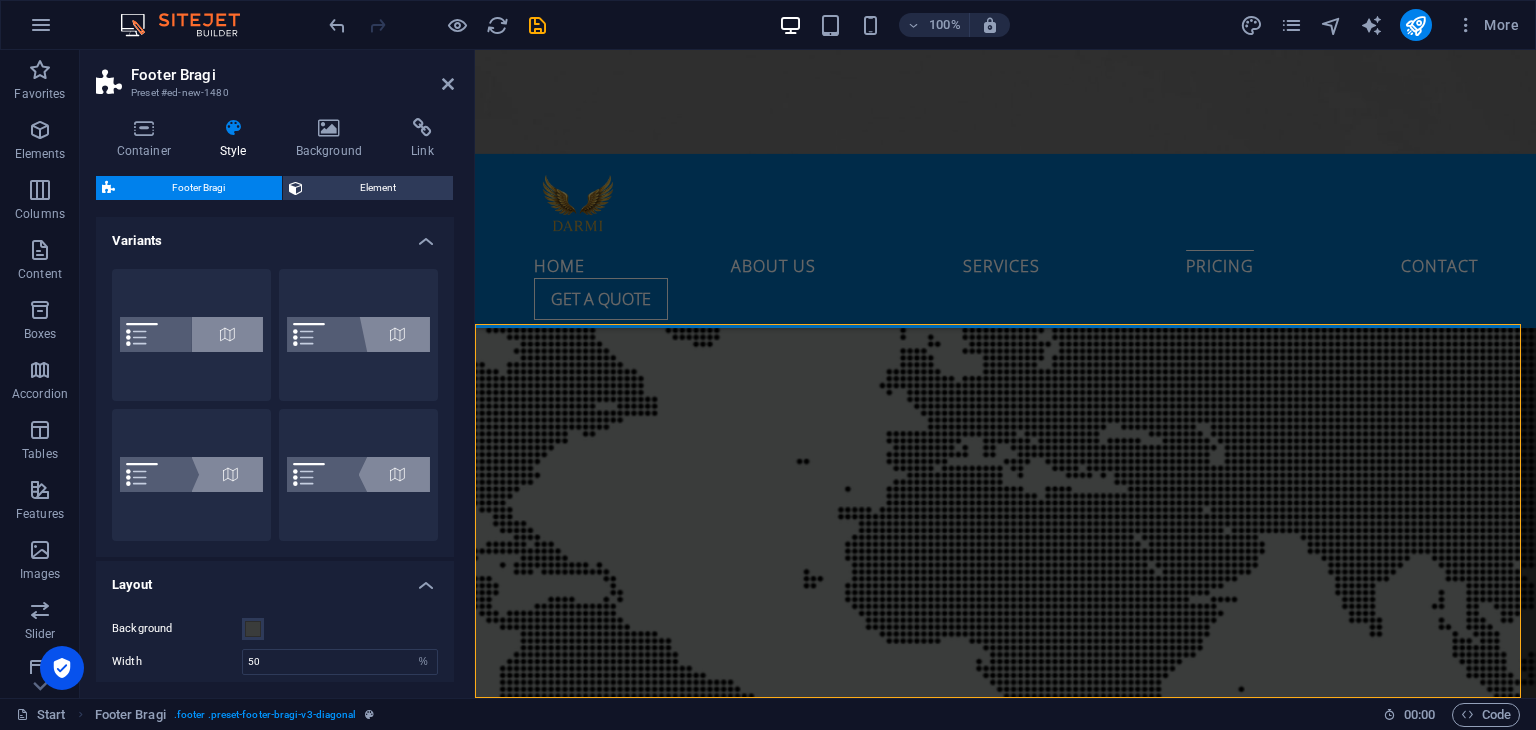 scroll, scrollTop: 4510, scrollLeft: 0, axis: vertical 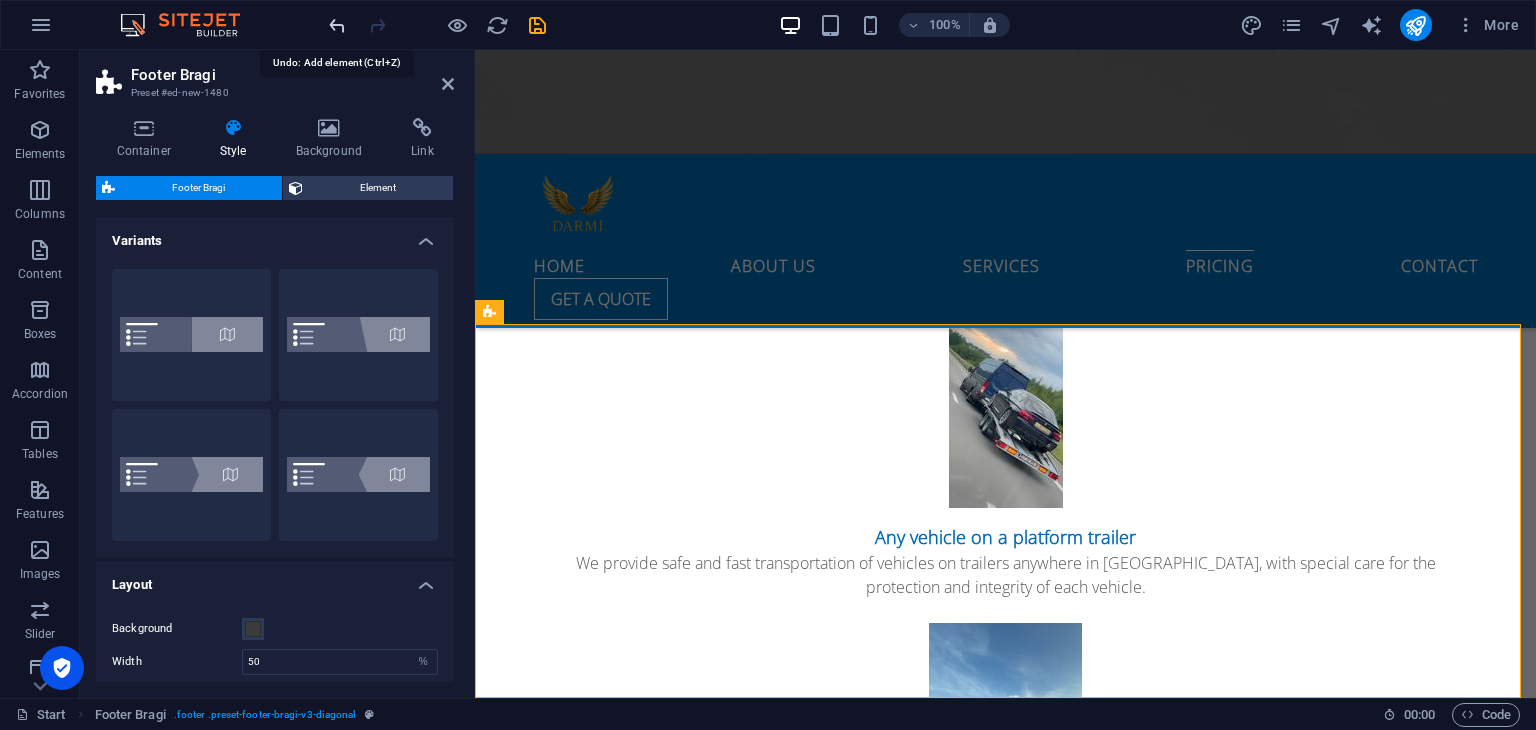 click at bounding box center [337, 25] 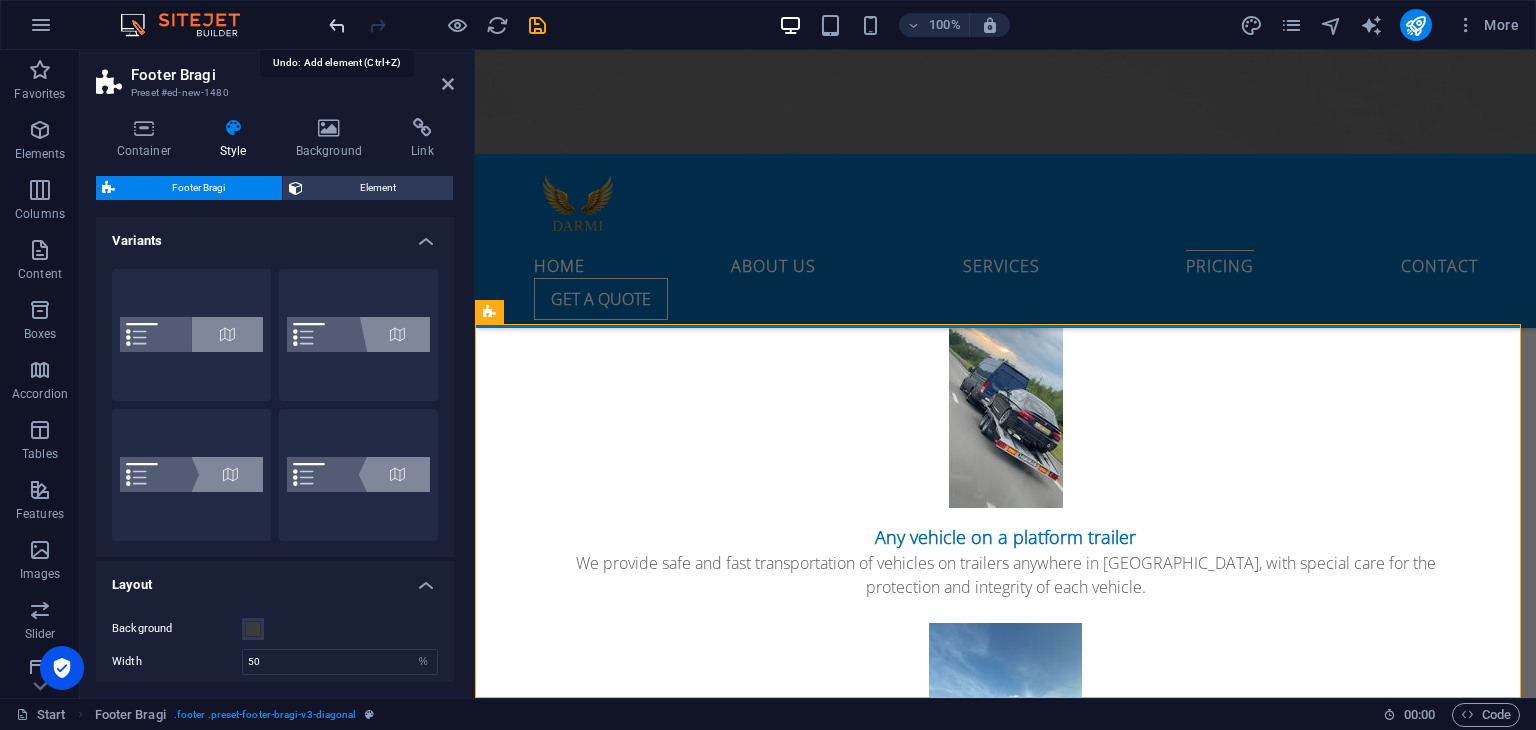 scroll, scrollTop: 4136, scrollLeft: 0, axis: vertical 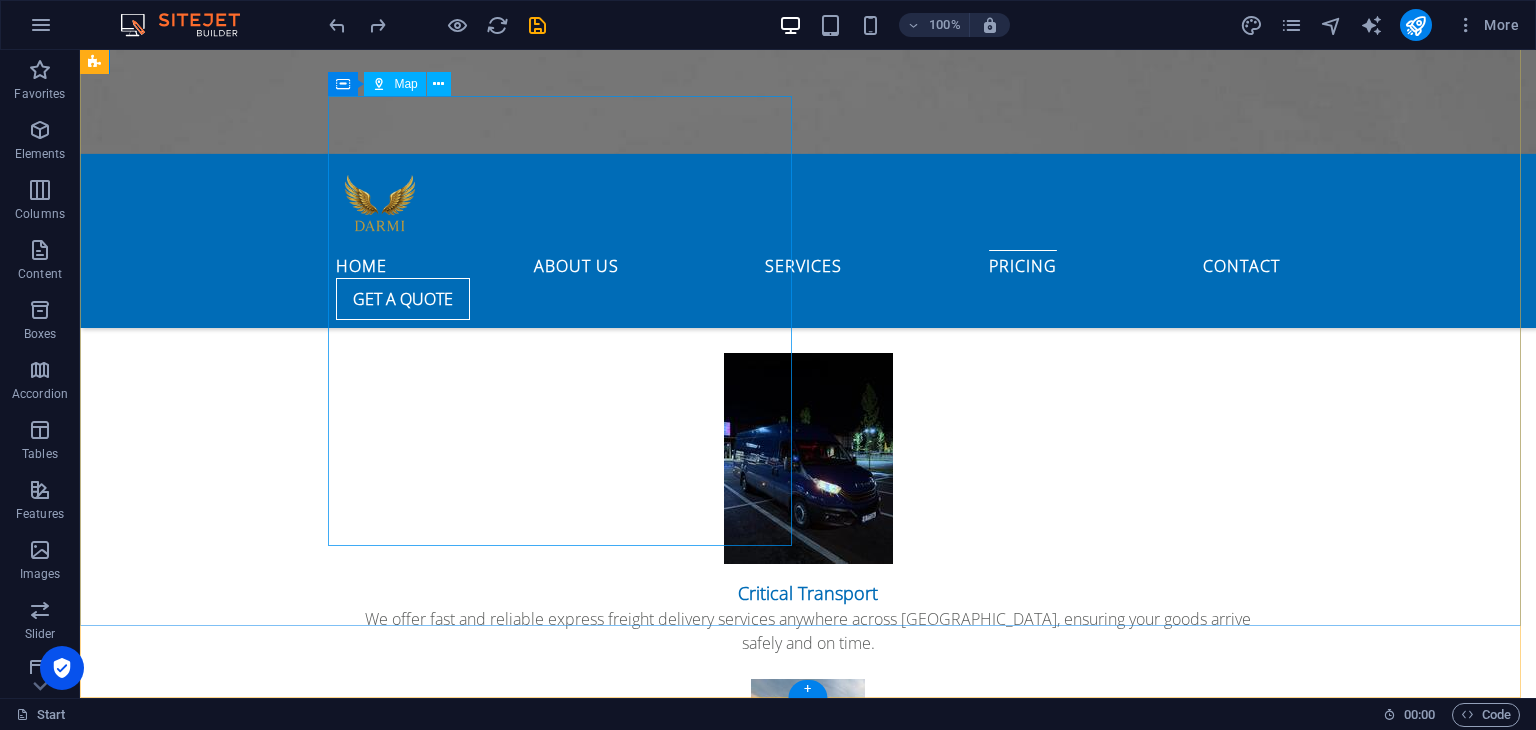 click at bounding box center (568, 5321) 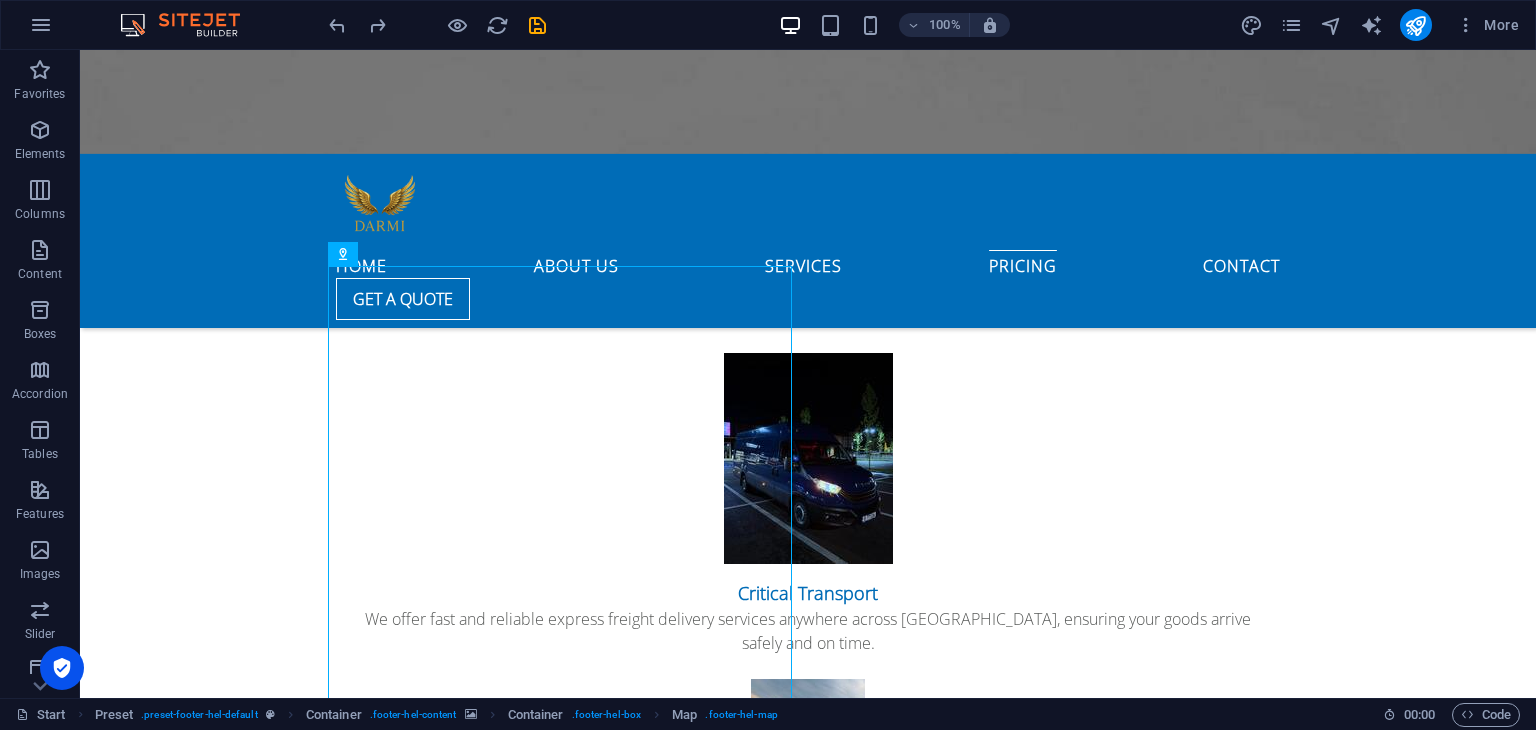 scroll, scrollTop: 3955, scrollLeft: 0, axis: vertical 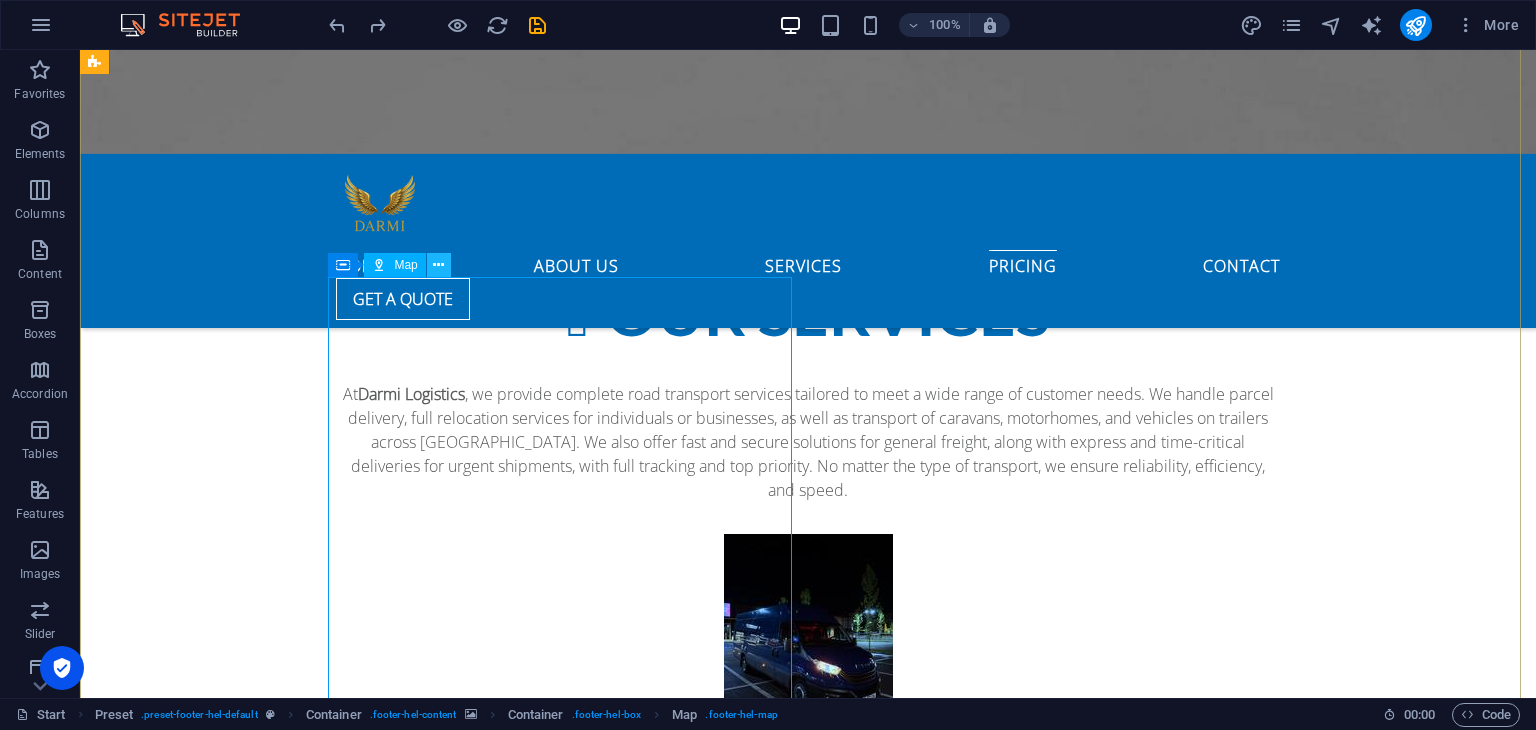 click at bounding box center (438, 265) 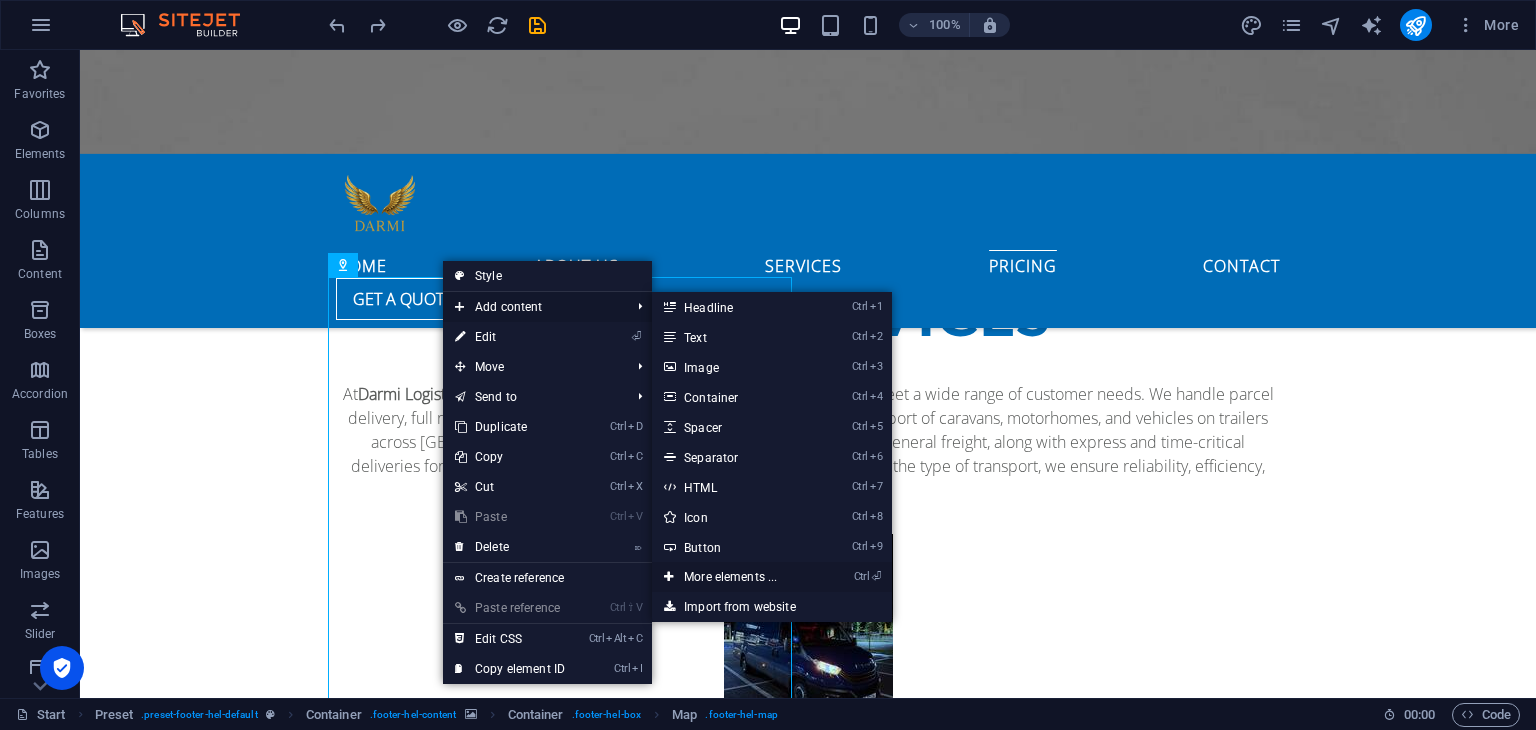 click on "Ctrl ⏎  More elements ..." at bounding box center [734, 577] 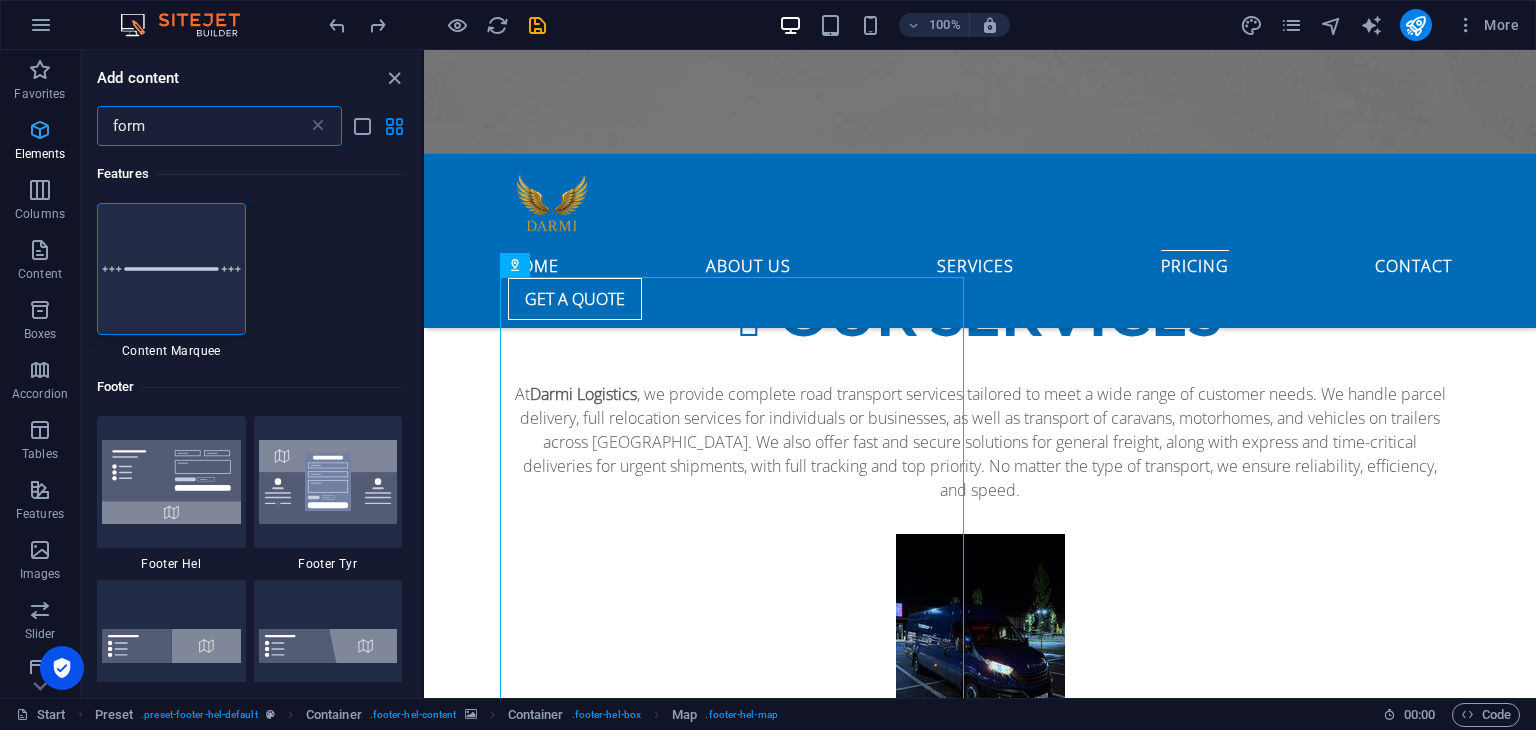 drag, startPoint x: 224, startPoint y: 121, endPoint x: 0, endPoint y: 141, distance: 224.89108 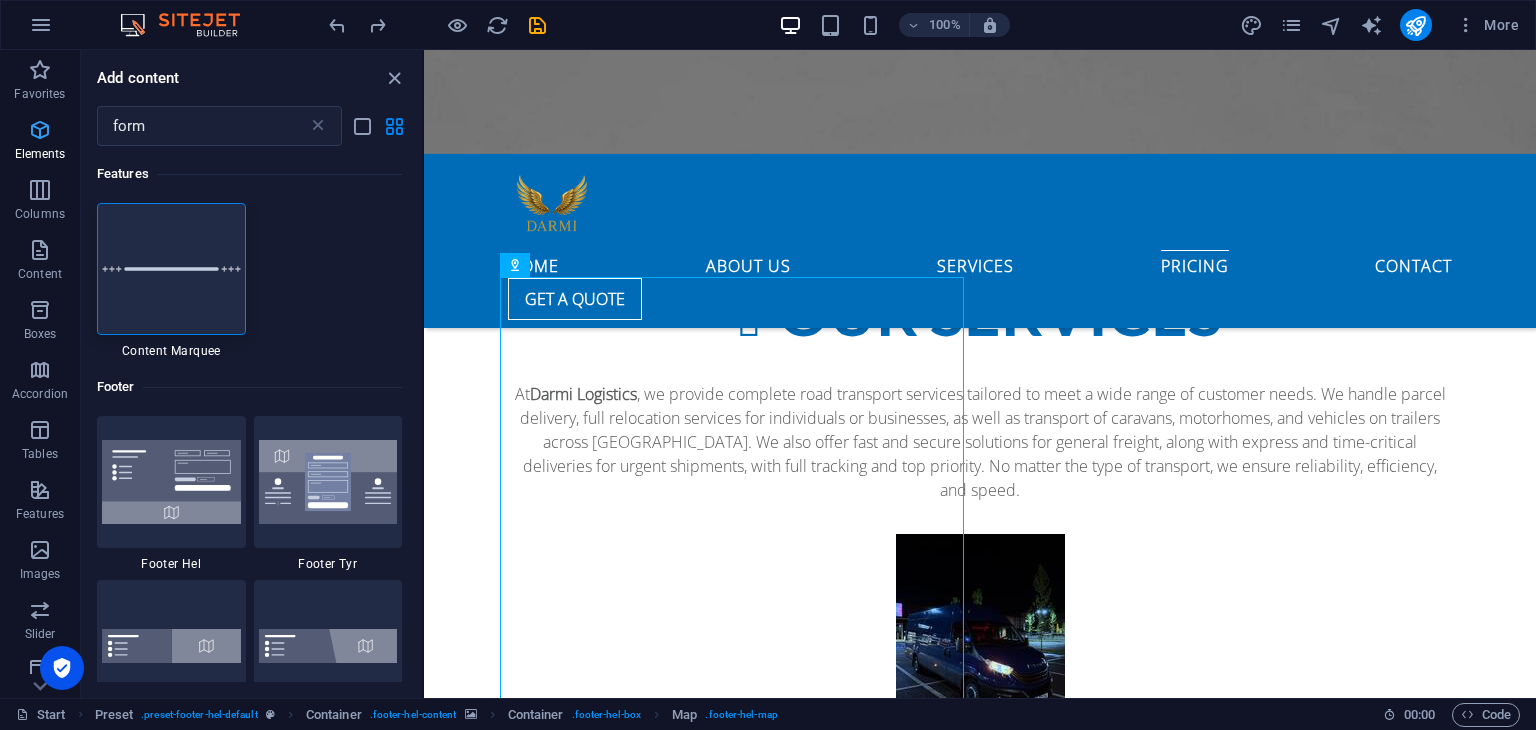 click on "Elements" at bounding box center (40, 142) 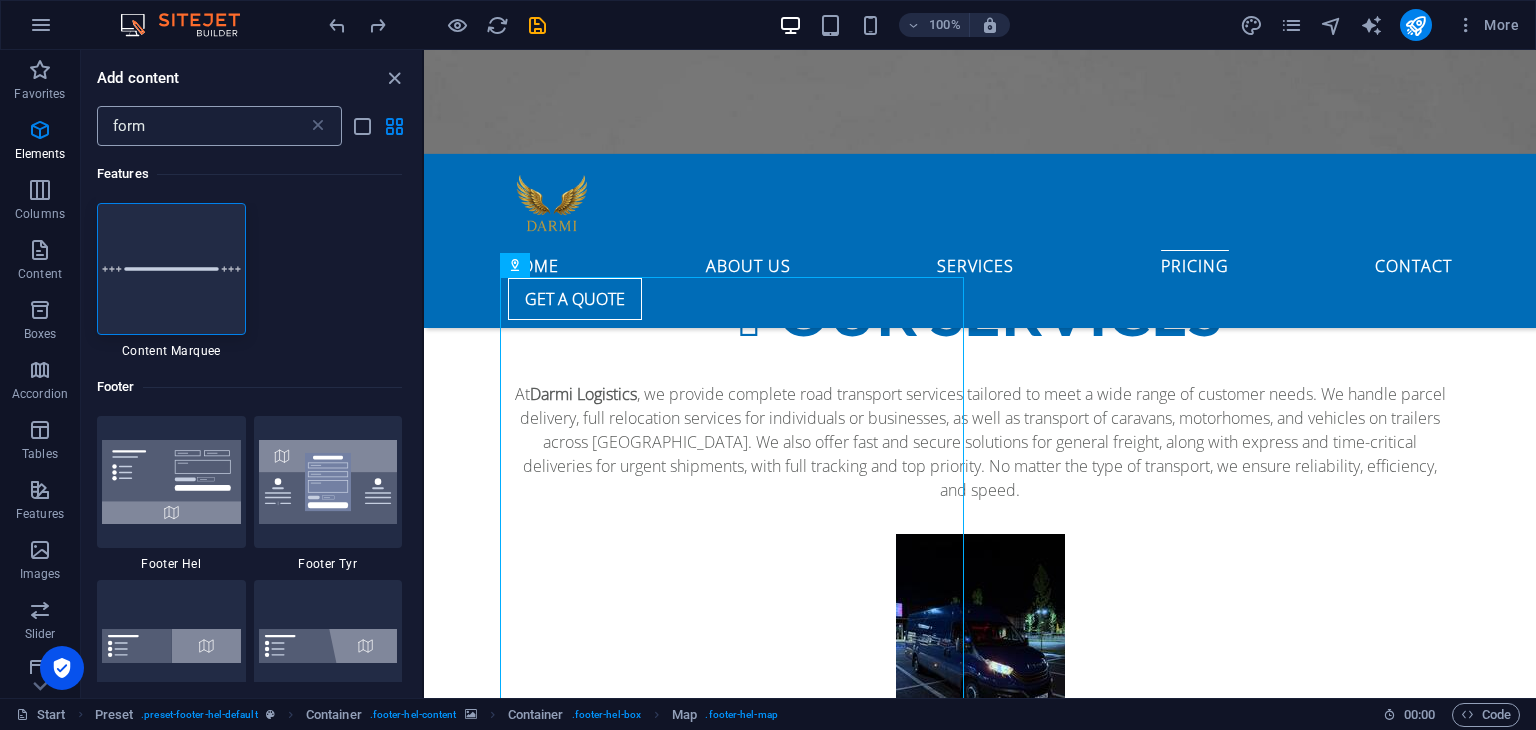 click on "form" at bounding box center (202, 126) 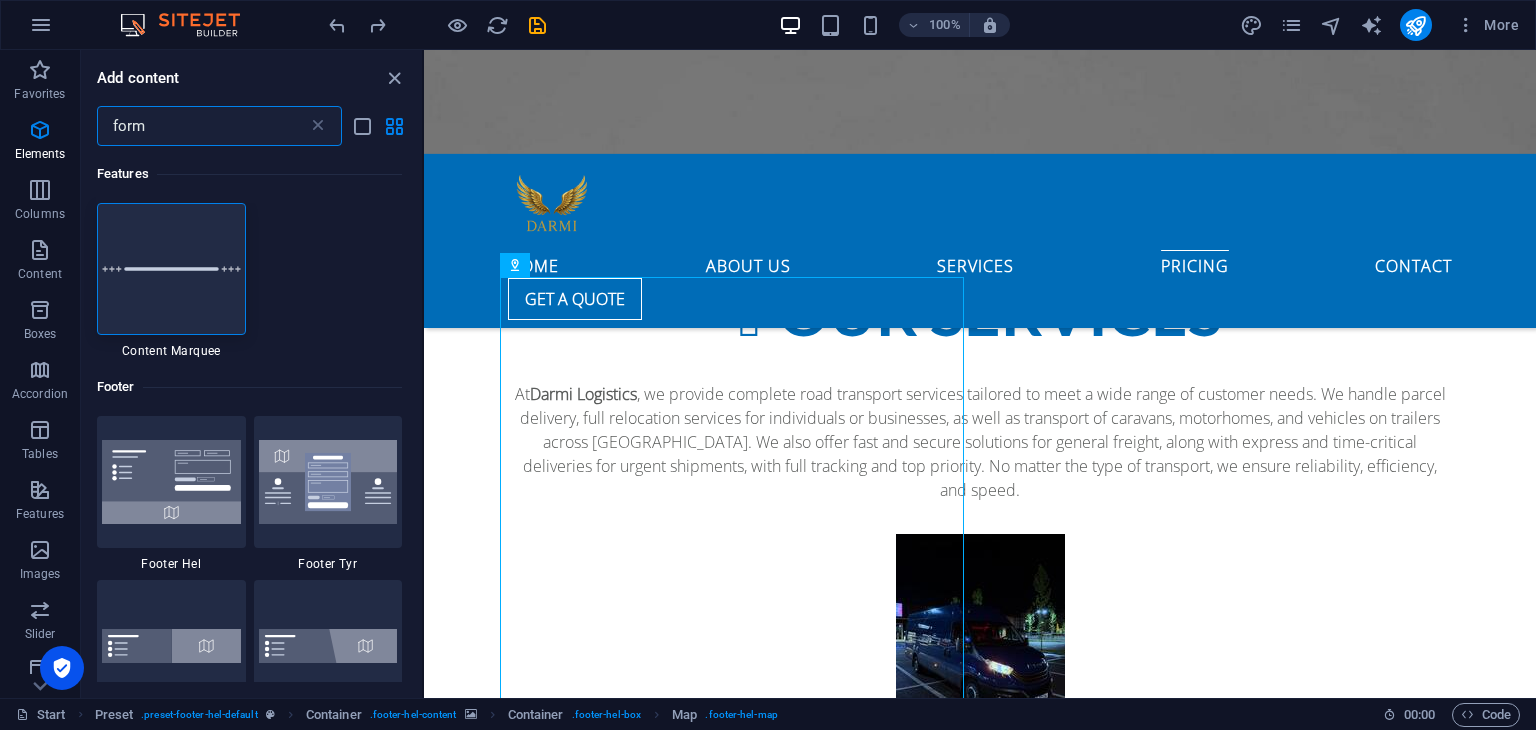 click on "form" at bounding box center [202, 126] 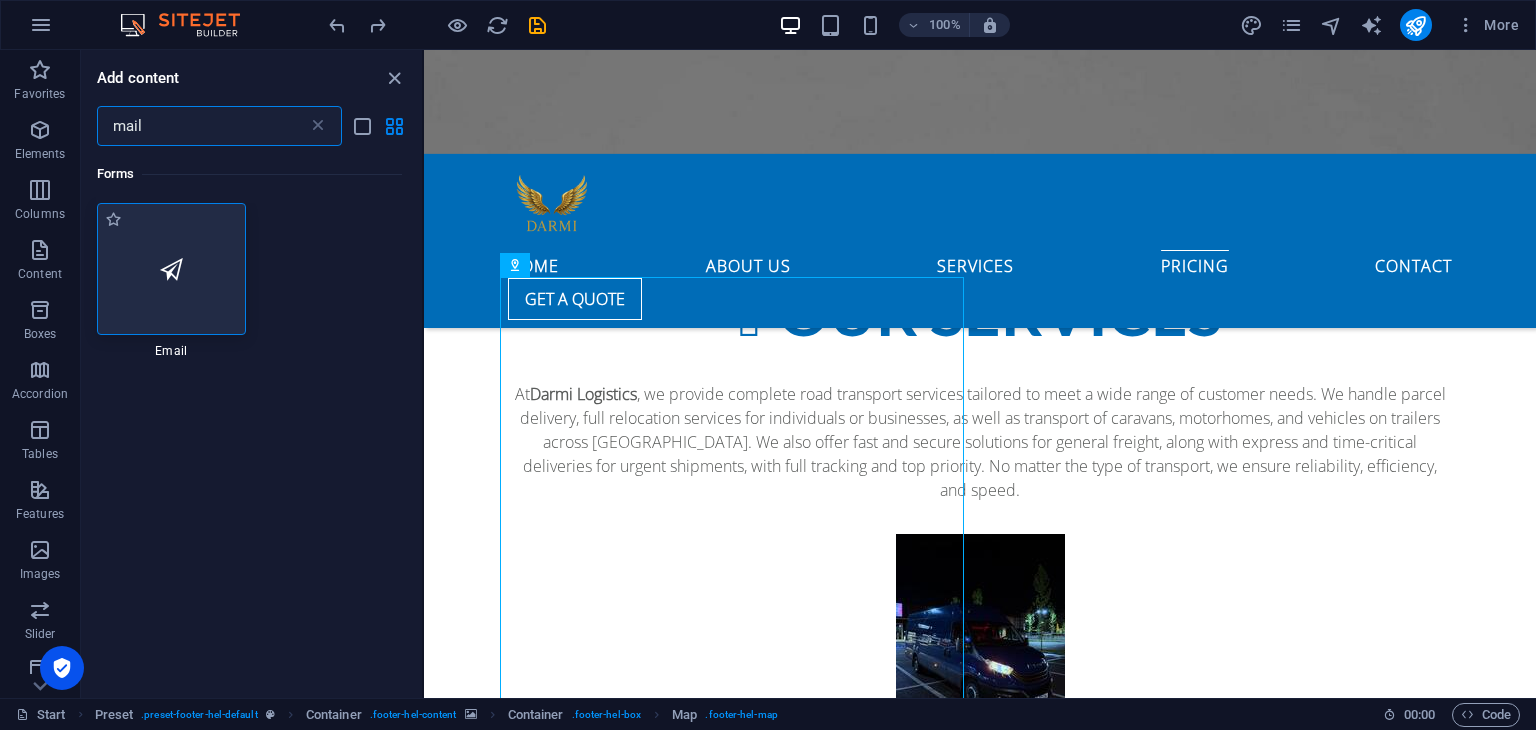 type on "mail" 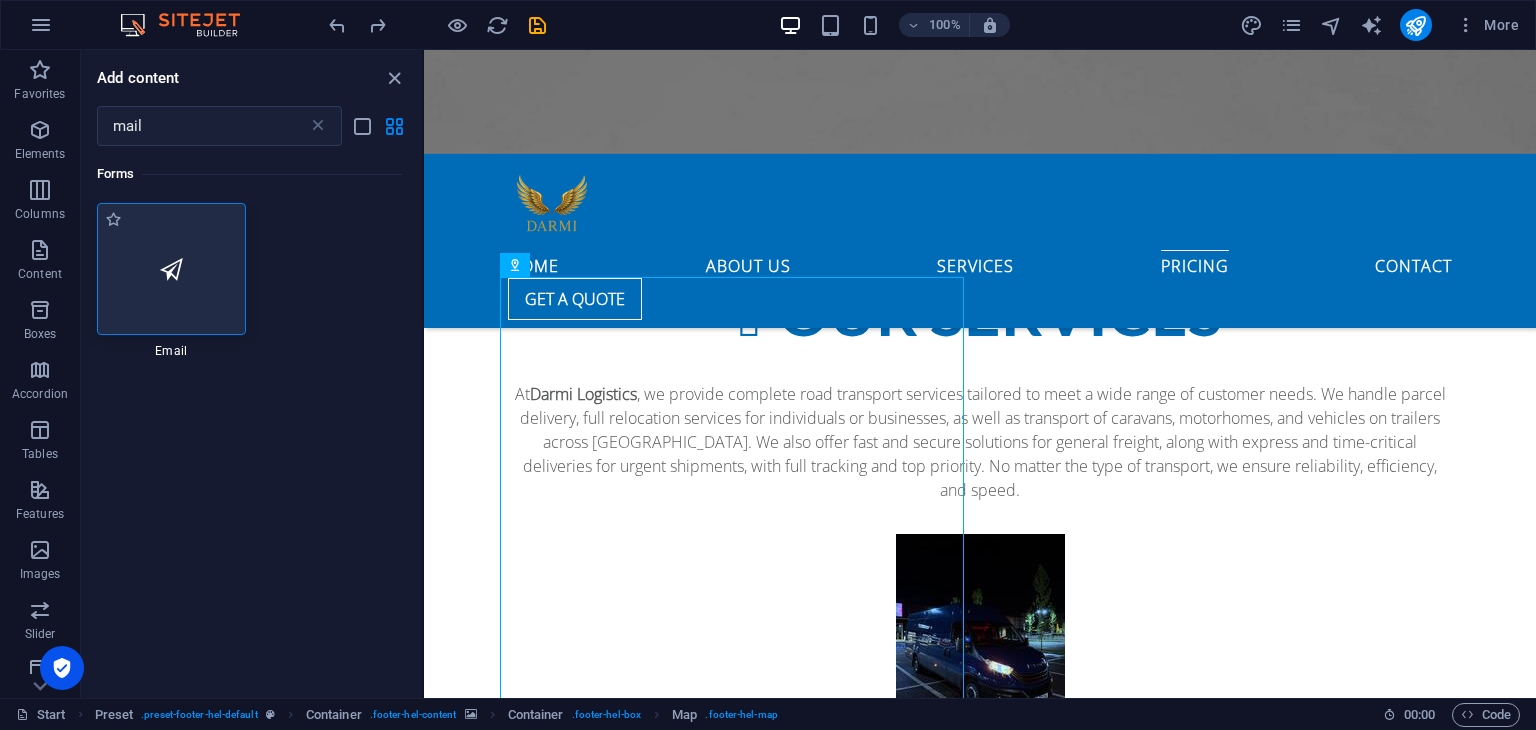 click at bounding box center [171, 269] 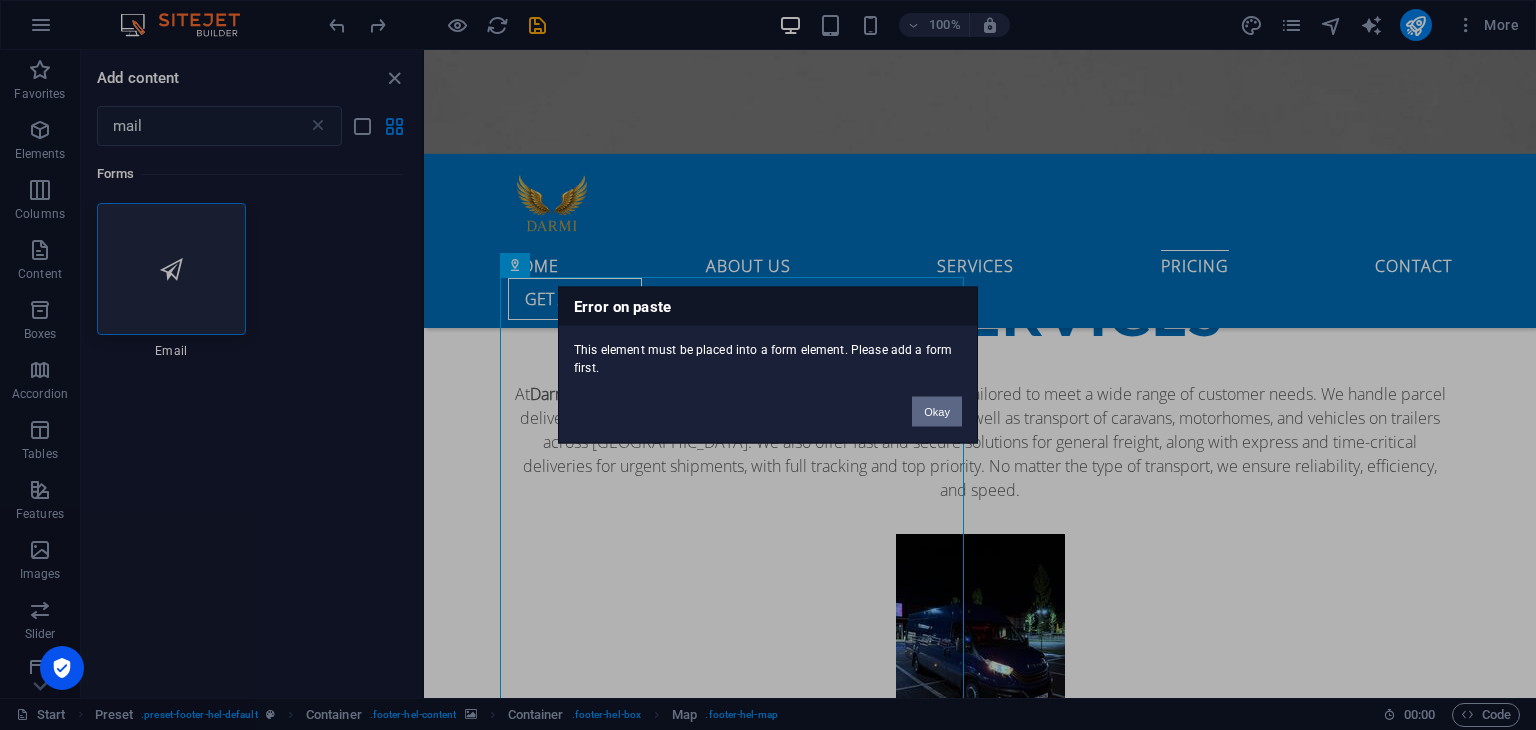click on "Okay" at bounding box center (937, 412) 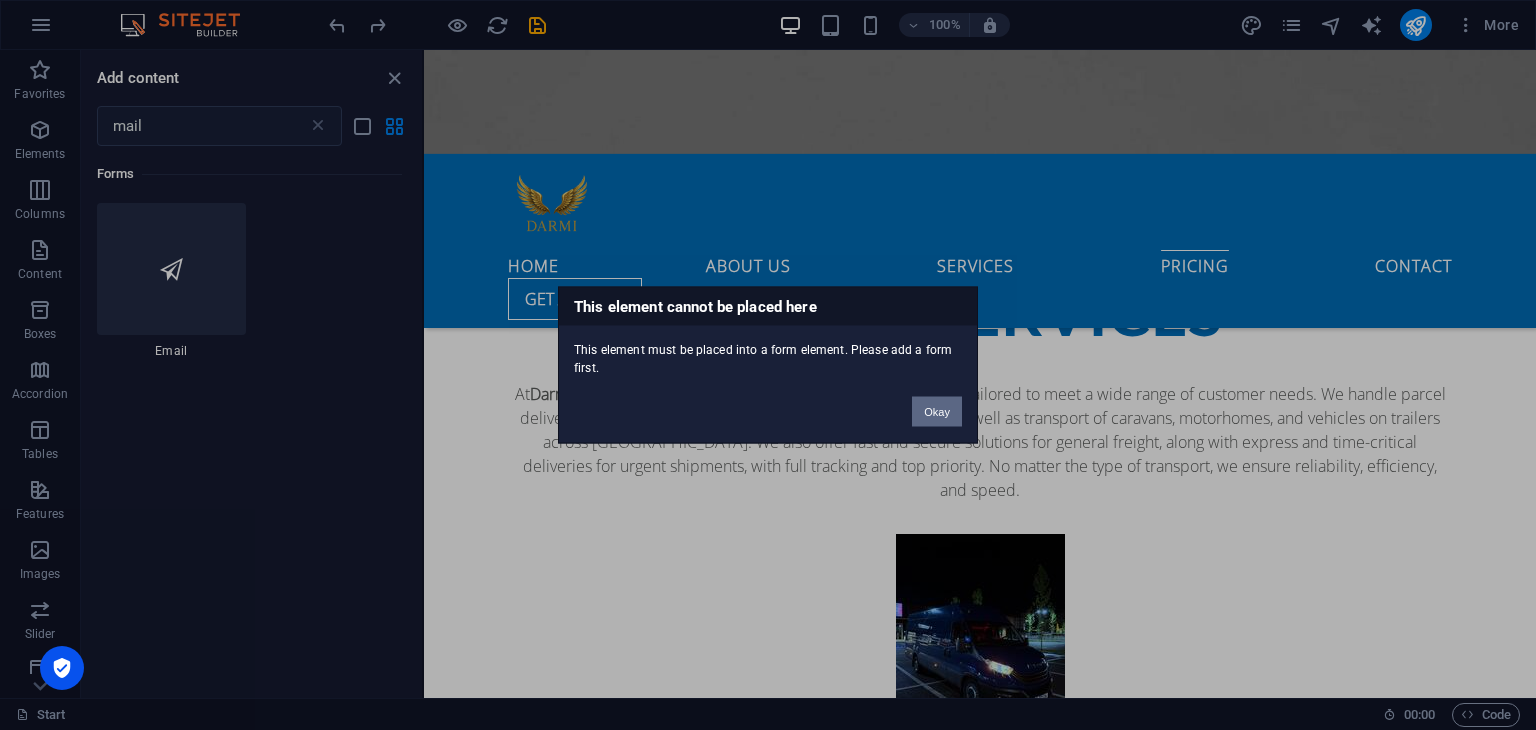 click on "Okay" at bounding box center (937, 412) 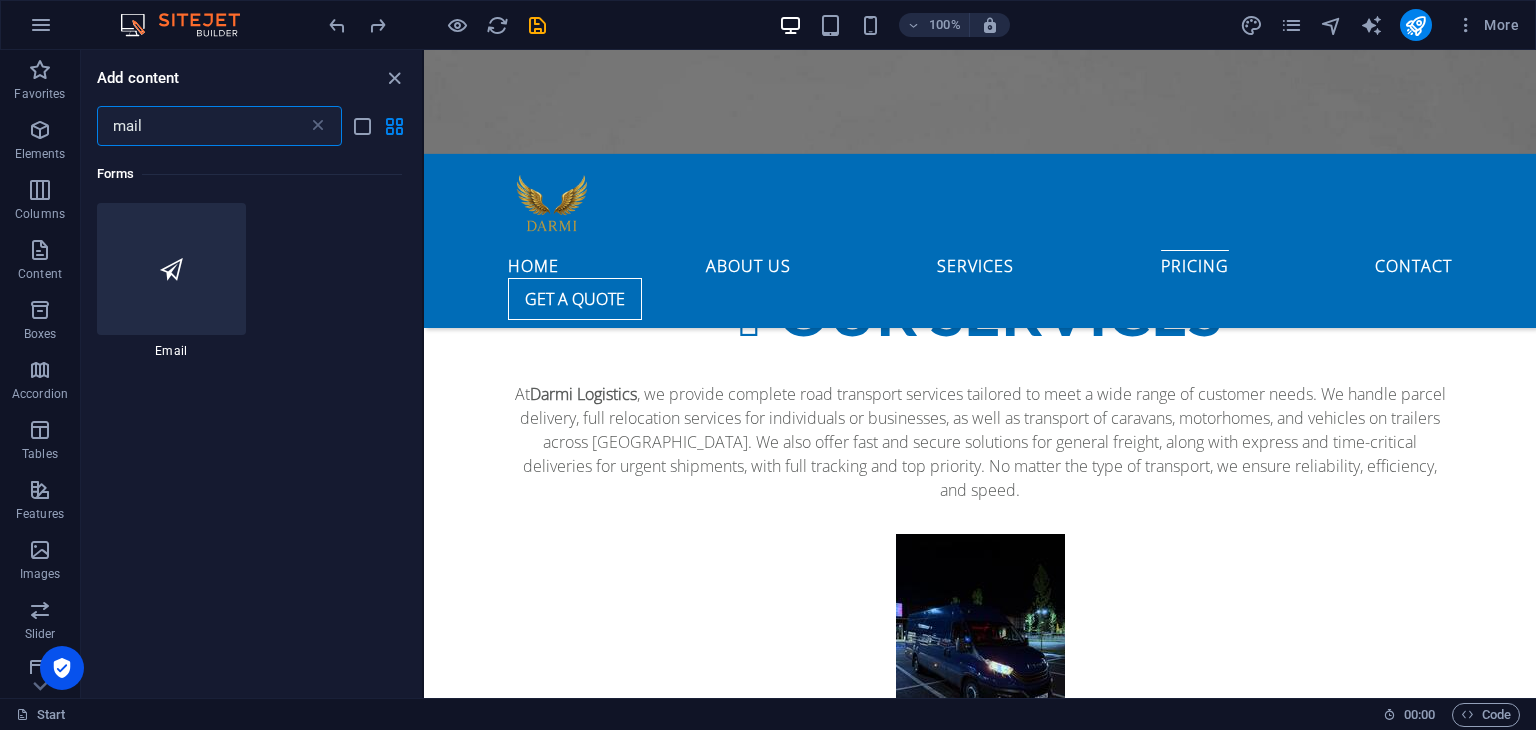 click on "mail" at bounding box center [202, 126] 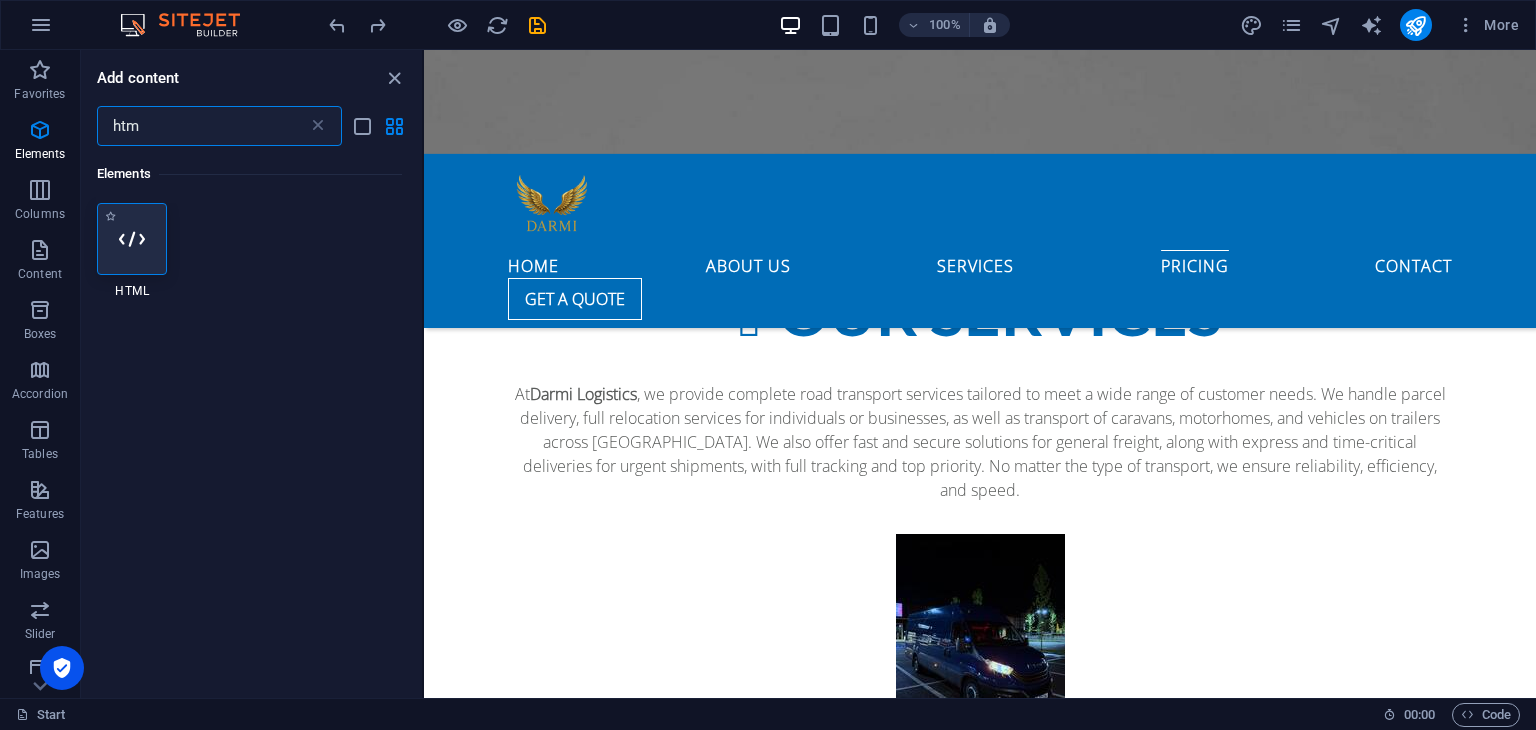 type on "htm" 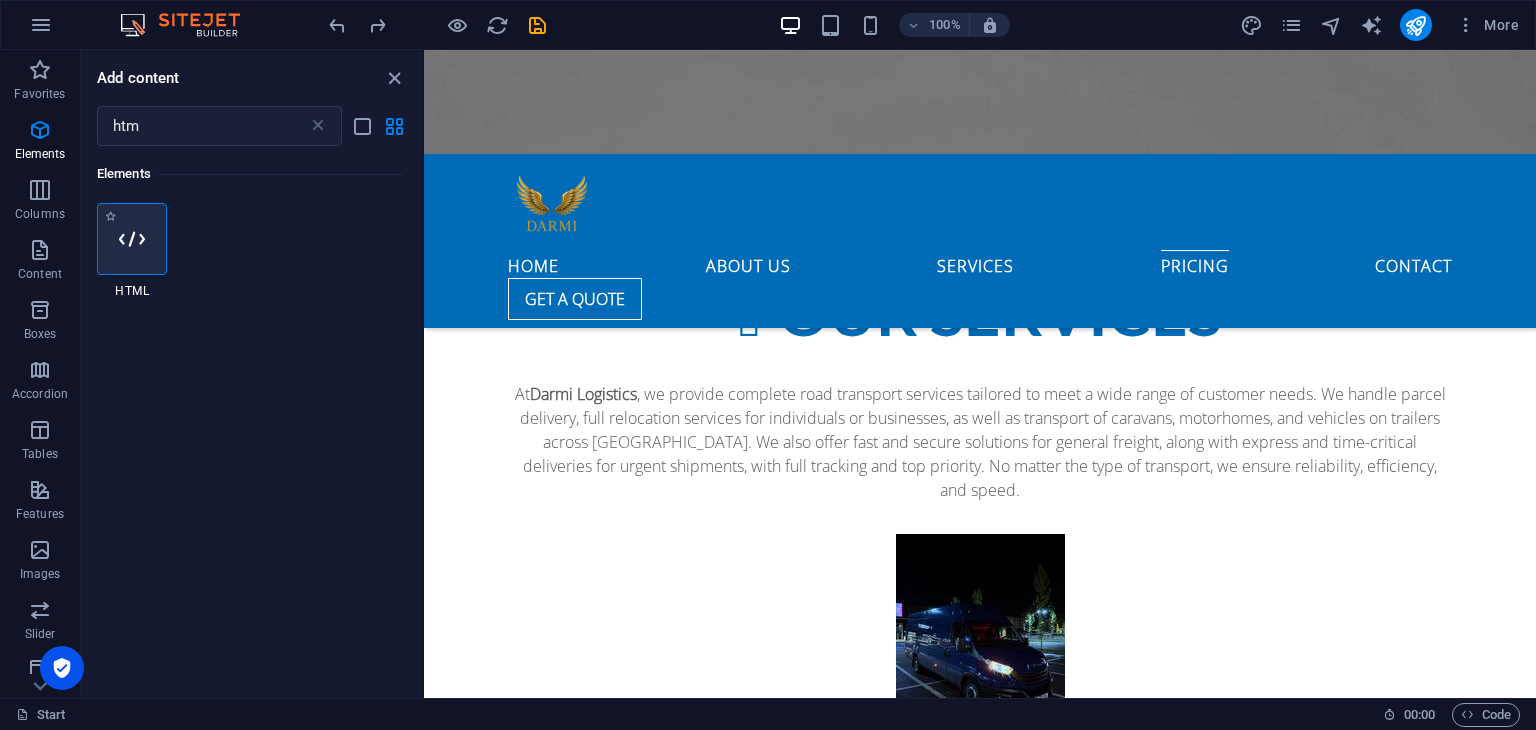 click at bounding box center (132, 239) 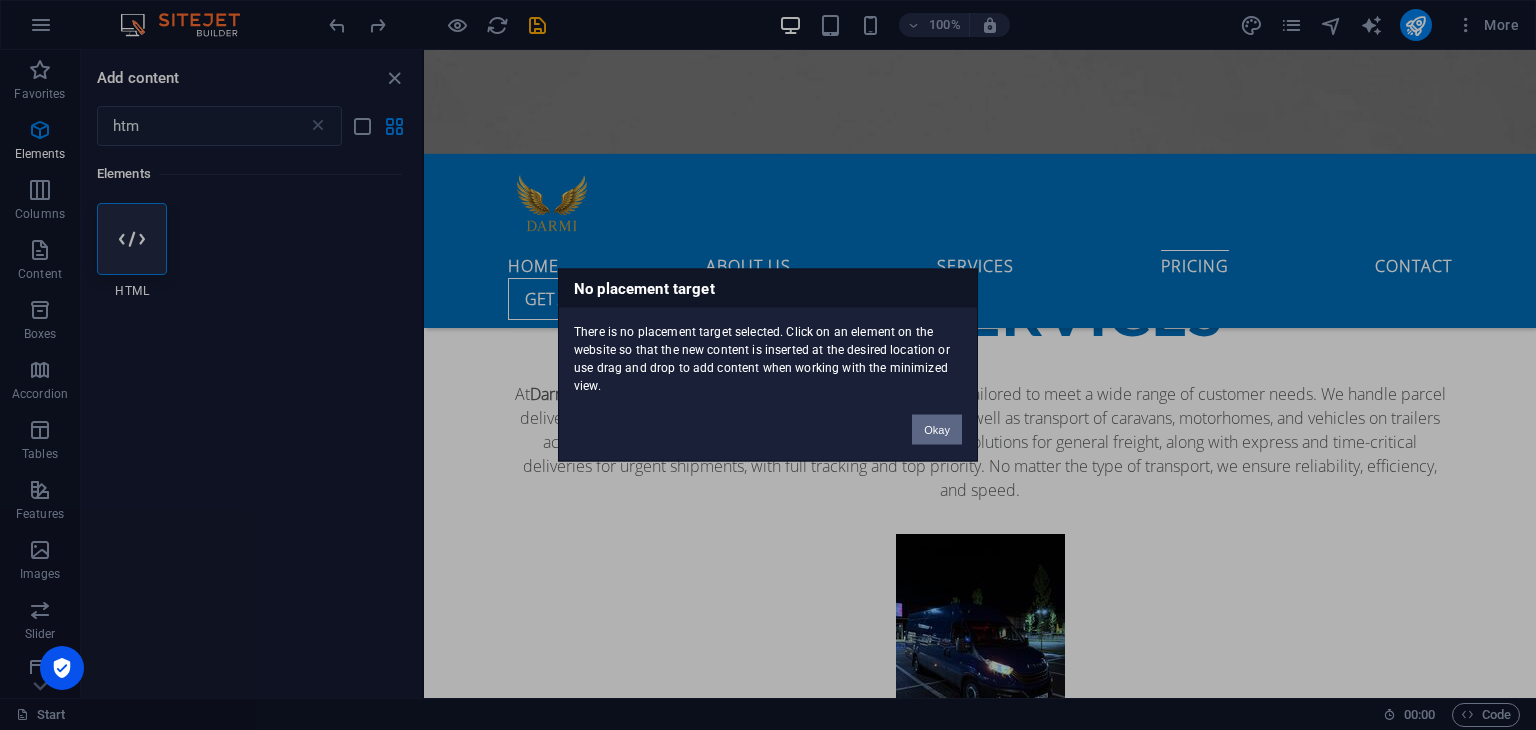 click on "Okay" at bounding box center (937, 430) 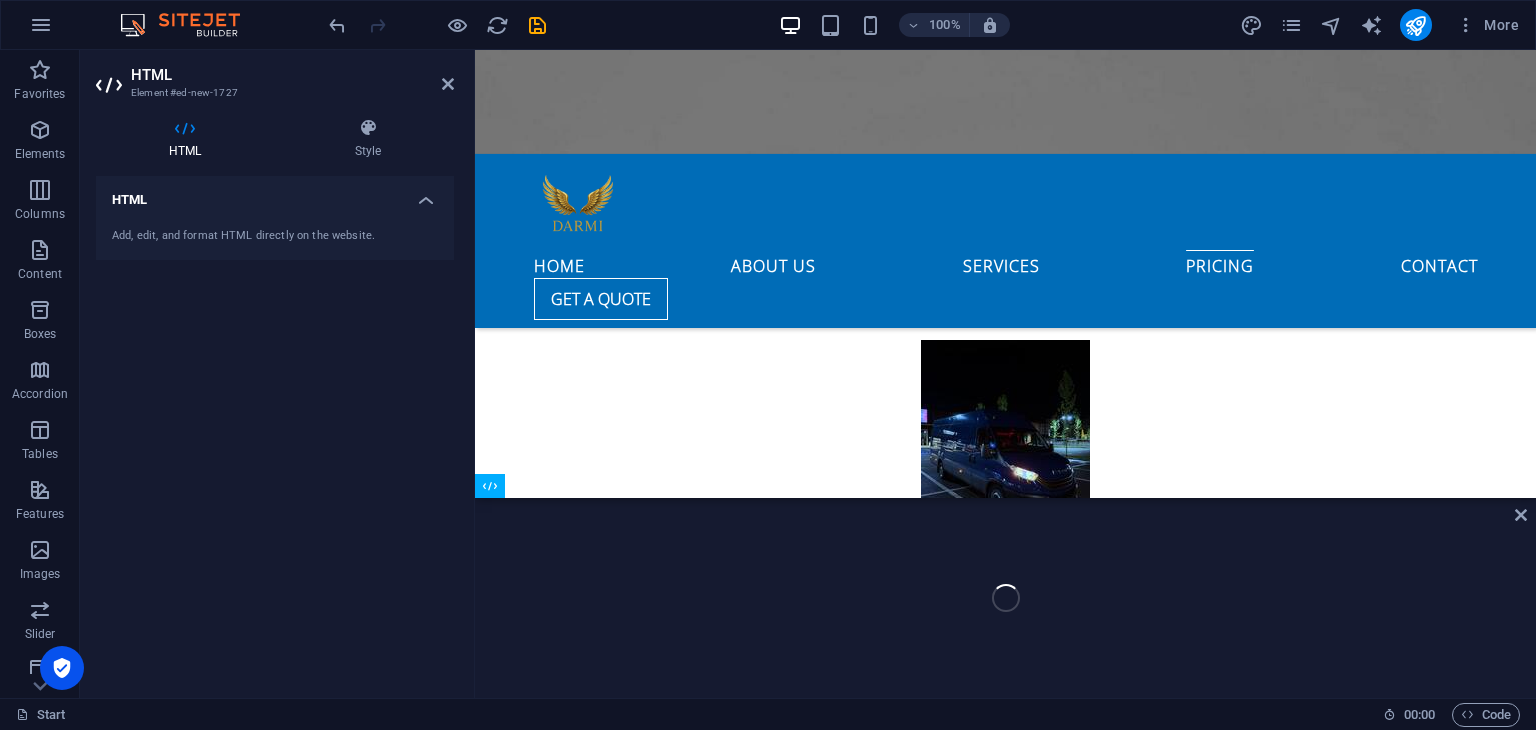 scroll, scrollTop: 4150, scrollLeft: 0, axis: vertical 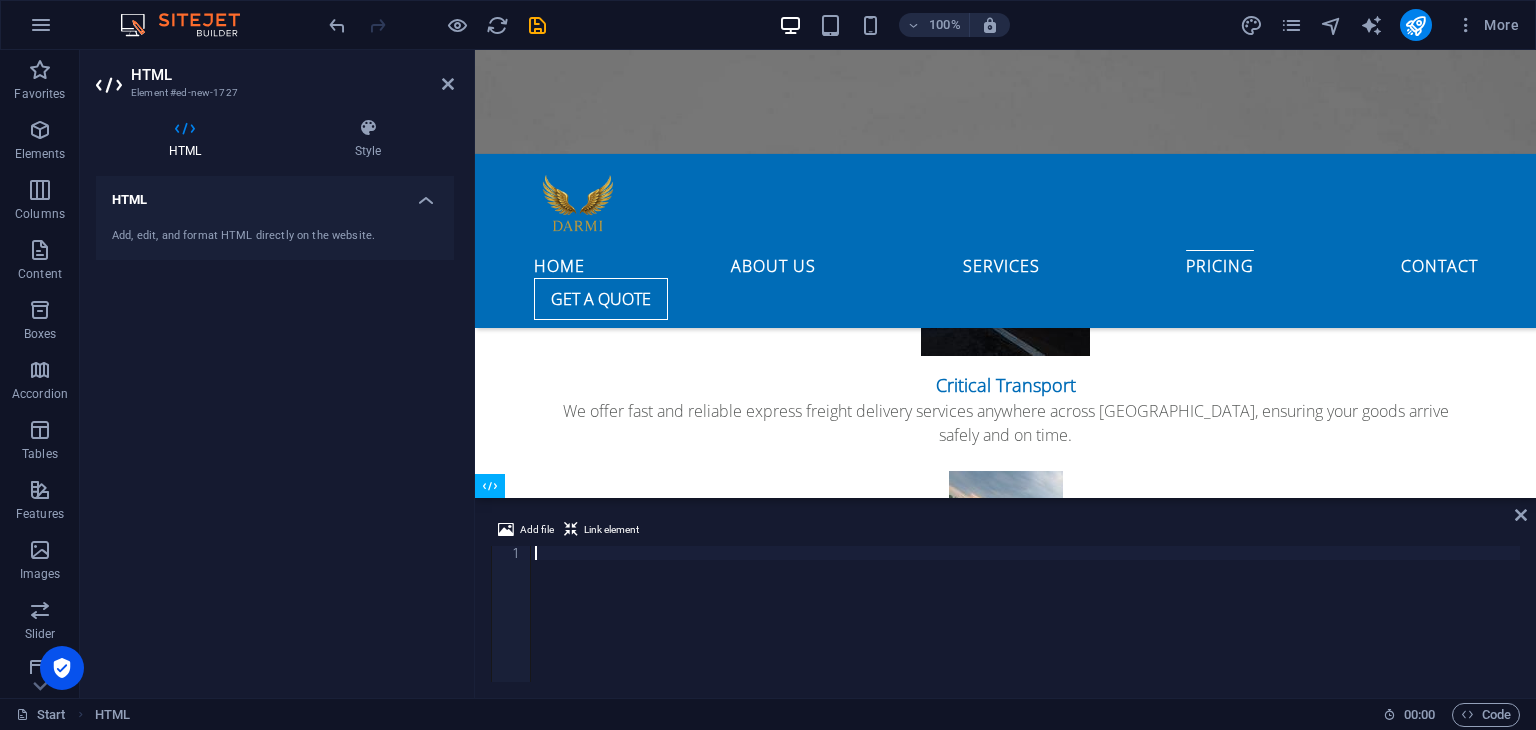 type on "</form>" 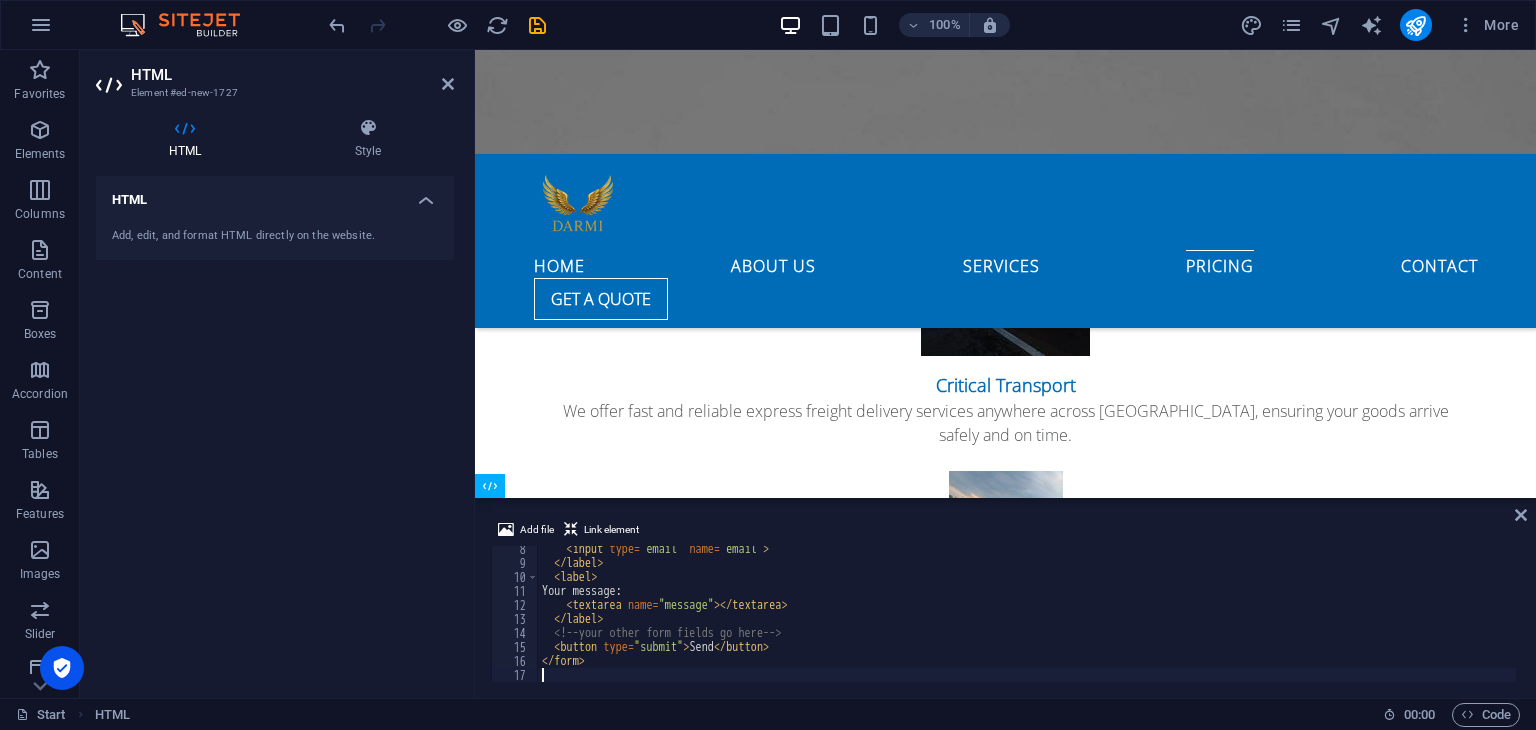 scroll, scrollTop: 116, scrollLeft: 0, axis: vertical 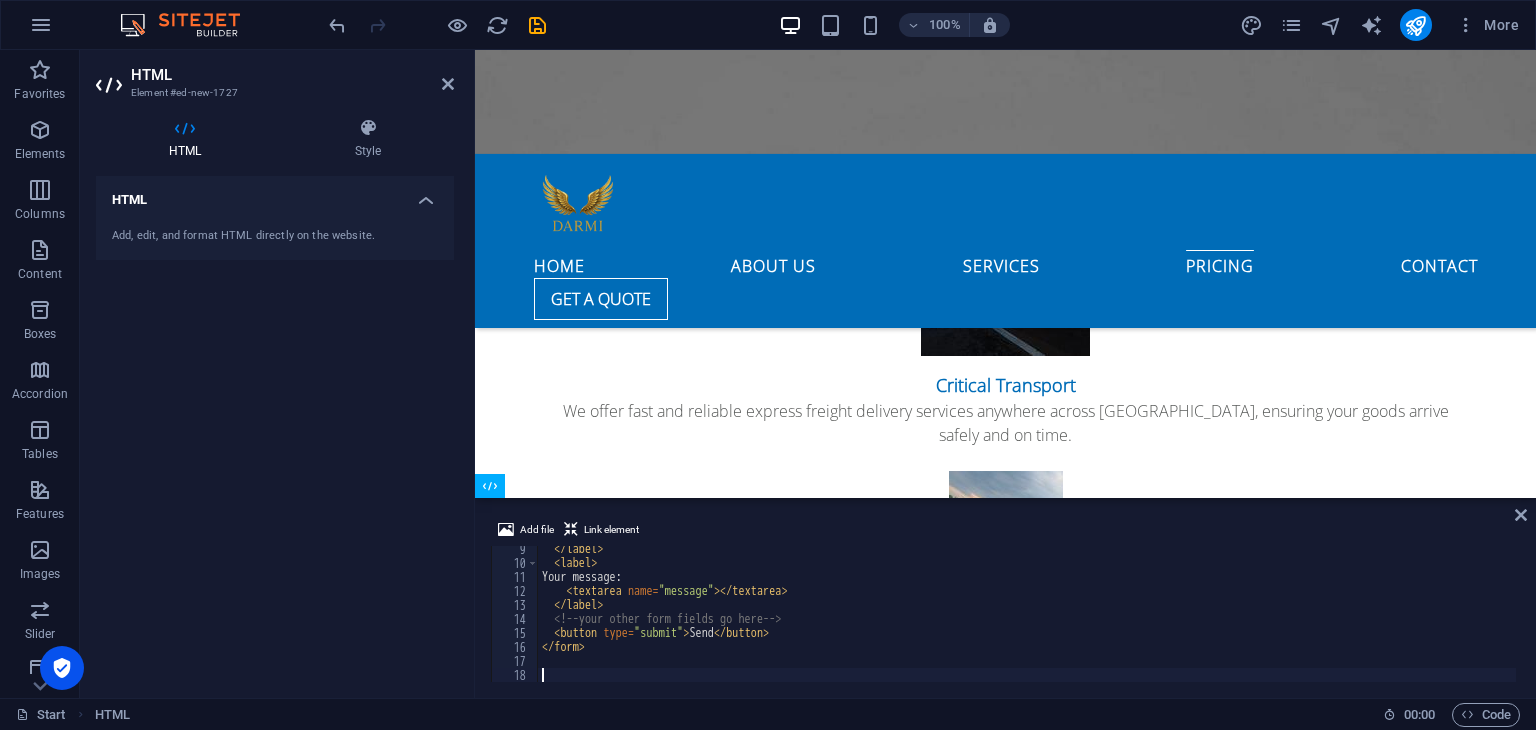 type 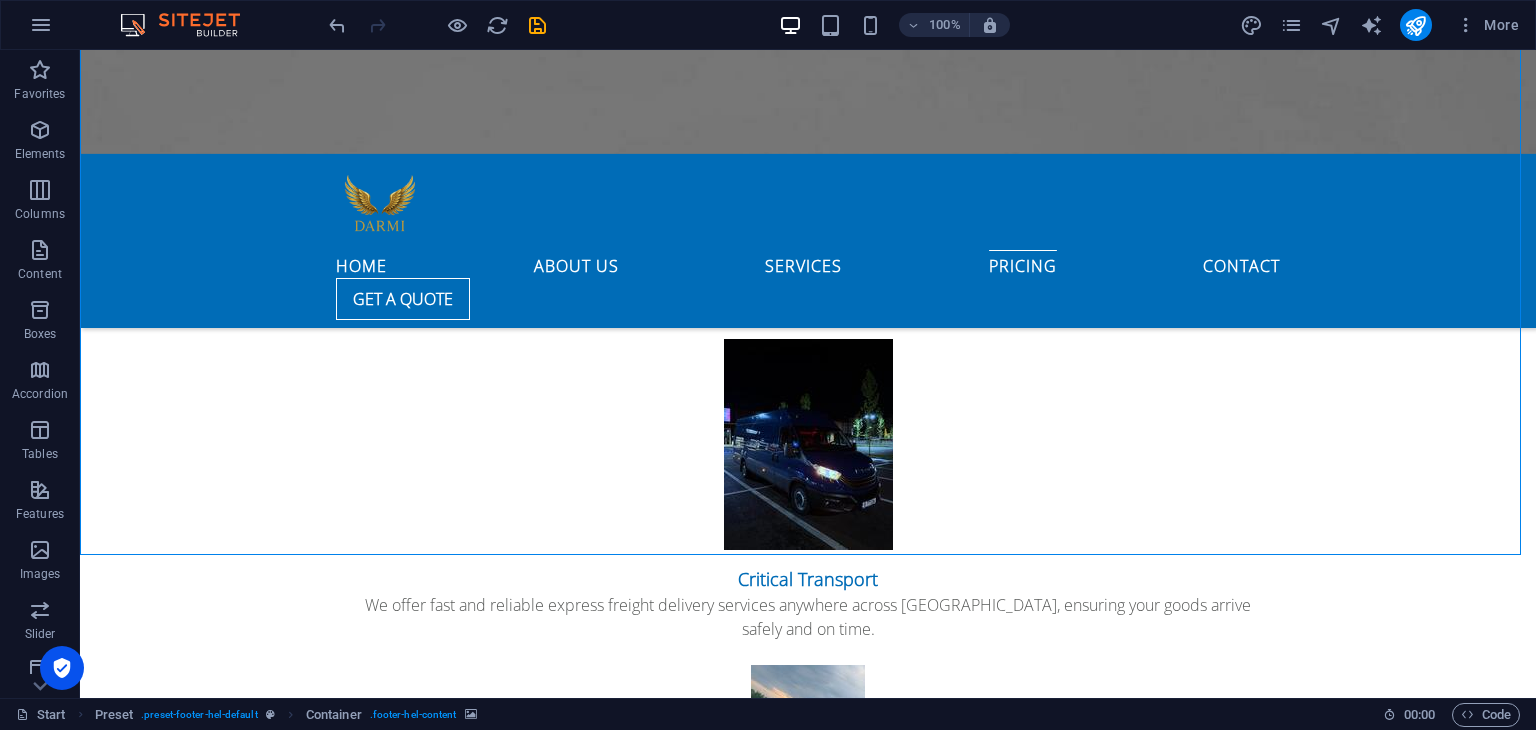 scroll, scrollTop: 4207, scrollLeft: 0, axis: vertical 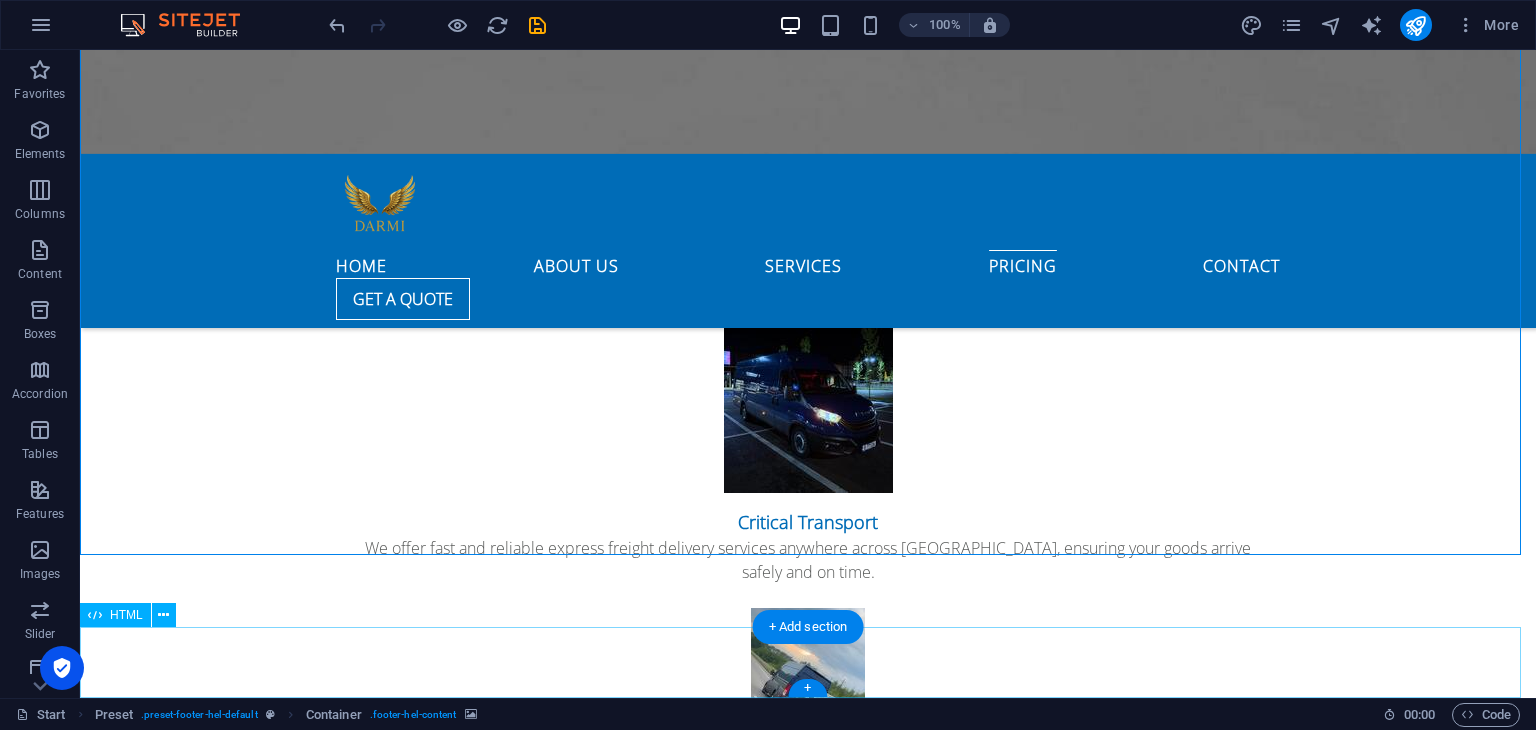 click on "Your email:
Your message:
Send" at bounding box center (808, 5718) 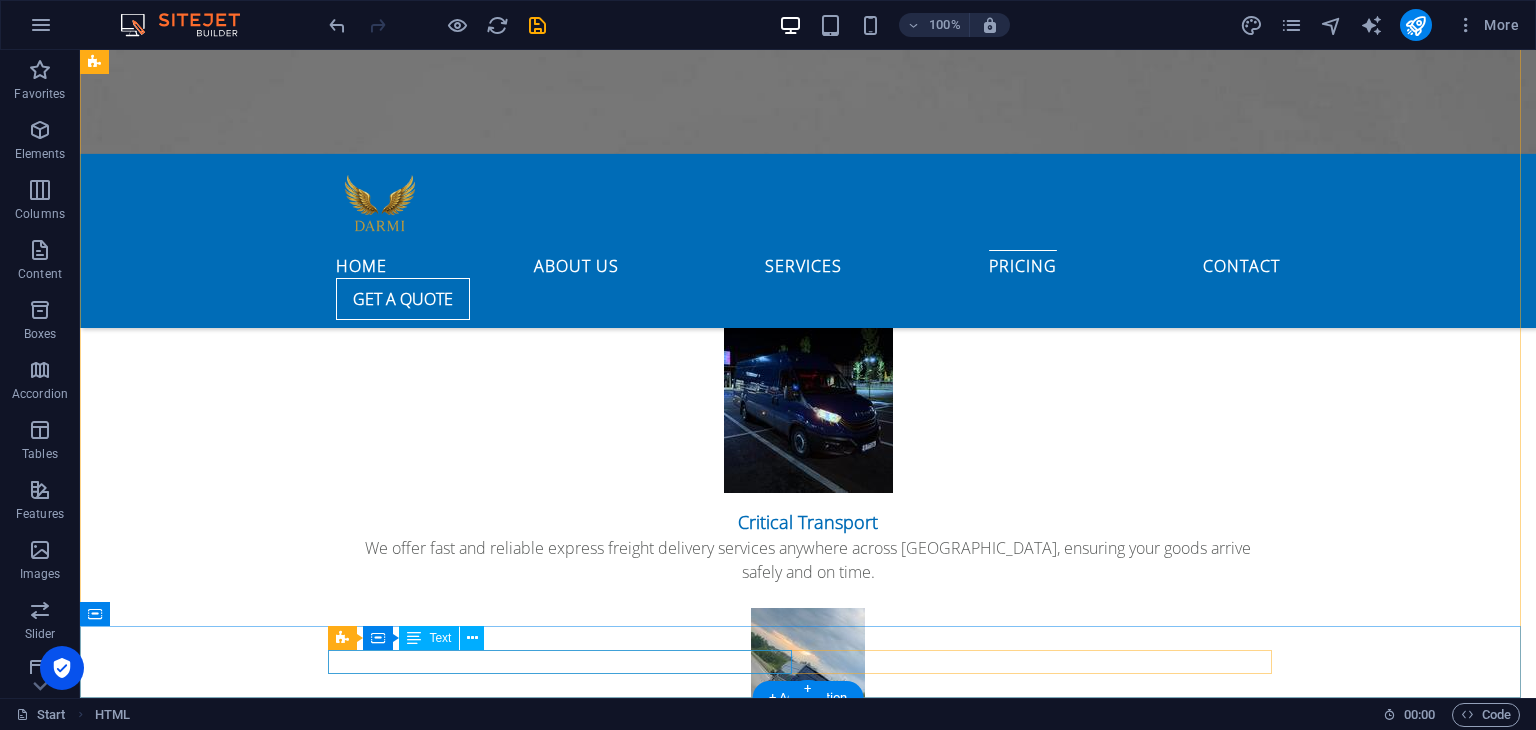 scroll, scrollTop: 4136, scrollLeft: 0, axis: vertical 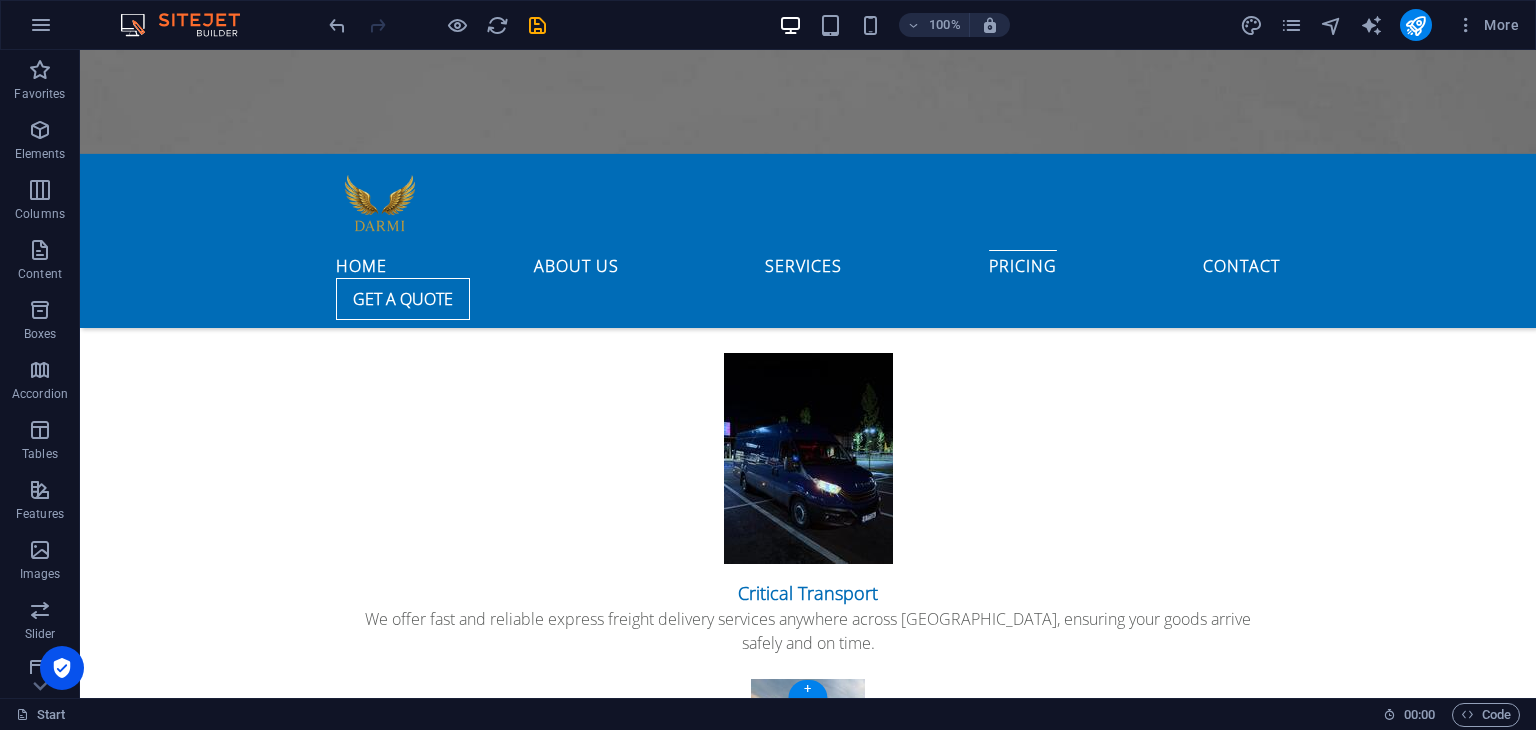 click at bounding box center [808, 3895] 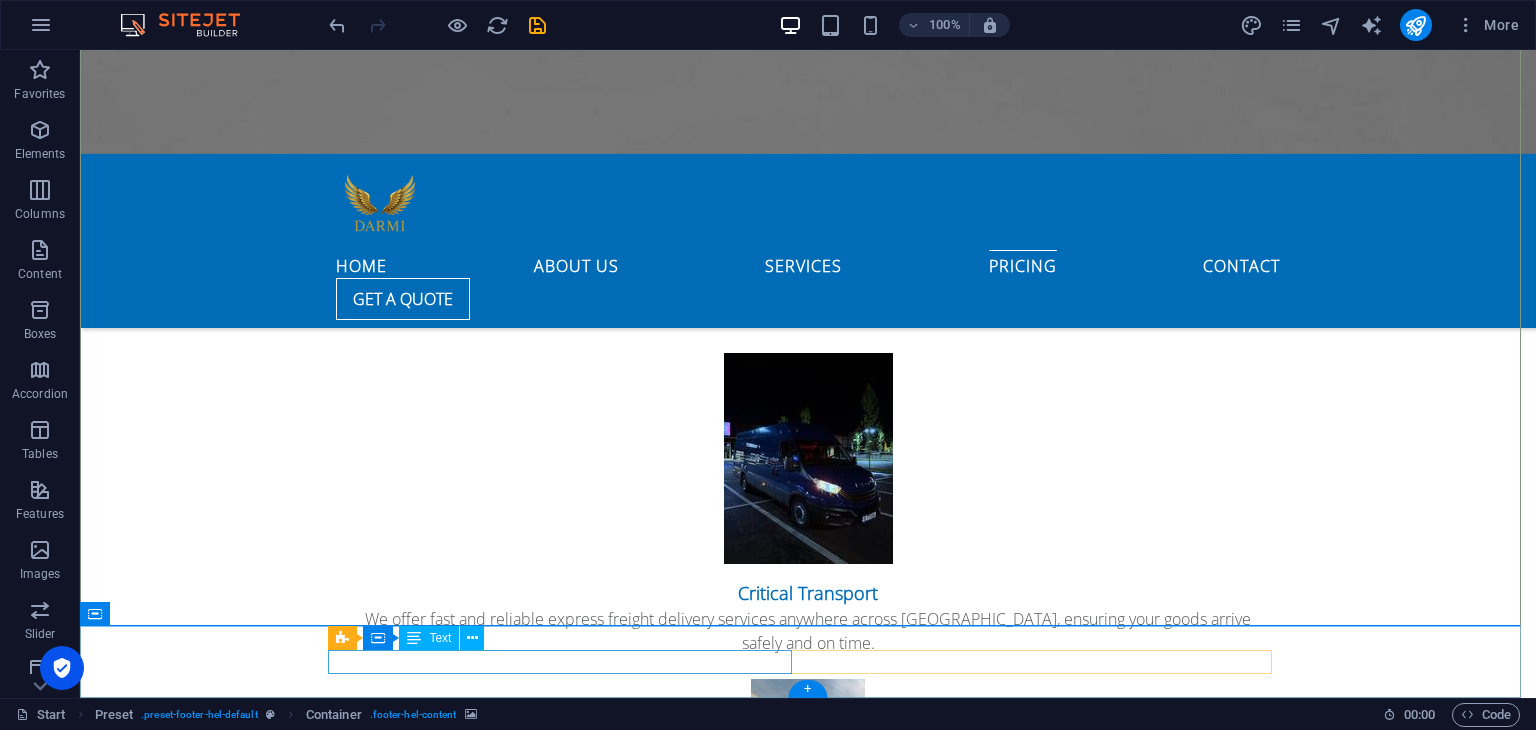 click on "©   darmilogistics.ro" at bounding box center (808, 5662) 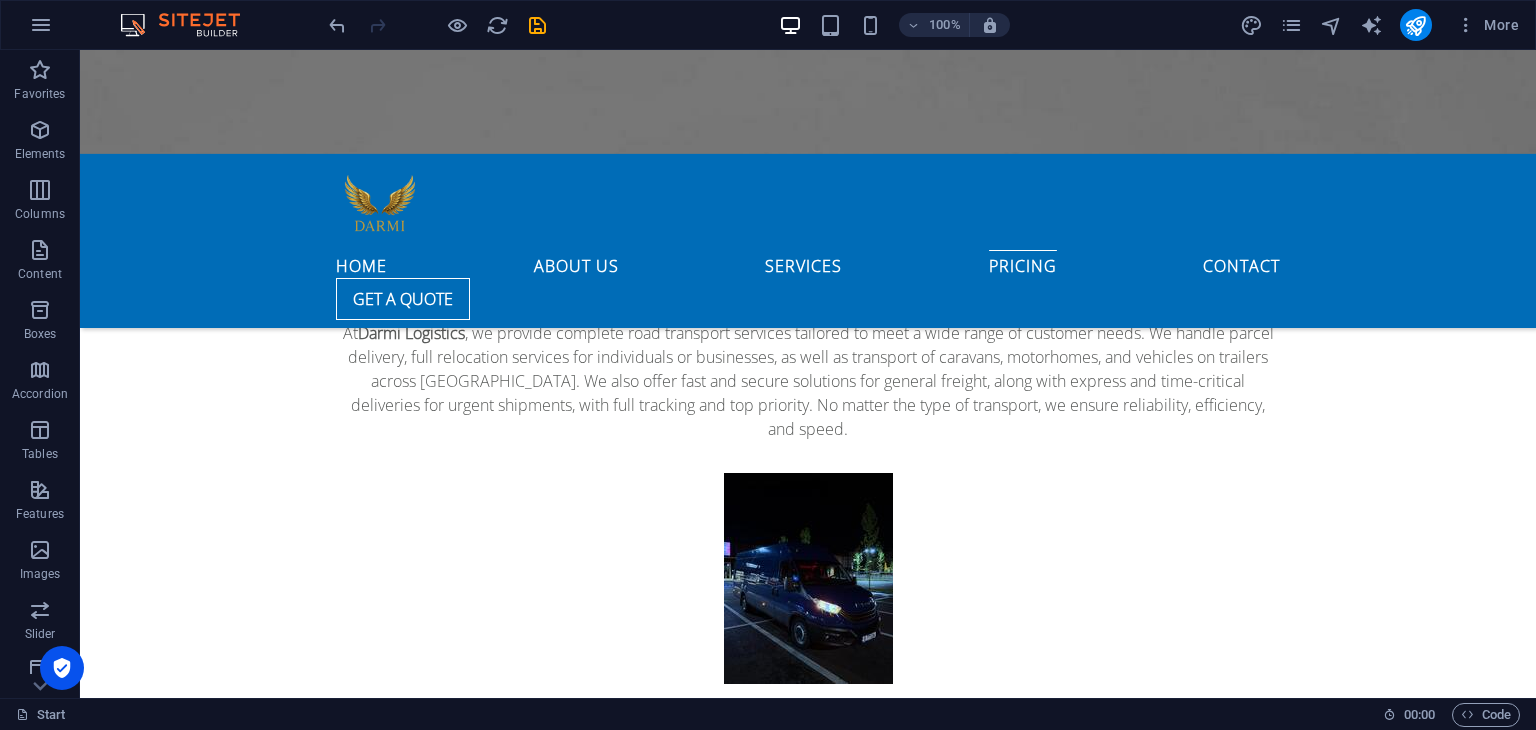 scroll, scrollTop: 4024, scrollLeft: 0, axis: vertical 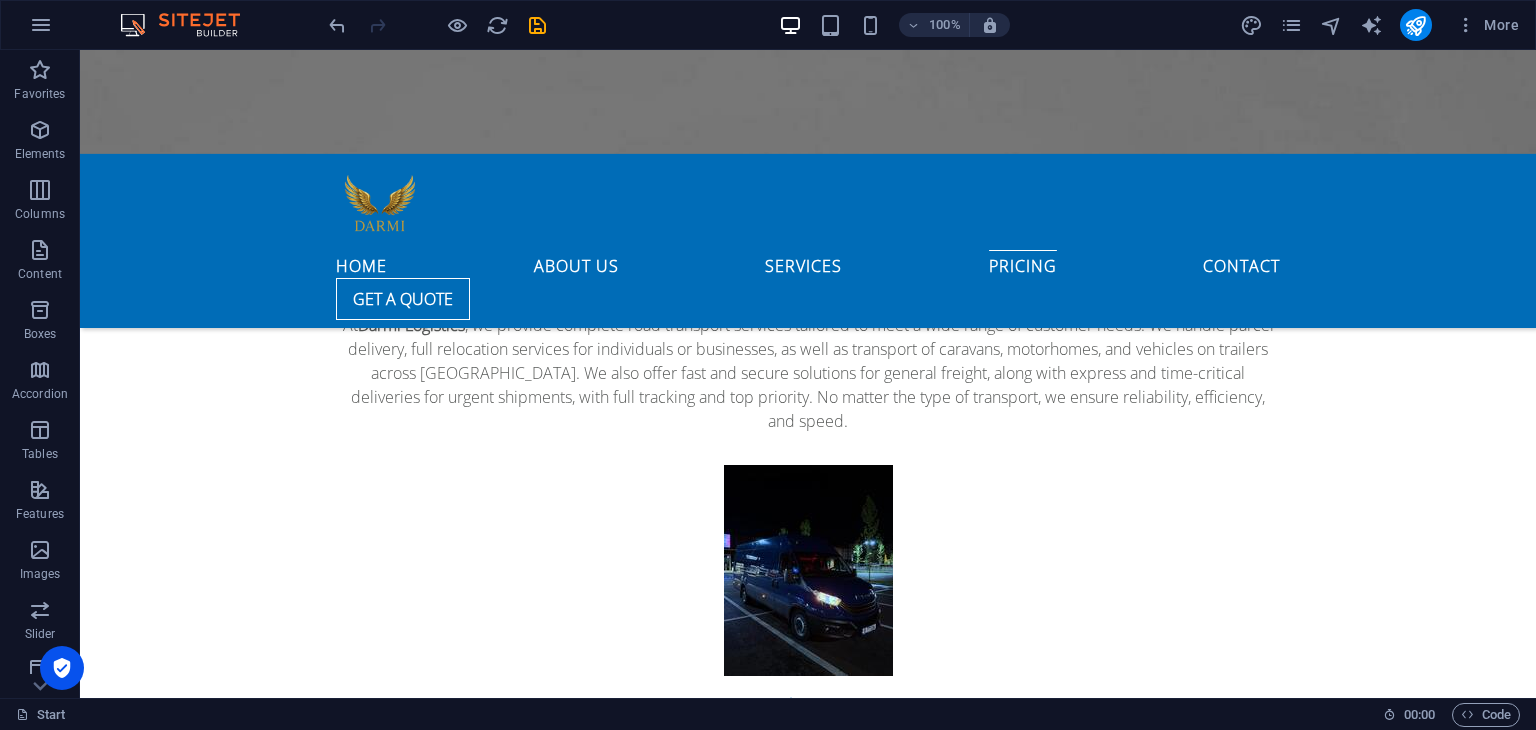 click at bounding box center (808, 4007) 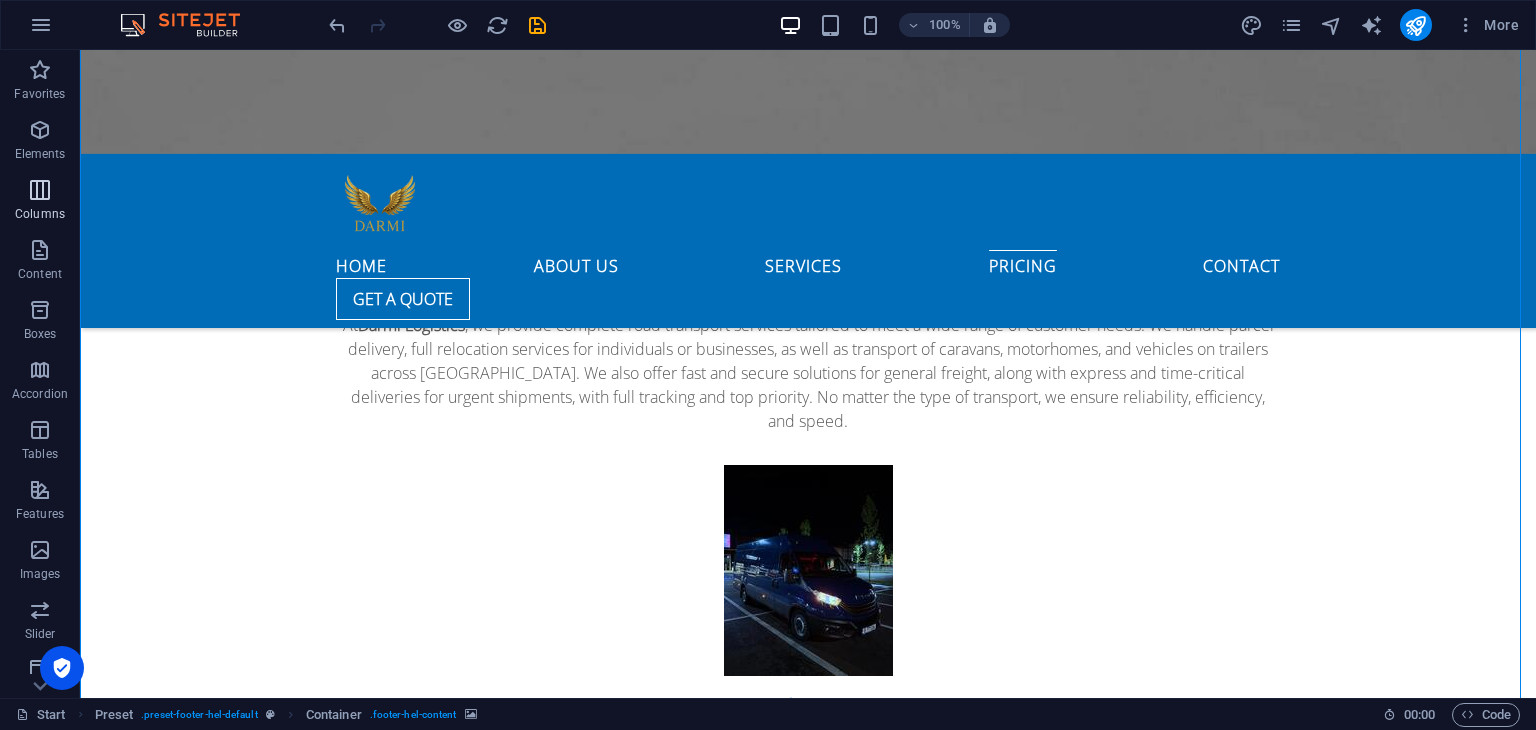 click on "Columns" at bounding box center (40, 214) 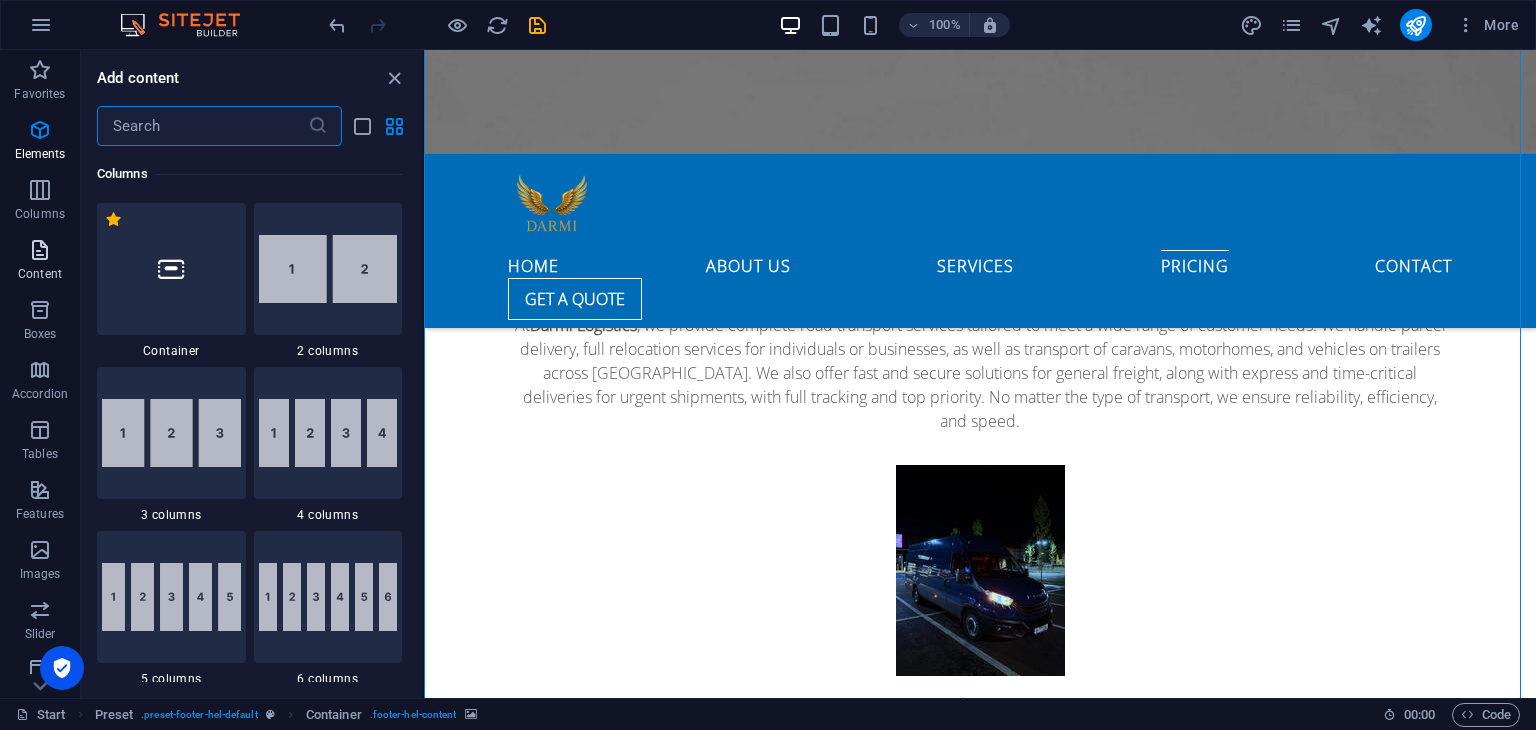 click on "Content" at bounding box center [40, 274] 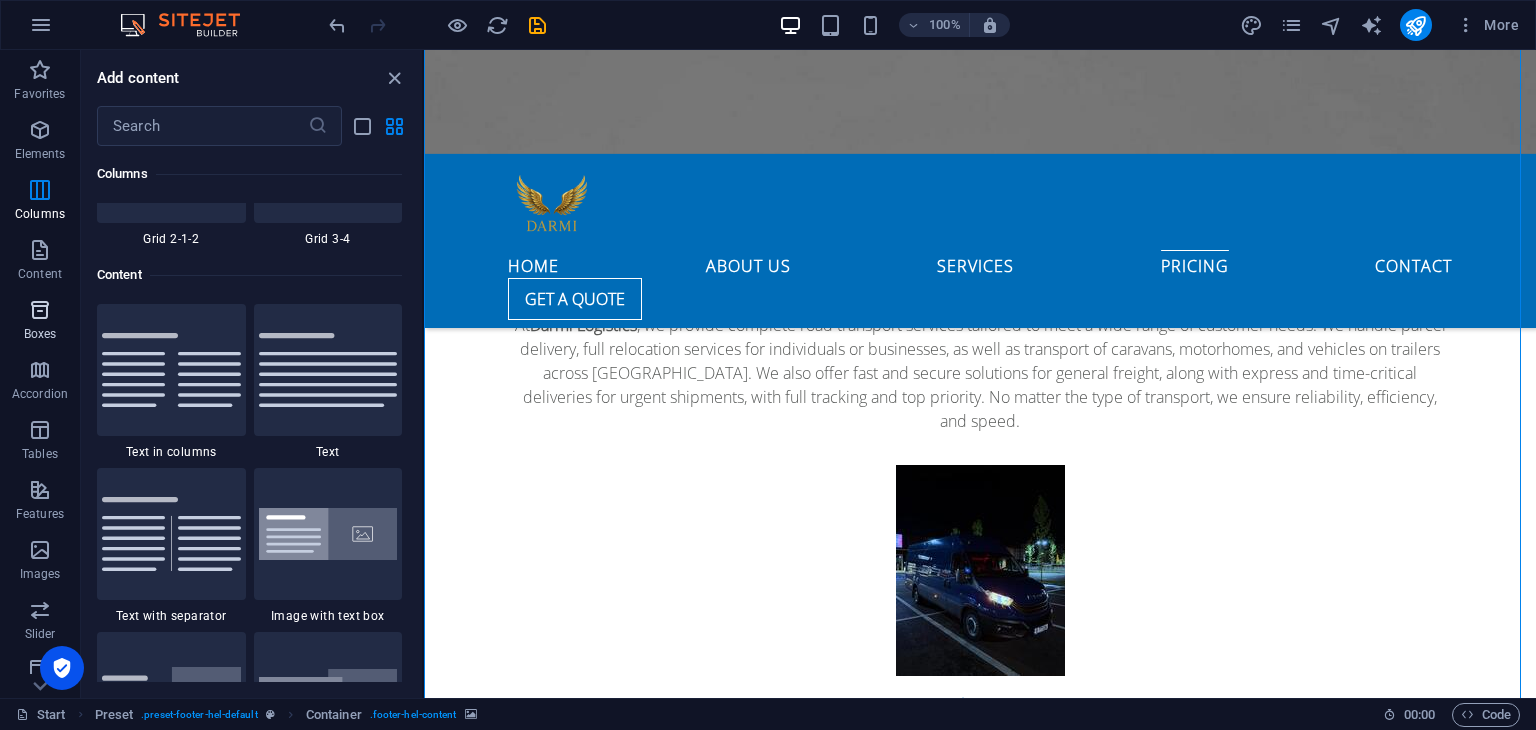 scroll, scrollTop: 3499, scrollLeft: 0, axis: vertical 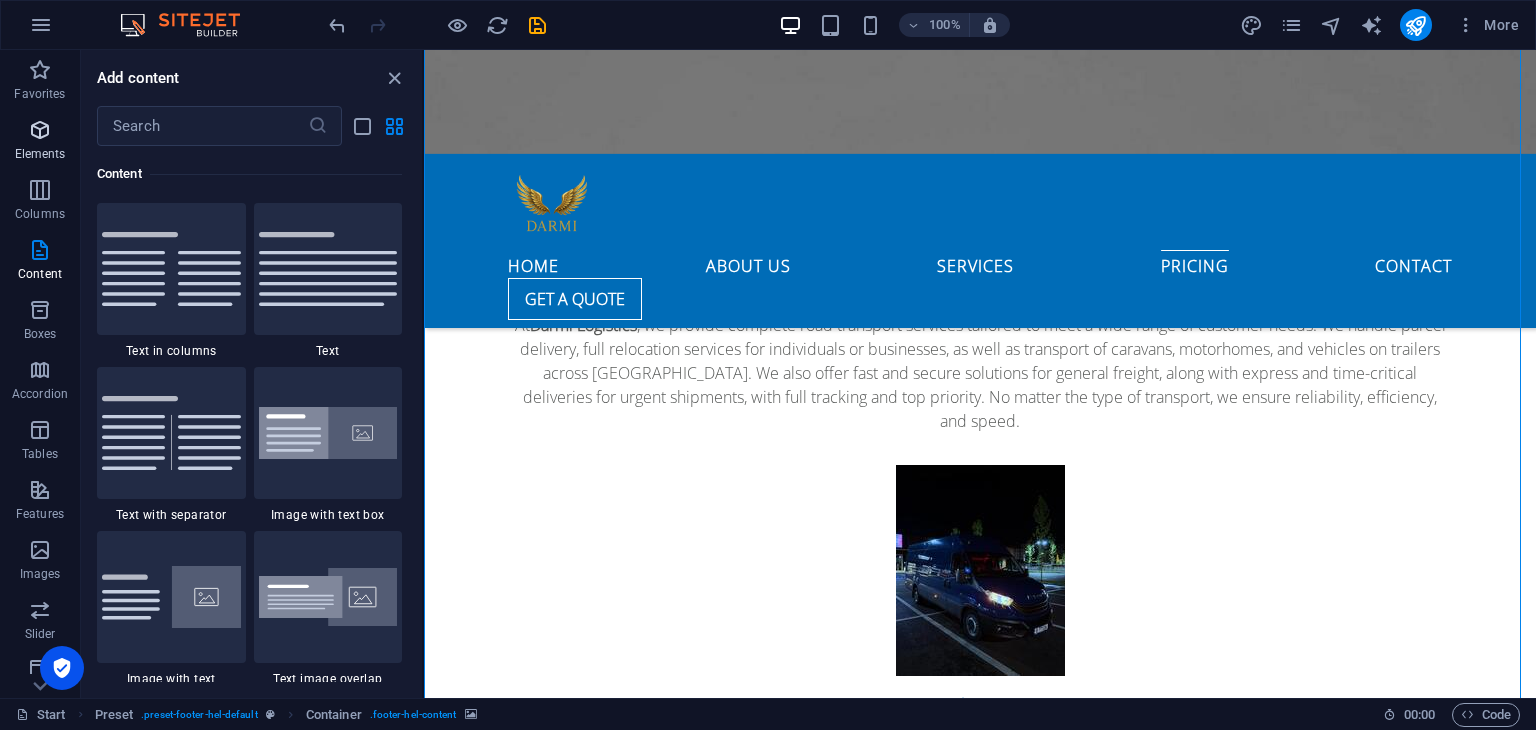click at bounding box center (40, 130) 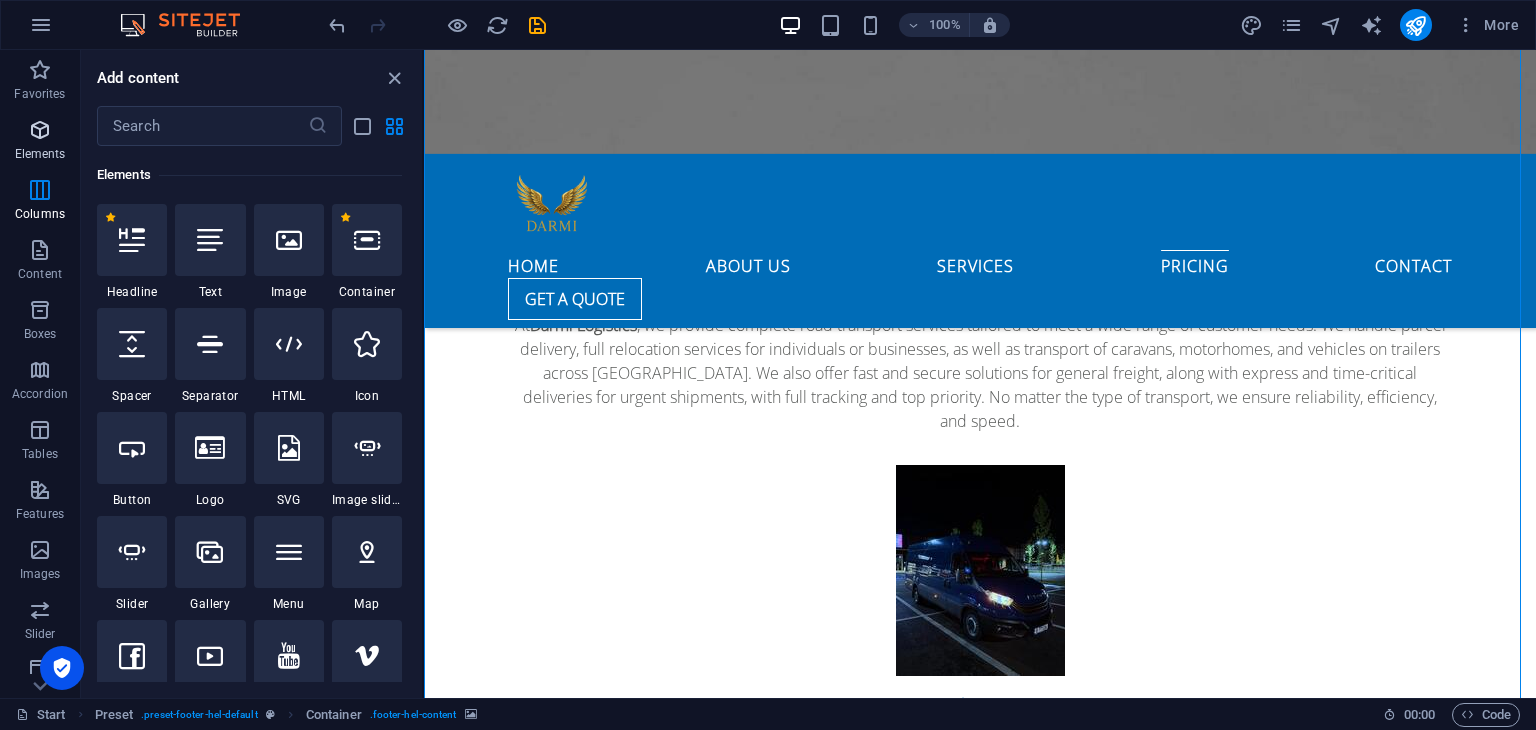 scroll, scrollTop: 212, scrollLeft: 0, axis: vertical 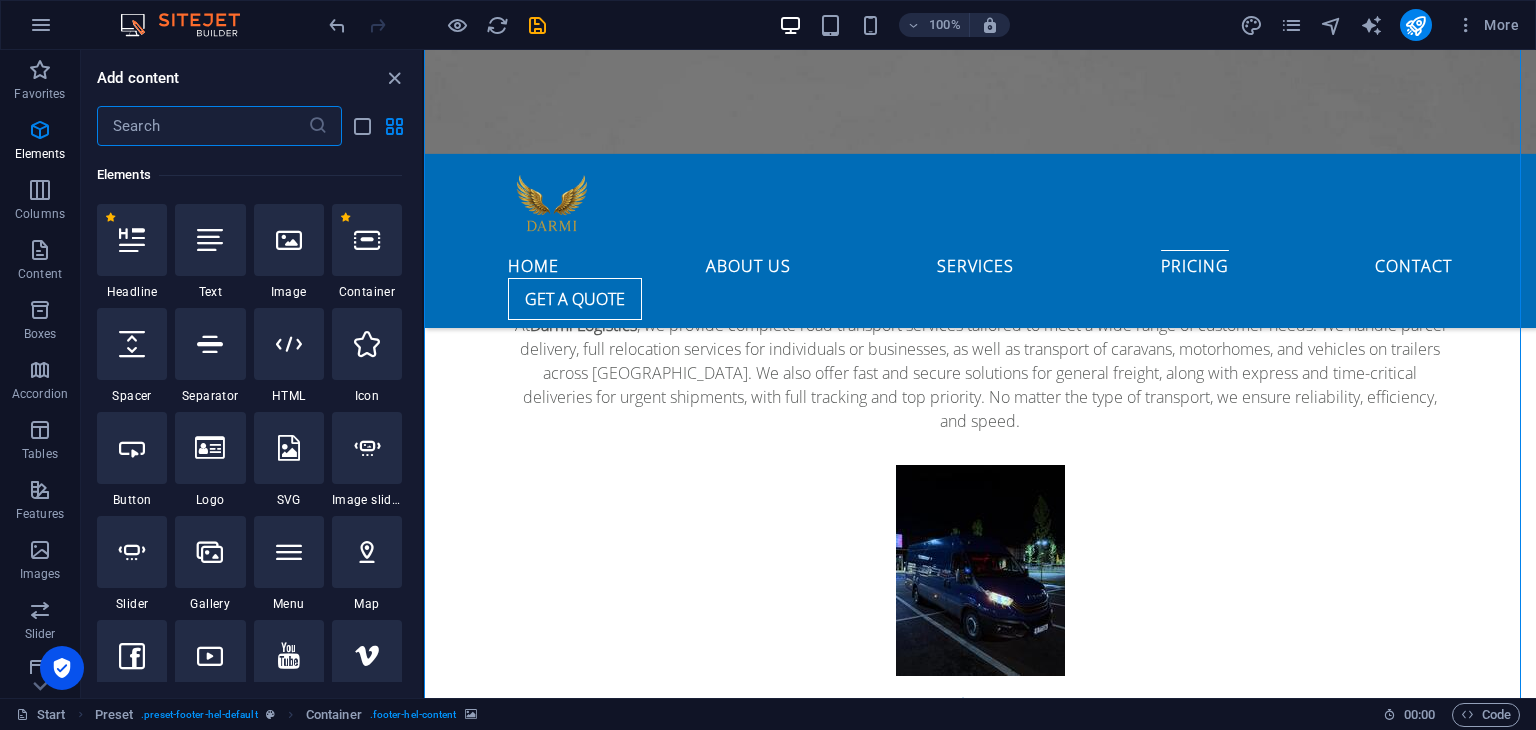 click at bounding box center [202, 126] 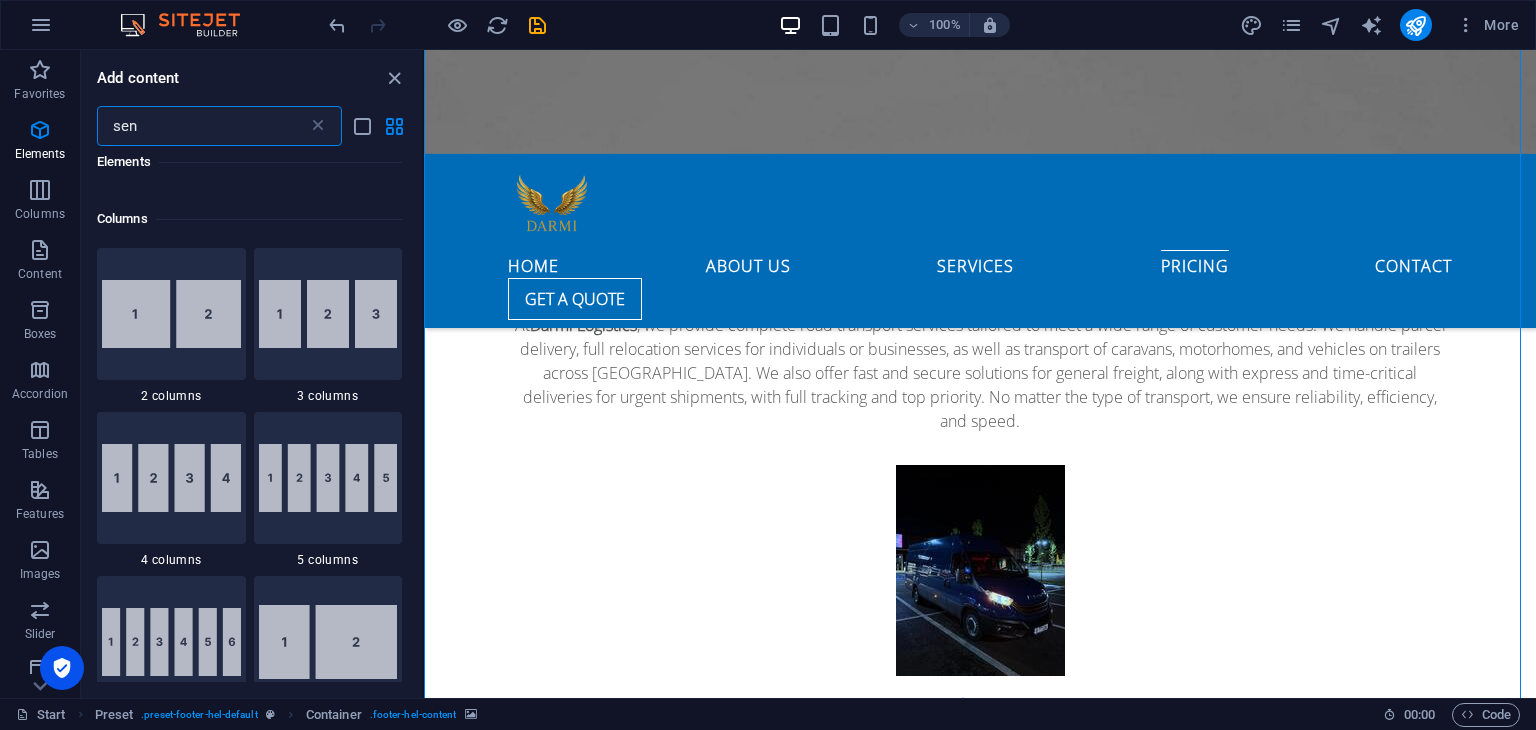 scroll, scrollTop: 0, scrollLeft: 0, axis: both 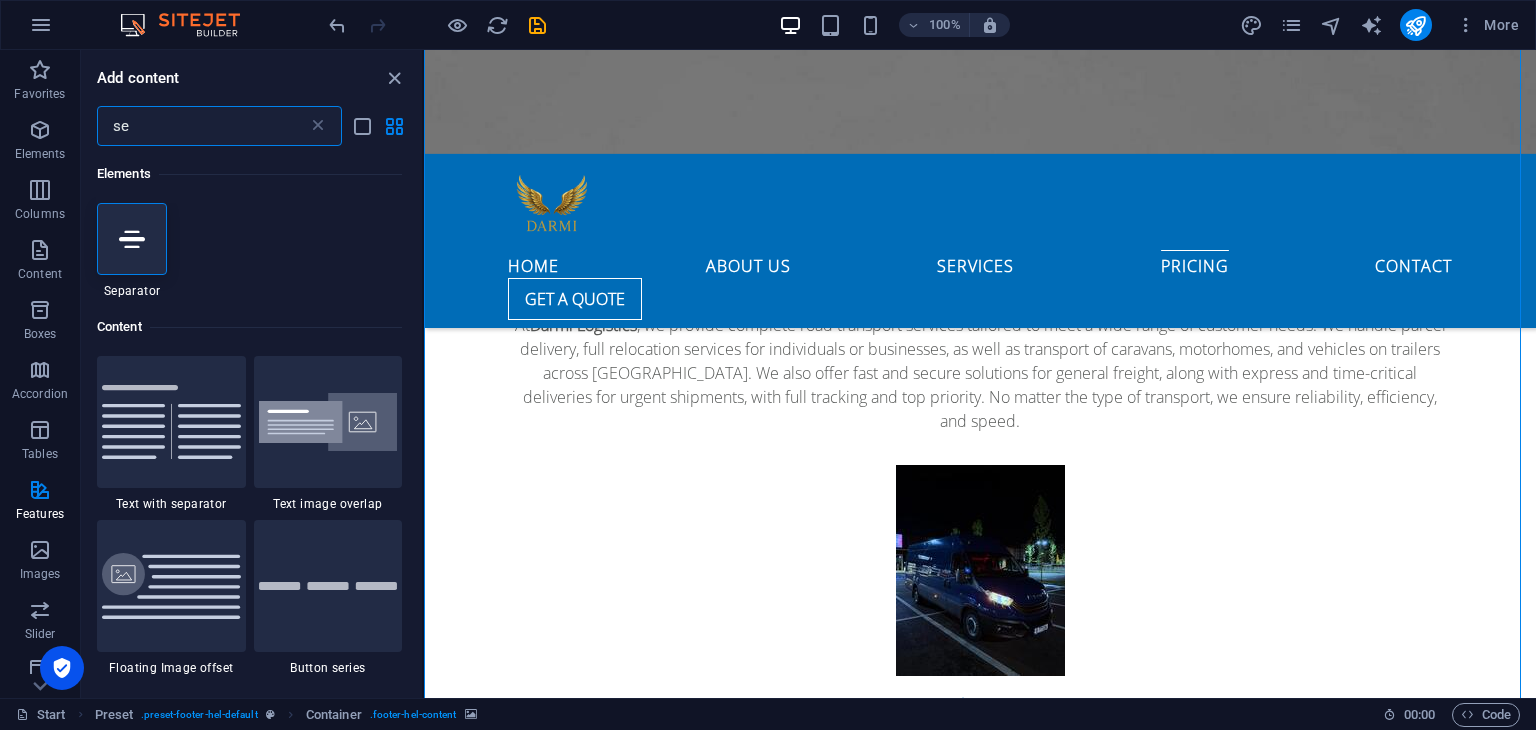 type on "s" 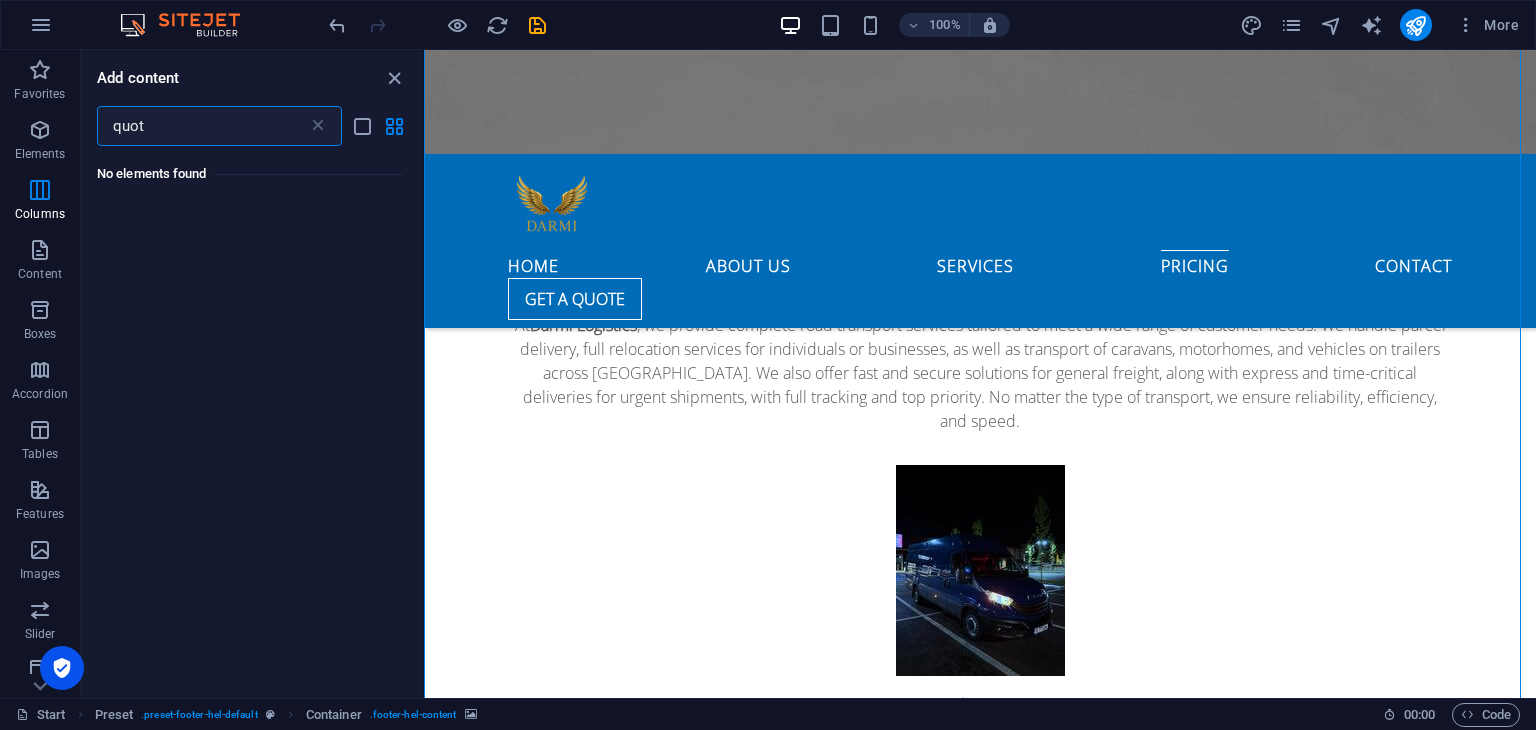 type on "quote" 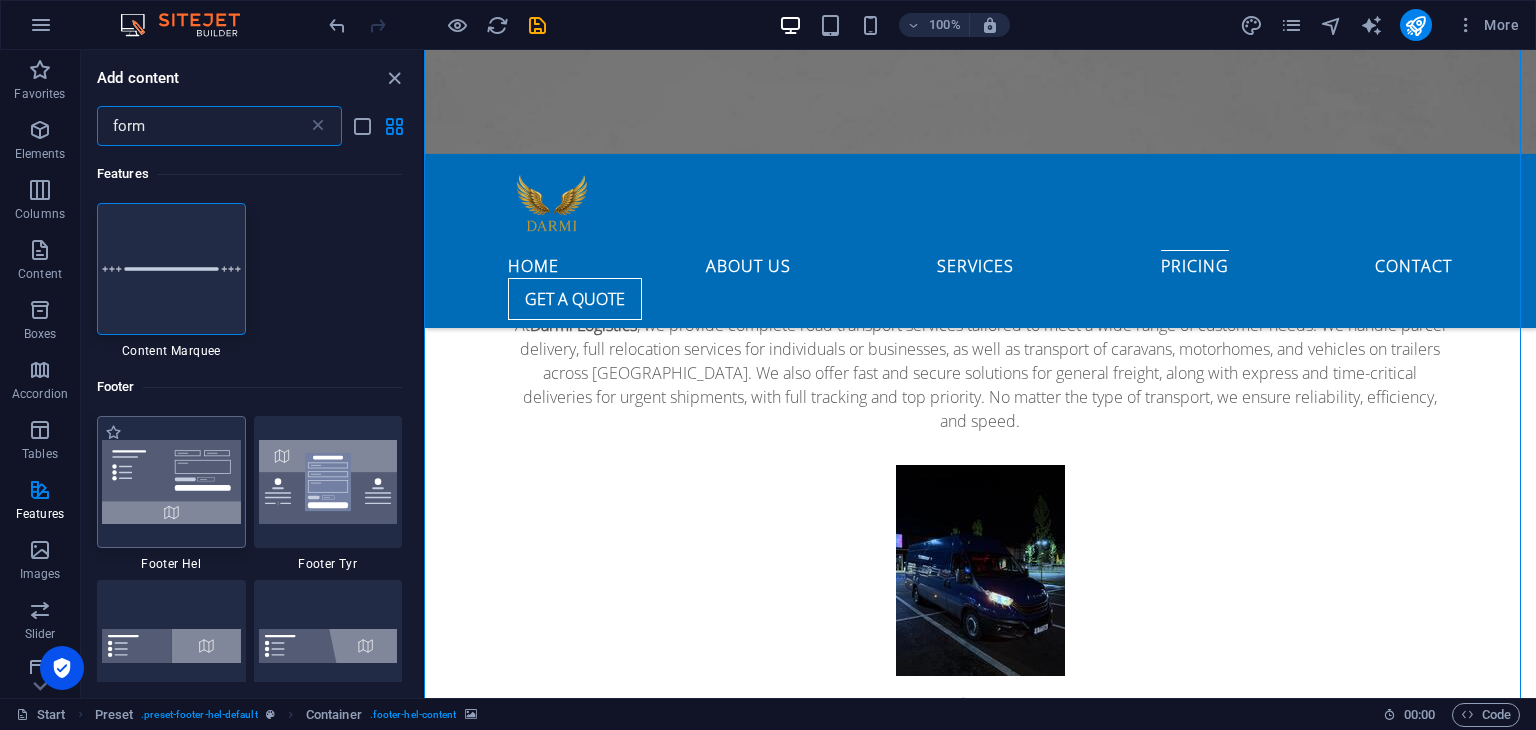 type on "form" 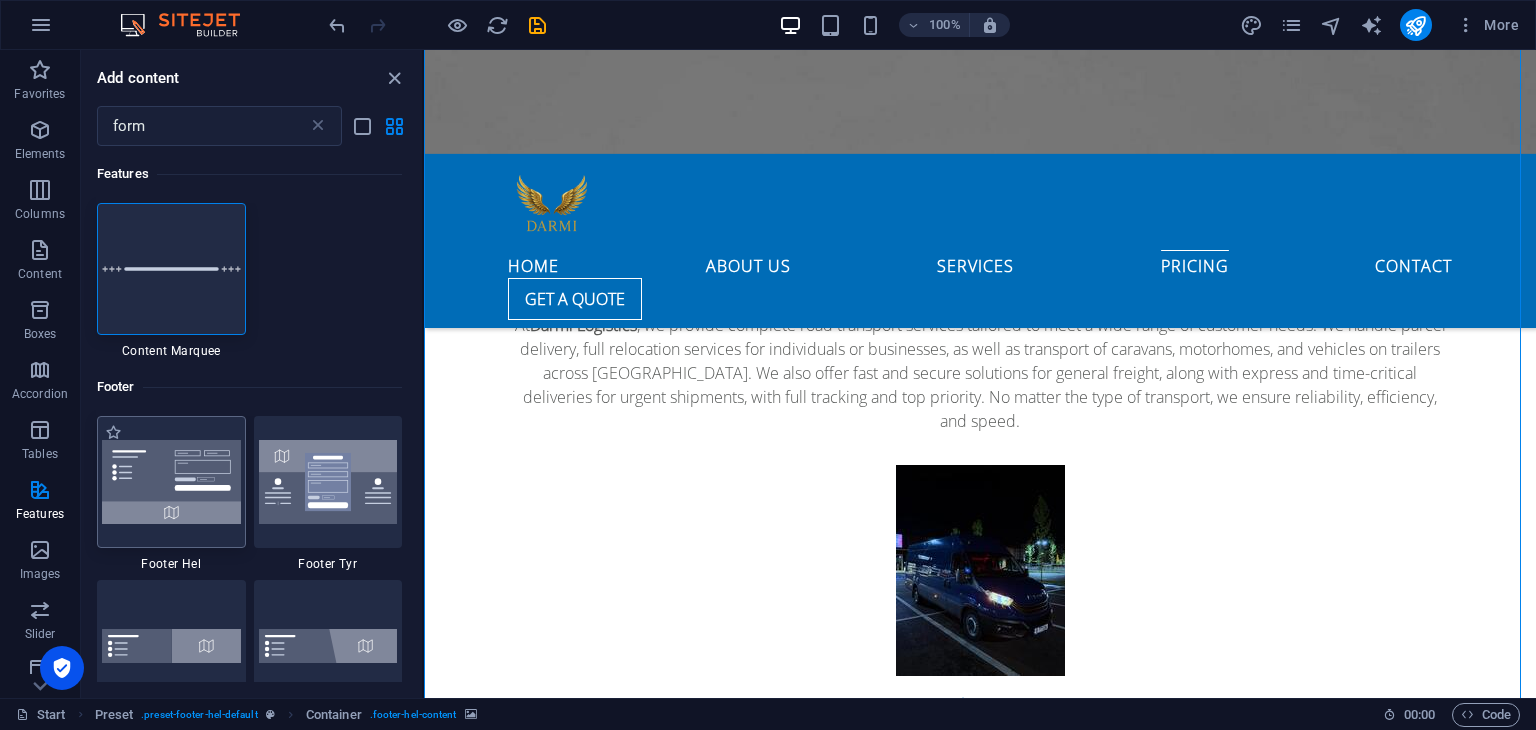 click at bounding box center (171, 482) 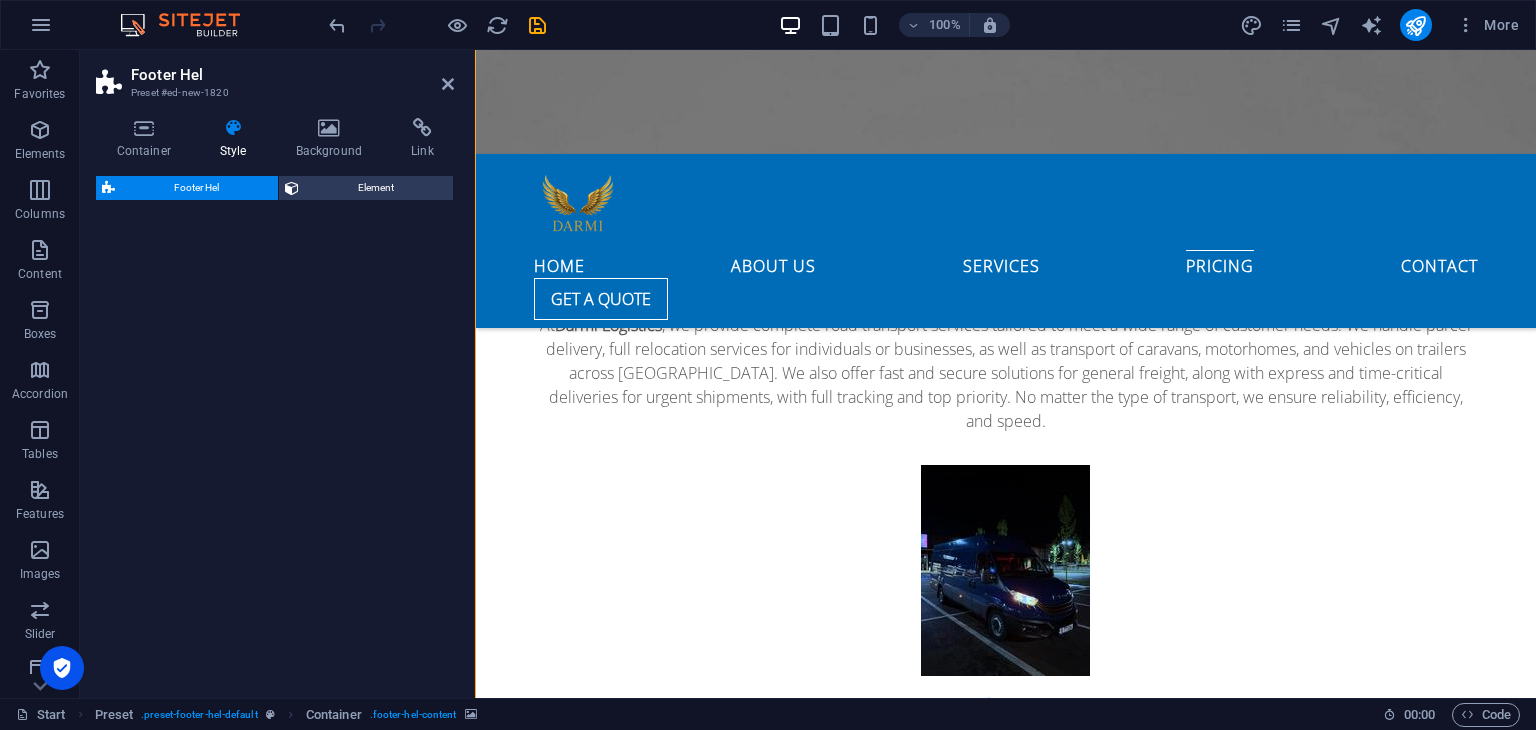 select on "%" 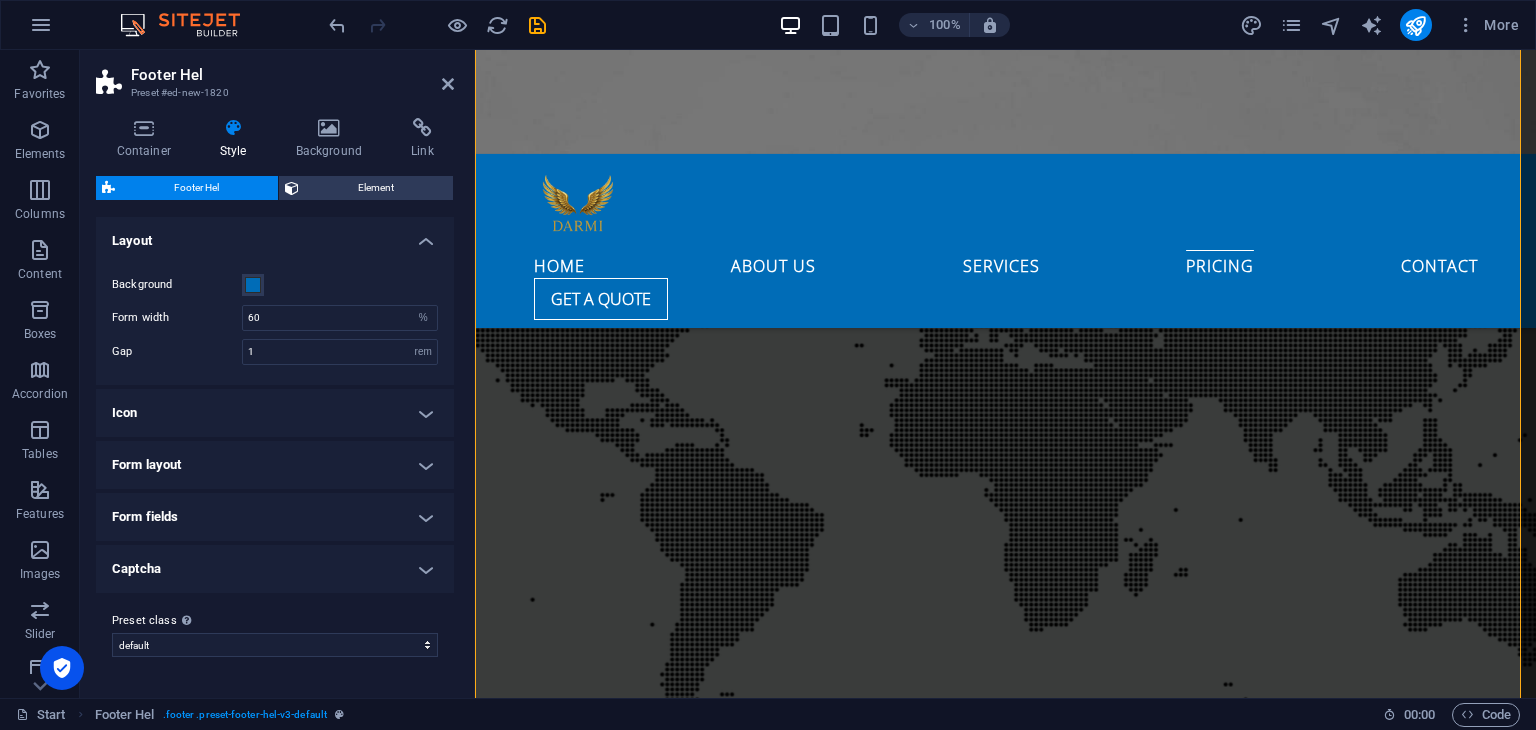 scroll, scrollTop: 5029, scrollLeft: 0, axis: vertical 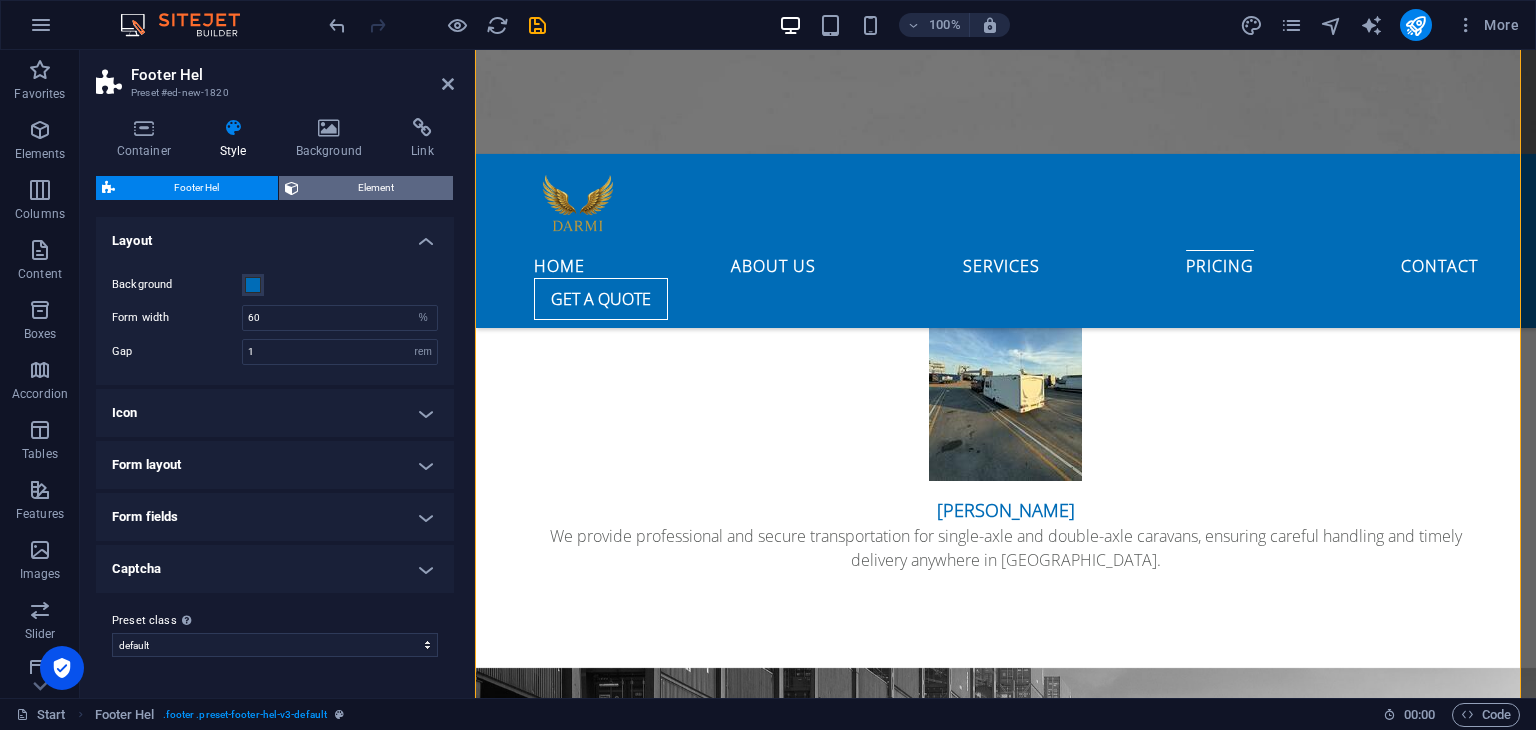click on "Element" at bounding box center [376, 188] 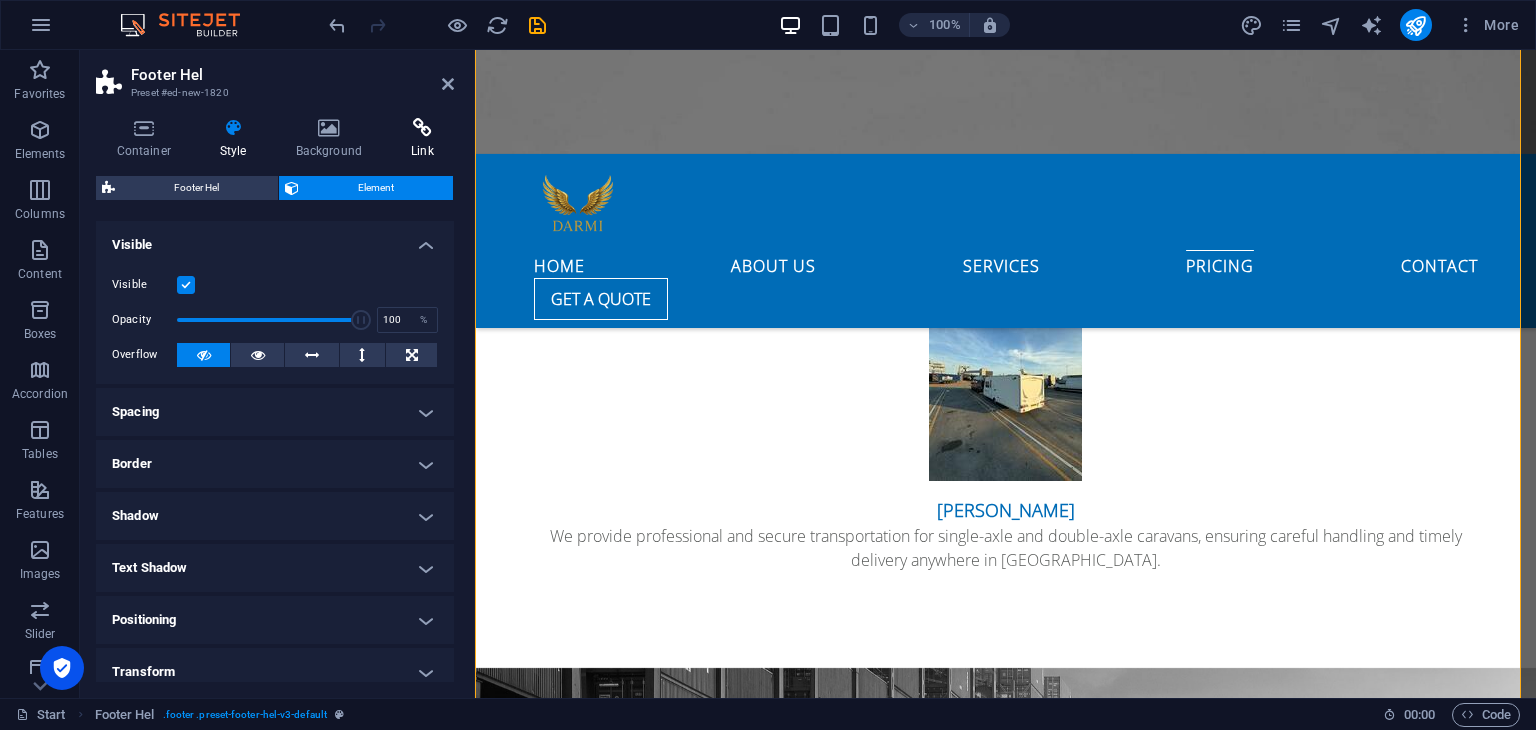 click on "Link" at bounding box center [423, 139] 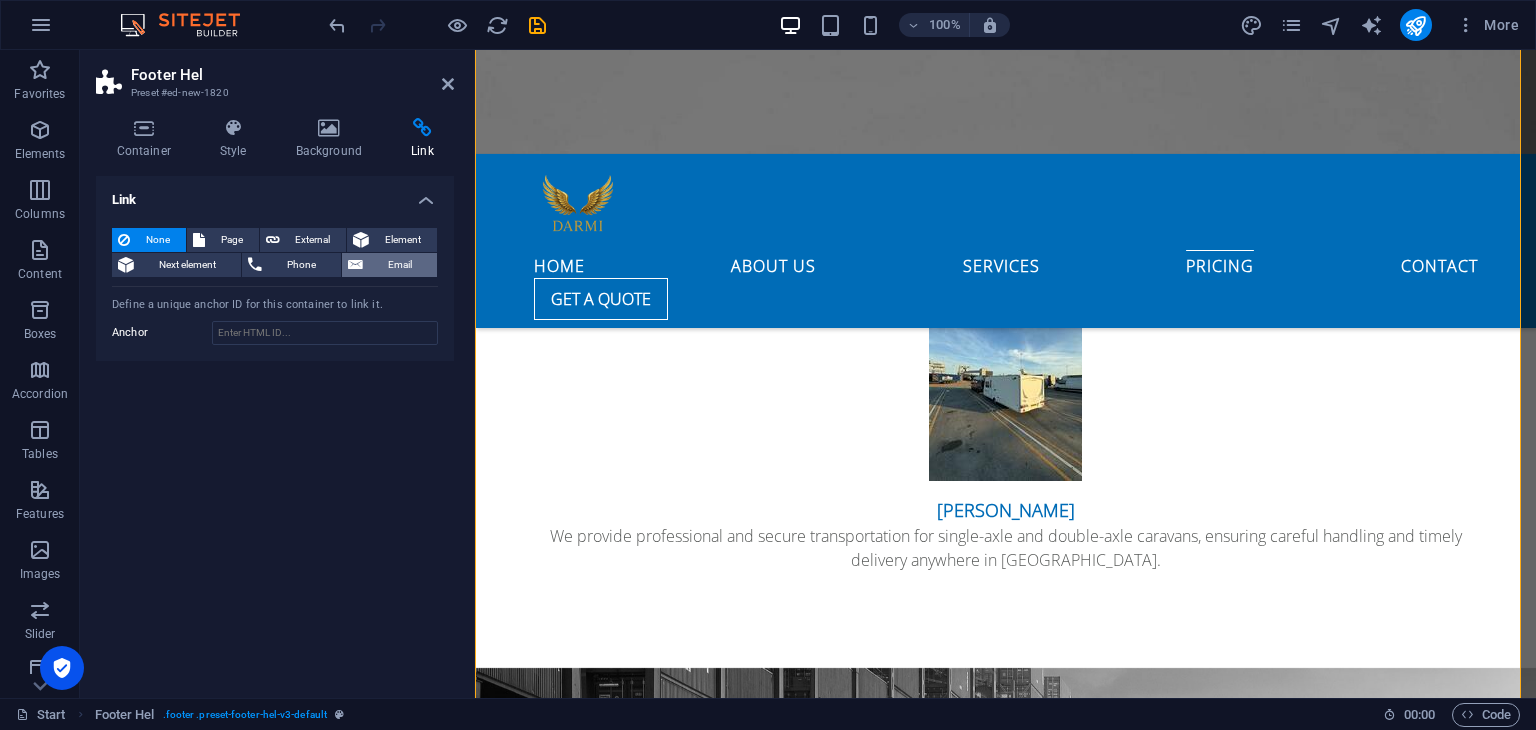 click on "Email" at bounding box center [389, 265] 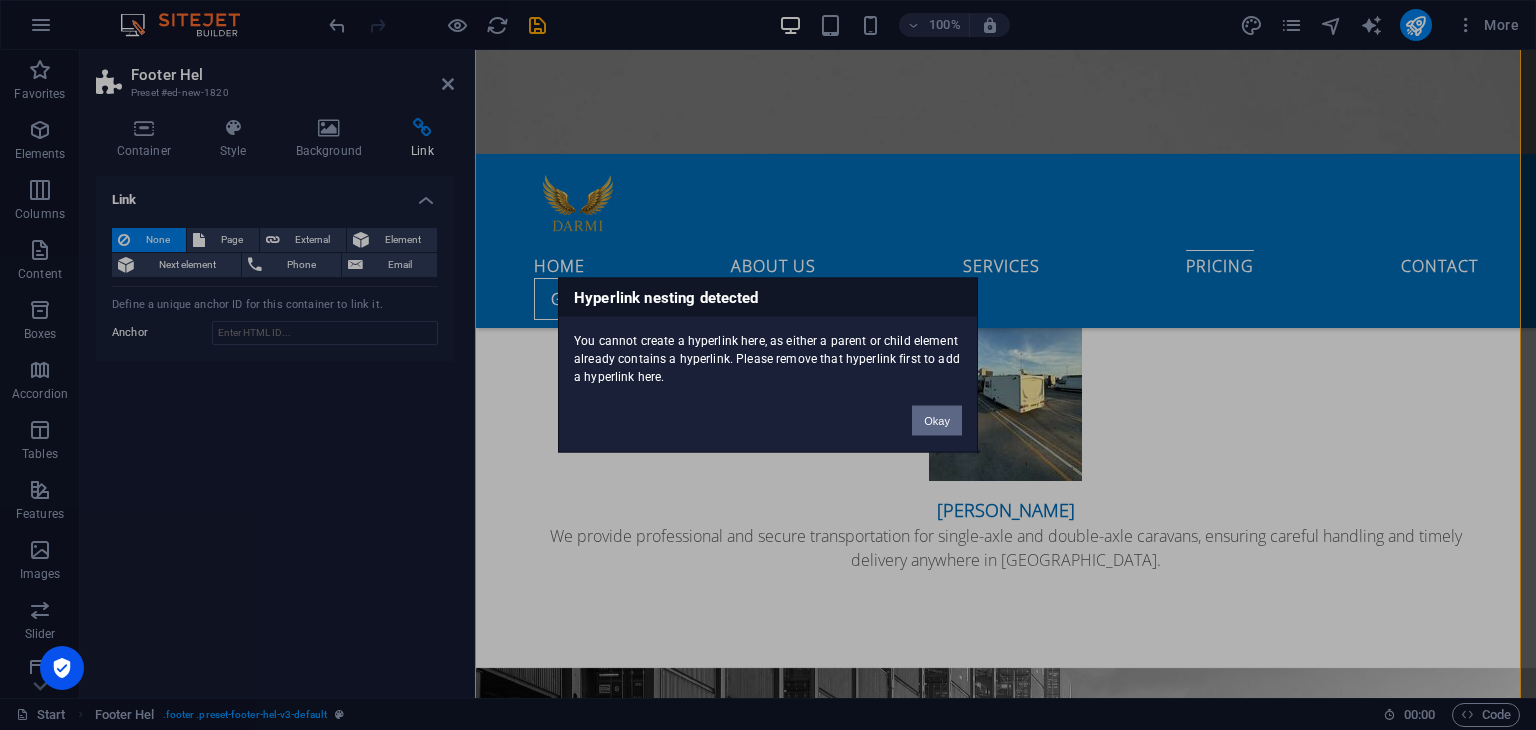 click on "Okay" at bounding box center (937, 421) 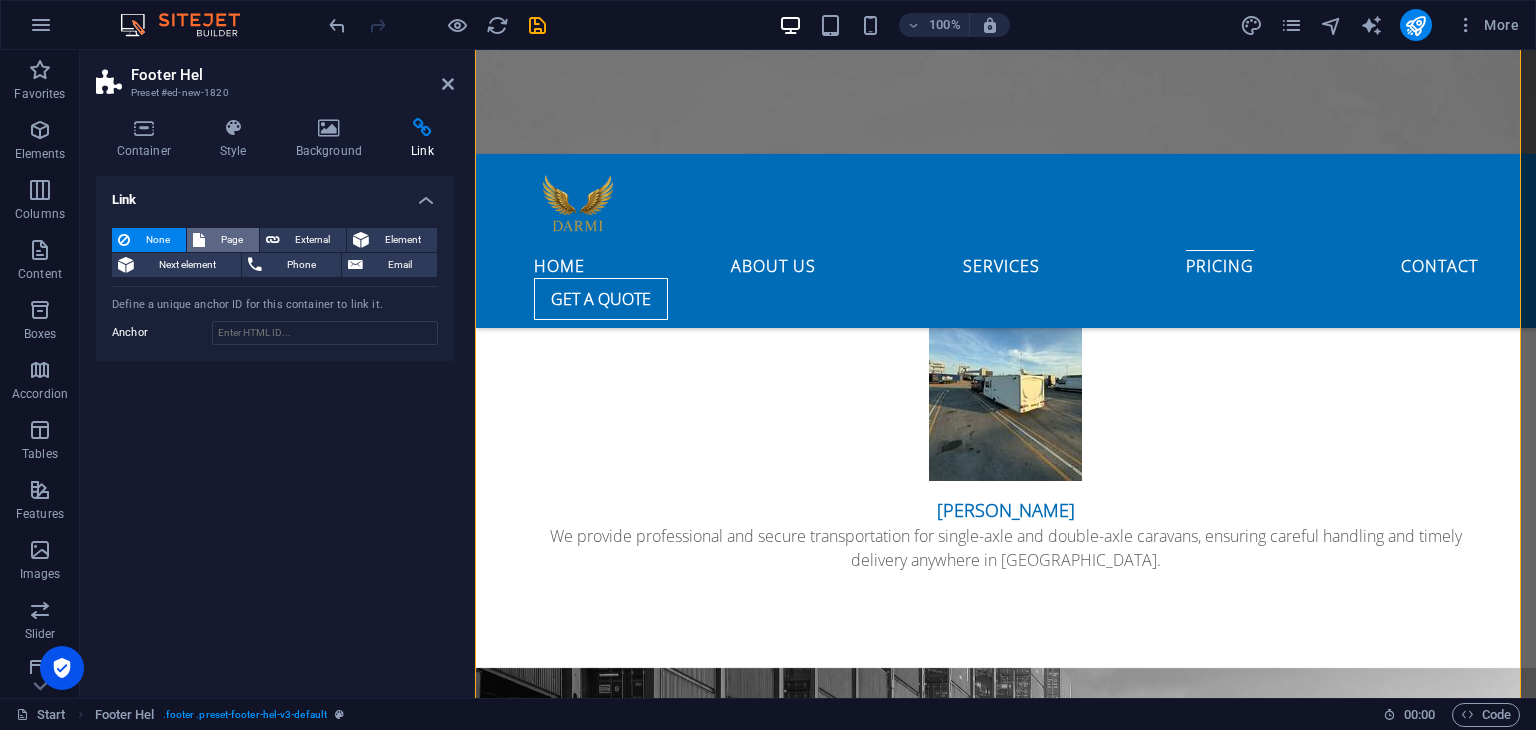 click at bounding box center [199, 240] 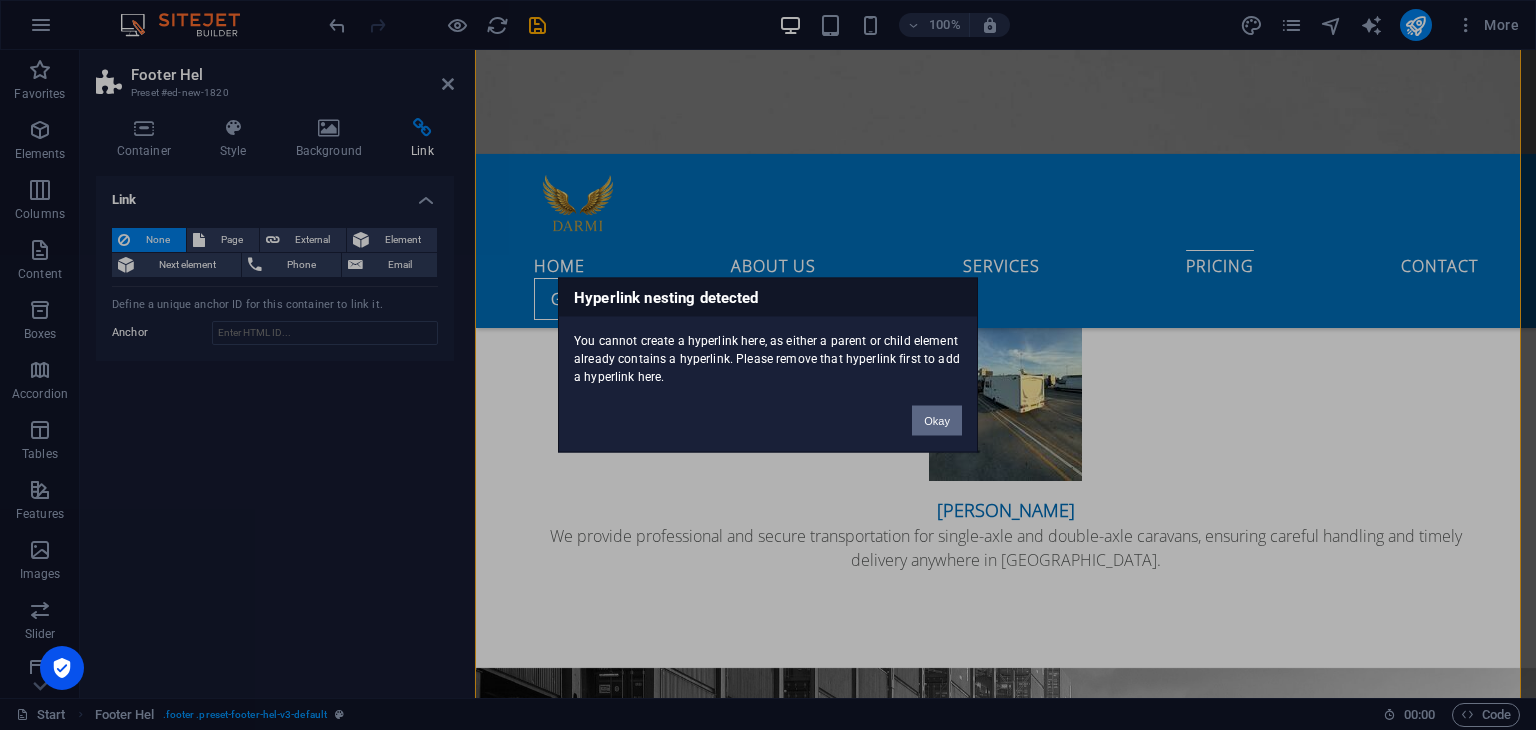 click on "Okay" at bounding box center (937, 421) 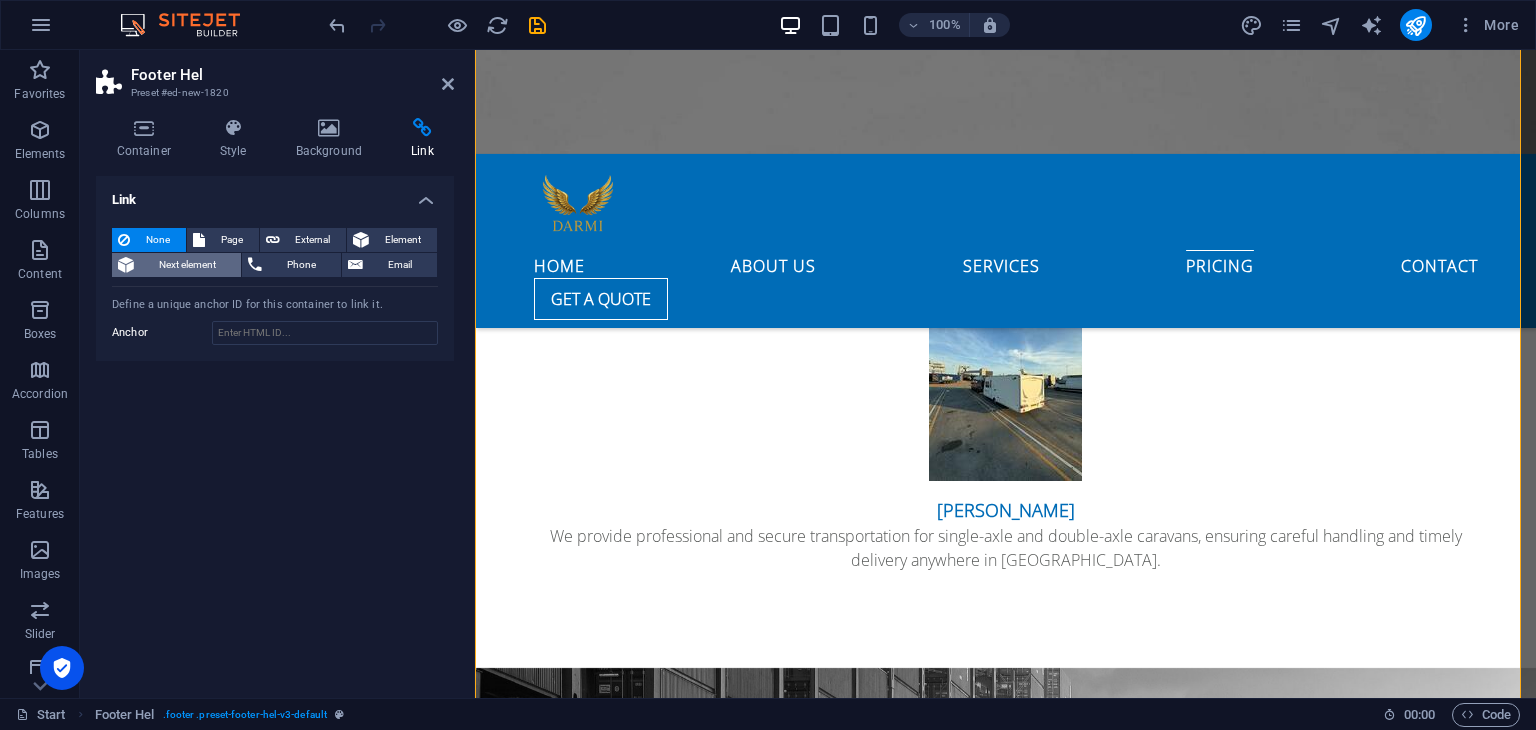 click on "Next element" at bounding box center [187, 265] 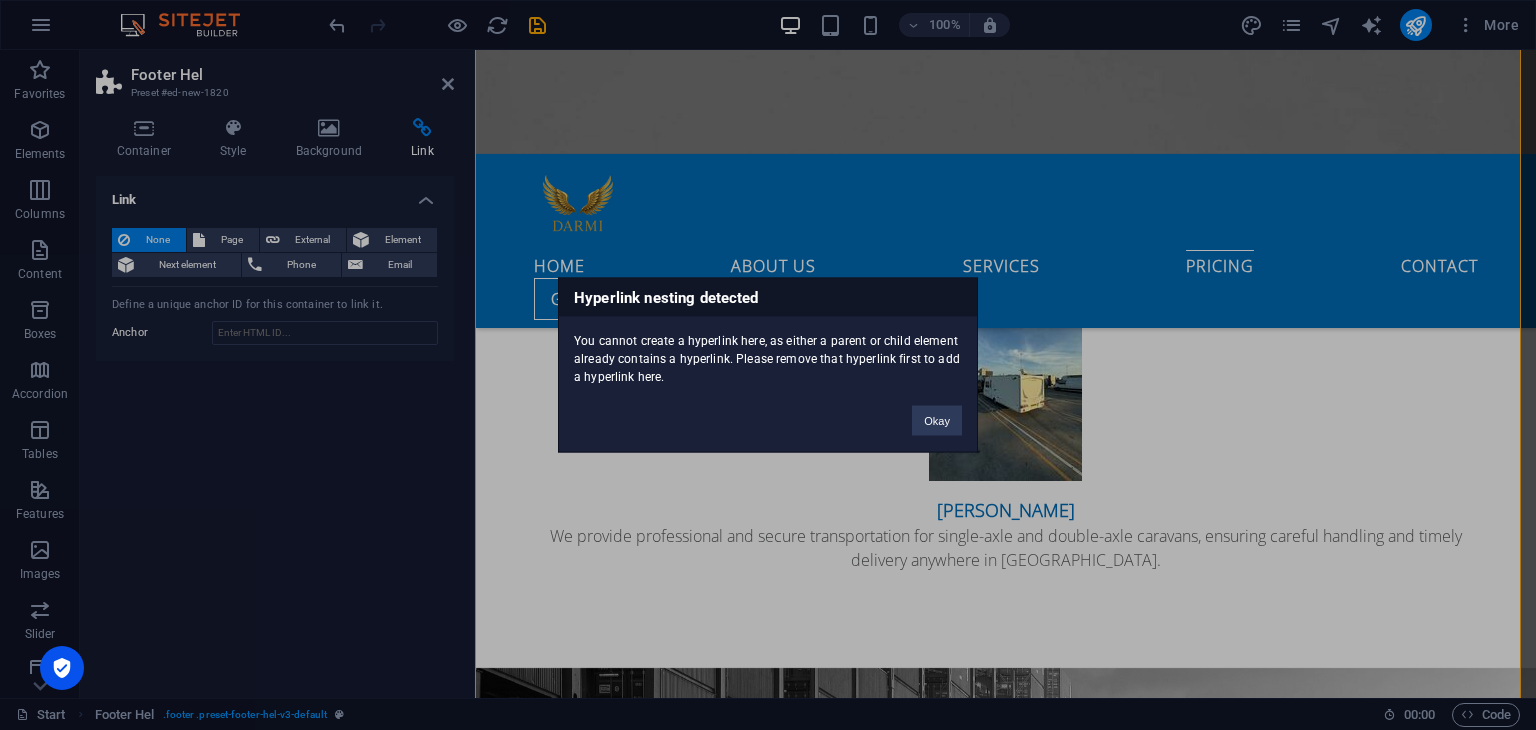 click on "Okay" at bounding box center (937, 411) 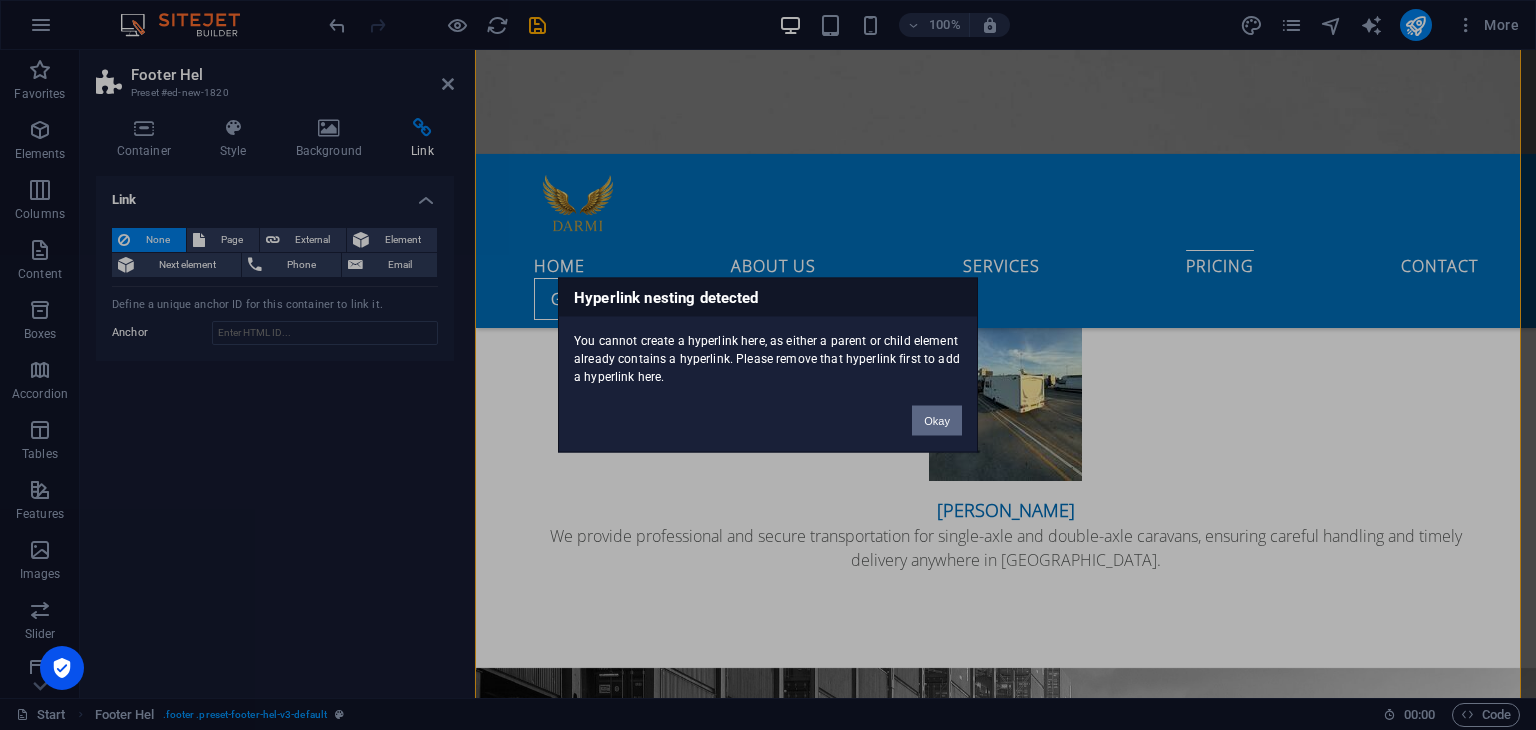 click on "Okay" at bounding box center (937, 421) 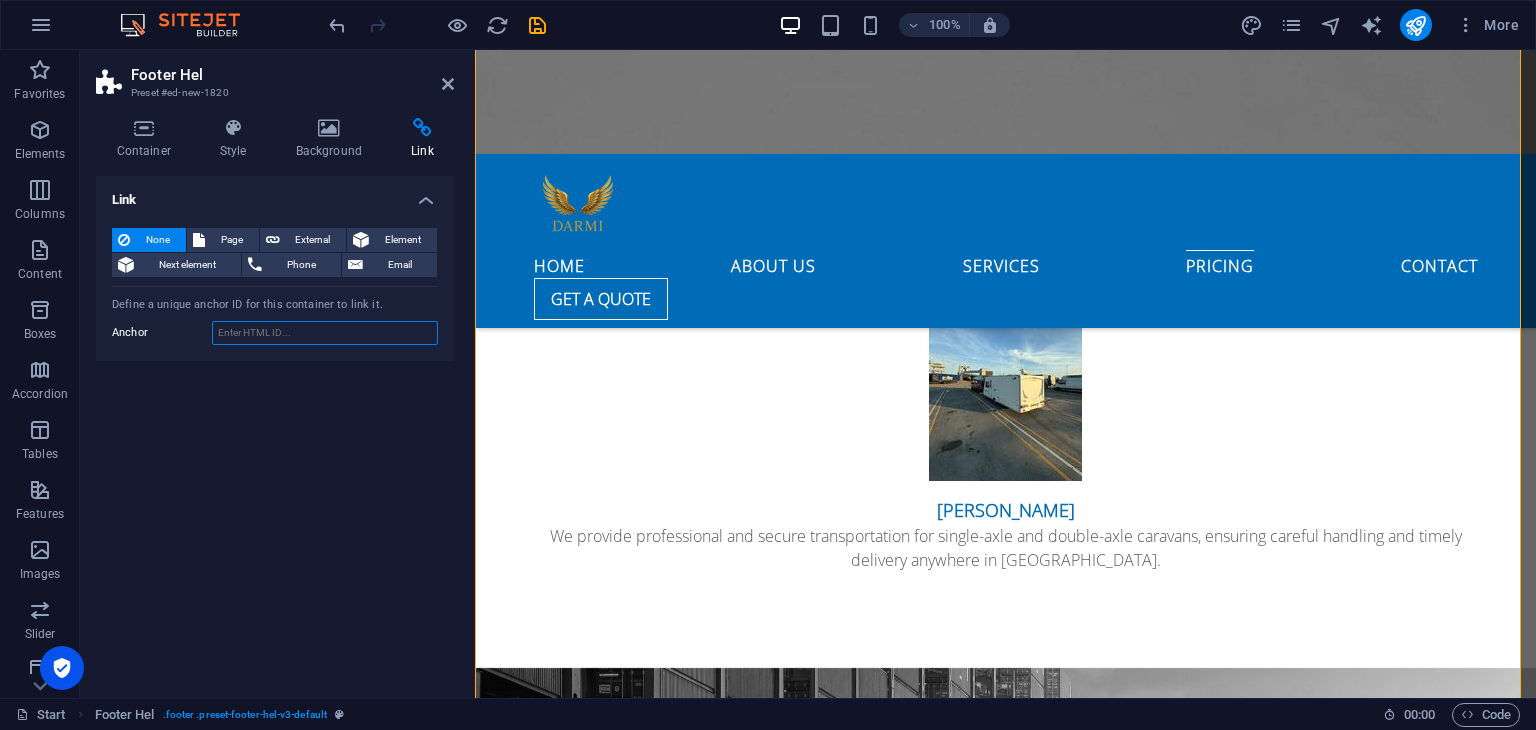 click on "Anchor" at bounding box center (325, 333) 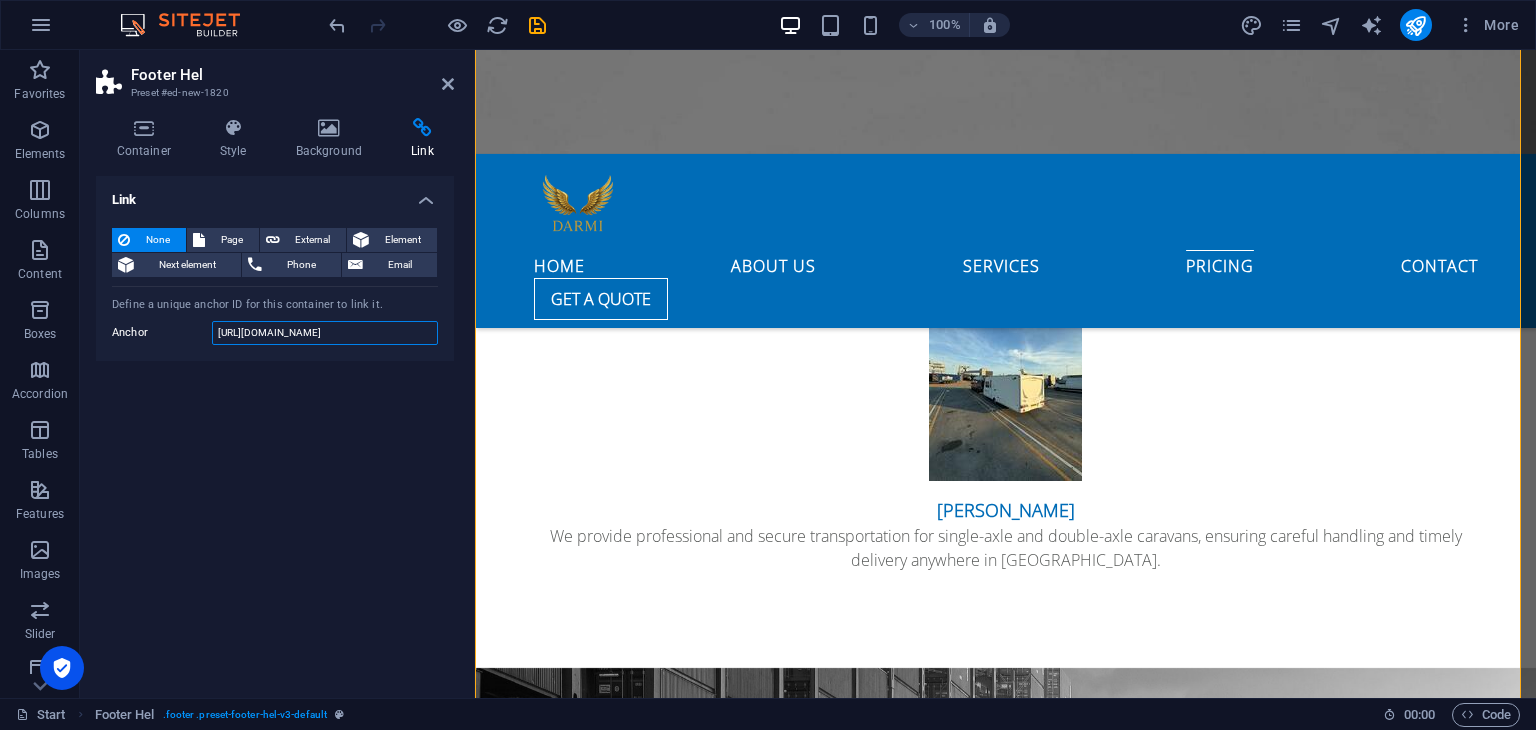 type on "https://formspree.io/f/mnnvedez" 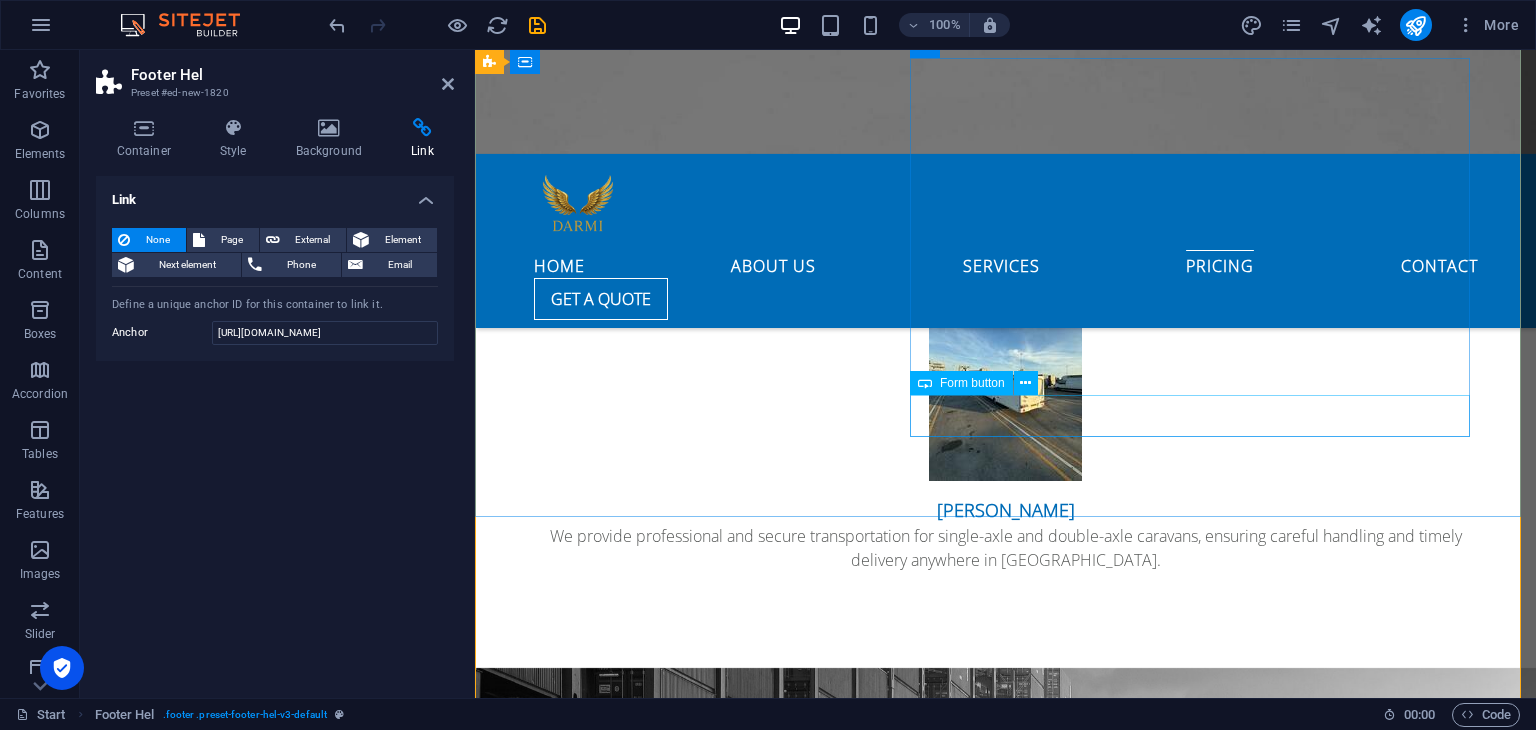 click on "Submit" at bounding box center (963, 5842) 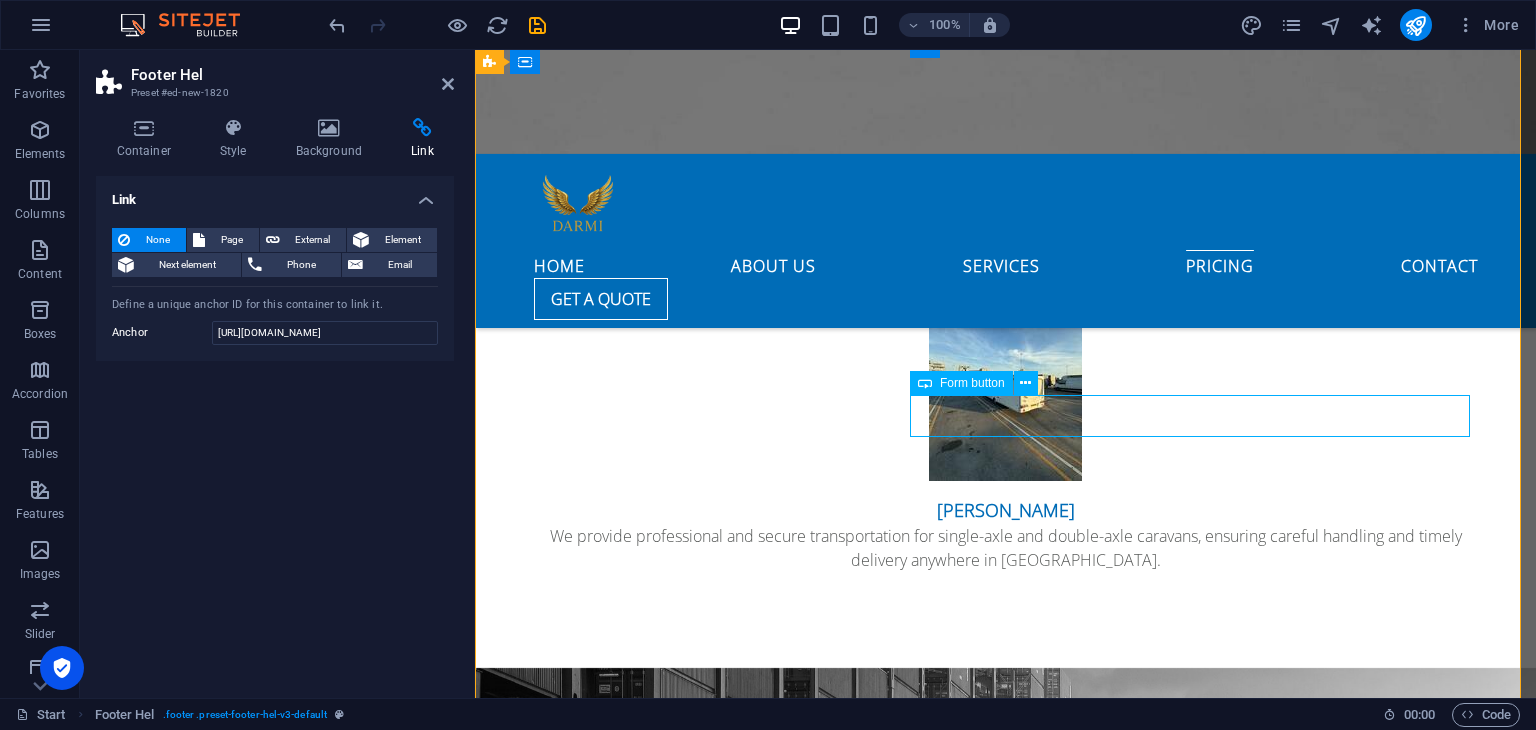 click on "Submit" at bounding box center [963, 5842] 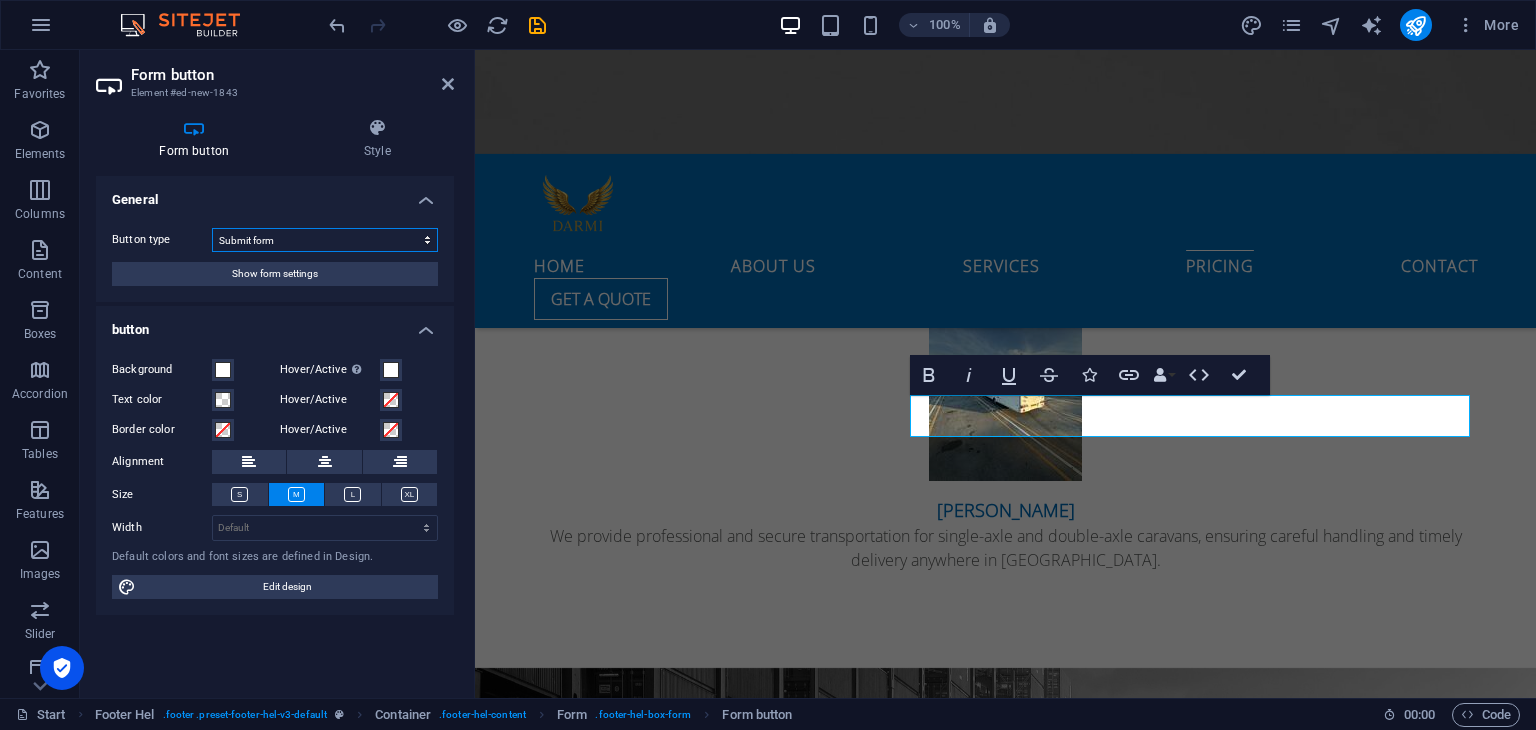 click on "Submit form Reset form No action" at bounding box center [325, 240] 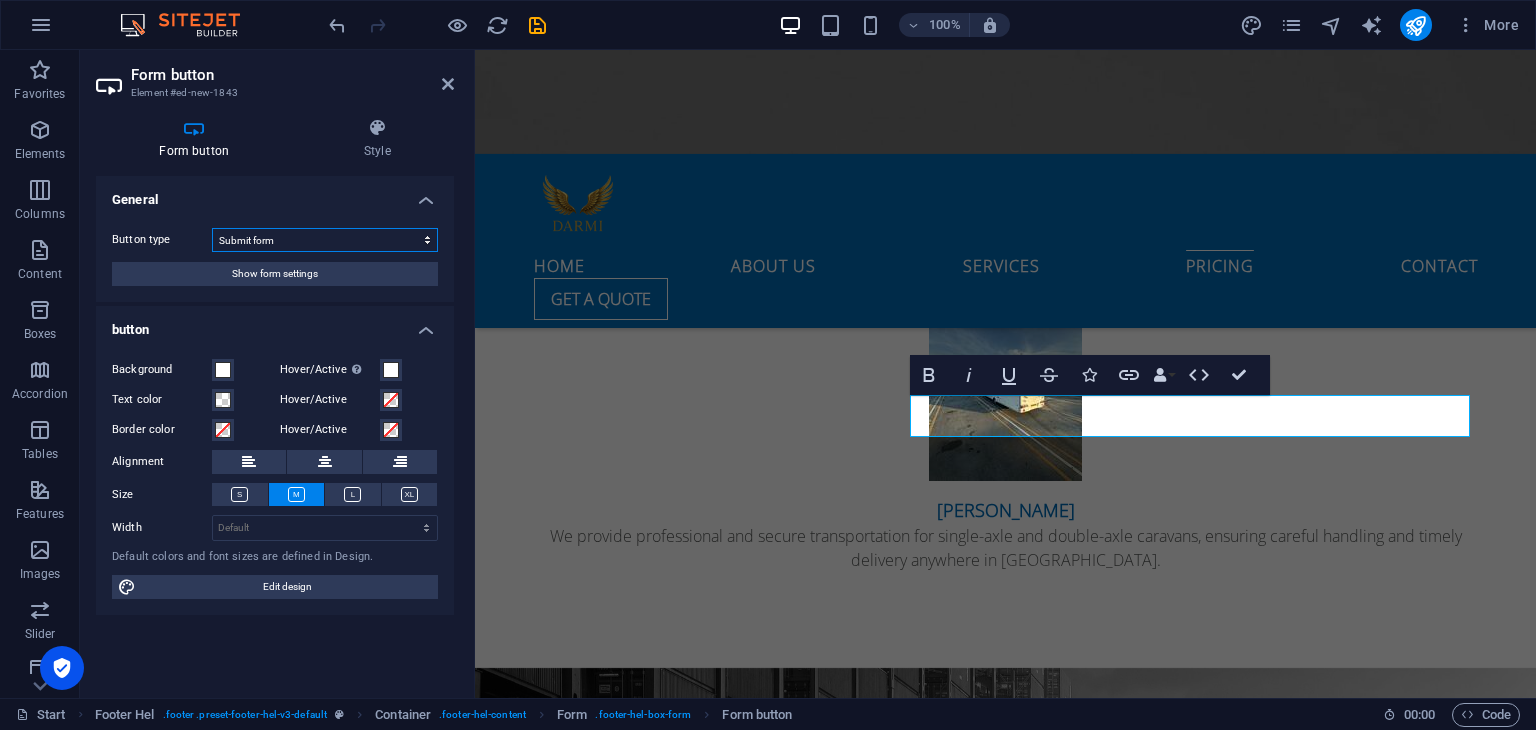 click on "Submit form Reset form No action" at bounding box center (325, 240) 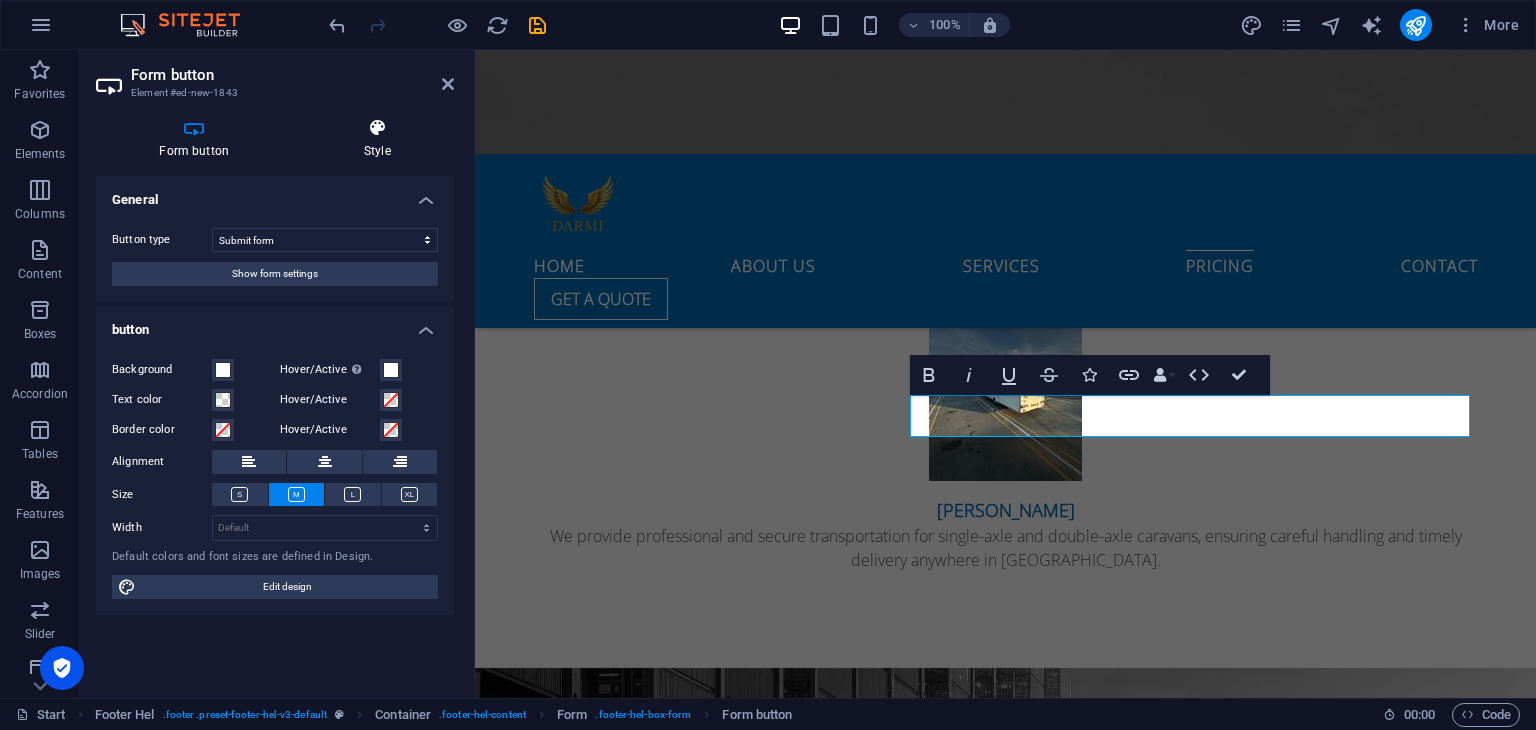 click on "Style" at bounding box center [378, 139] 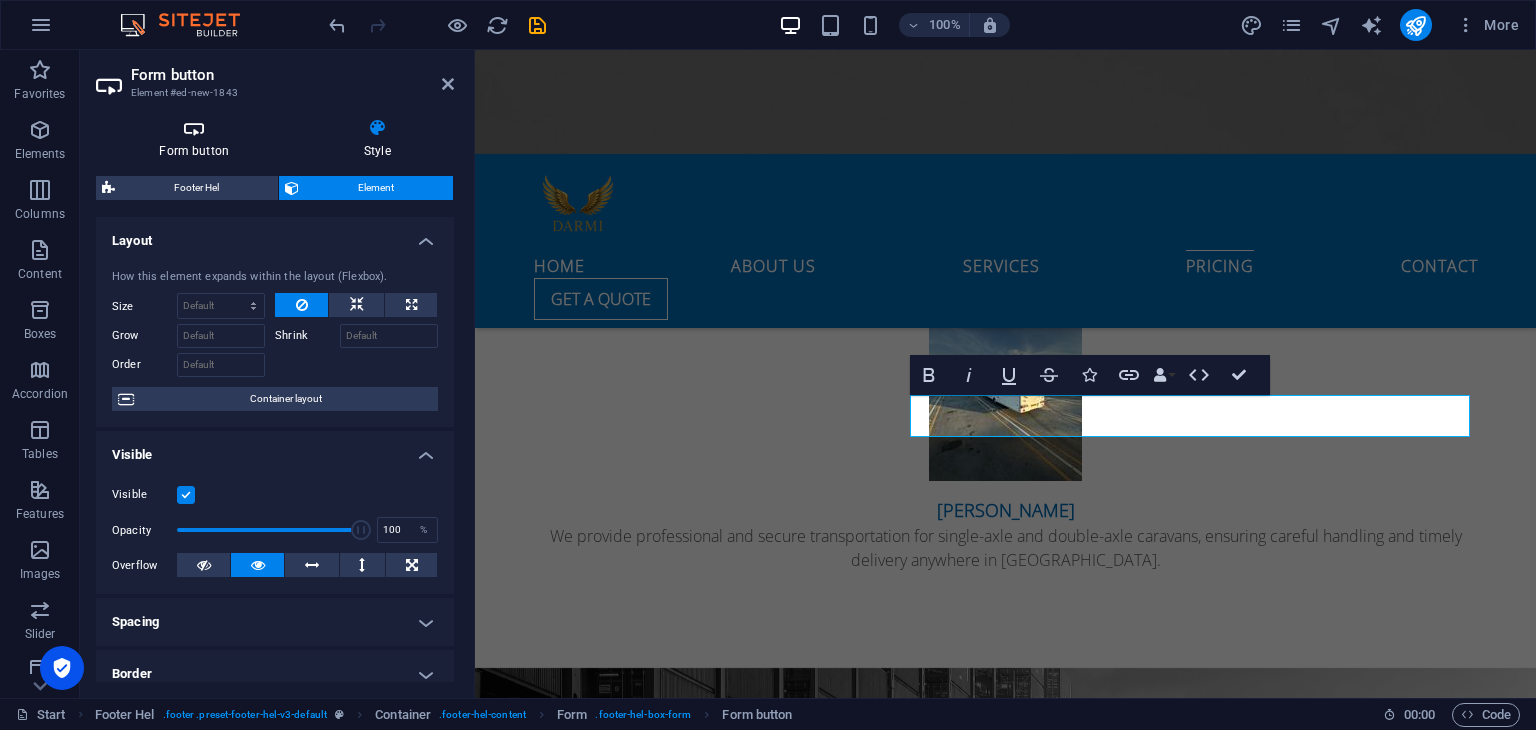 click on "Form button" at bounding box center [198, 139] 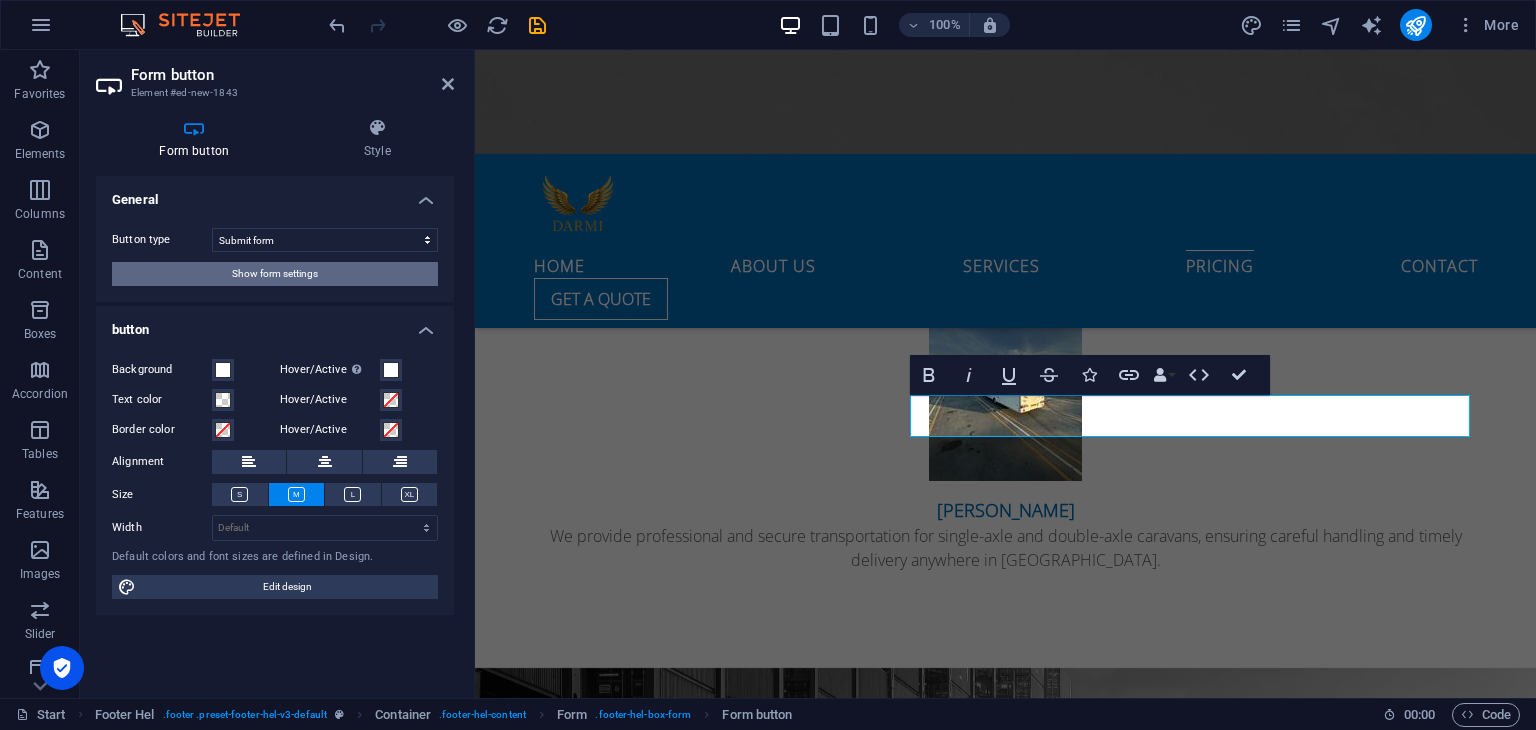 click on "Show form settings" at bounding box center [275, 274] 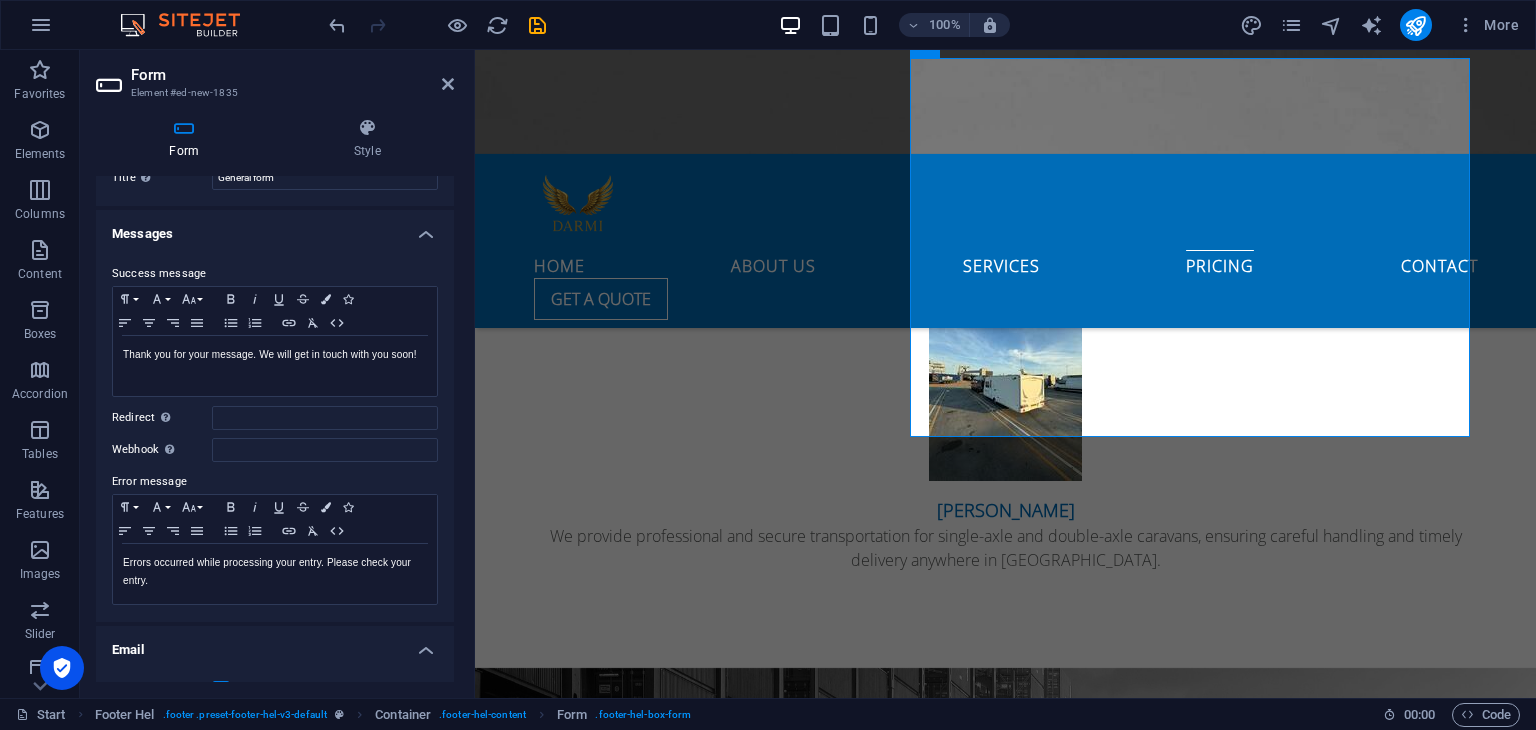 scroll, scrollTop: 0, scrollLeft: 0, axis: both 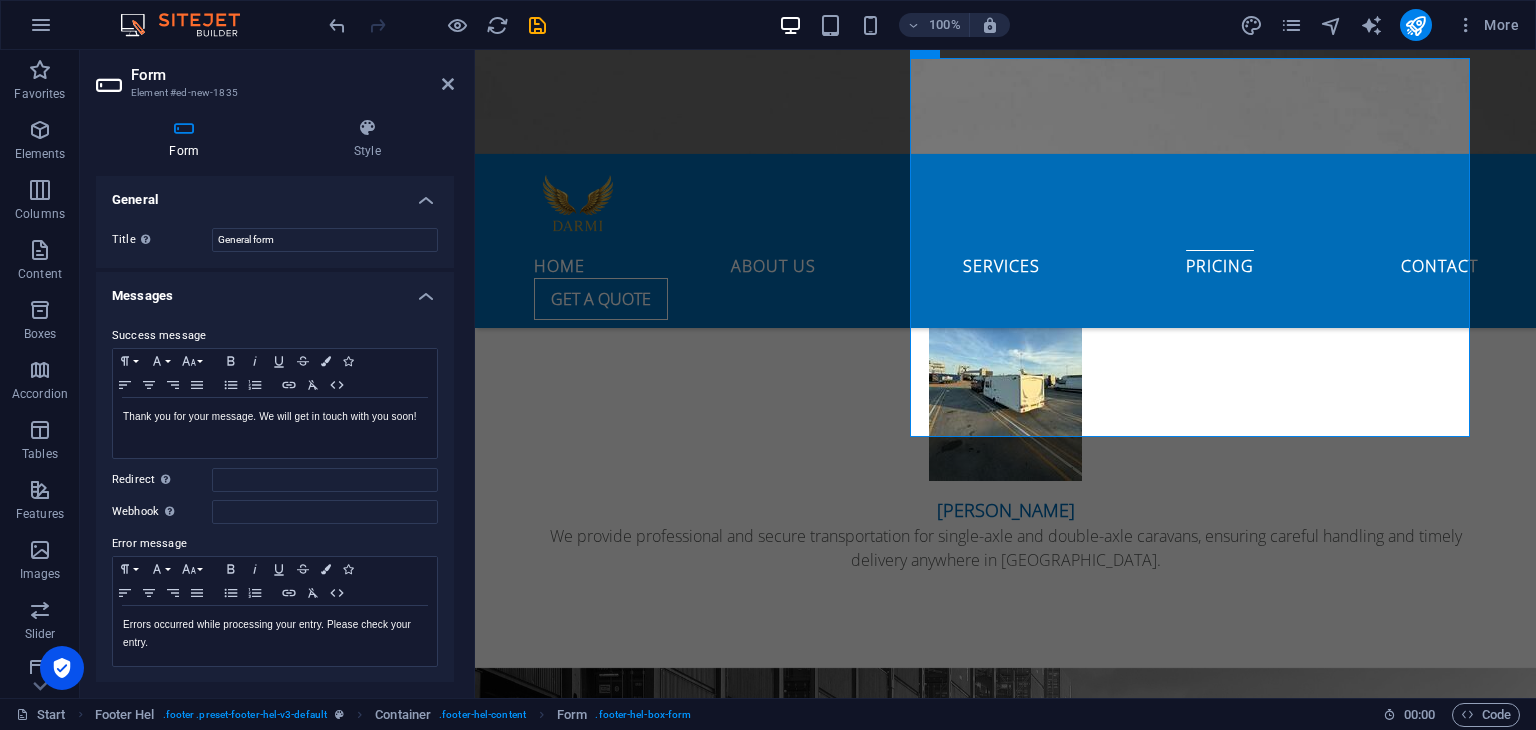 drag, startPoint x: 451, startPoint y: 305, endPoint x: 48, endPoint y: 151, distance: 431.42206 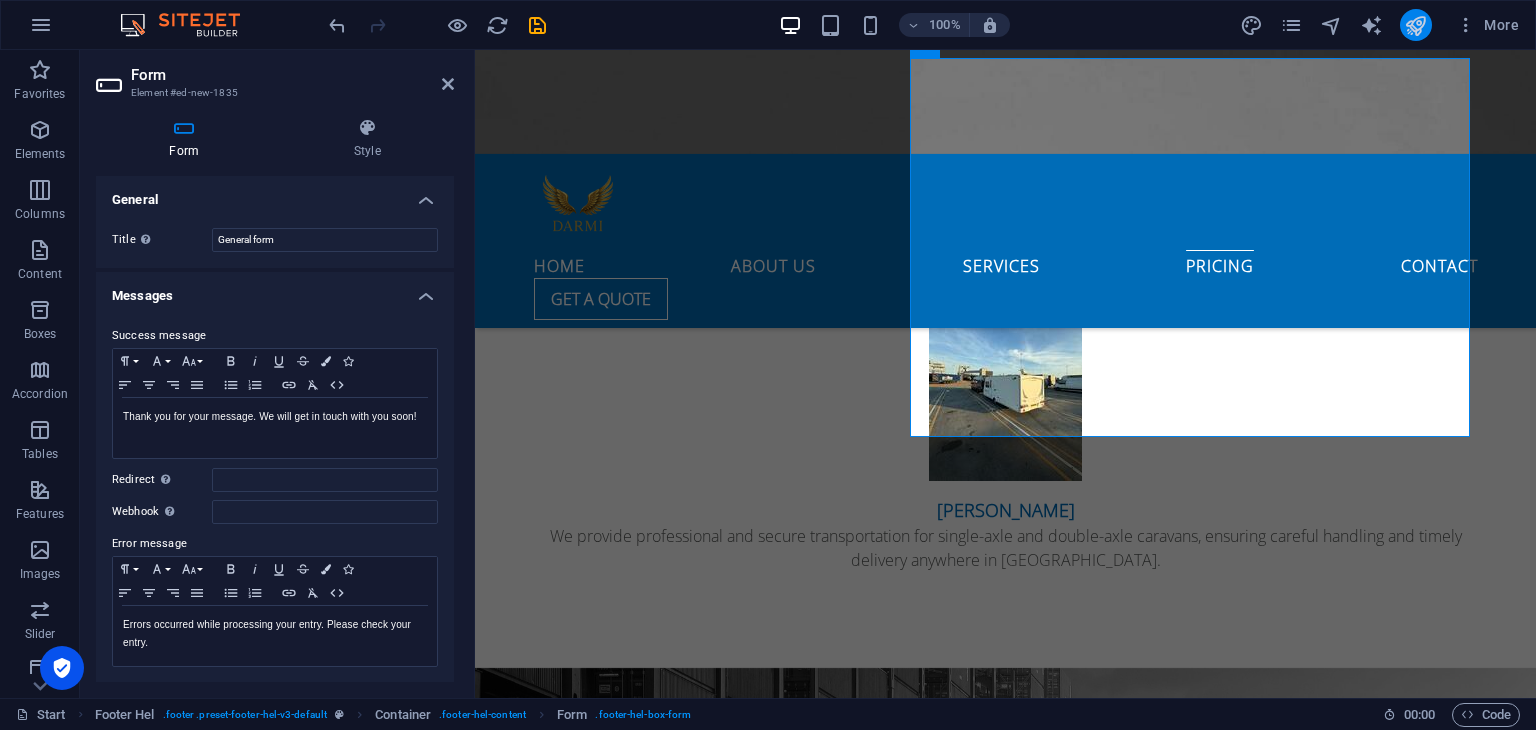 click at bounding box center [1415, 25] 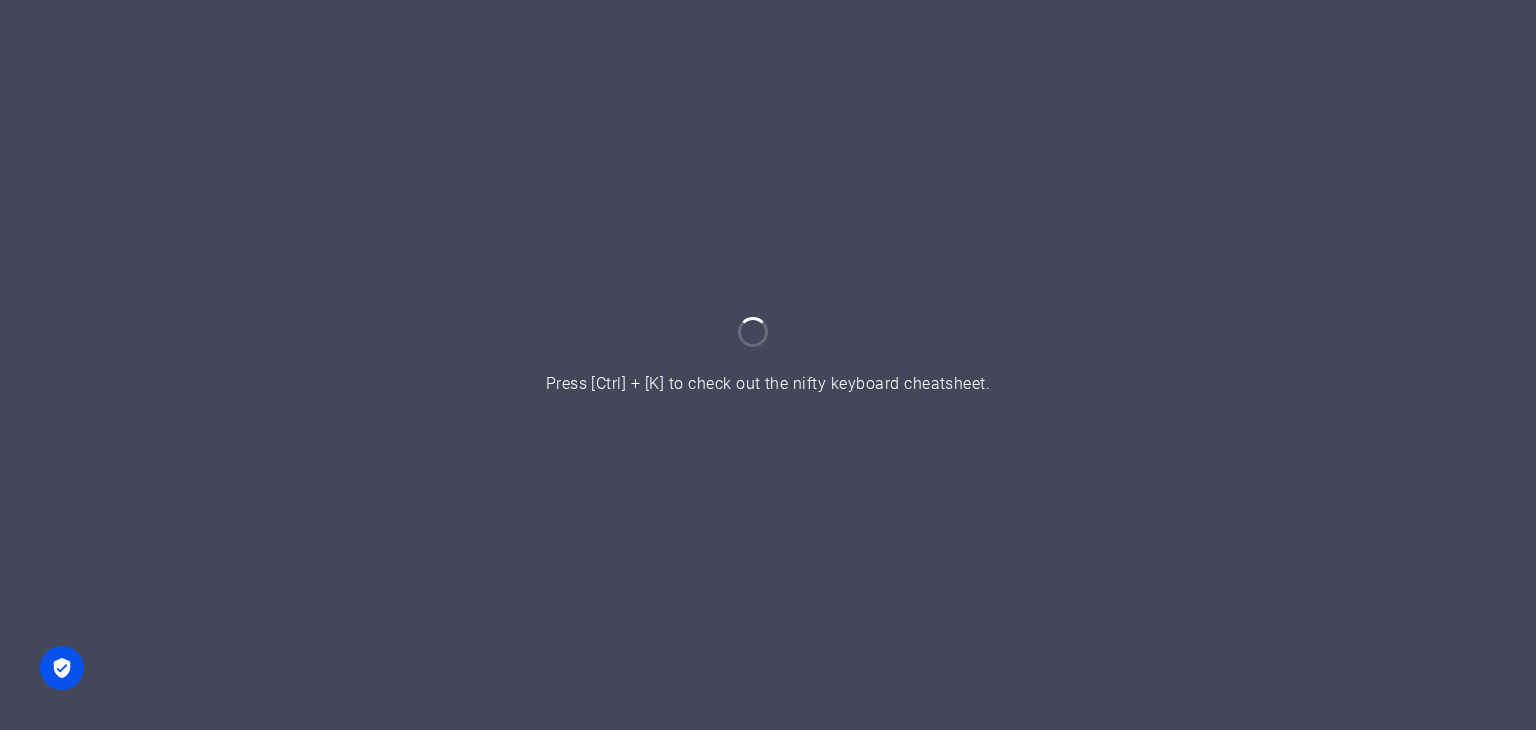 scroll, scrollTop: 0, scrollLeft: 0, axis: both 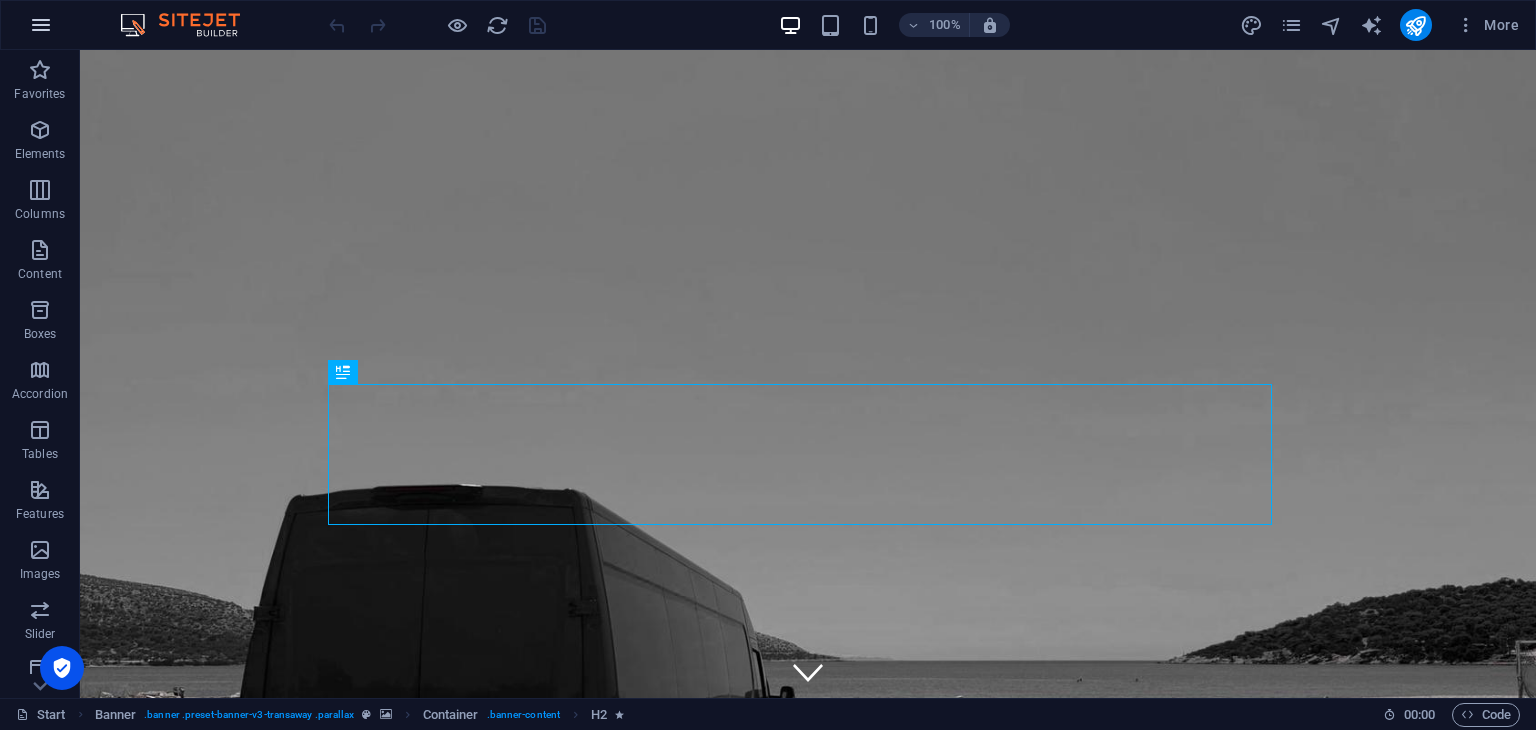 click at bounding box center (41, 25) 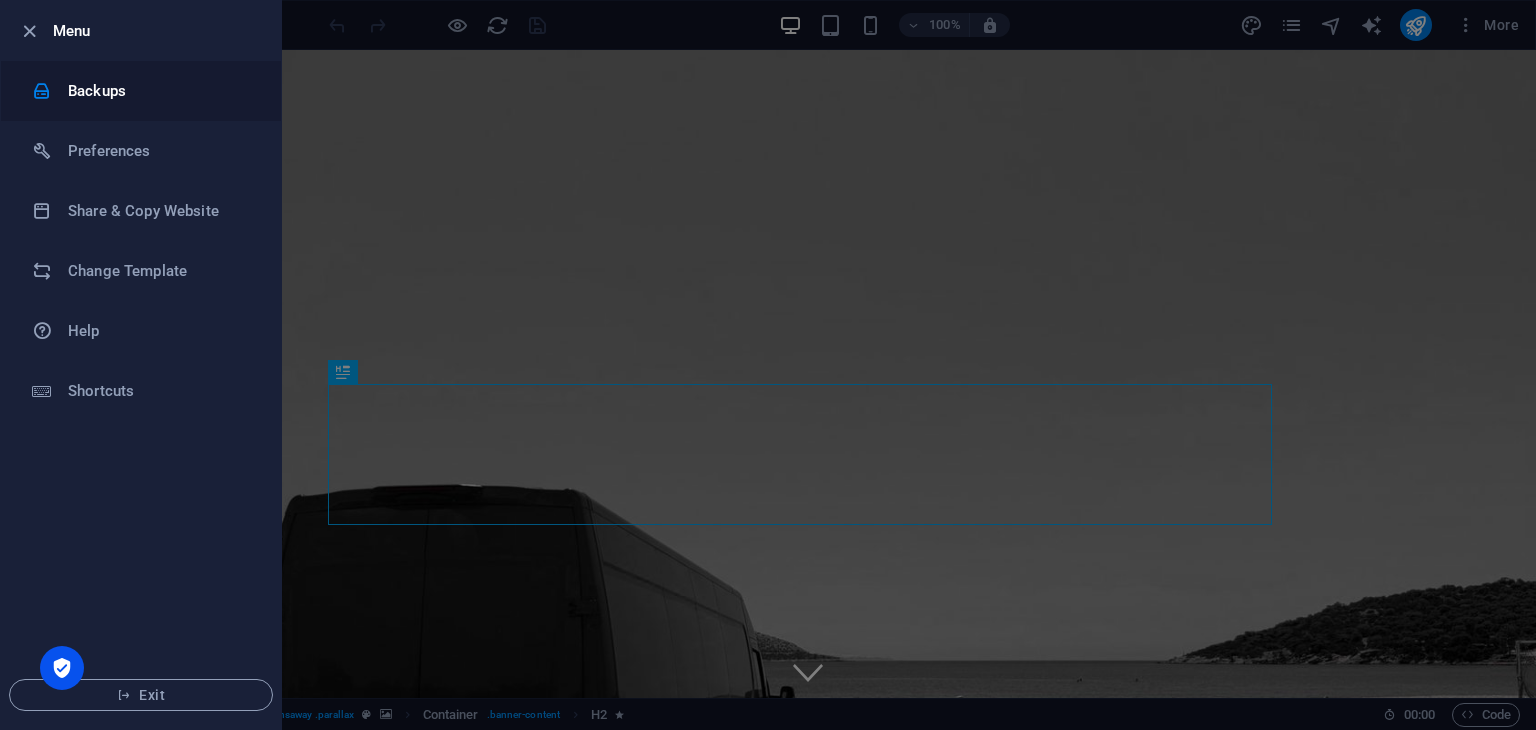 click on "Backups" at bounding box center (141, 91) 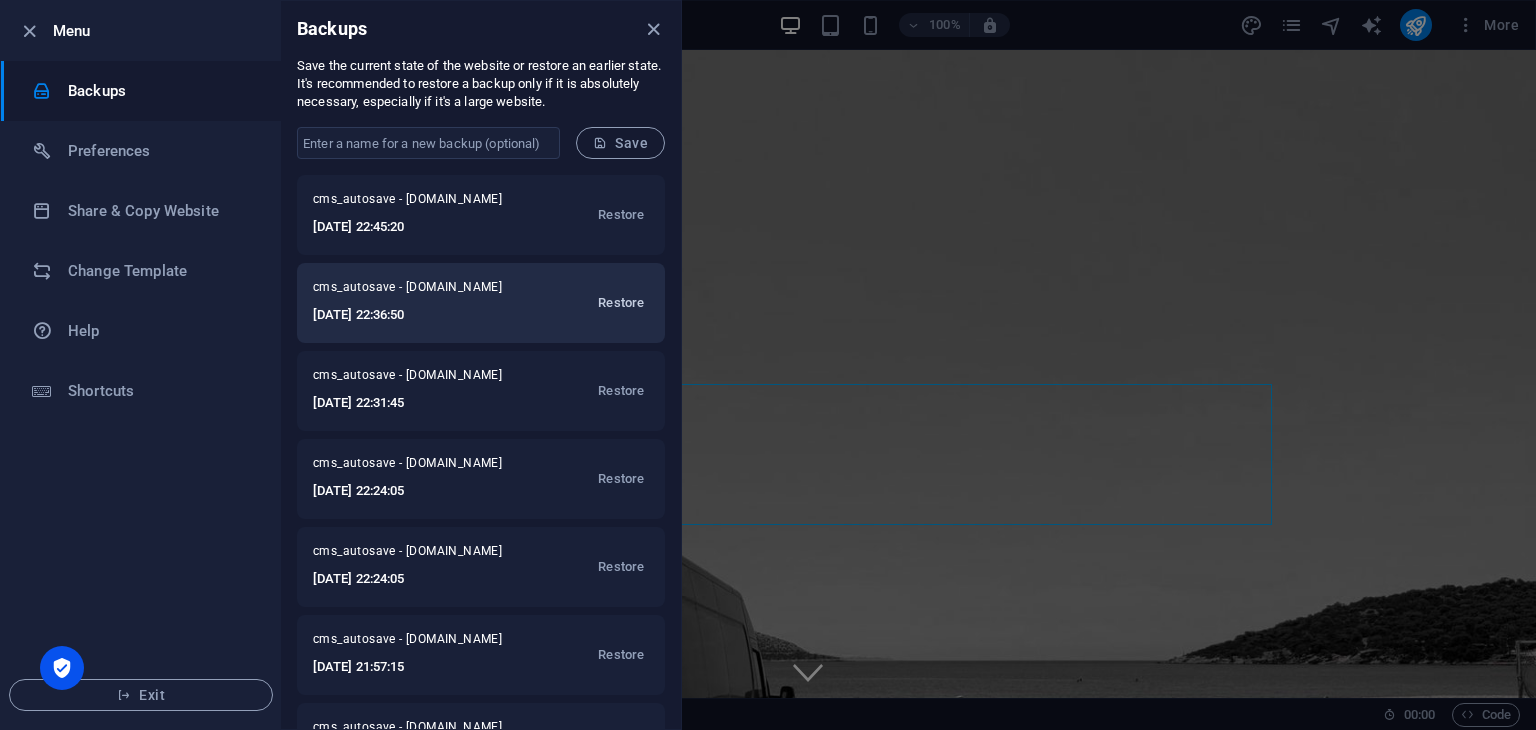 click on "Restore" at bounding box center (621, 303) 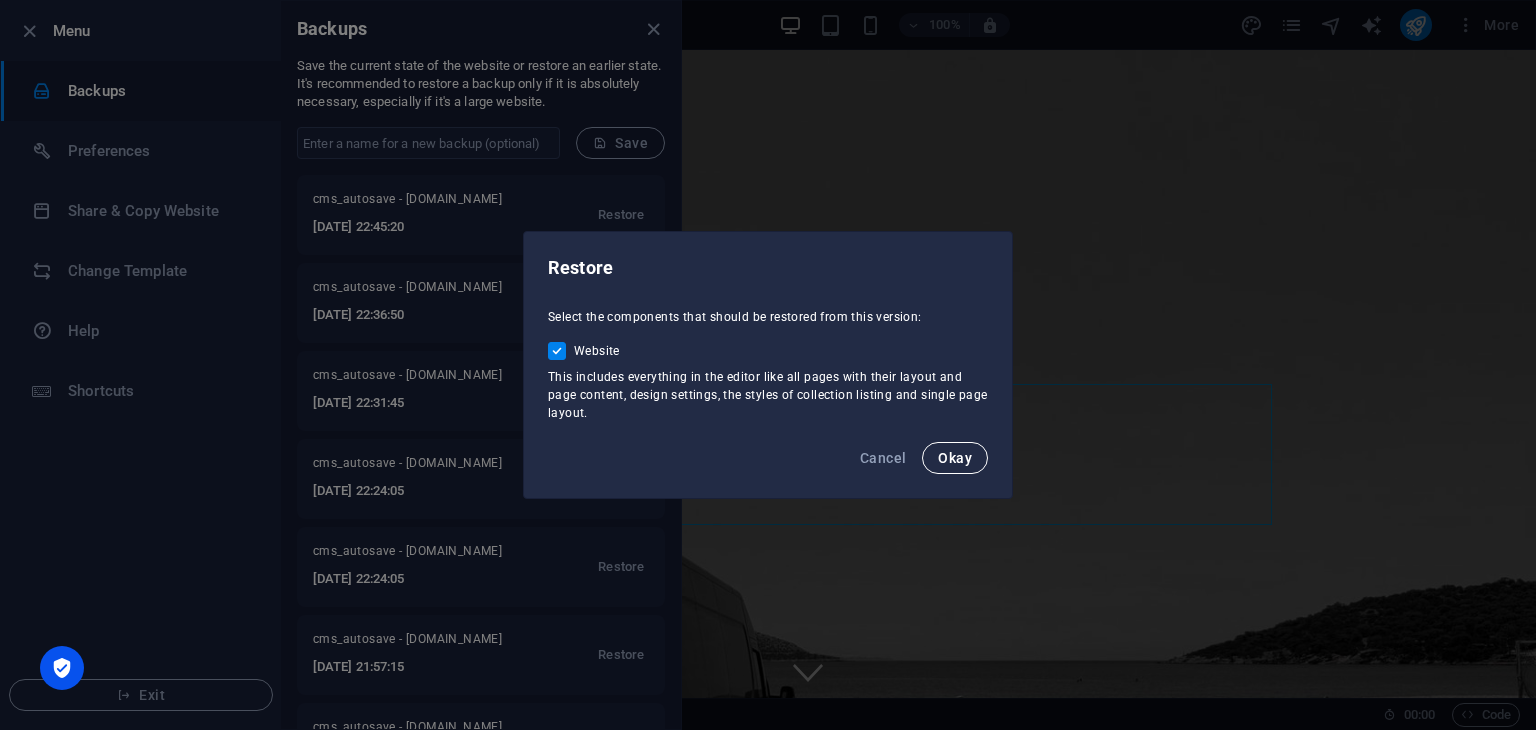click on "Okay" at bounding box center [955, 458] 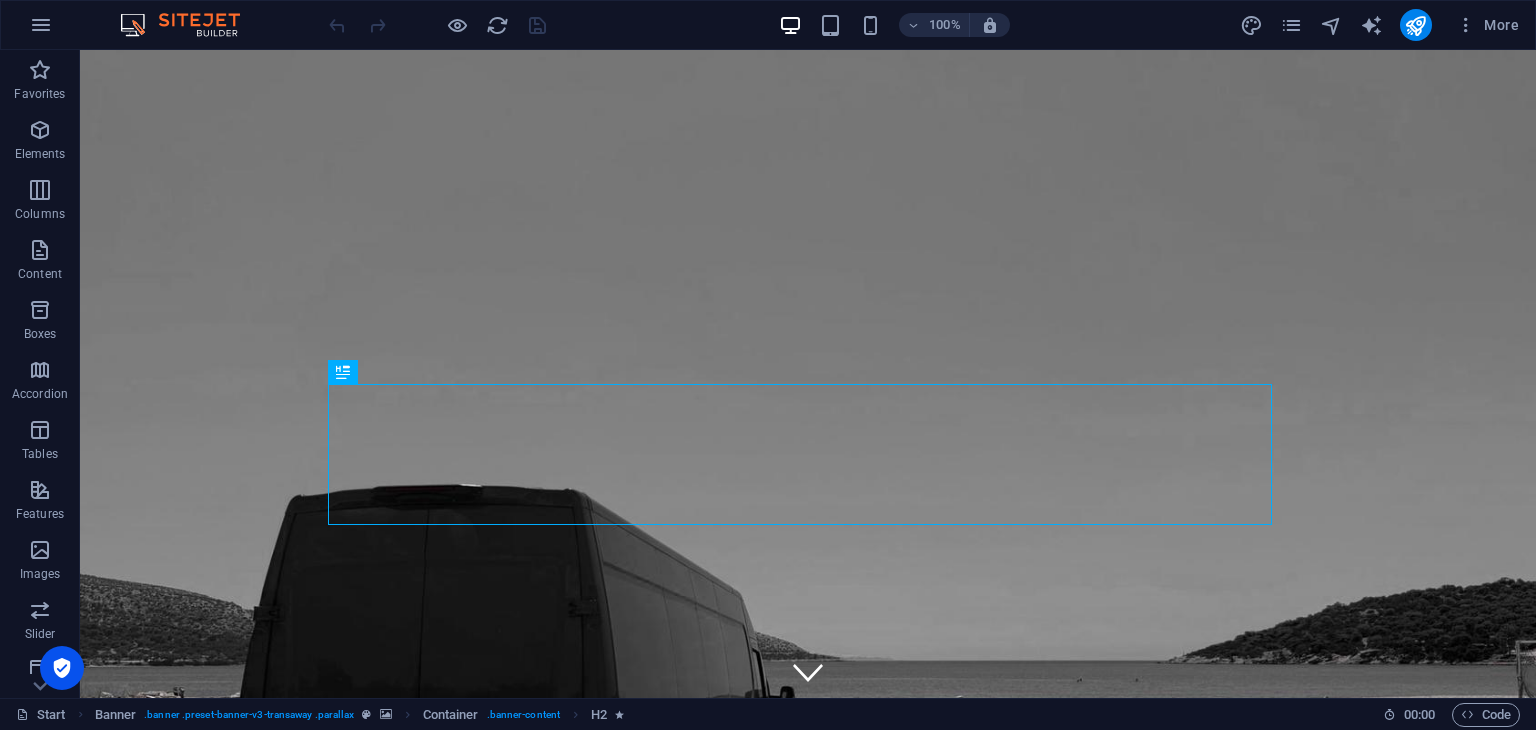scroll, scrollTop: 0, scrollLeft: 0, axis: both 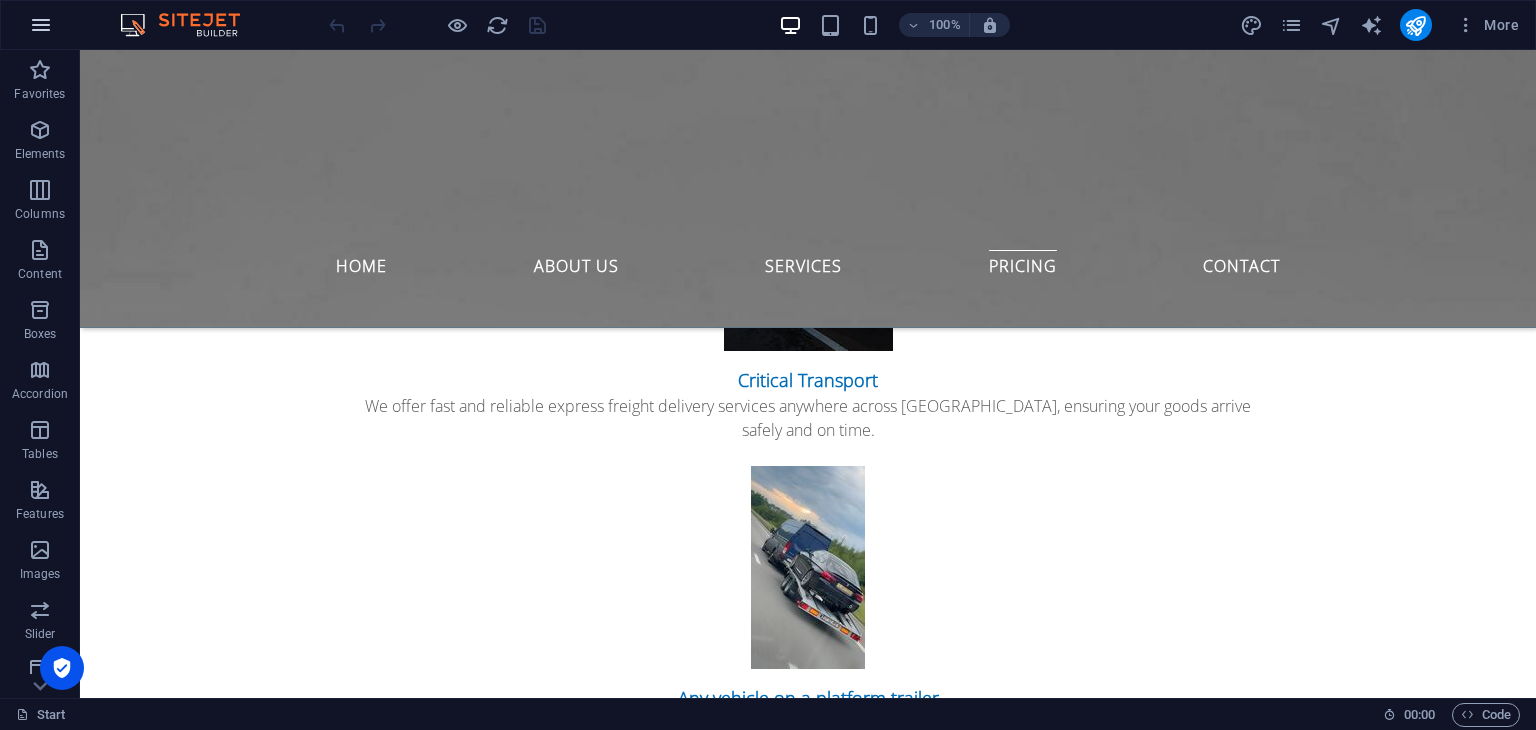 click at bounding box center (41, 25) 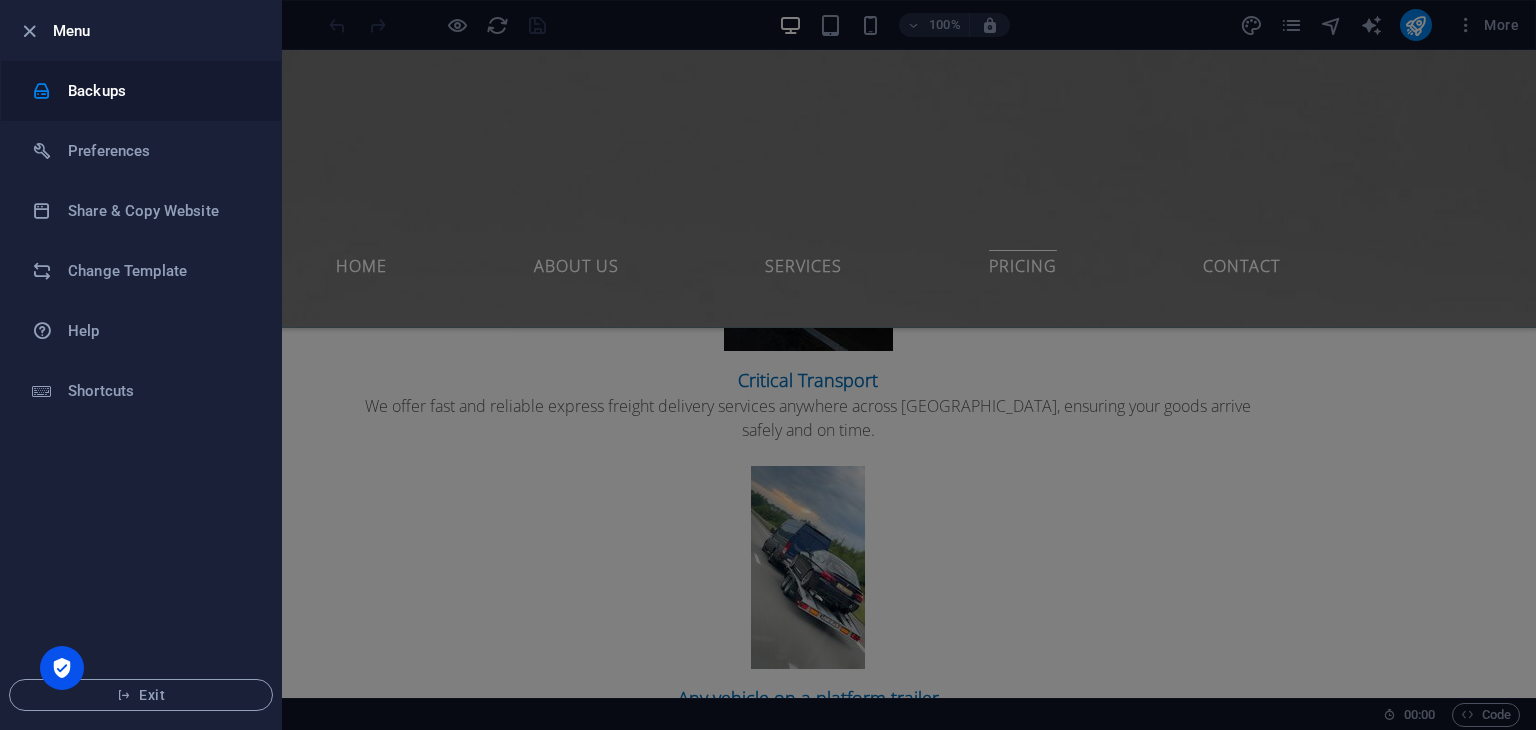 click on "Backups" at bounding box center [141, 91] 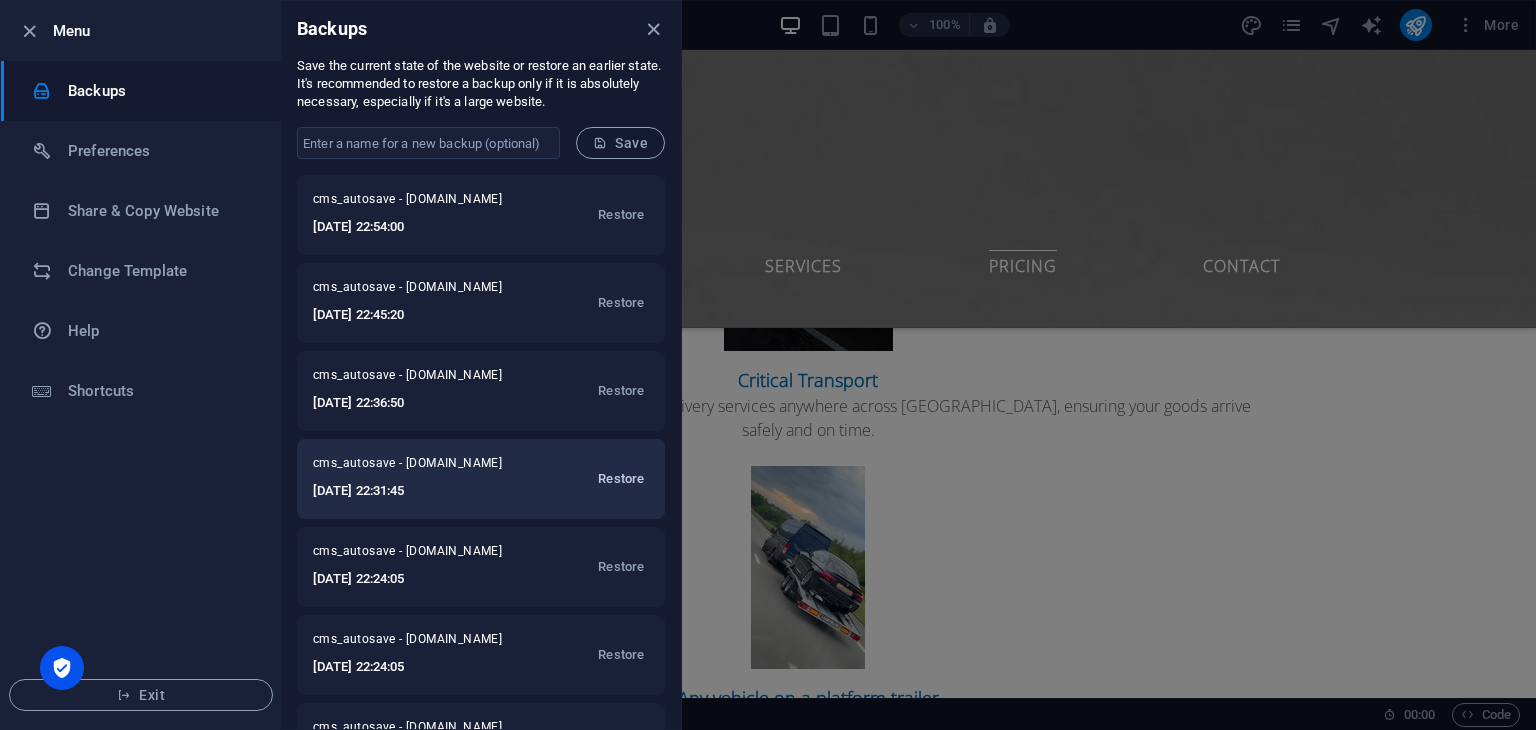 click on "Restore" at bounding box center [621, 479] 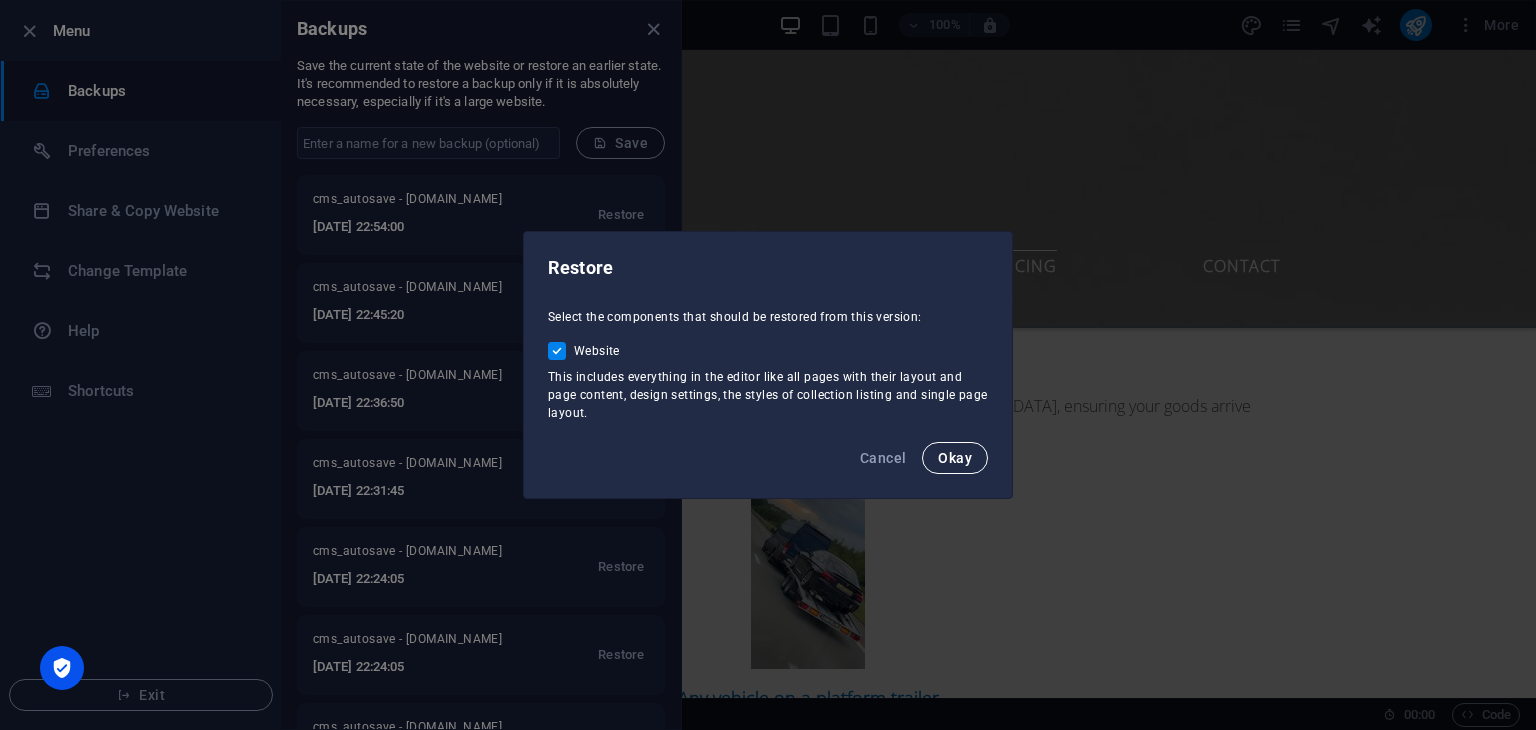click on "Okay" at bounding box center [955, 458] 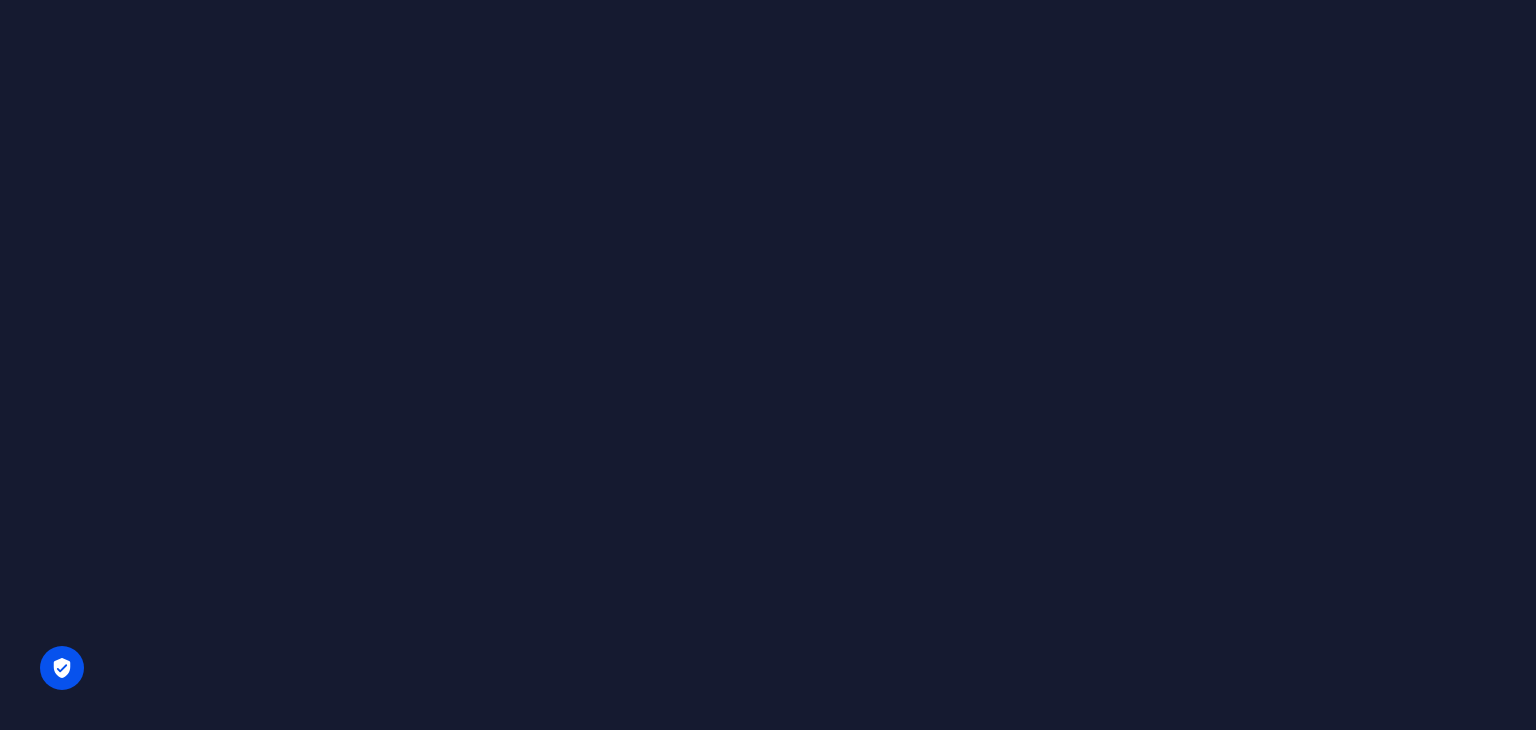 scroll, scrollTop: 0, scrollLeft: 0, axis: both 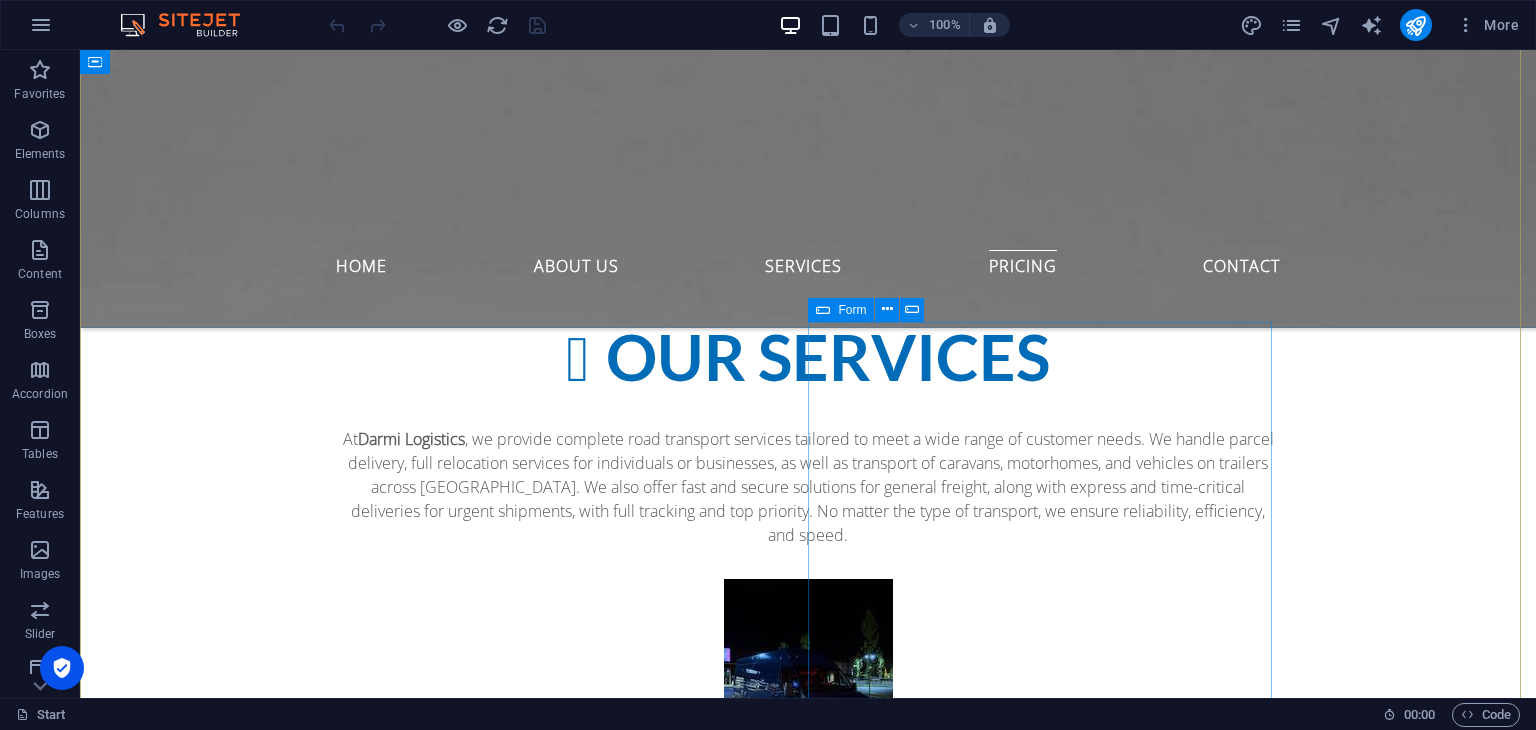 click at bounding box center [823, 310] 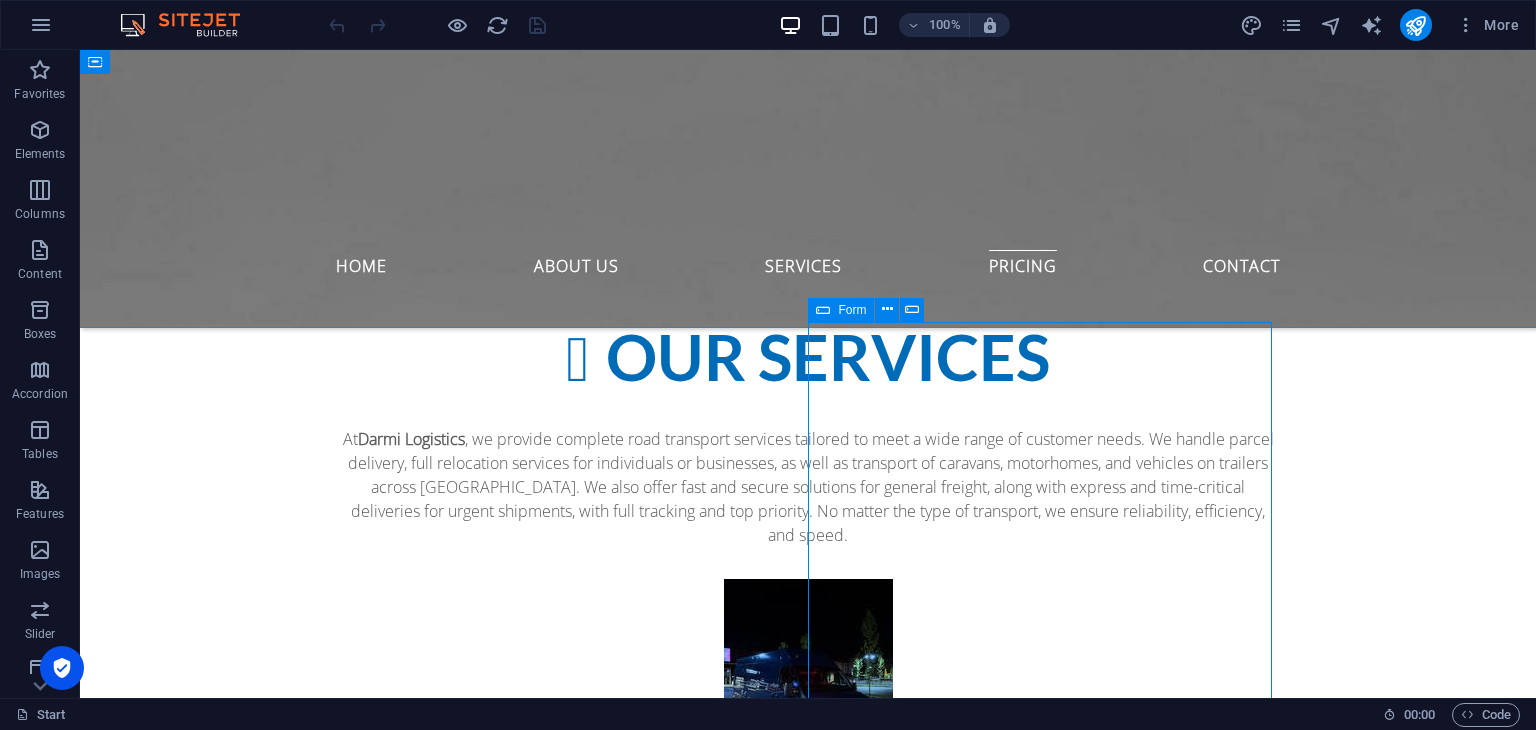 click at bounding box center [823, 310] 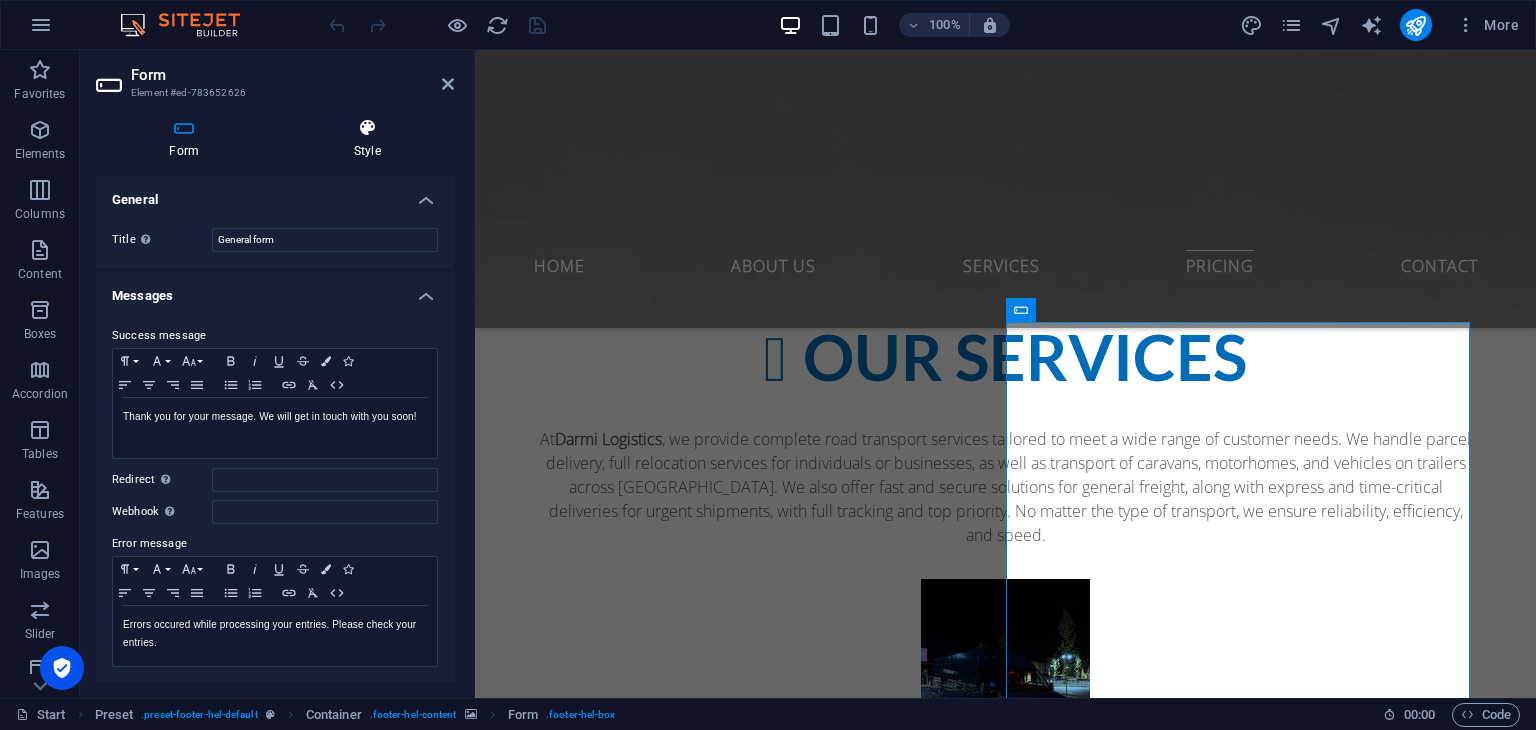 click on "Style" at bounding box center (368, 139) 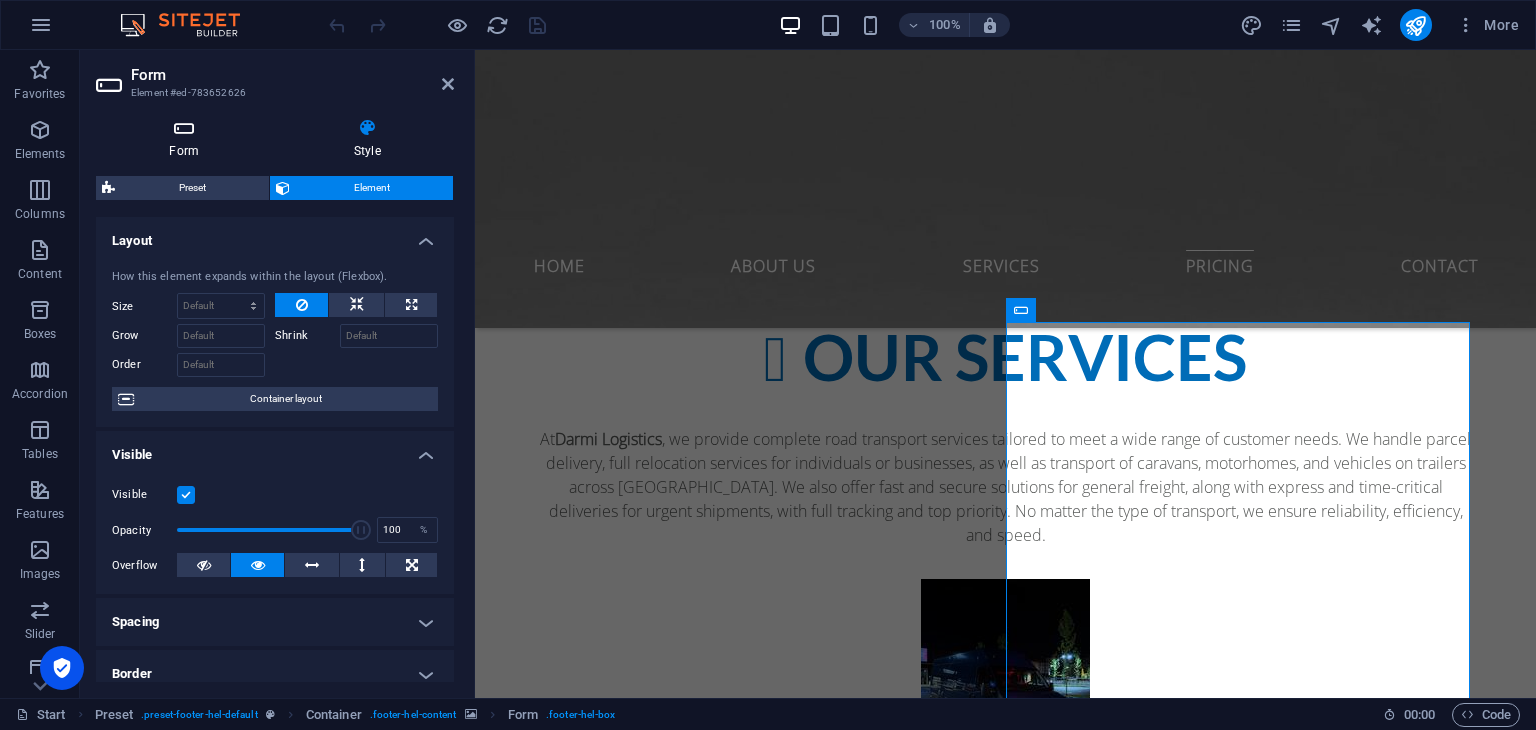 click on "Form" at bounding box center (188, 139) 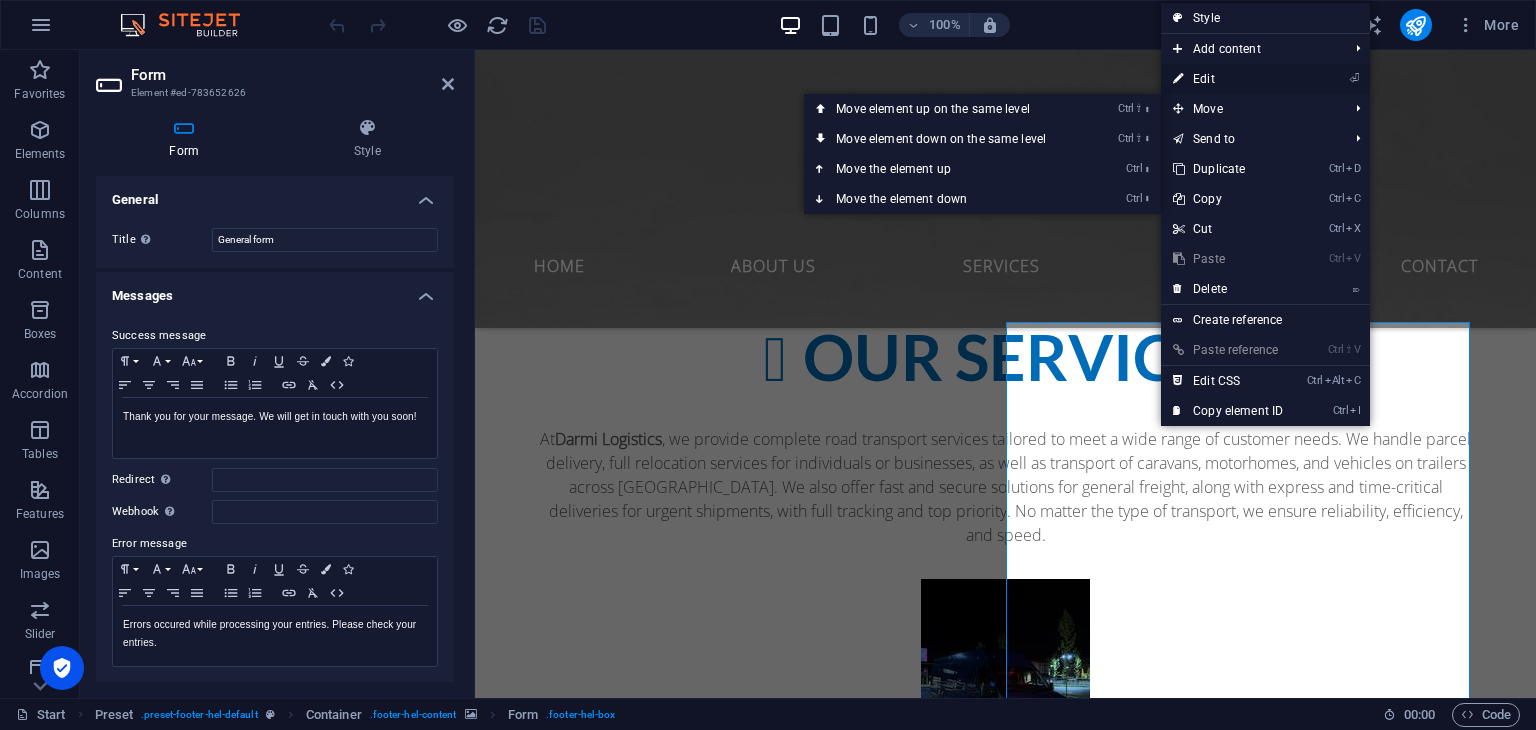 click on "⏎  Edit" at bounding box center (1228, 79) 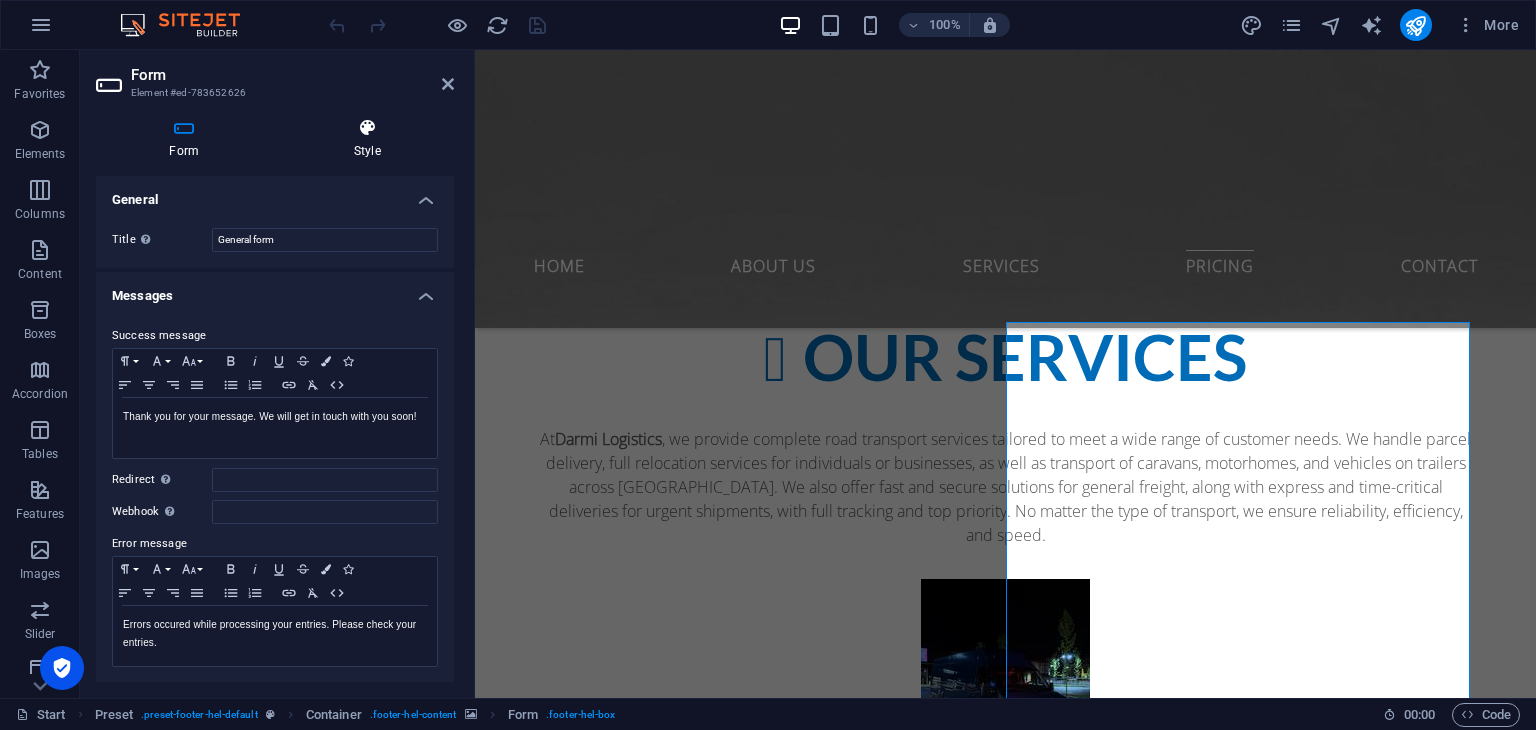 click on "Style" at bounding box center [368, 139] 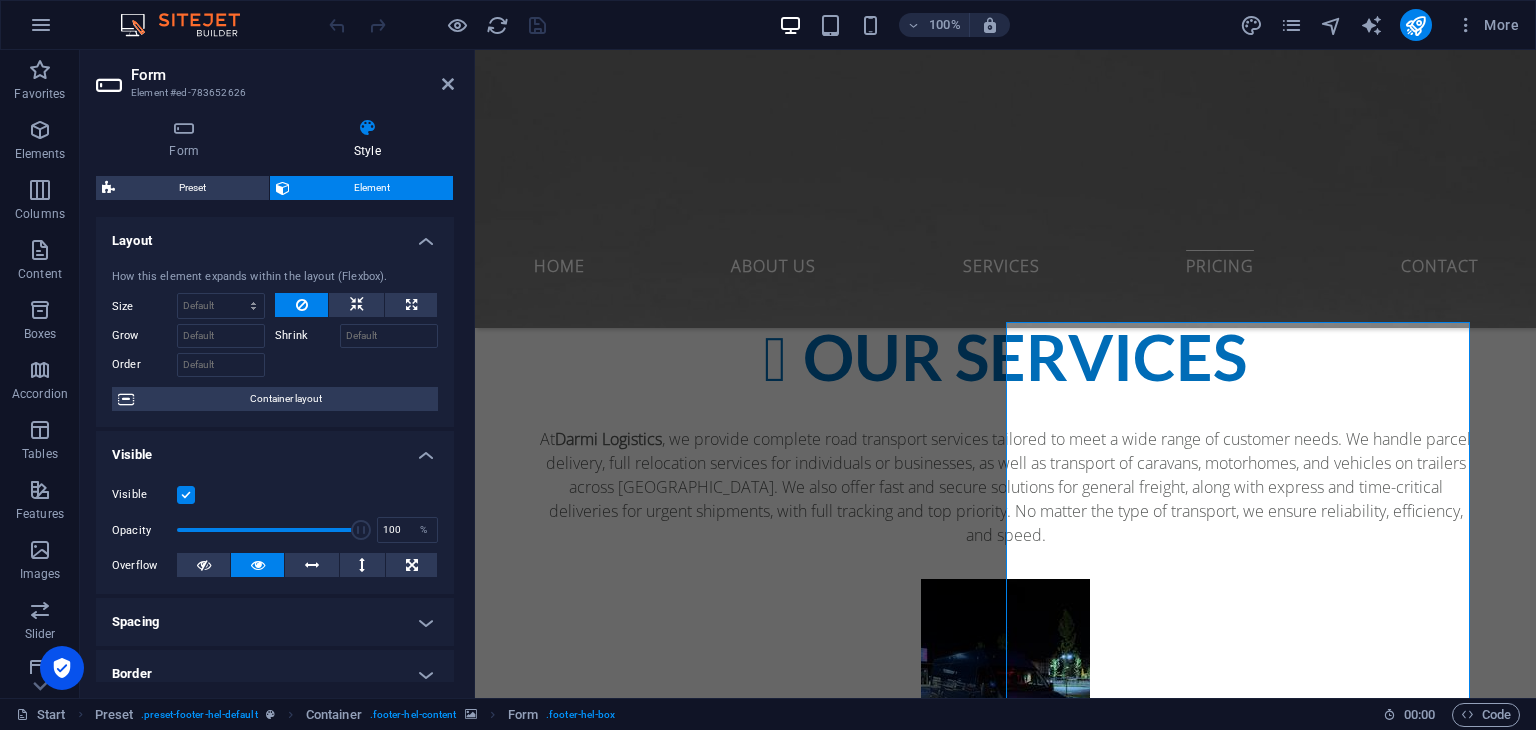 drag, startPoint x: 448, startPoint y: 253, endPoint x: 442, endPoint y: 461, distance: 208.08652 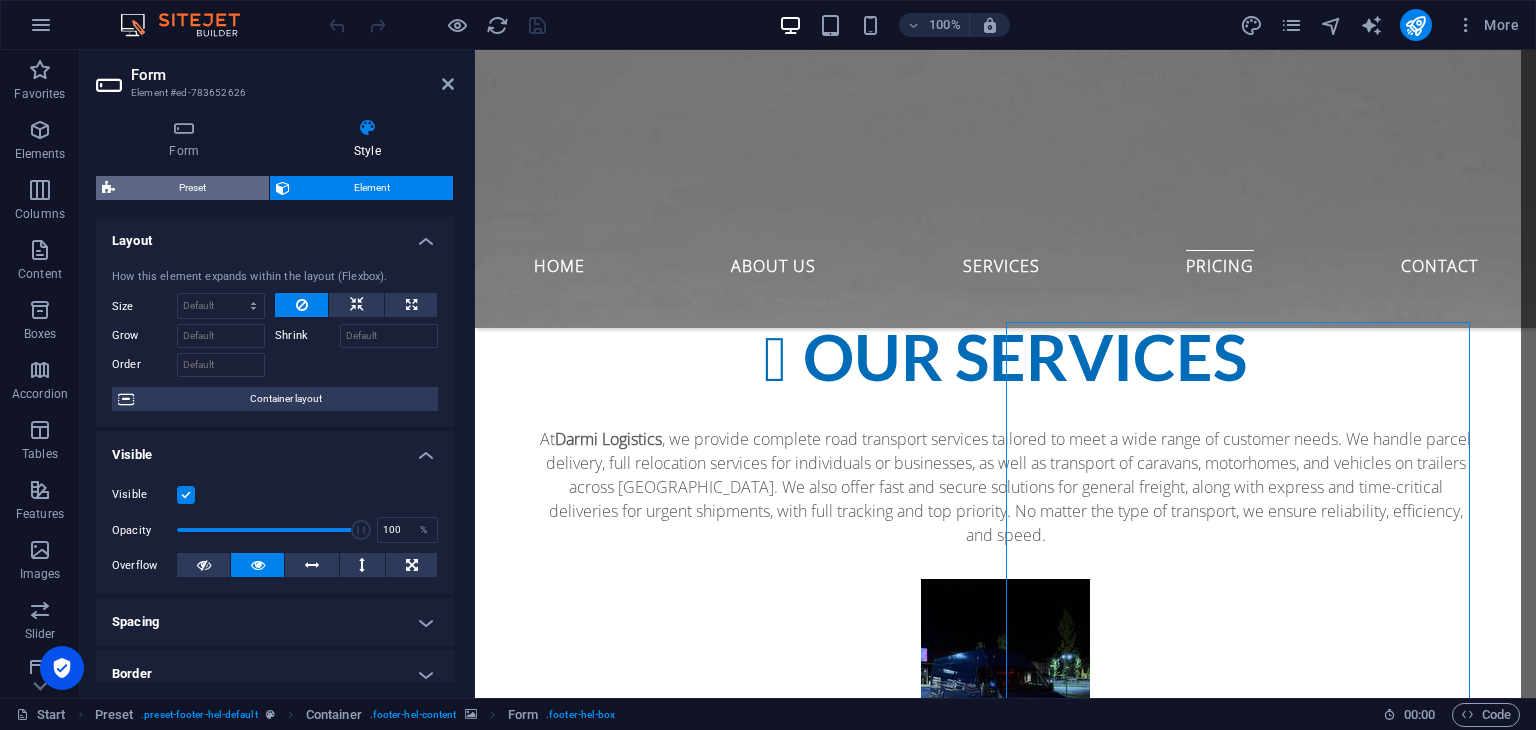 click on "Preset" at bounding box center (192, 188) 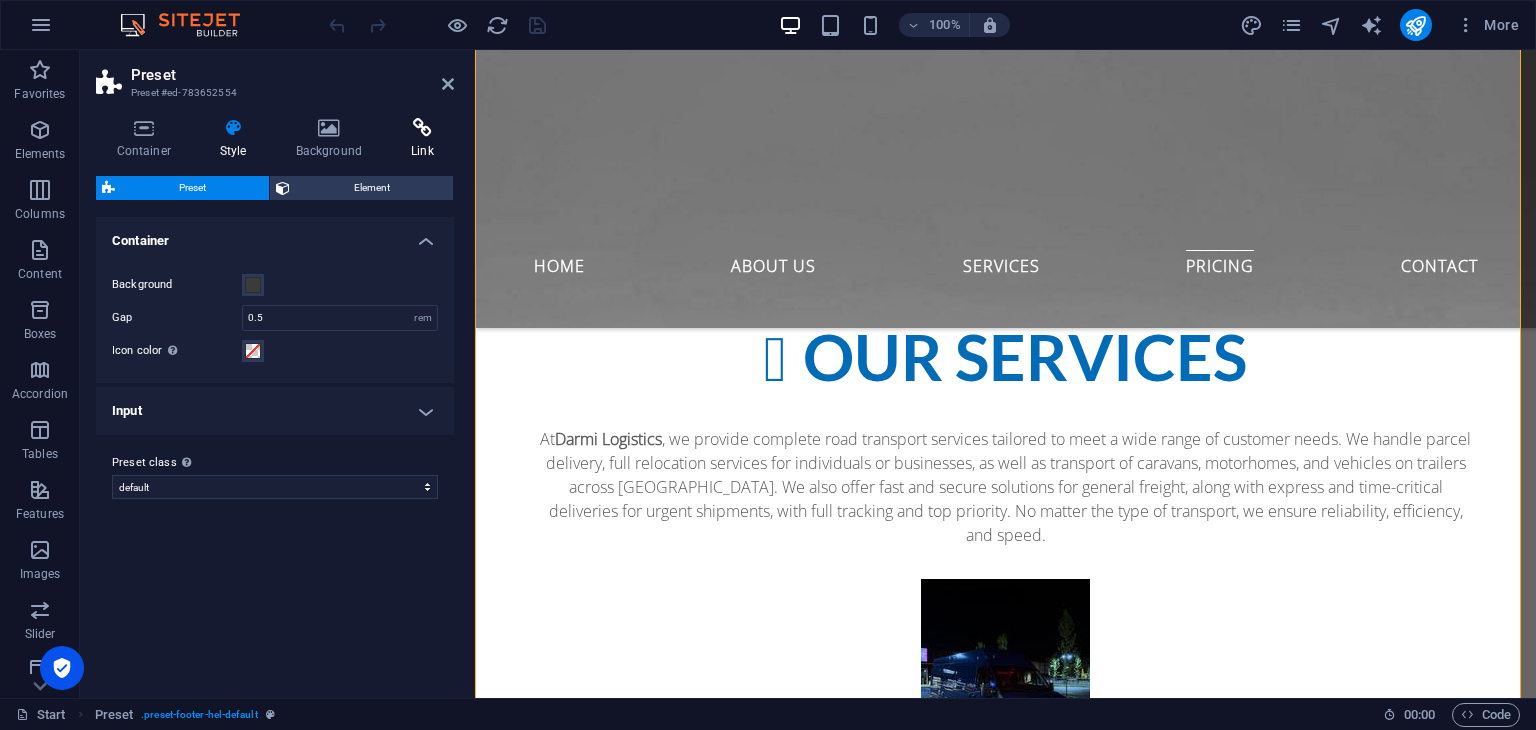 click on "Link" at bounding box center (423, 139) 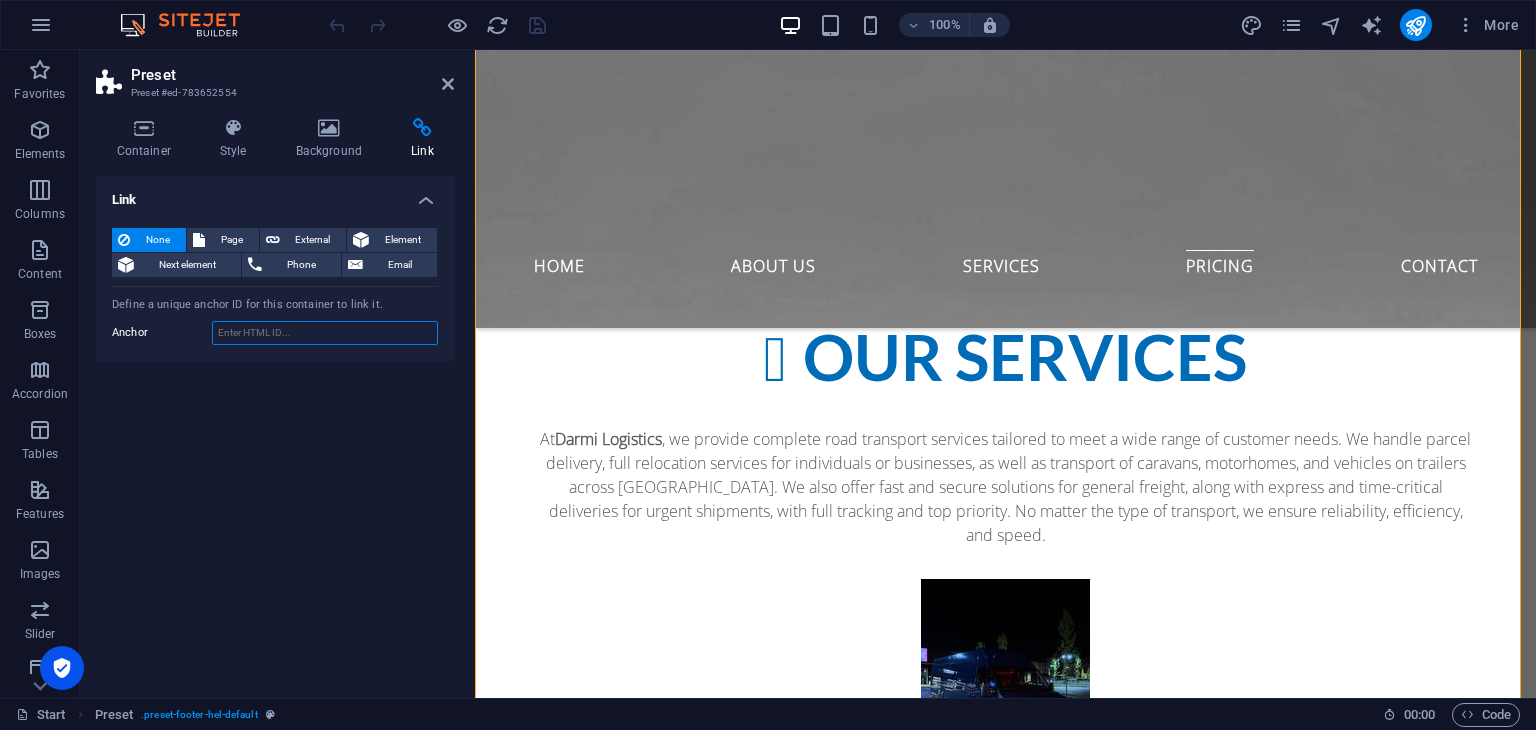 click on "Anchor" at bounding box center (325, 333) 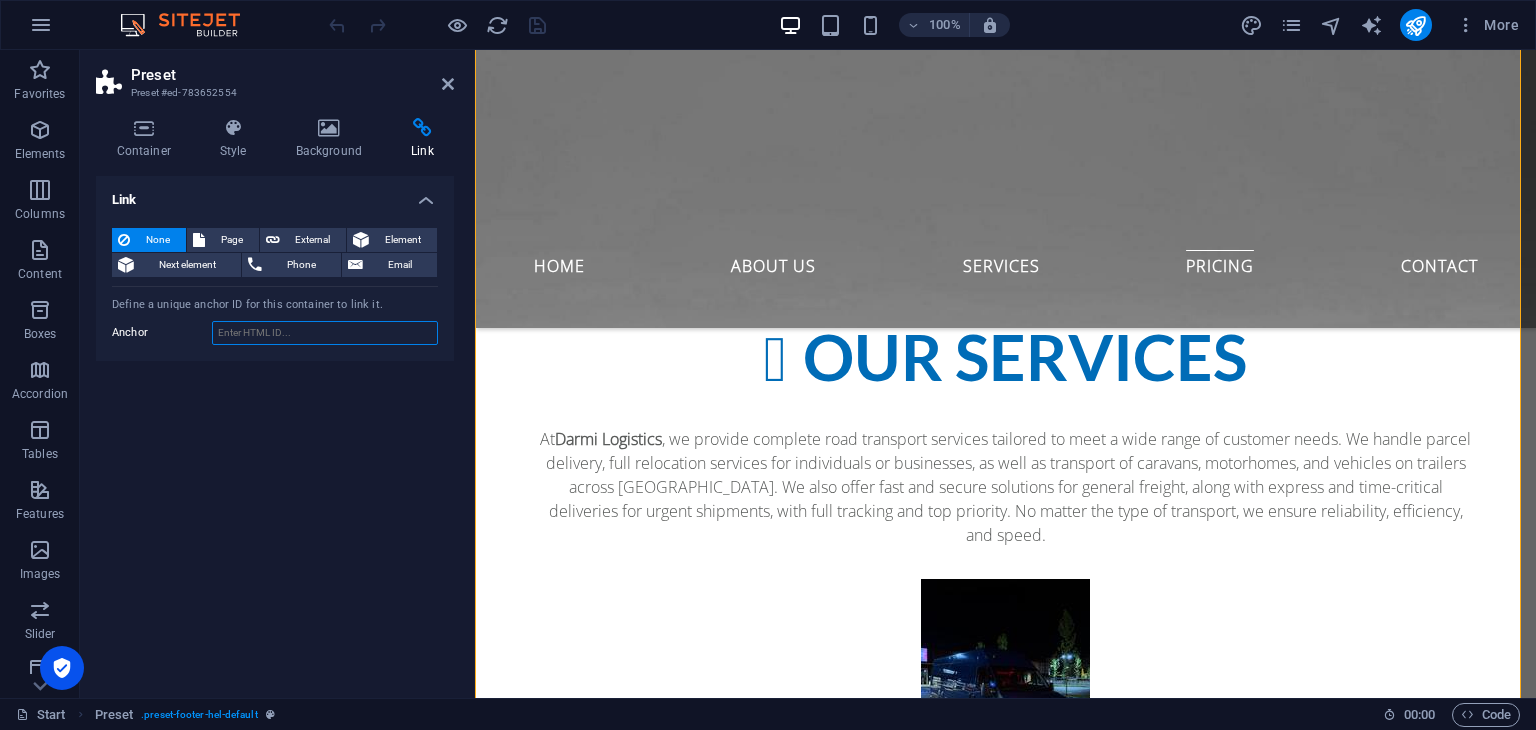 paste on "[URL][DOMAIN_NAME]" 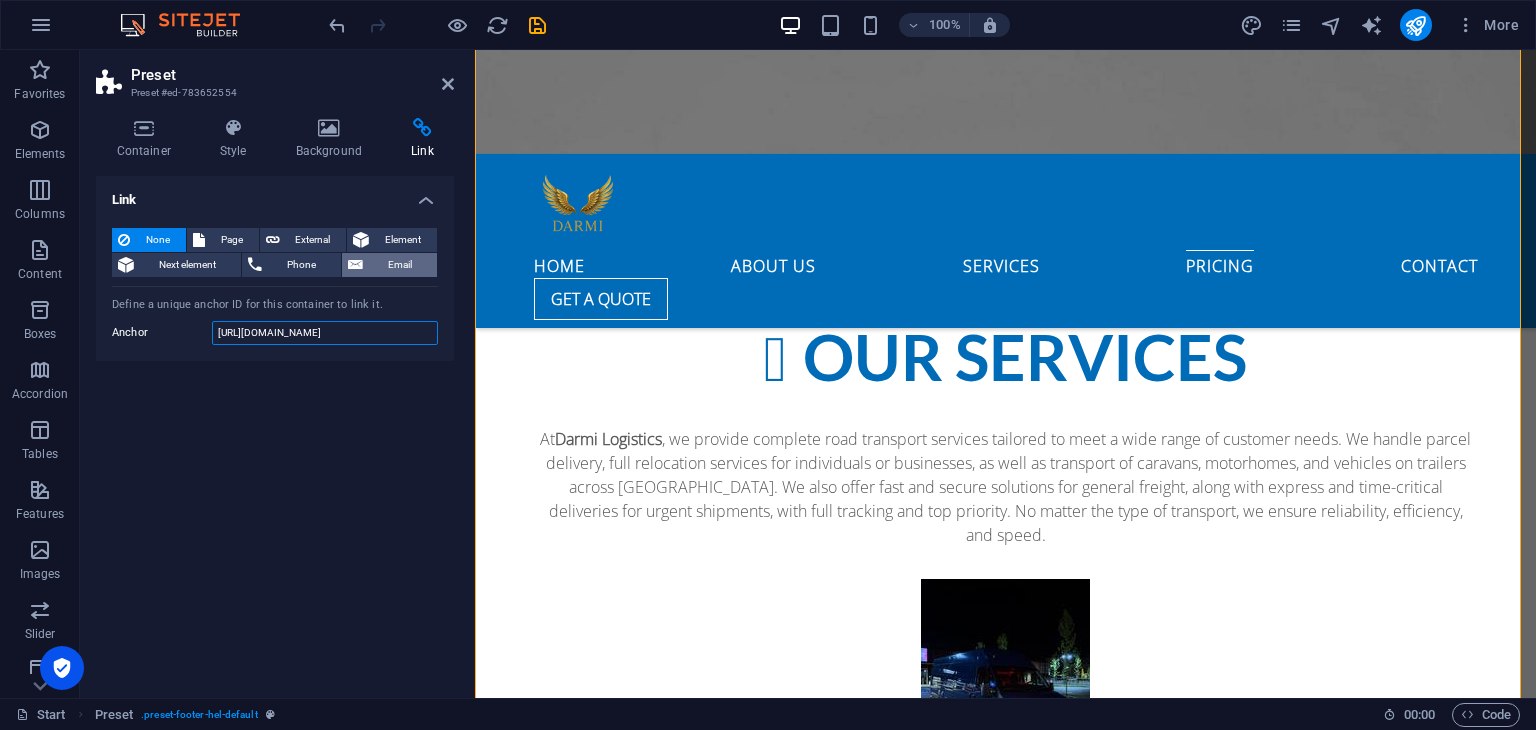 type on "[URL][DOMAIN_NAME]" 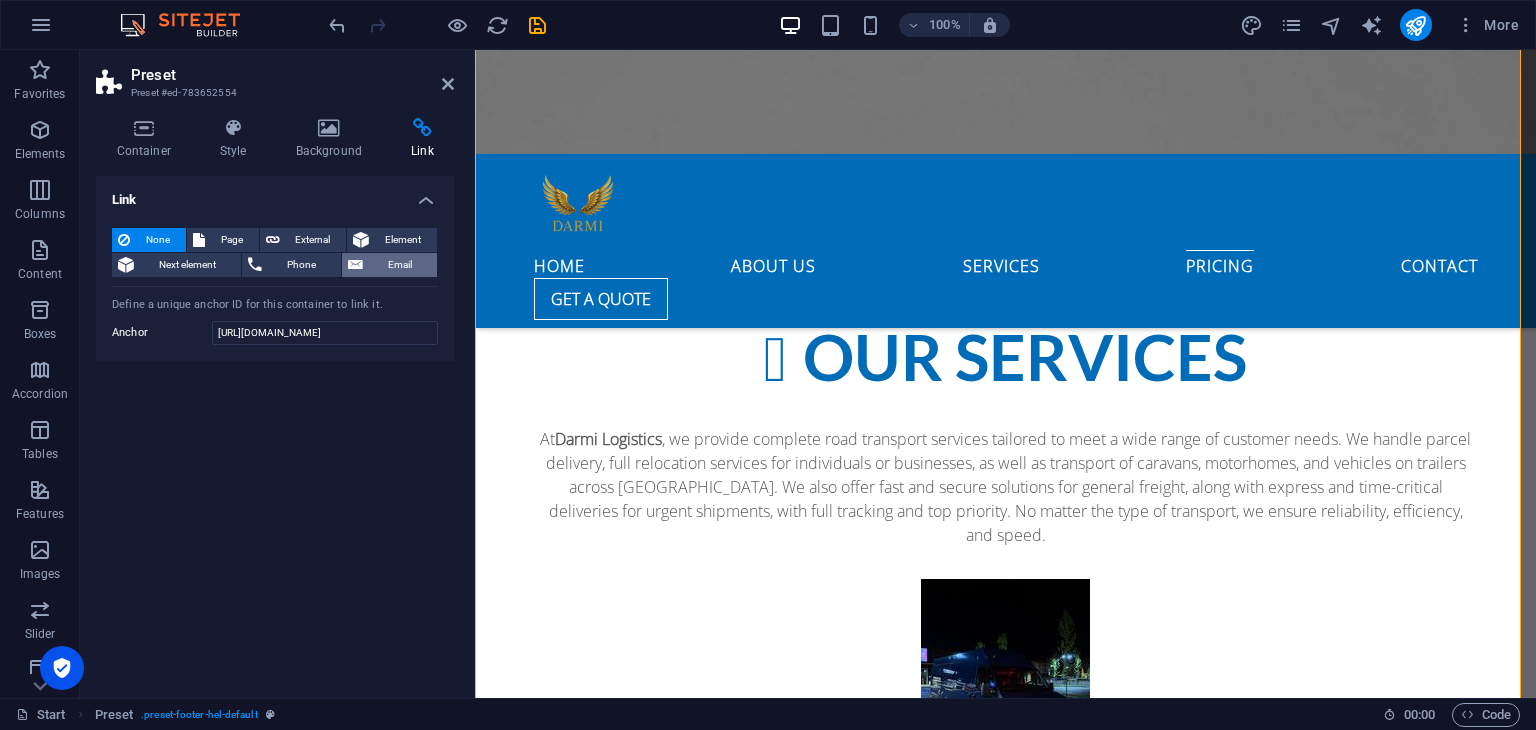 click on "Email" at bounding box center [400, 265] 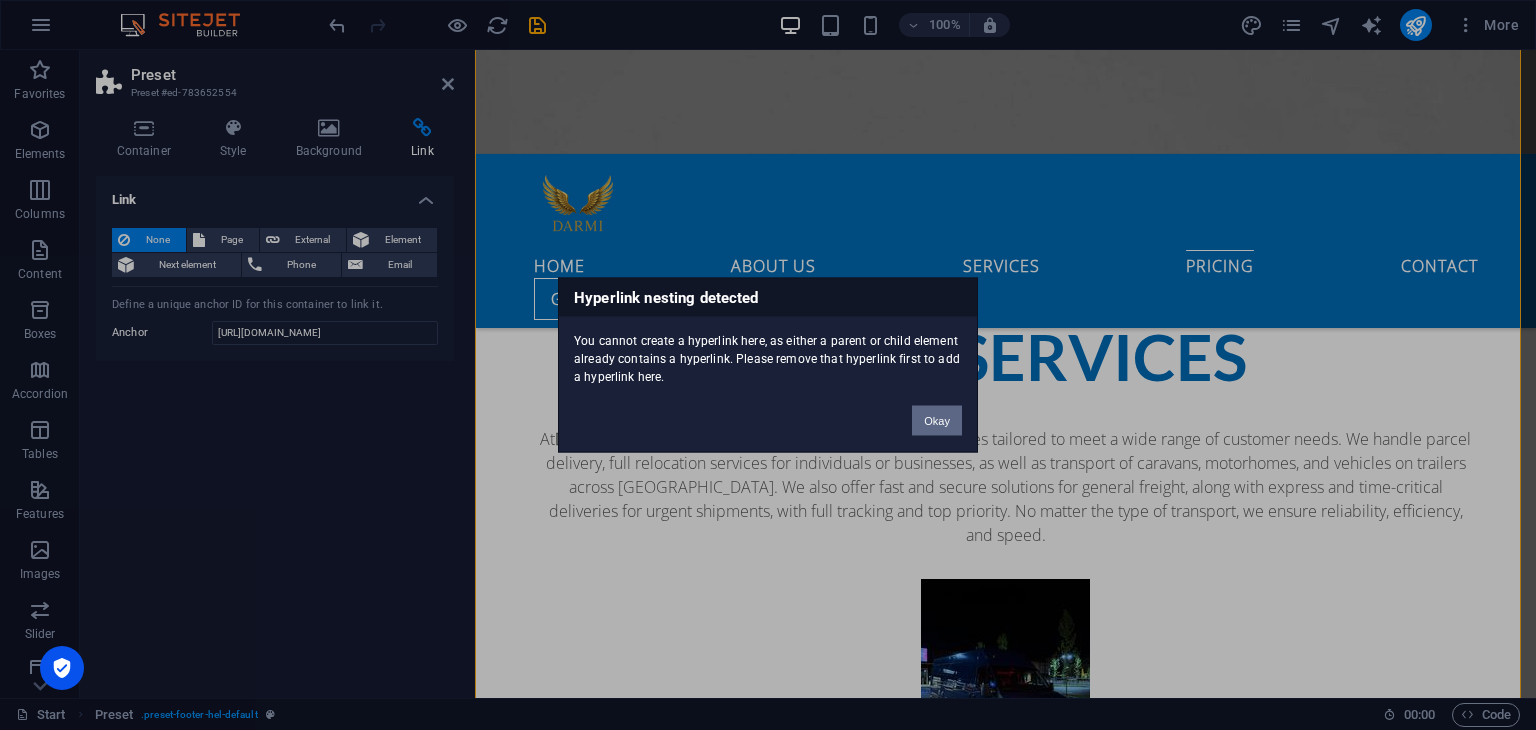 click on "Okay" at bounding box center (937, 421) 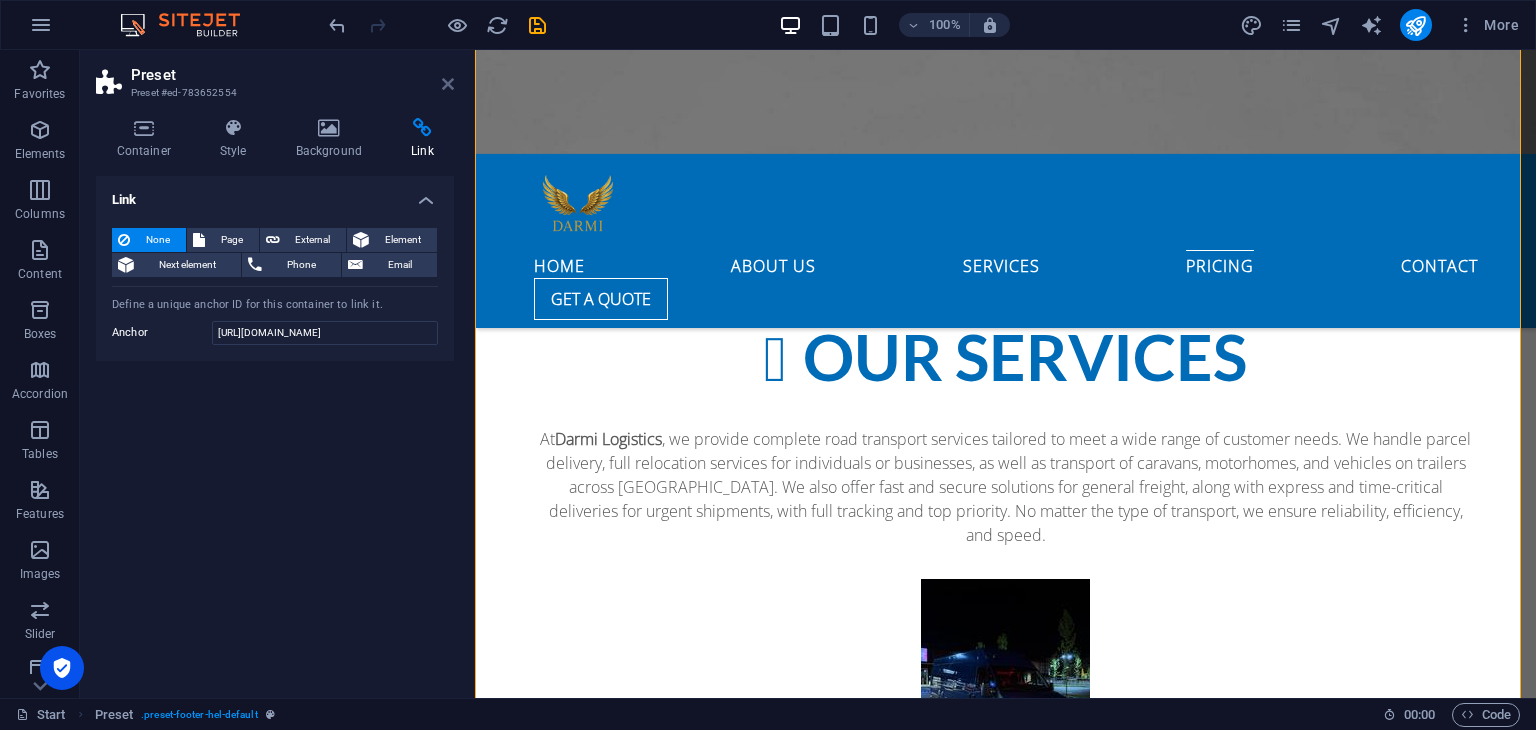 click at bounding box center [448, 84] 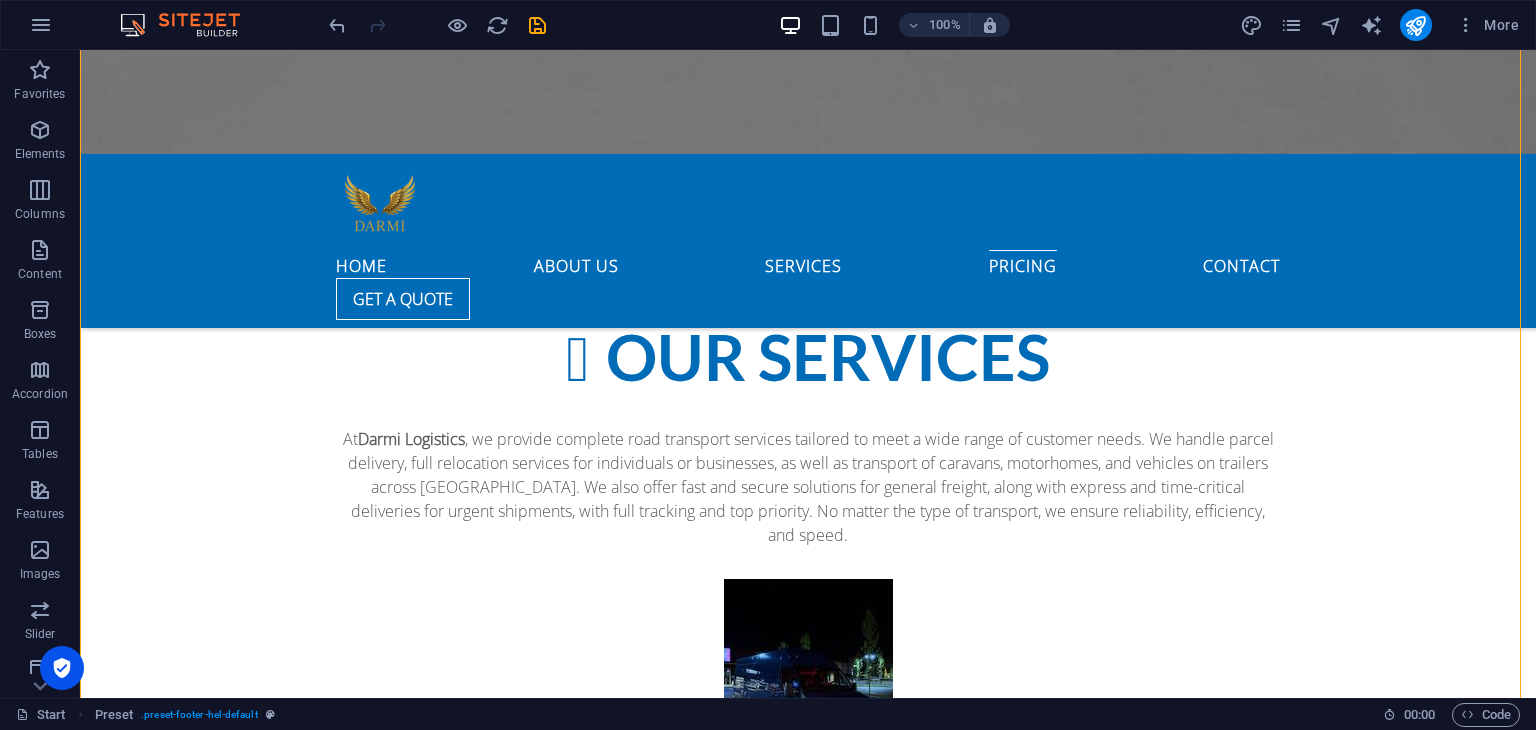 scroll, scrollTop: 3977, scrollLeft: 0, axis: vertical 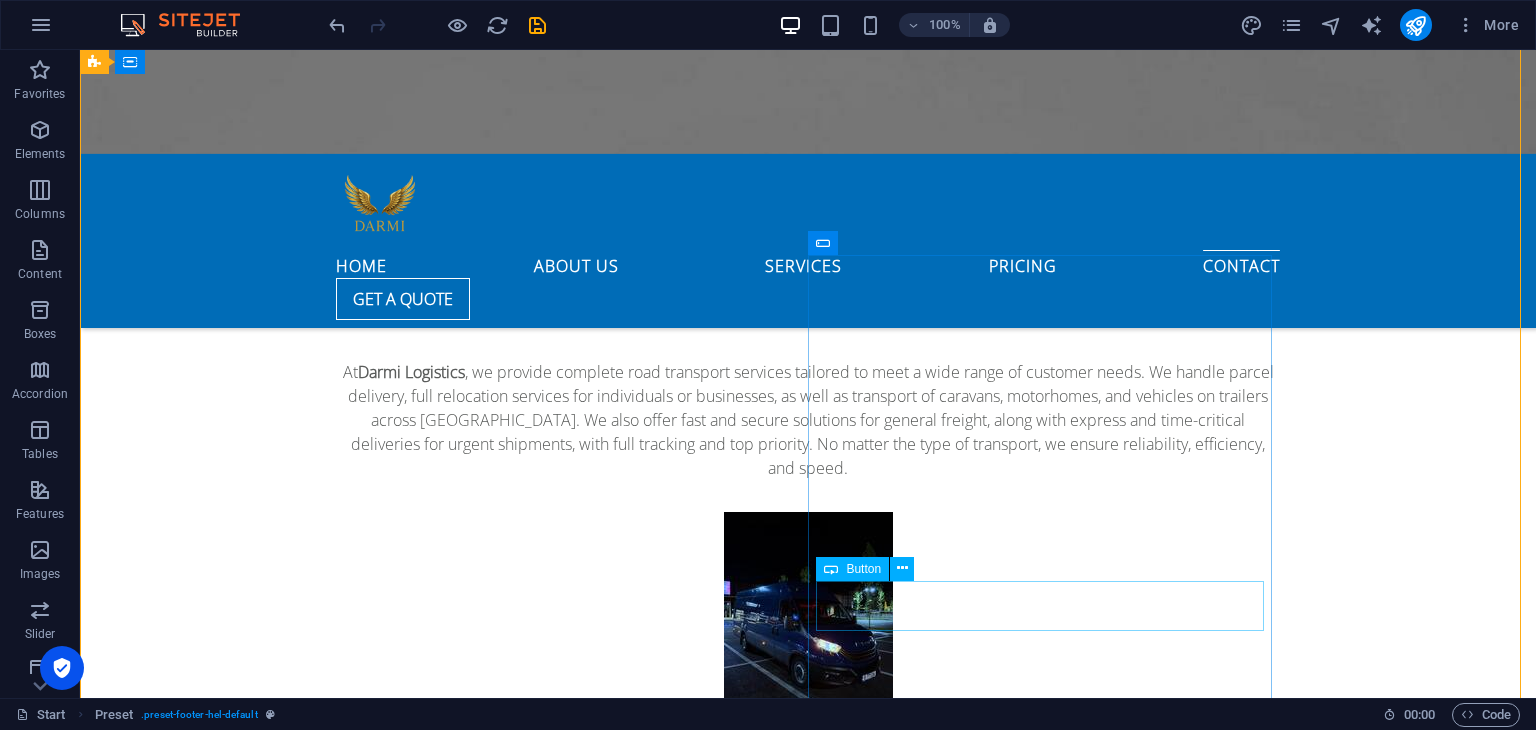 click on "Button label" 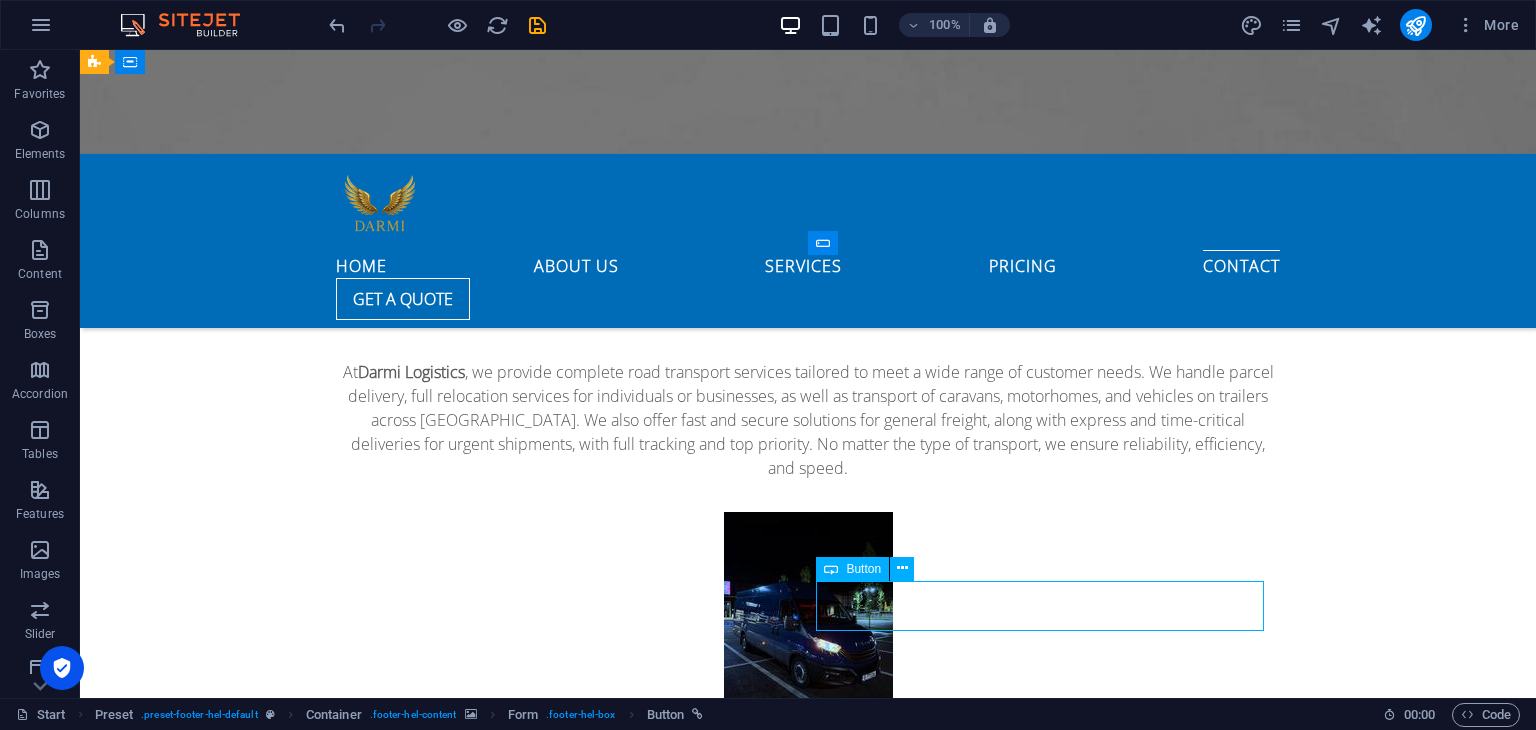 click on "Button label" 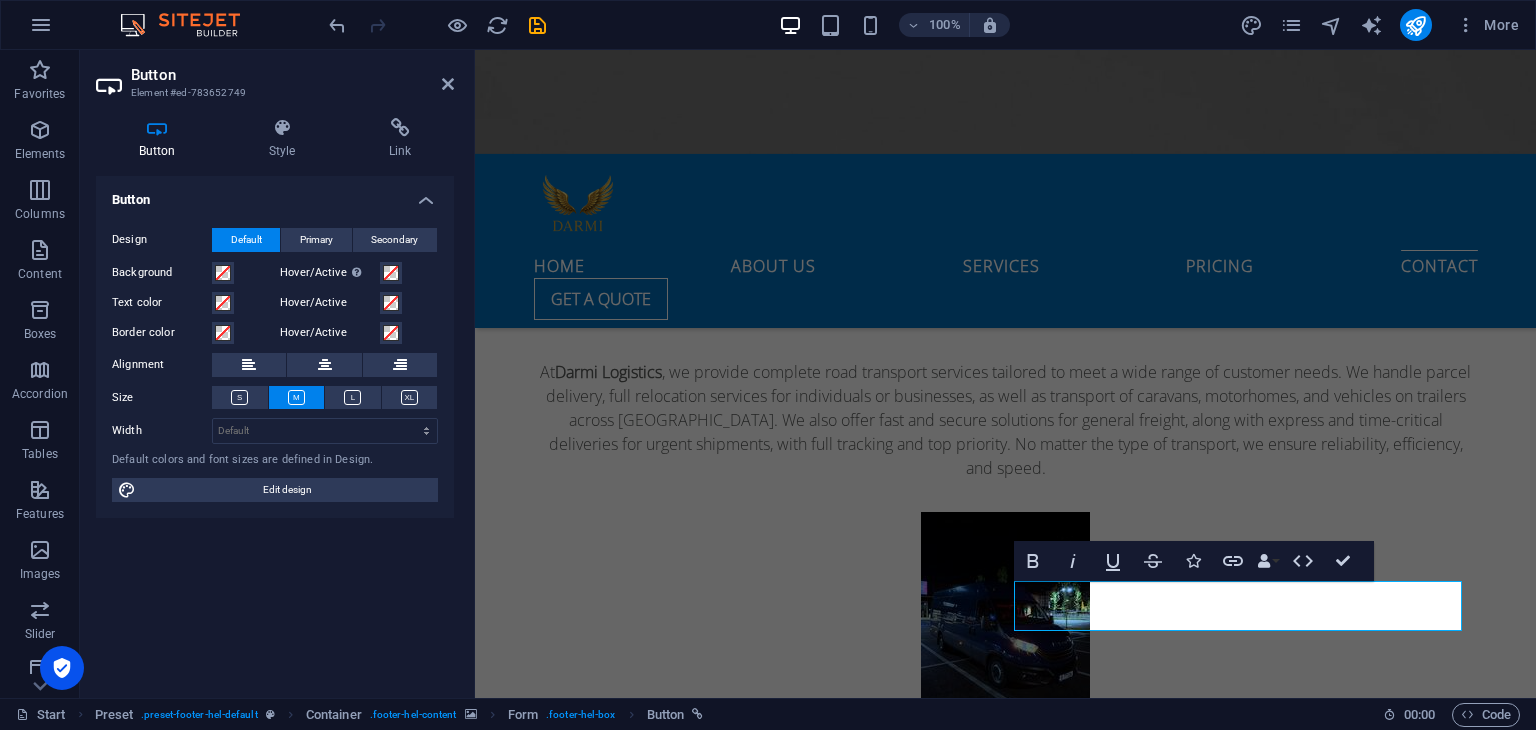 click on "Design Default Primary Secondary Background Hover/Active Switch to preview mode to test the active/hover state Text color Hover/Active Border color Hover/Active Alignment Size Width Default px rem % em vh vw Default colors and font sizes are defined in Design. Edit design" at bounding box center (275, 365) 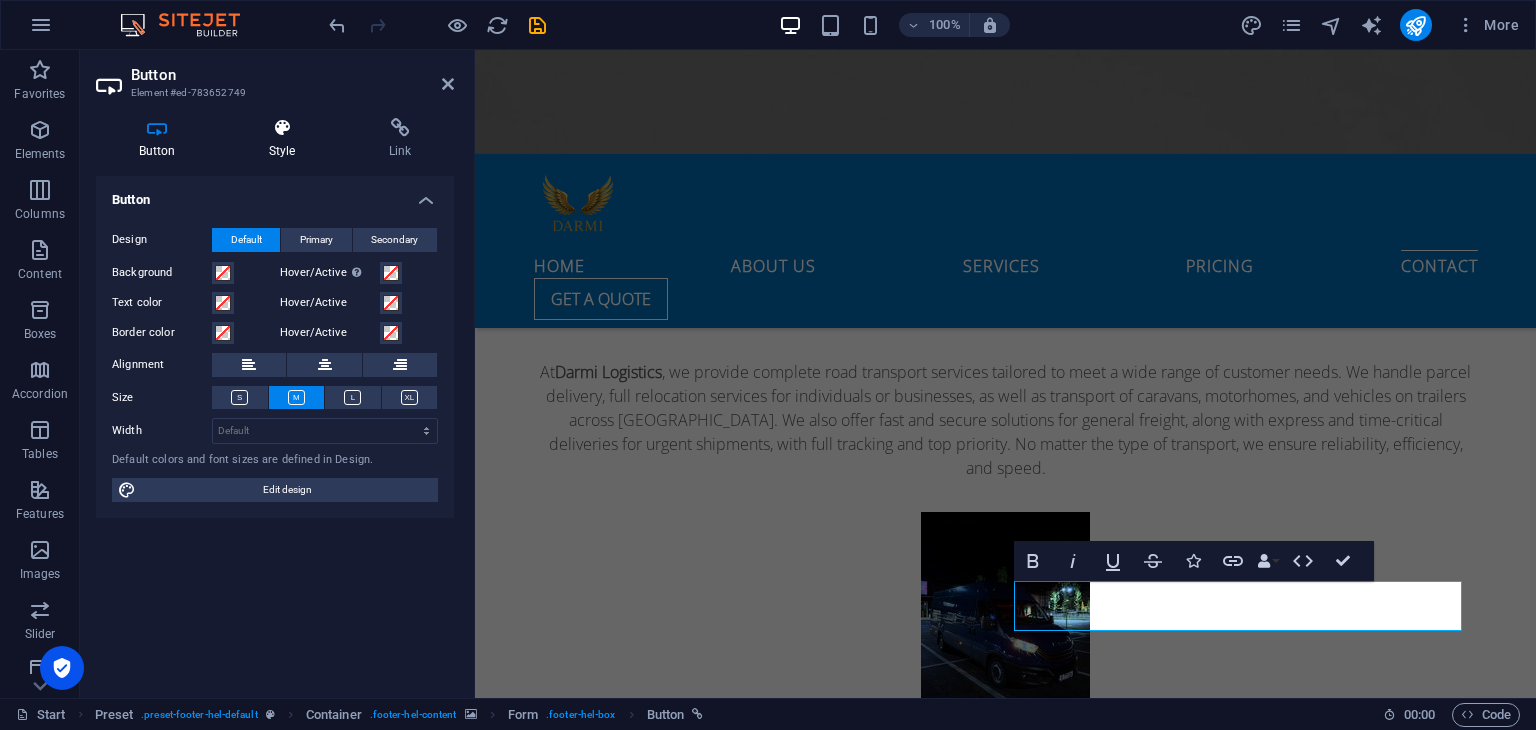 click at bounding box center (282, 128) 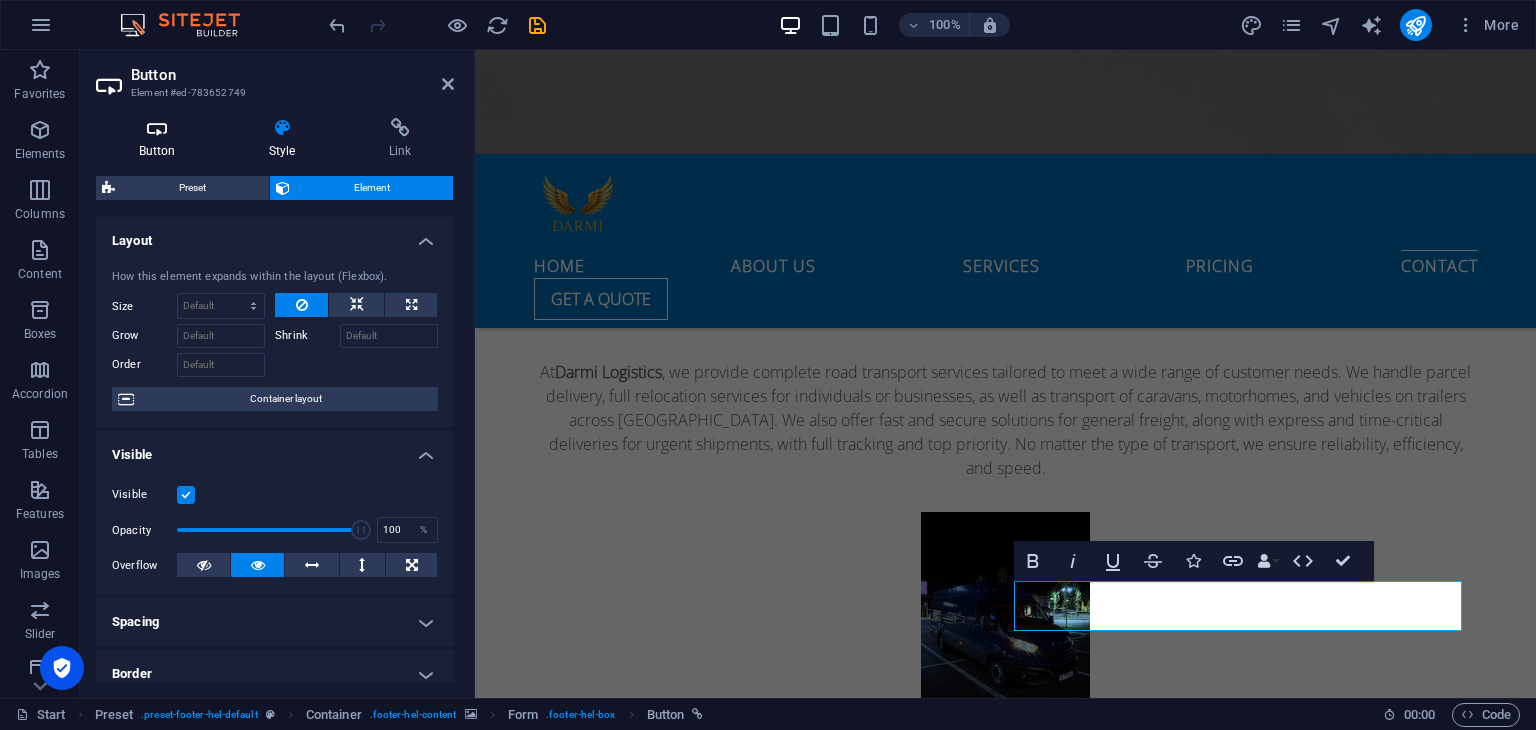 click at bounding box center (157, 128) 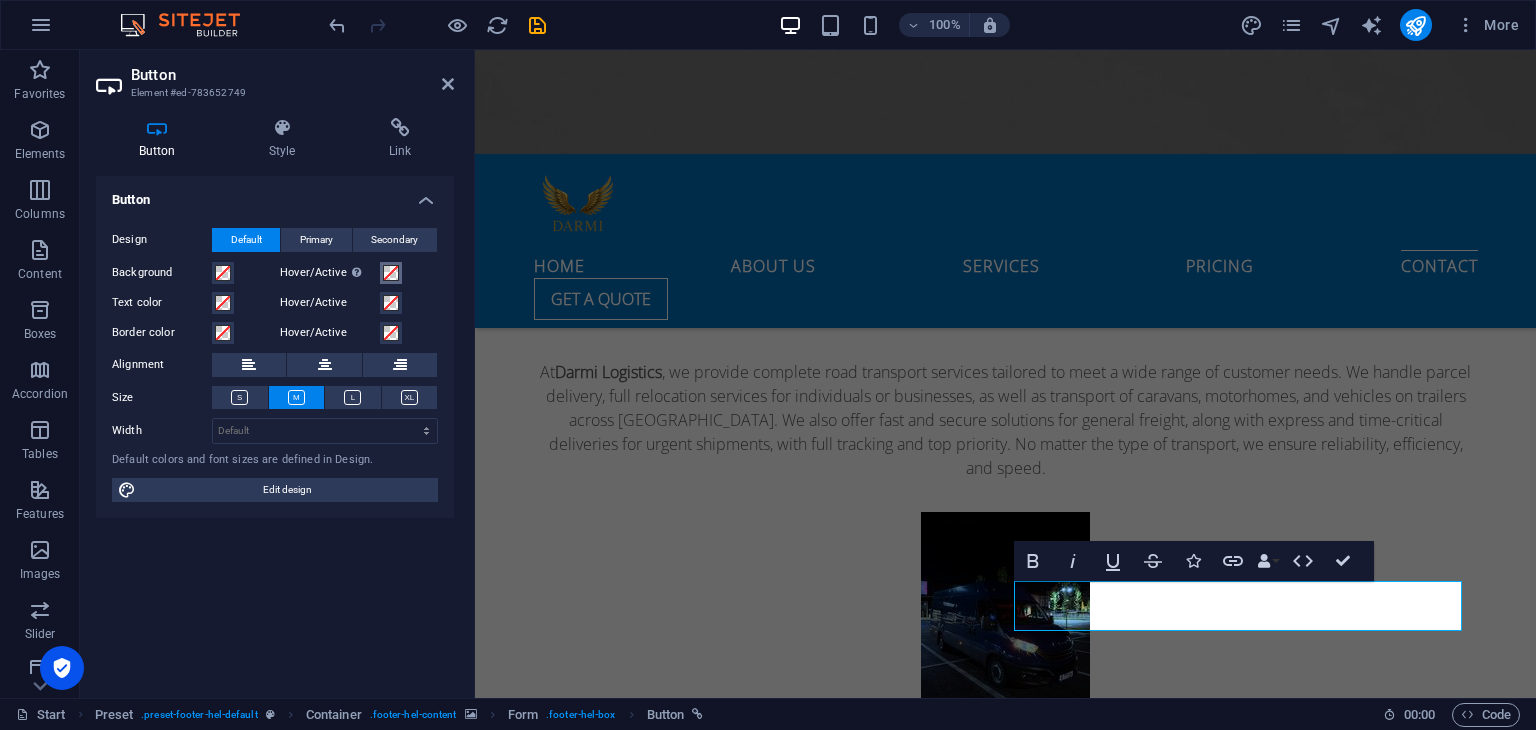click on "Hover/Active Switch to preview mode to test the active/hover state" at bounding box center [391, 273] 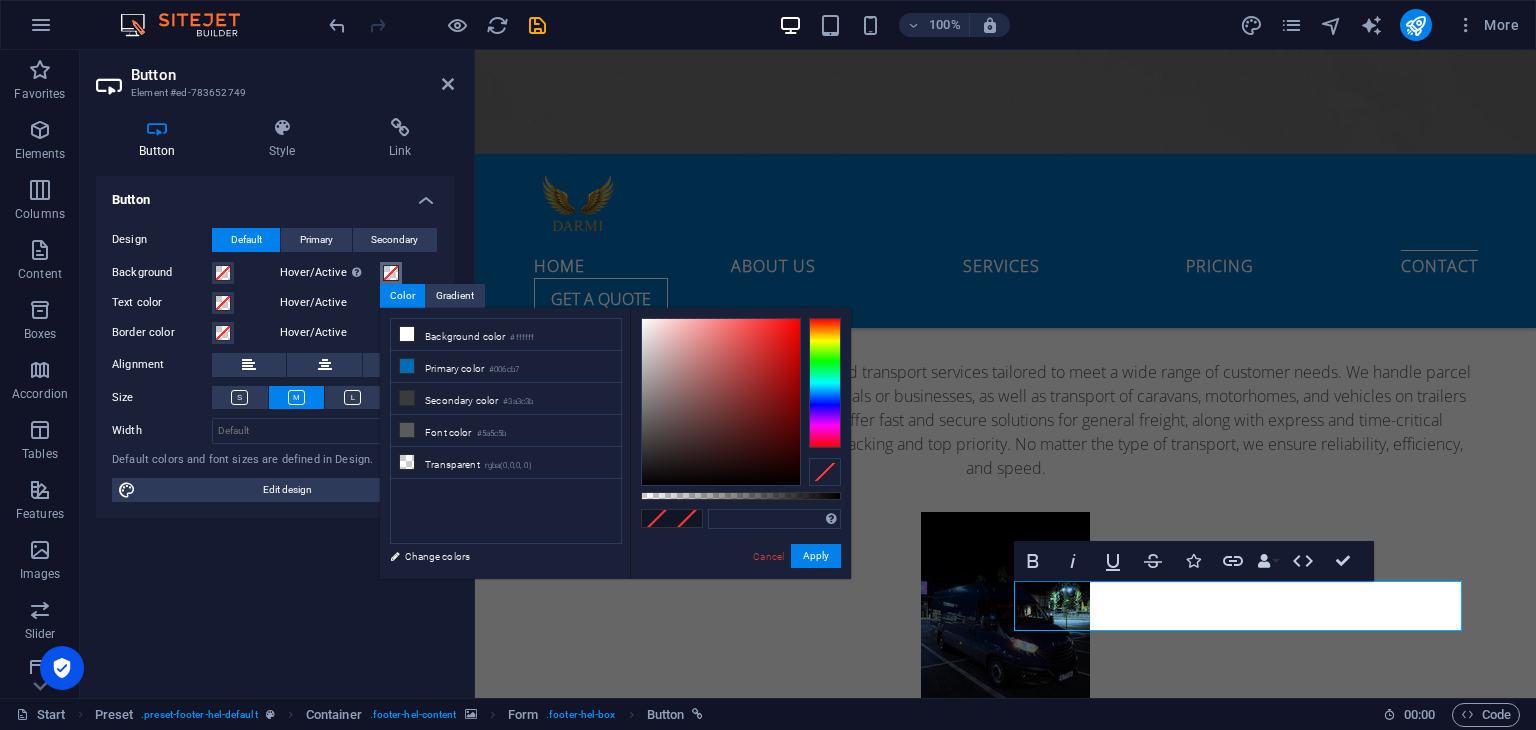 click on "Hover/Active Switch to preview mode to test the active/hover state" at bounding box center [391, 273] 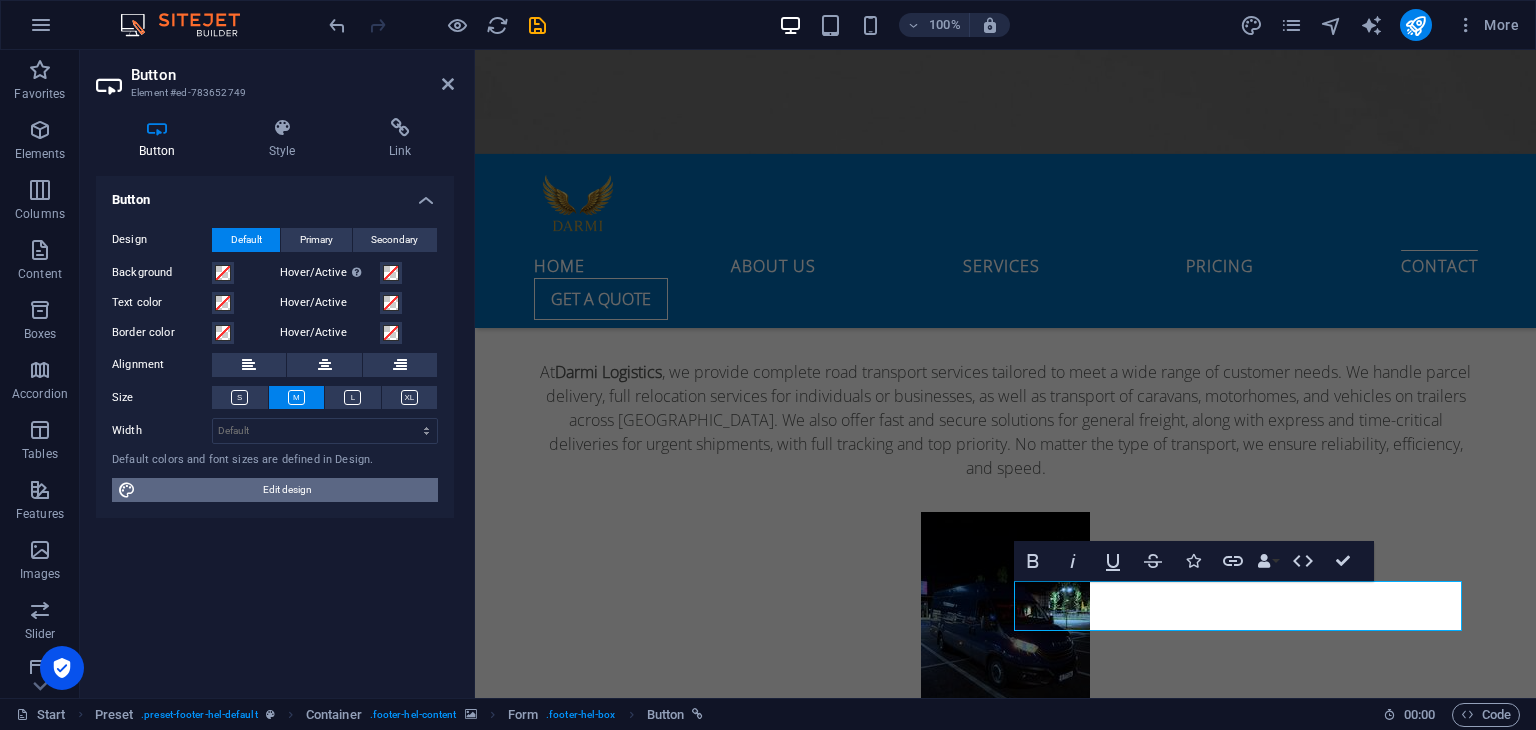 click on "Edit design" at bounding box center [287, 490] 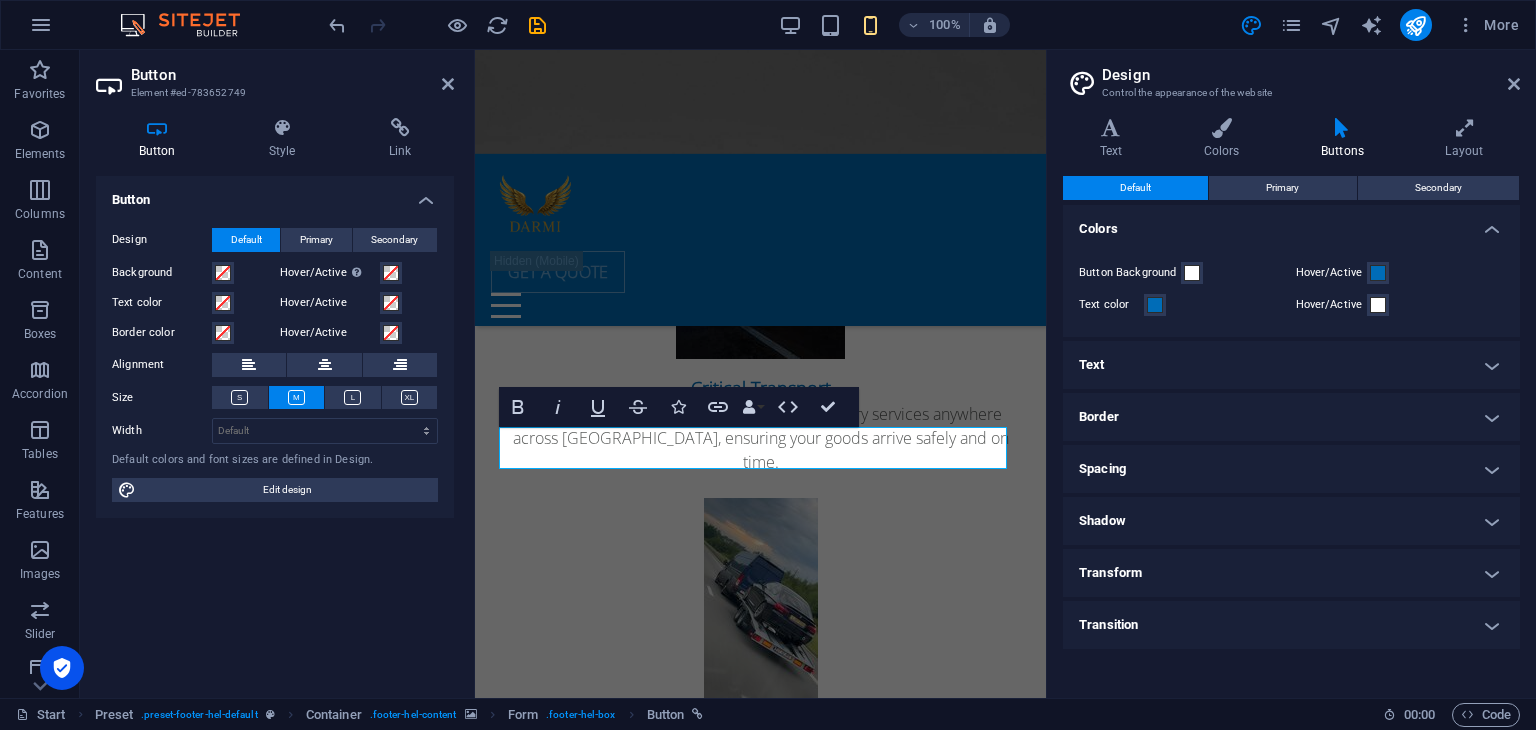 scroll, scrollTop: 6574, scrollLeft: 0, axis: vertical 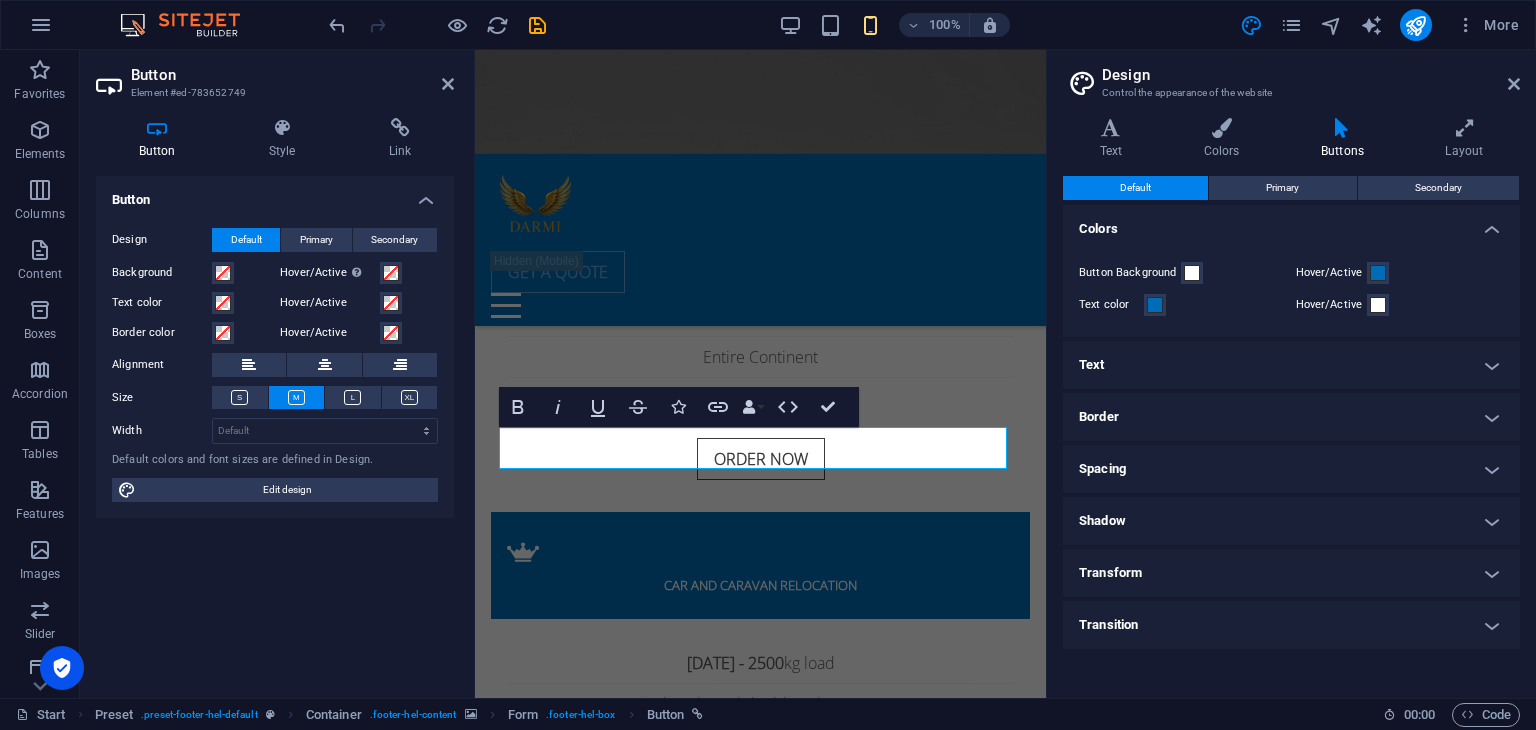 click on "Button Background" at bounding box center [1130, 273] 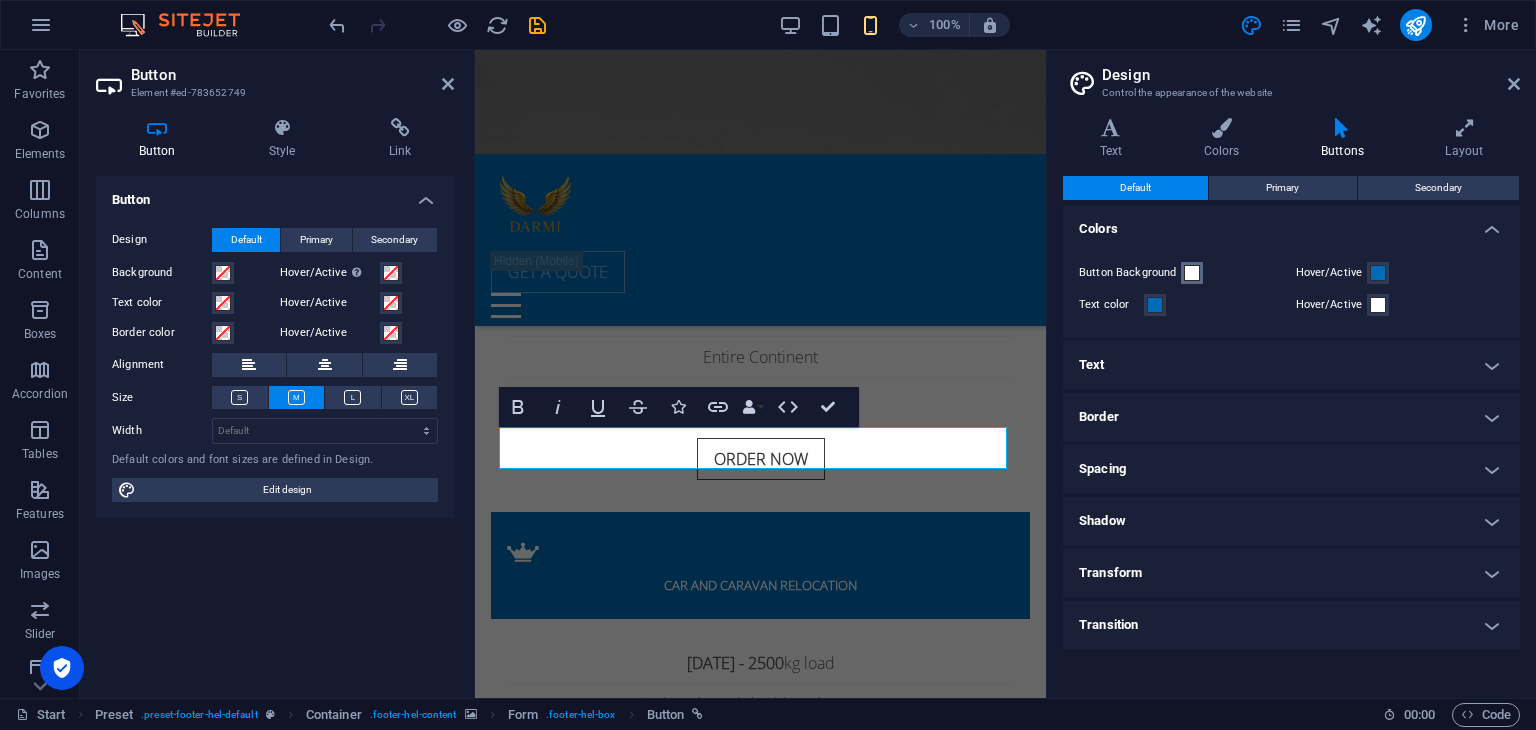 click on "Button Background" at bounding box center (1192, 273) 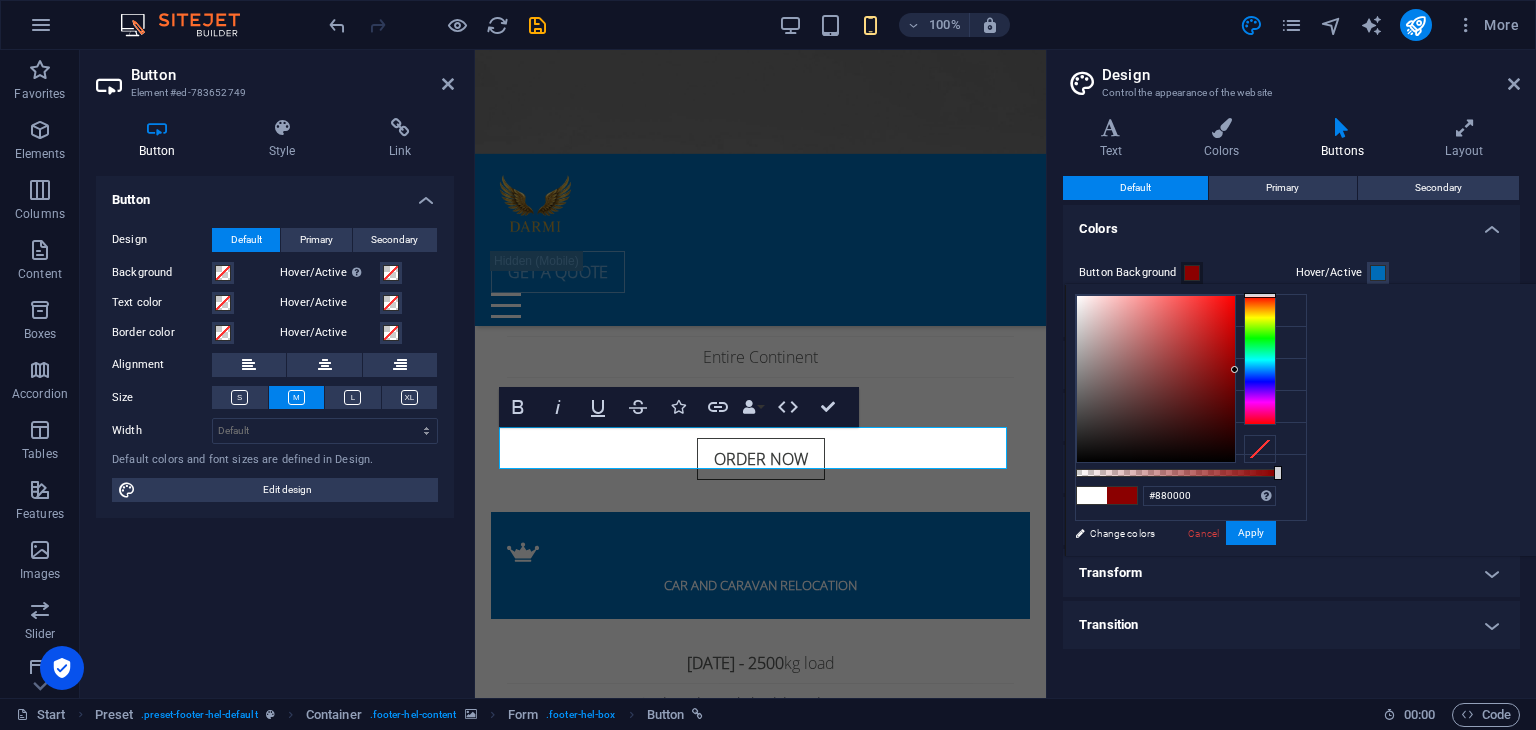 drag, startPoint x: 1417, startPoint y: 317, endPoint x: 1497, endPoint y: 371, distance: 96.519424 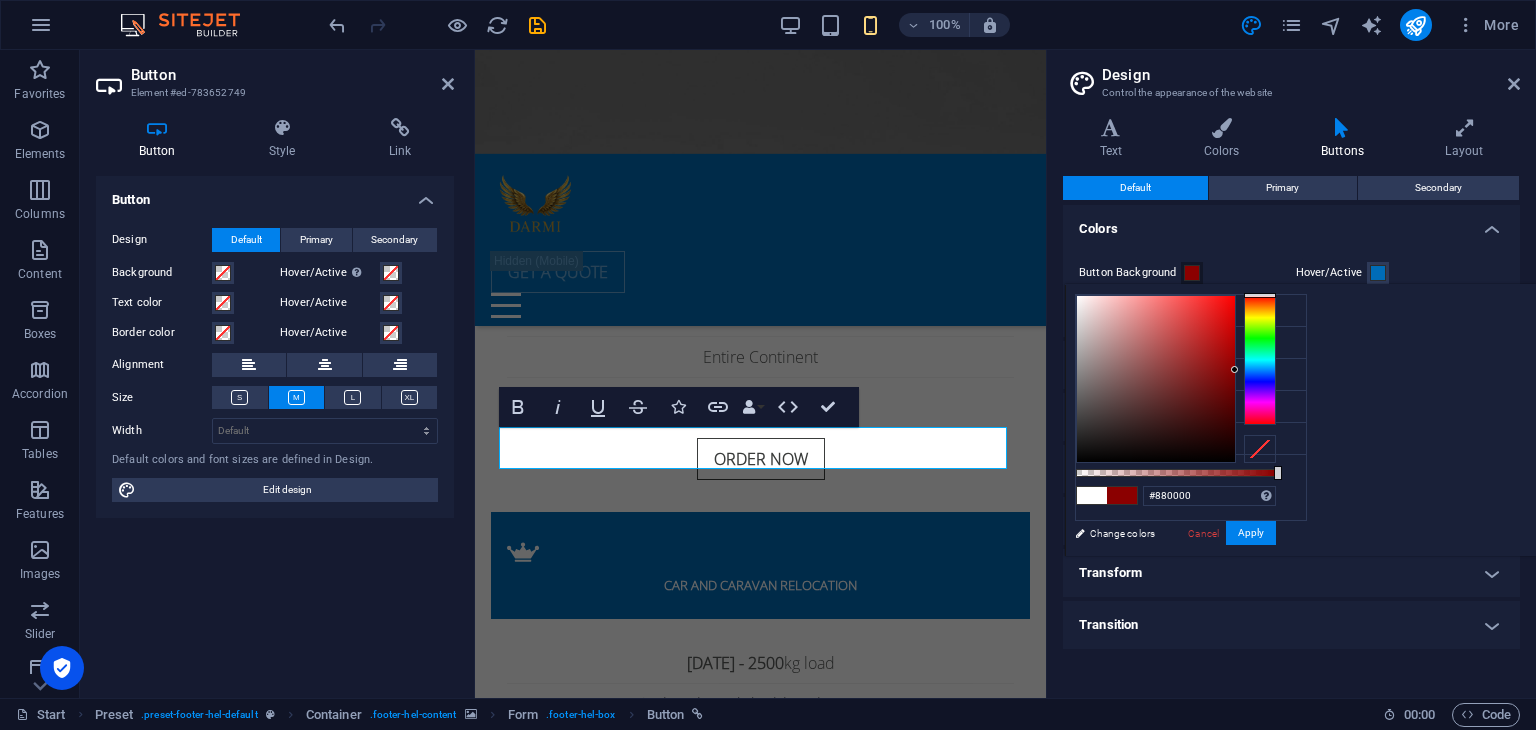click at bounding box center (1176, 379) 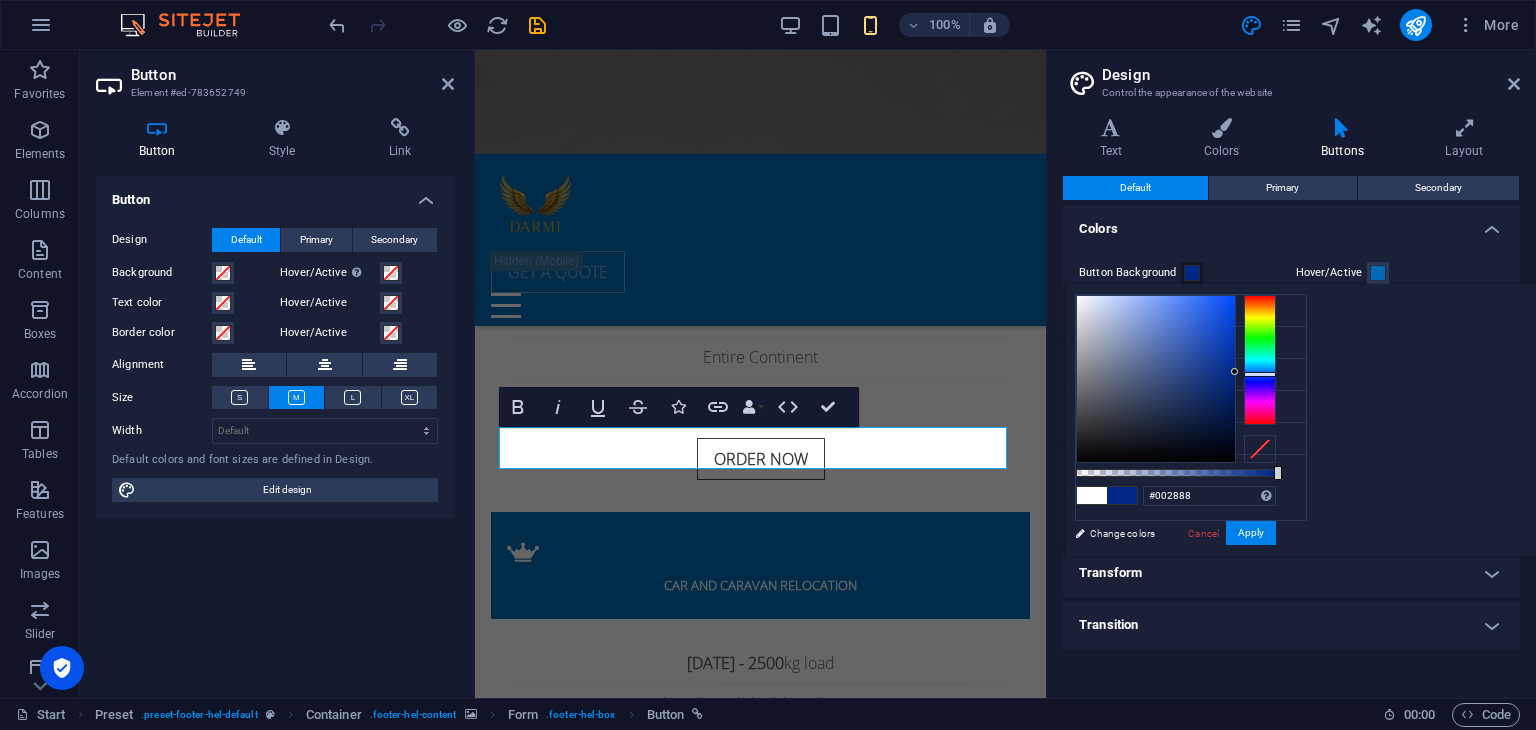 click at bounding box center (1260, 360) 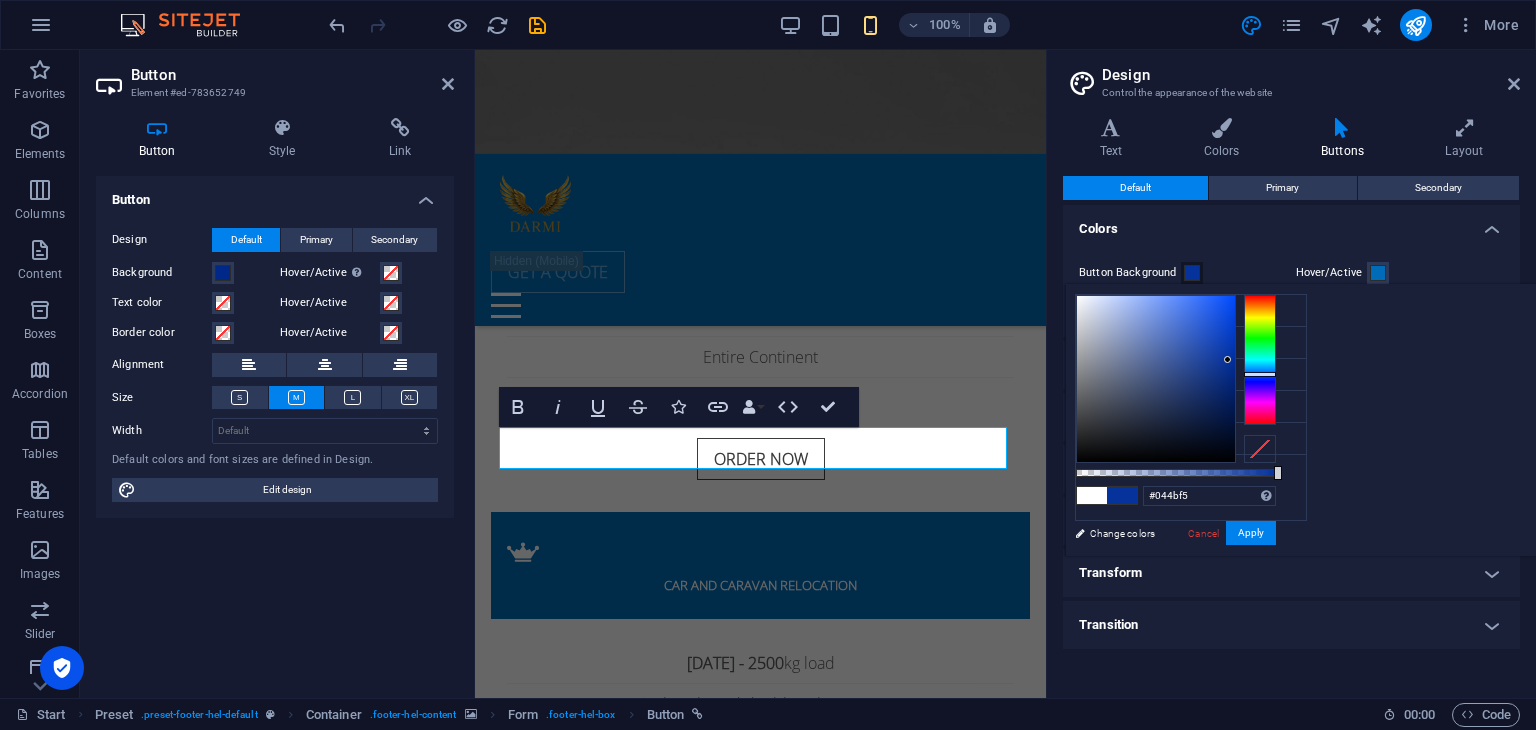 type on "#044bf4" 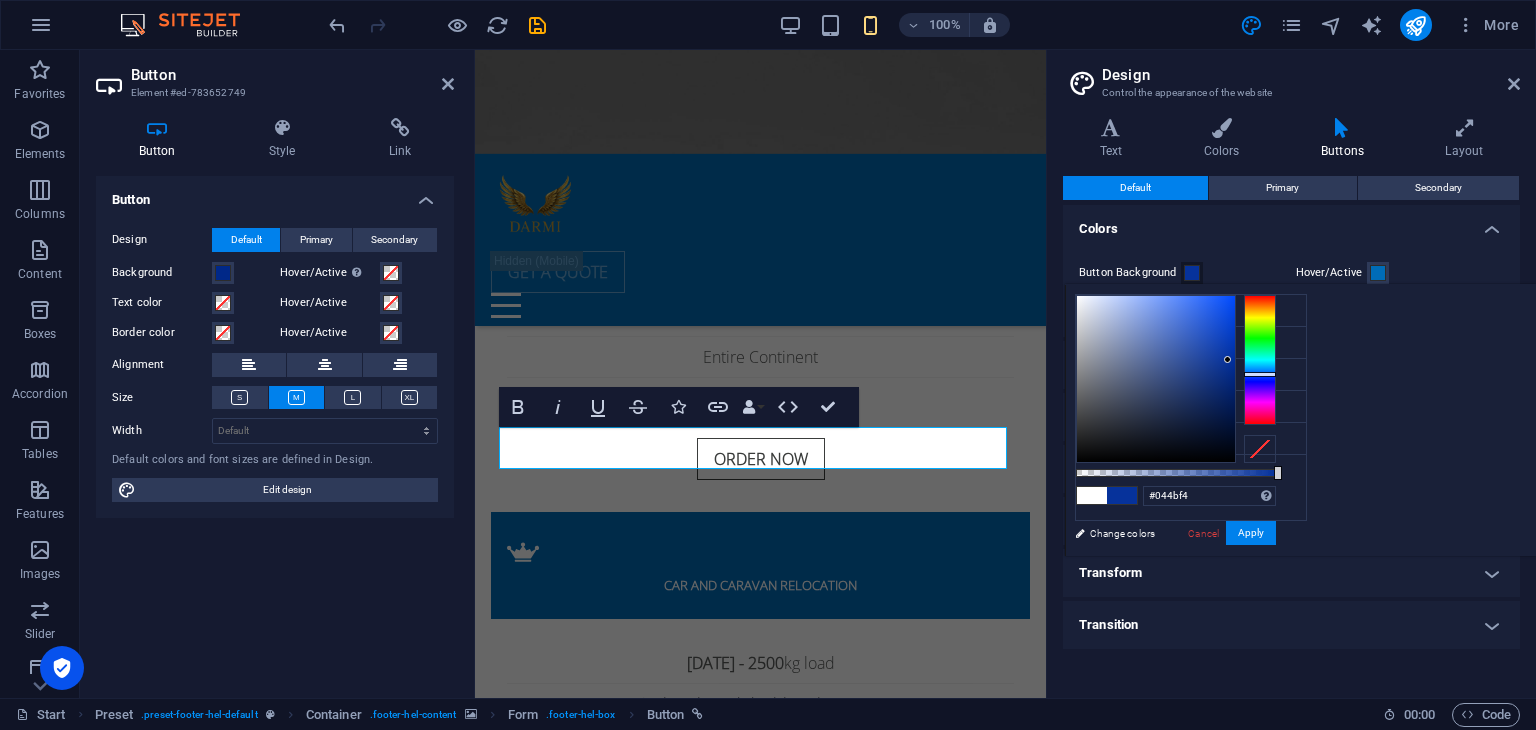 drag, startPoint x: 1480, startPoint y: 369, endPoint x: 1482, endPoint y: 301, distance: 68.0294 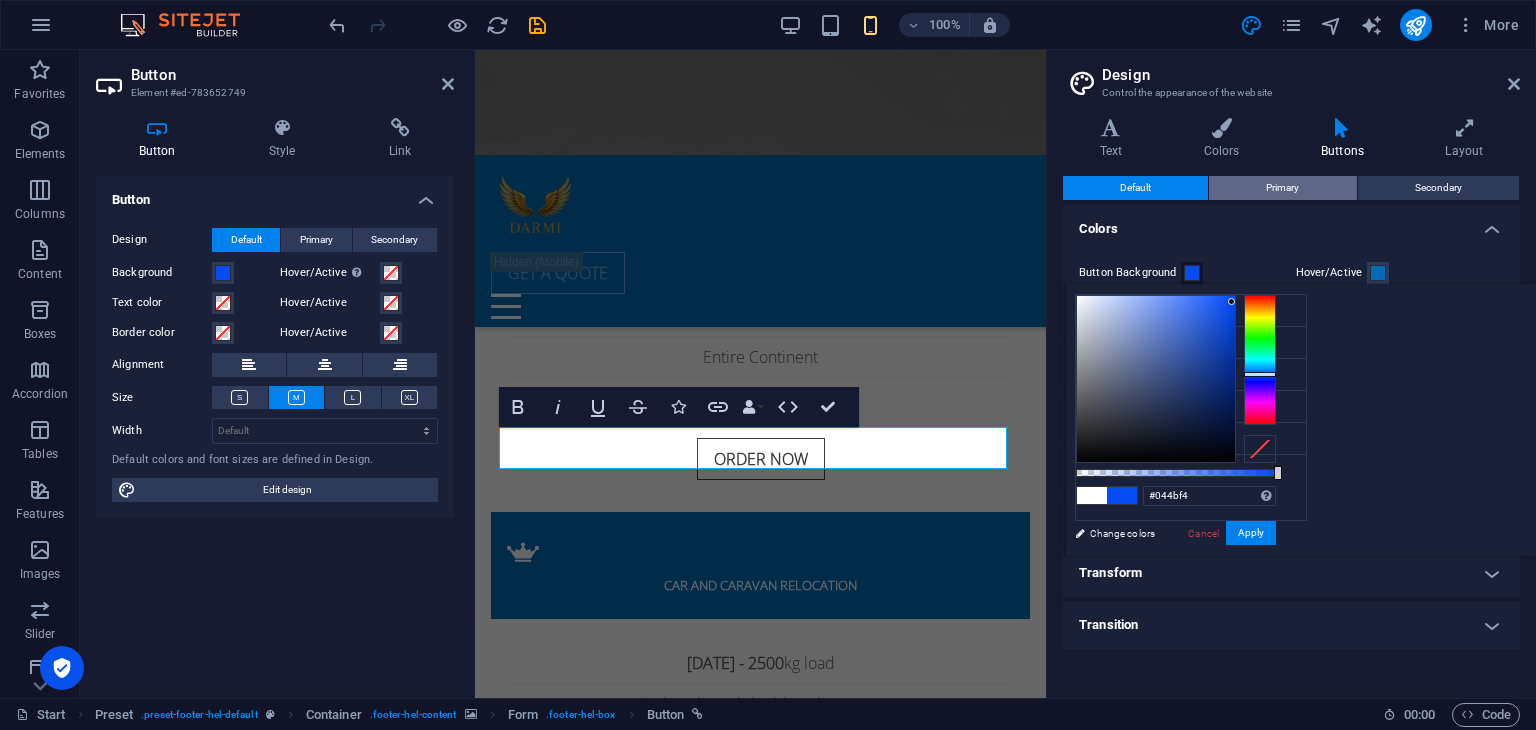 click on "Primary" at bounding box center (1282, 188) 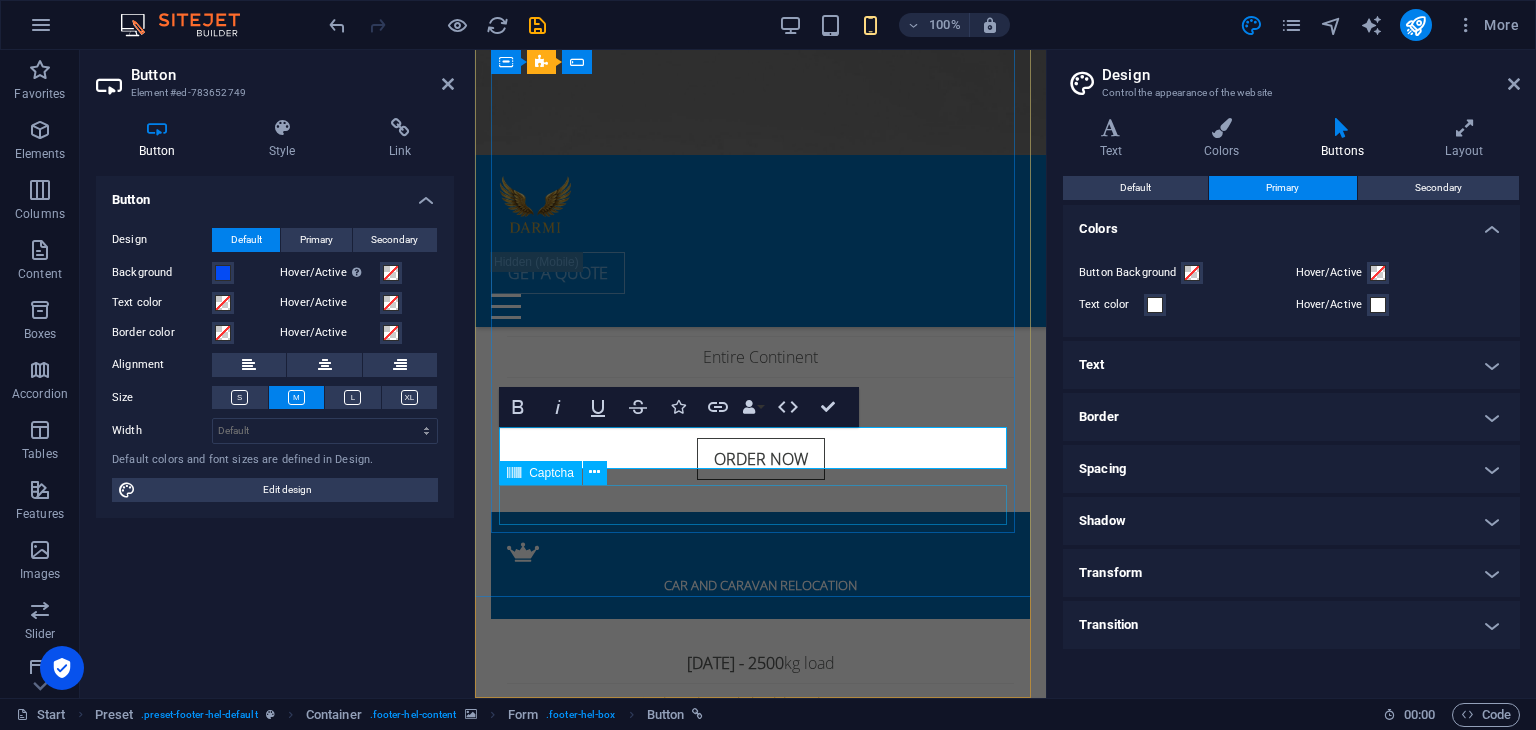 click on "Nicht lesbar? Neu generieren" 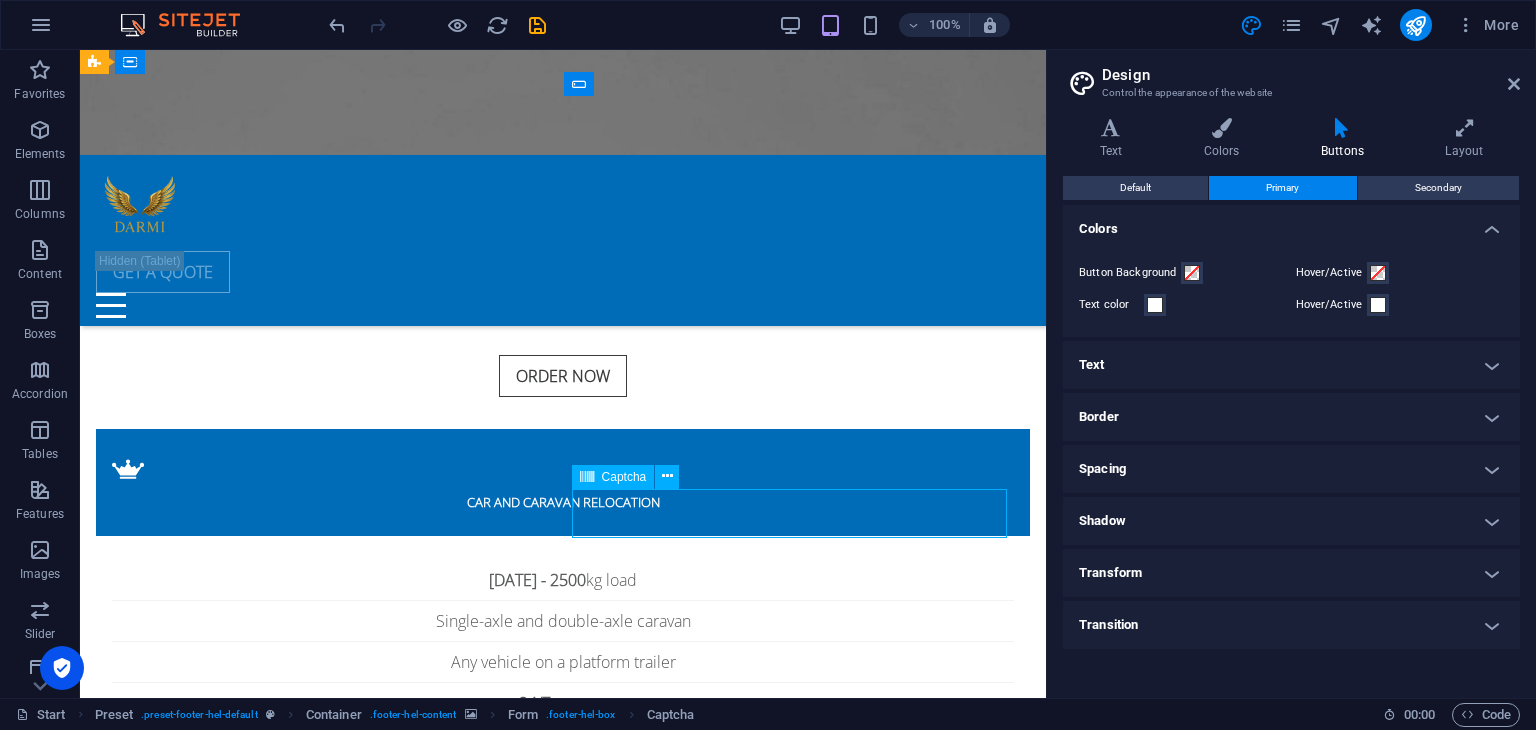 scroll, scrollTop: 4272, scrollLeft: 0, axis: vertical 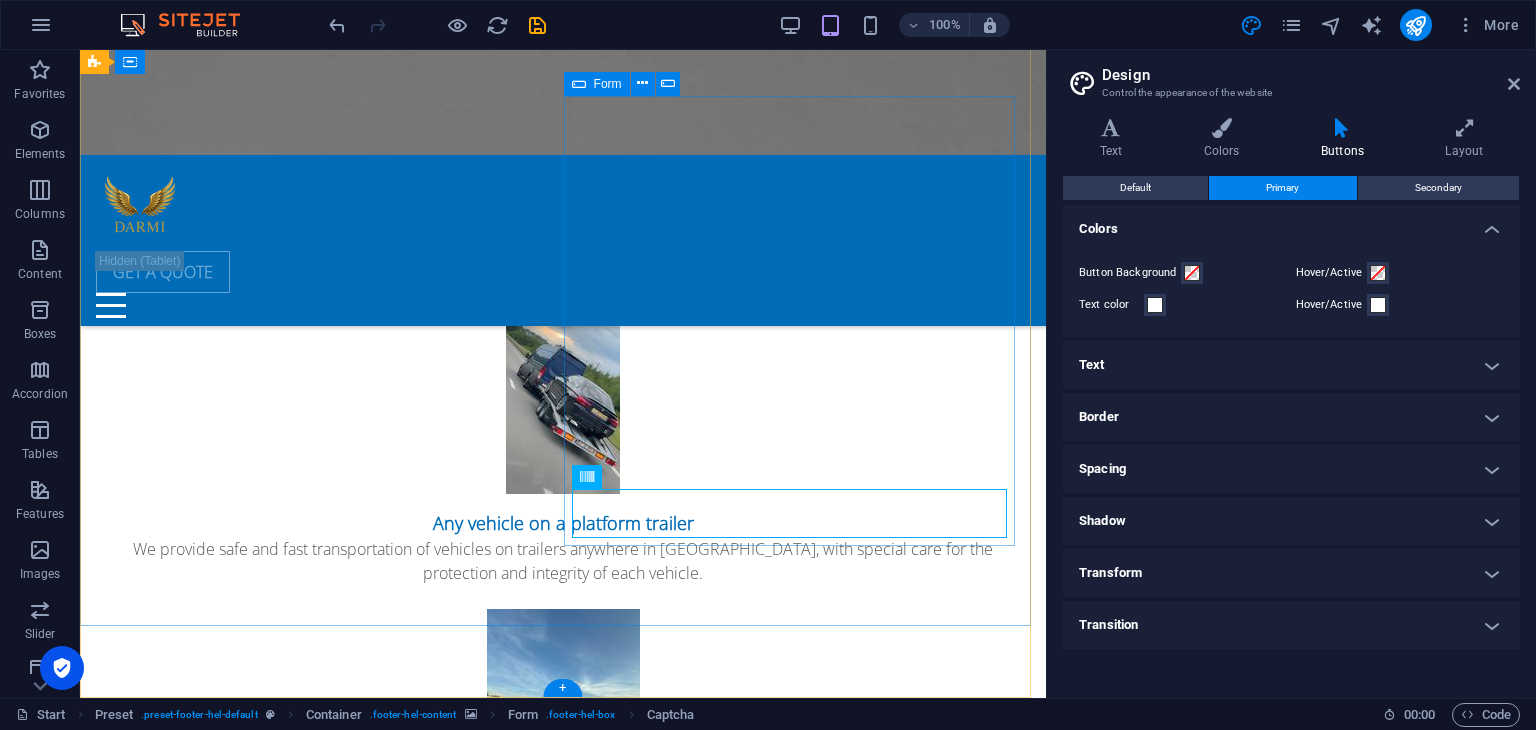 click on "Select a service
Parcel Car/Caravan Relocation   I have read and understand the privacy policy. Button label Nicht lesbar? Neu generieren" 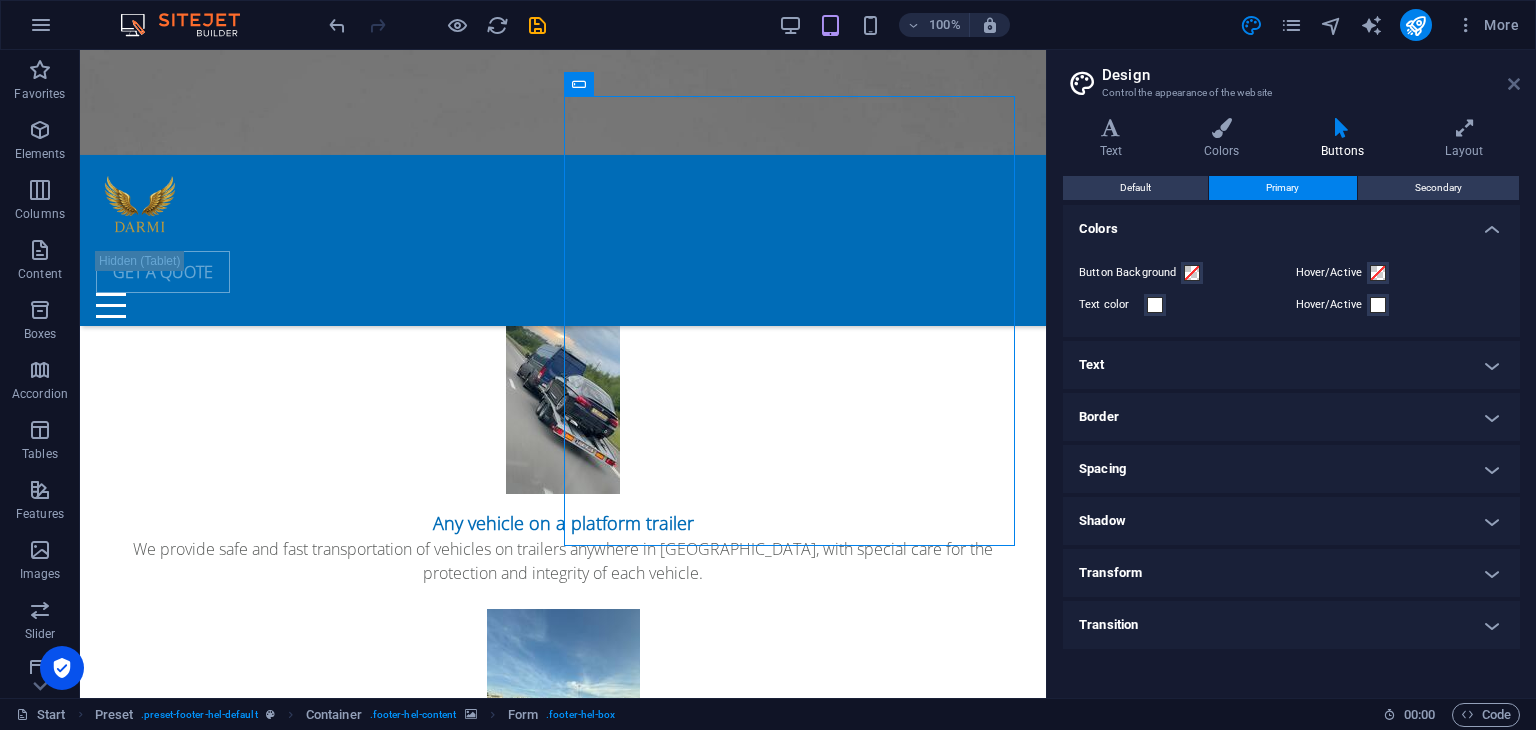 click at bounding box center (1514, 84) 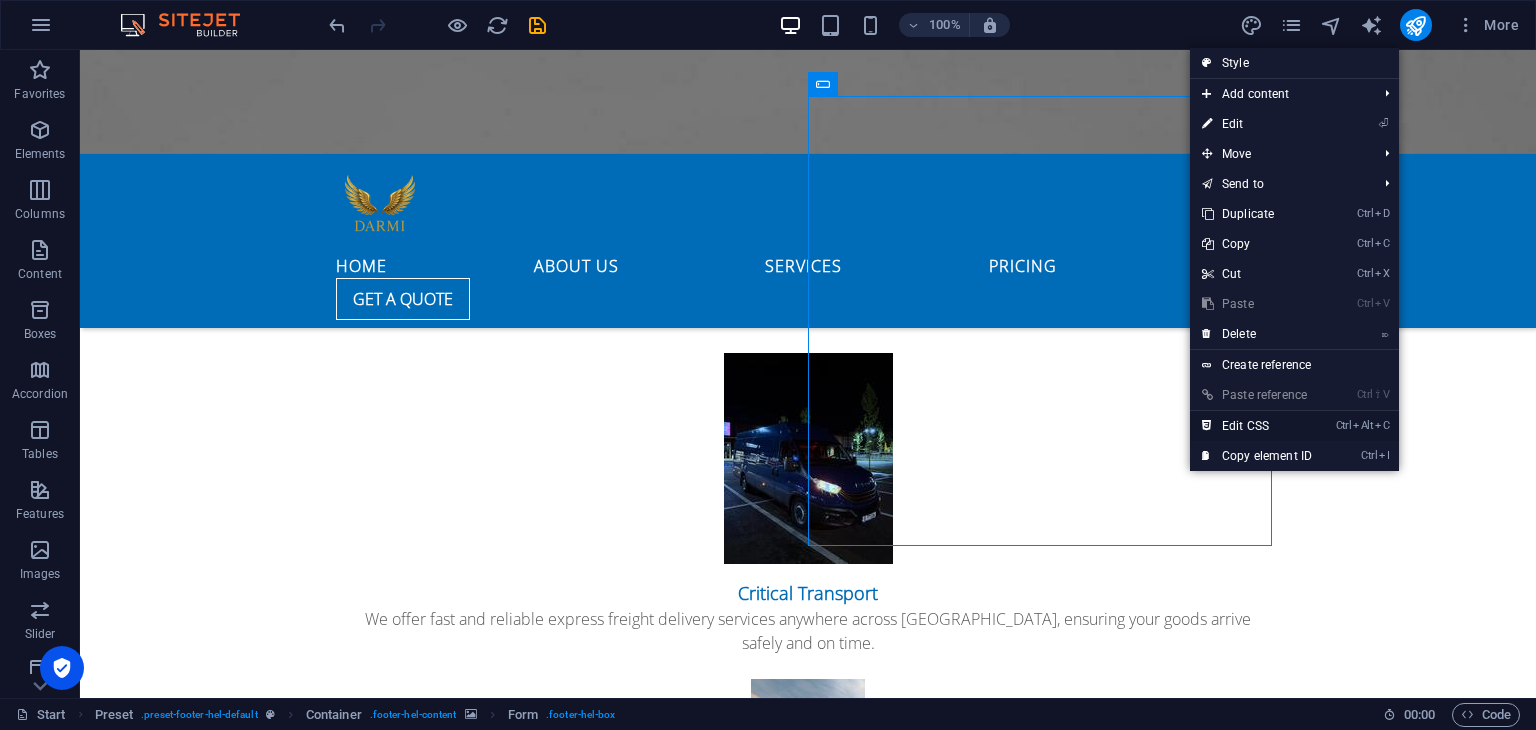 click on "Ctrl Alt C  Edit CSS" at bounding box center (1257, 426) 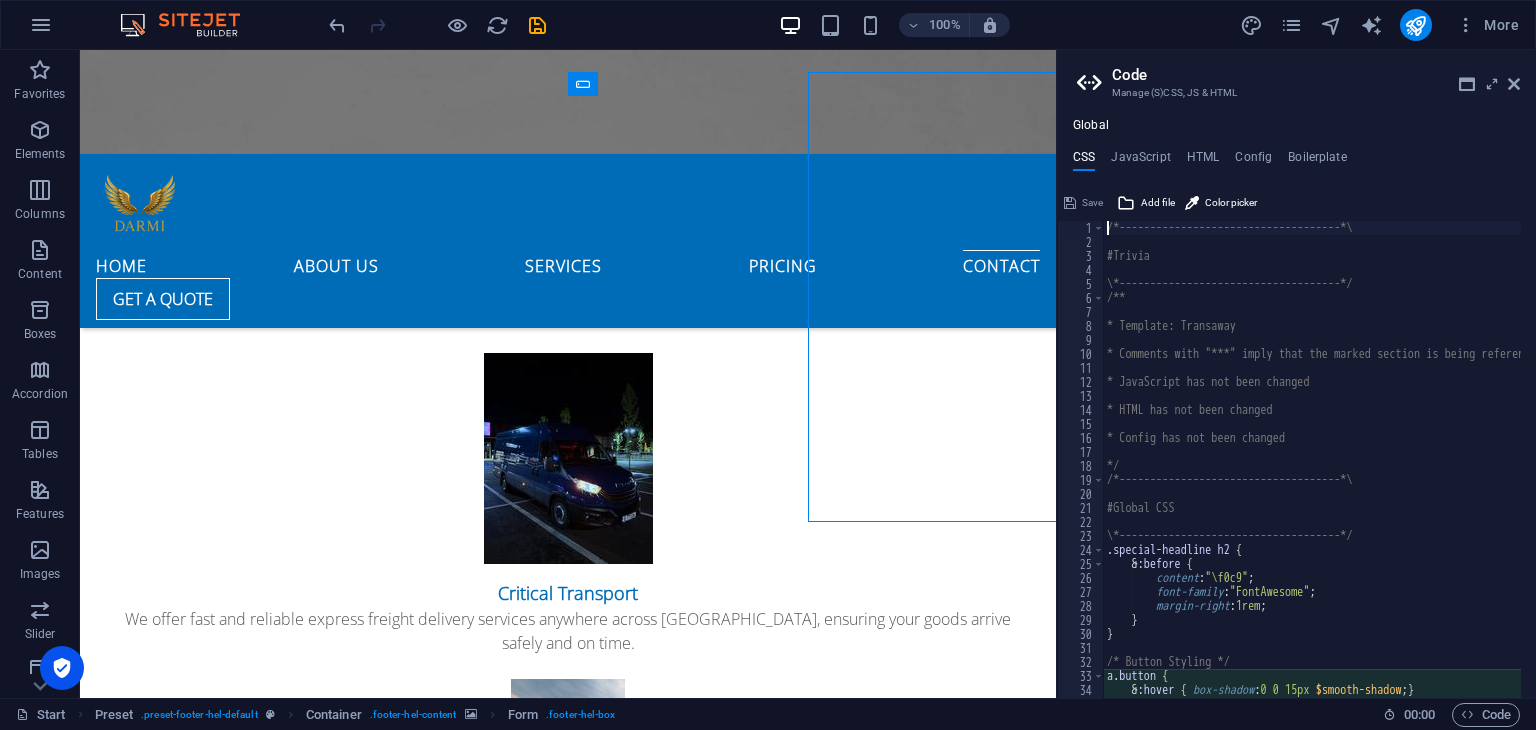 scroll, scrollTop: 4160, scrollLeft: 0, axis: vertical 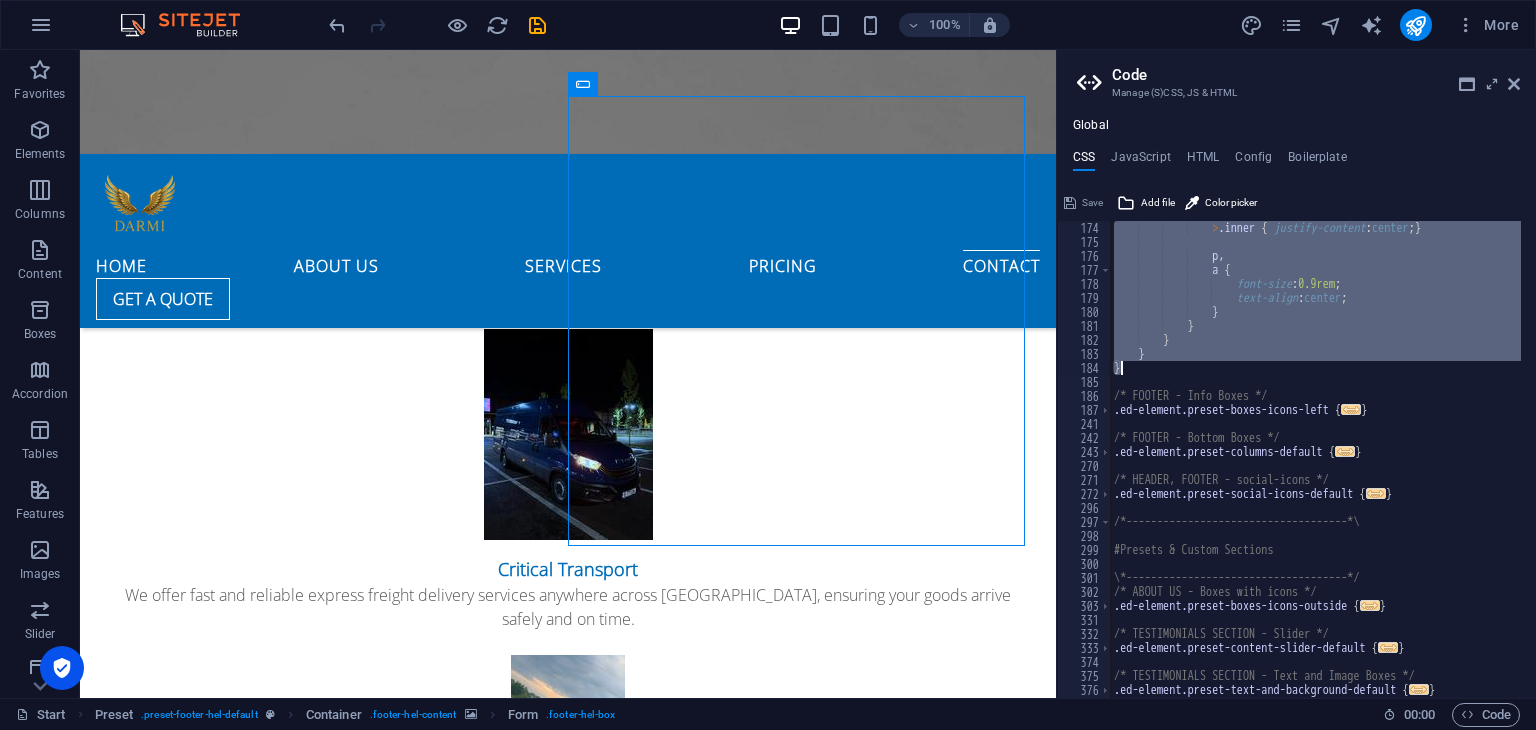 drag, startPoint x: 1136, startPoint y: 427, endPoint x: 1360, endPoint y: 369, distance: 231.38712 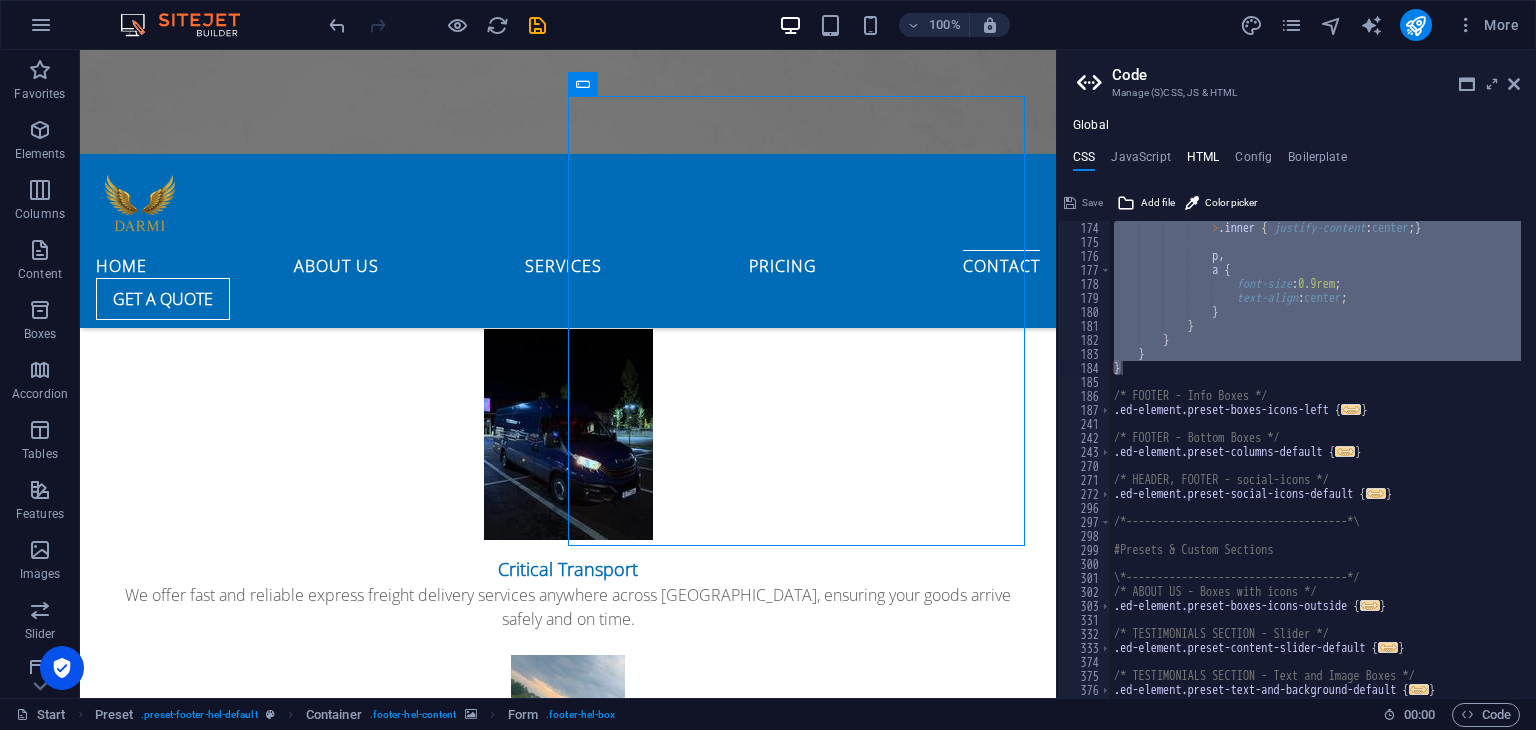 click on "HTML" at bounding box center [1203, 161] 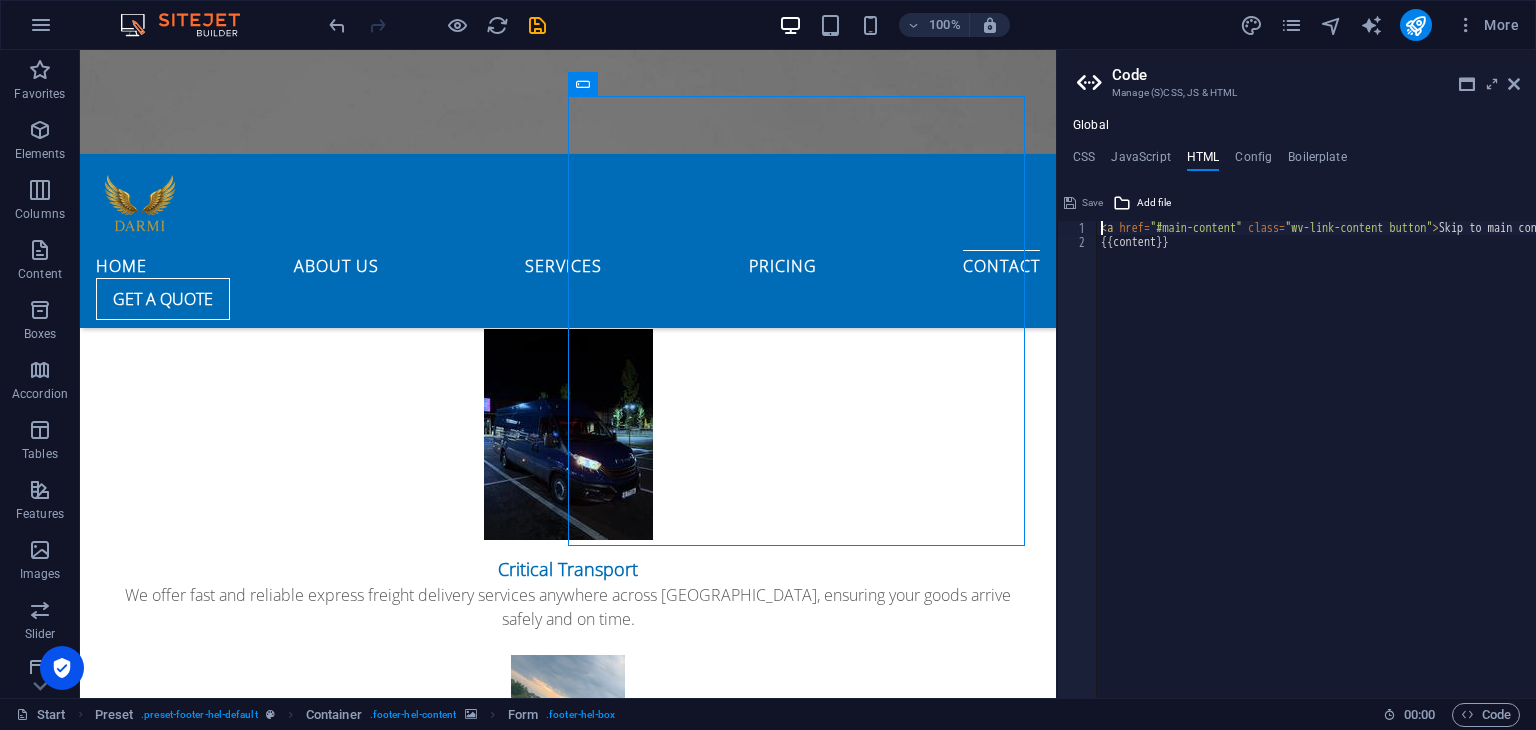 type on "<a href="#main-content" class="wv-link-content button">Skip to main content</a>
{{content}}" 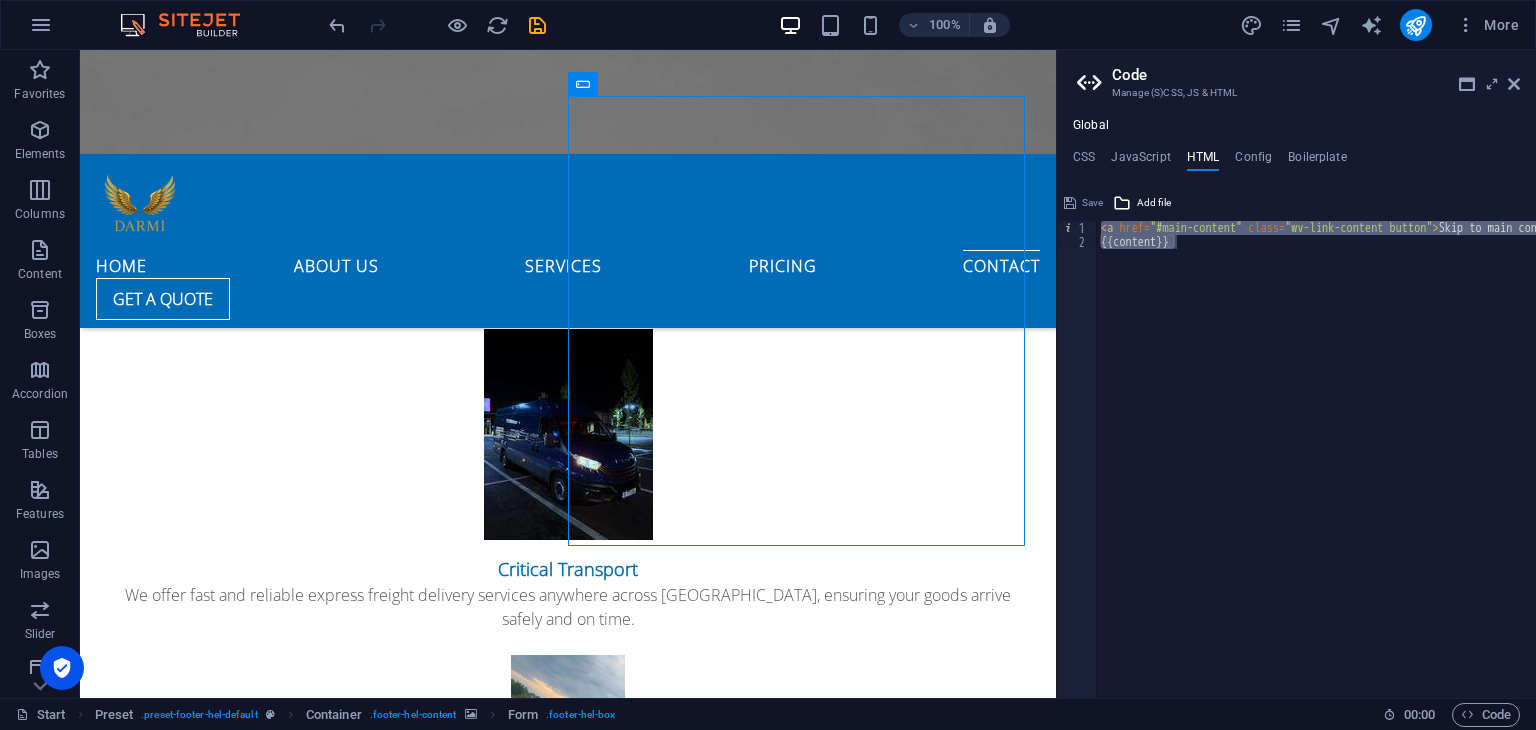 click on "Code Manage (S)CSS, JS & HTML" at bounding box center (1298, 76) 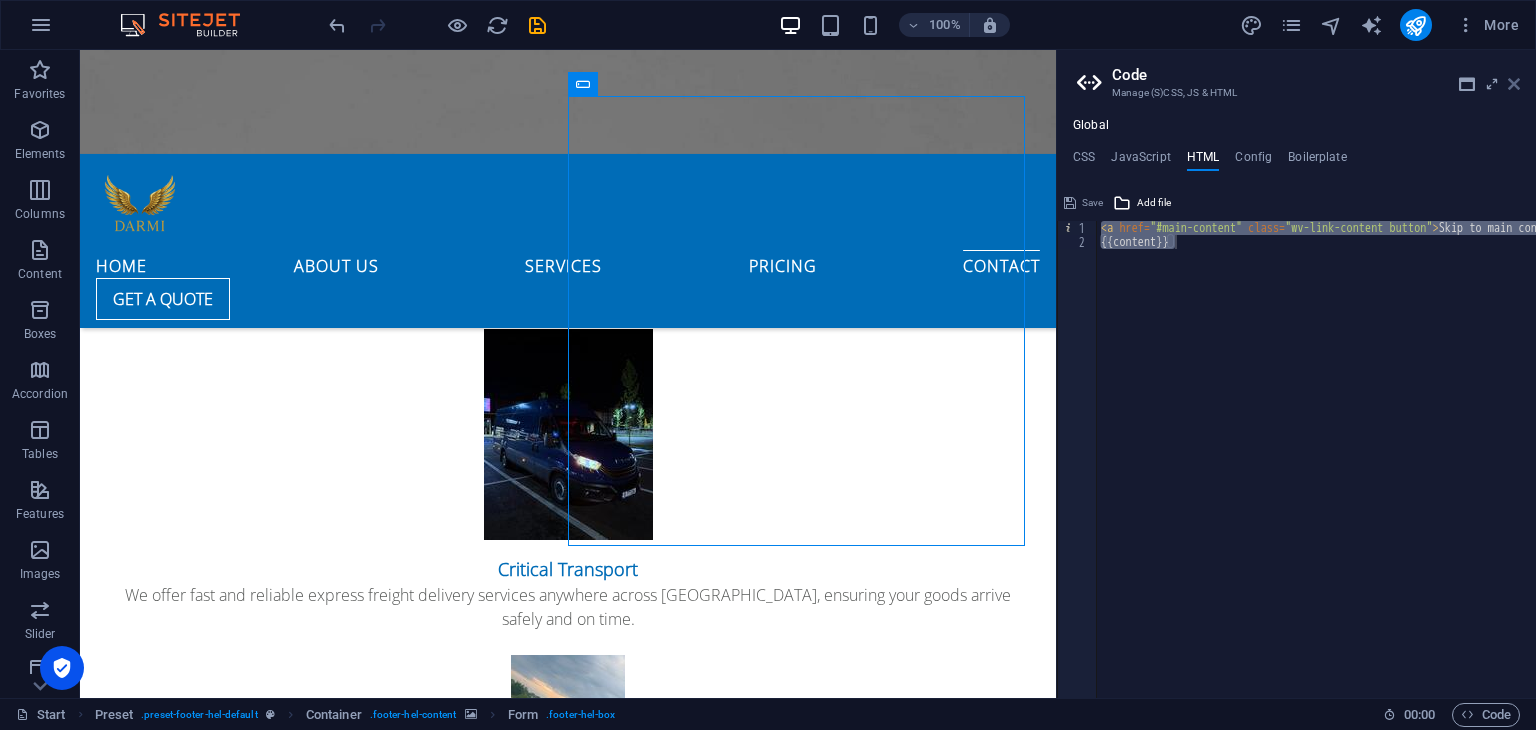 click at bounding box center (1514, 84) 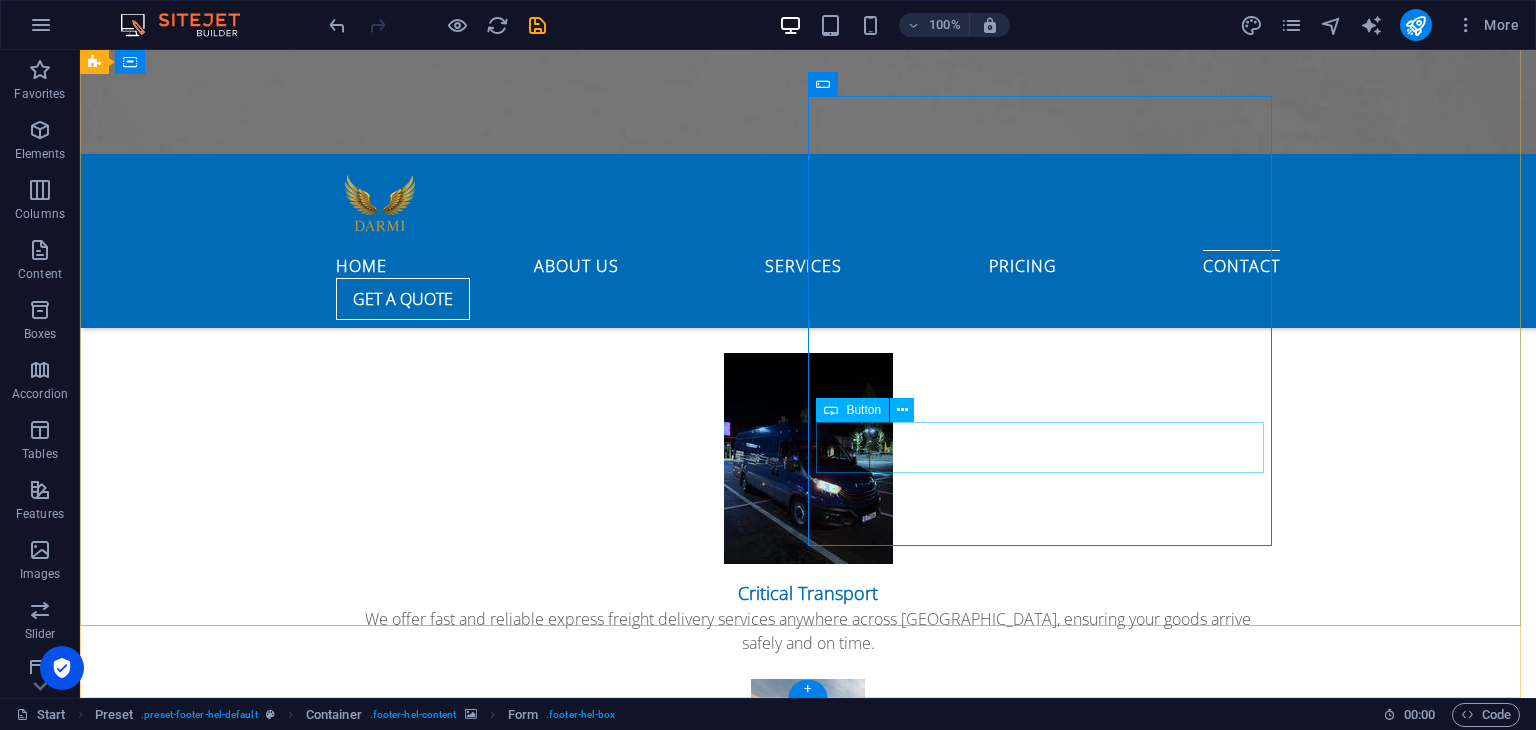 click on "Button label" 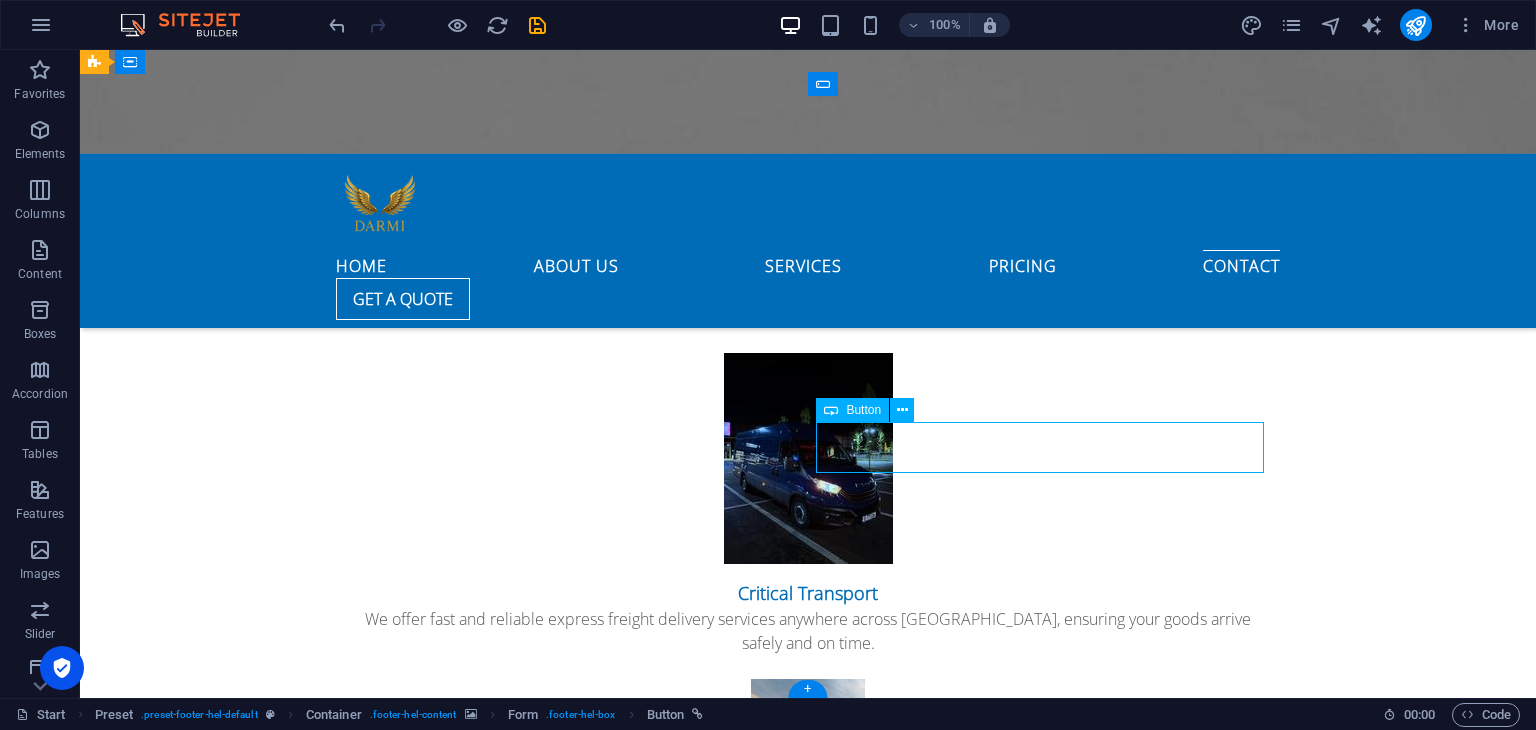 click on "Button label" 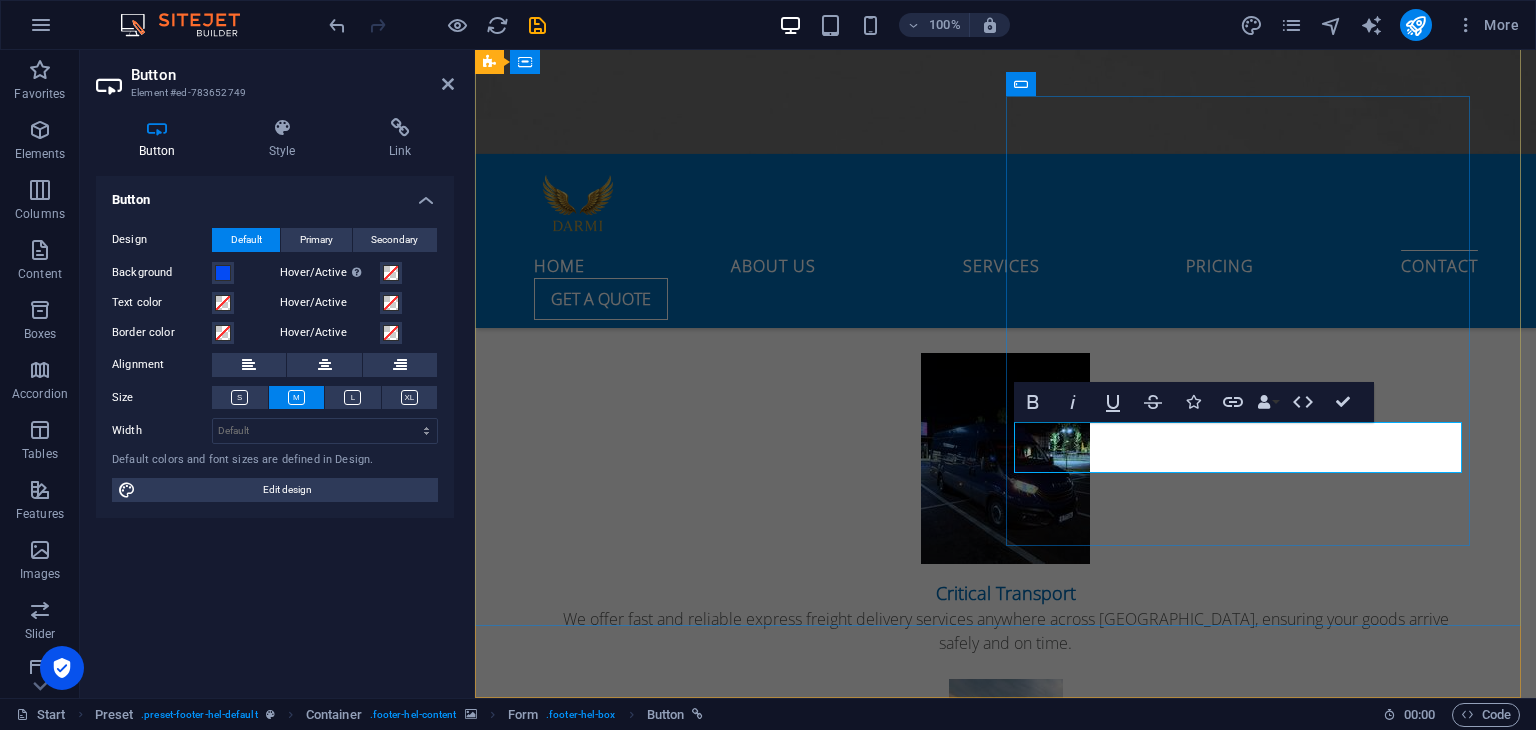 type 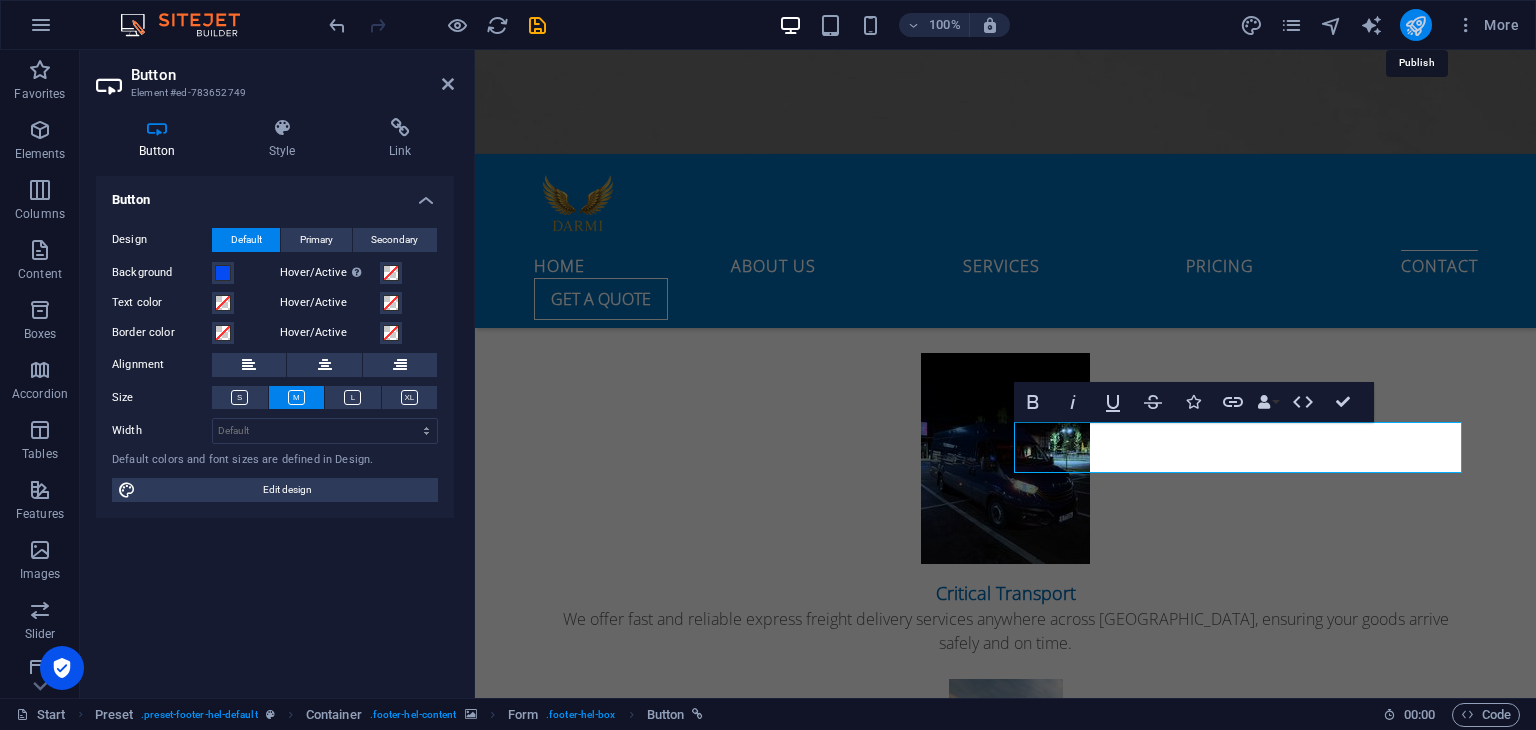 click at bounding box center (1415, 25) 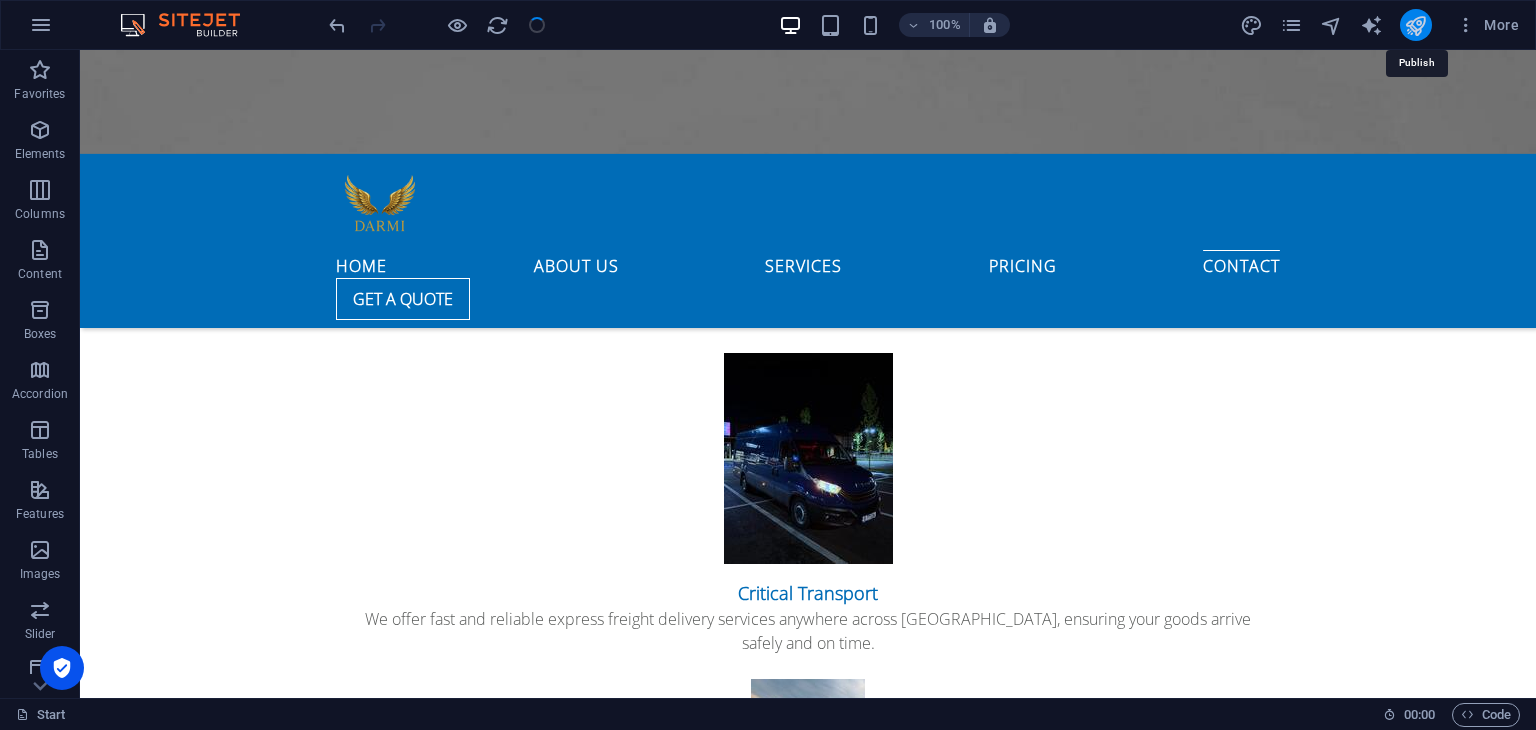 click at bounding box center [1415, 25] 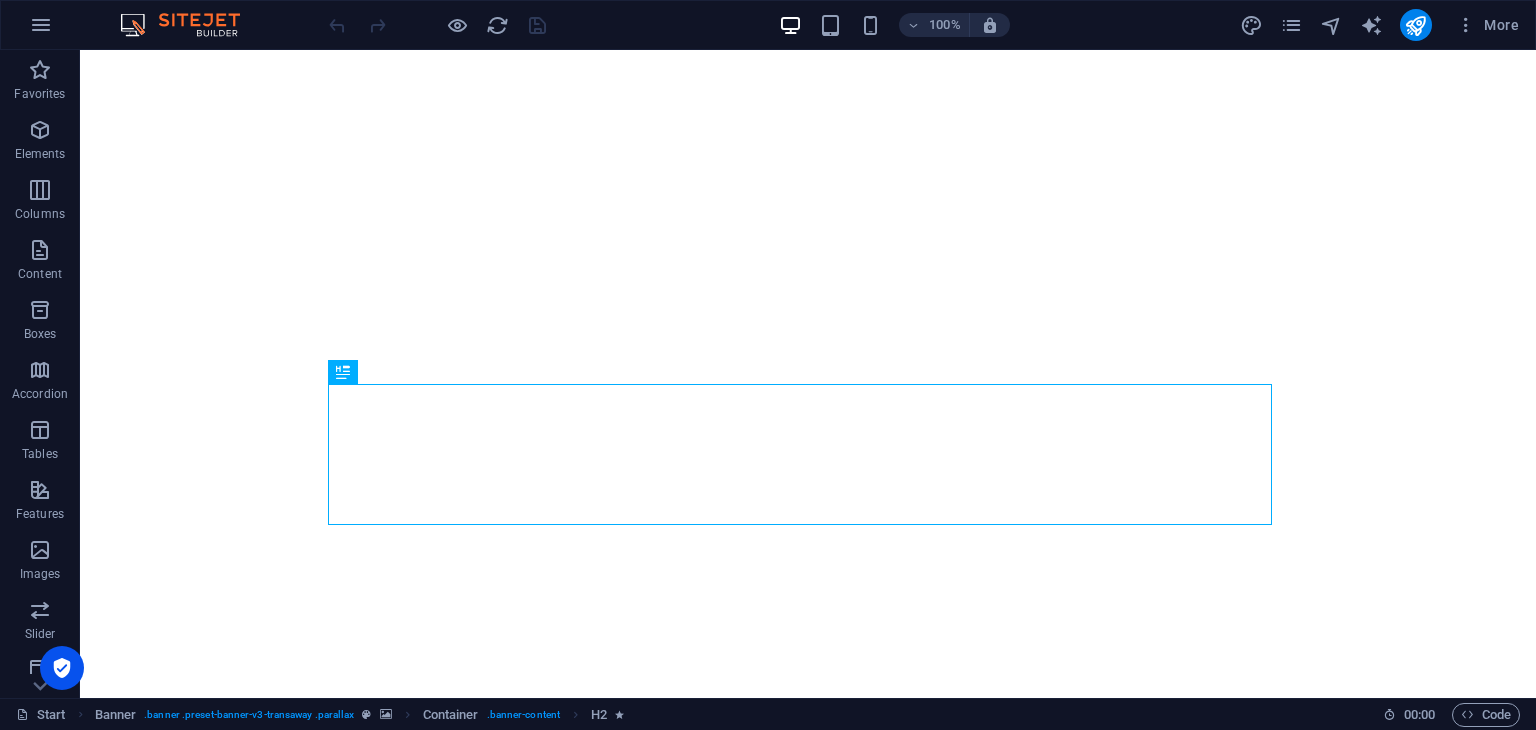scroll, scrollTop: 0, scrollLeft: 0, axis: both 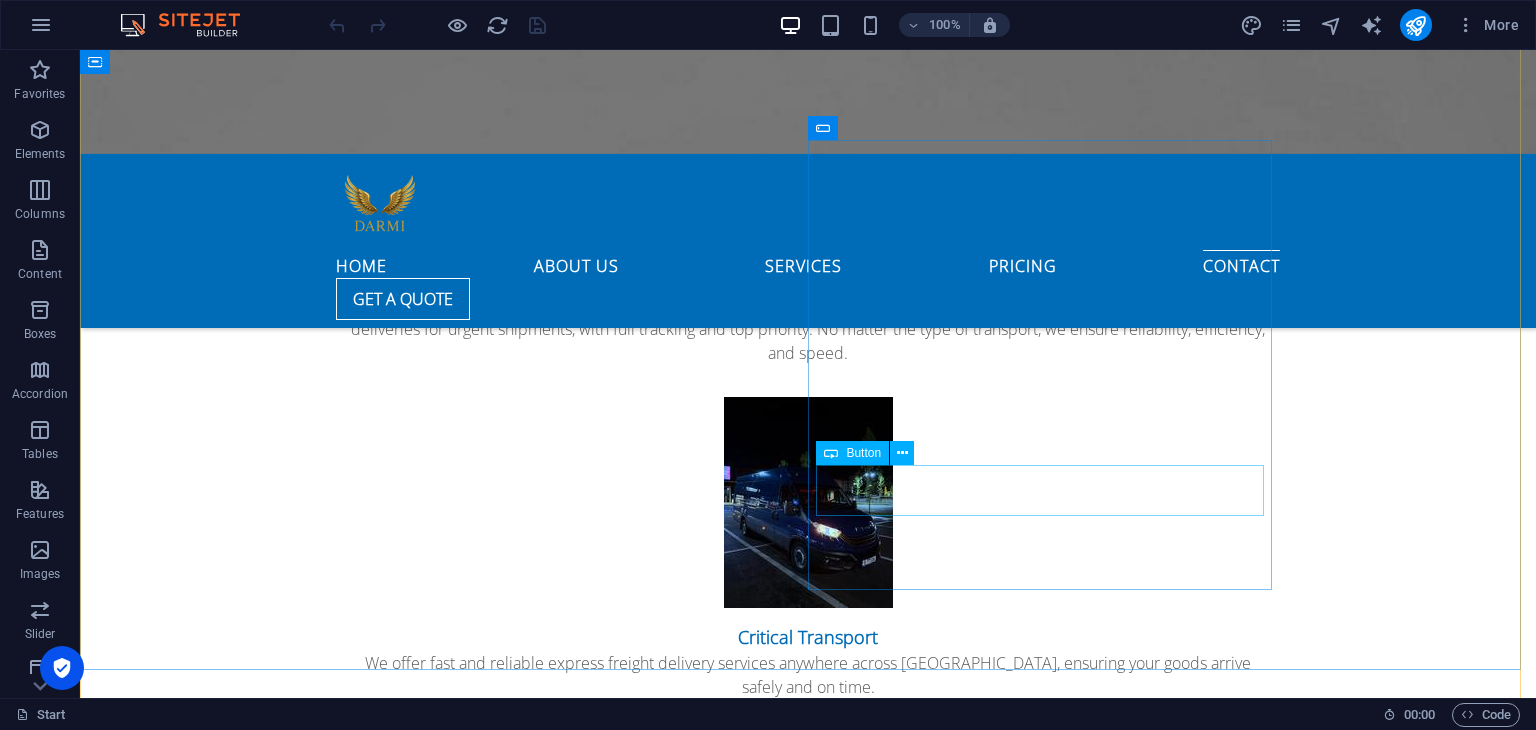 click on "Button" at bounding box center (863, 453) 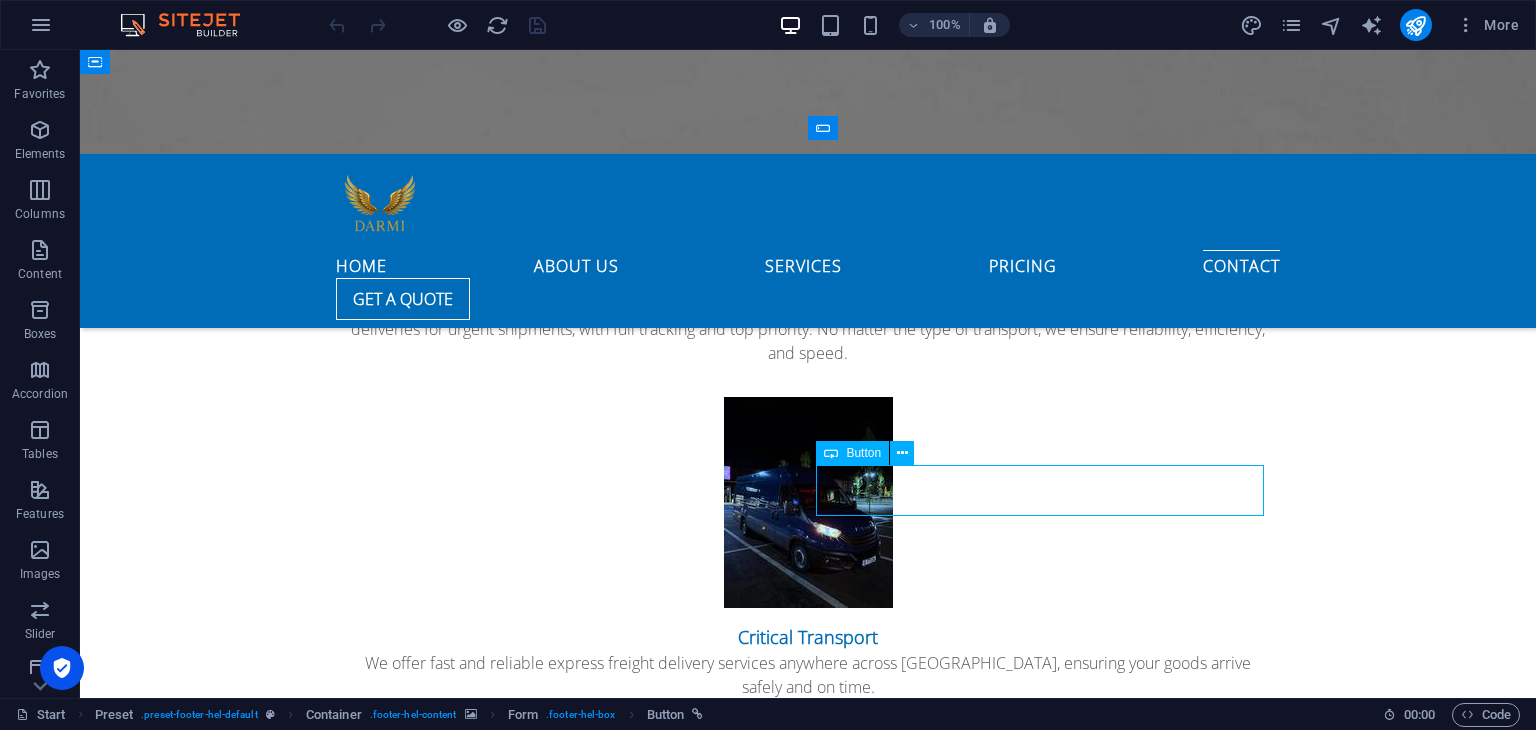 click on "Button" at bounding box center [863, 453] 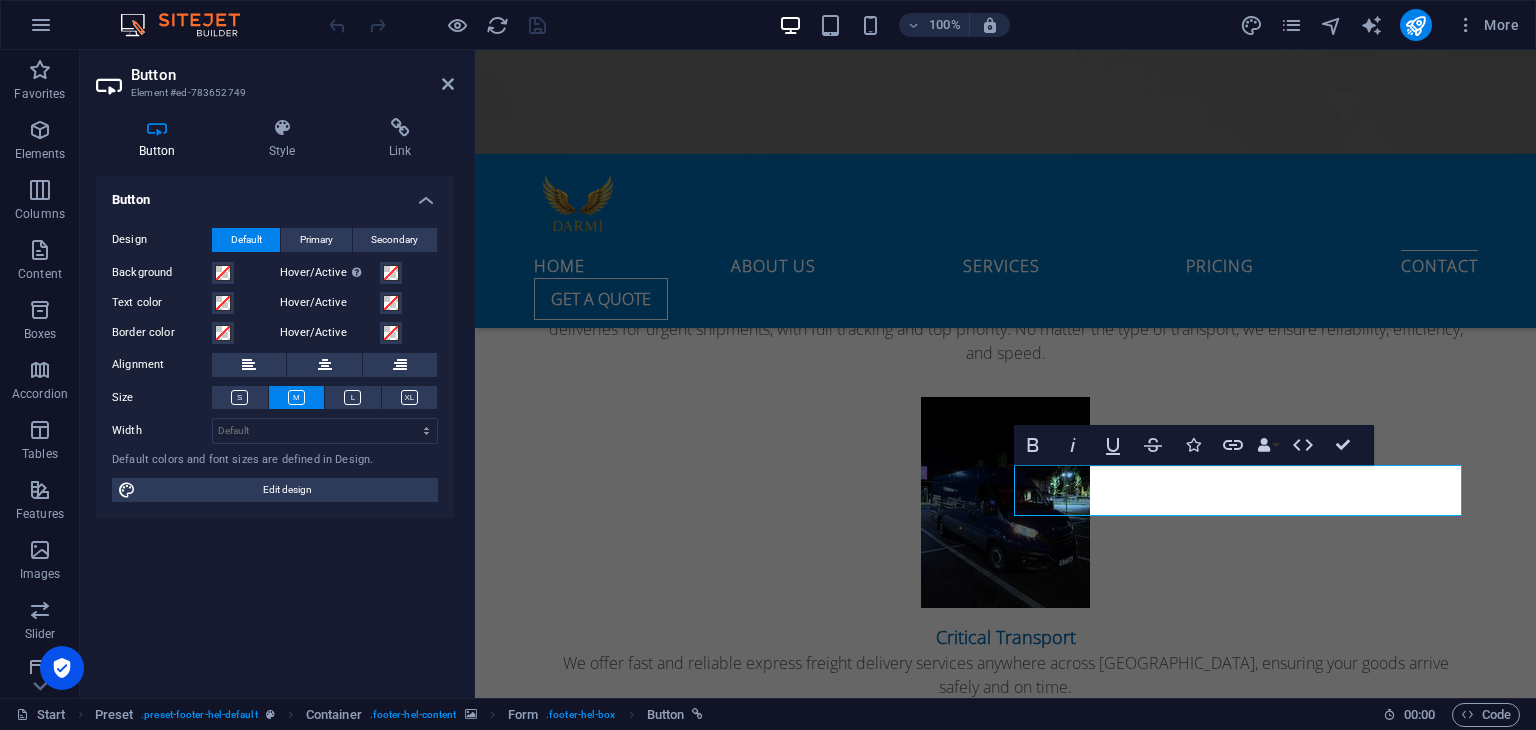 click on "Button Style Link Button Design Default Primary Secondary Background Hover/Active Switch to preview mode to test the active/hover state Text color Hover/Active Border color Hover/Active Alignment Size Width Default px rem % em vh vw Default colors and font sizes are defined in Design. Edit design Preset Element Layout How this element expands within the layout (Flexbox). Size Default auto px % 1/1 1/2 1/3 1/4 1/5 1/6 1/7 1/8 1/9 1/10 Grow Shrink Order Container layout Visible Visible Opacity 100 % Overflow Spacing Margin Default auto px % rem vw vh Custom Custom auto px % rem vw vh auto px % rem vw vh auto px % rem vw vh auto px % rem vw vh Padding Default px rem % vh vw Custom Custom px rem % vh vw px rem % vh vw px rem % vh vw px rem % vh vw Border Style              - Width 1 auto px rem % vh vw Custom Custom 1 auto px rem % vh vw 1 auto px rem % vh vw 1 auto px rem % vh vw 1 auto px rem % vh vw  - Color Round corners Default px rem % vh vw Custom Custom px rem % vh vw px rem % vh vw px rem % vh" at bounding box center [275, 400] 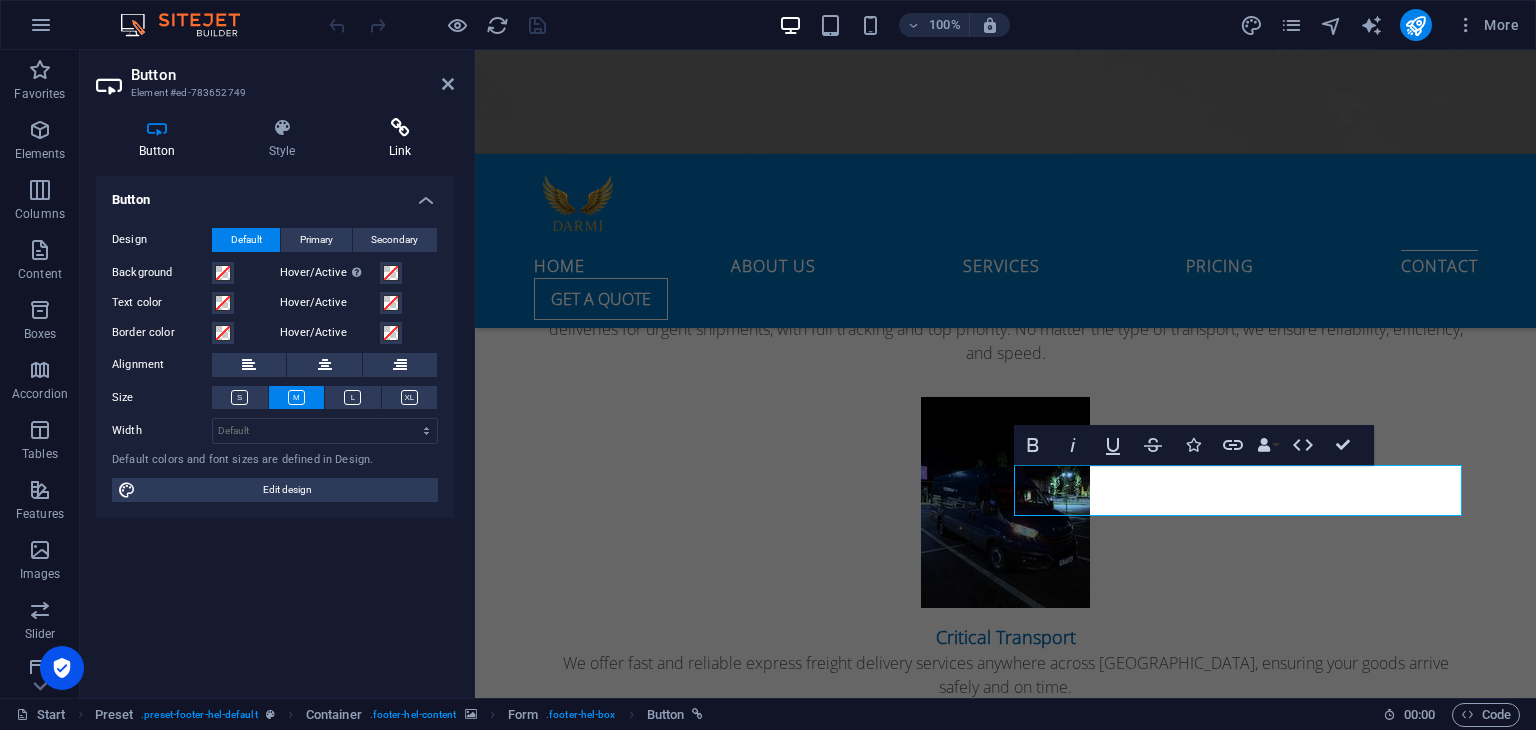 click at bounding box center [400, 128] 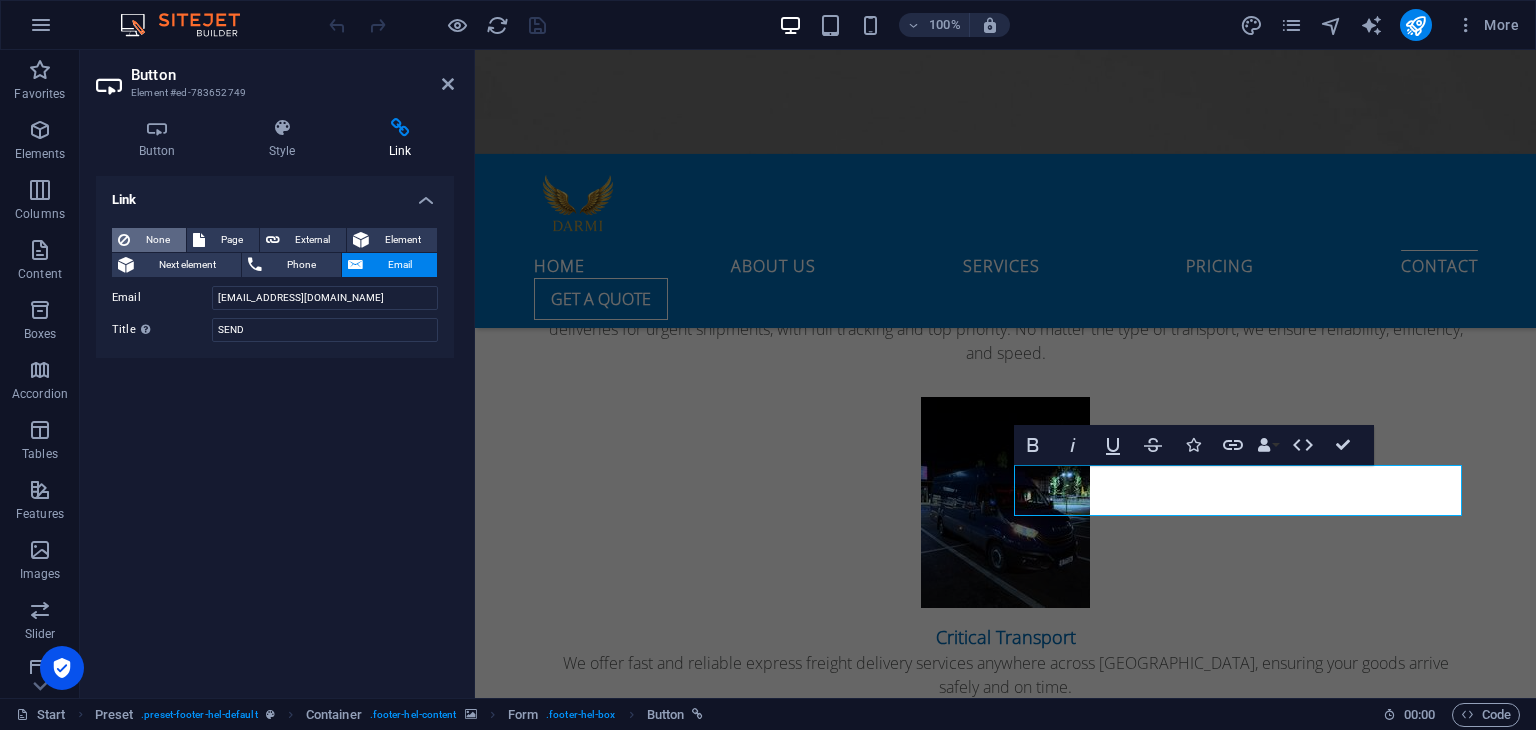 click on "None" at bounding box center [158, 240] 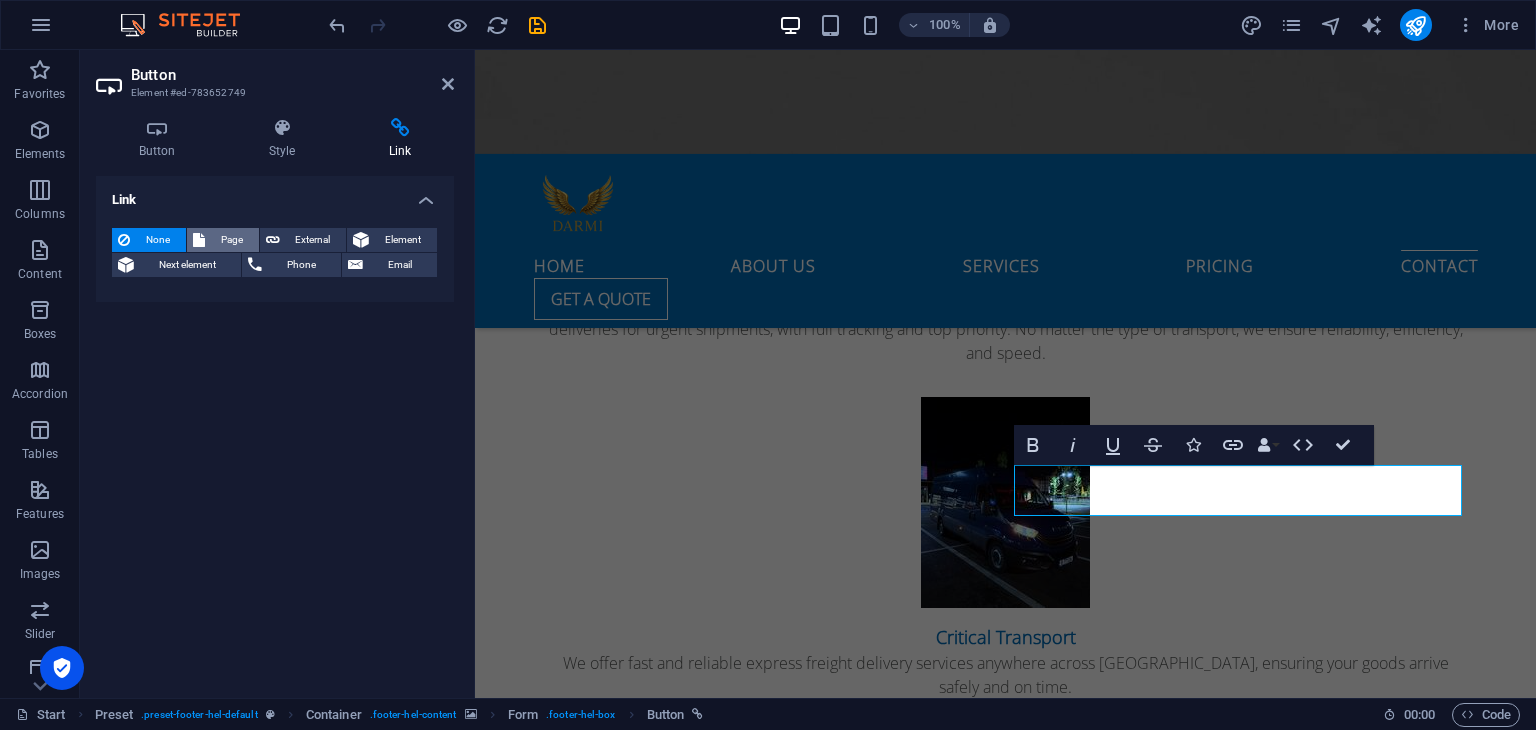 click on "Page" at bounding box center (232, 240) 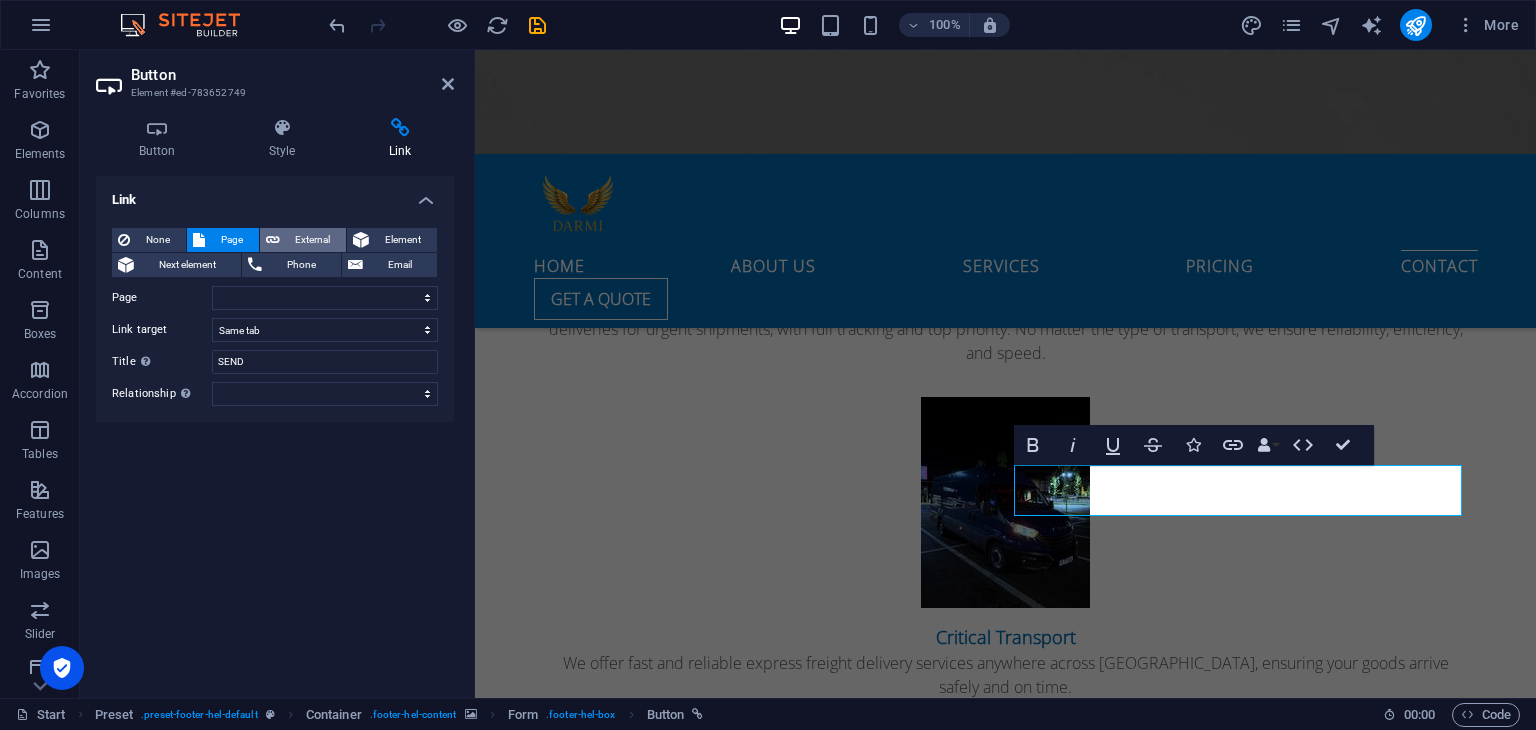click on "External" at bounding box center [313, 240] 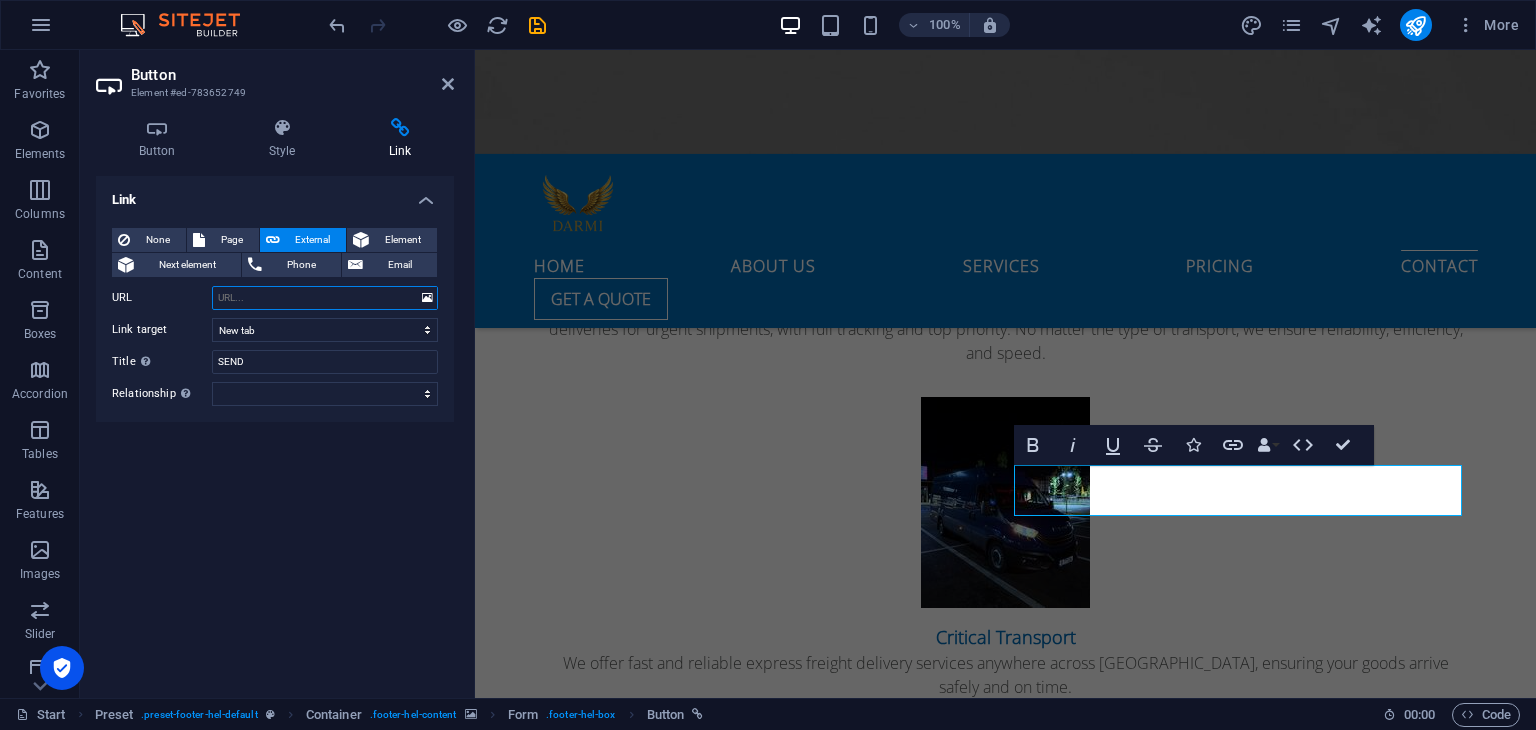 paste on "text/html index.html ( HTML document, UTF-8 Unicode text, with very long lines ) <!DOCTYPE html><html lang="en"><head><title>Subpage - [DOMAIN_NAME]</title><meta http-equiv="Content-Type" content="text/html; charset=utf-8" /><meta name="icbm" content="45.0996753,24.3693179" /><meta name="geo.position" content="45.0996753;24.3693179" /><meta name="geo.placename" content="RM VALCEA" /><meta property="og:title" content="Subpage - [DOMAIN_NAME]" /><meta property="og:type" content="website" /><meta property="og:locale" content="en" /><meta property="og:image" content="/images/1200x630/17550648/Untitleddesign-JV1_BmA4J3X_VUUshbhYfQ-flAV3F-RKwarEQWJyPU87Q.png" /><meta property="og:url" content="[URL][DOMAIN_NAME]" /><meta name="viewport" content="width=device-width, initial-scale=1" /><link rel="icon" type="image/png" href="/images/16x16/17553946/Untitleddesign-JV1_BmA4J3X_VUUshbhYfQ-flAV3F-RKwarEQWJyPU87Q-SvxrlKG9MXUR93CMqWx-Ig.png" sizes="16x16"><link rel="icon" type="image/png" href="/i..." 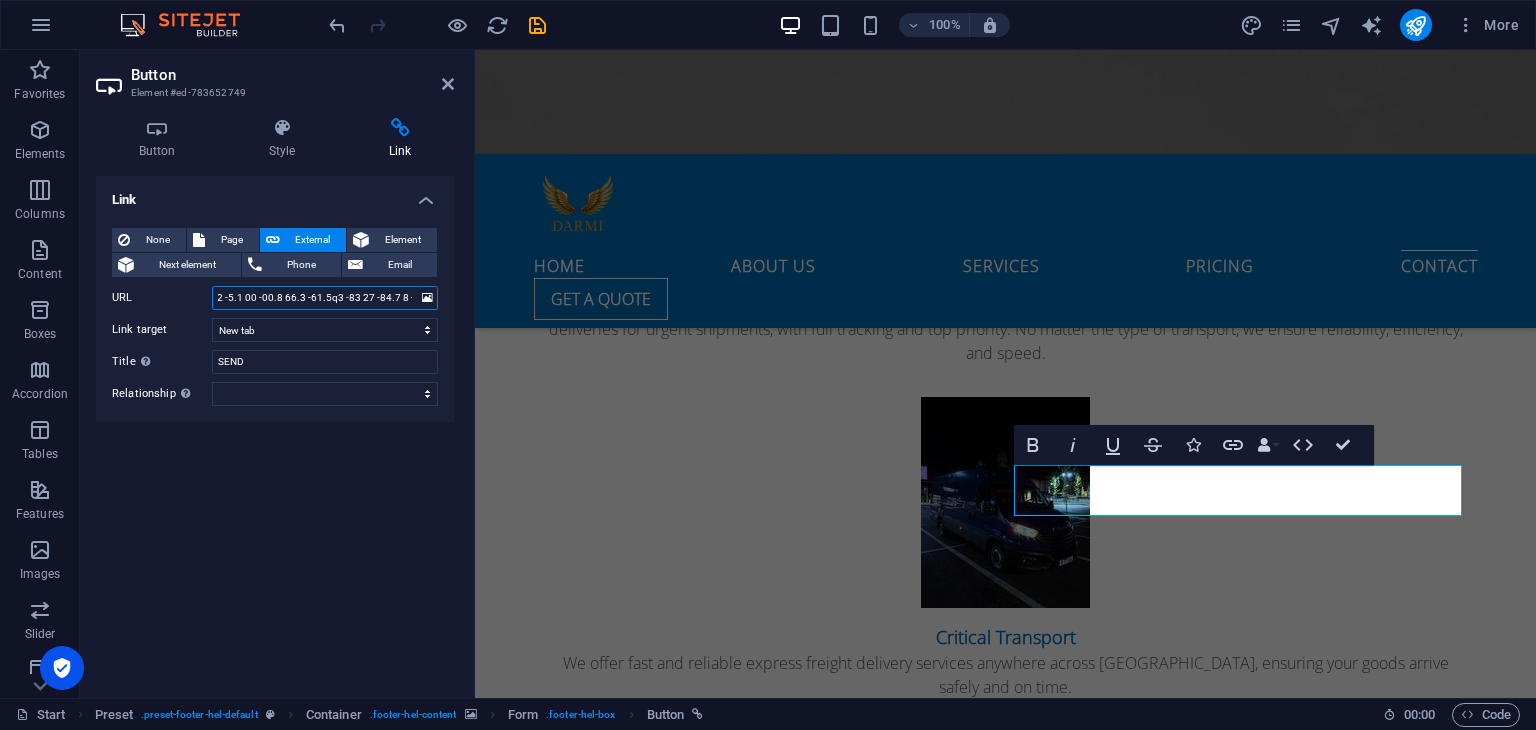 type on "text/html index.html ( HTML document, UTF-8 Unicode text, with very long lines ) <!DOCTYPE html><html lang="en"><head><title>Subpage - [DOMAIN_NAME]</title><meta http-equiv="Content-Type" content="text/html; charset=utf-8" /><meta name="icbm" content="45.0996753,24.3693179" /><meta name="geo.position" content="45.0996753;24.3693179" /><meta name="geo.placename" content="RM VALCEA" /><meta property="og:title" content="Subpage - [DOMAIN_NAME]" /><meta property="og:type" content="website" /><meta property="og:locale" content="en" /><meta property="og:image" content="/images/1200x630/17550648/Untitleddesign-JV1_BmA4J3X_VUUshbhYfQ-flAV3F-RKwarEQWJyPU87Q.png" /><meta property="og:url" content="[URL][DOMAIN_NAME]" /><meta name="viewport" content="width=device-width, initial-scale=1" /><link rel="icon" type="image/png" href="/images/16x16/17553946/Untitleddesign-JV1_BmA4J3X_VUUshbhYfQ-flAV3F-RKwarEQWJyPU87Q-SvxrlKG9MXUR93CMqWx-Ig.png" sizes="16x16"><link rel="icon" type="image/png" href="/im..." 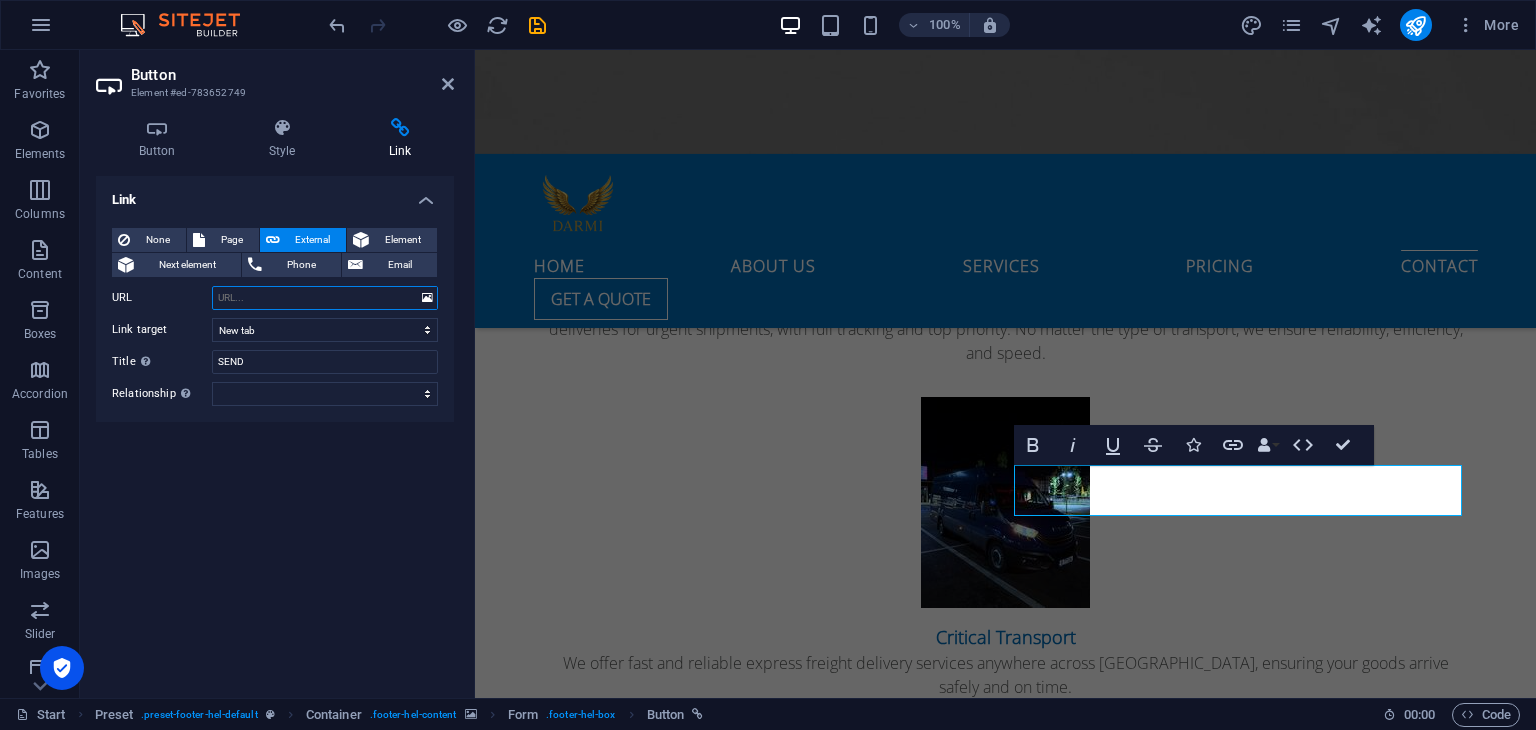 scroll, scrollTop: 0, scrollLeft: 0, axis: both 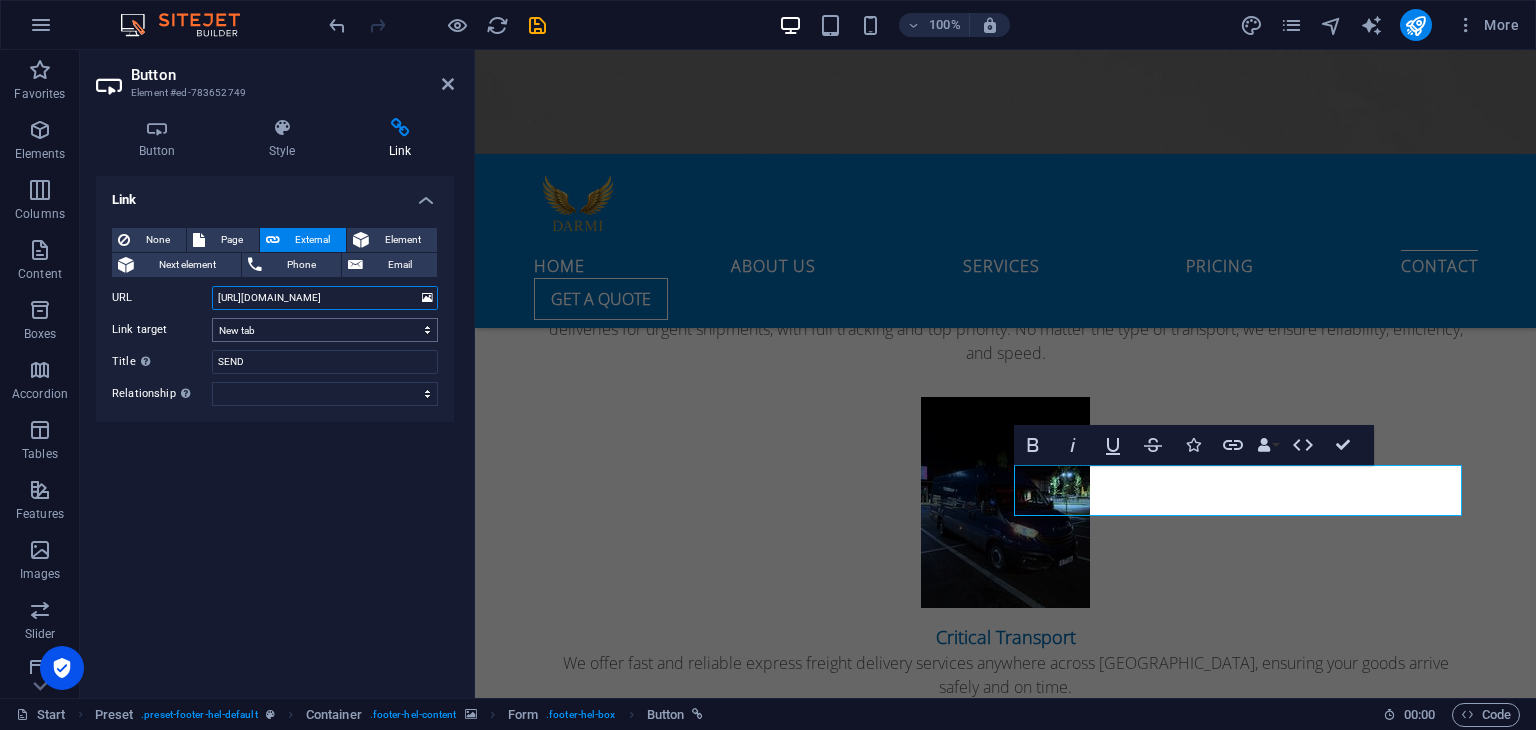 type on "[URL][DOMAIN_NAME]" 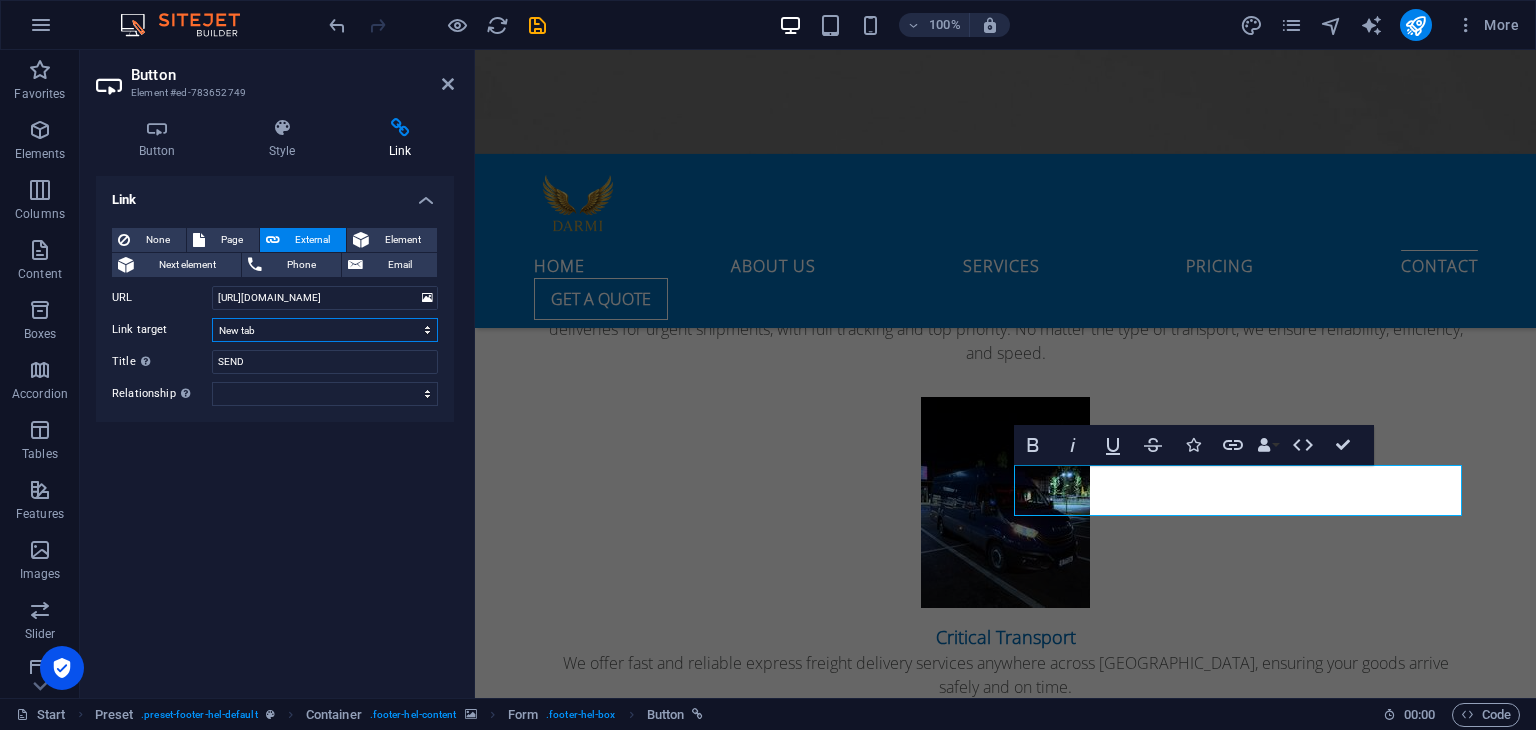 click on "New tab Same tab Overlay" at bounding box center [325, 330] 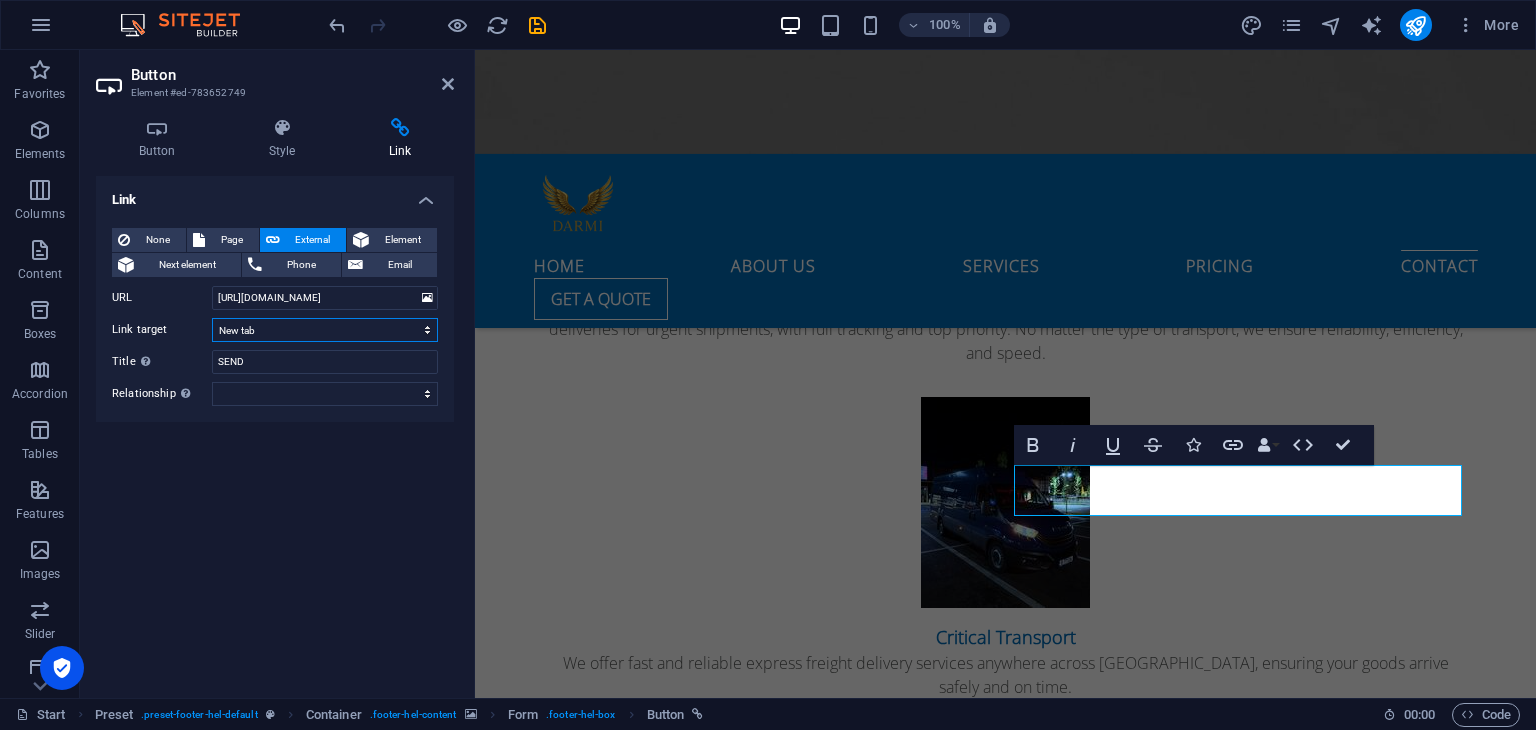 select 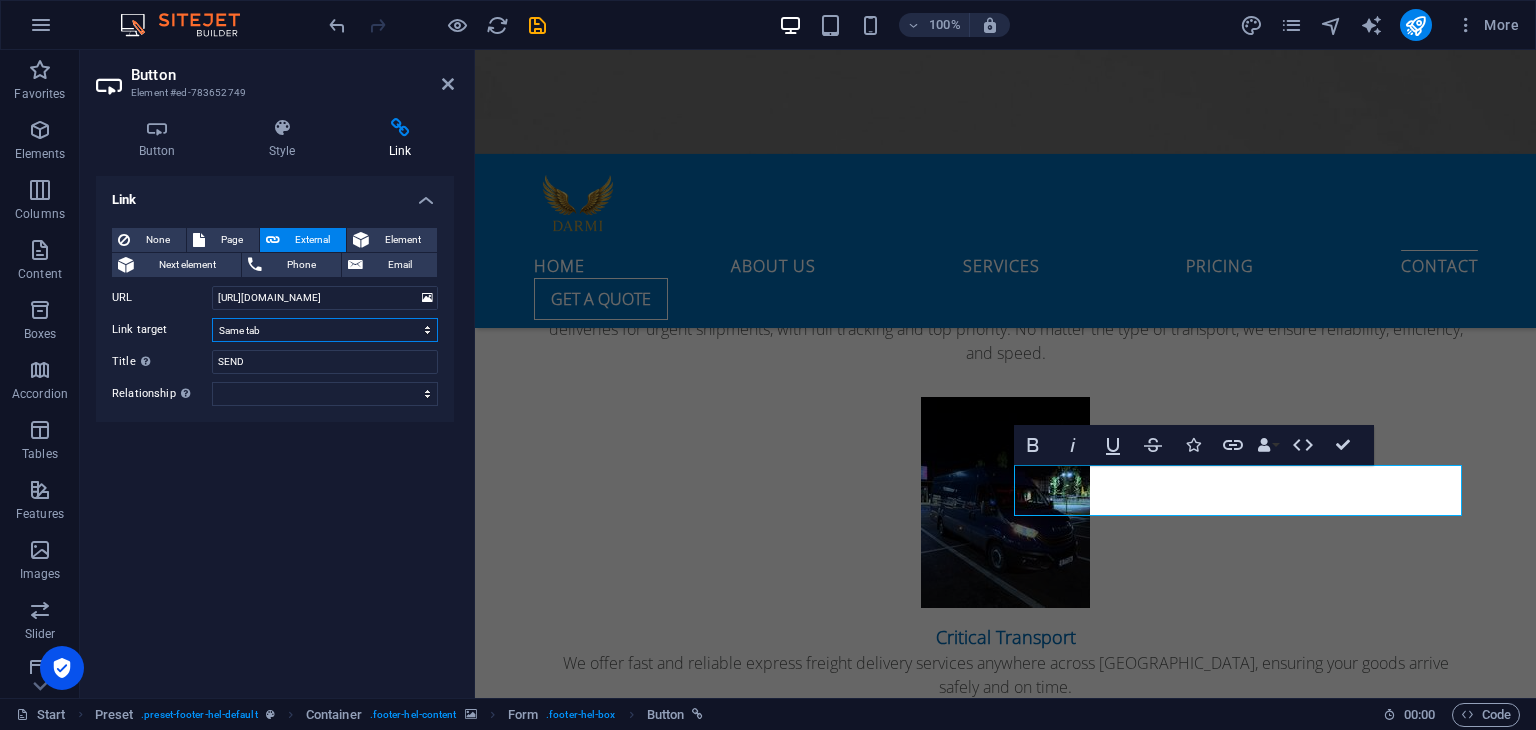 click on "New tab Same tab Overlay" at bounding box center (325, 330) 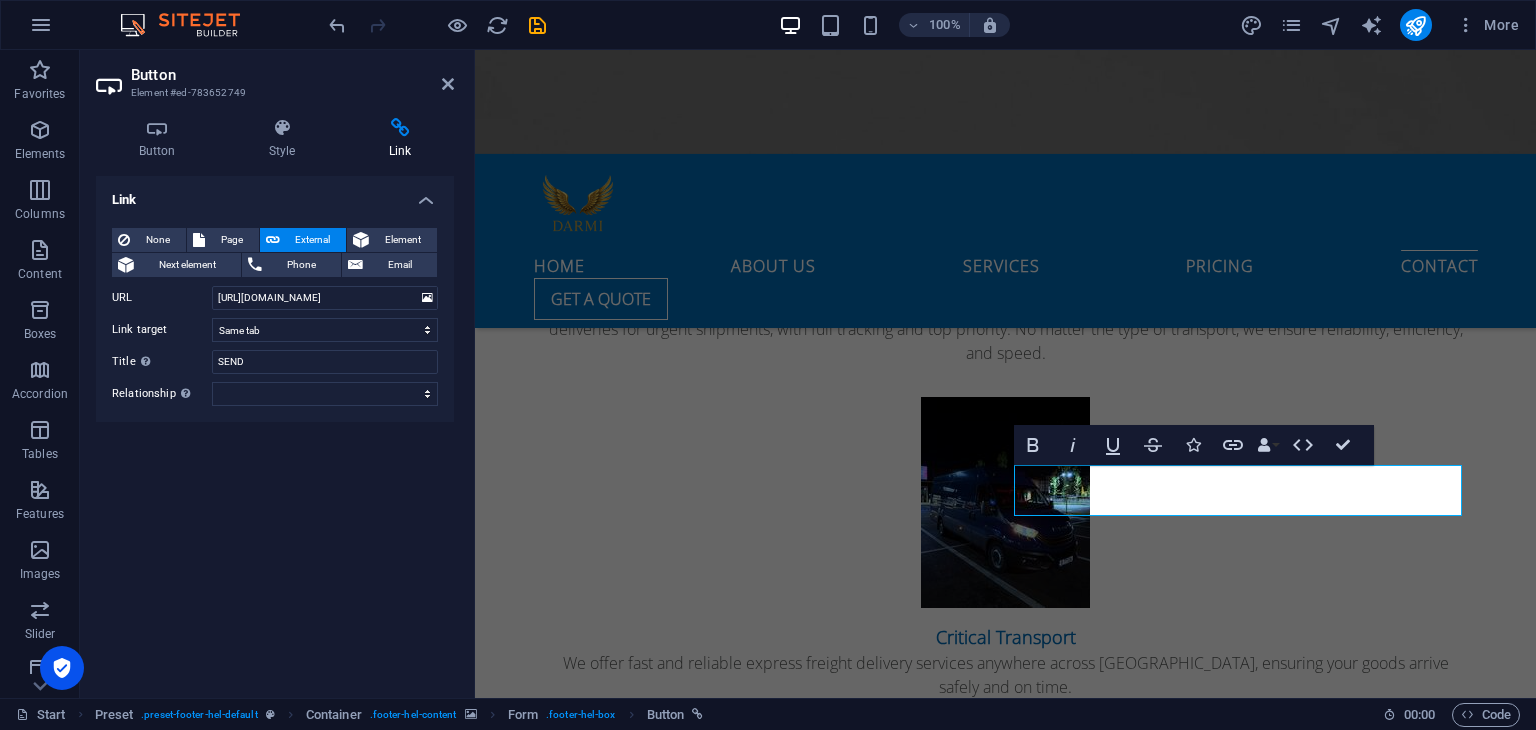 click at bounding box center (1005, 3939) 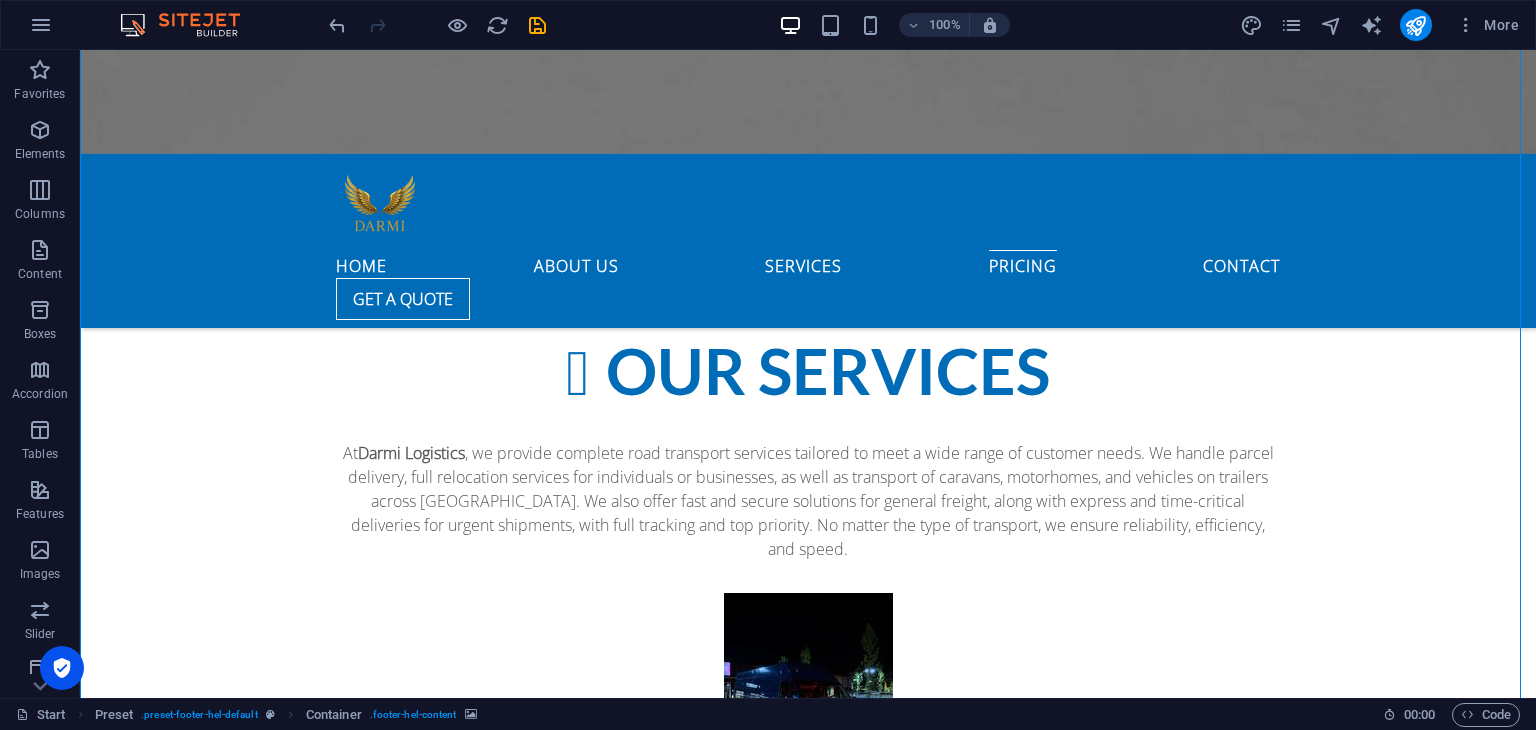 scroll, scrollTop: 3859, scrollLeft: 0, axis: vertical 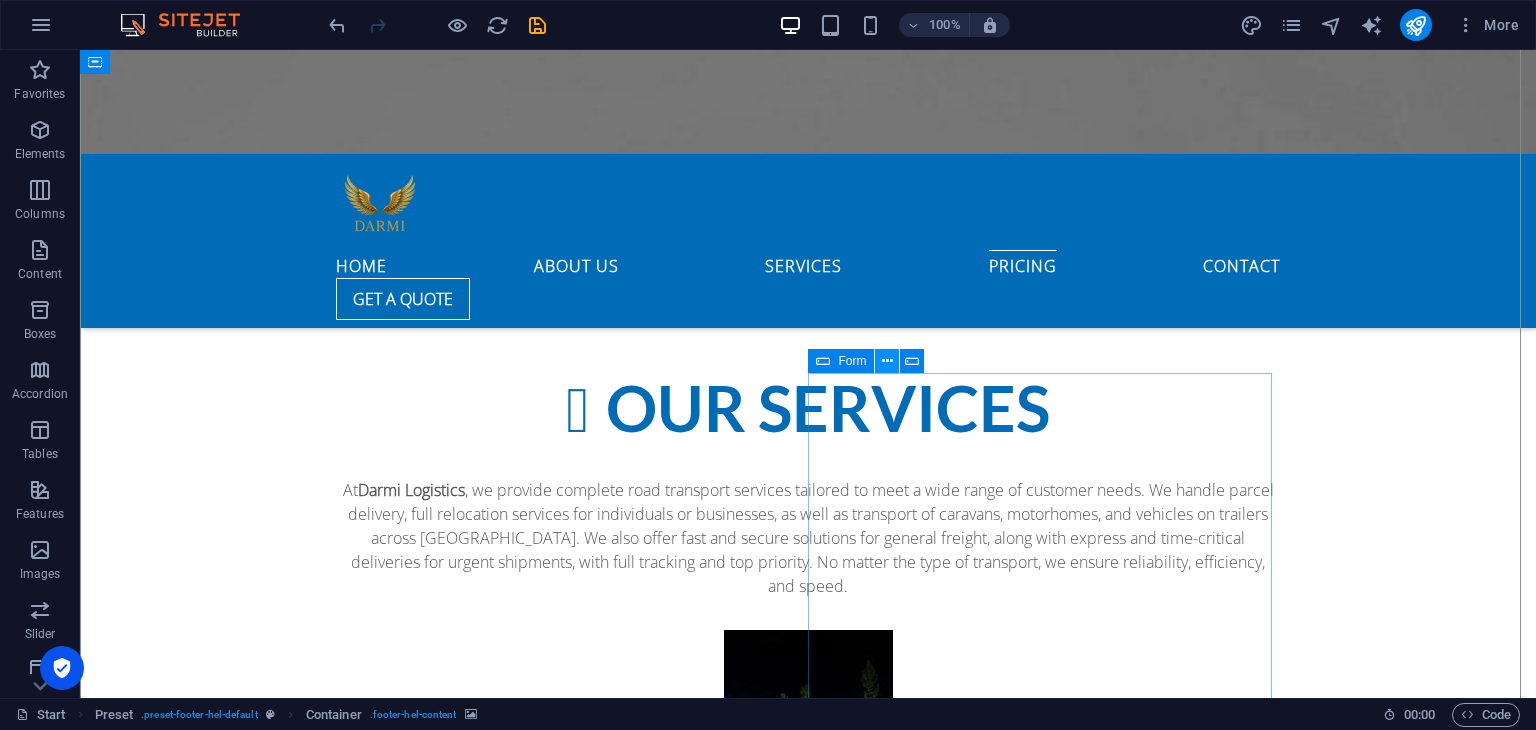 click at bounding box center (887, 361) 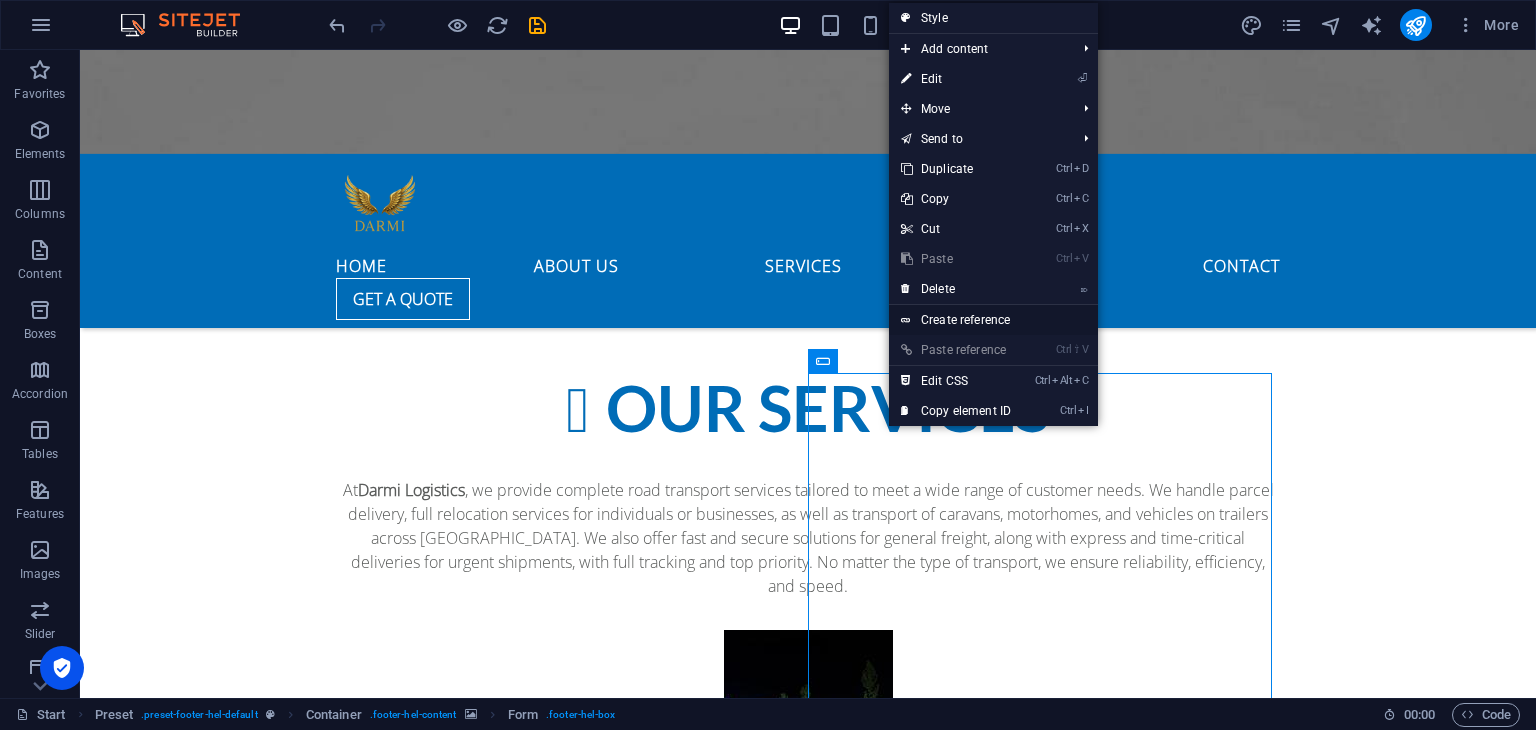 click on "Create reference" at bounding box center (993, 320) 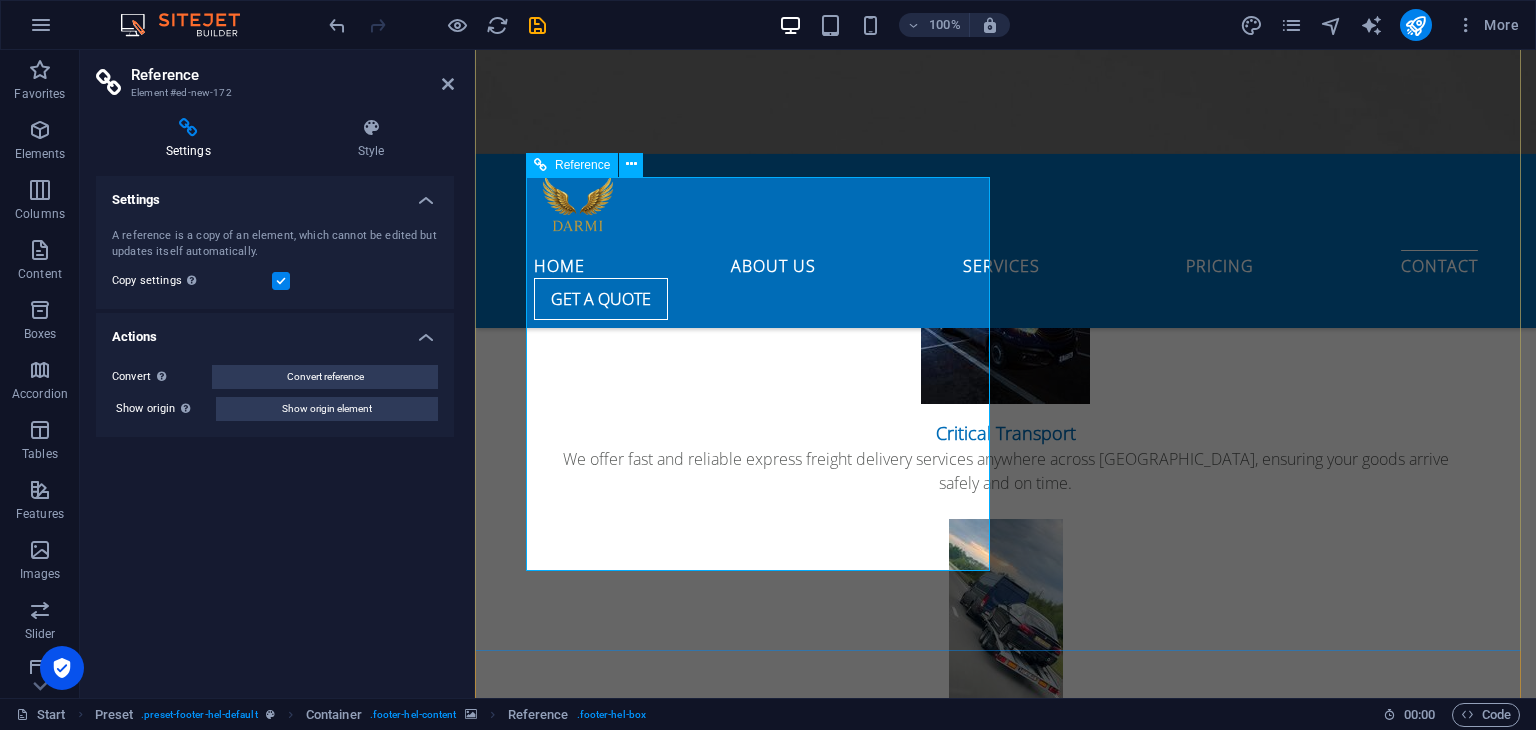 scroll, scrollTop: 4521, scrollLeft: 0, axis: vertical 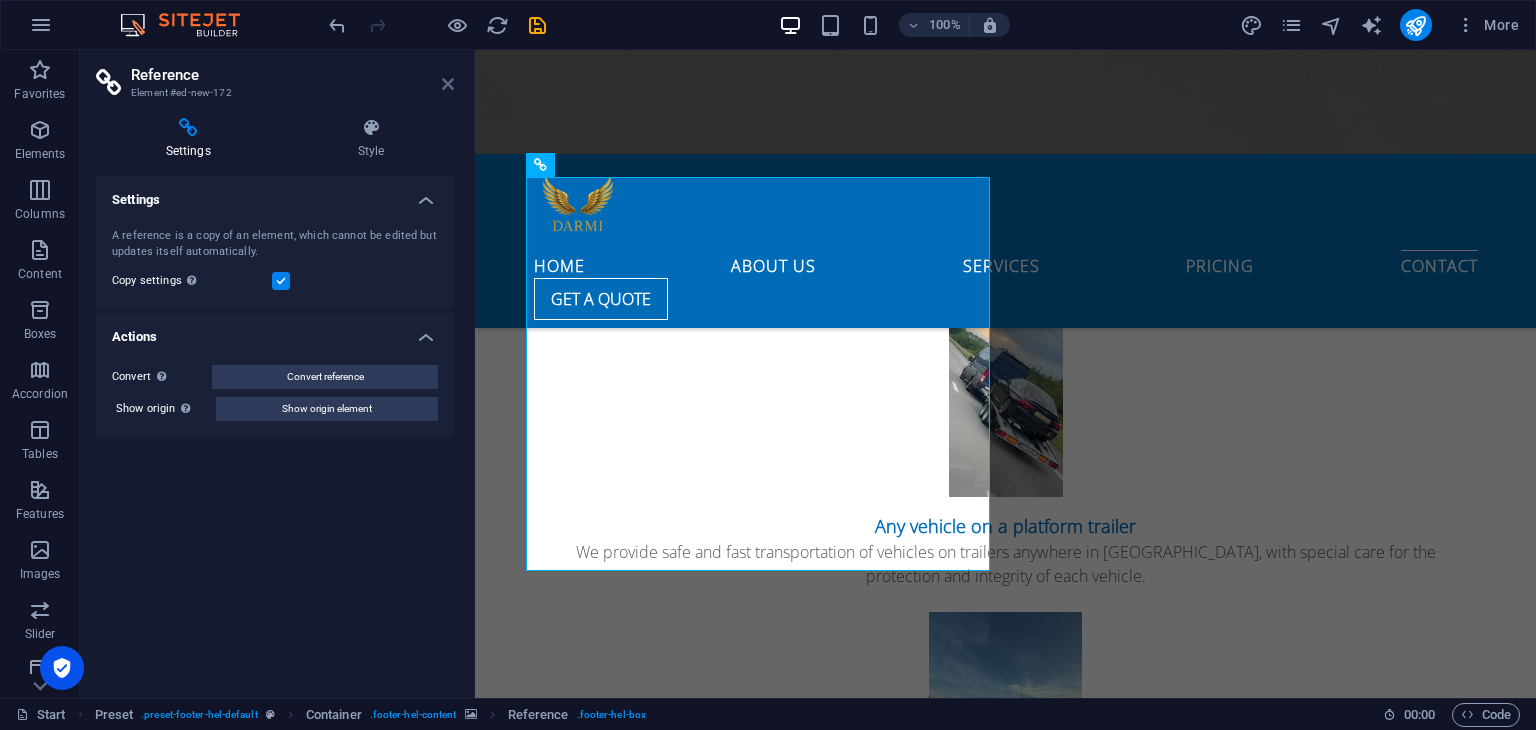 click at bounding box center (448, 84) 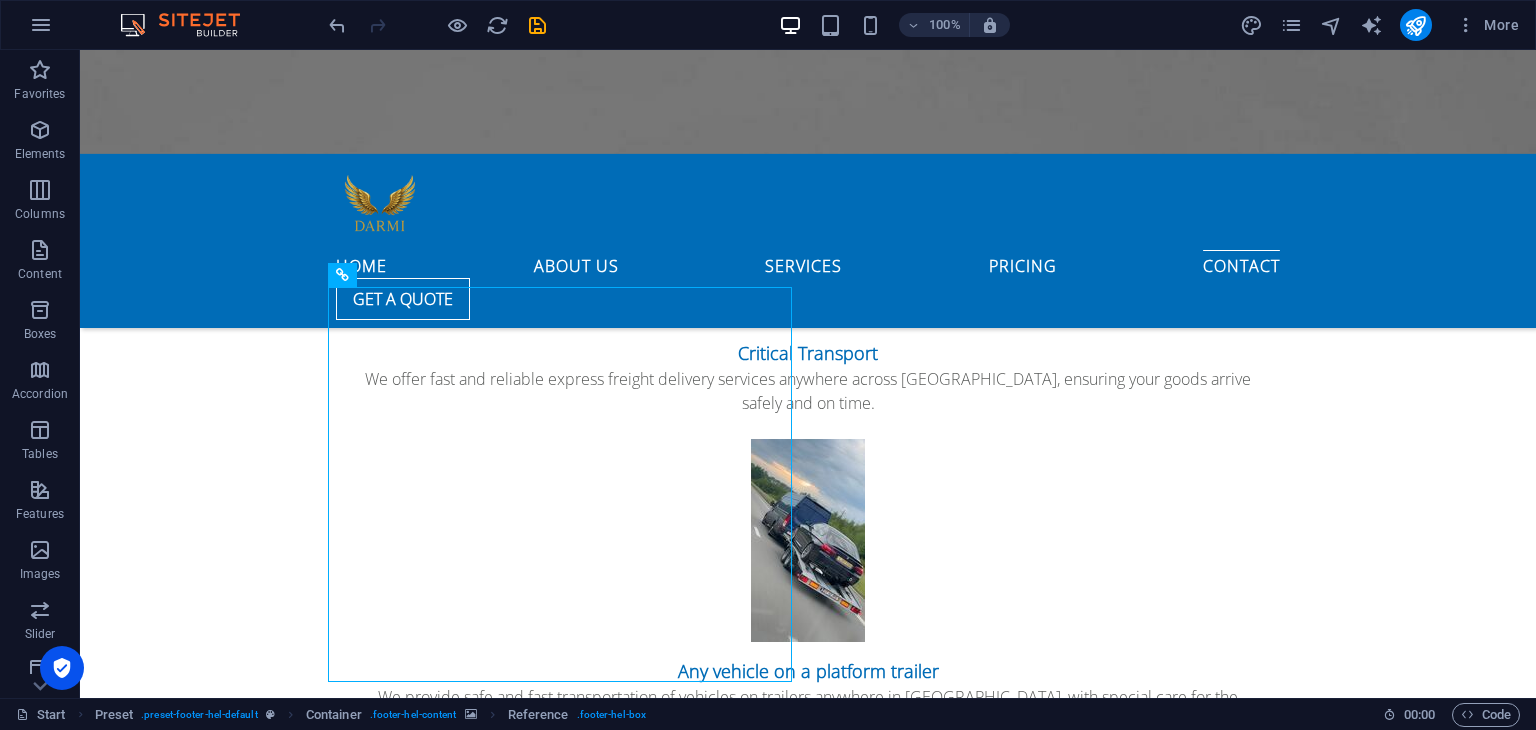 scroll, scrollTop: 4431, scrollLeft: 0, axis: vertical 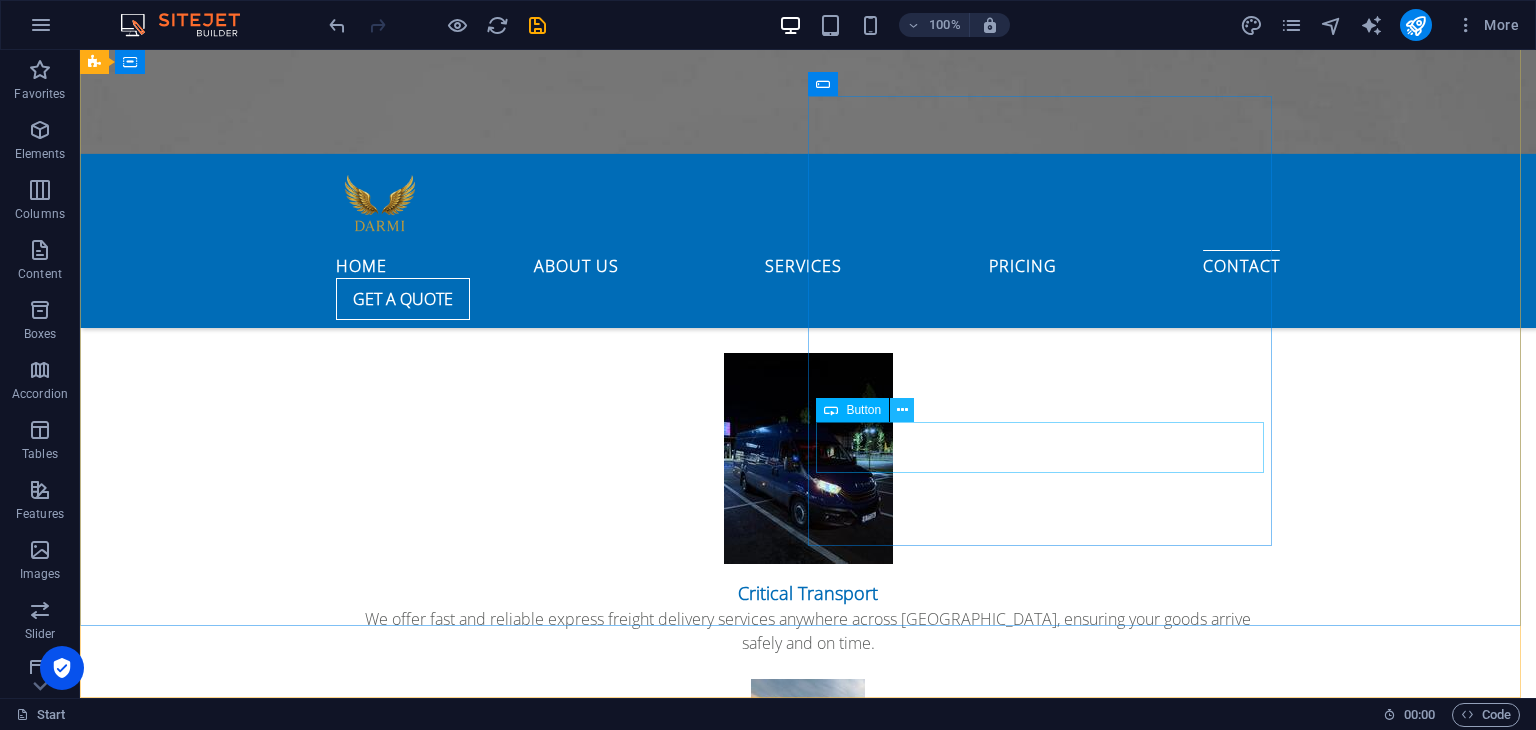click at bounding box center (902, 410) 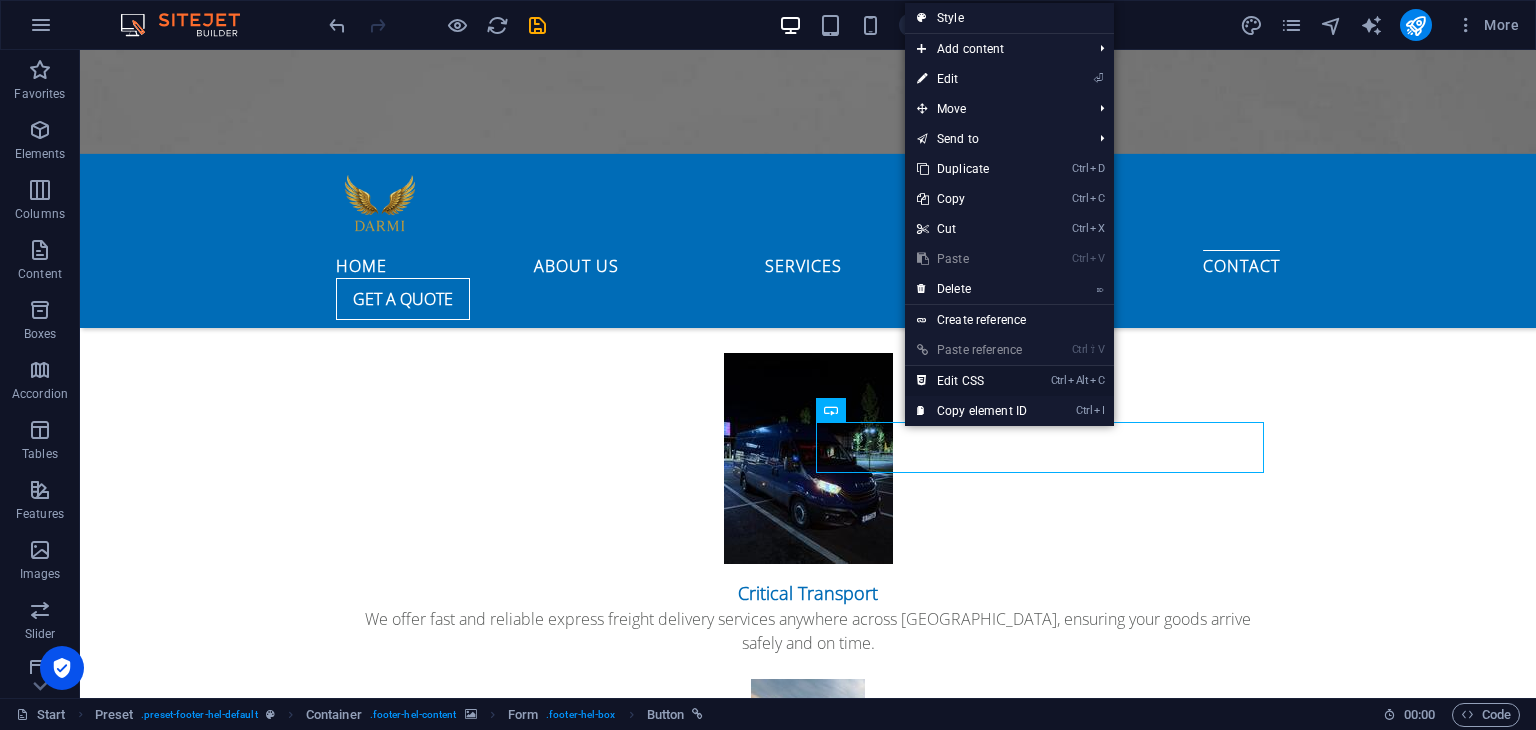 click on "Ctrl Alt C  Edit CSS" at bounding box center [972, 381] 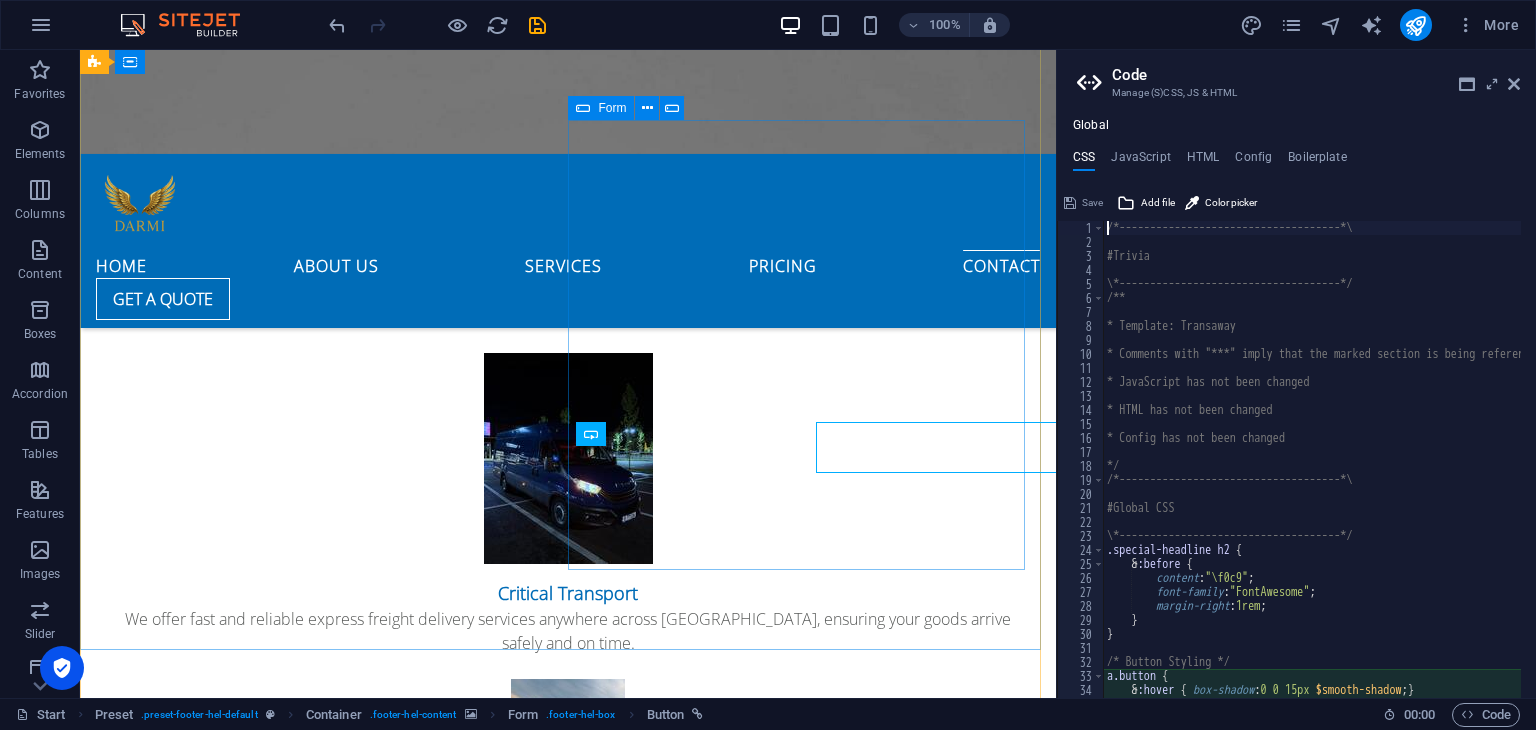 type on "&:hover { box-shadow: 0 0 15px $smooth-shadow; }" 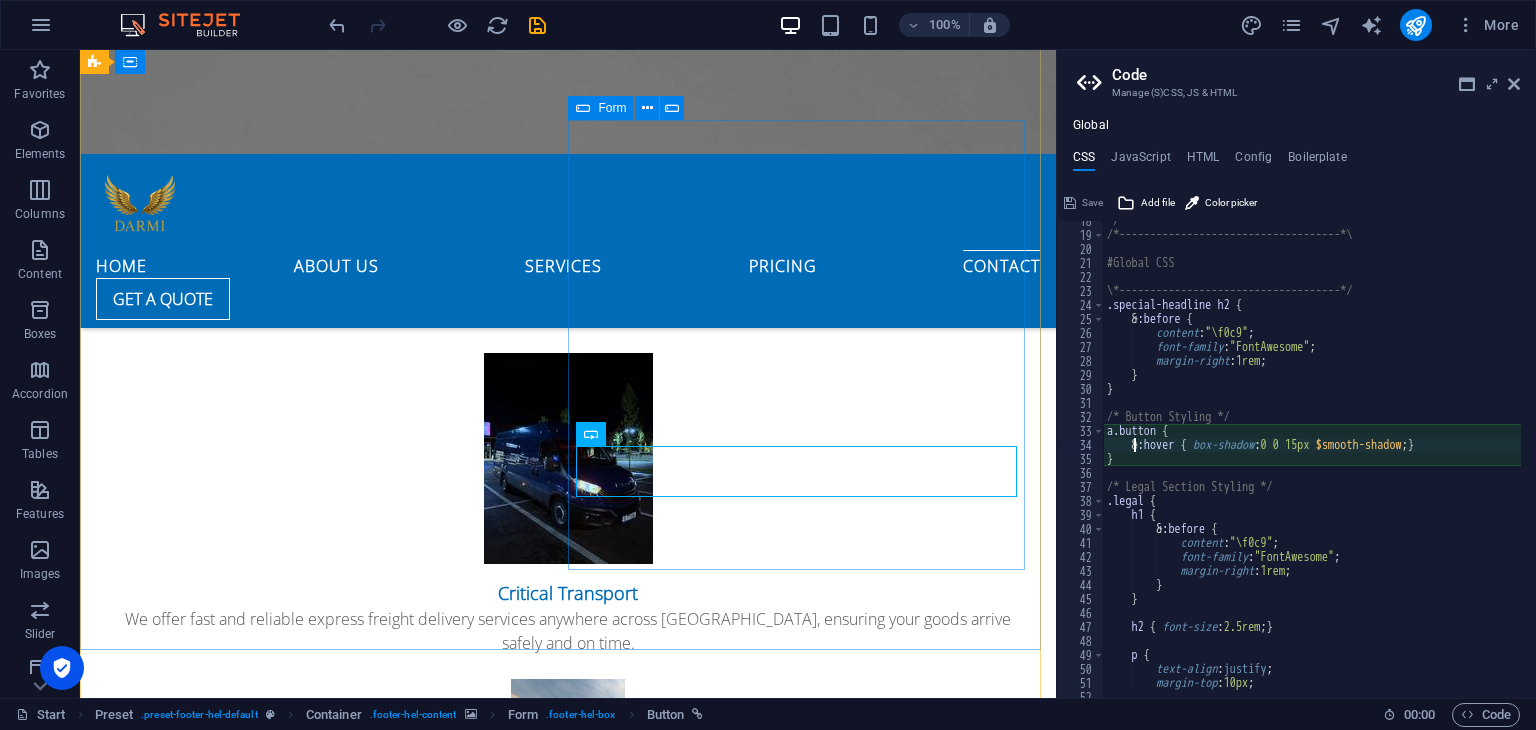 scroll, scrollTop: 244, scrollLeft: 0, axis: vertical 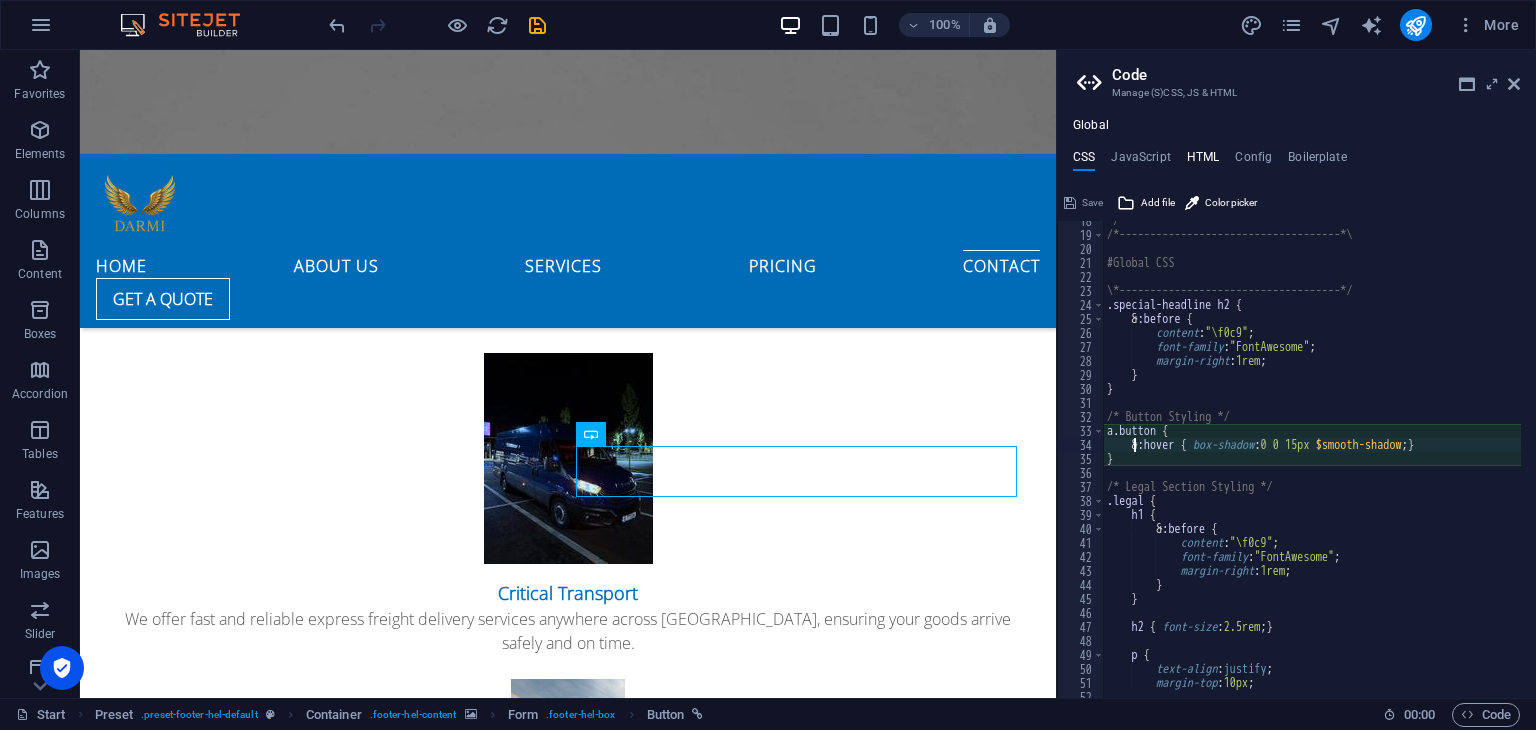 click on "HTML" at bounding box center (1203, 161) 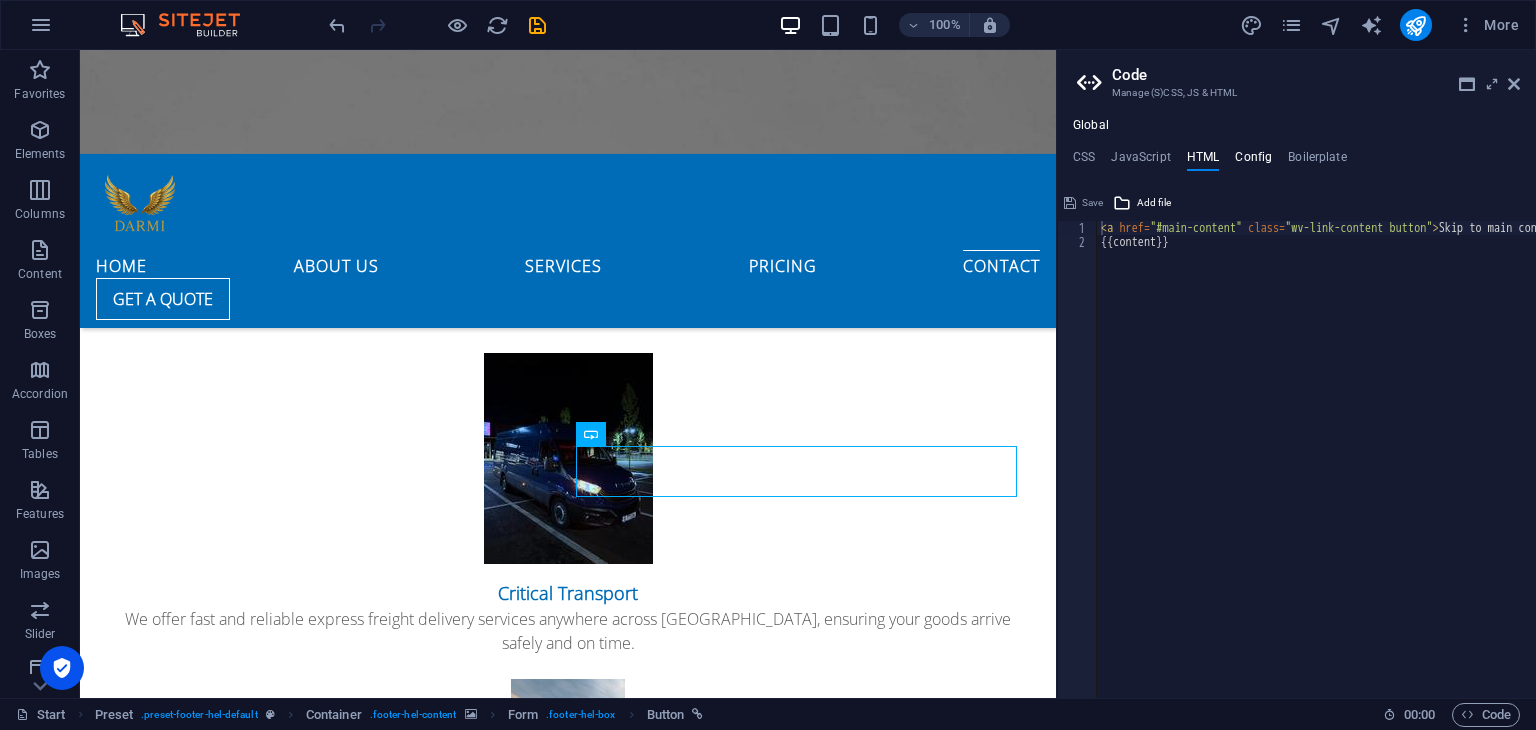 click on "Config" at bounding box center [1253, 161] 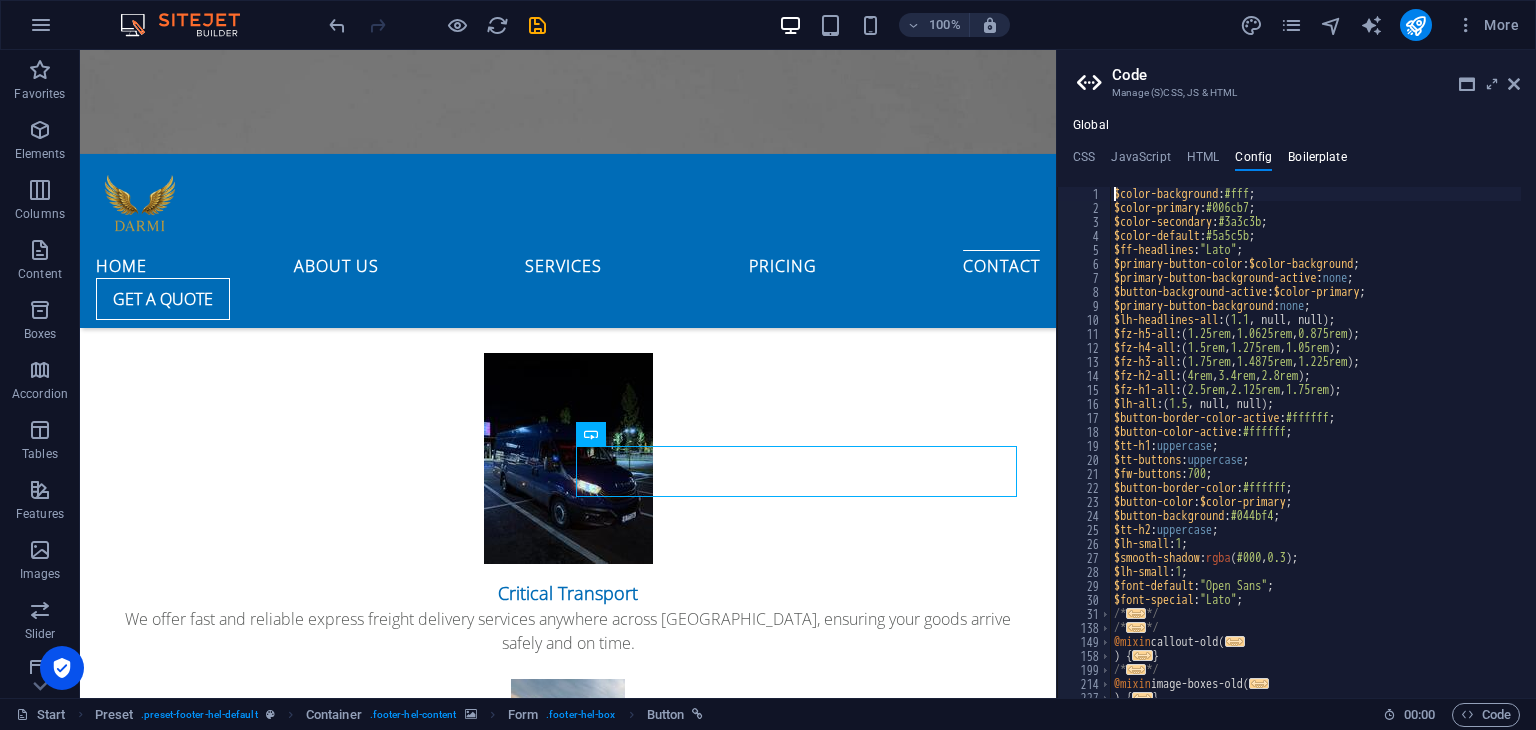 click on "Boilerplate" at bounding box center (1317, 161) 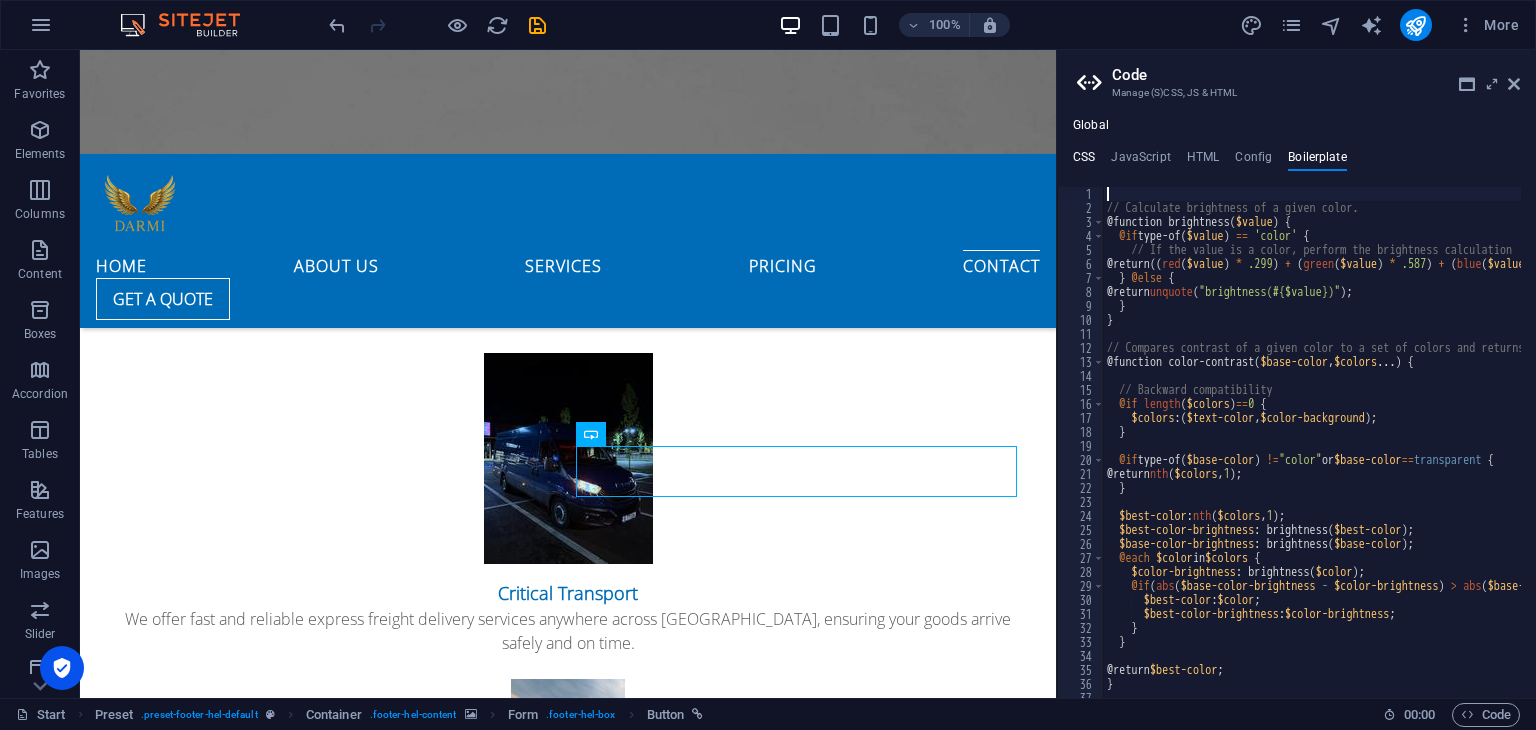 click on "CSS" at bounding box center (1084, 161) 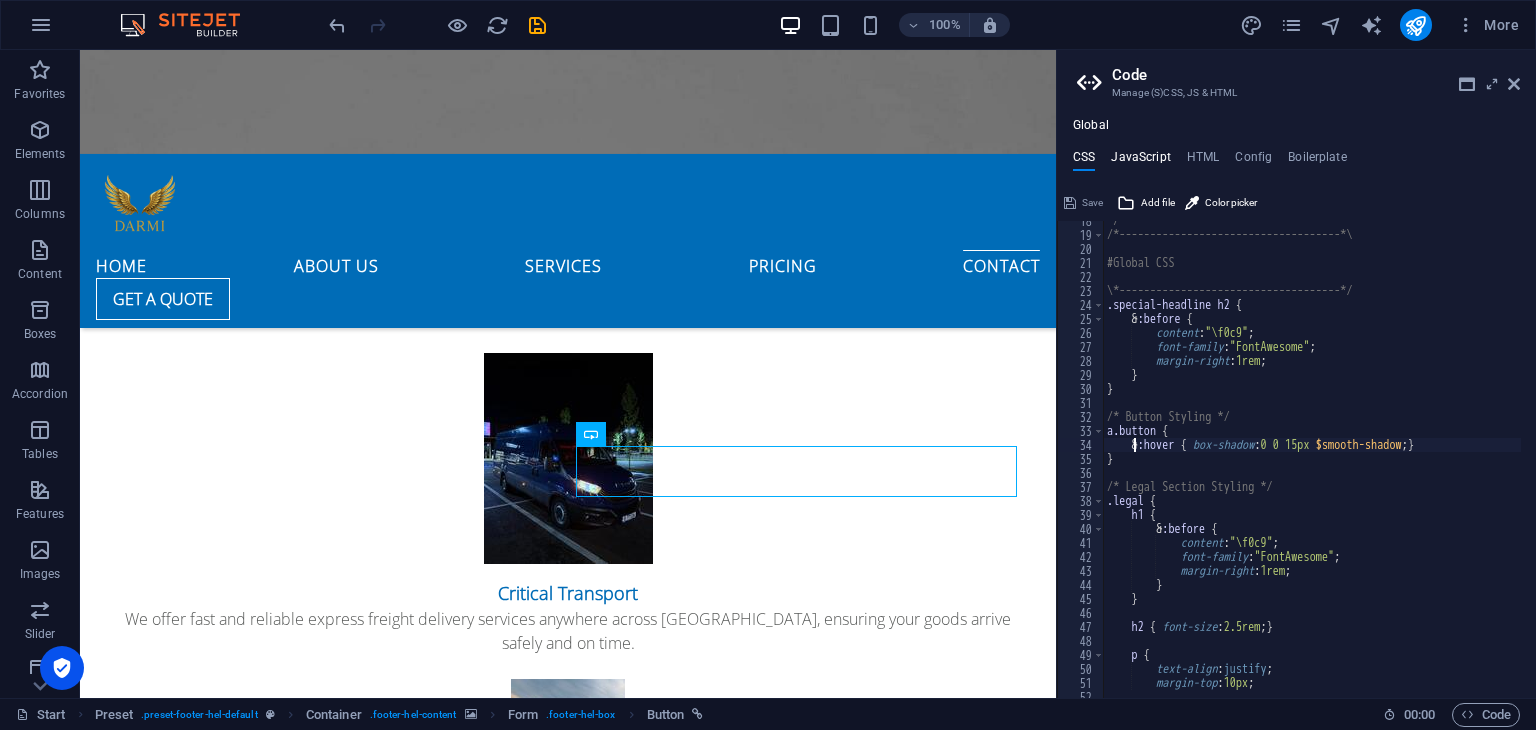 click on "JavaScript" at bounding box center (1140, 161) 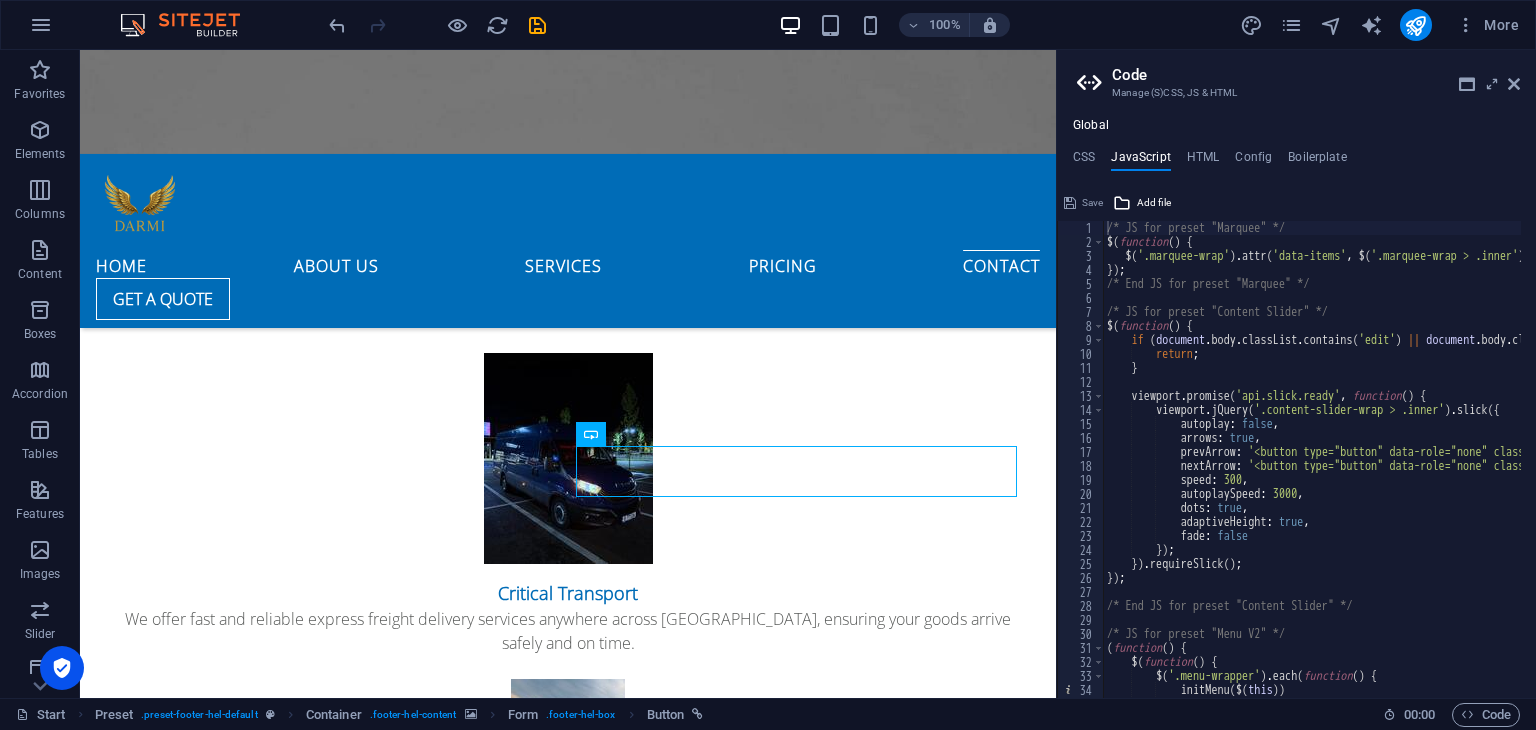 click on "Code Manage (S)CSS, JS & HTML Global CSS JavaScript HTML Config Boilerplate &:hover { box-shadow: 0 0 15px $smooth-shadow; } 18 19 20 21 22 23 24 25 26 27 28 29 30 31 32 33 34 35 36 37 38 39 40 41 42 43 44 45 46 47 48 49 50 51 52 53   */ /*------------------------------------*\     #Global CSS \*------------------------------------*/ .special-headline   h2   {      & :before   {           content :  "\f0c9" ;           font-family :  "FontAwesome" ;           margin-right :  1rem ;      } } /* Button Styling */ a.button   {      & :hover   {   box-shadow :  0   0   15px   $smooth-shadow ;  } } /* Legal Section Styling */ .legal   {      h1   {           & :before   {                content :  "\f0c9" ;                font-family :  "FontAwesome" ;                margin-right :  1rem ;           }      }      h2   {   font-size :  2.5rem ;  }      p   {           text-align :  justify ;           margin-top :  10px ;     Save Add file Color picker /* JS for preset "Marquee" */ 1 2 3 4 5 6 7 8 9 10 11 12 13 $" at bounding box center [1296, 374] 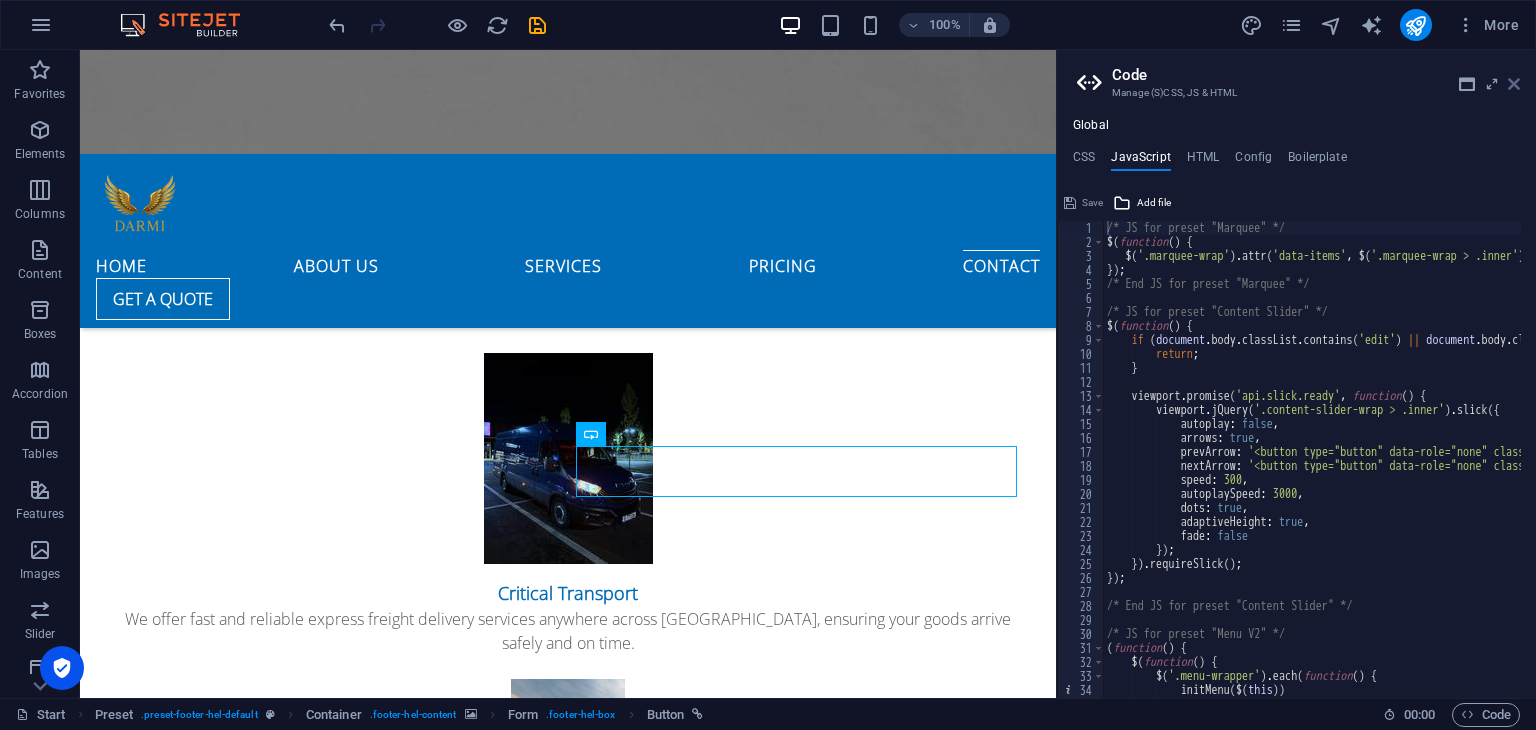 click at bounding box center [1514, 84] 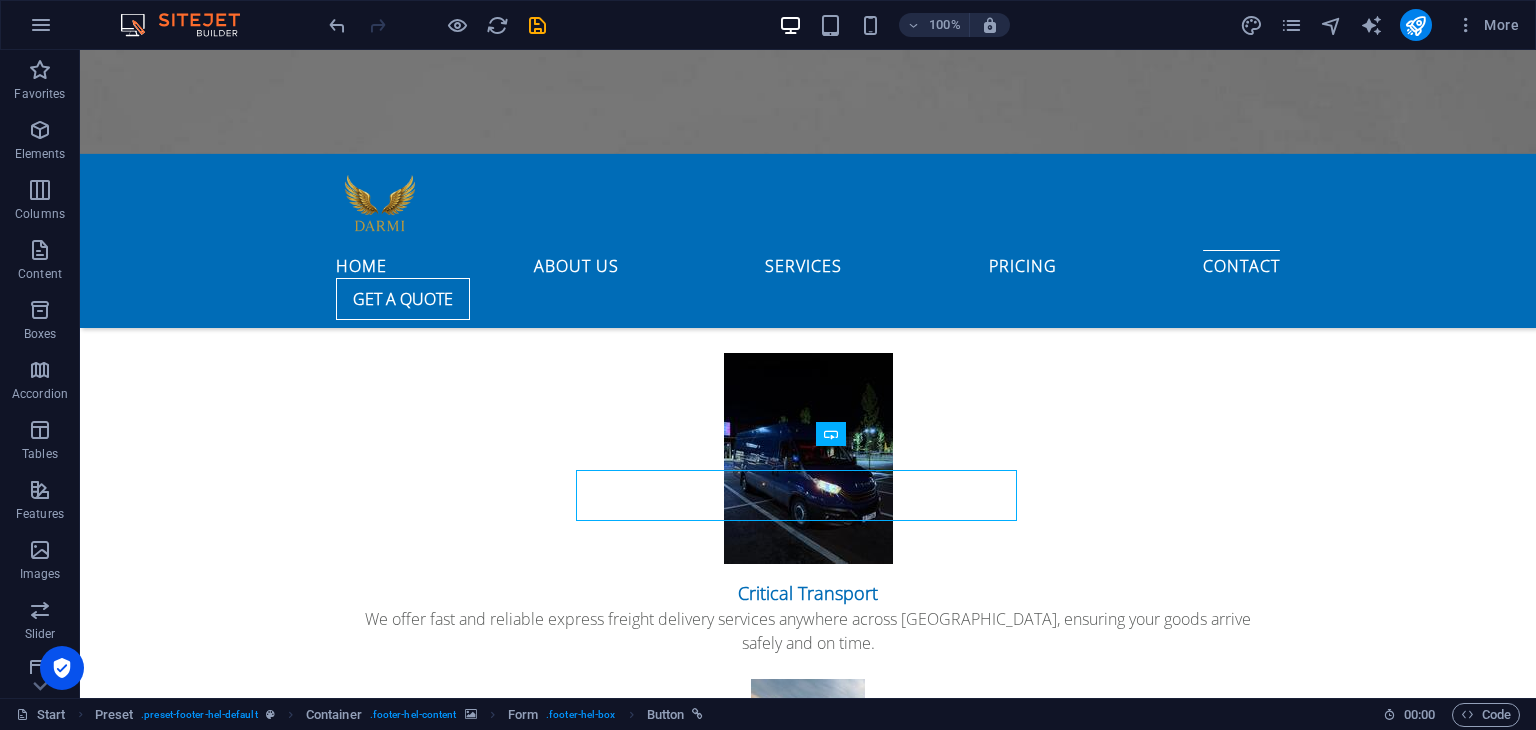 scroll, scrollTop: 4112, scrollLeft: 0, axis: vertical 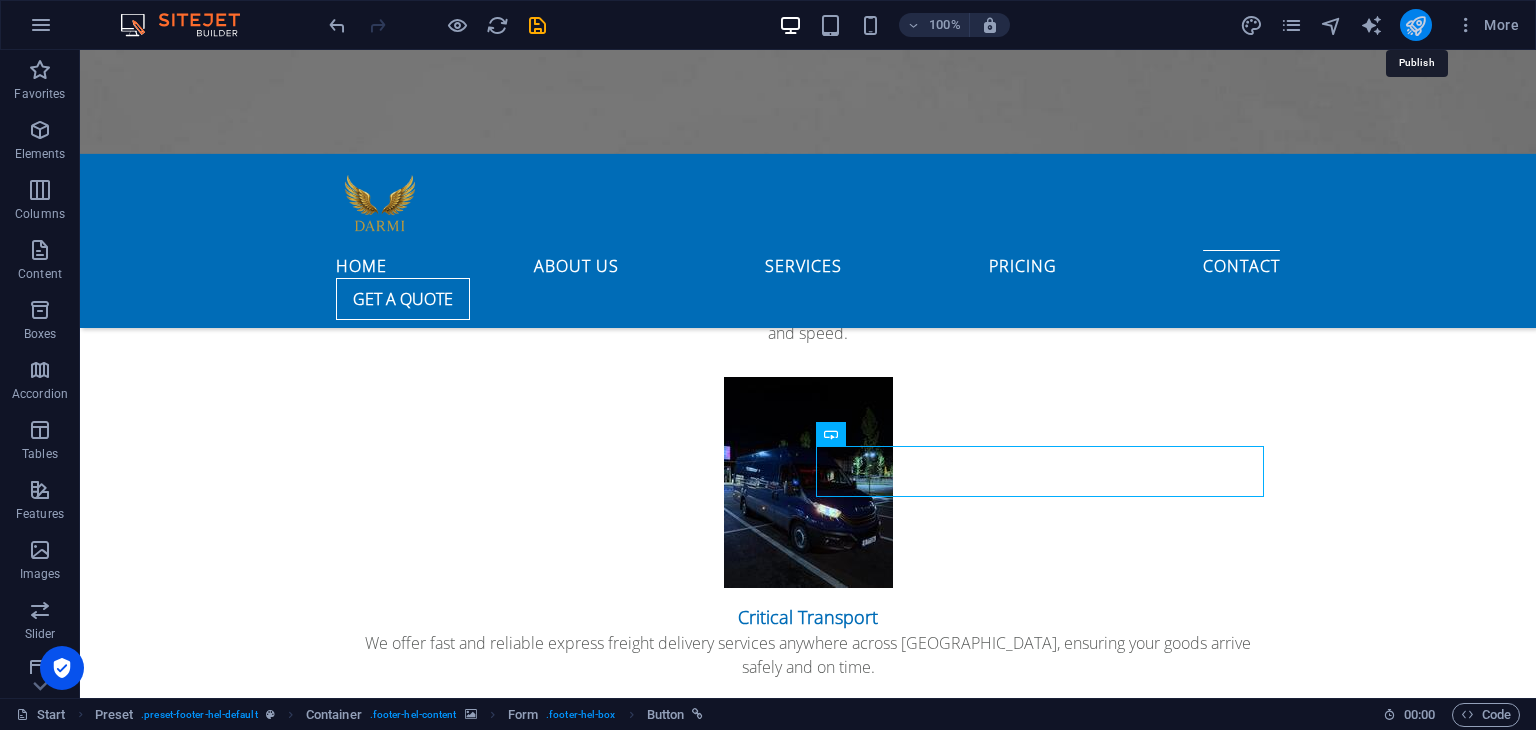 click at bounding box center [1415, 25] 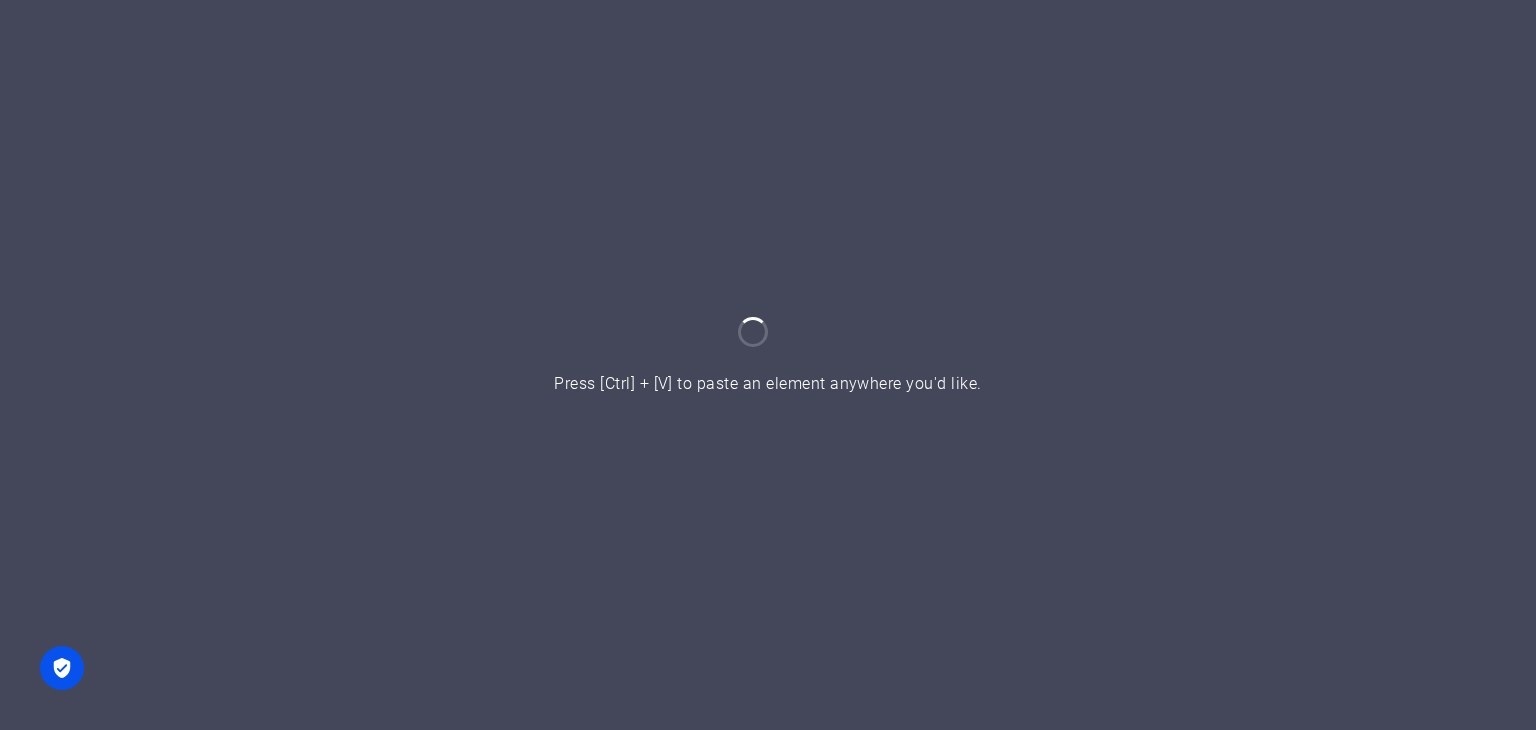 scroll, scrollTop: 0, scrollLeft: 0, axis: both 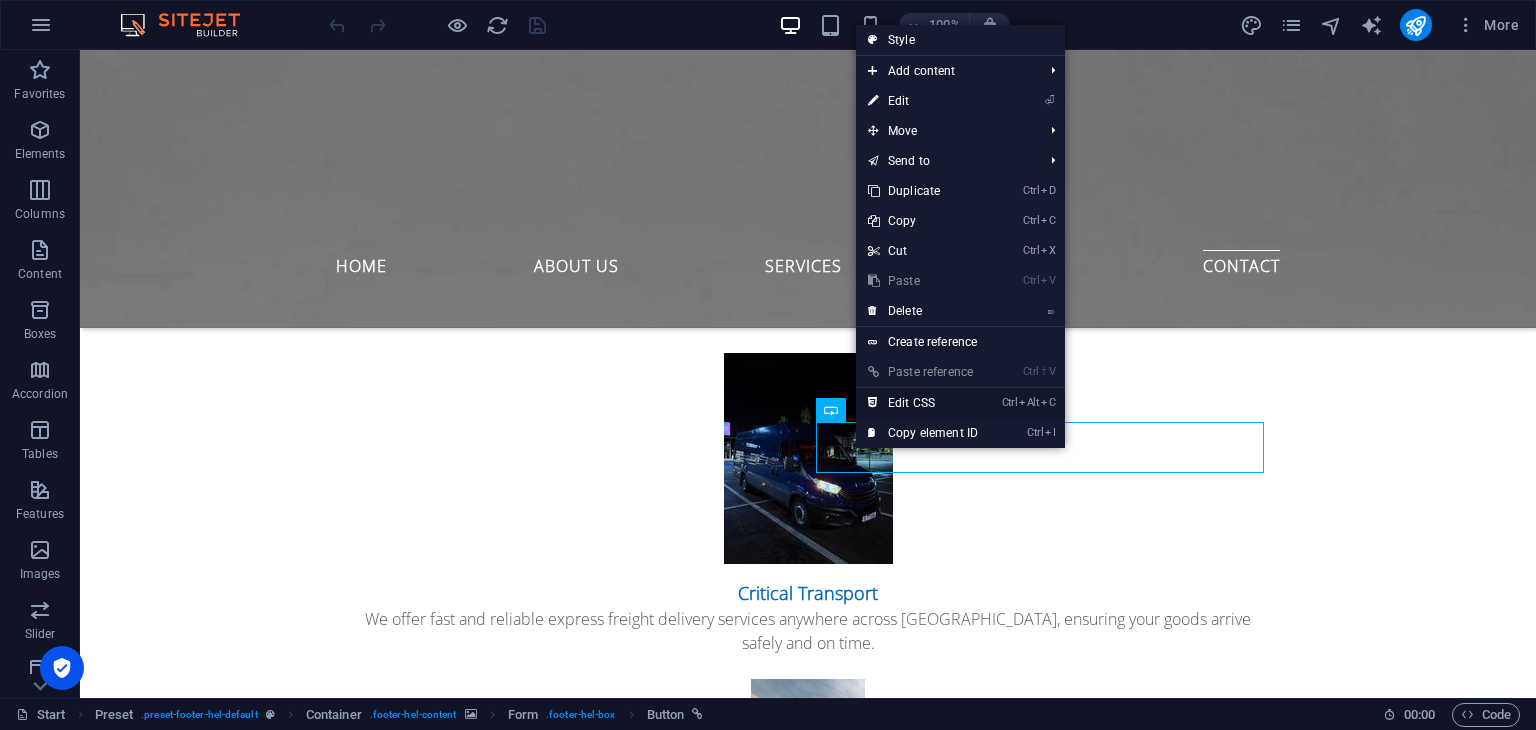 click on "Ctrl Alt C  Edit CSS" at bounding box center (923, 403) 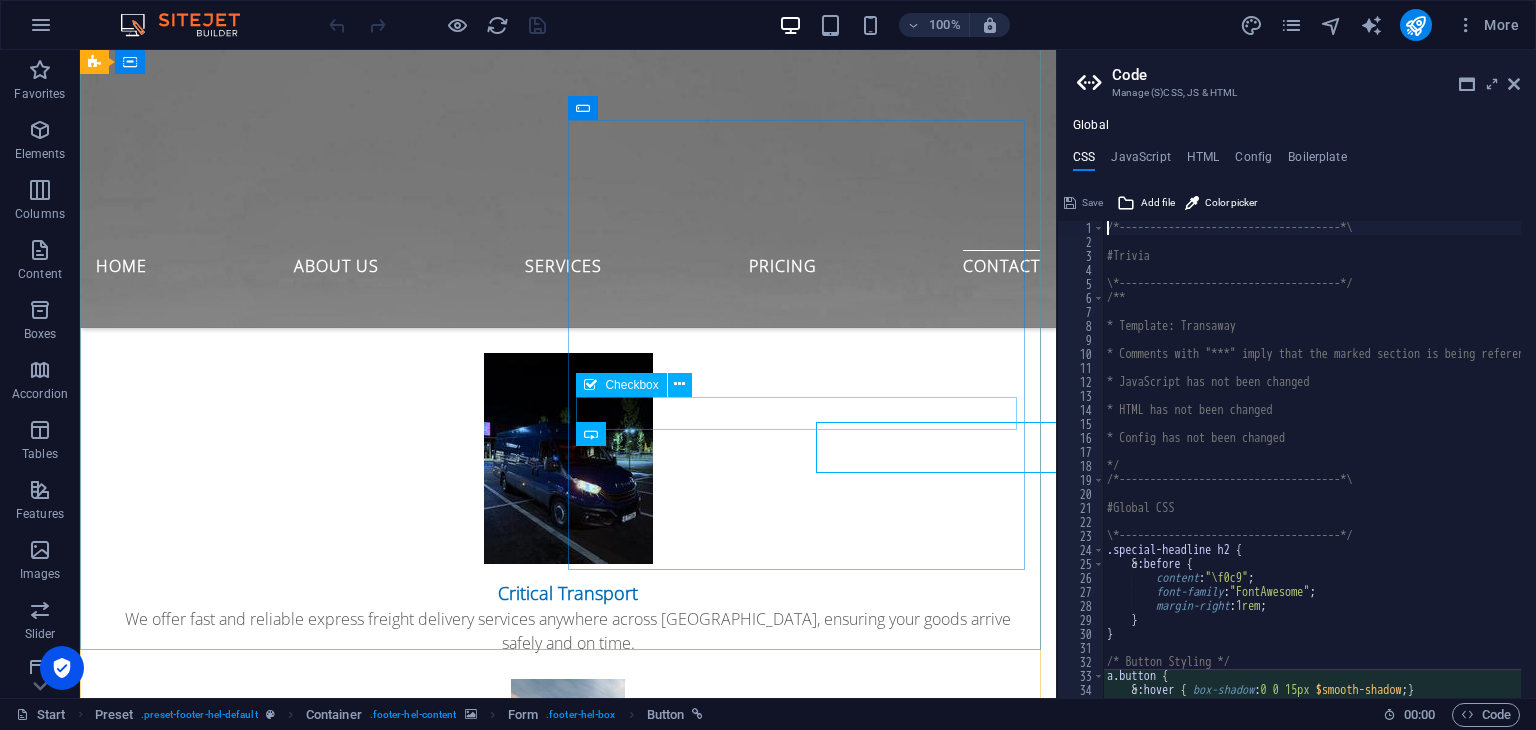 type on "&:hover { box-shadow: 0 0 15px $smooth-shadow; }" 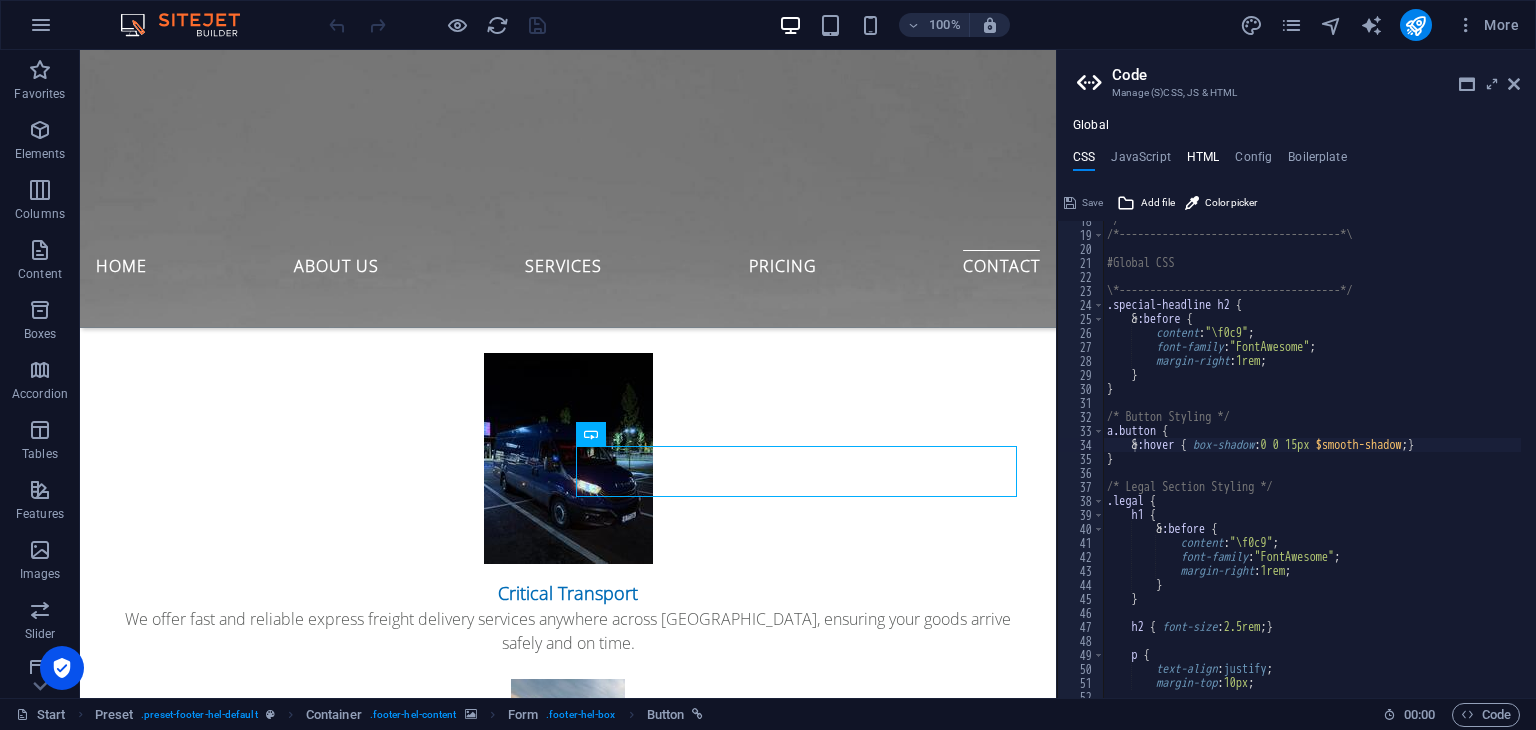 click on "HTML" at bounding box center (1203, 161) 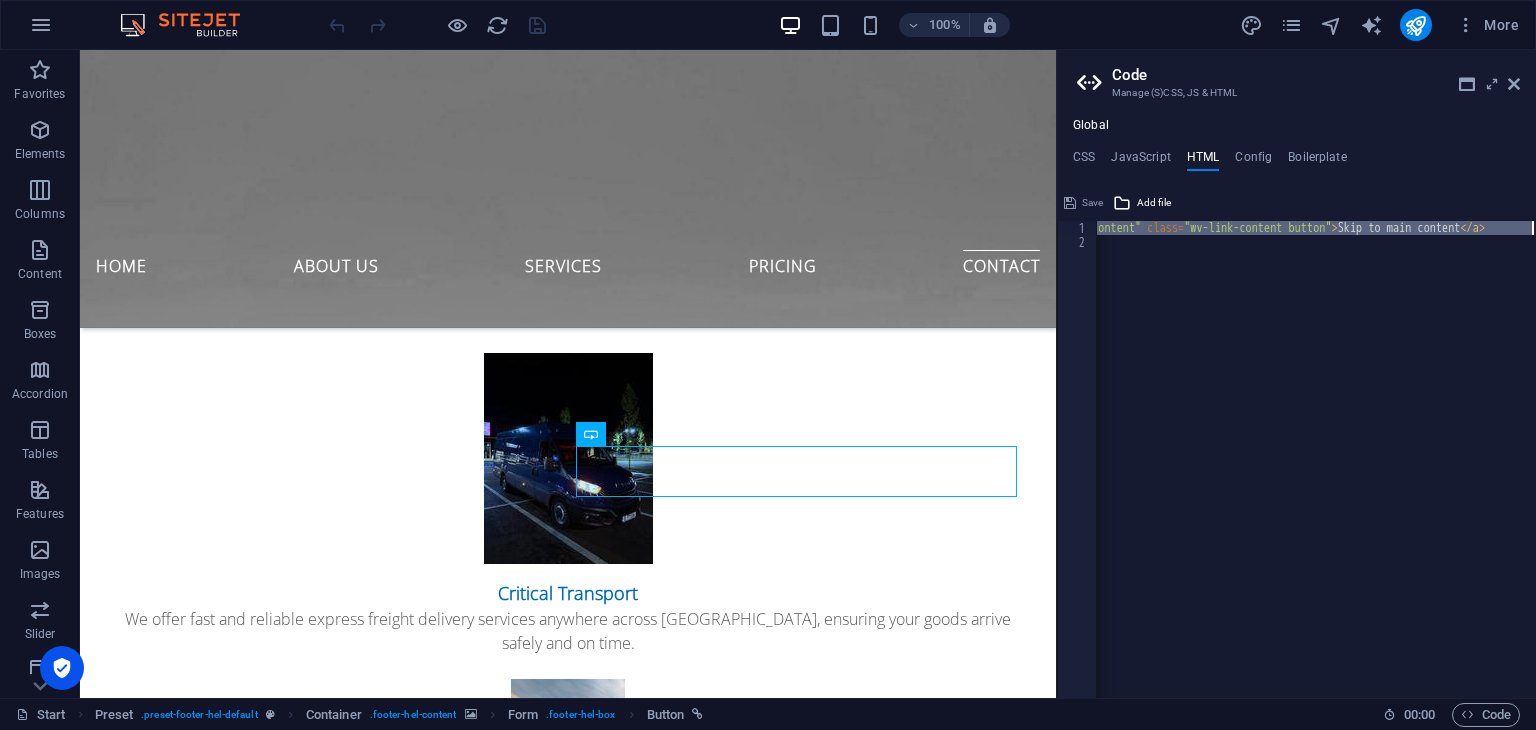 scroll, scrollTop: 0, scrollLeft: 100, axis: horizontal 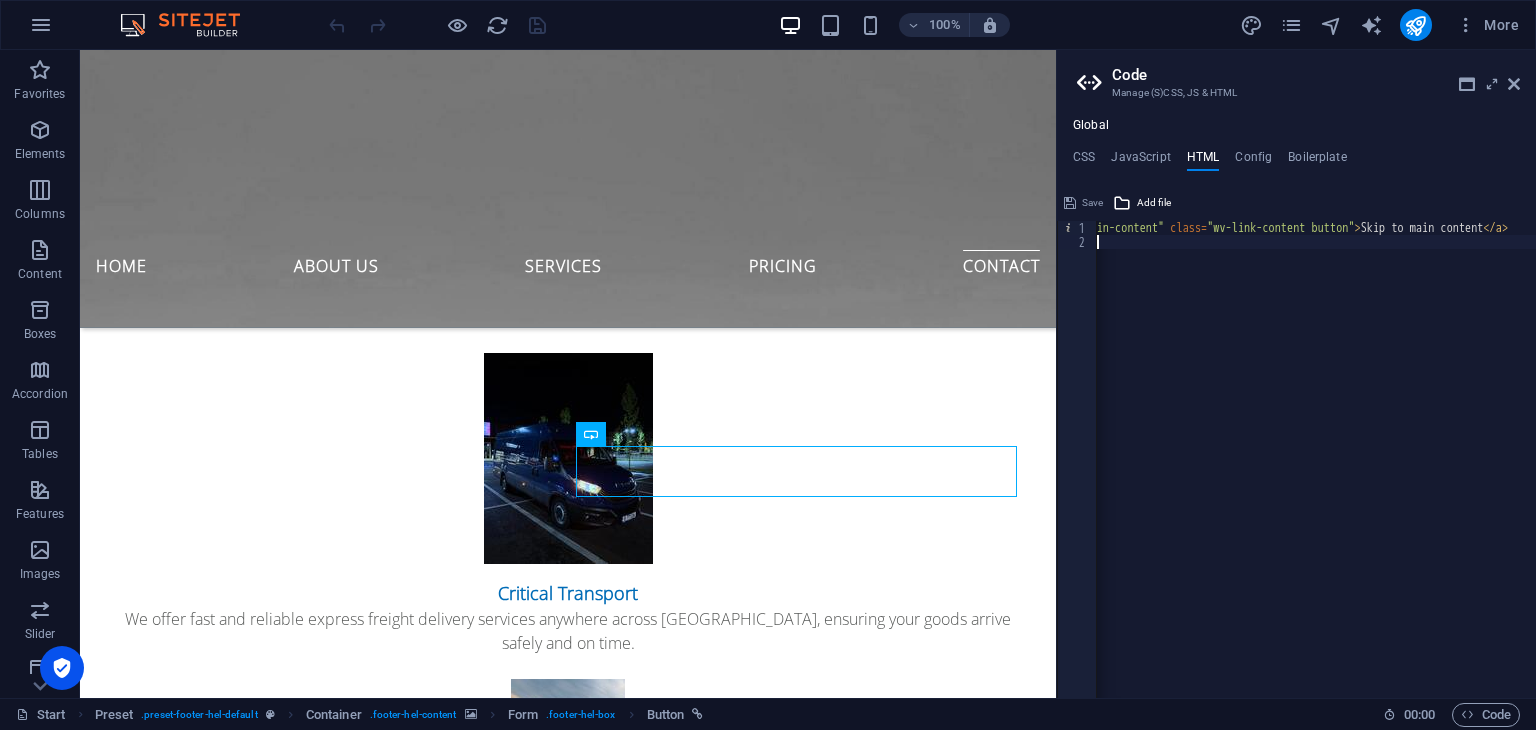click on "< a   href = "#main-content"   class = "wv-link-content button" > Skip to main content </ a > {{content}}" at bounding box center (1289, 466) 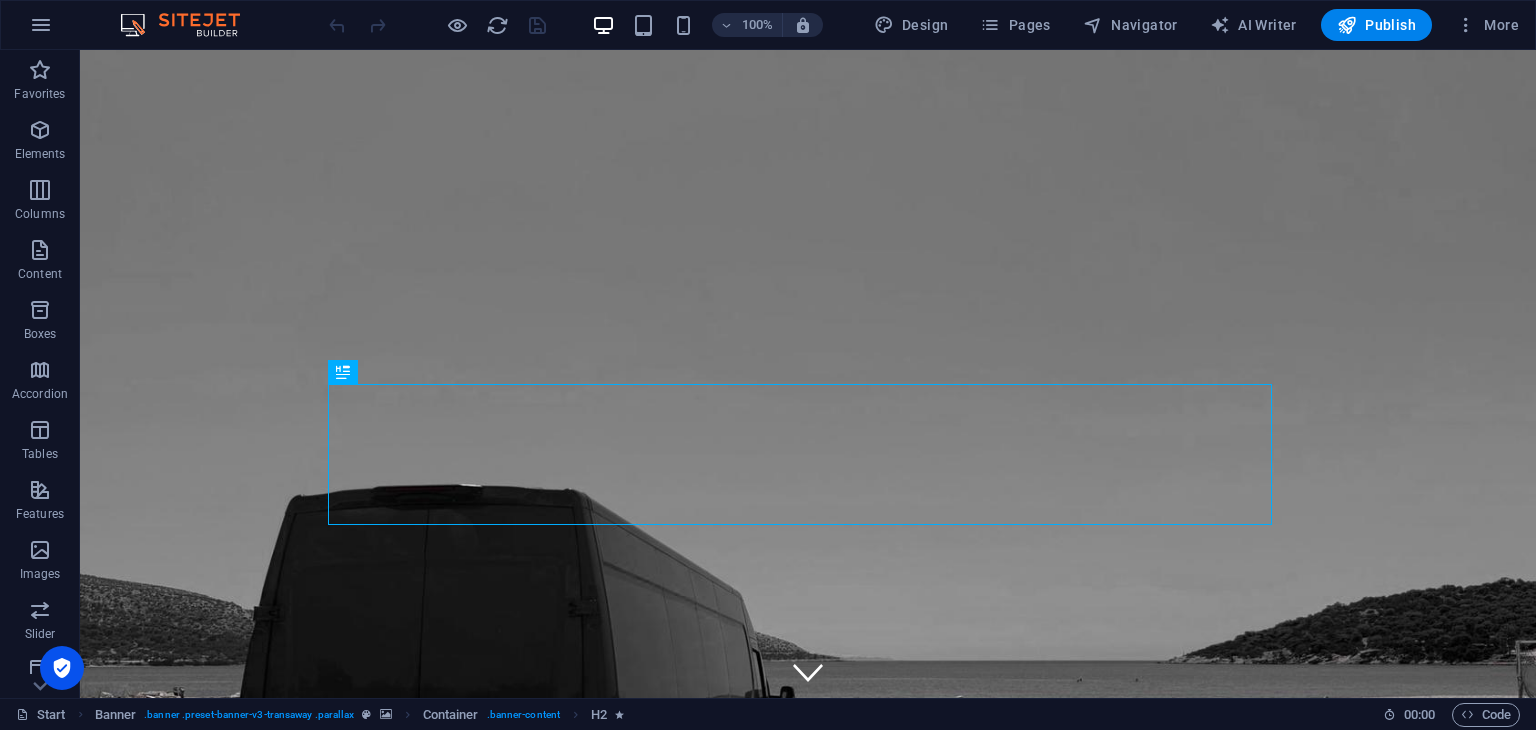 scroll, scrollTop: 0, scrollLeft: 0, axis: both 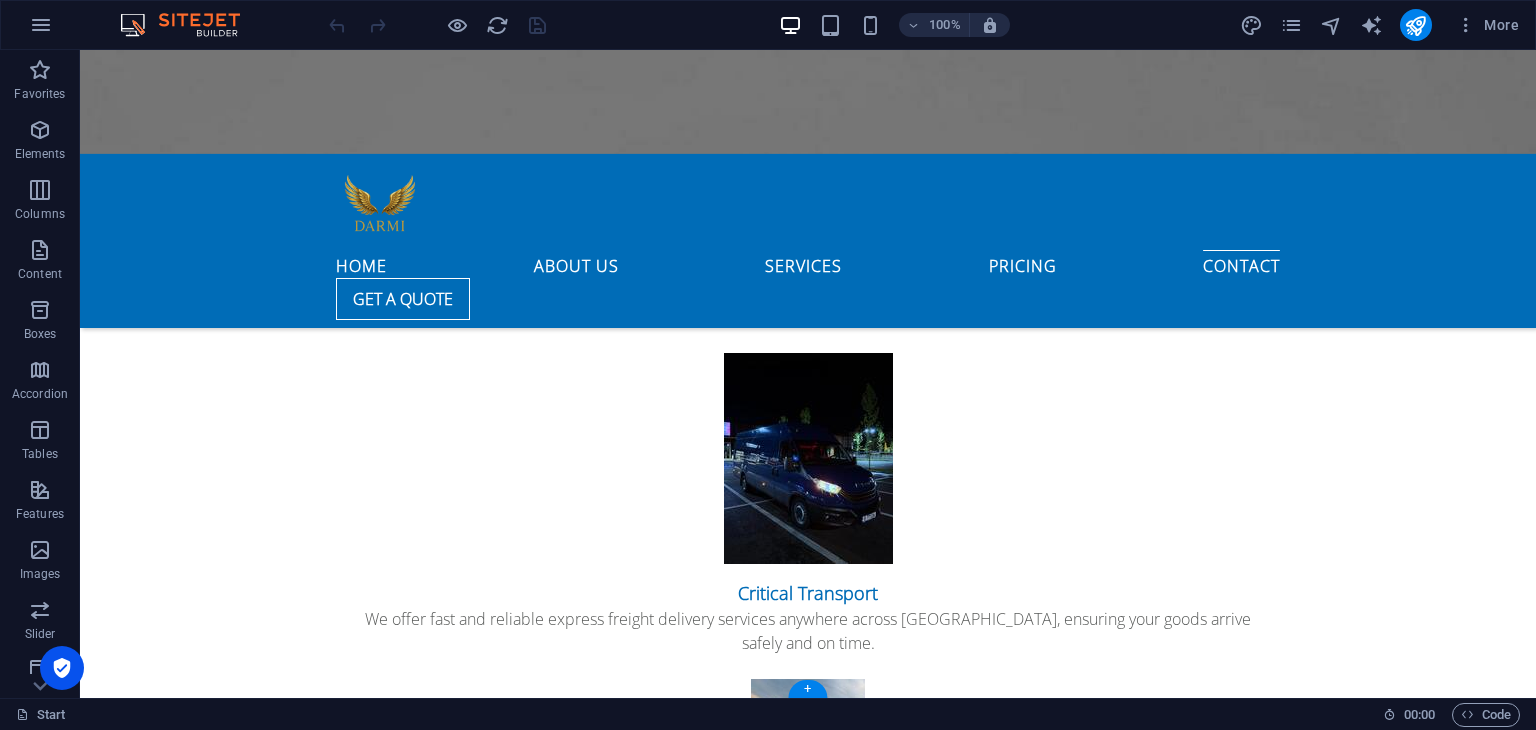 click at bounding box center (808, 3895) 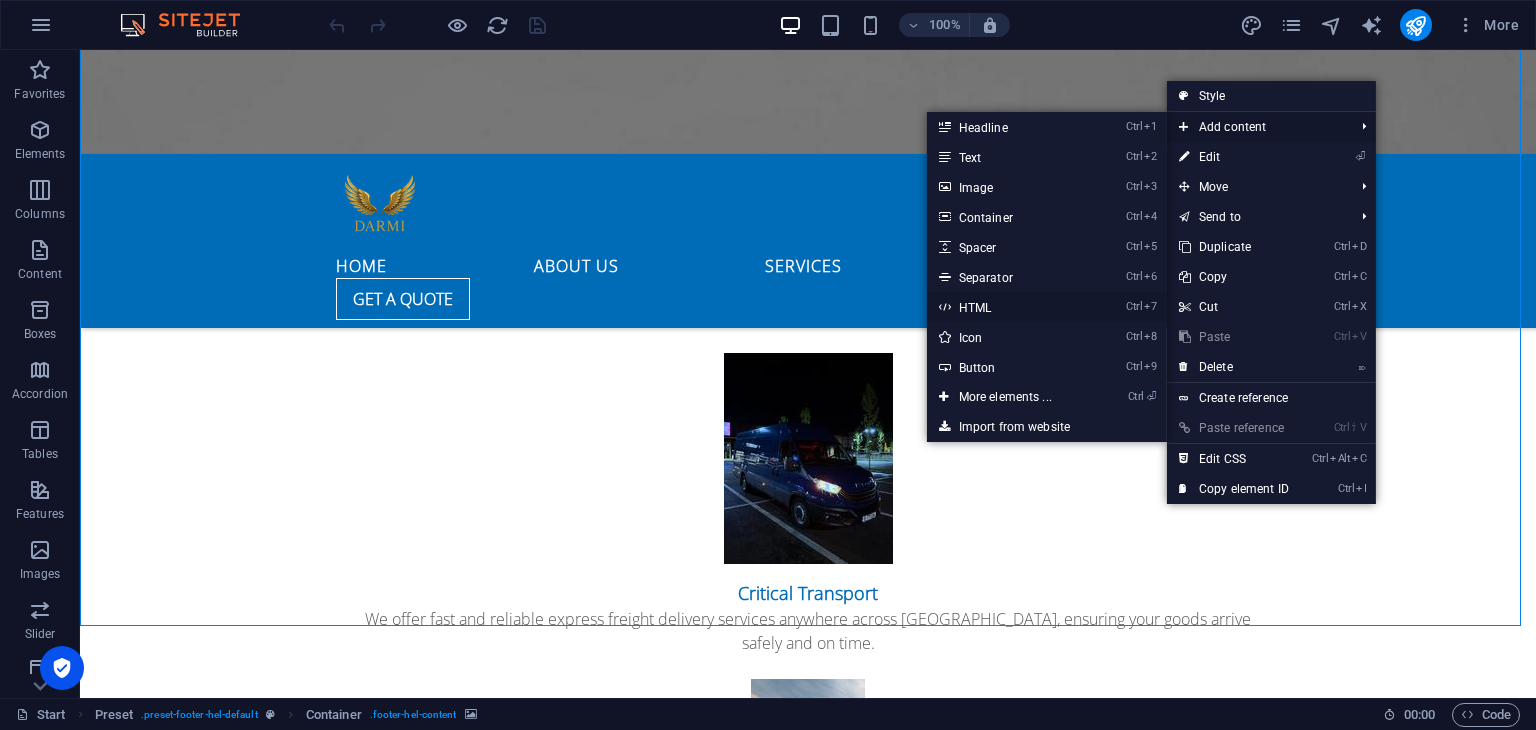 click on "Ctrl 7  HTML" at bounding box center (1009, 307) 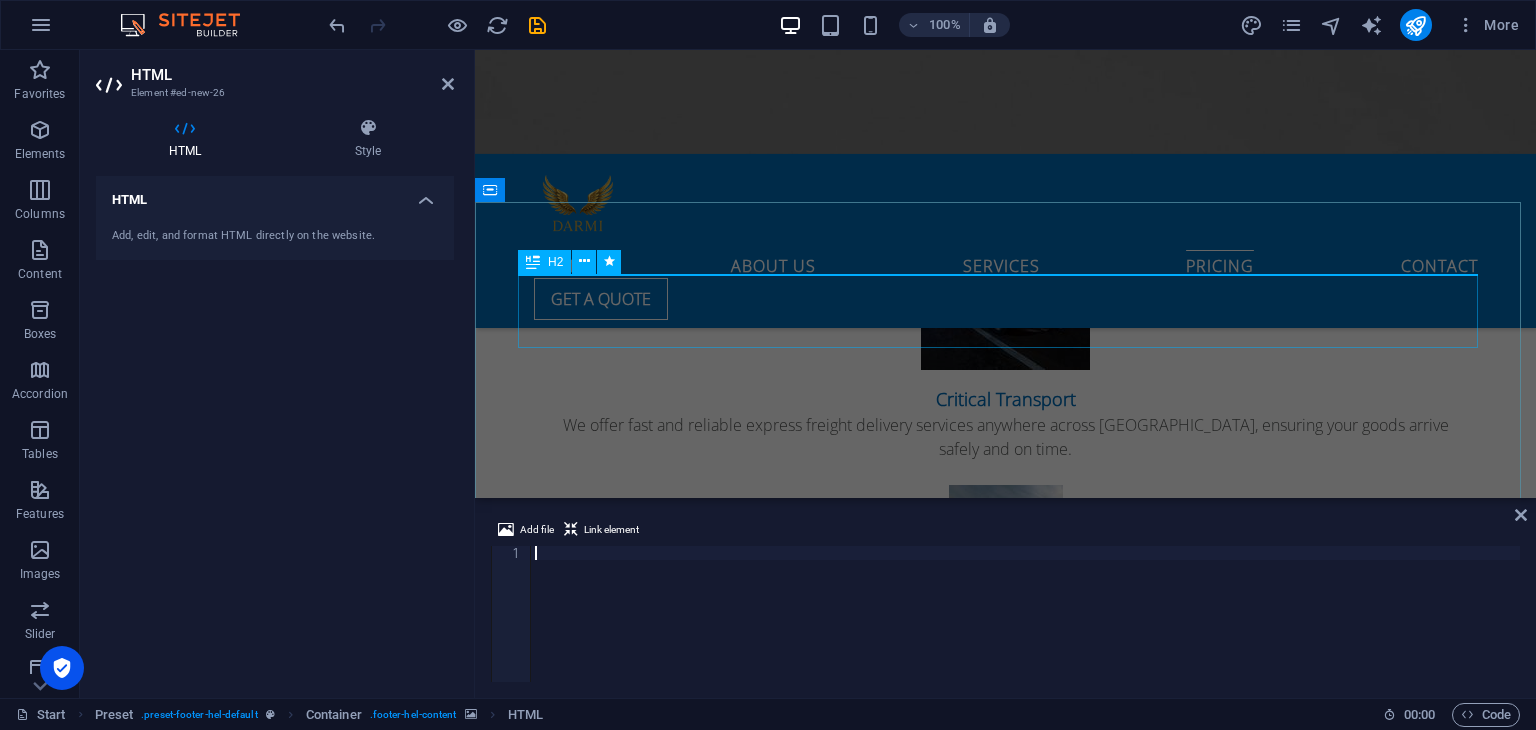 scroll, scrollTop: 3477, scrollLeft: 0, axis: vertical 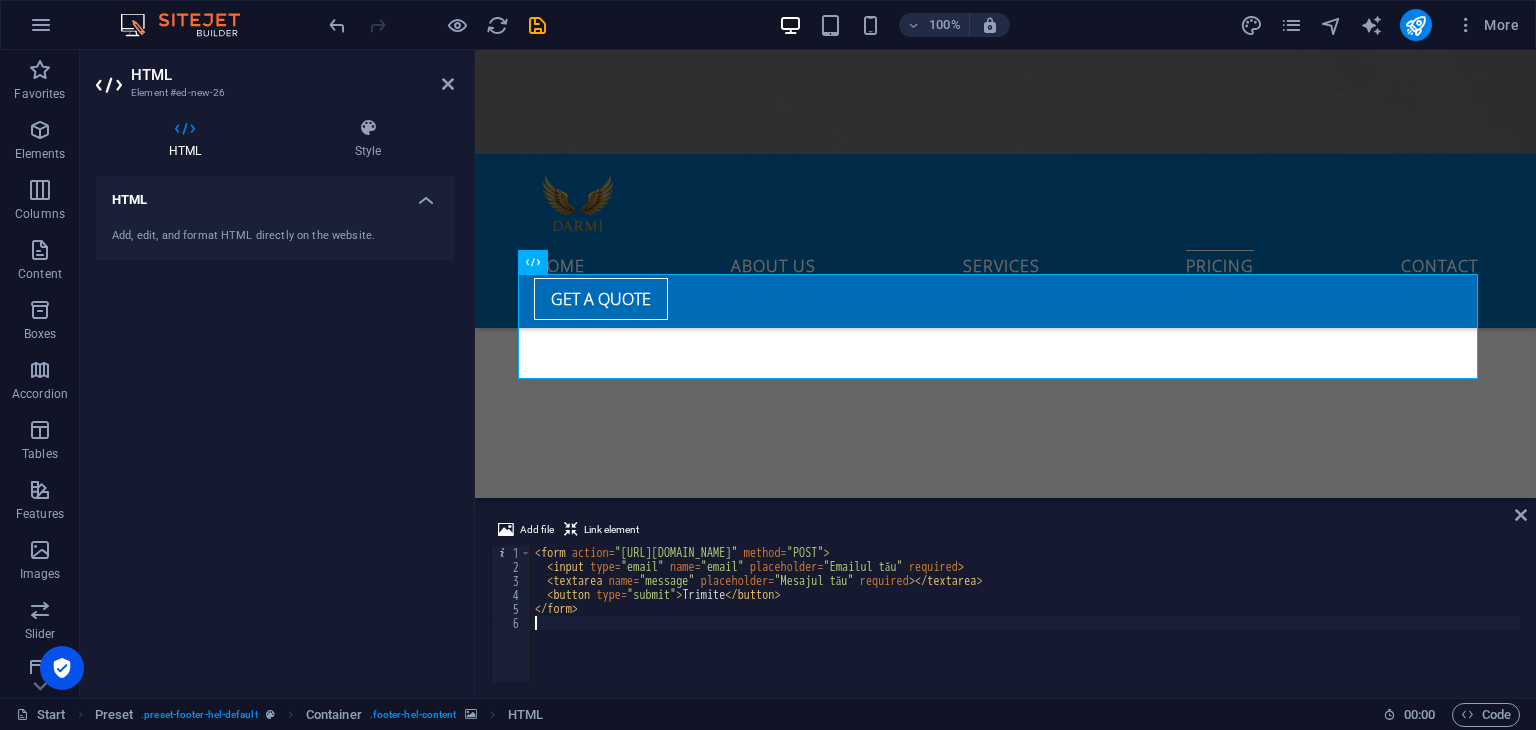 click on "HTML" at bounding box center (275, 194) 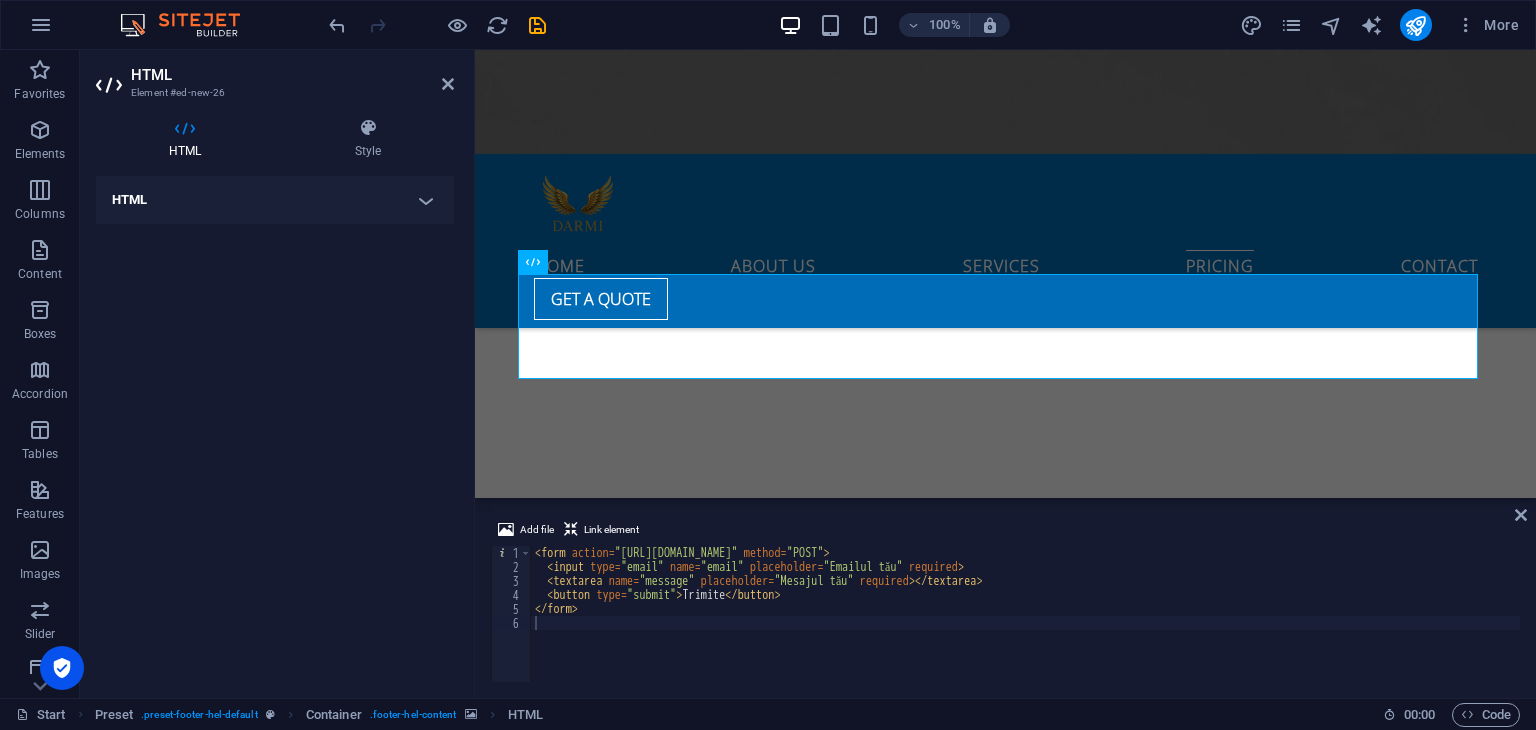 click on "HTML" at bounding box center (275, 200) 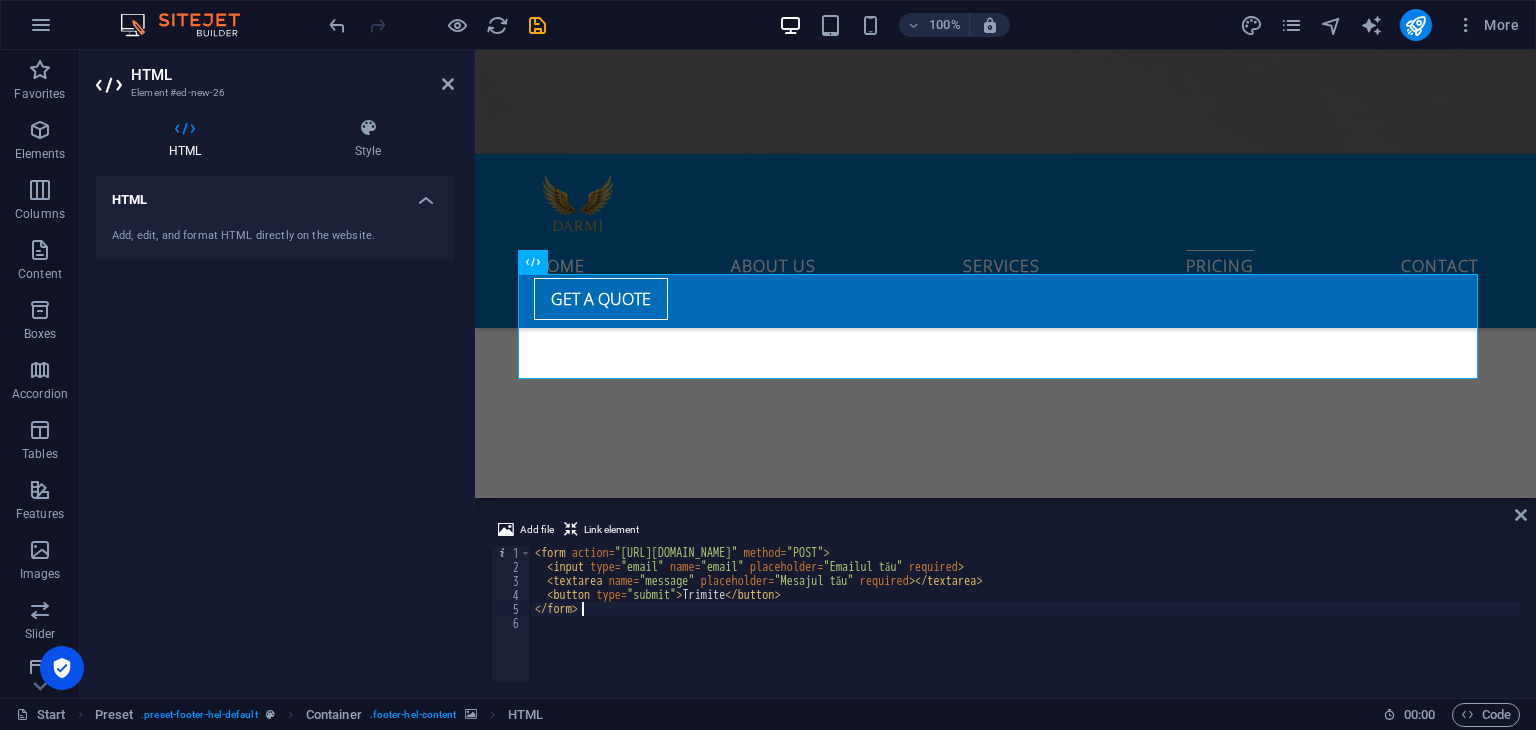 click on "< form   action = "https://formspree.io/f/mnnvedez"   method = "POST" >    < input   type = "email"   name = "email"   placeholder = "Emailul tău"   required >    < textarea   name = "message"   placeholder = "Mesajul tău"   required > </ textarea >    < button   type = "submit" > Trimite </ button > </ form >" at bounding box center [1025, 628] 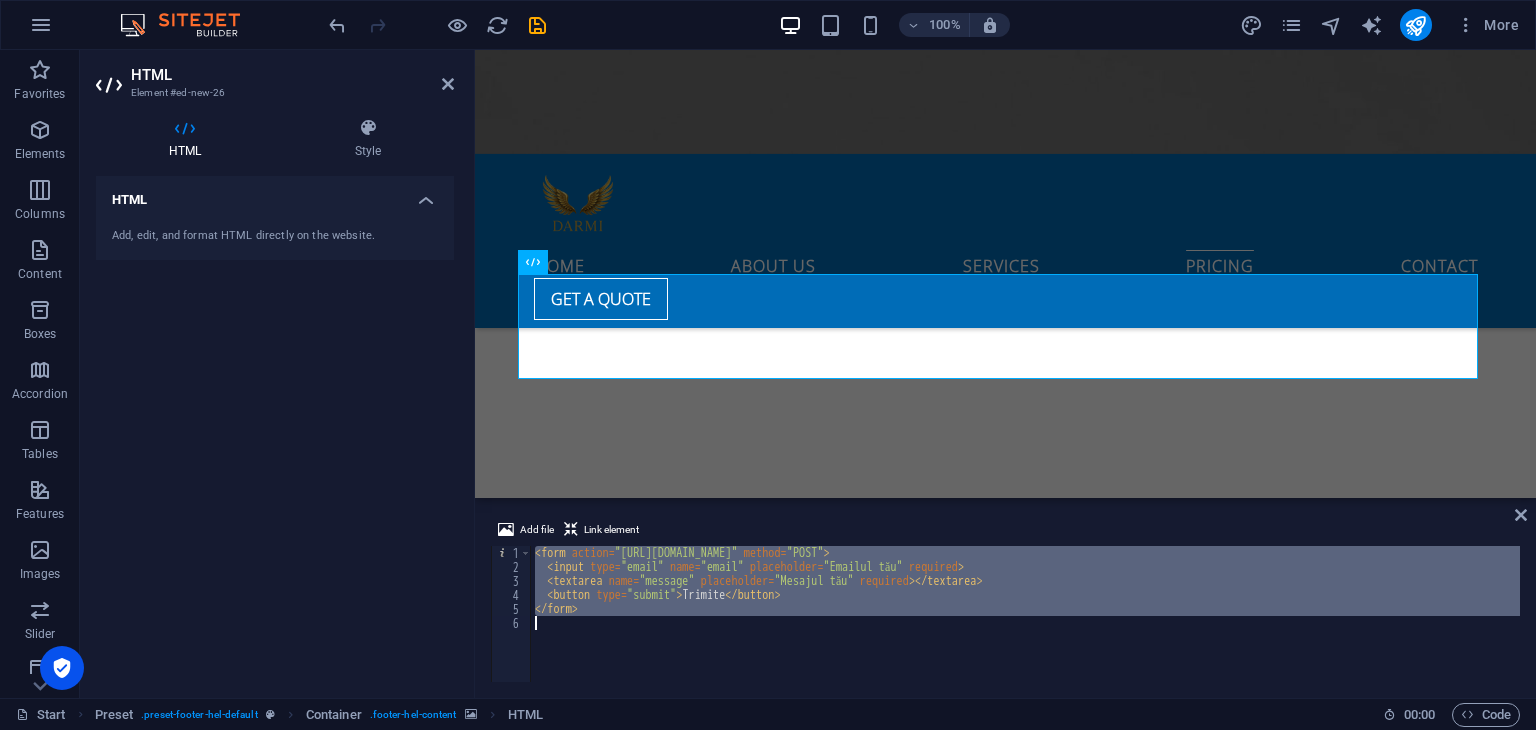 type 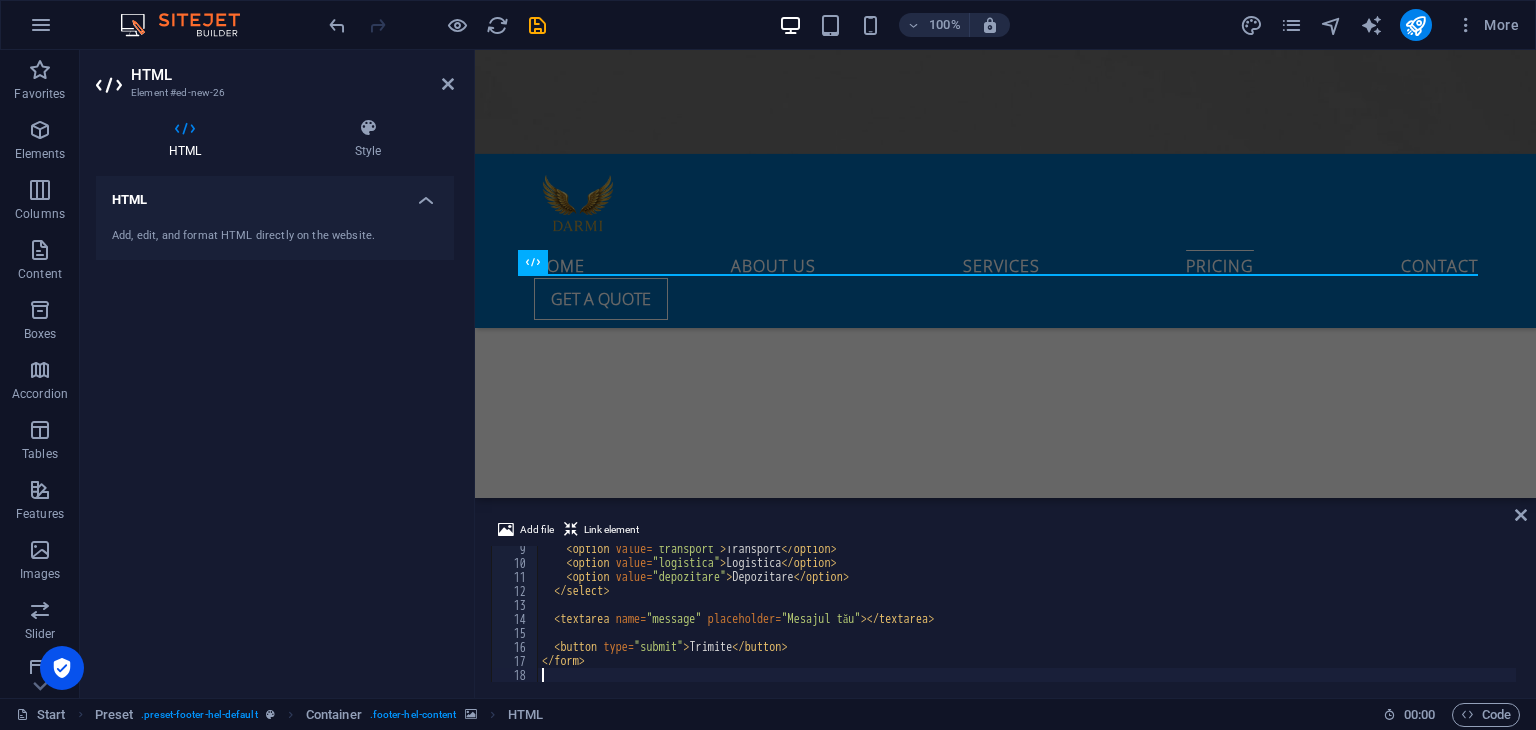 scroll, scrollTop: 116, scrollLeft: 0, axis: vertical 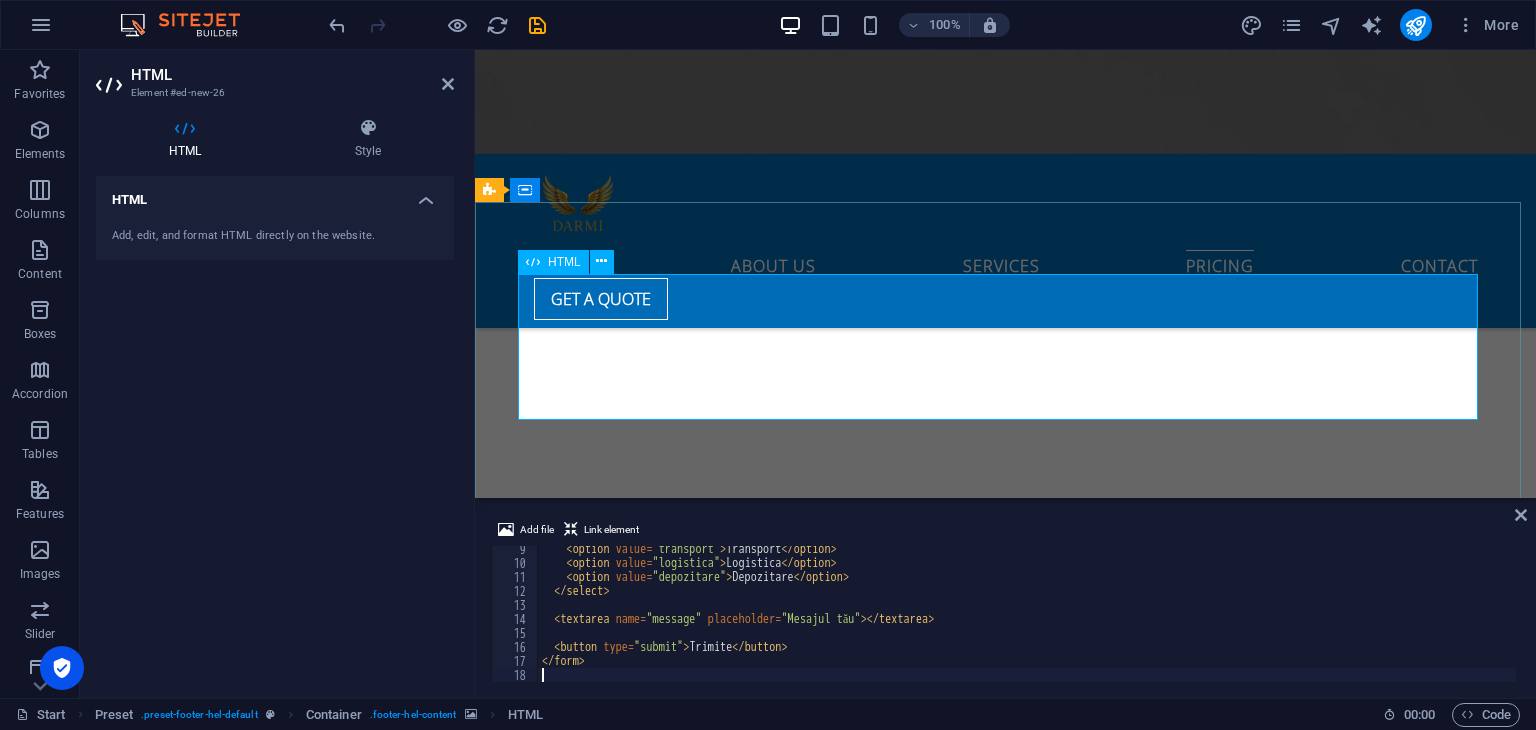 click on "Pentru ce cotatie?
Transport
Logistica
Depozitare
Trimite" at bounding box center [963, 5099] 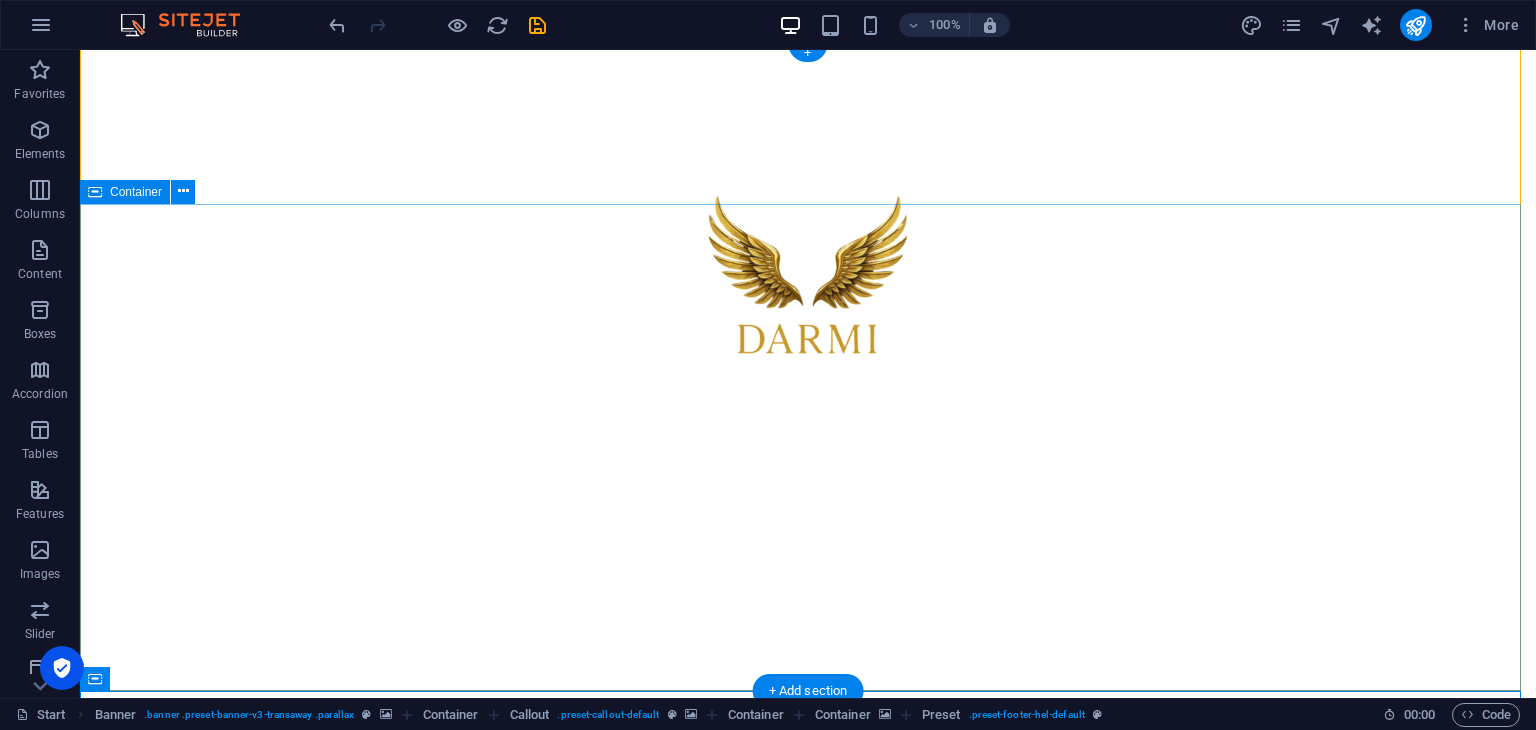 scroll, scrollTop: 7, scrollLeft: 0, axis: vertical 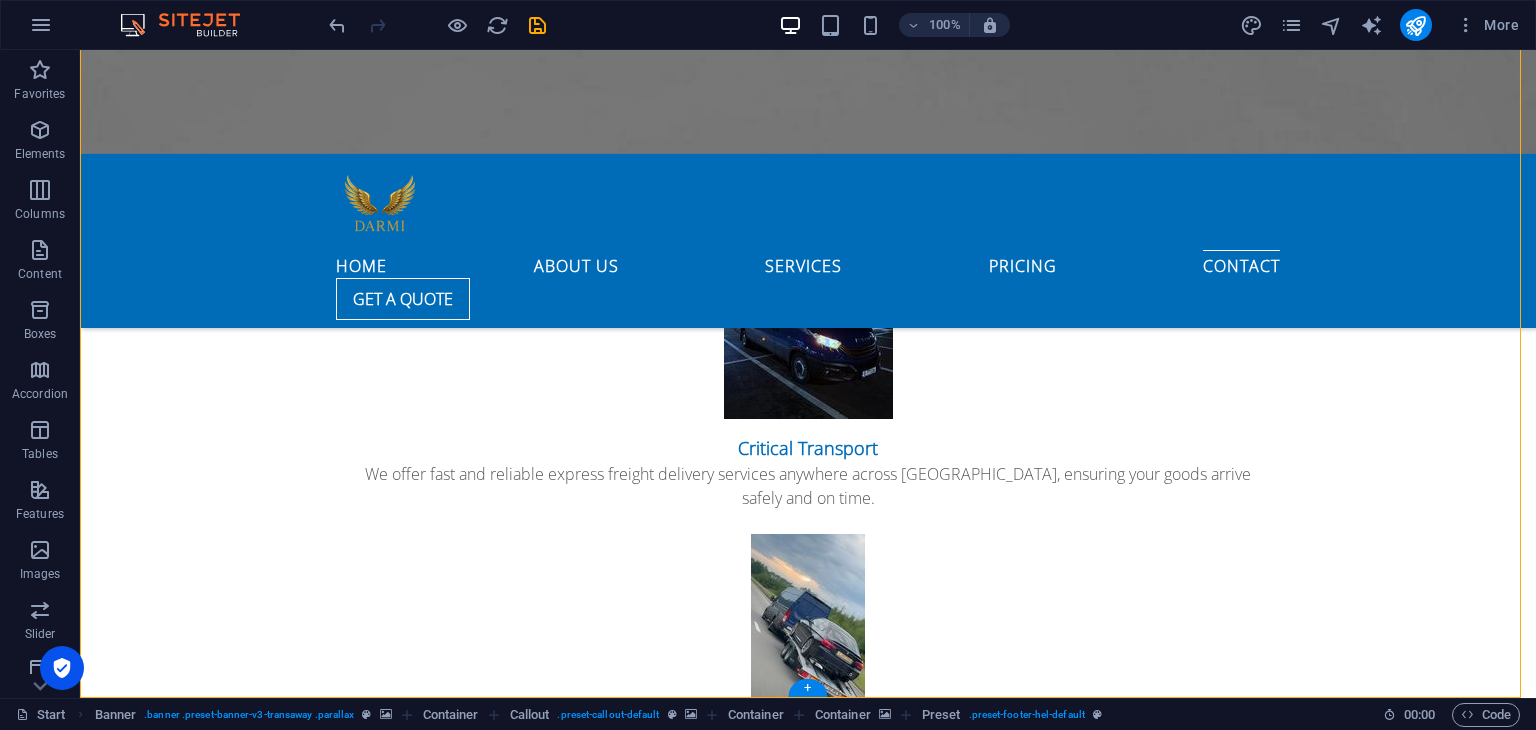 click at bounding box center (808, 3823) 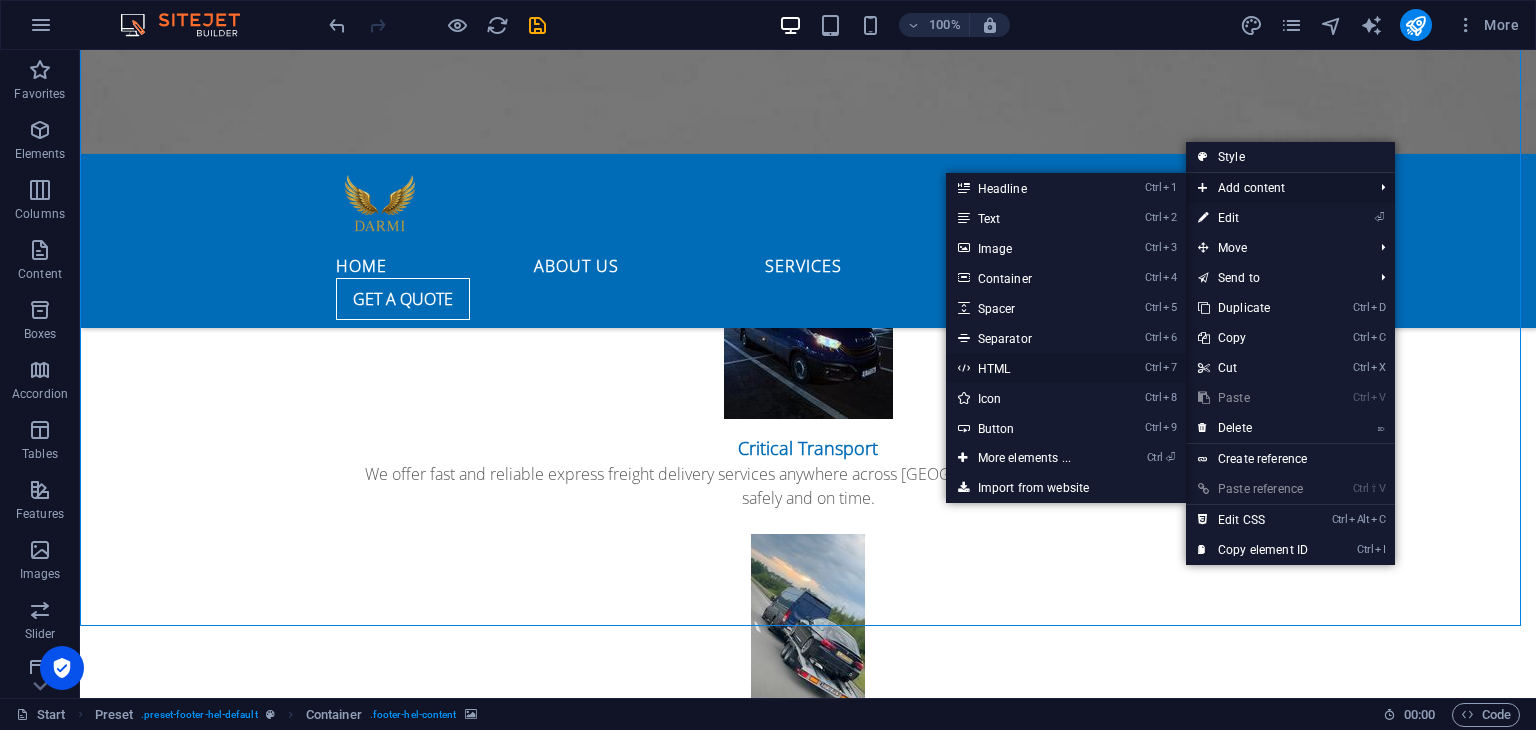 click on "Ctrl 7  HTML" at bounding box center [1028, 368] 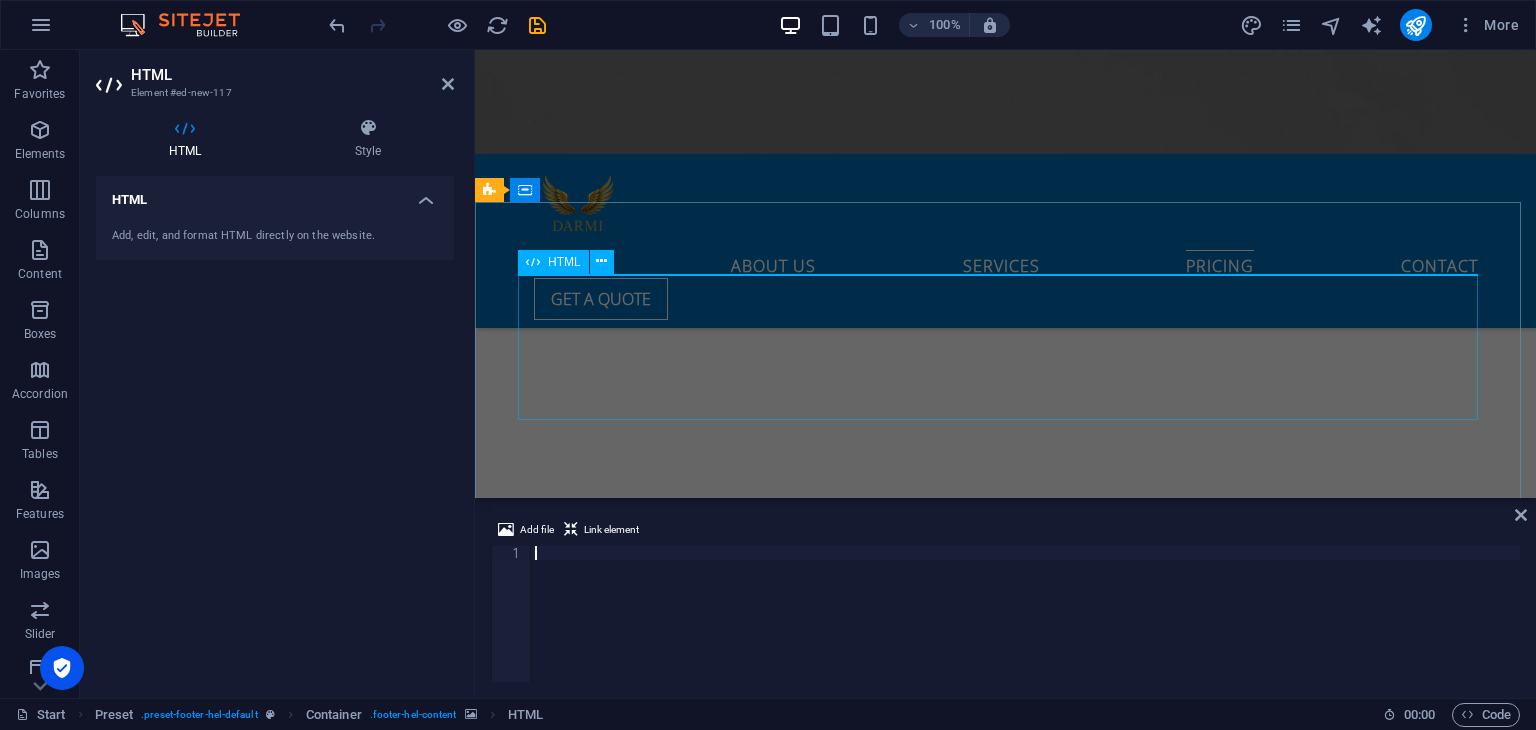 scroll, scrollTop: 3477, scrollLeft: 0, axis: vertical 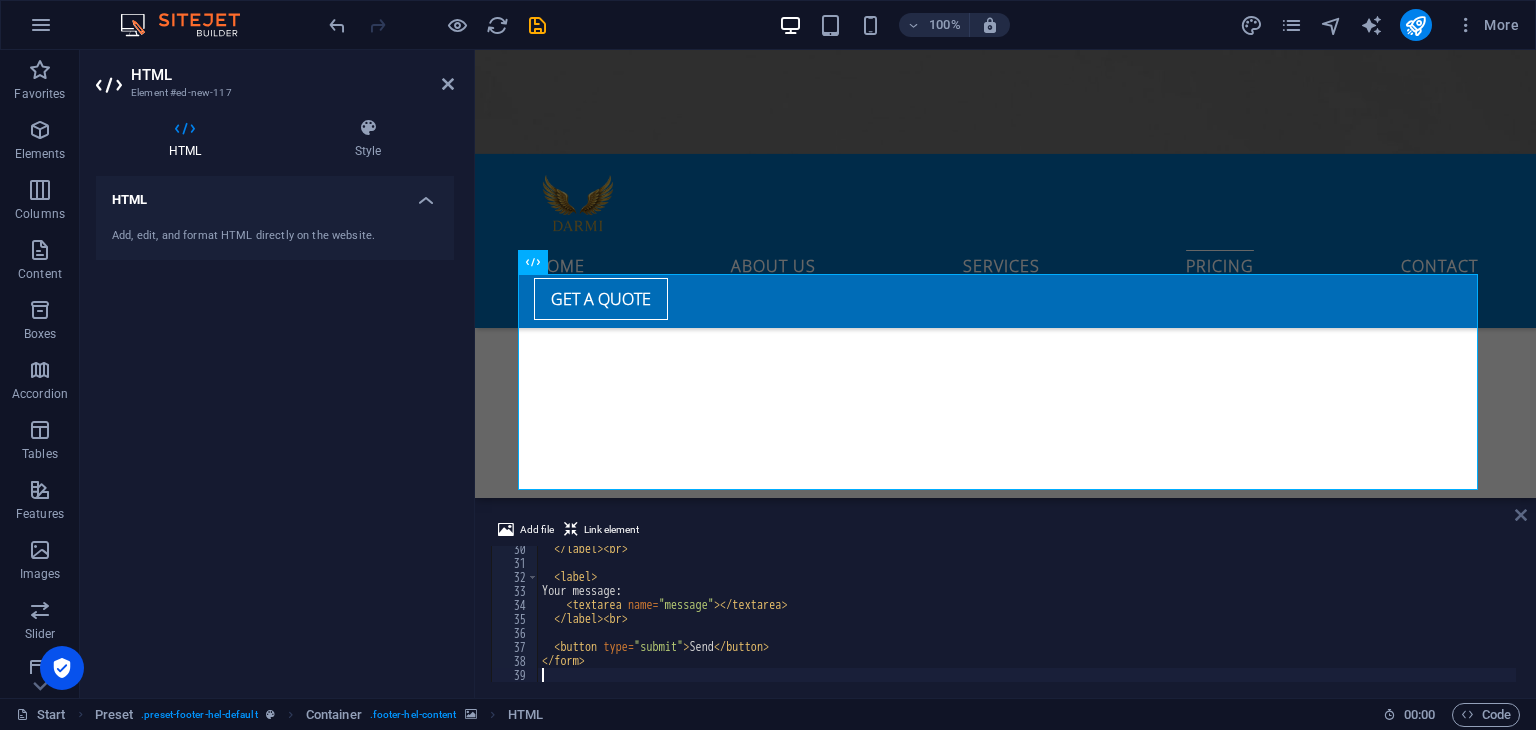 click at bounding box center (1521, 515) 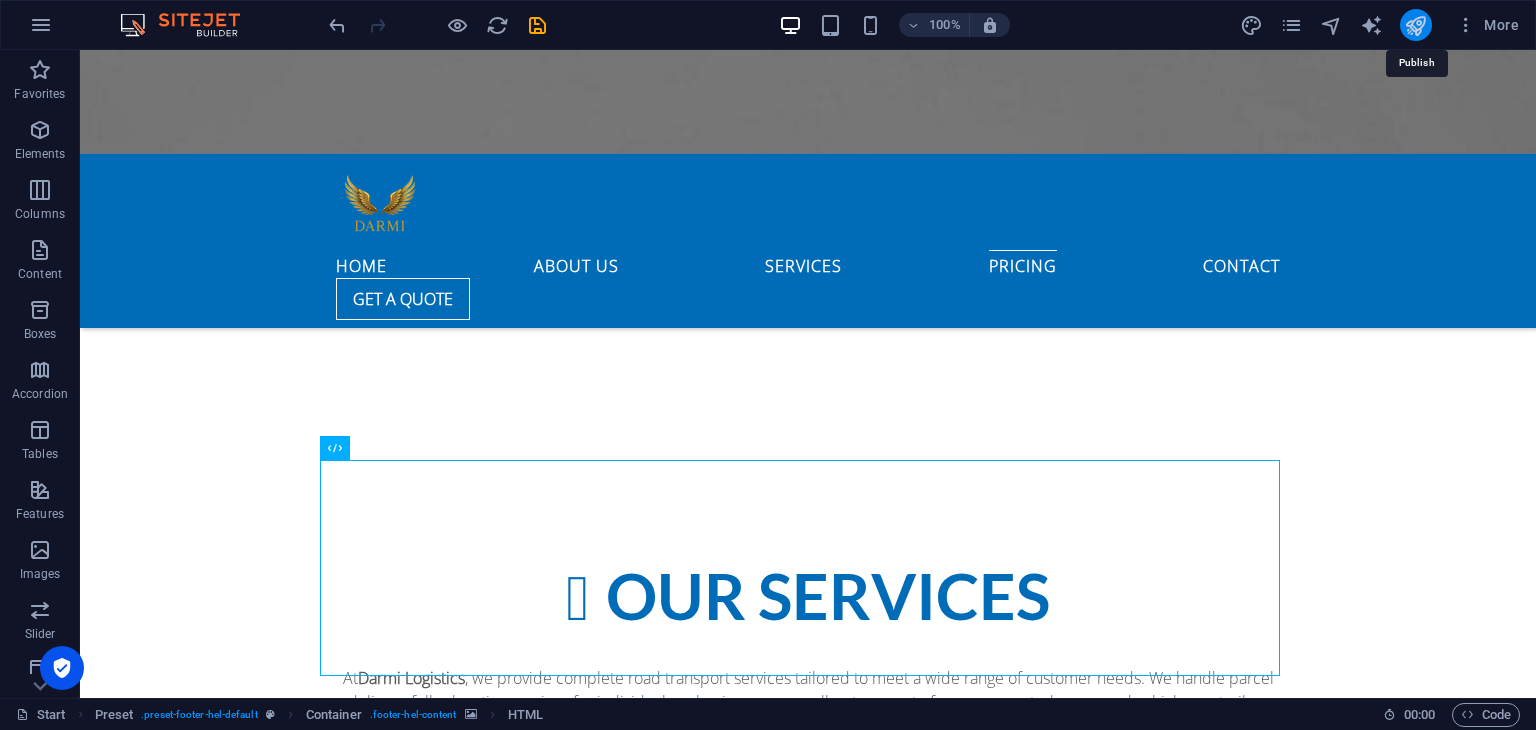 click at bounding box center [1415, 25] 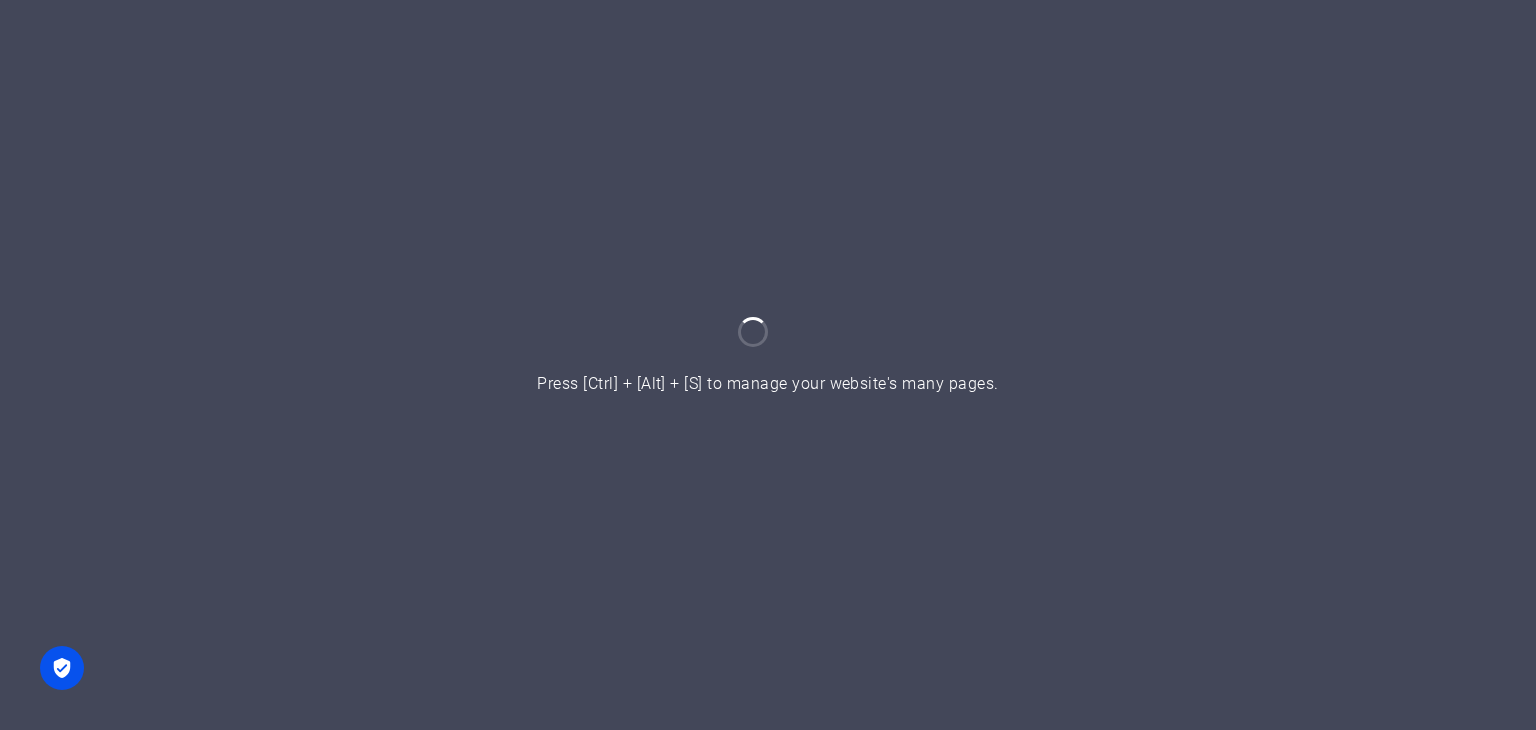 scroll, scrollTop: 0, scrollLeft: 0, axis: both 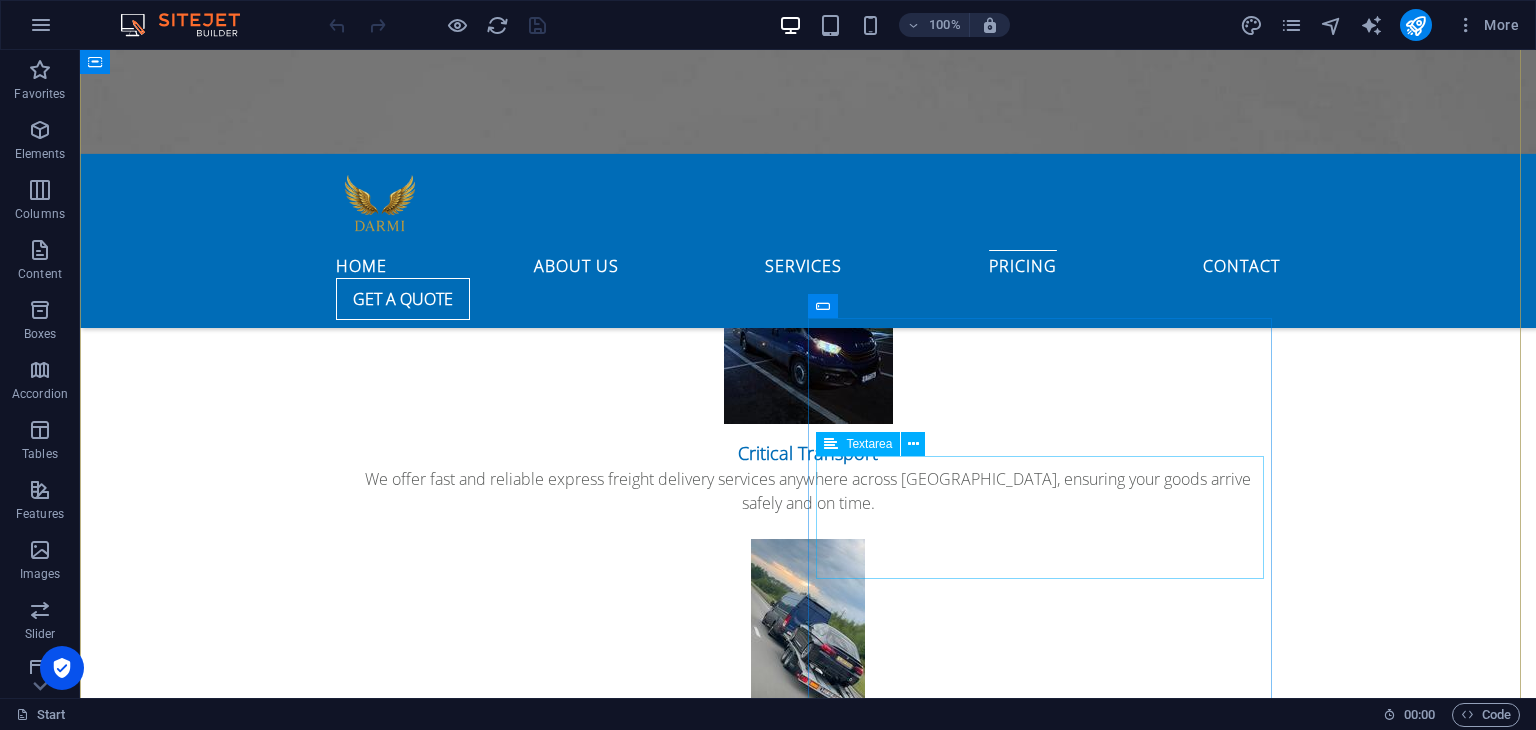 click 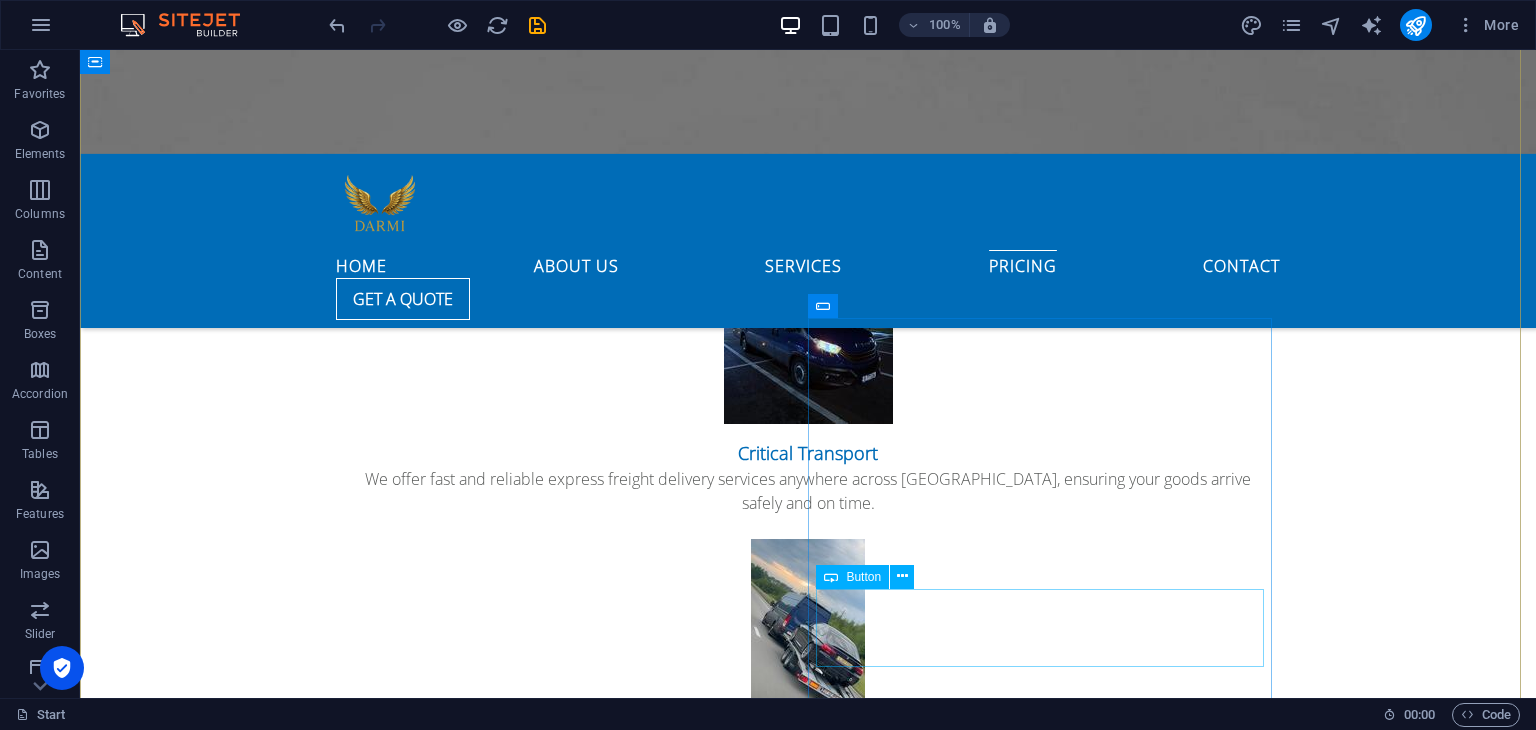 click on "send" 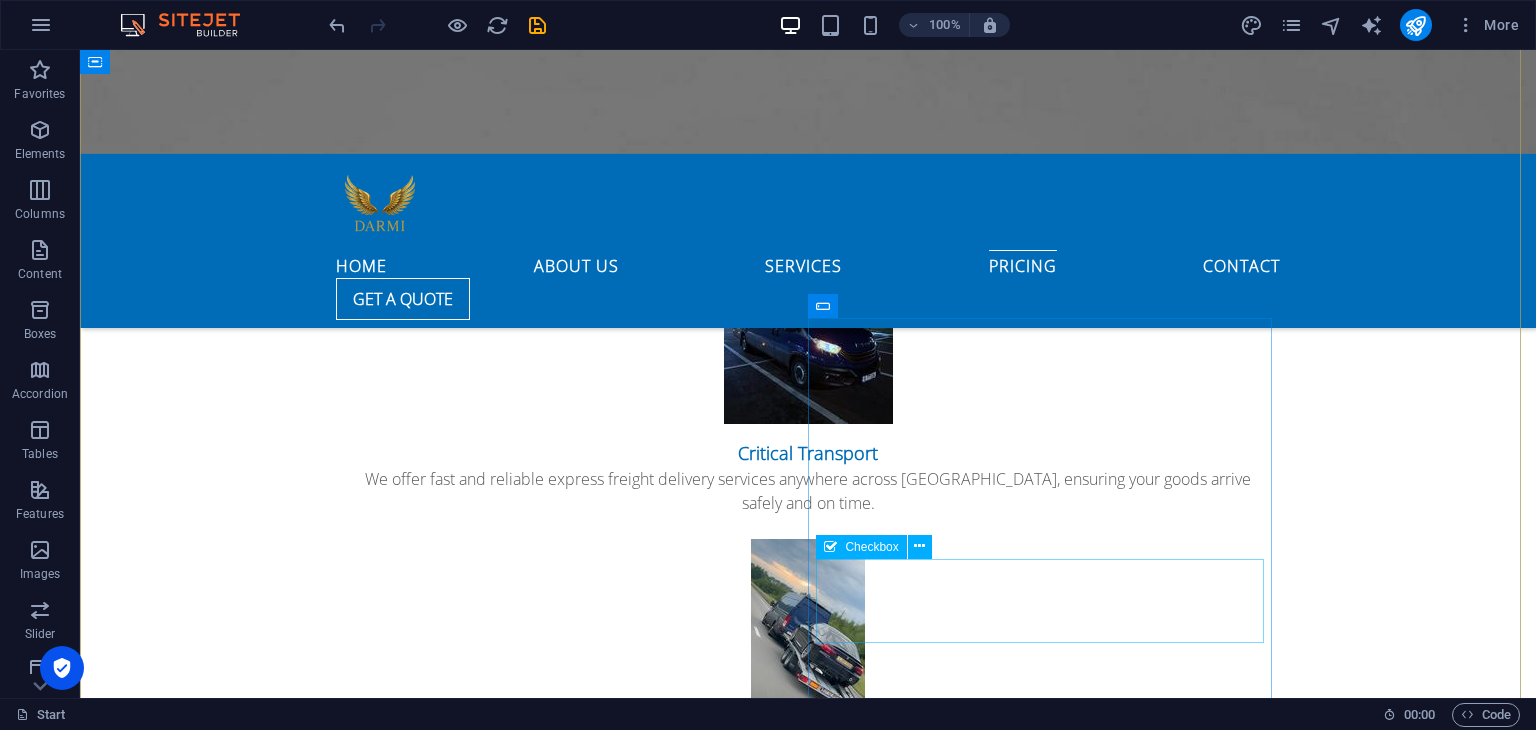 click on "I have read and understand the privacy policy." 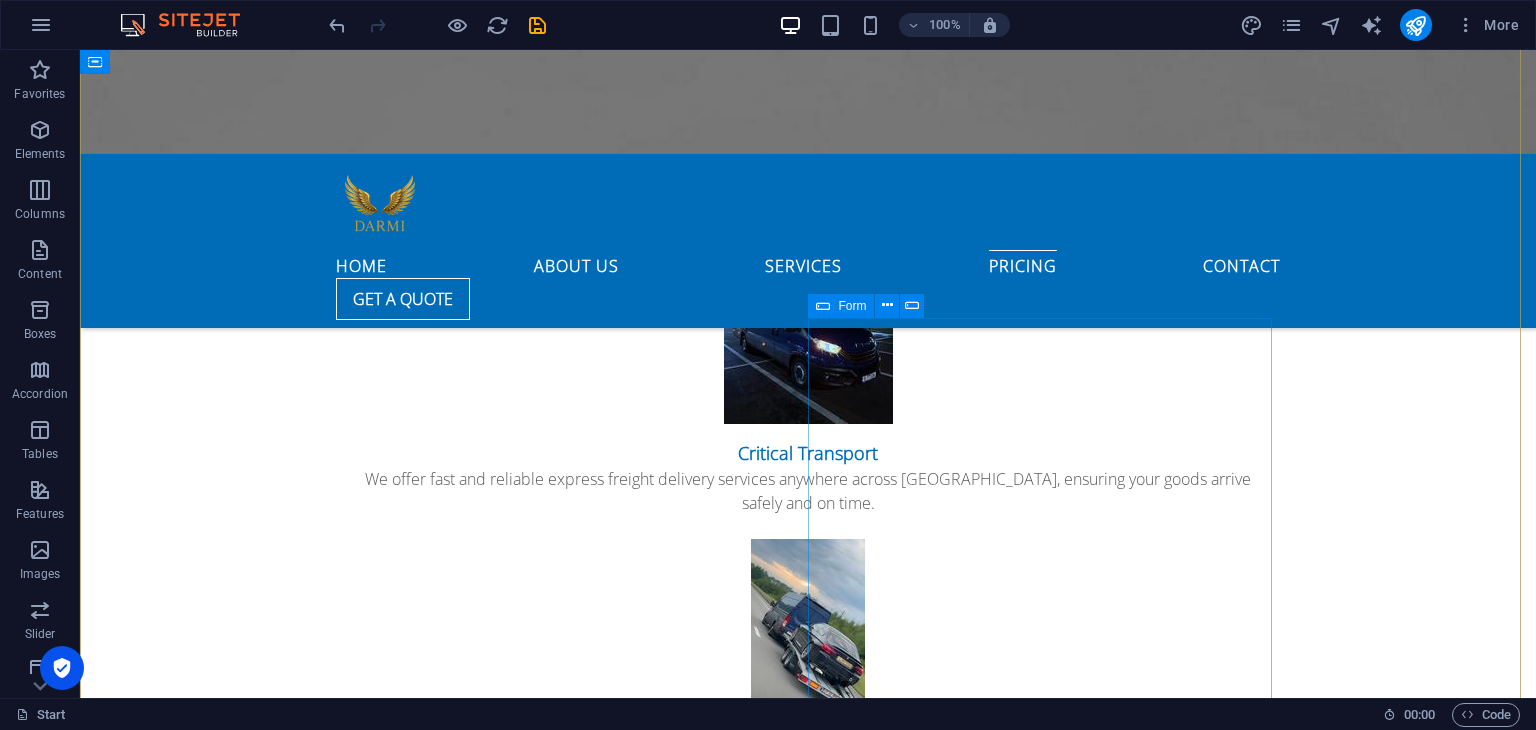 click on "Select a service
Parcel Car/Caravan Relocation Nicht lesbar? Neu generieren" 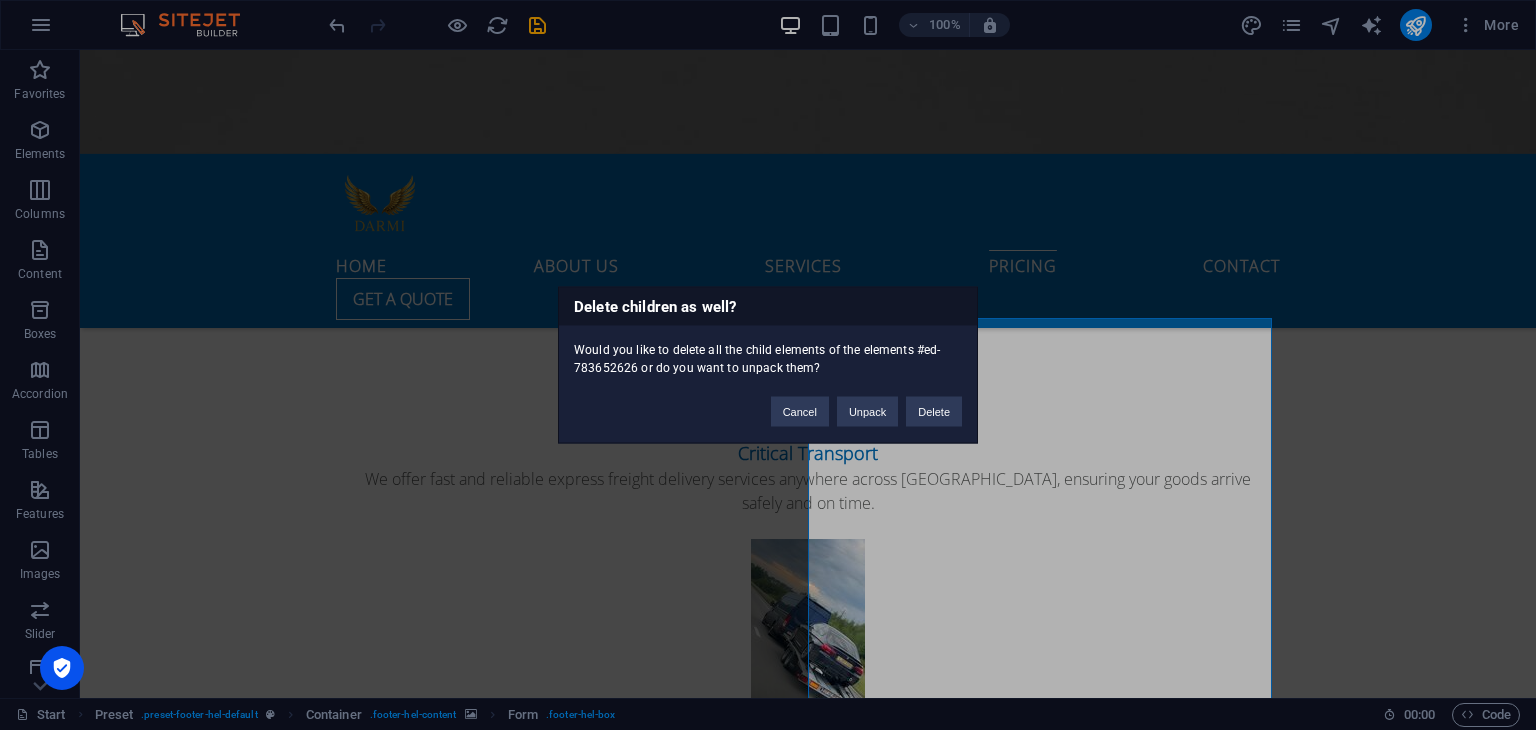 type 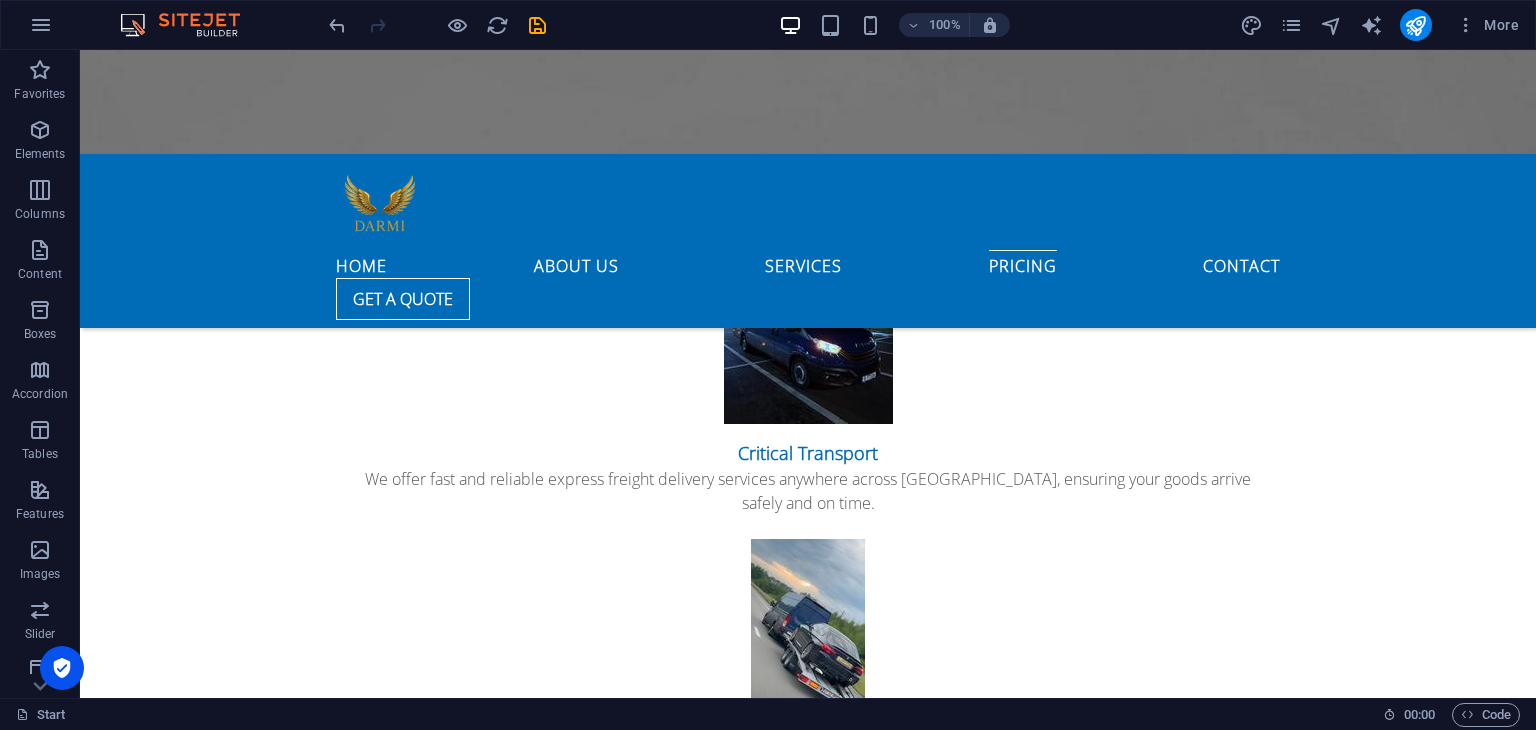 scroll, scrollTop: 3668, scrollLeft: 0, axis: vertical 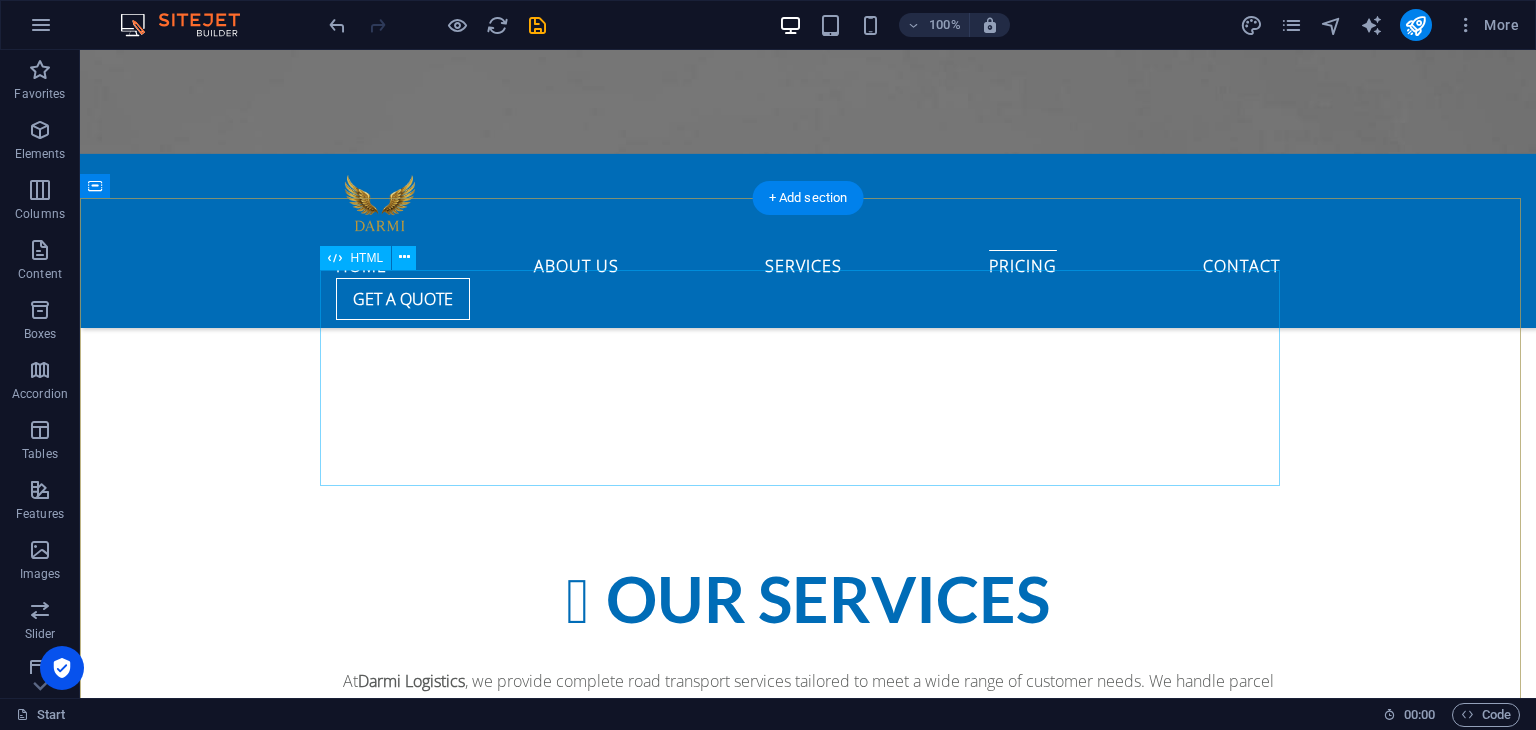 click on "Company:
Name:
Email:
Phone:
Request quote for:
Select an option
Parcel transport
Car and caravan relocation
Relocation
Your message:
Send" at bounding box center [568, 5353] 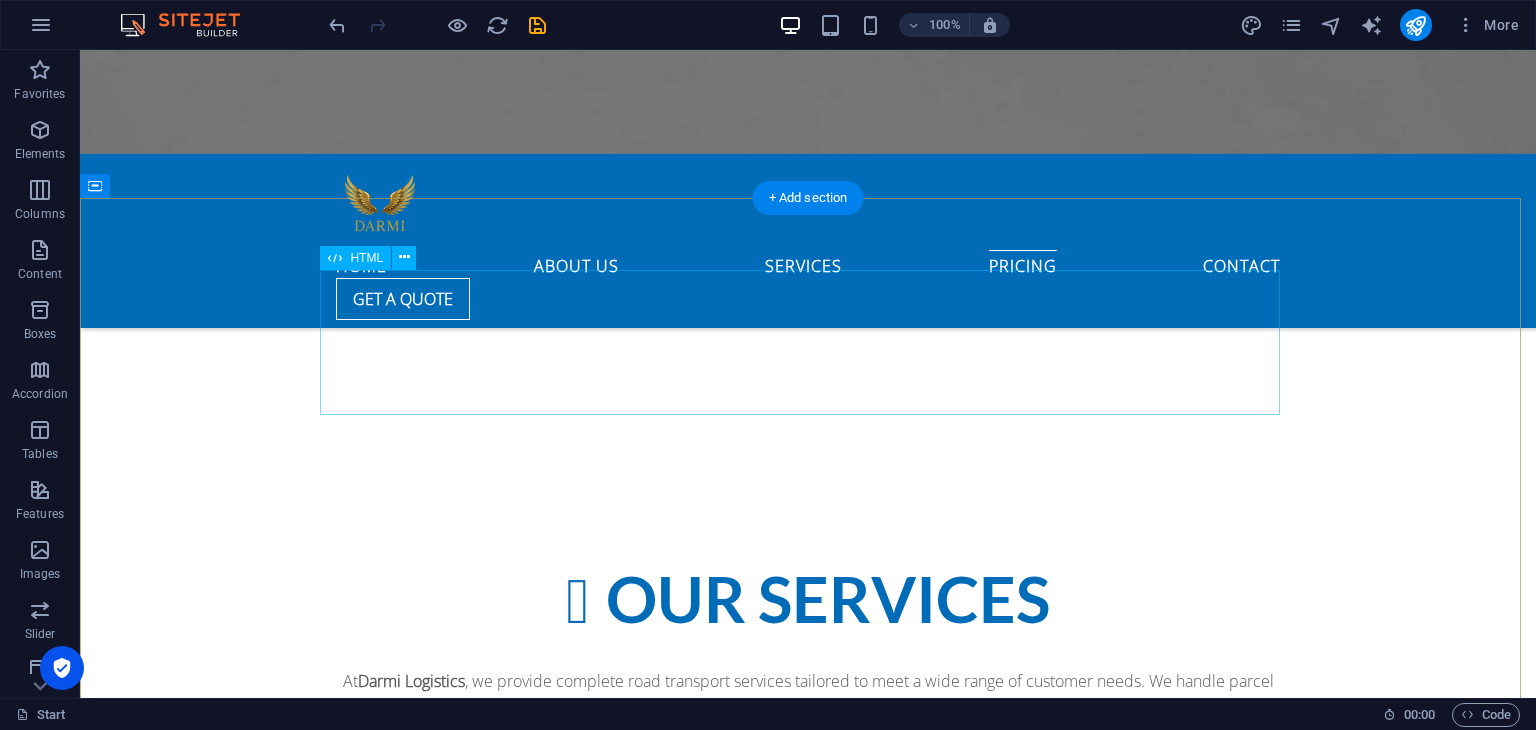 click on "Pentru ce cotatie?
Transport
Logistica
Depozitare
Trimite" at bounding box center (568, 5102) 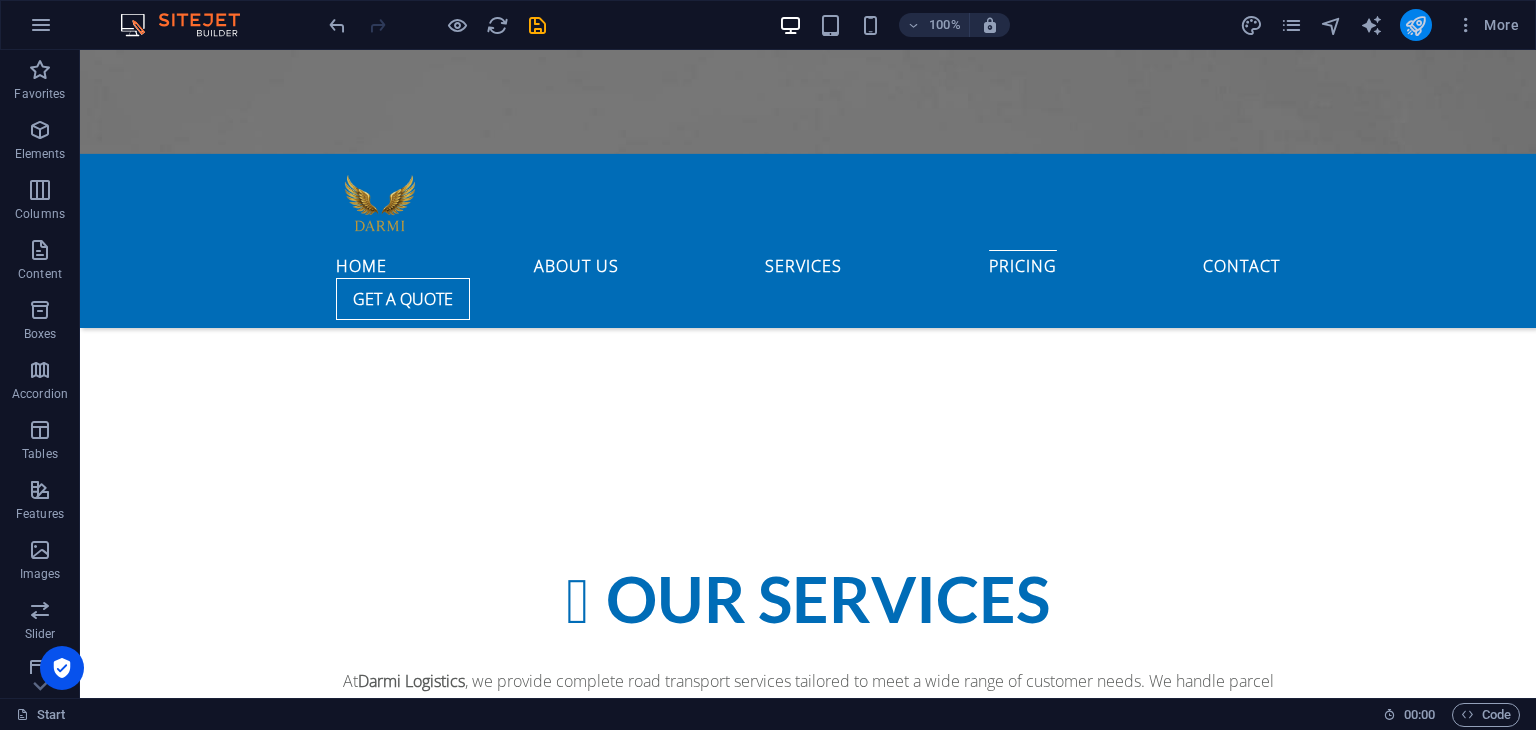 click at bounding box center [1415, 25] 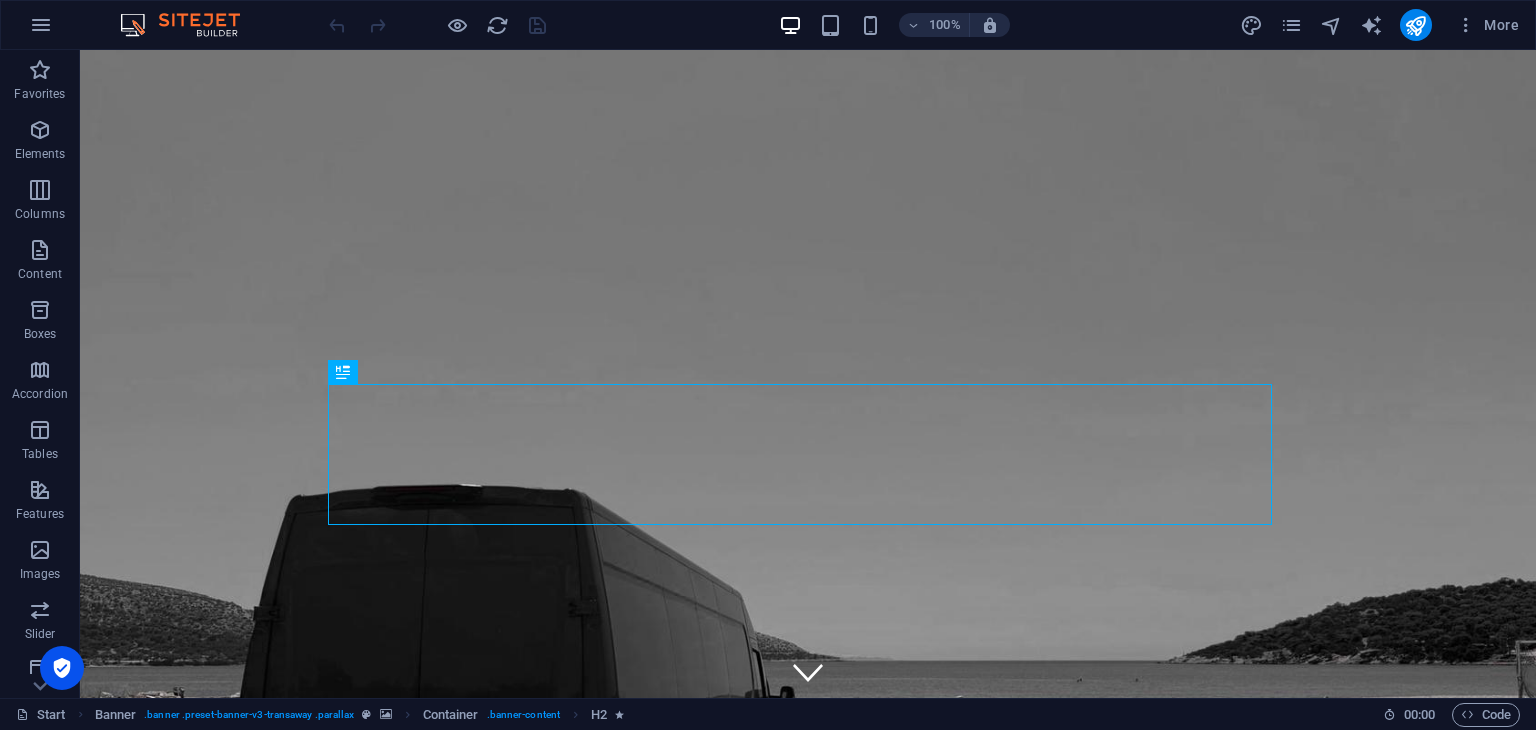 scroll, scrollTop: 0, scrollLeft: 0, axis: both 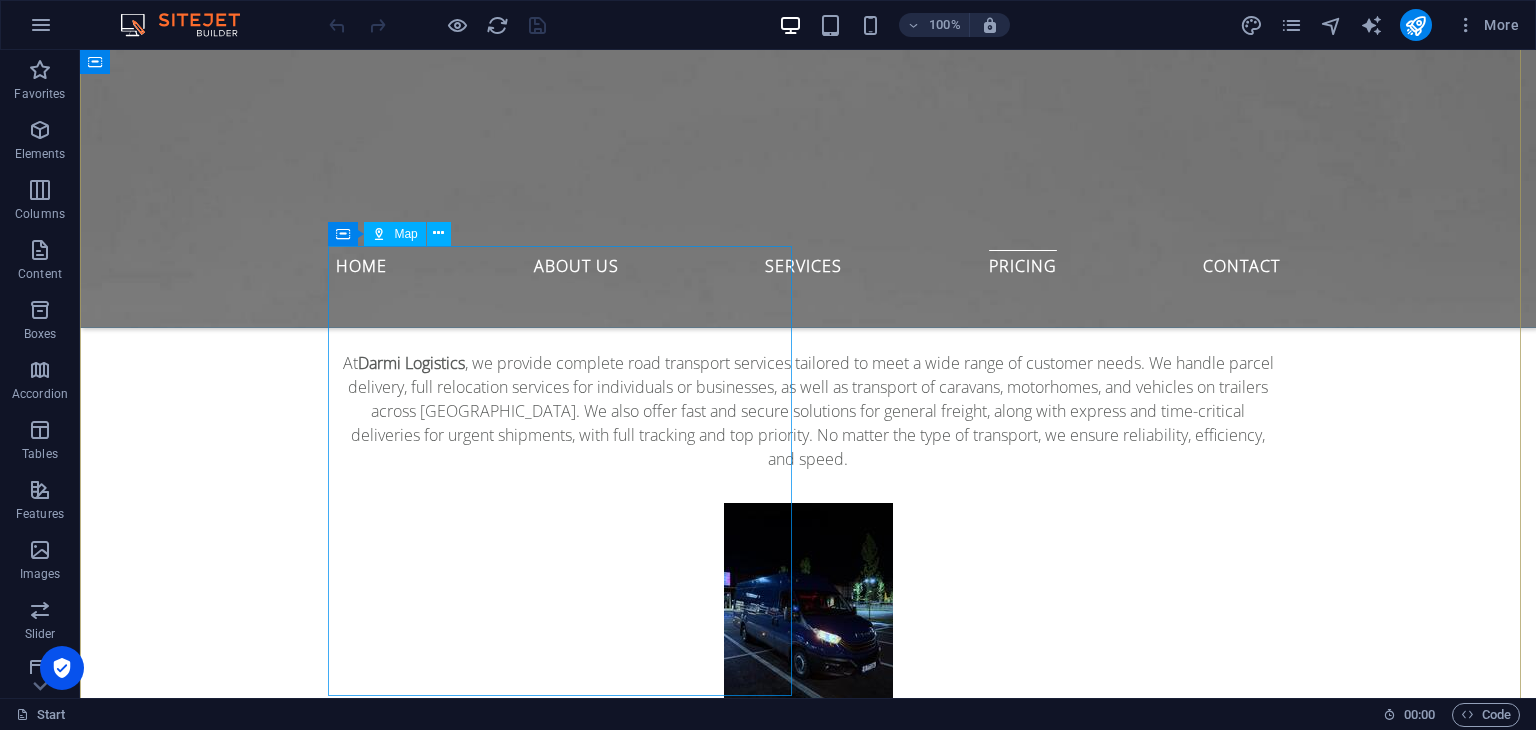 click at bounding box center (568, 5471) 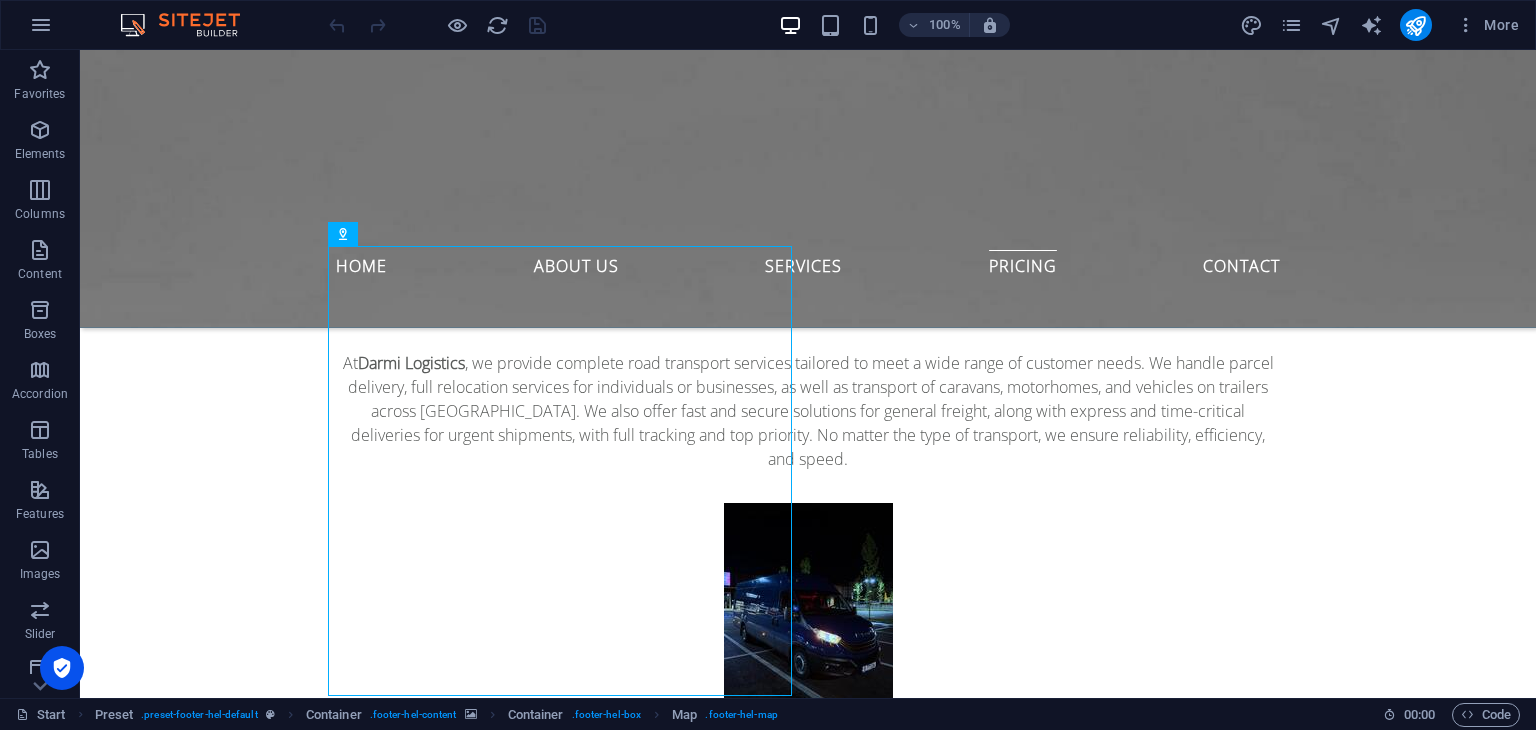 click at bounding box center (808, 4045) 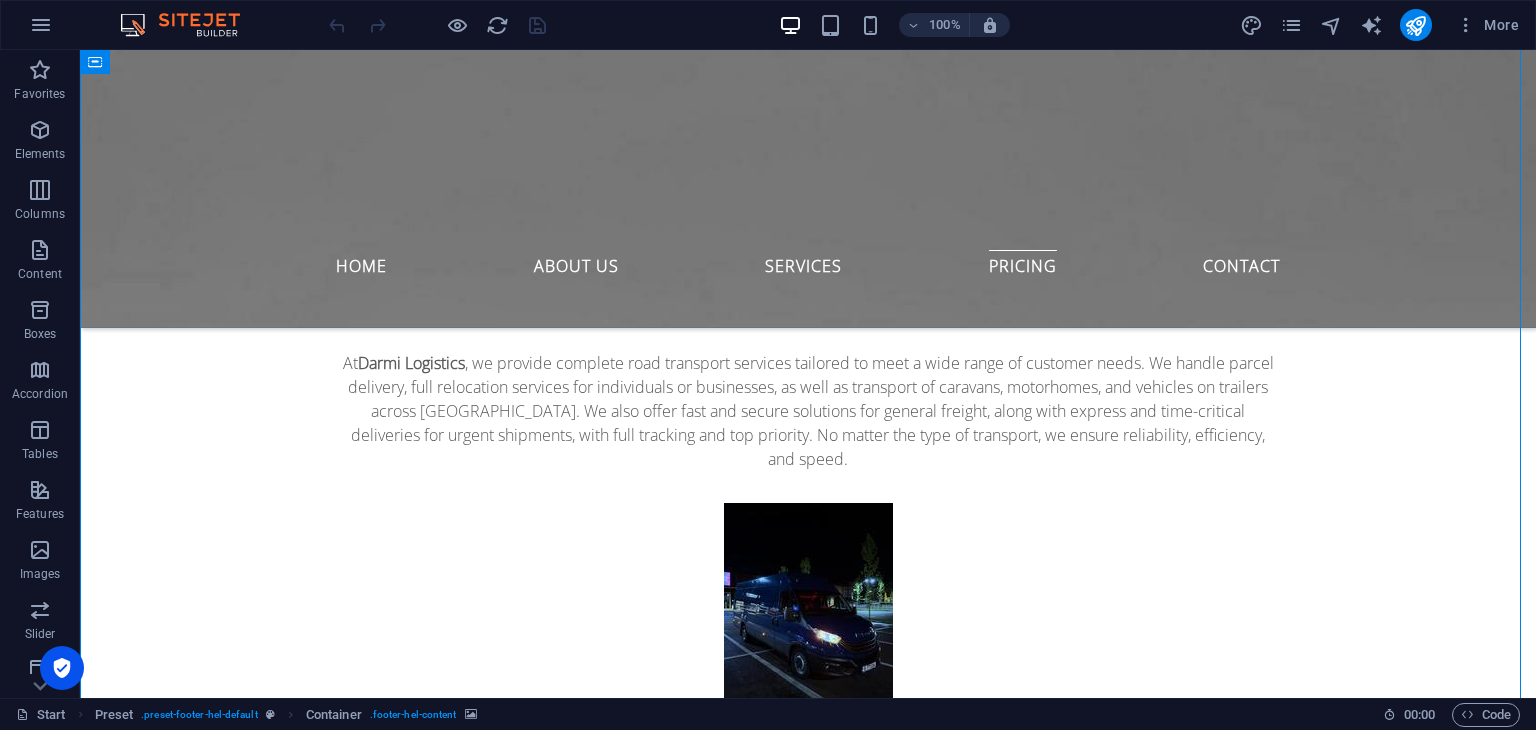 click at bounding box center (808, 4045) 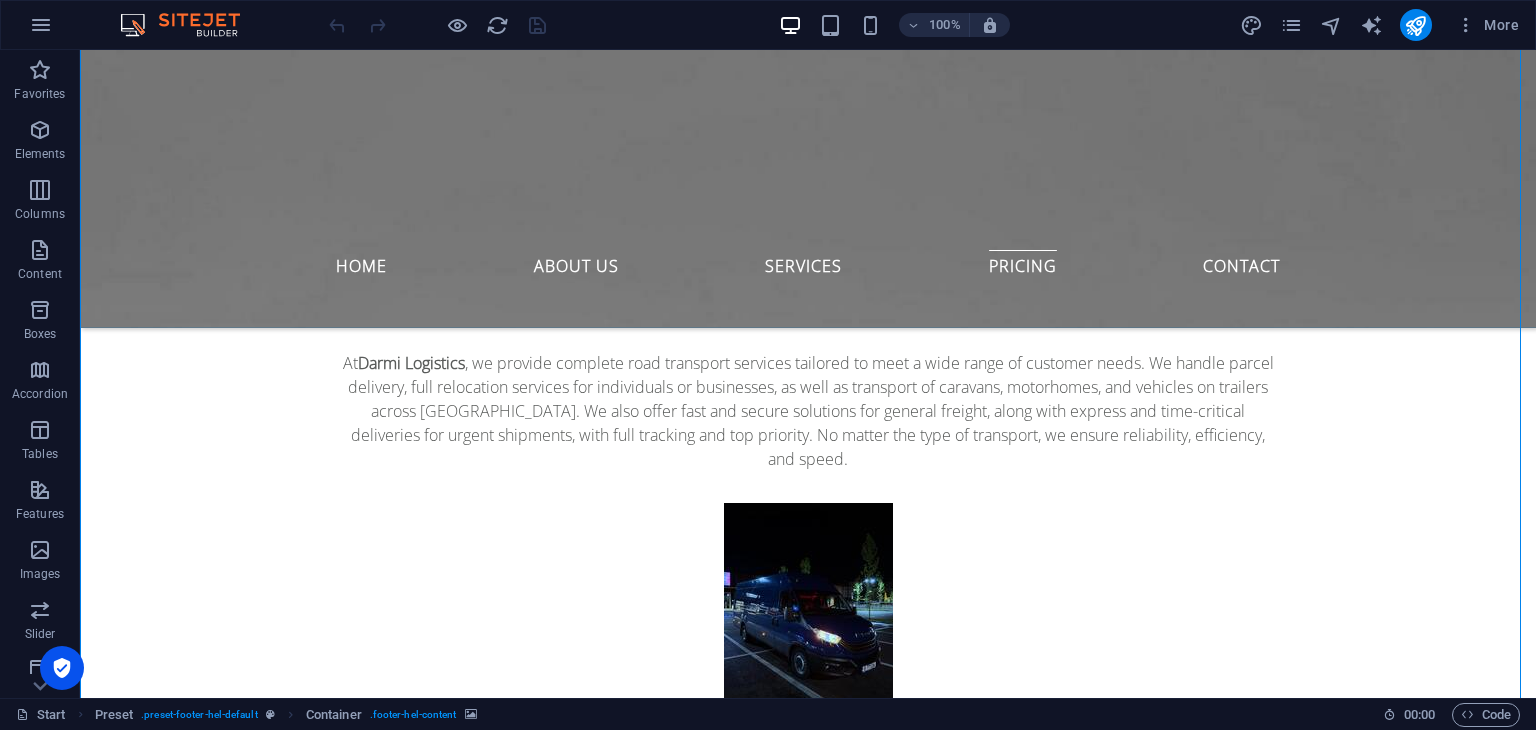 click at bounding box center (808, 4045) 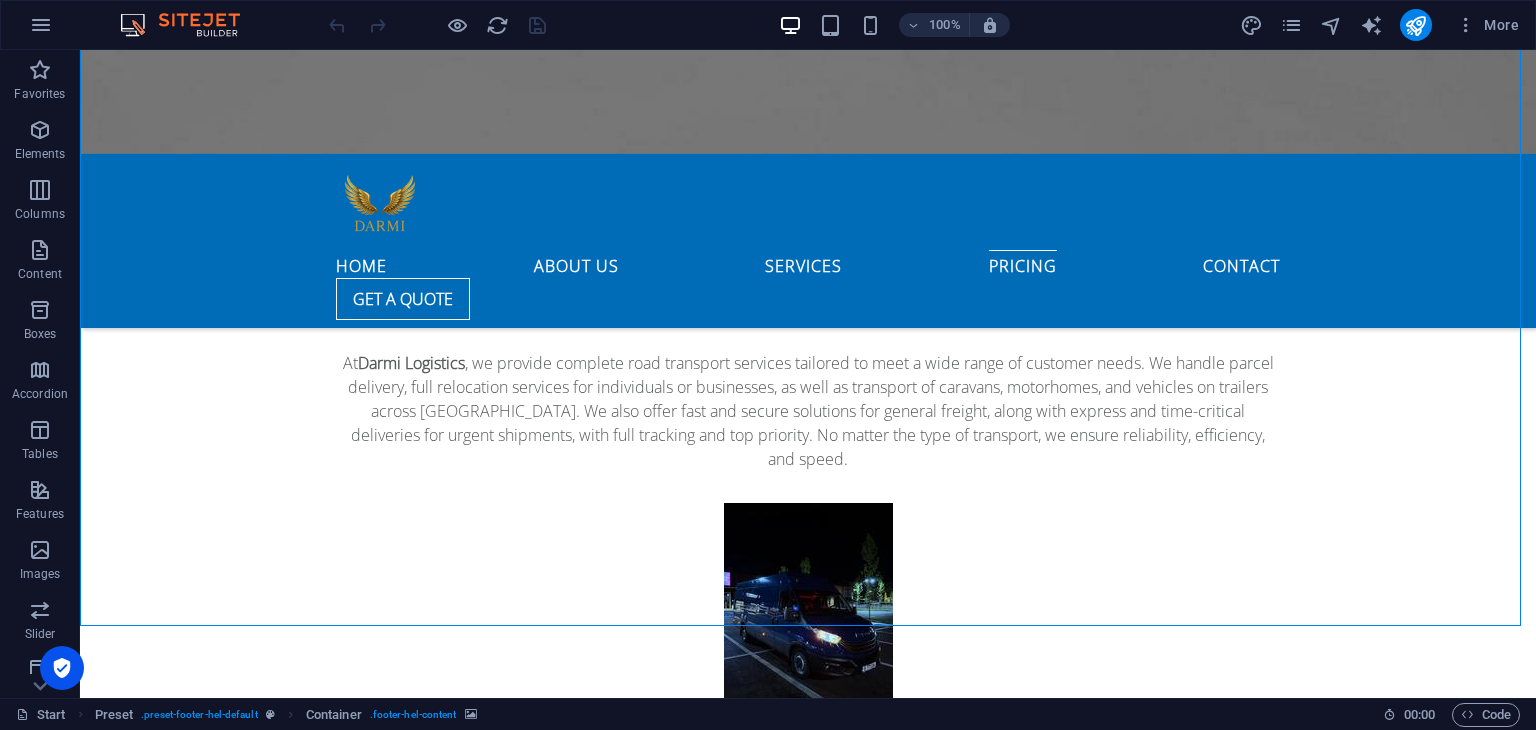 scroll, scrollTop: 4136, scrollLeft: 0, axis: vertical 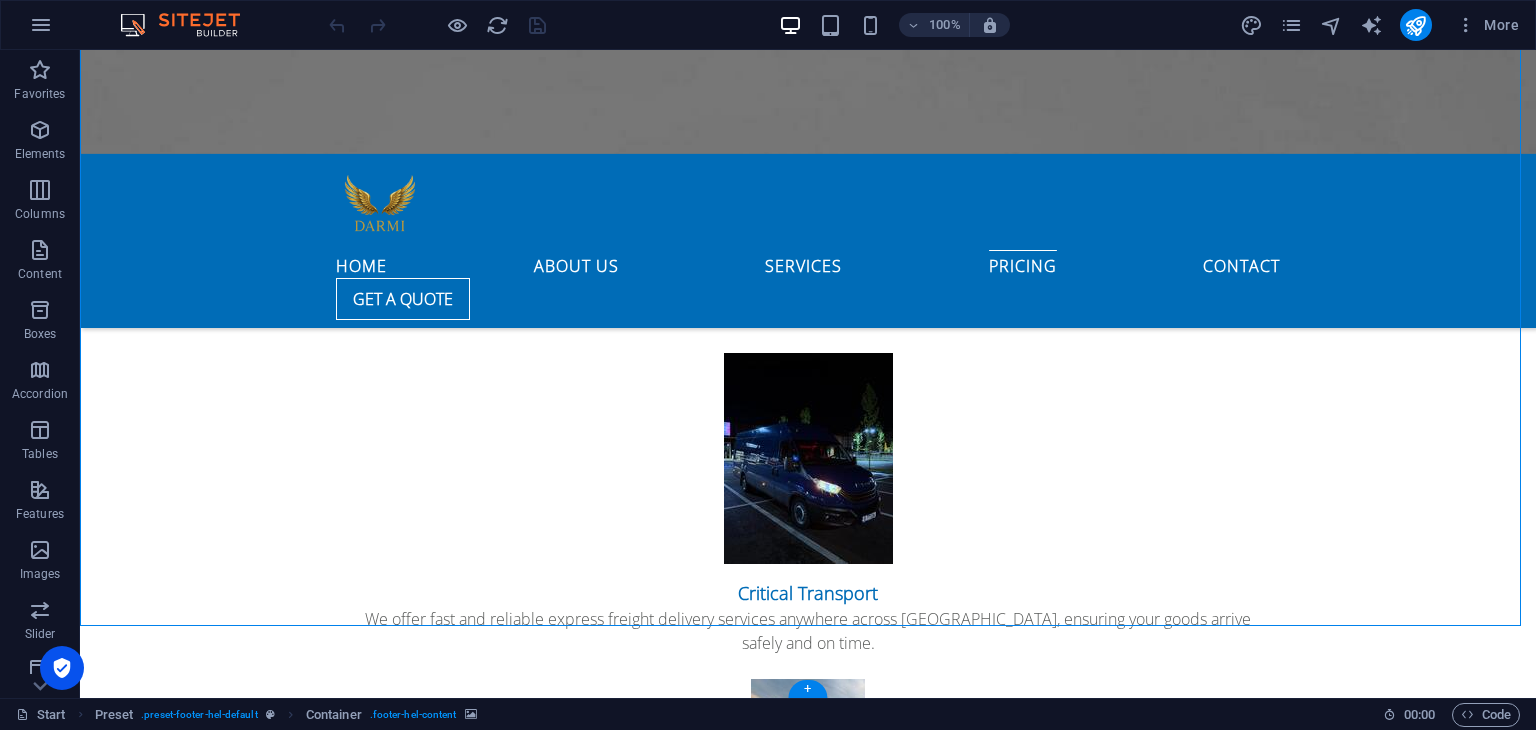 click at bounding box center [808, 3895] 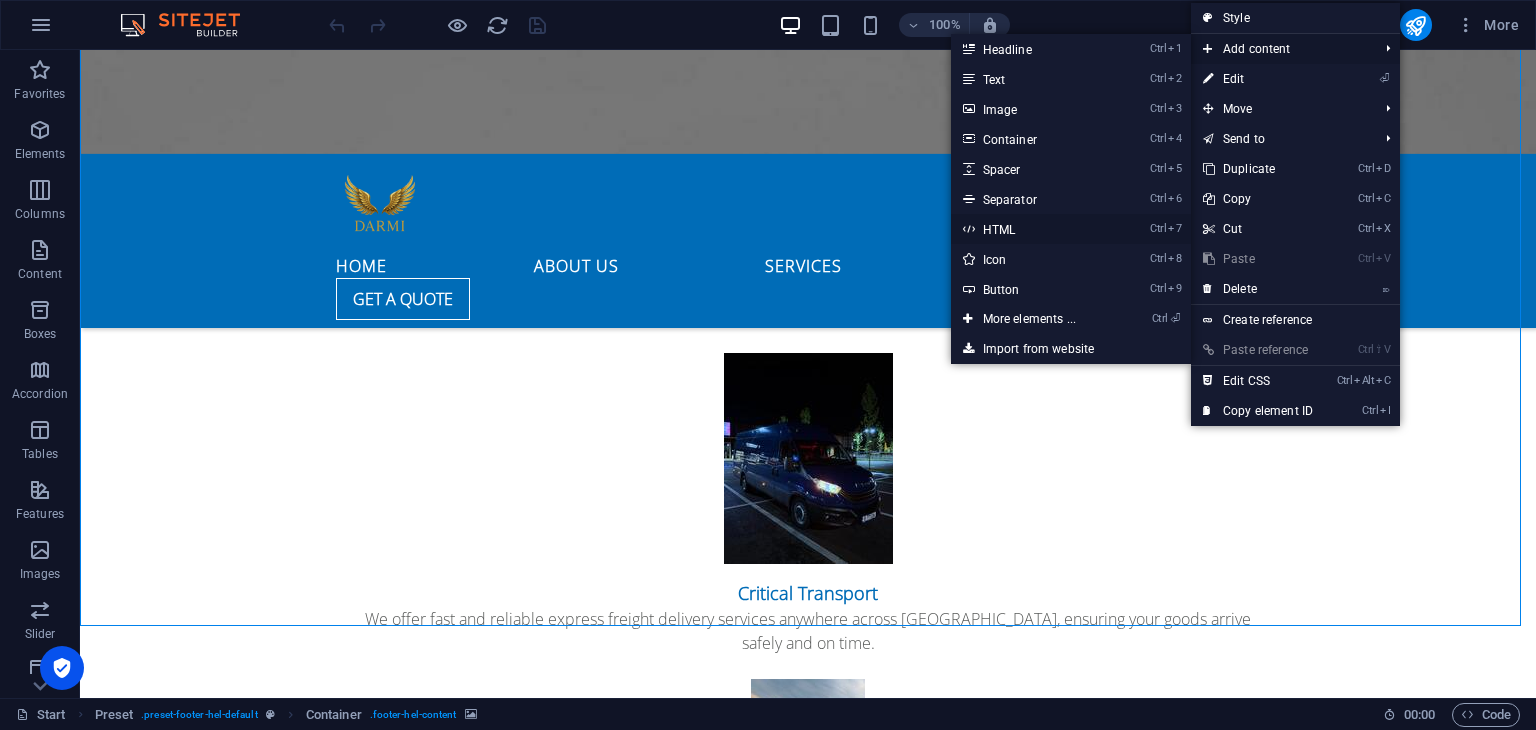 click on "Ctrl 7  HTML" at bounding box center (1033, 229) 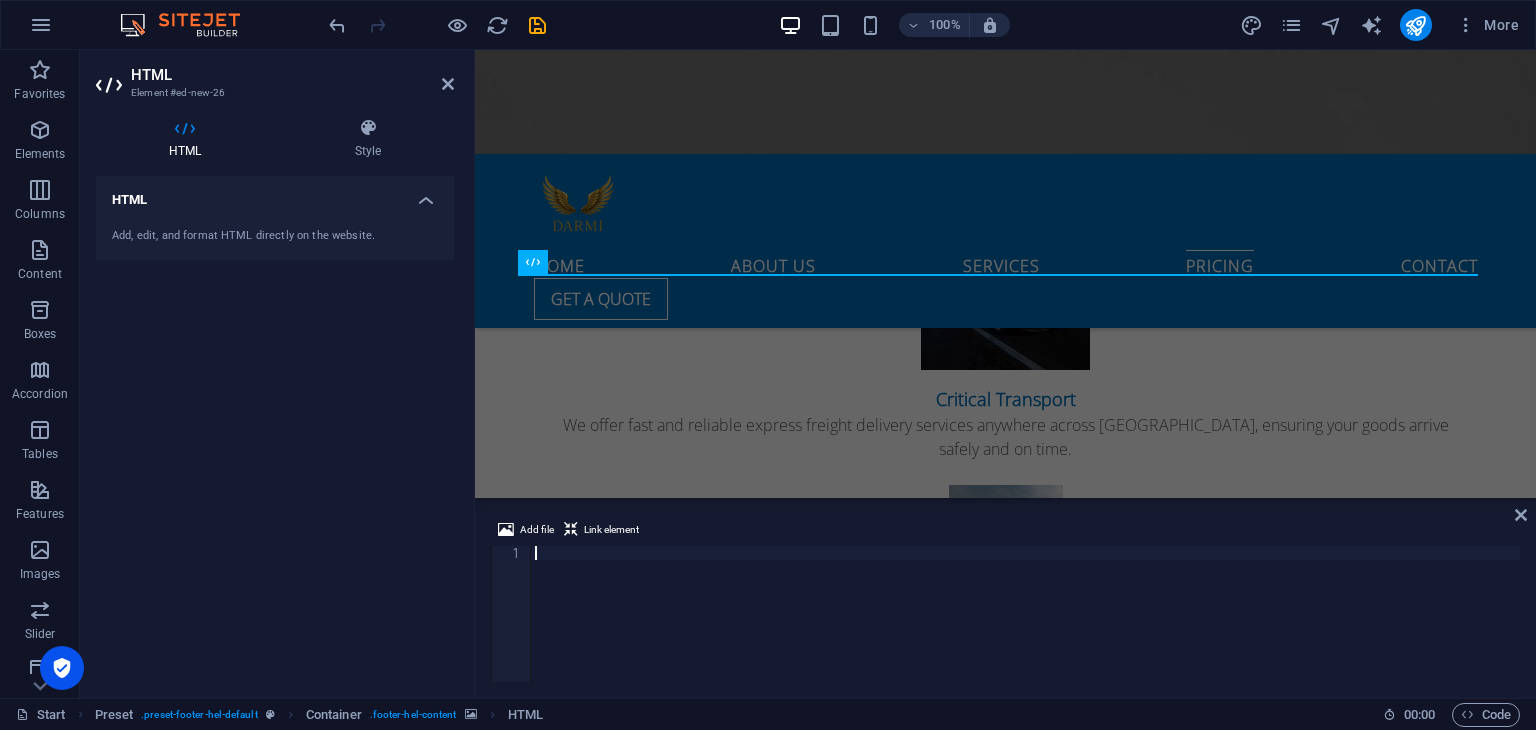 scroll, scrollTop: 3477, scrollLeft: 0, axis: vertical 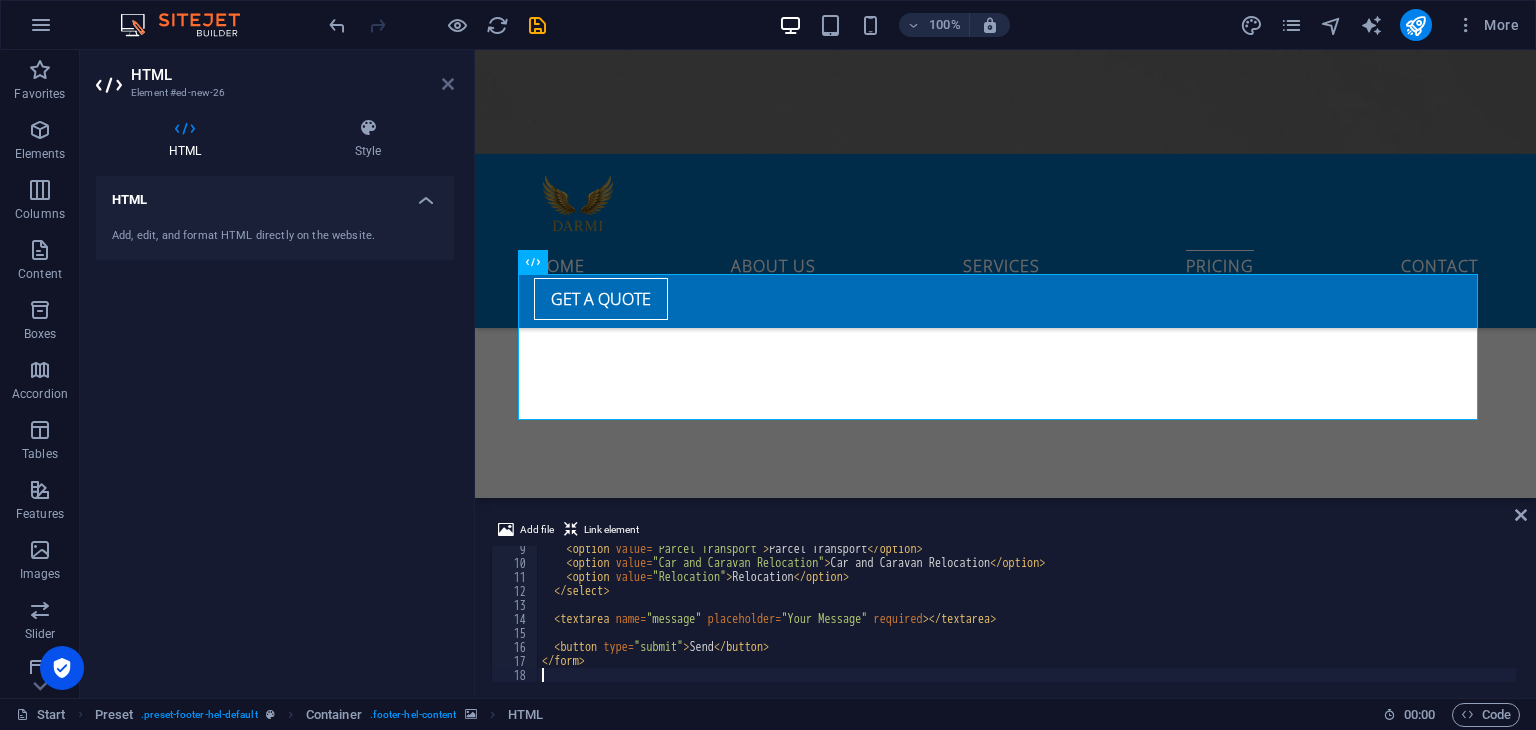 click at bounding box center (448, 84) 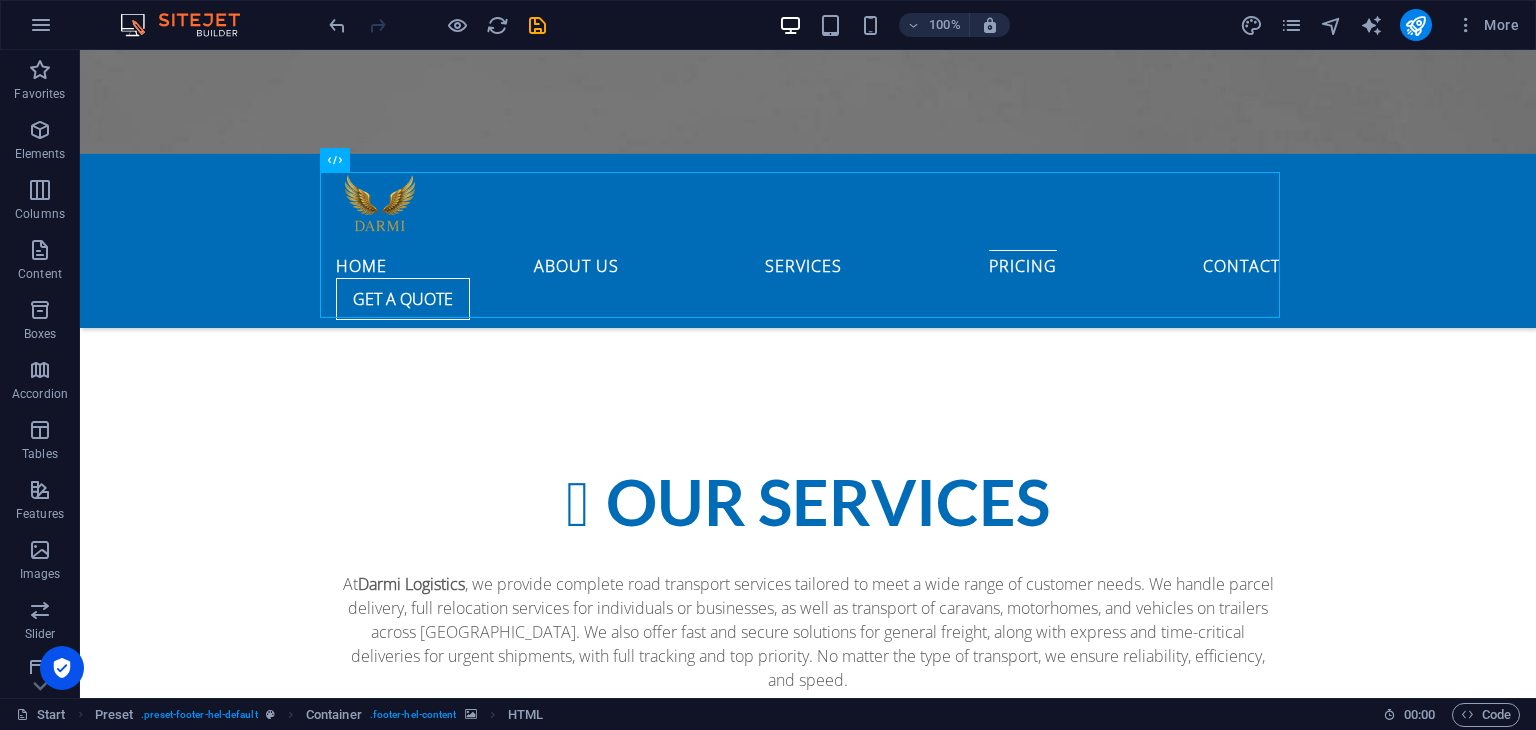 scroll, scrollTop: 3565, scrollLeft: 0, axis: vertical 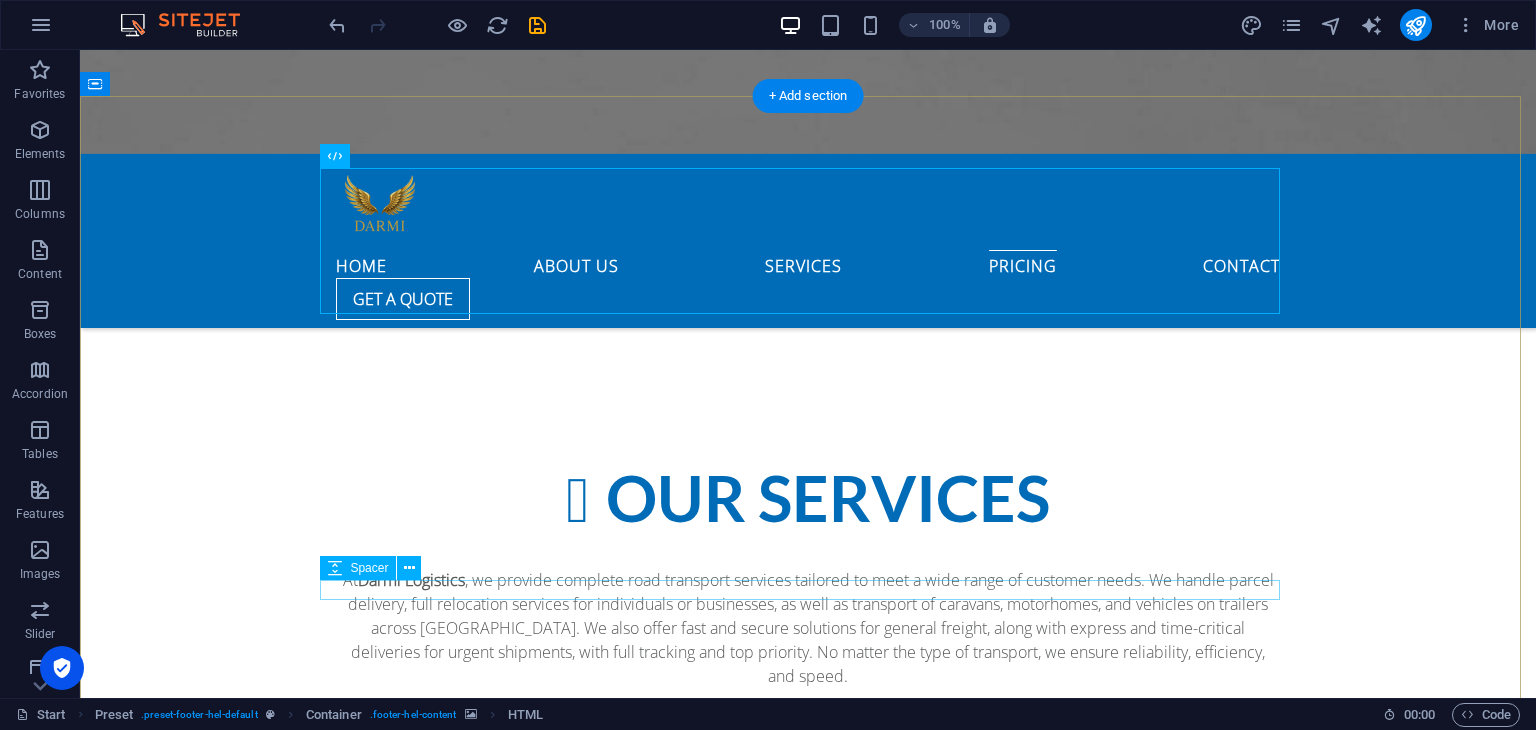 drag, startPoint x: 433, startPoint y: 411, endPoint x: 746, endPoint y: 584, distance: 357.6283 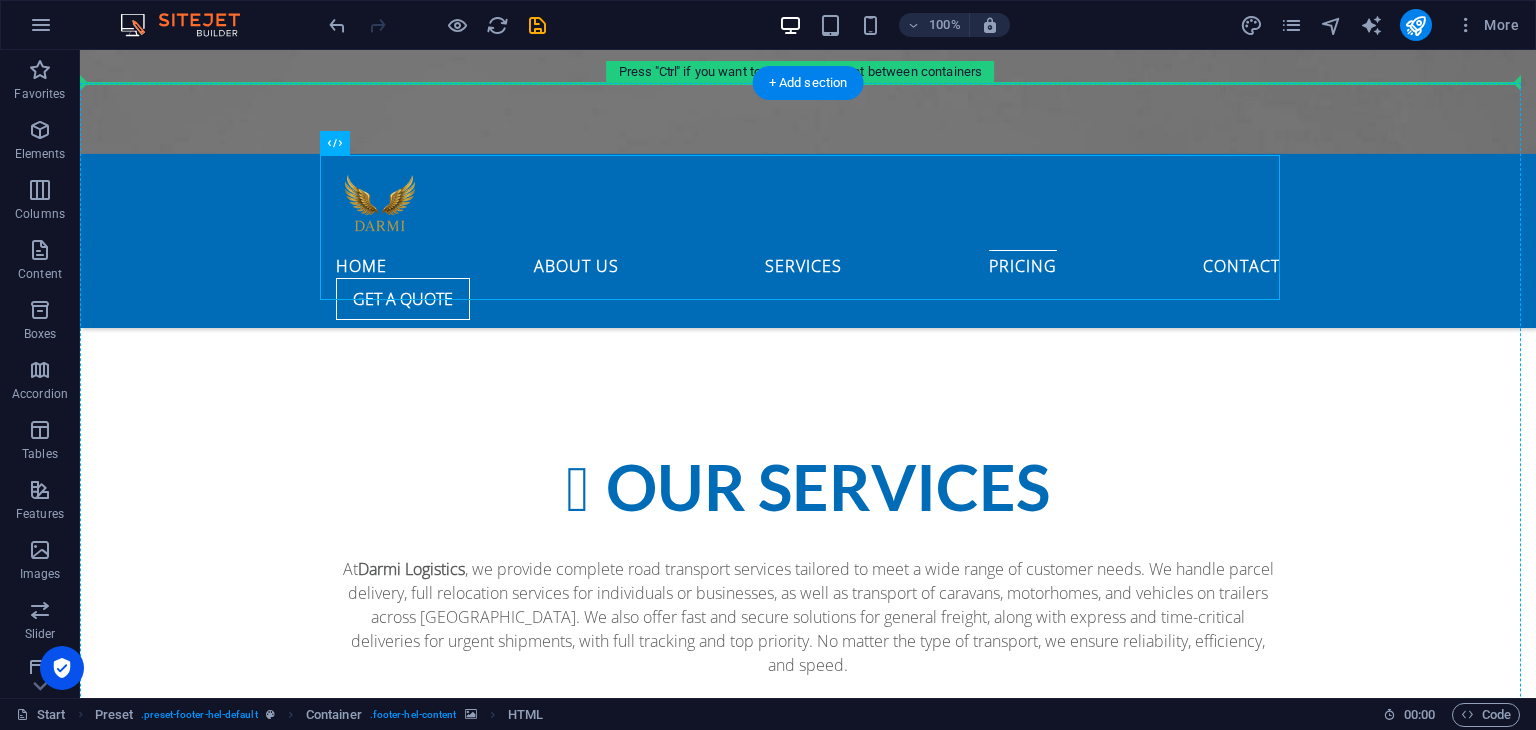 scroll, scrollTop: 3785, scrollLeft: 0, axis: vertical 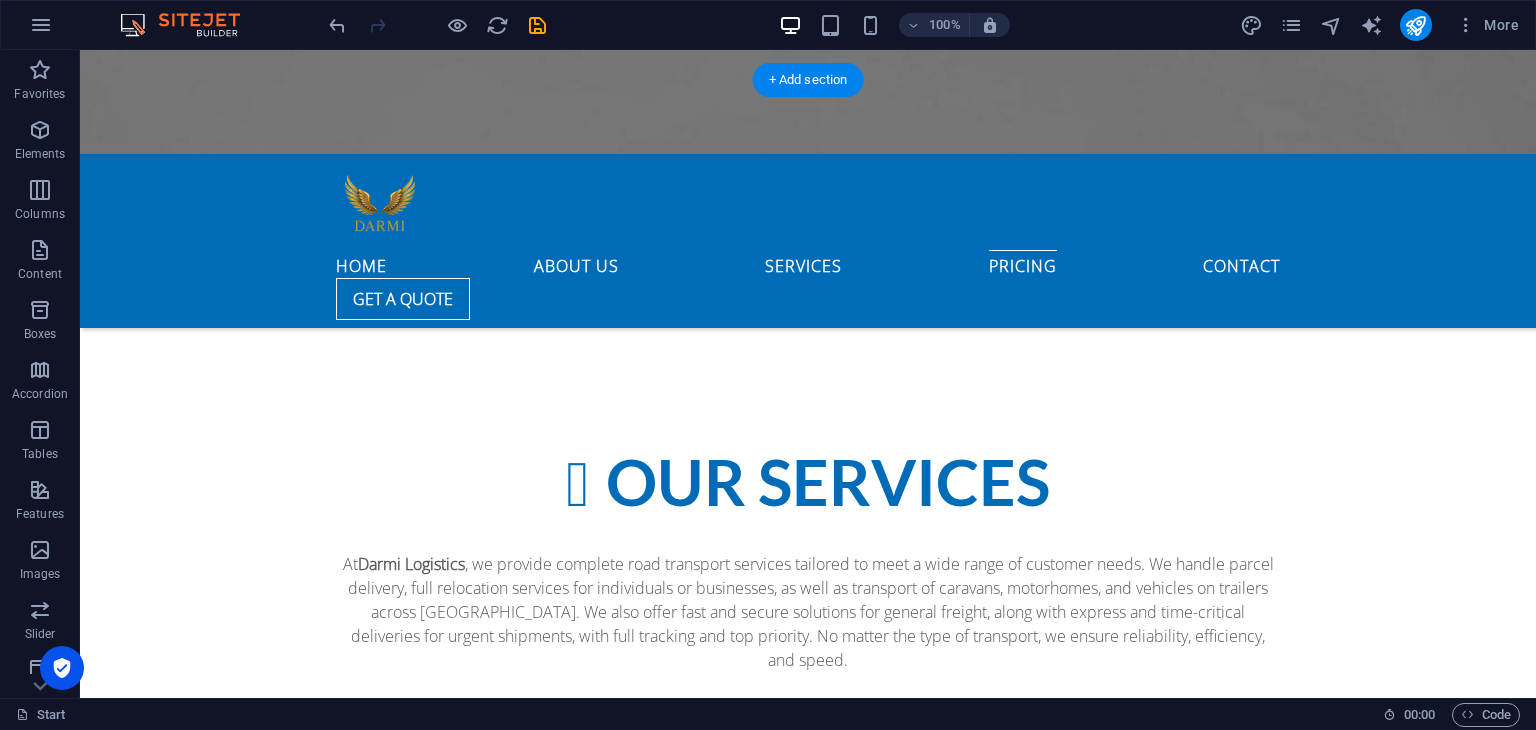 drag, startPoint x: 452, startPoint y: 201, endPoint x: 820, endPoint y: 565, distance: 517.60986 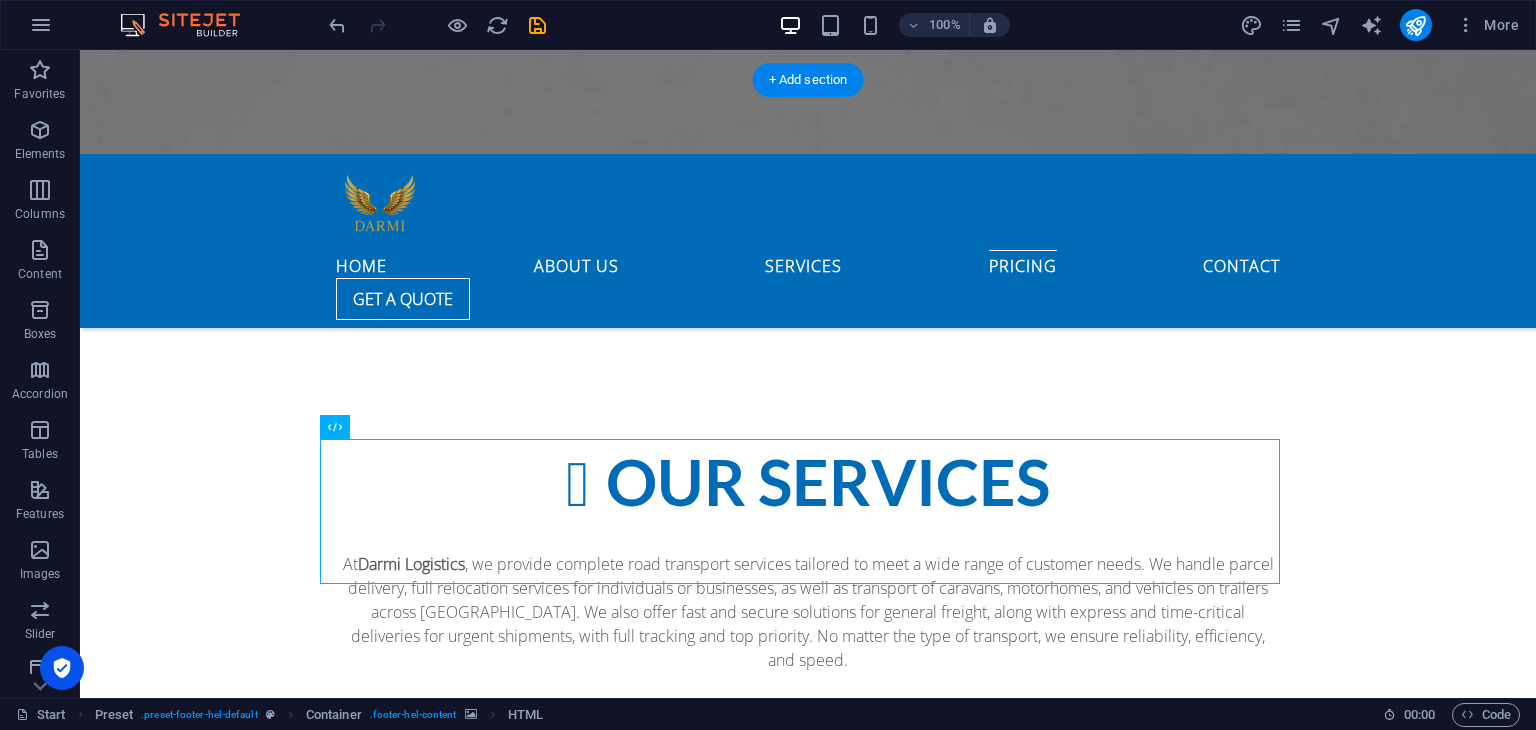 click at bounding box center (808, 4392) 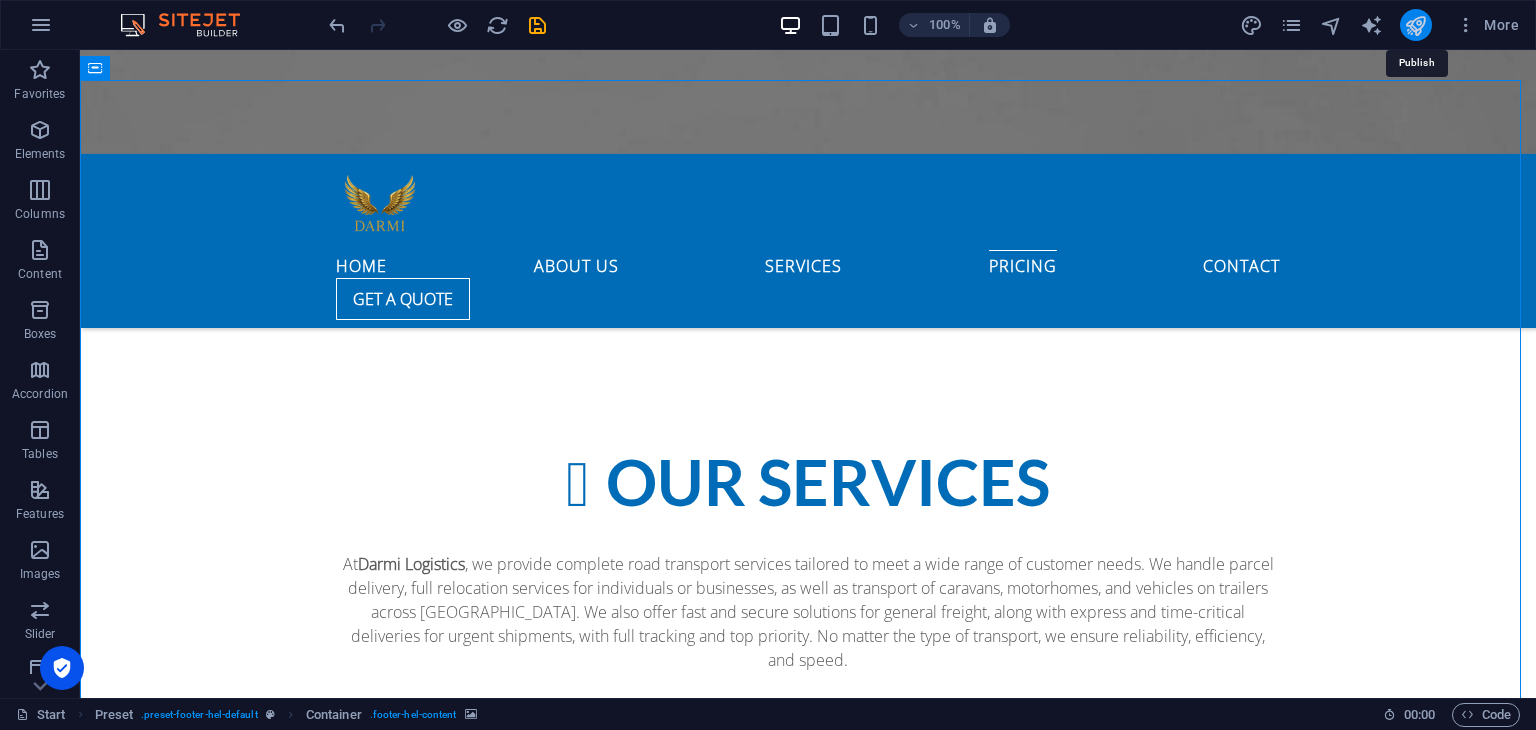 click at bounding box center [1415, 25] 